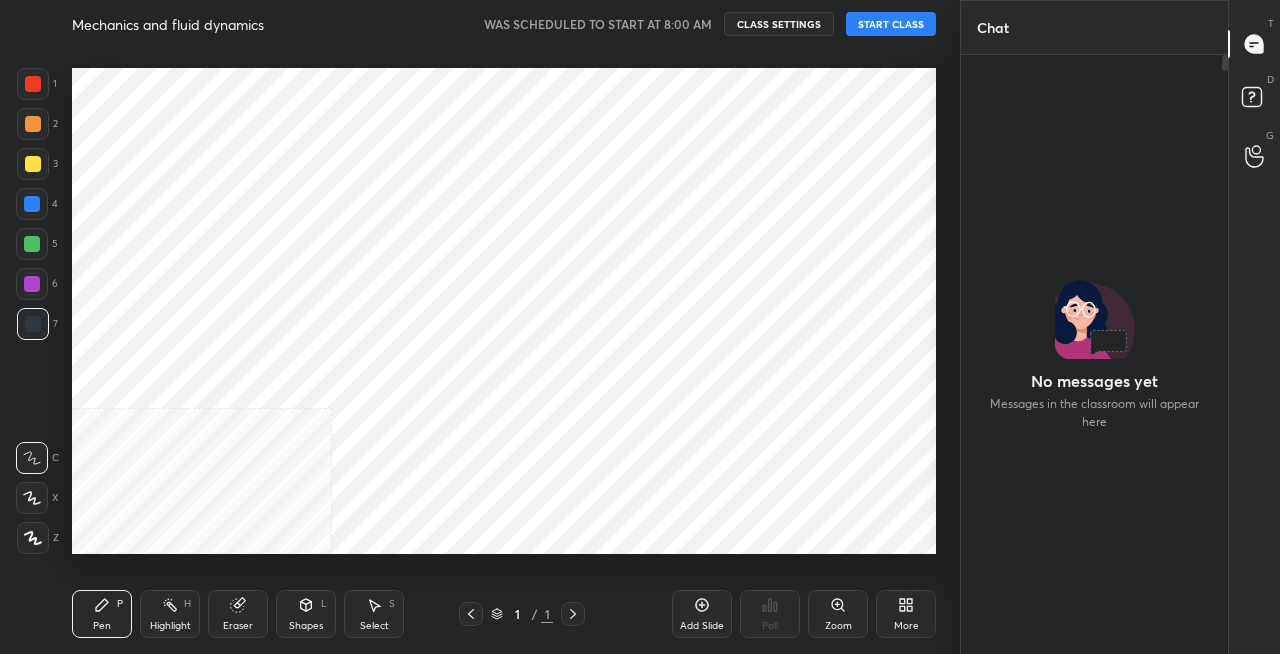scroll, scrollTop: 0, scrollLeft: 0, axis: both 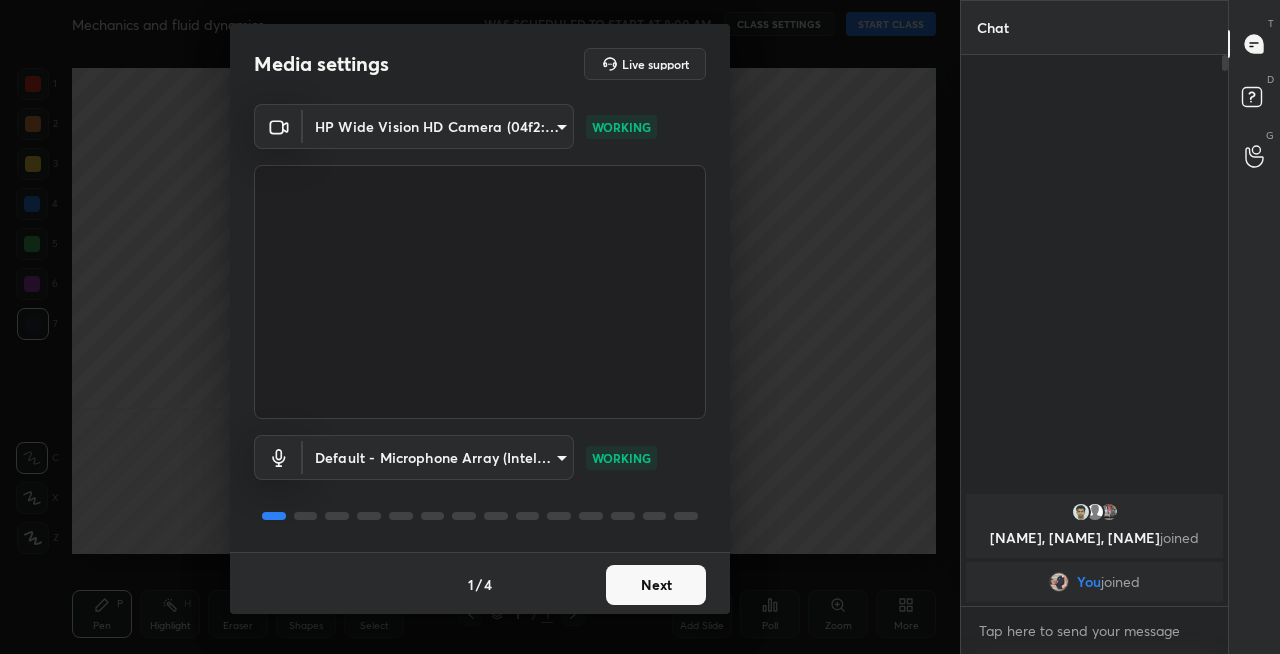 click on "Next" at bounding box center (656, 585) 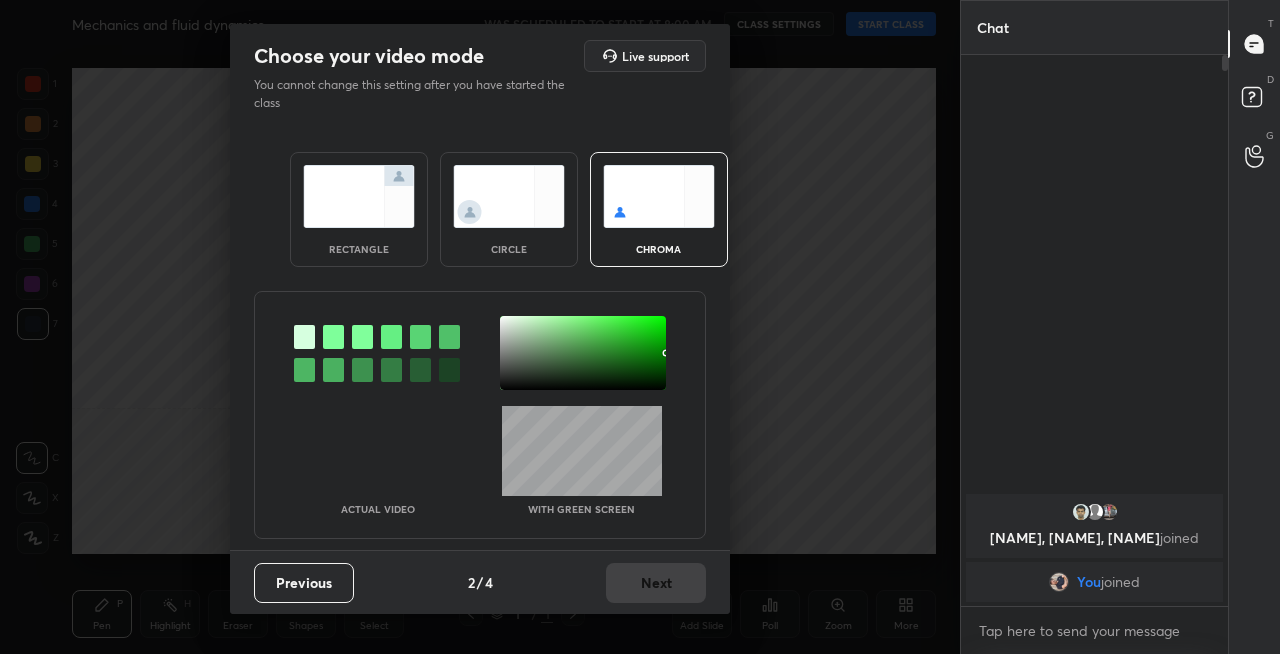 click at bounding box center [359, 196] 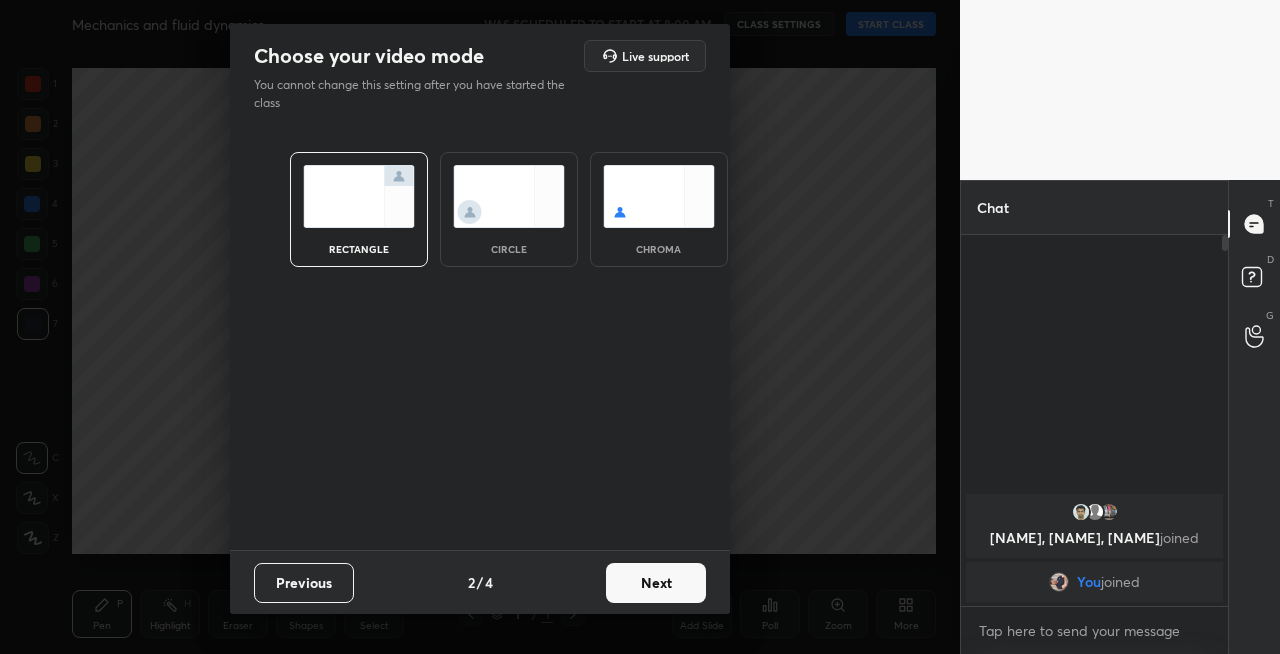 scroll, scrollTop: 365, scrollLeft: 261, axis: both 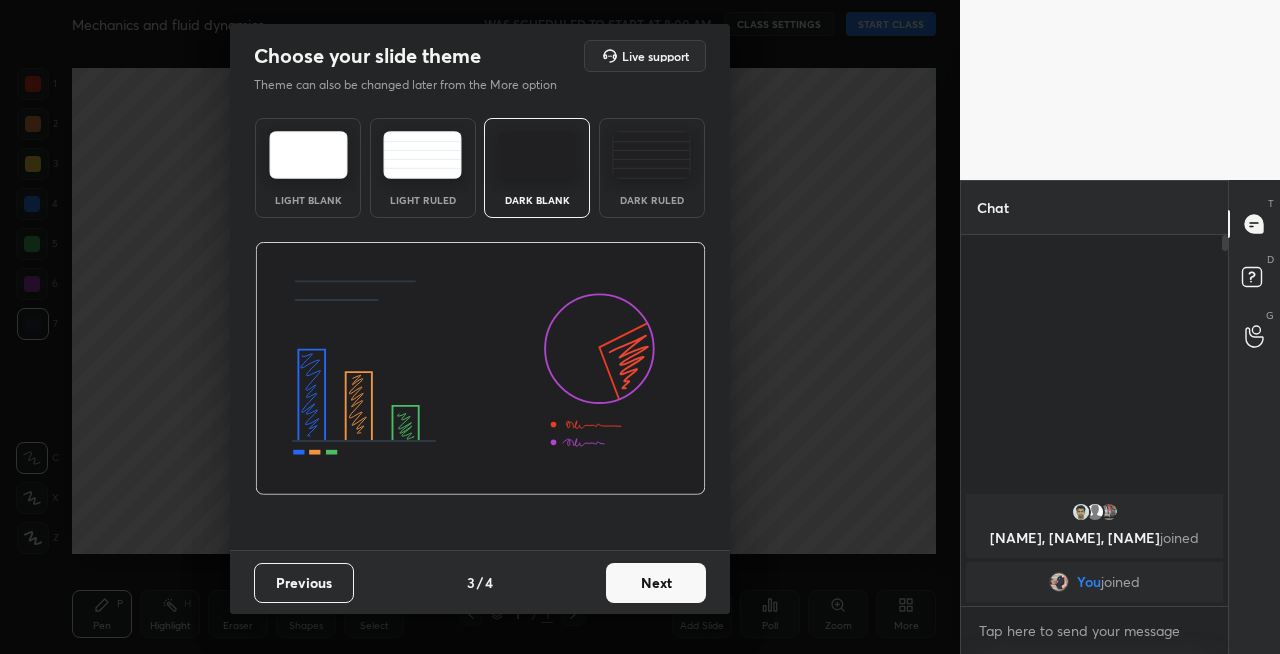 click on "Next" at bounding box center [656, 583] 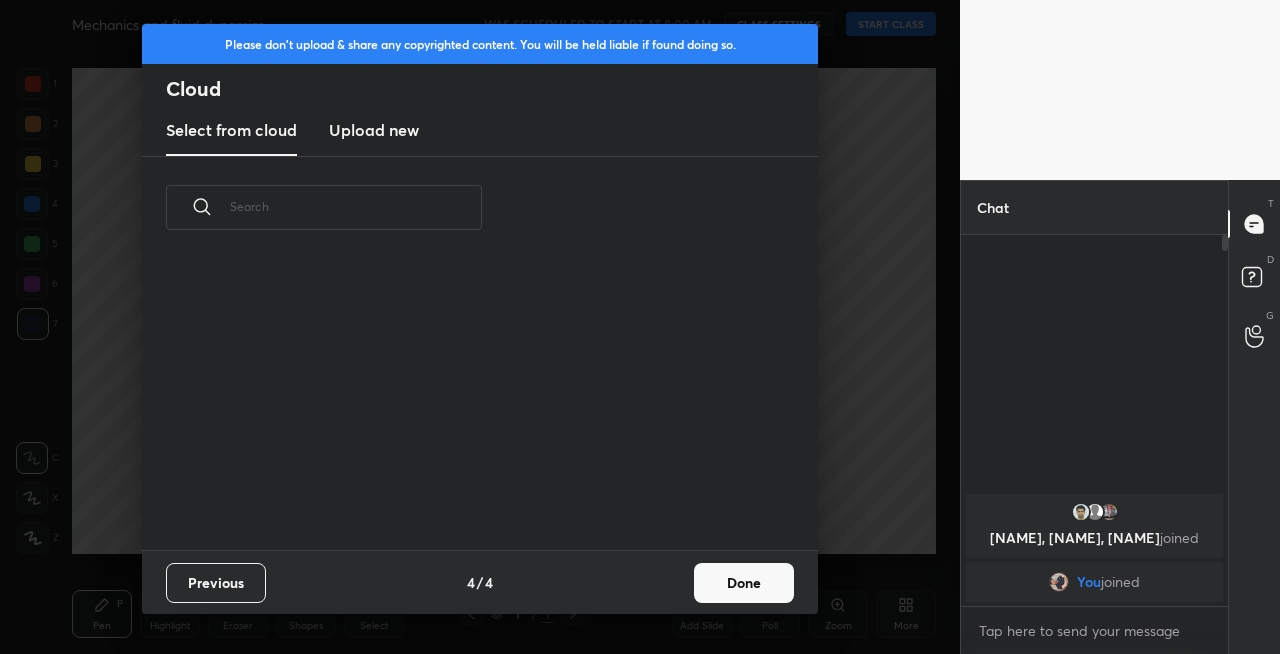 click on "Done" at bounding box center (744, 583) 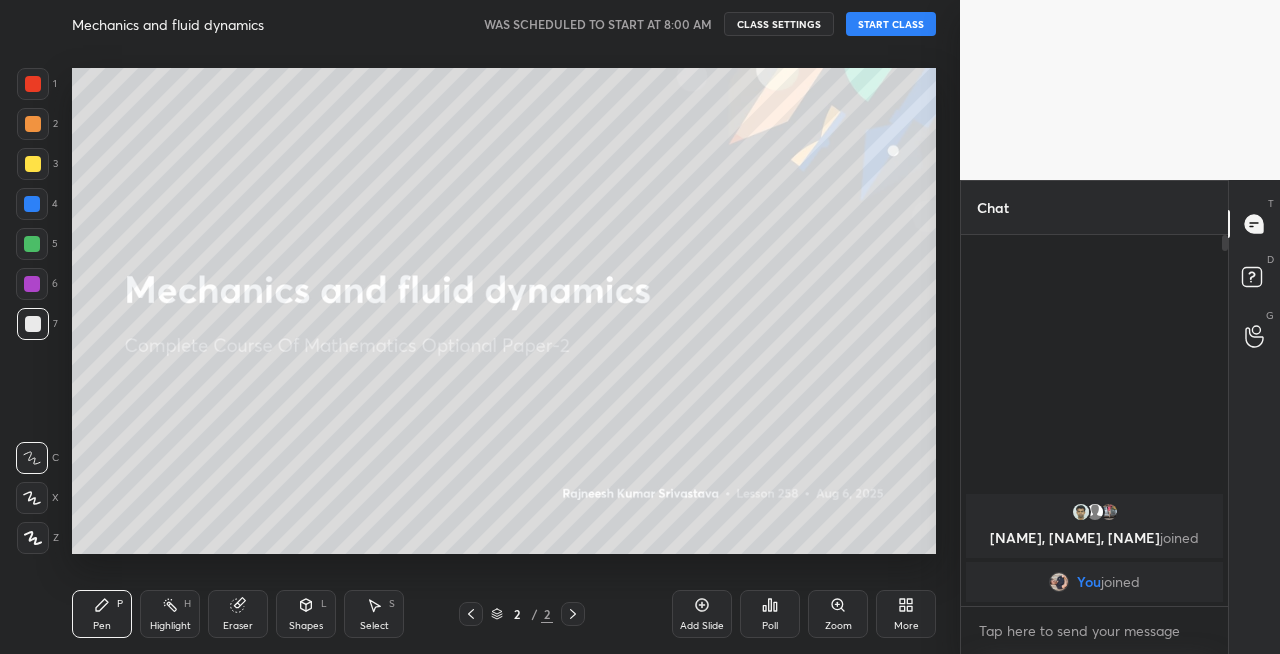 click on "START CLASS" at bounding box center [891, 24] 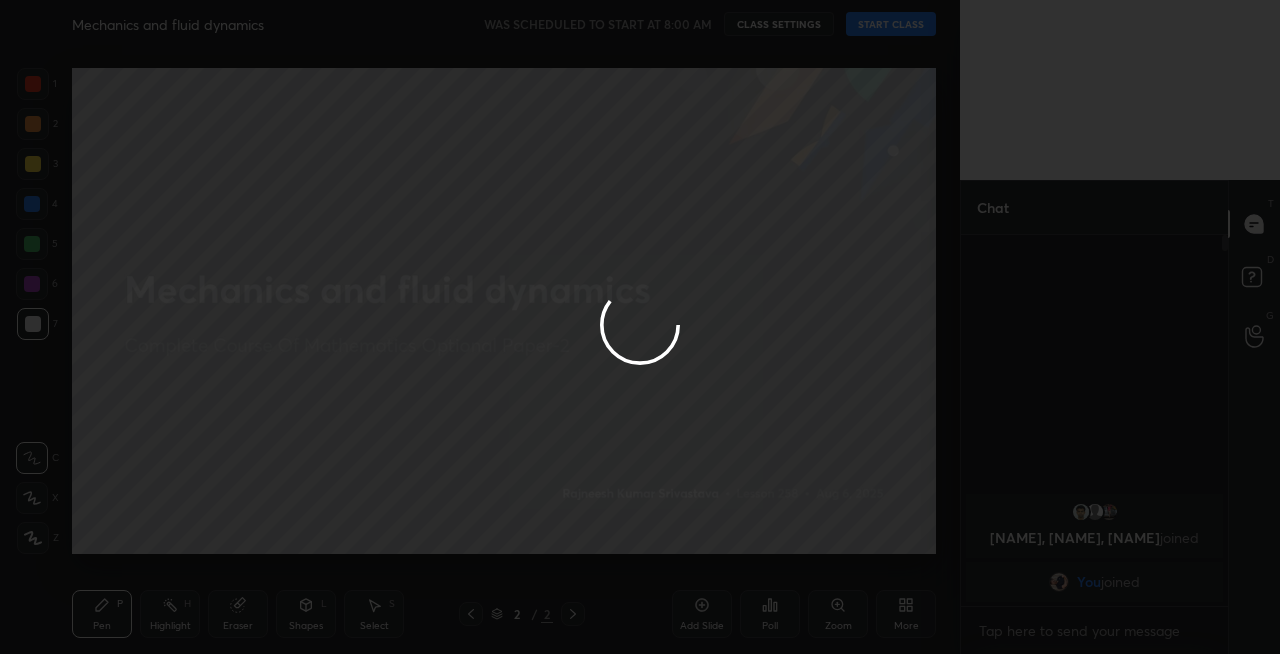 type on "x" 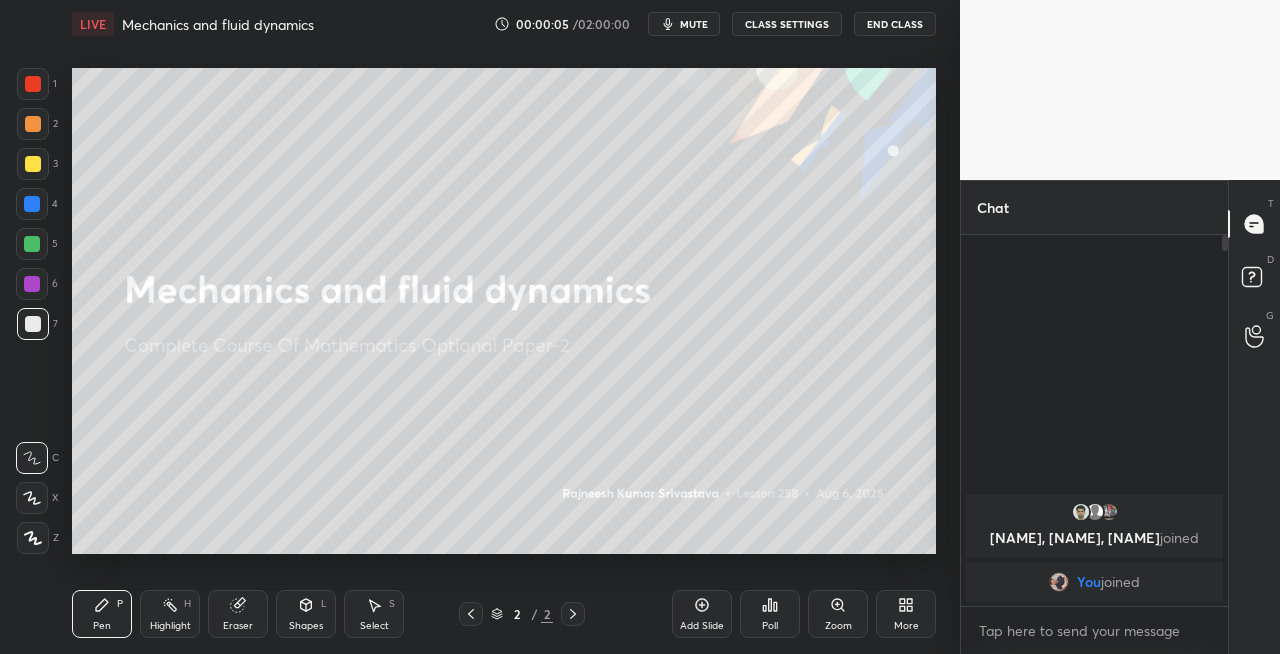 click at bounding box center [33, 164] 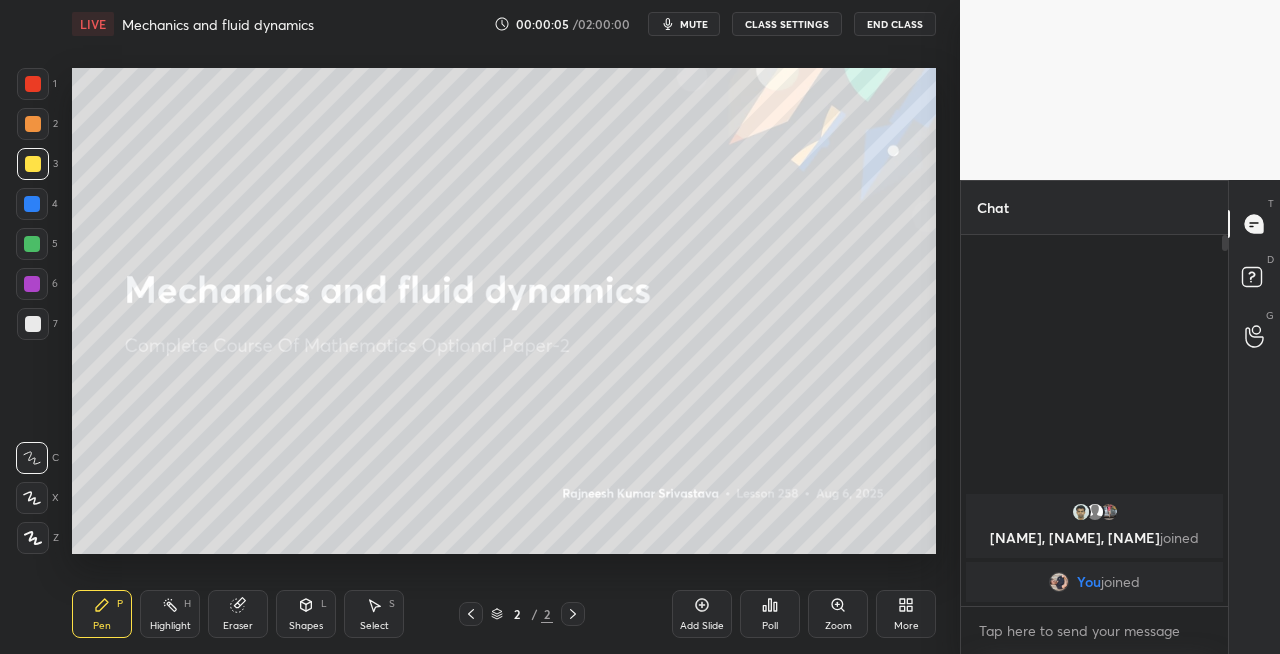 click 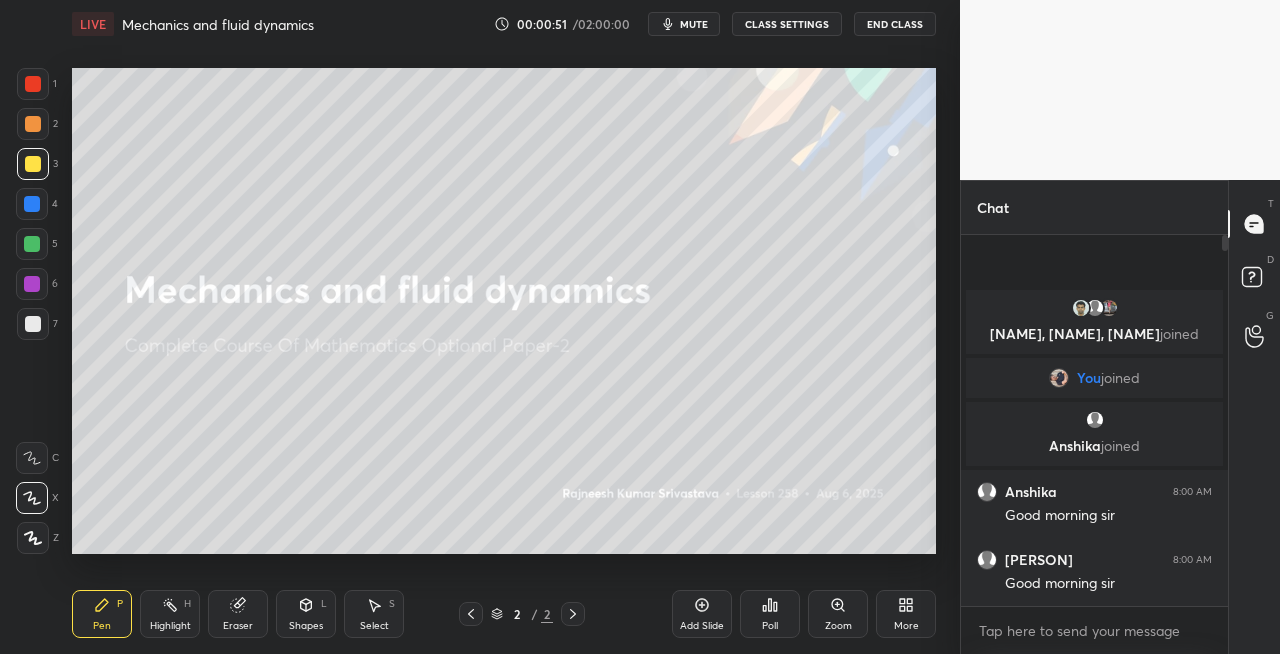 click on "mute" at bounding box center (694, 24) 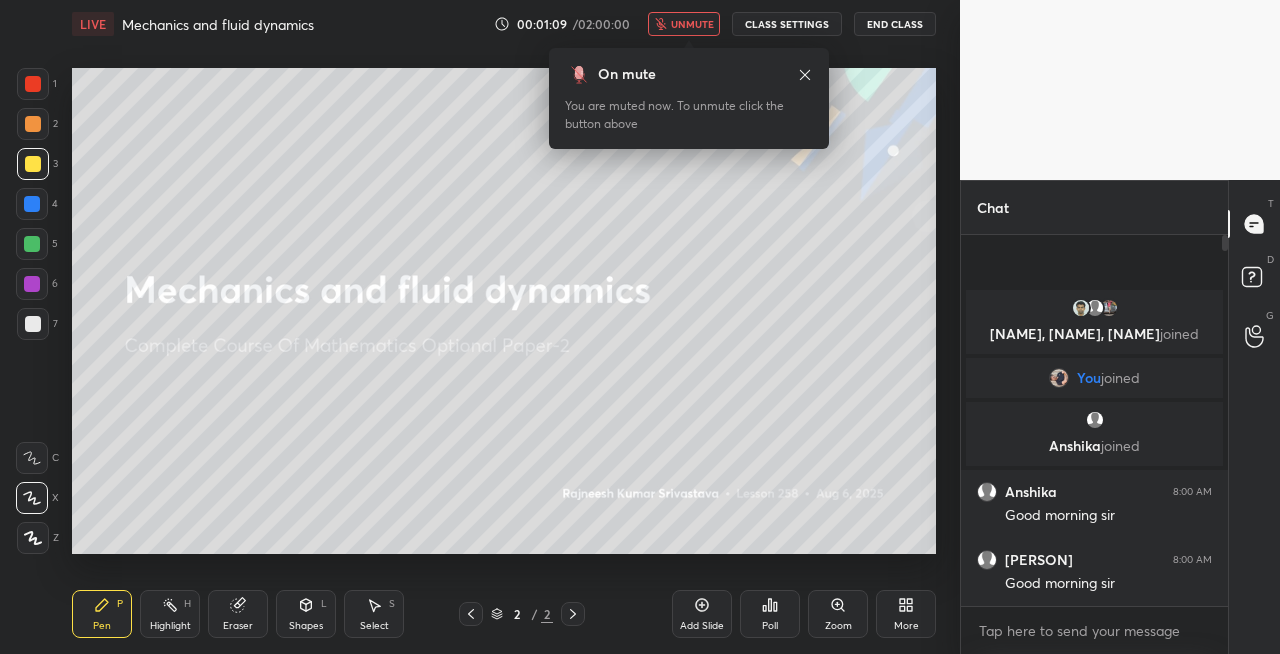 click on "unmute" at bounding box center [692, 24] 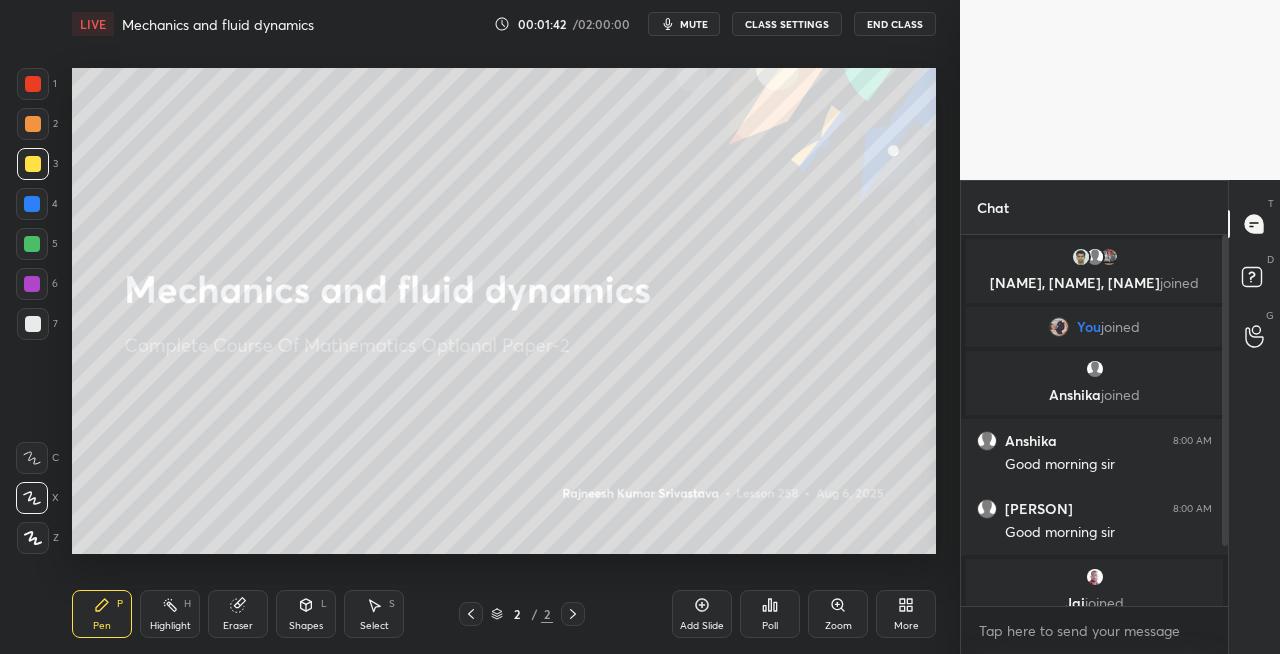 scroll, scrollTop: 88, scrollLeft: 0, axis: vertical 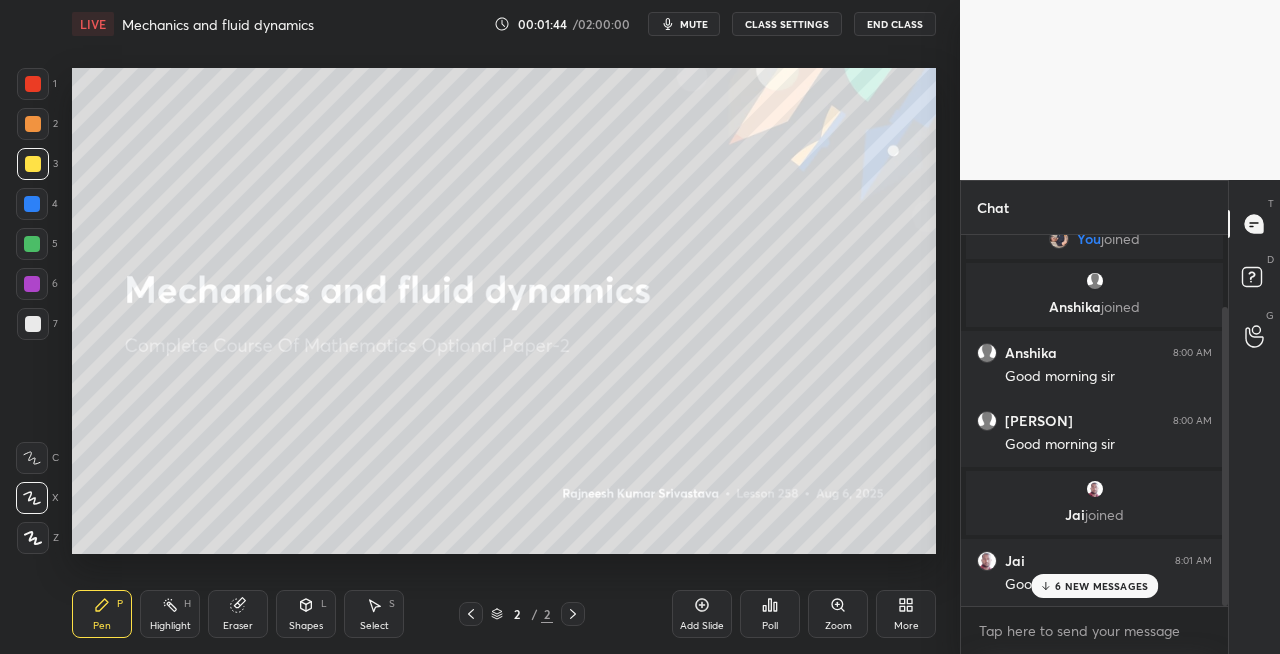 click on "mute" at bounding box center (694, 24) 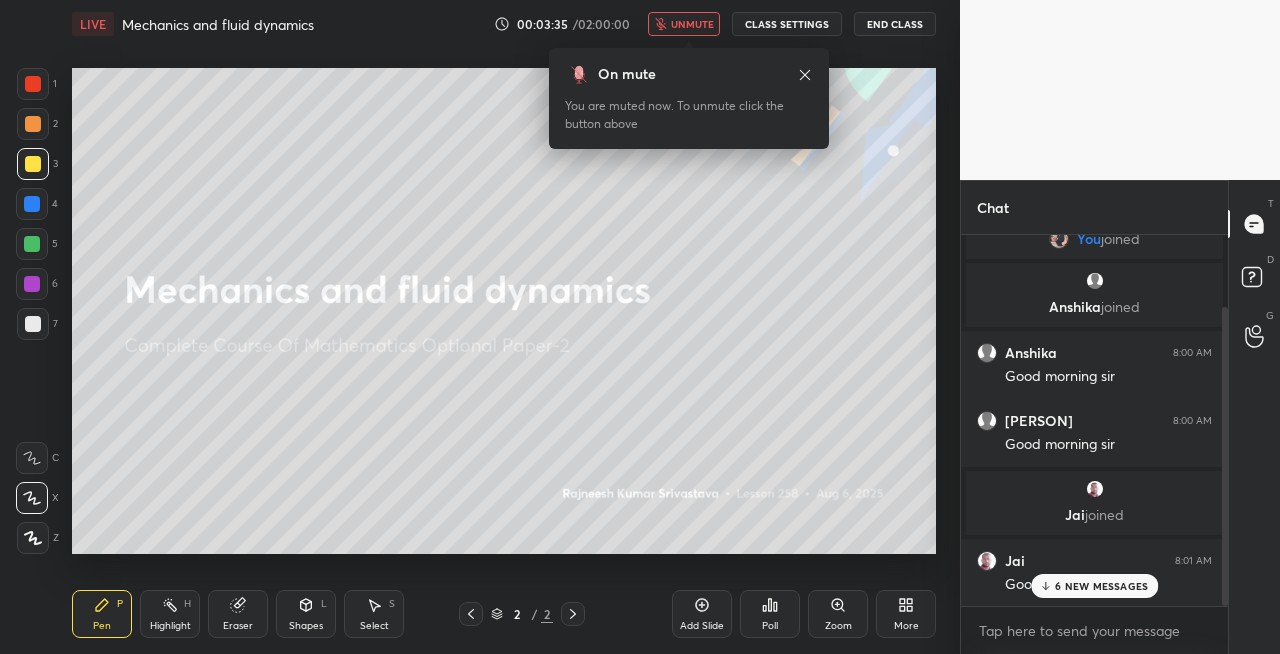 click on "unmute" at bounding box center (692, 24) 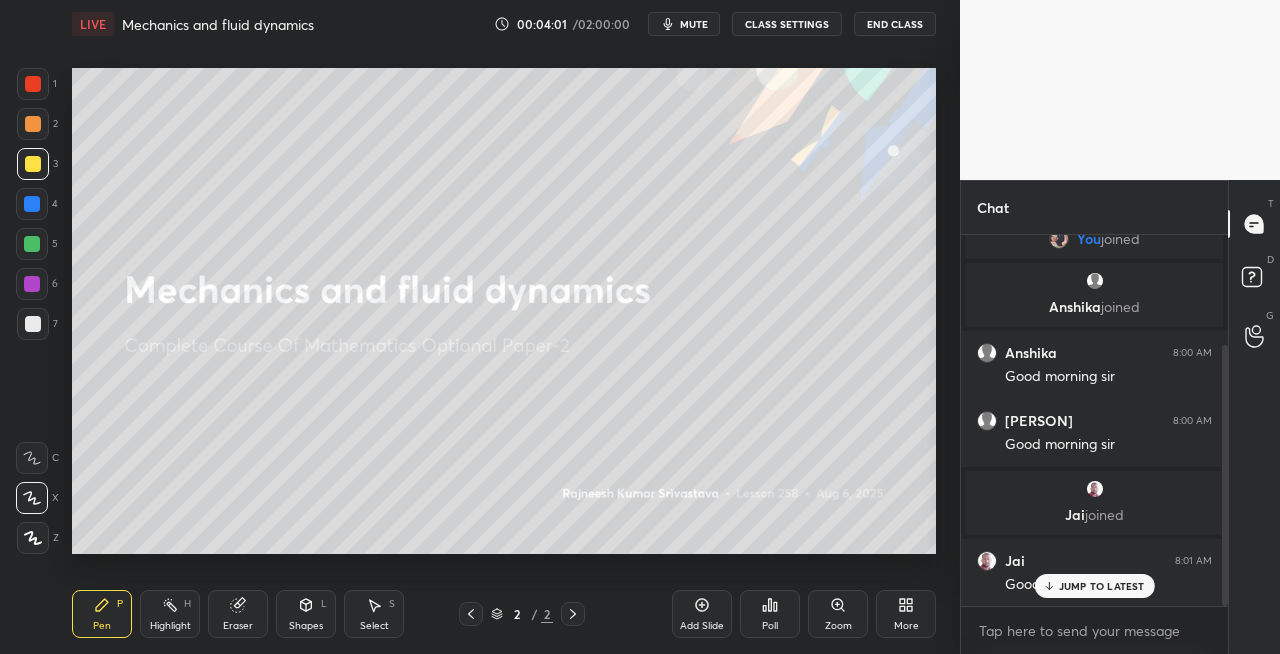 scroll, scrollTop: 156, scrollLeft: 0, axis: vertical 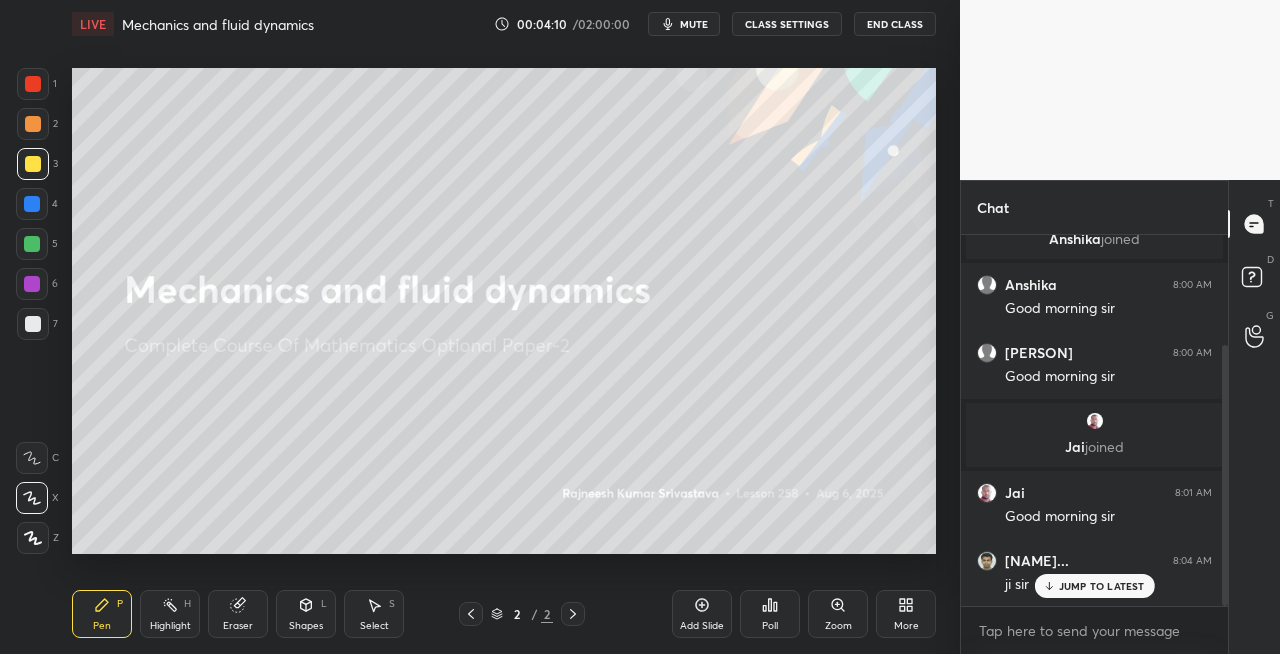 click at bounding box center [33, 324] 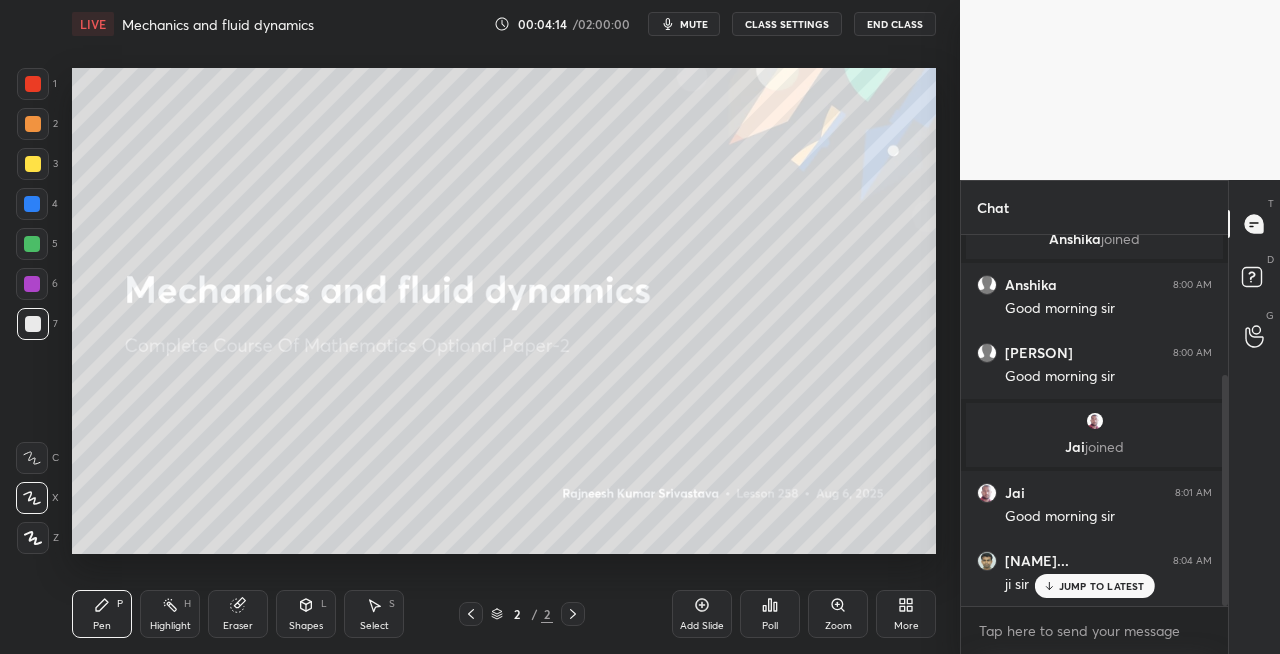 scroll, scrollTop: 224, scrollLeft: 0, axis: vertical 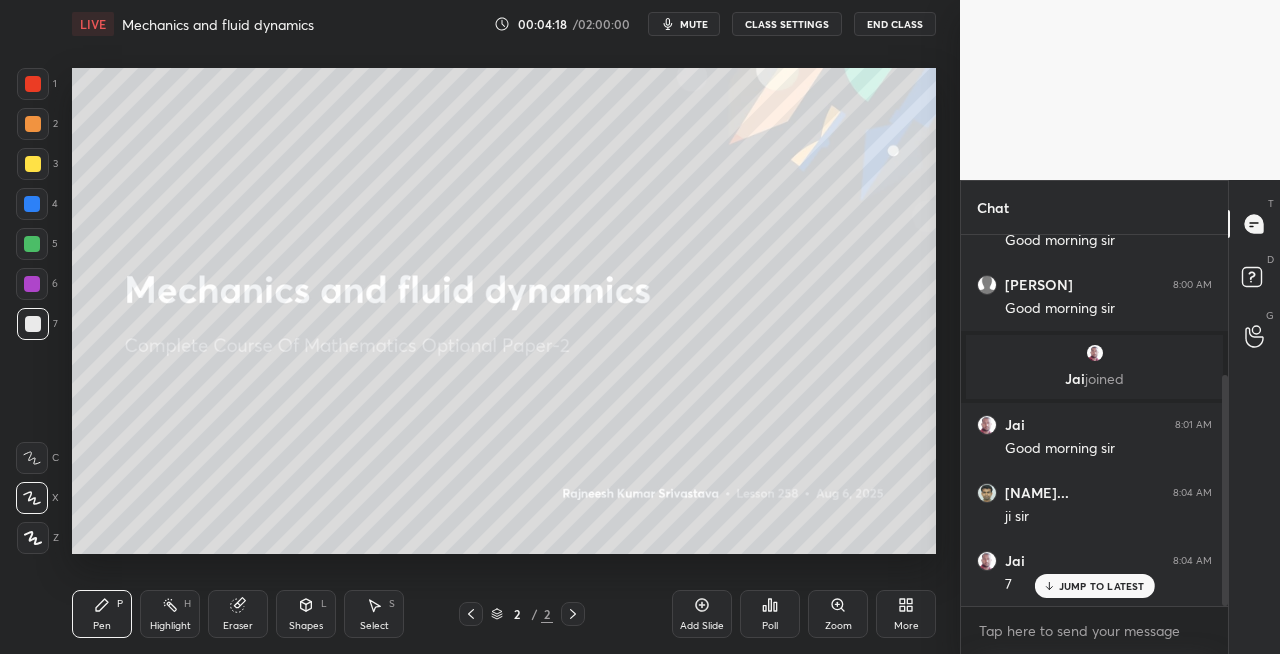 click on "Shapes" at bounding box center (306, 626) 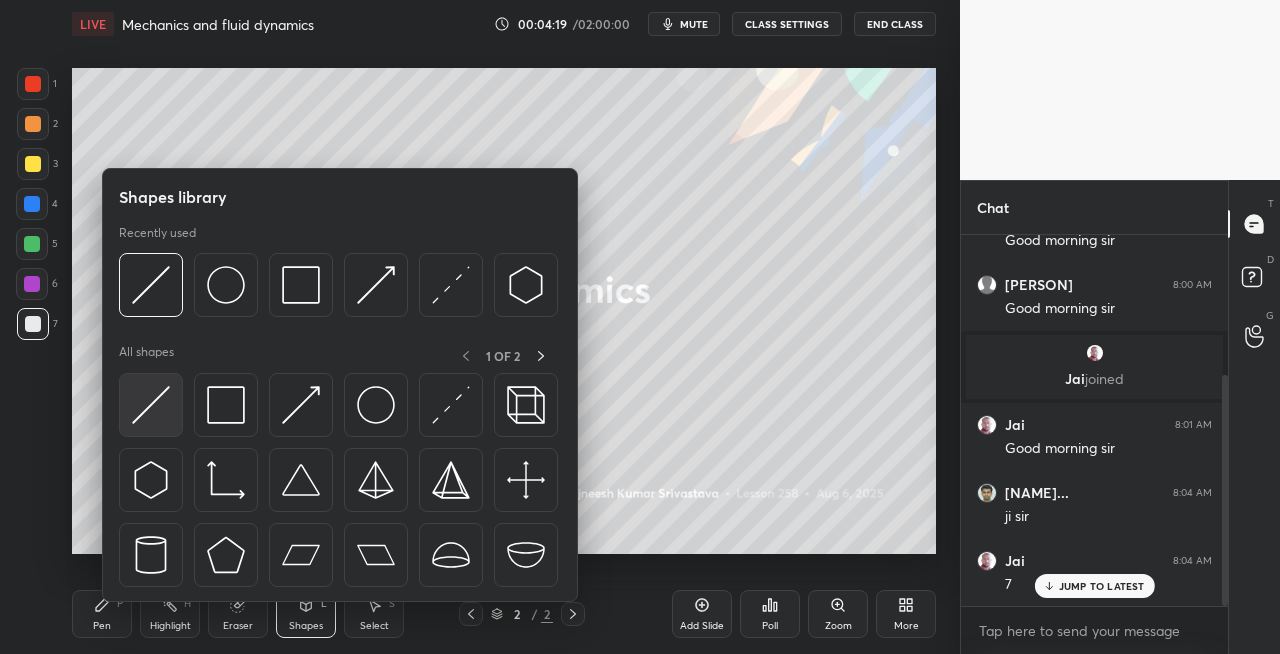 click at bounding box center (151, 405) 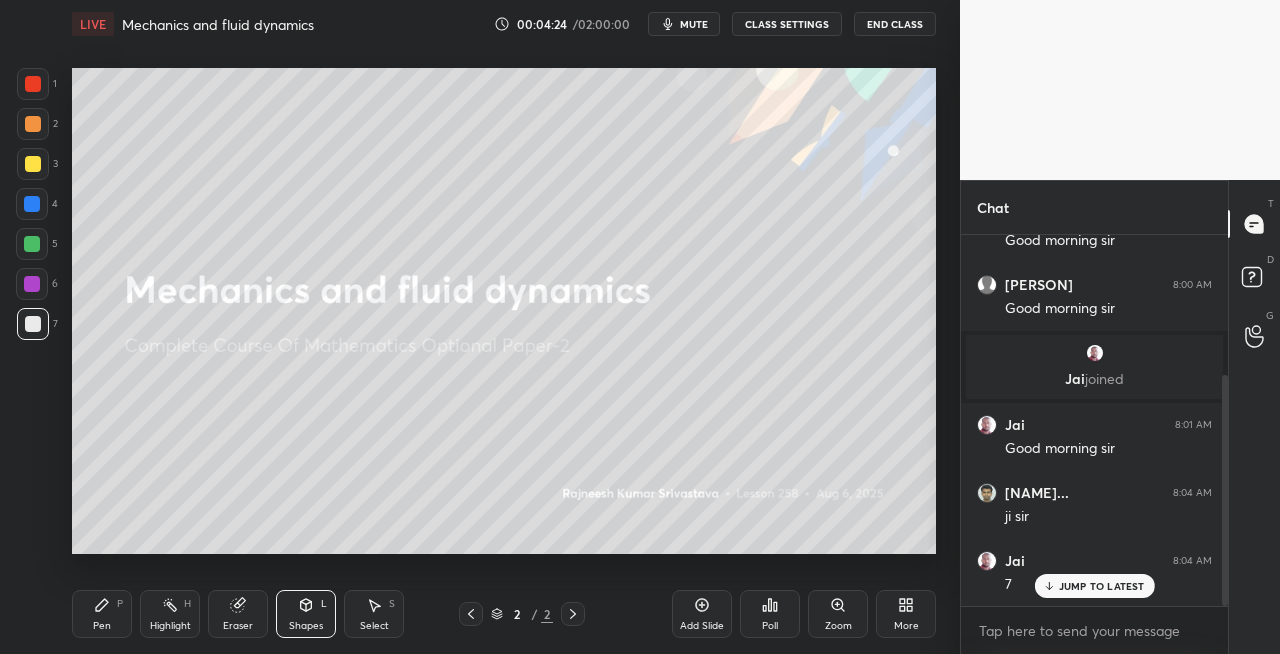 click on "Pen P" at bounding box center (102, 614) 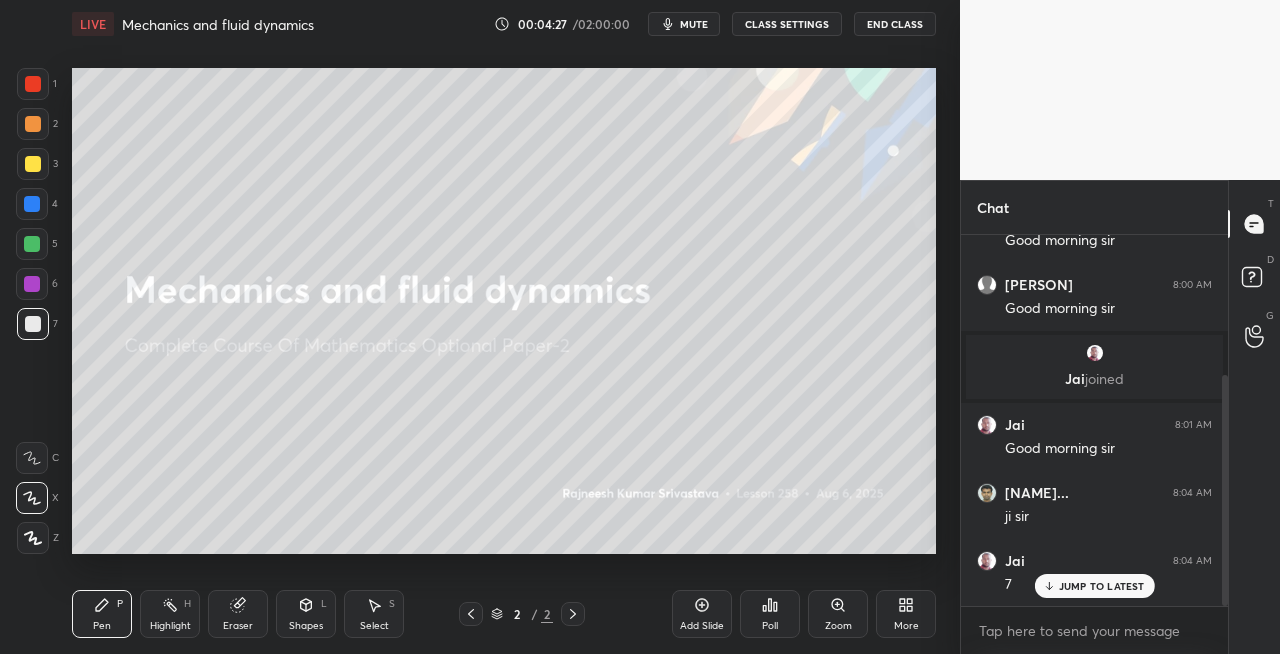 click on "Shapes L" at bounding box center (306, 614) 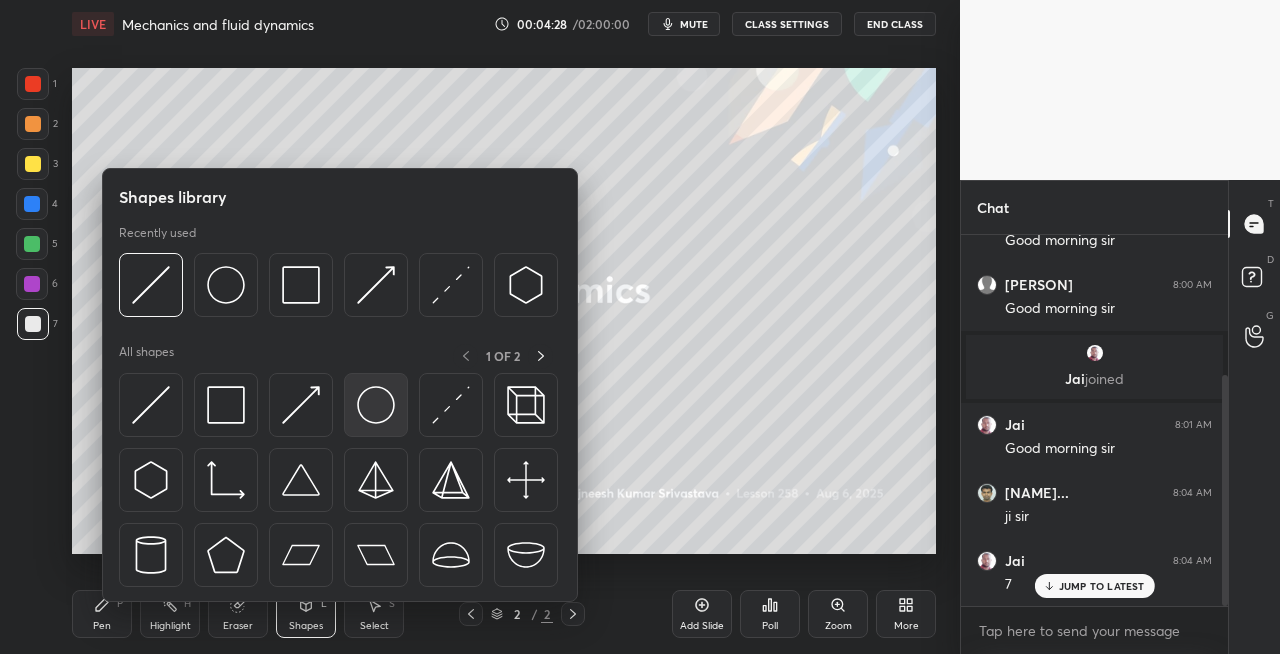 click at bounding box center [376, 405] 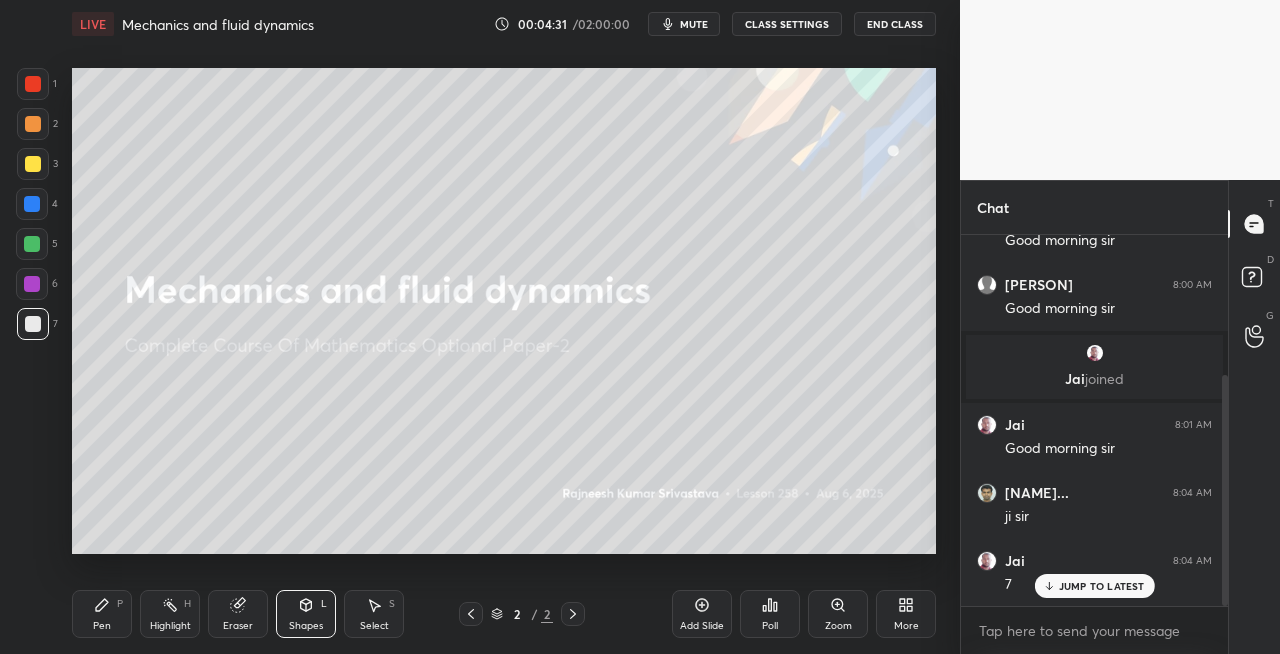 click 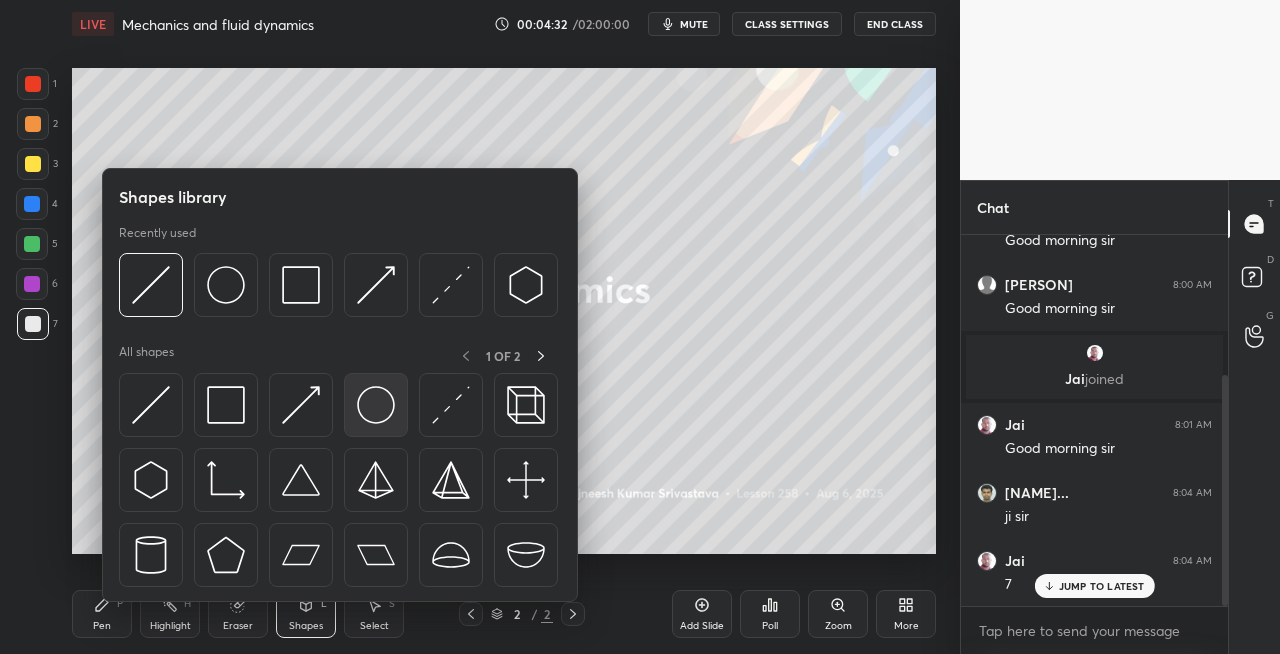 click at bounding box center (376, 405) 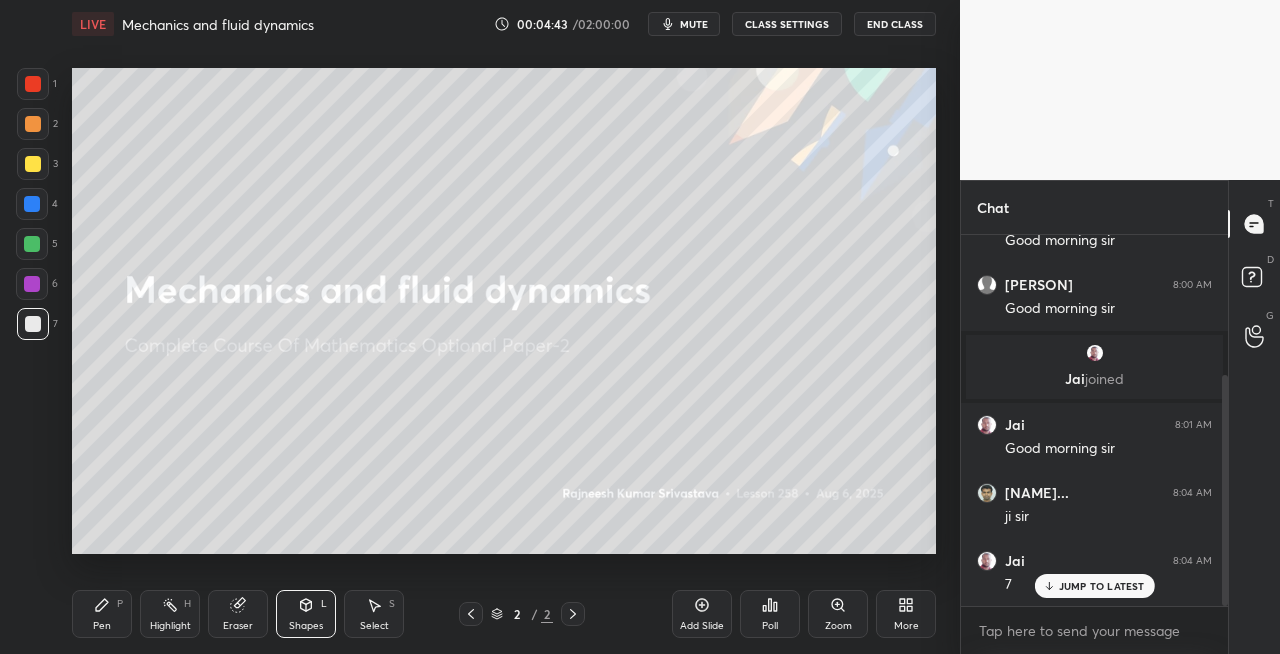 click on "Eraser" at bounding box center (238, 614) 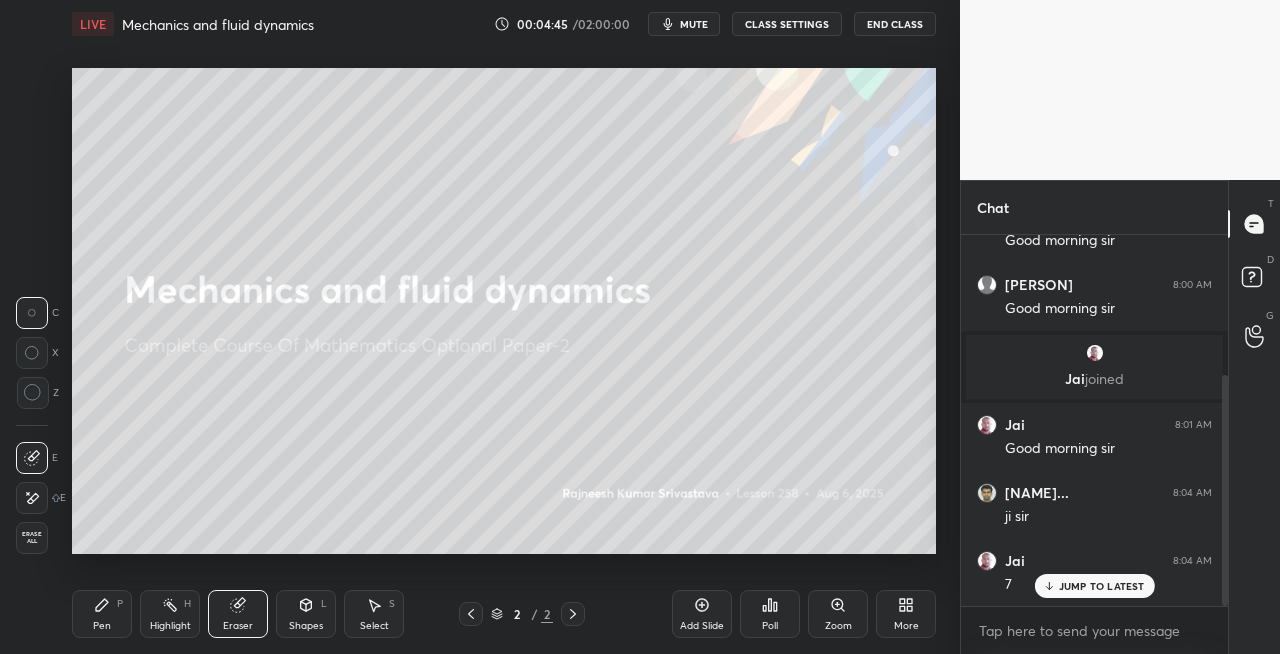 click on "Shapes" at bounding box center (306, 626) 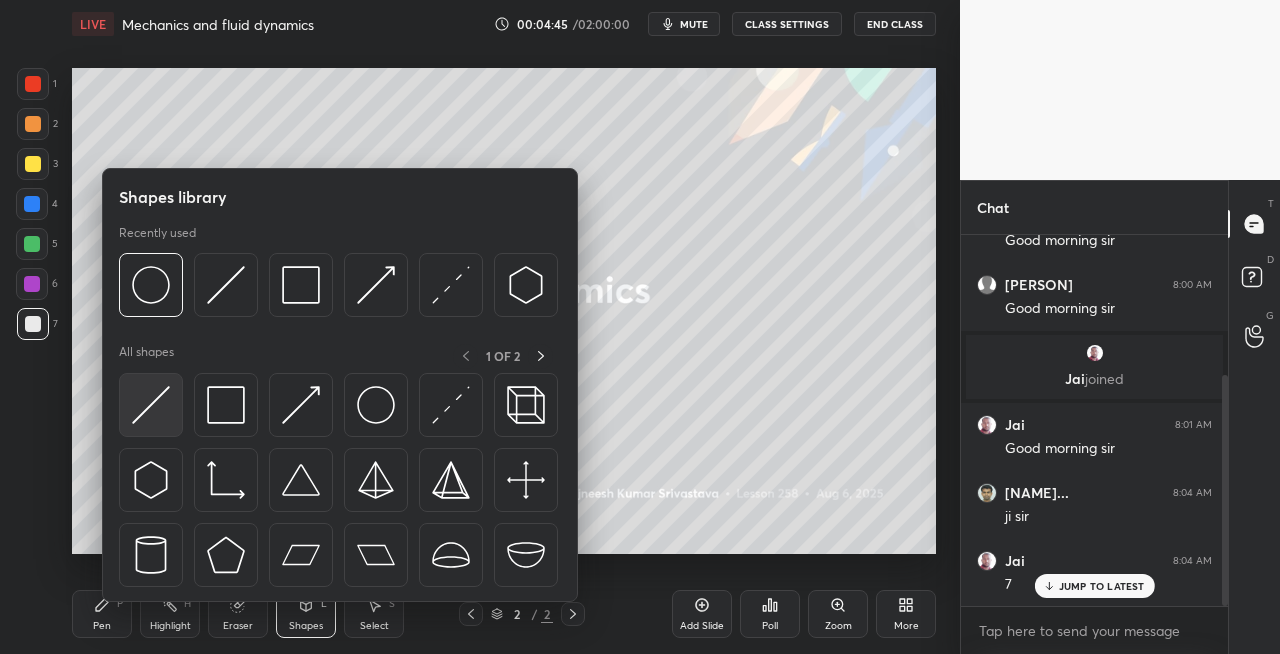 click at bounding box center [151, 405] 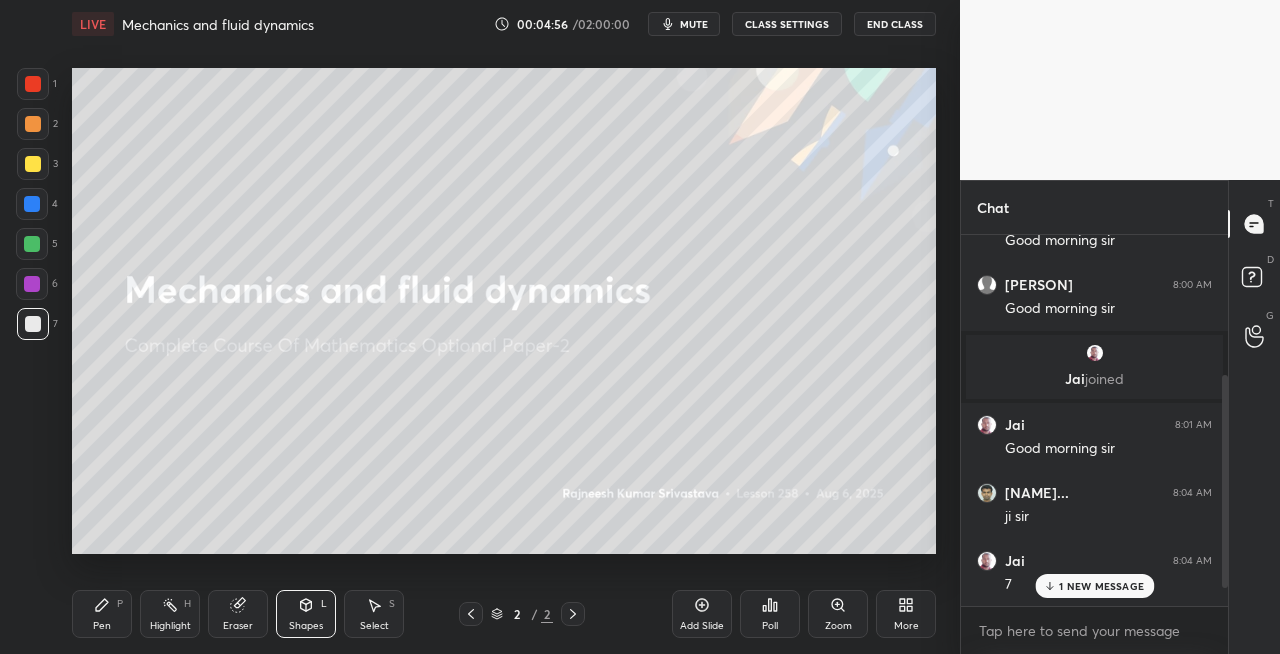 scroll, scrollTop: 296, scrollLeft: 0, axis: vertical 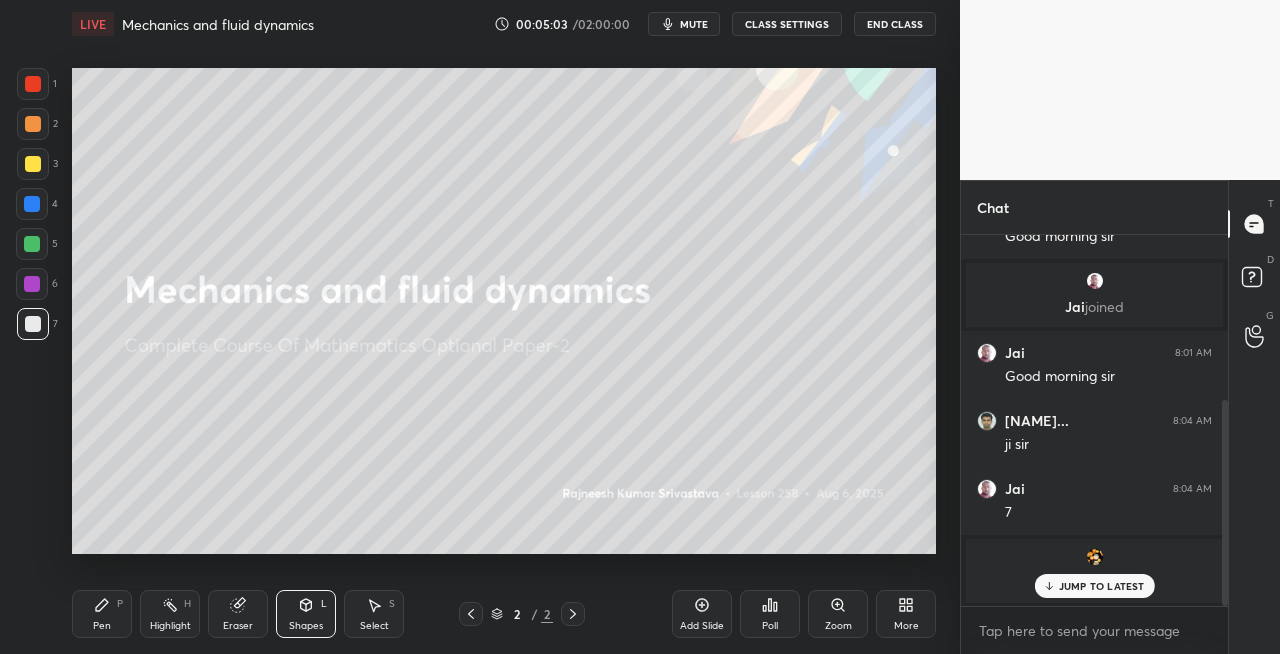 click on "Shapes L" at bounding box center (306, 614) 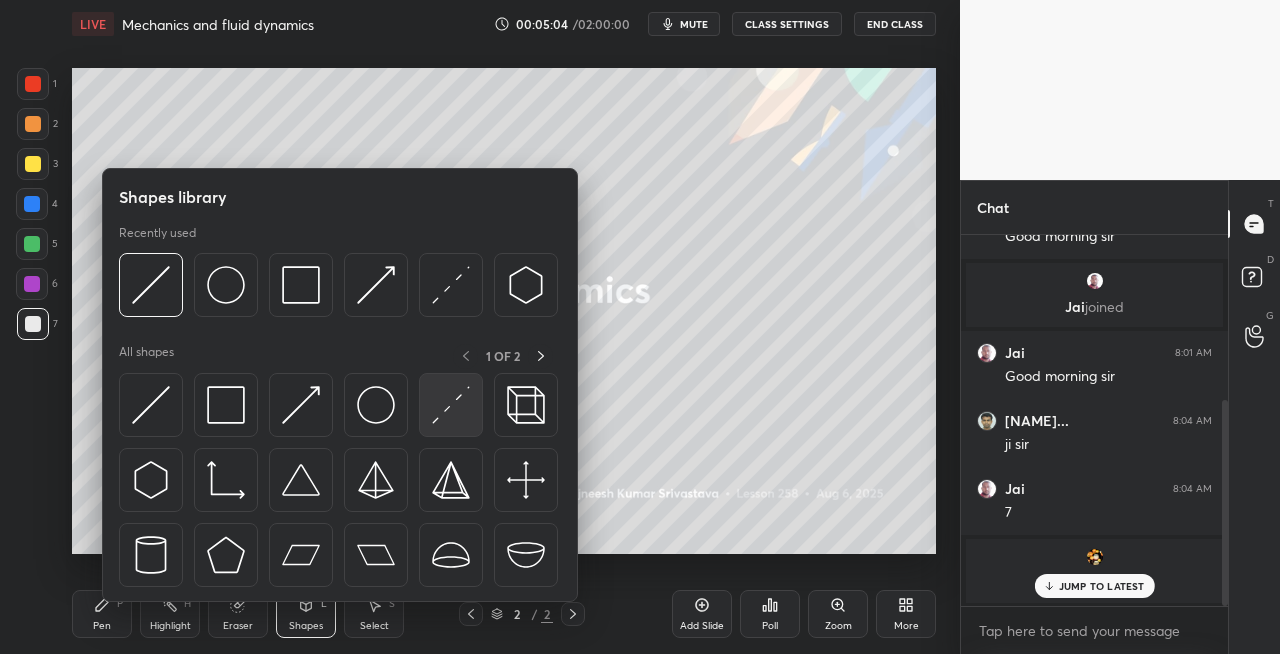 click at bounding box center [451, 405] 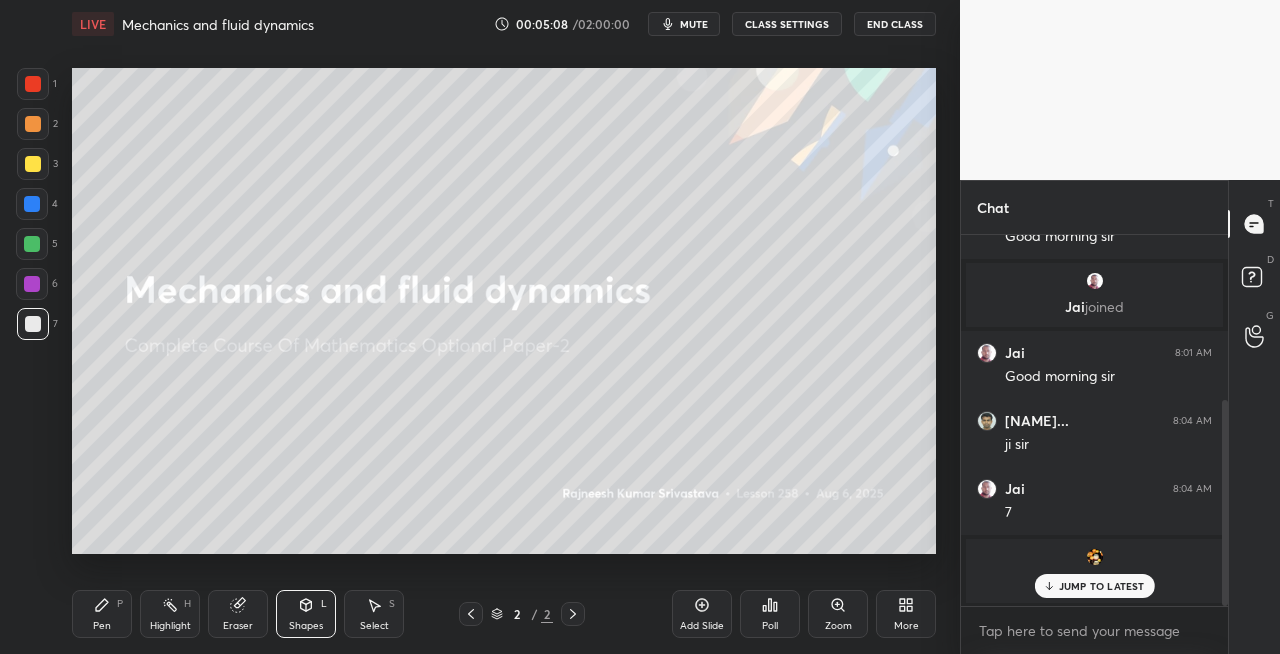click on "Pen P" at bounding box center [102, 614] 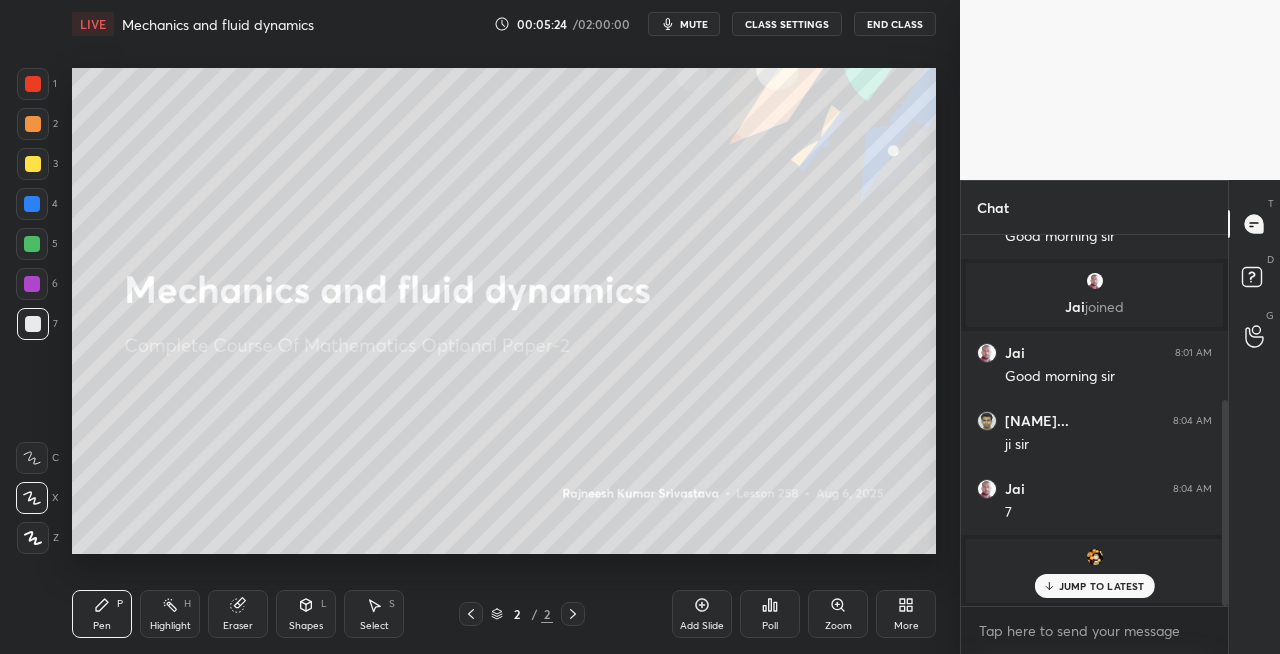 click on "Shapes L" at bounding box center [306, 614] 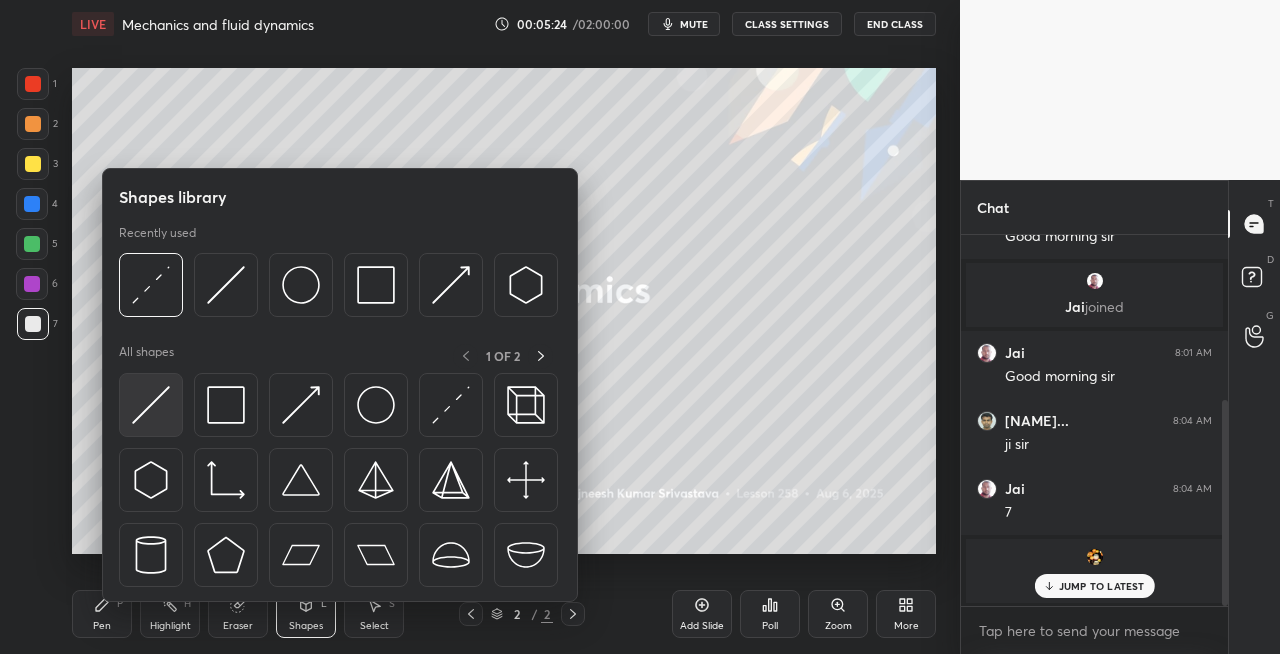 click at bounding box center (151, 405) 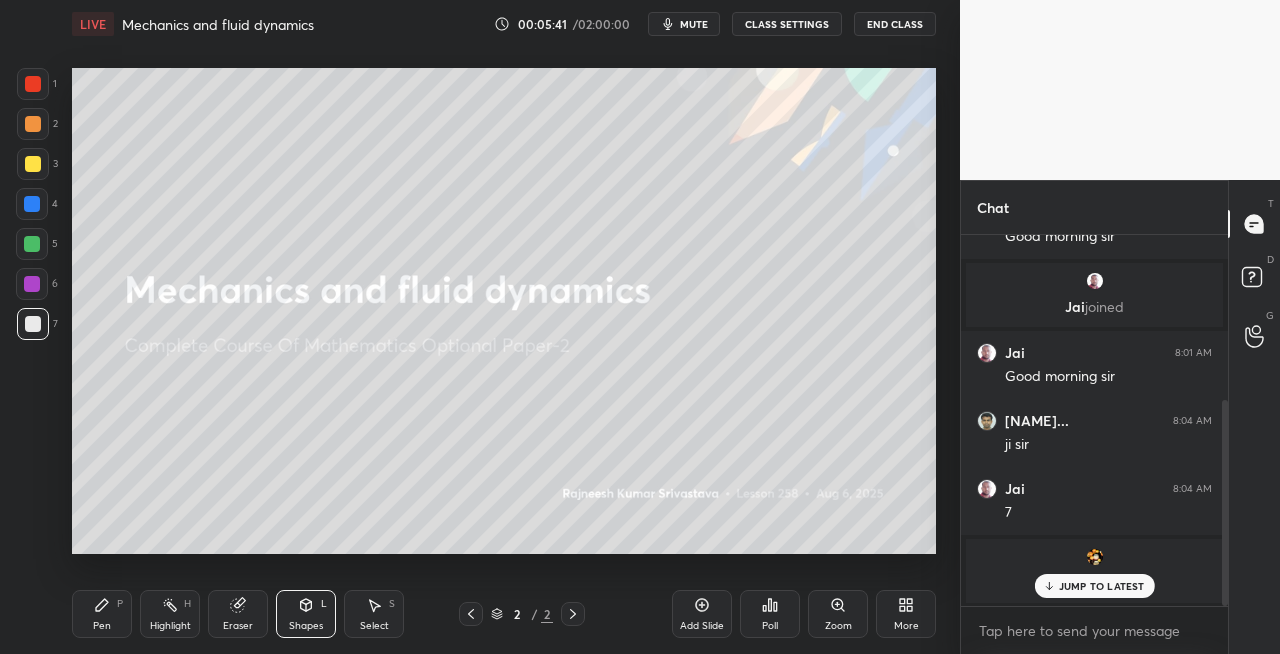 click on "Eraser" at bounding box center (238, 626) 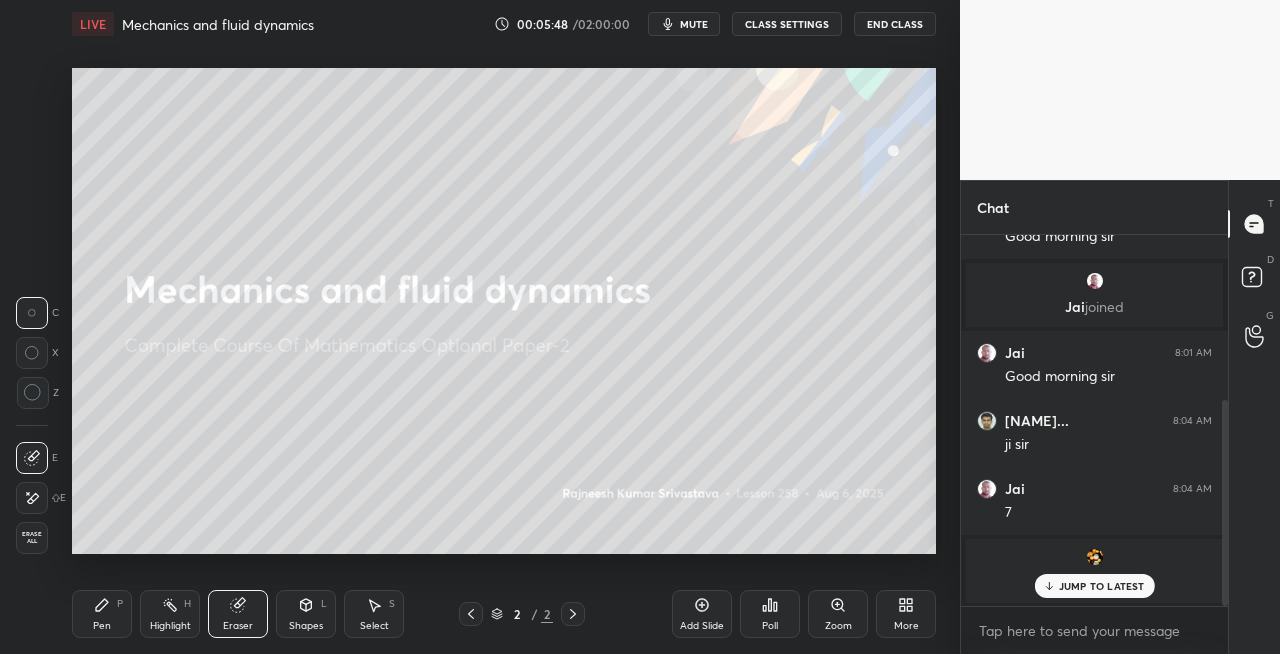 click on "Pen P" at bounding box center (102, 614) 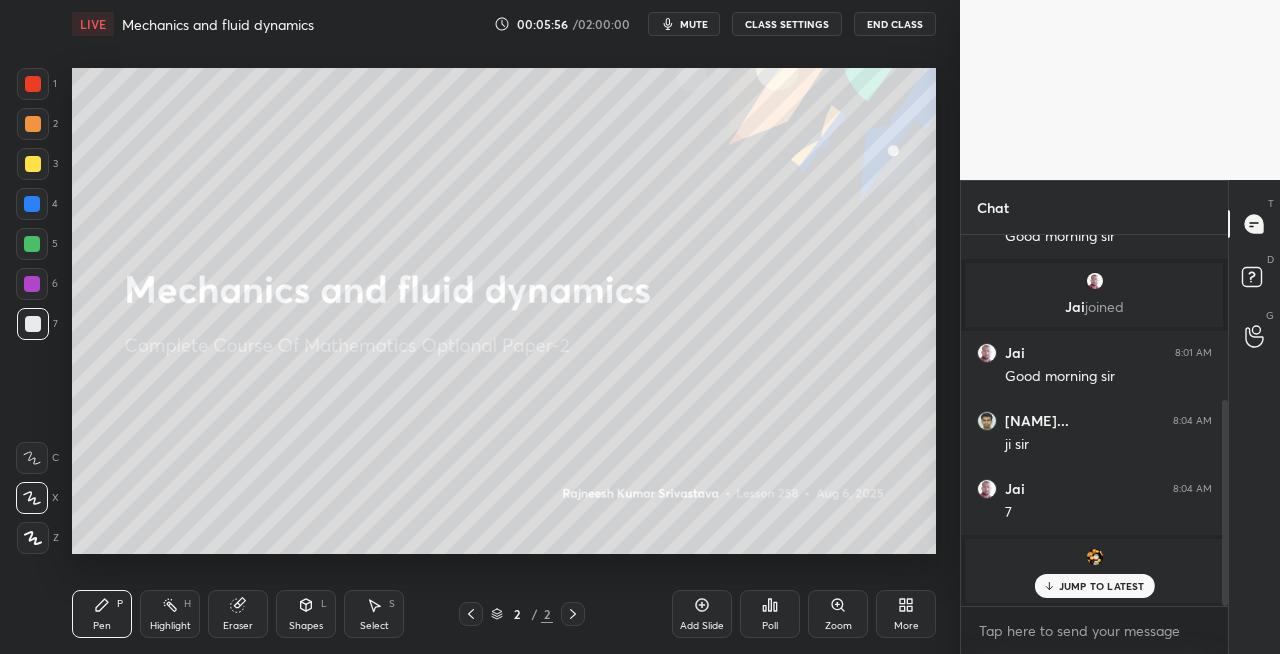 click 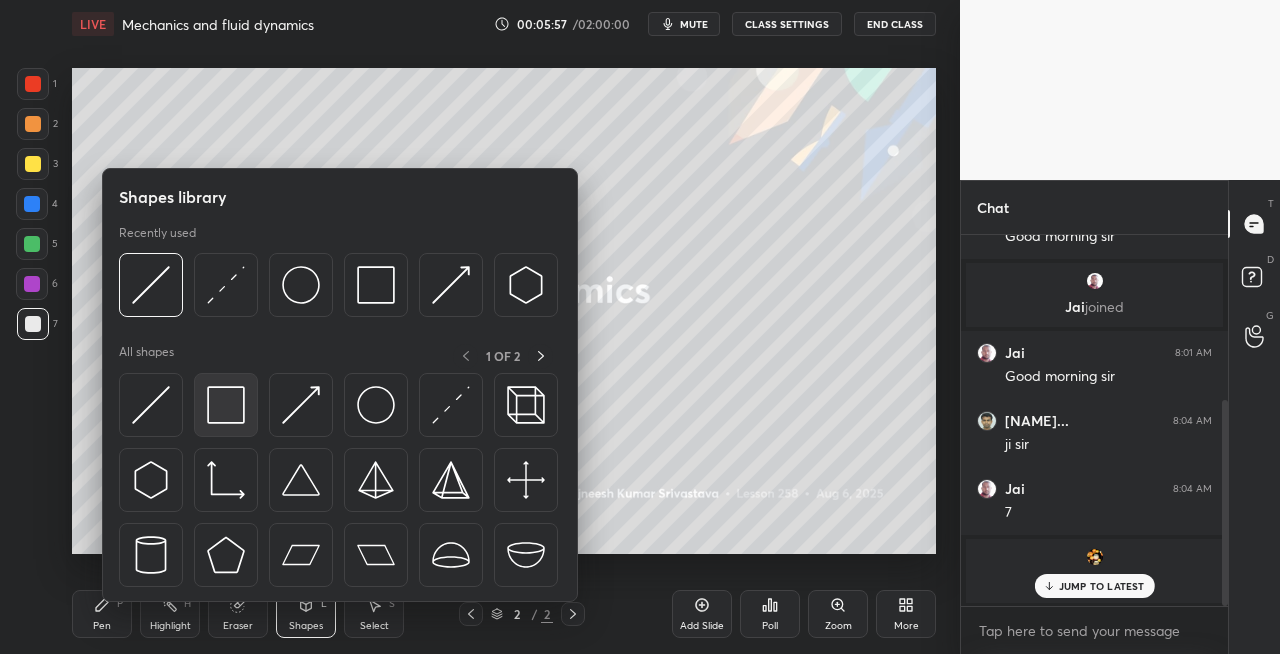 click at bounding box center [226, 405] 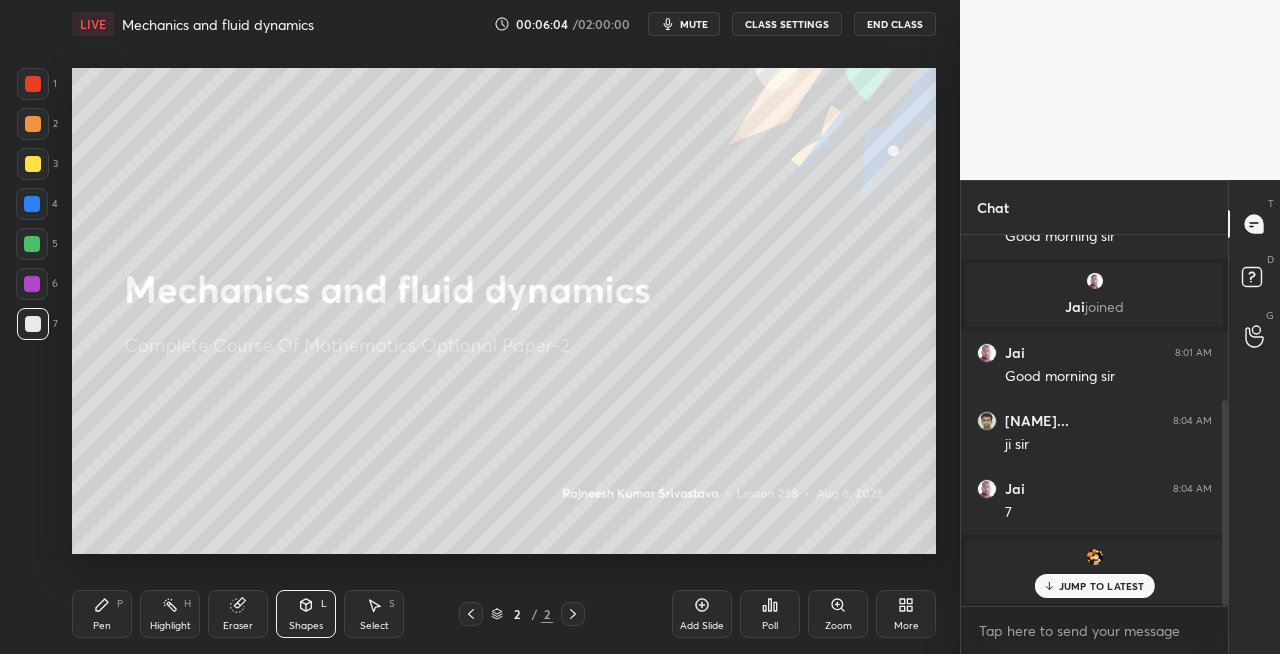 click 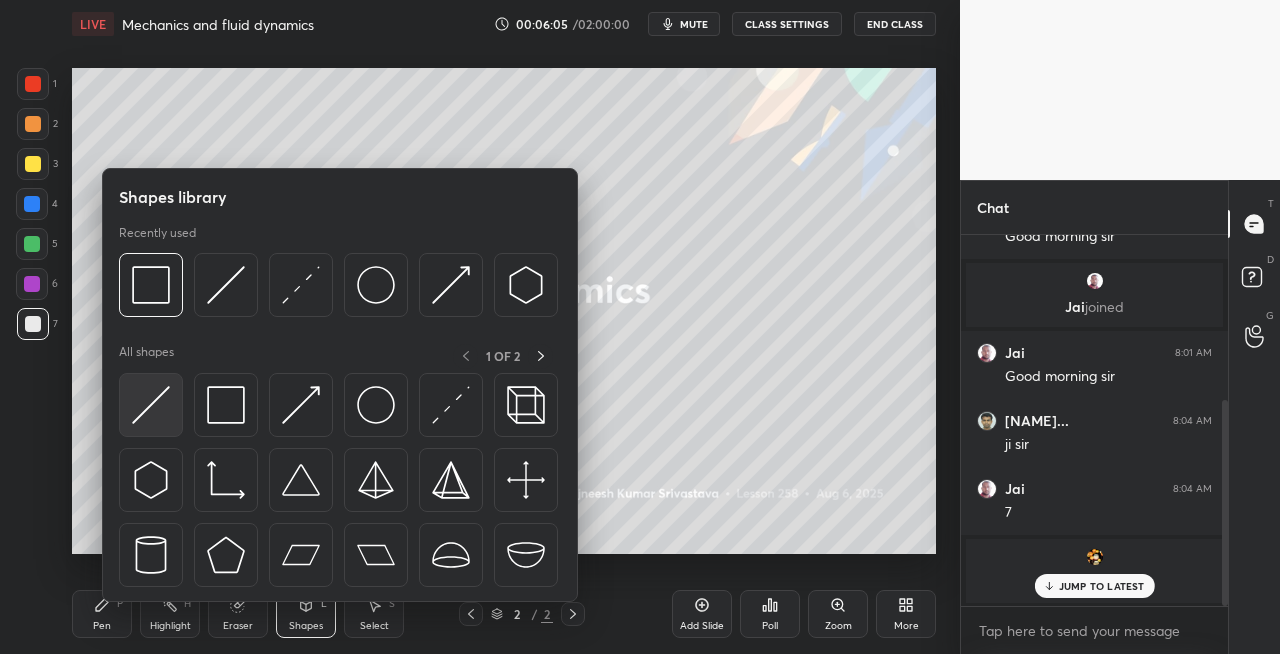 click at bounding box center (151, 405) 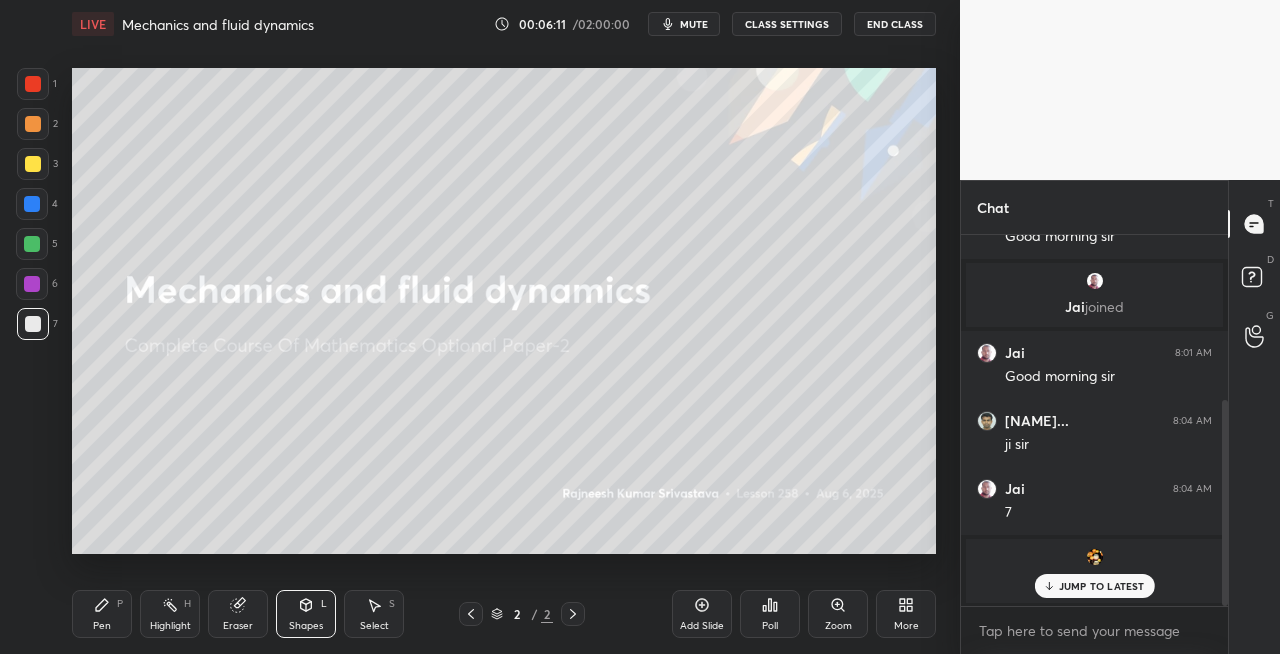 click on "Eraser" at bounding box center (238, 614) 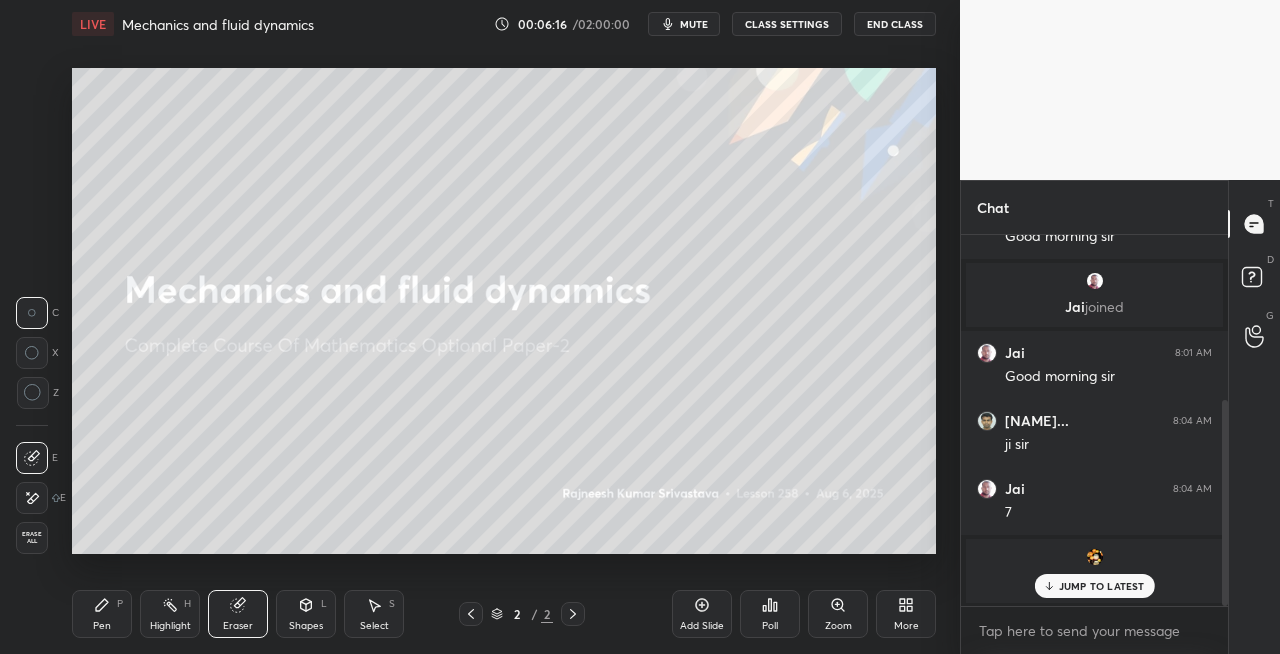 click on "Pen P Highlight H Eraser Shapes L Select S" at bounding box center [222, 614] 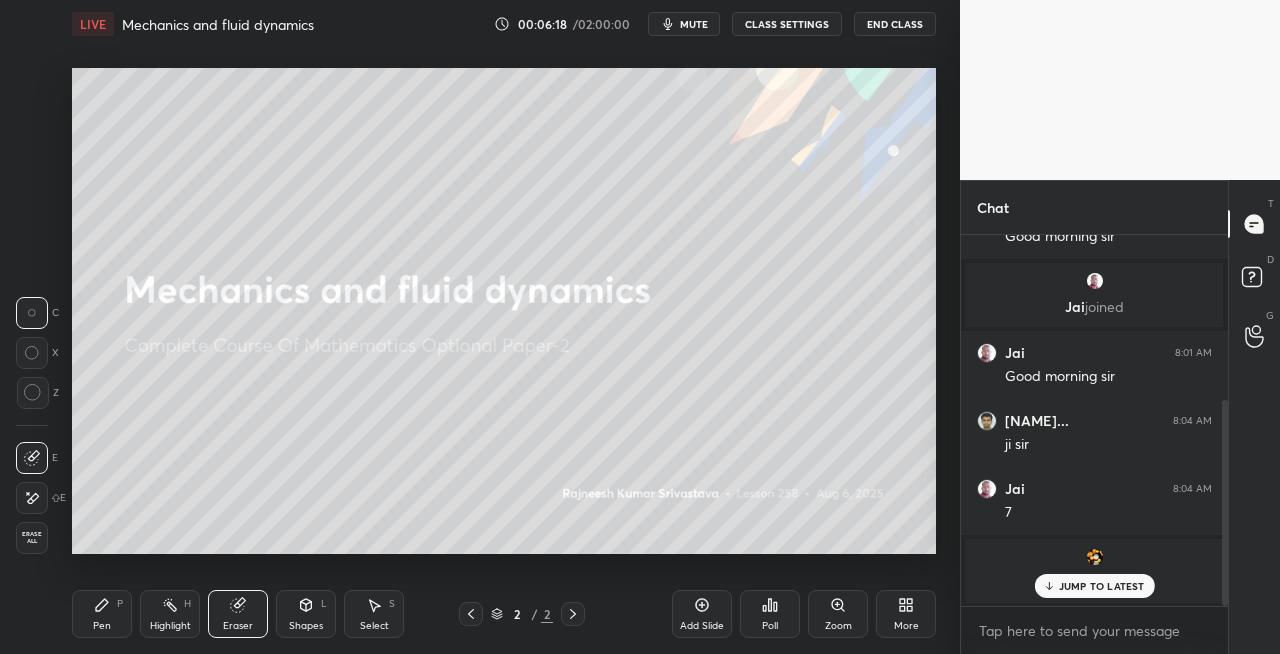 click on "Pen P" at bounding box center [102, 614] 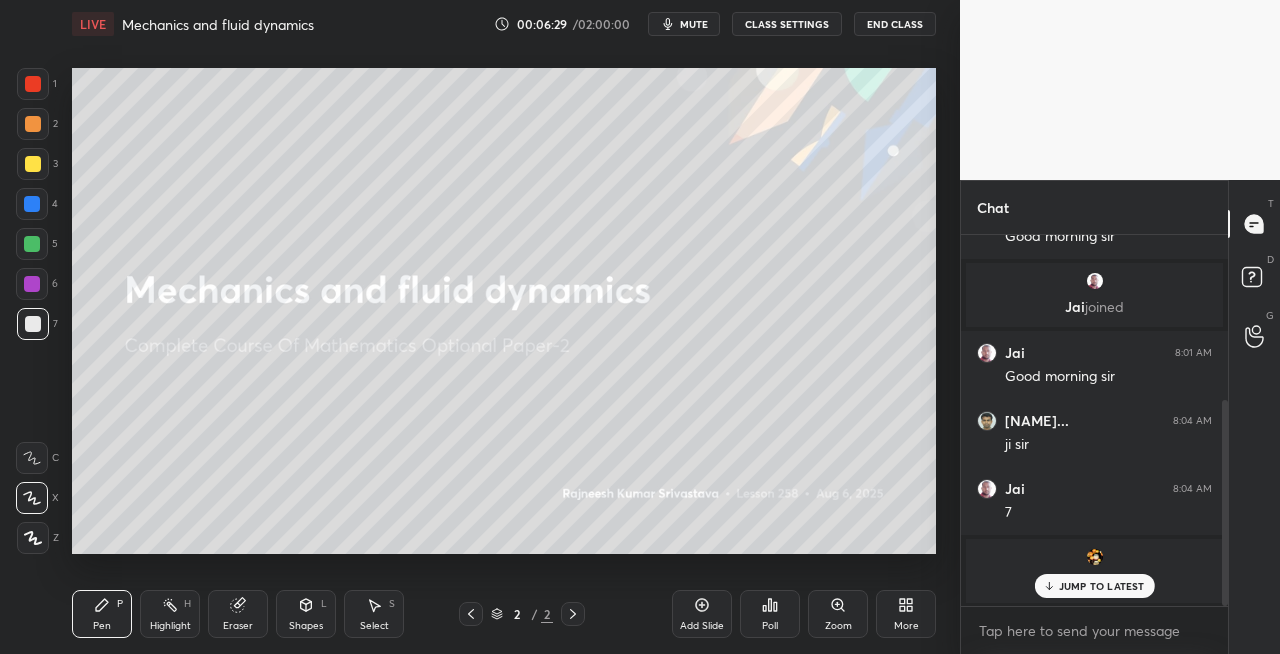 click on "Eraser" at bounding box center [238, 614] 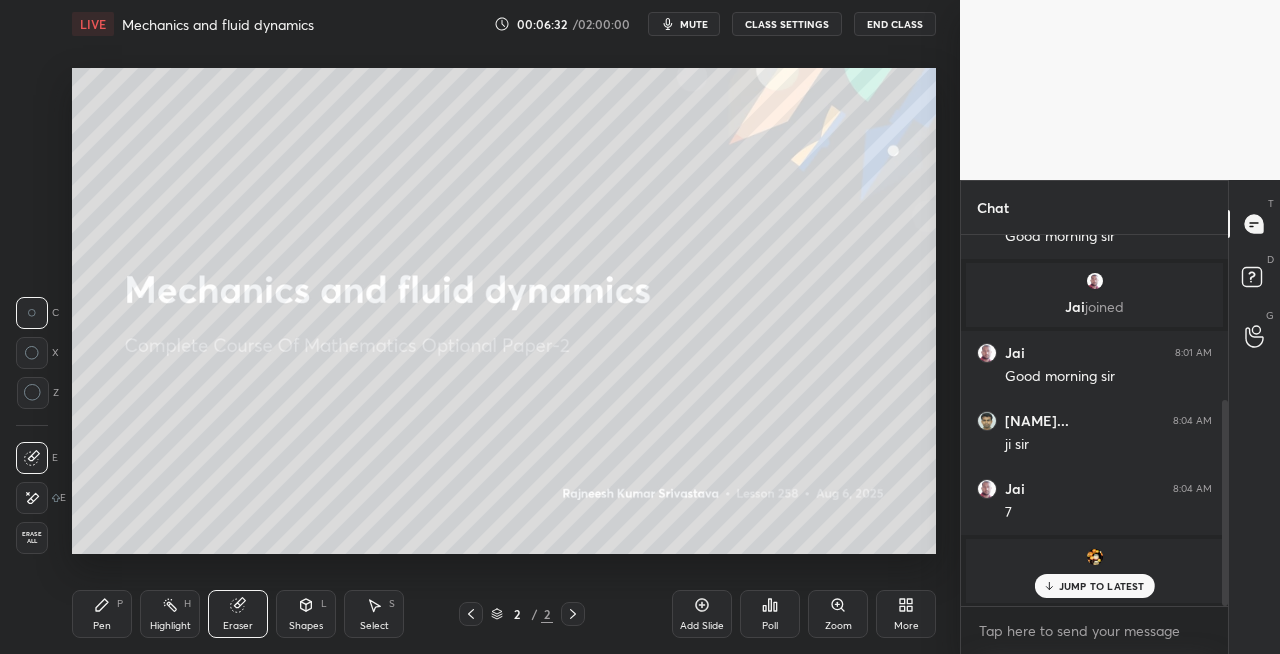 click 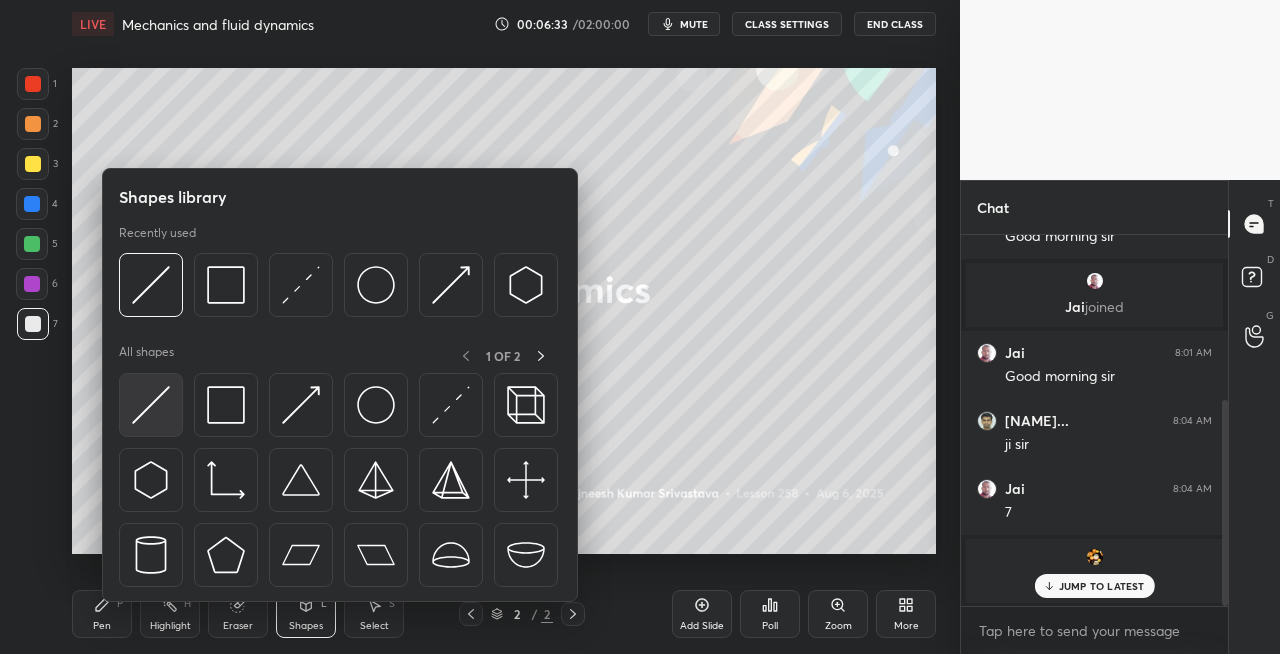 click at bounding box center [151, 405] 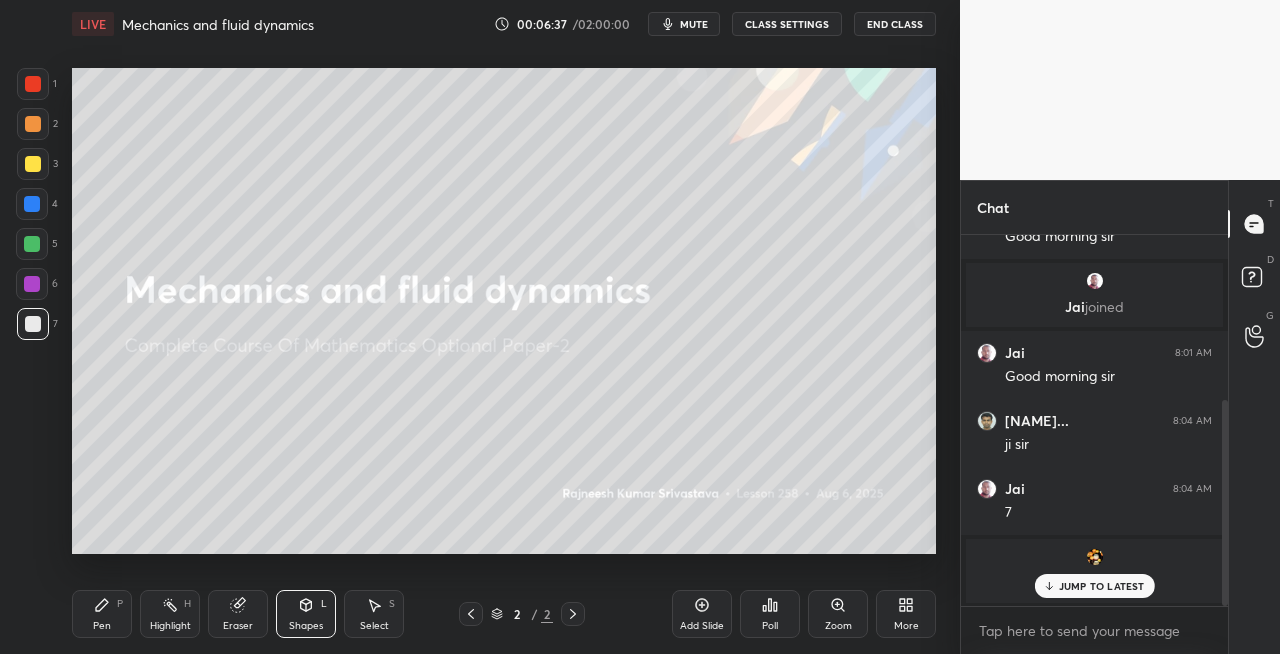 click on "Eraser" at bounding box center [238, 614] 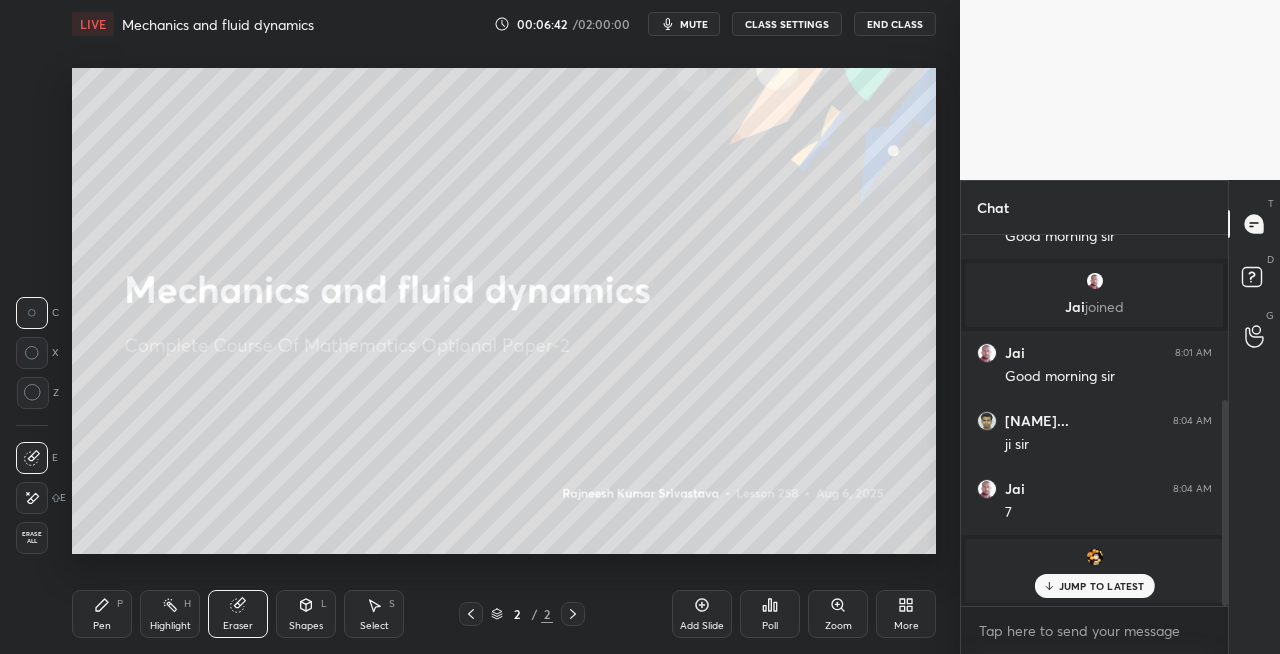 click on "Shapes L" at bounding box center (306, 614) 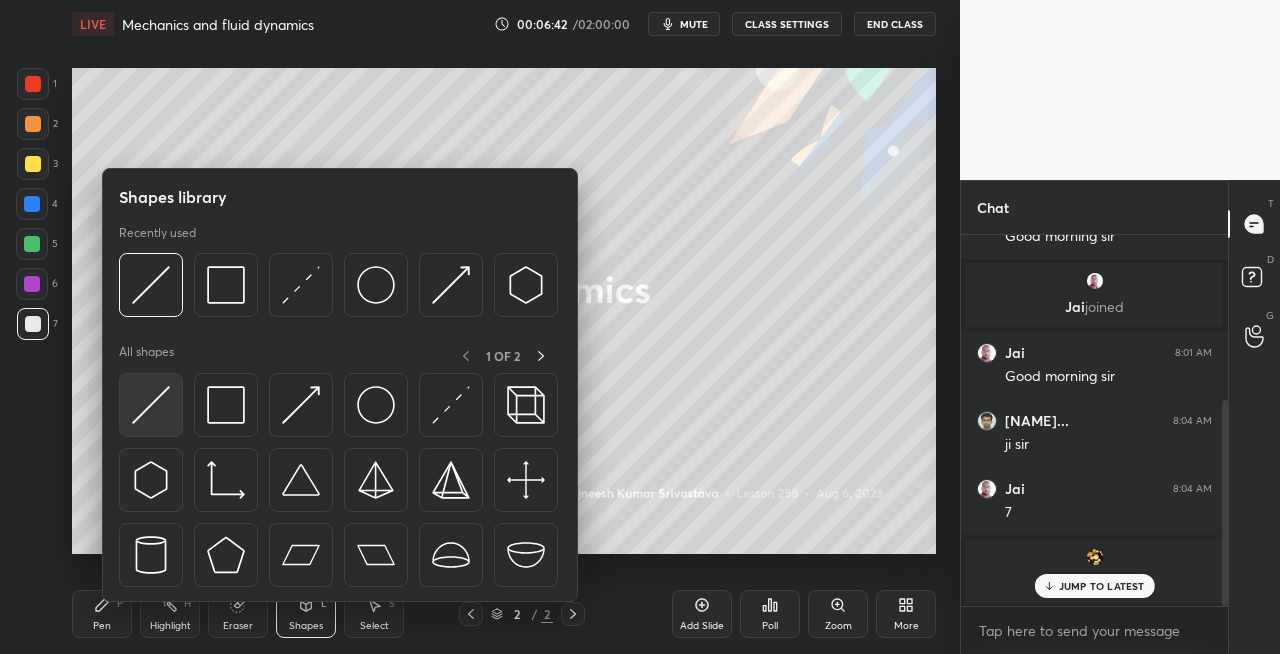 click at bounding box center (151, 405) 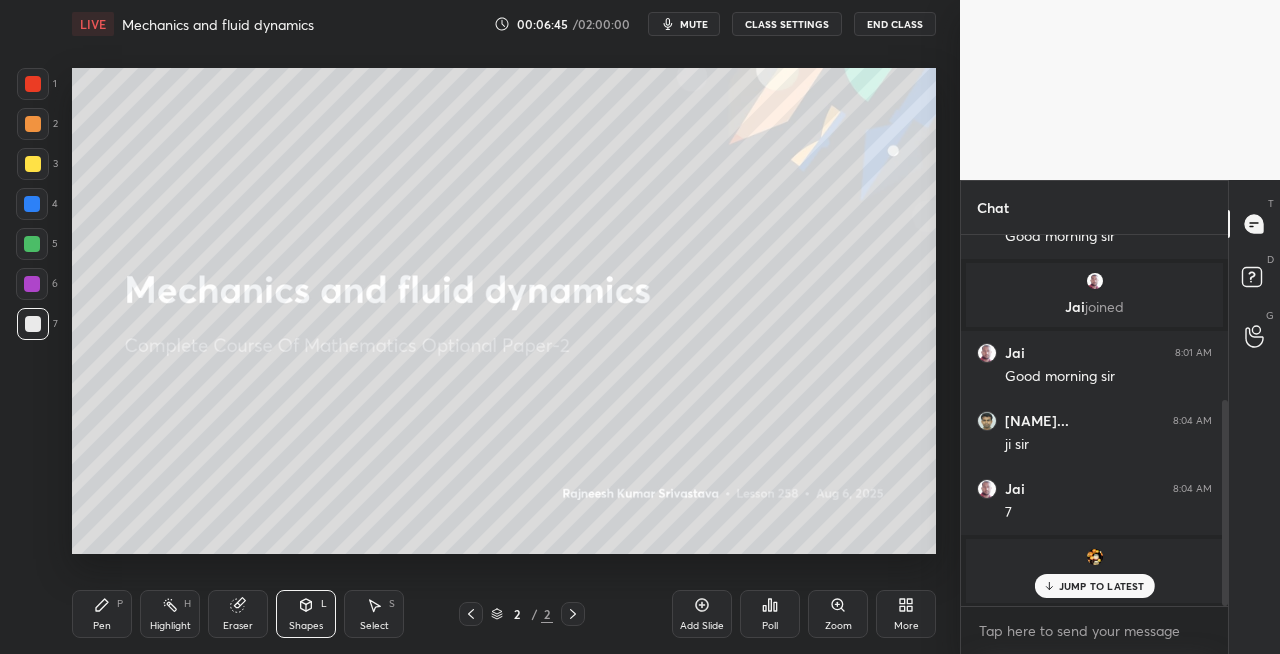 click on "Eraser" at bounding box center (238, 626) 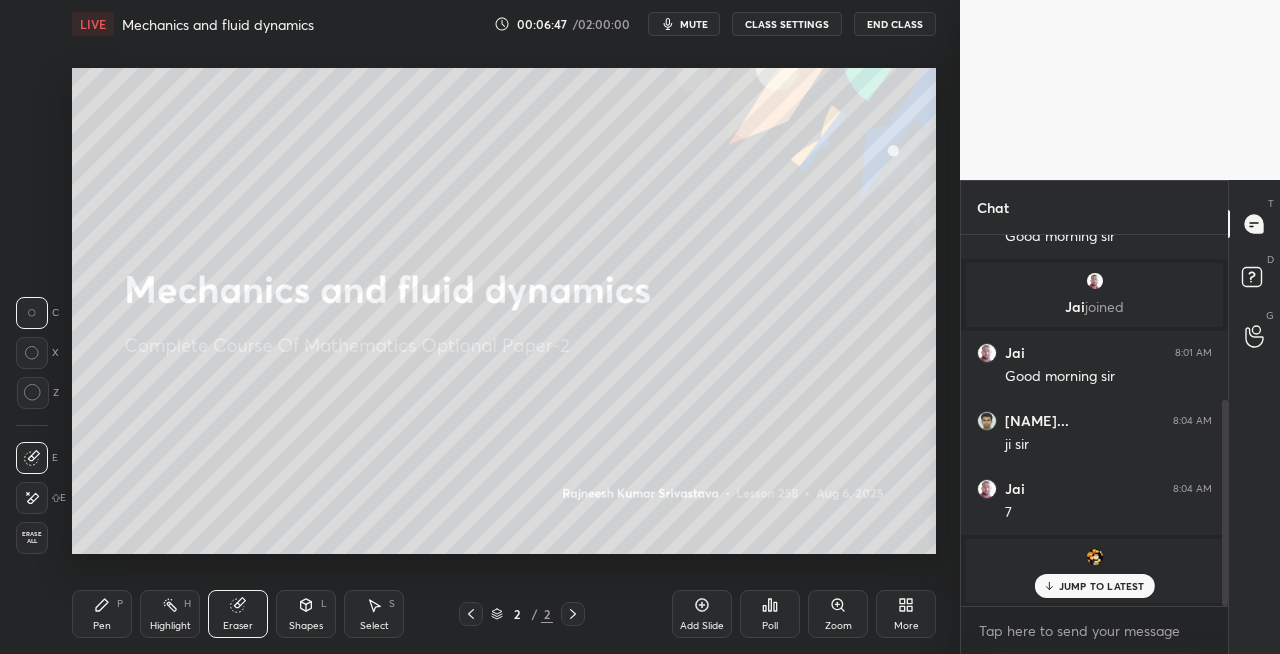 click on "Pen P" at bounding box center (102, 614) 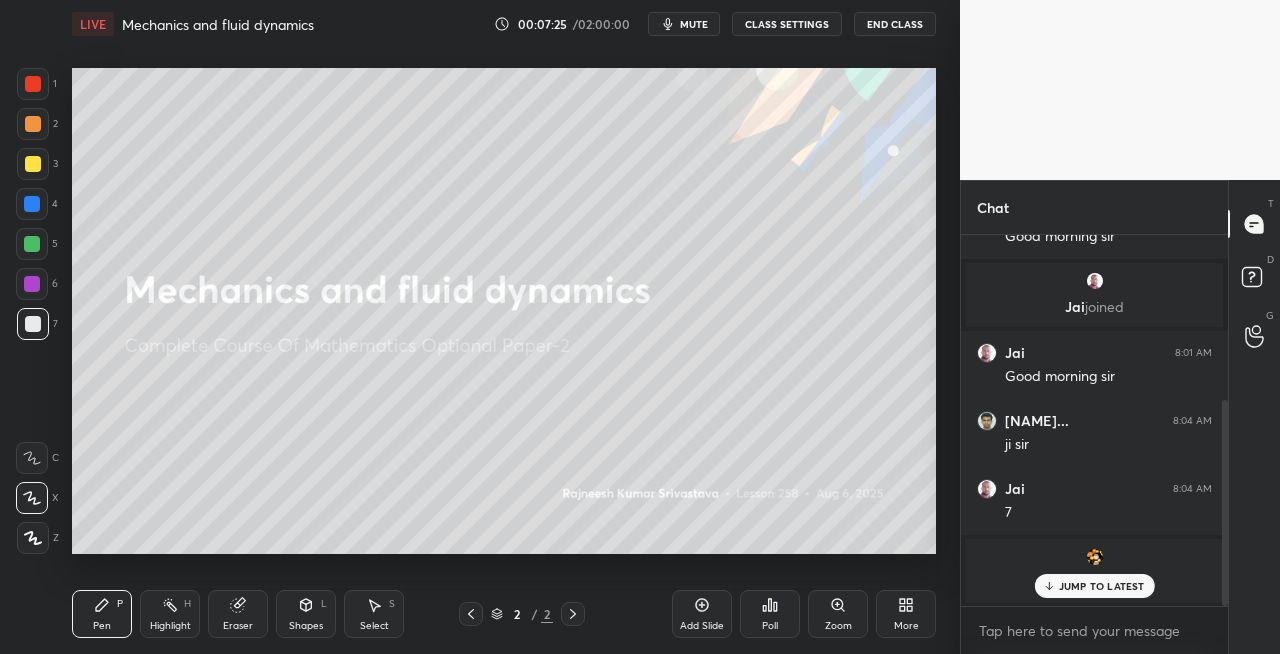 click on "Eraser" at bounding box center (238, 614) 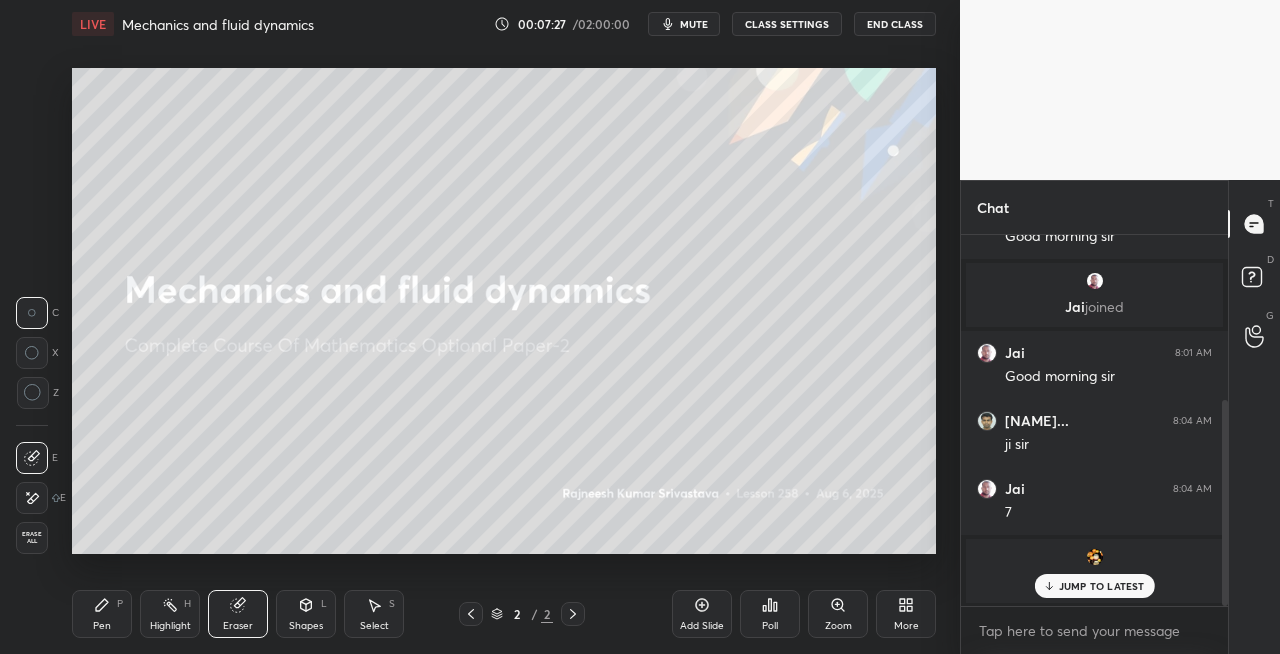 click on "Pen P" at bounding box center [102, 614] 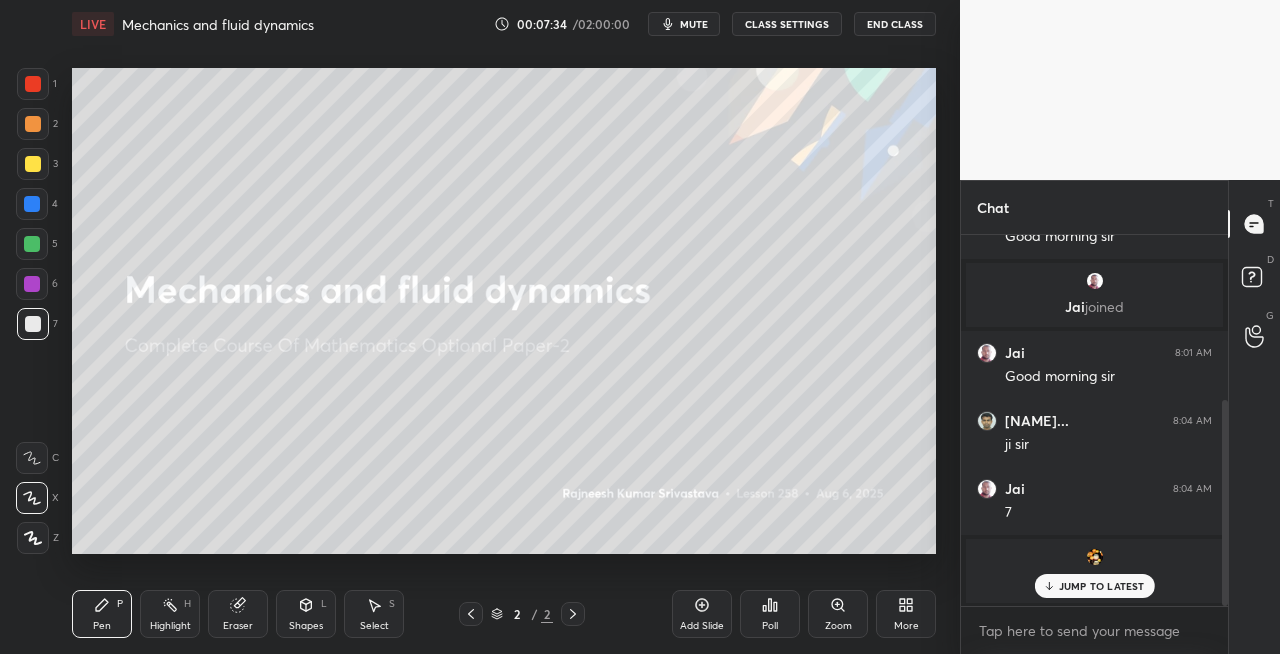 click on "Eraser" at bounding box center (238, 614) 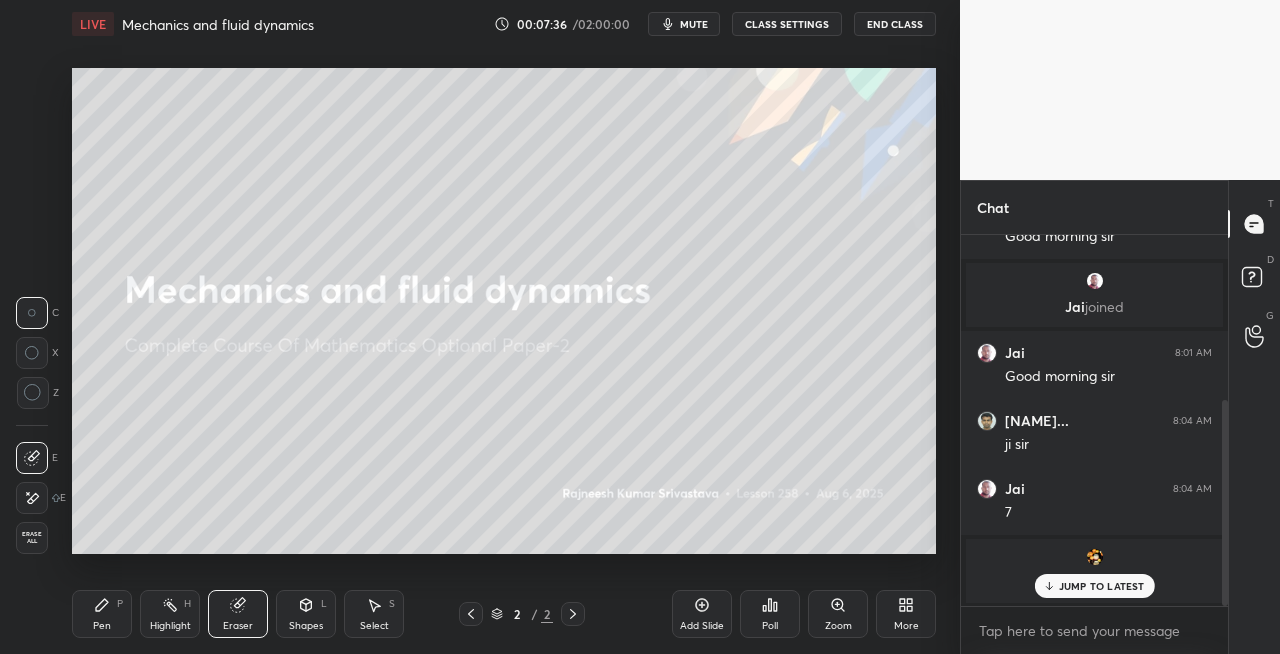 click on "Pen" at bounding box center (102, 626) 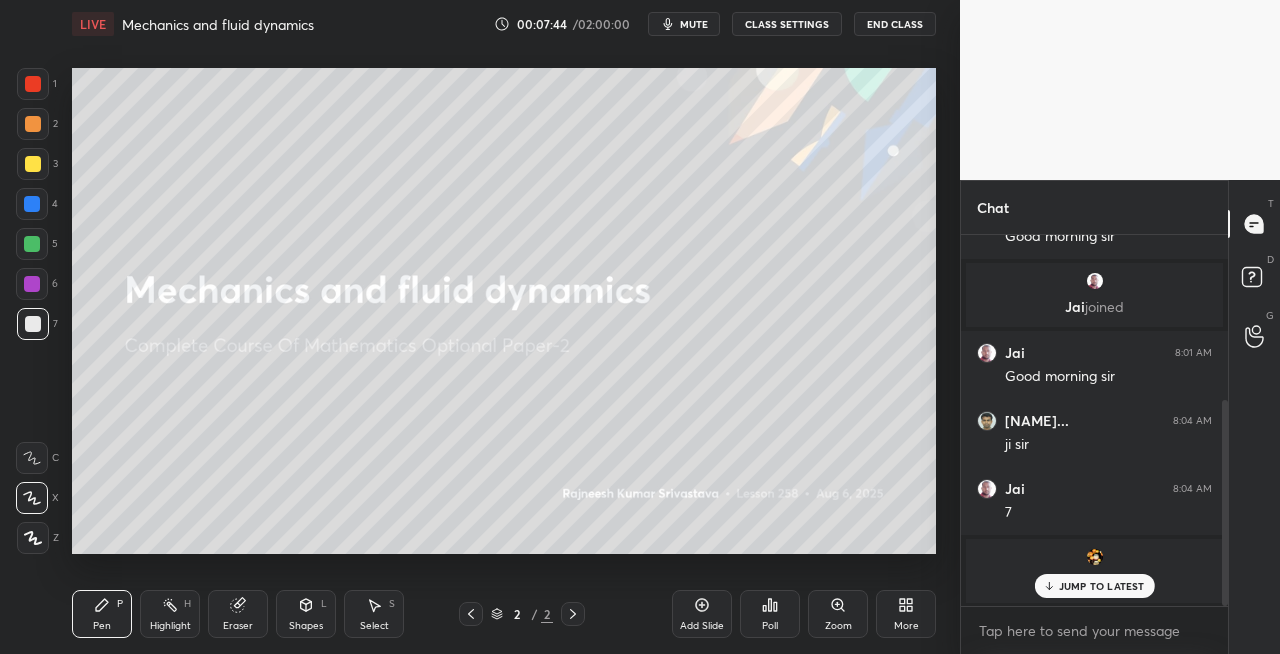 click on "Eraser" at bounding box center (238, 614) 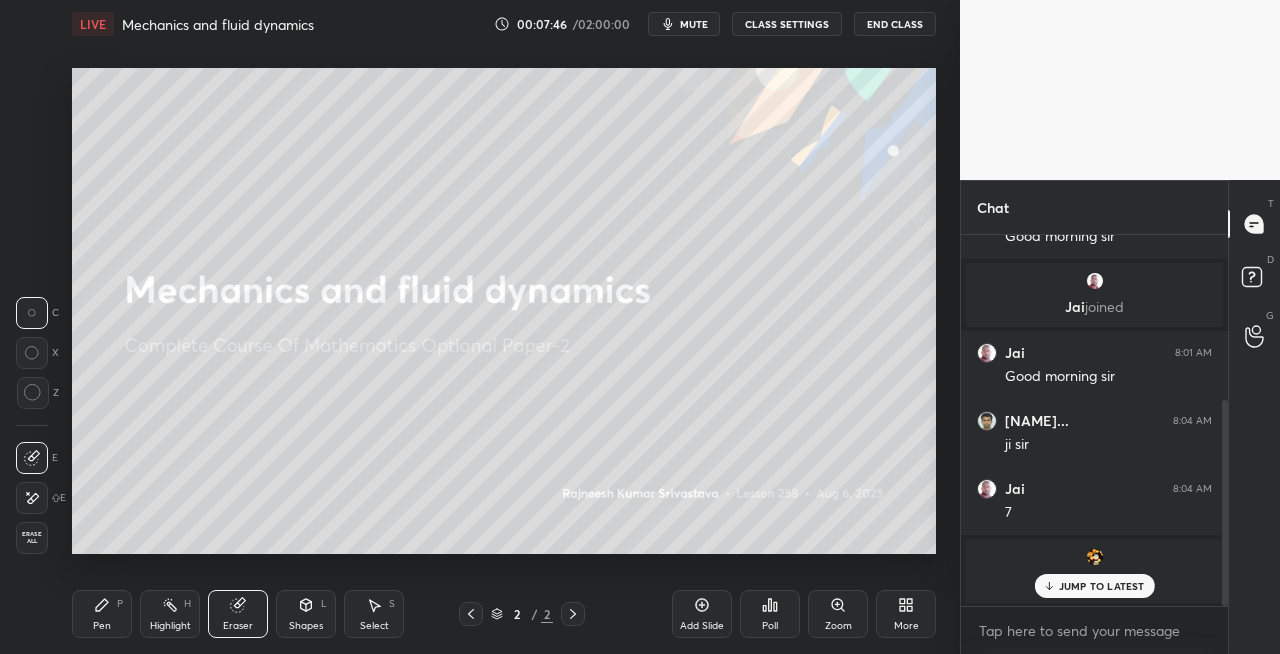 click on "Pen P" at bounding box center [102, 614] 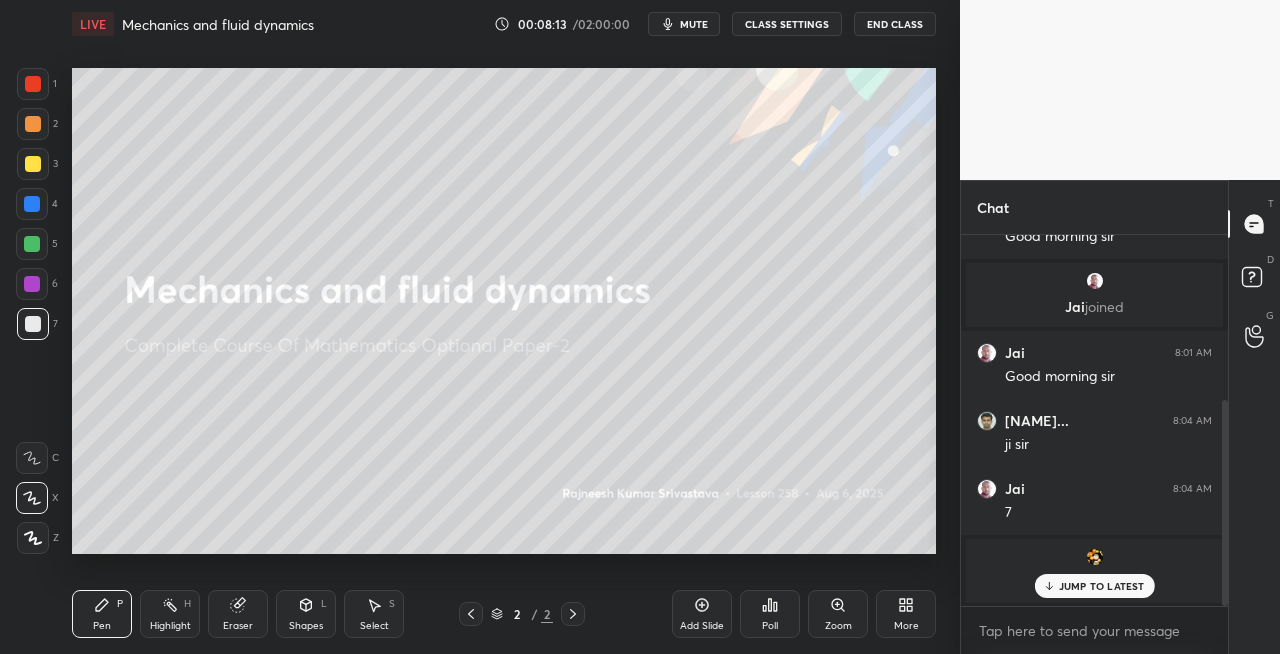 click on "Eraser" at bounding box center (238, 626) 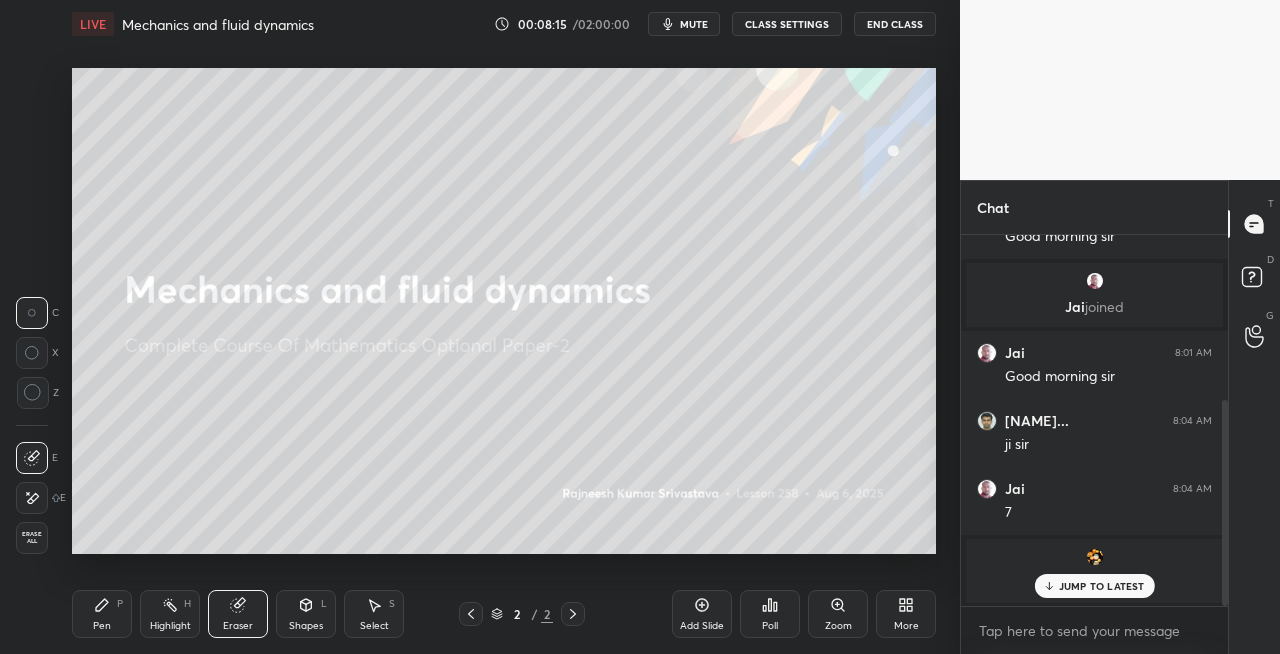 click on "Pen P" at bounding box center [102, 614] 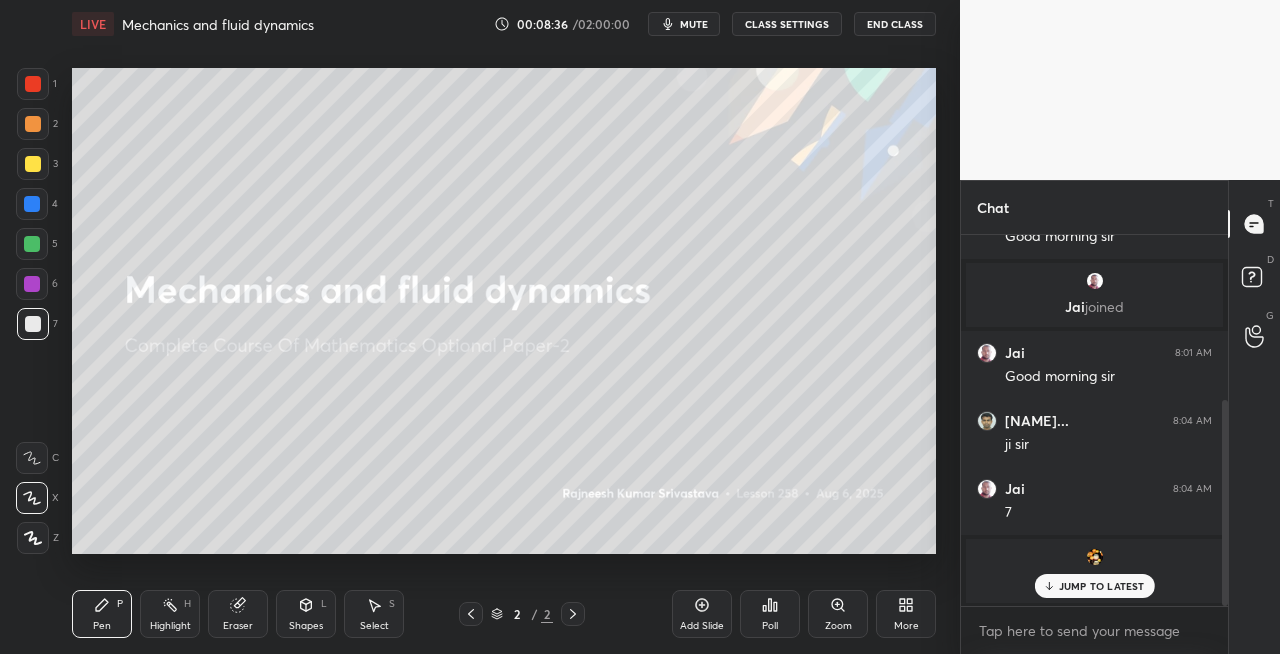 click on "Shapes" at bounding box center [306, 626] 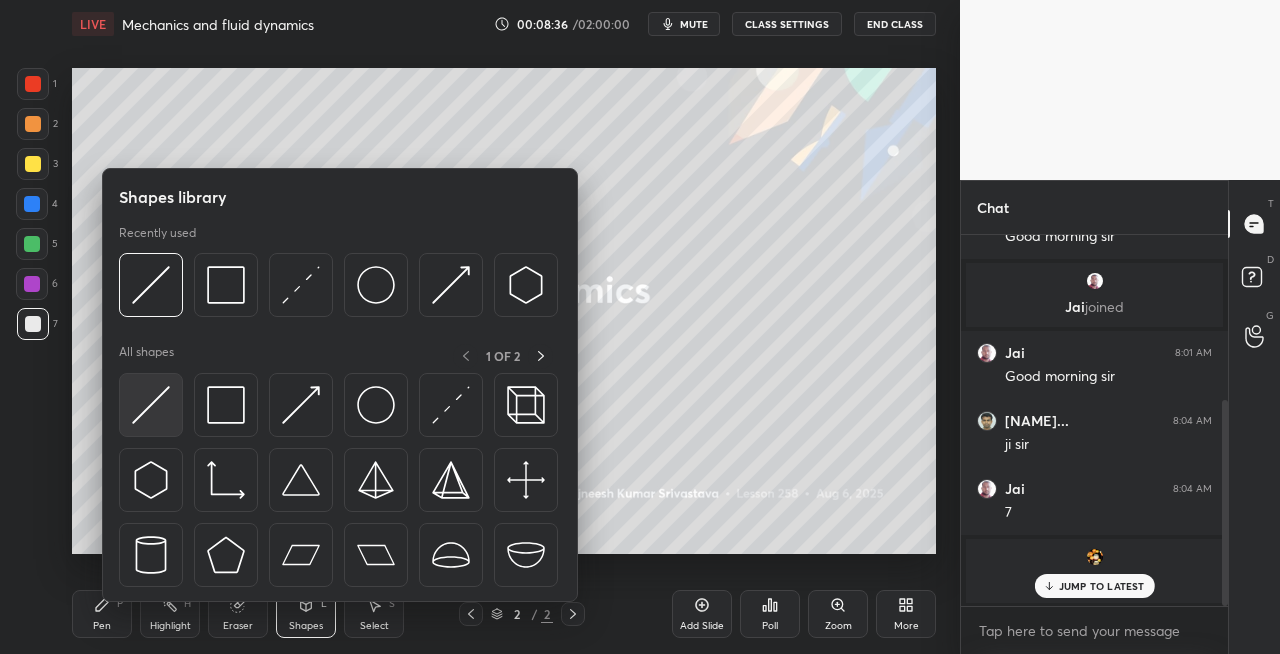 click at bounding box center [151, 405] 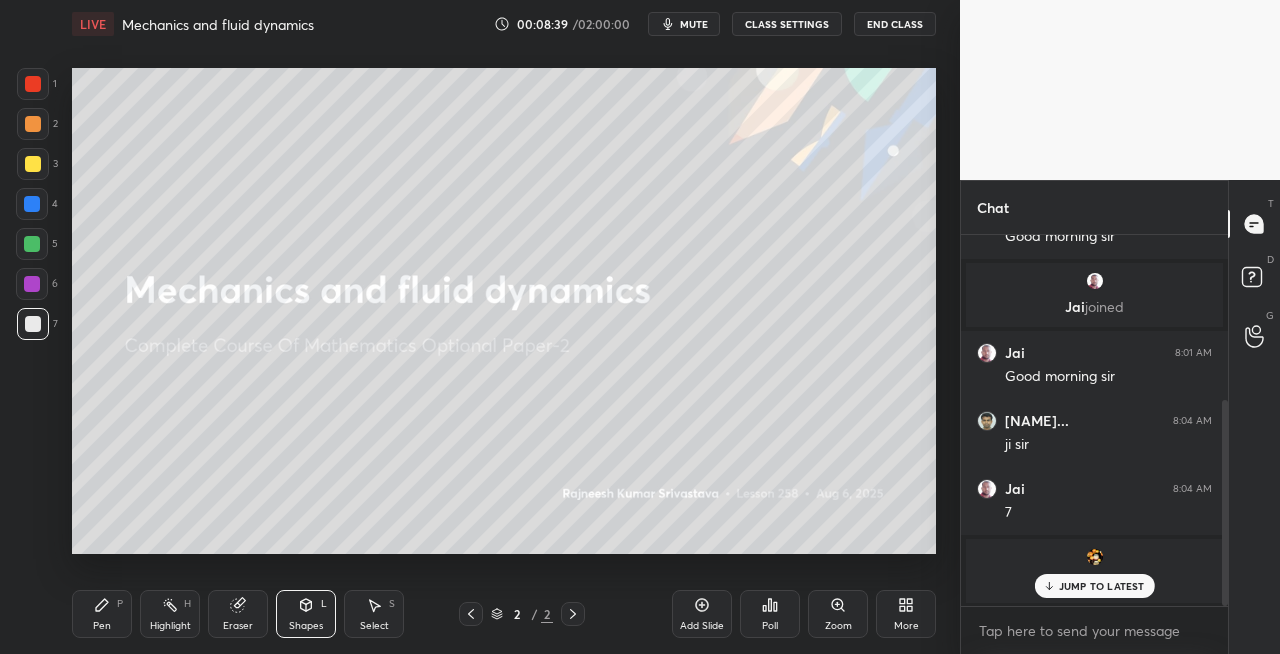 click on "Pen P" at bounding box center [102, 614] 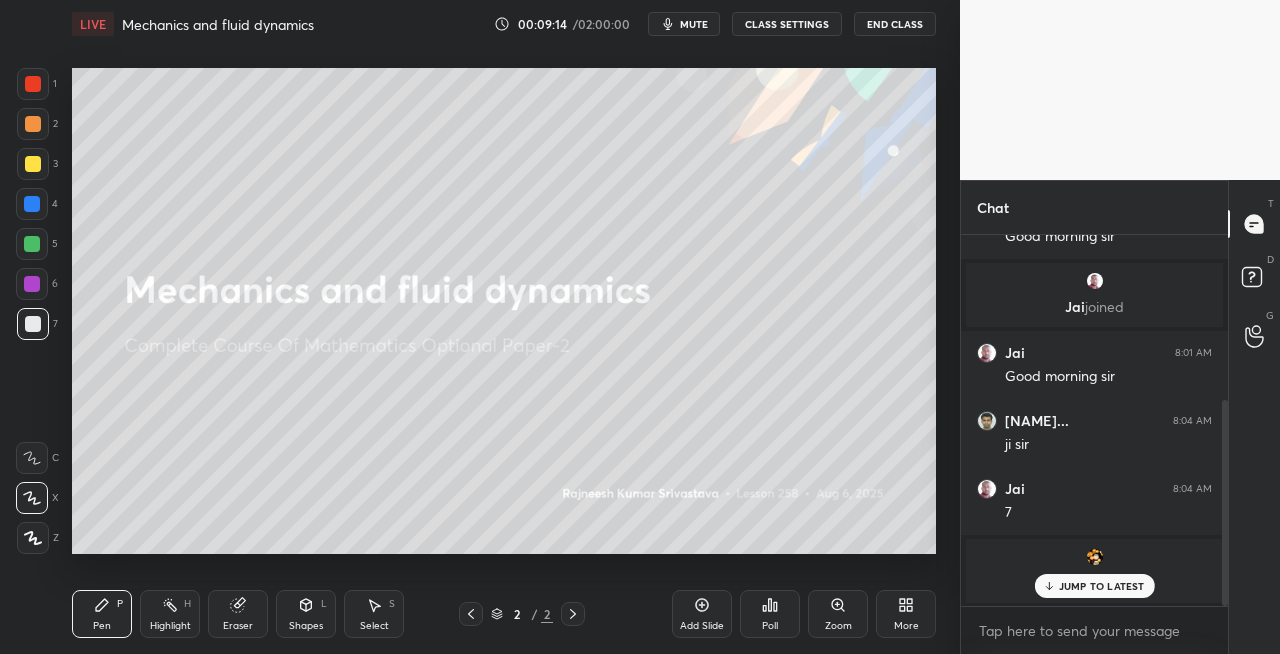 click on "Shapes" at bounding box center (306, 626) 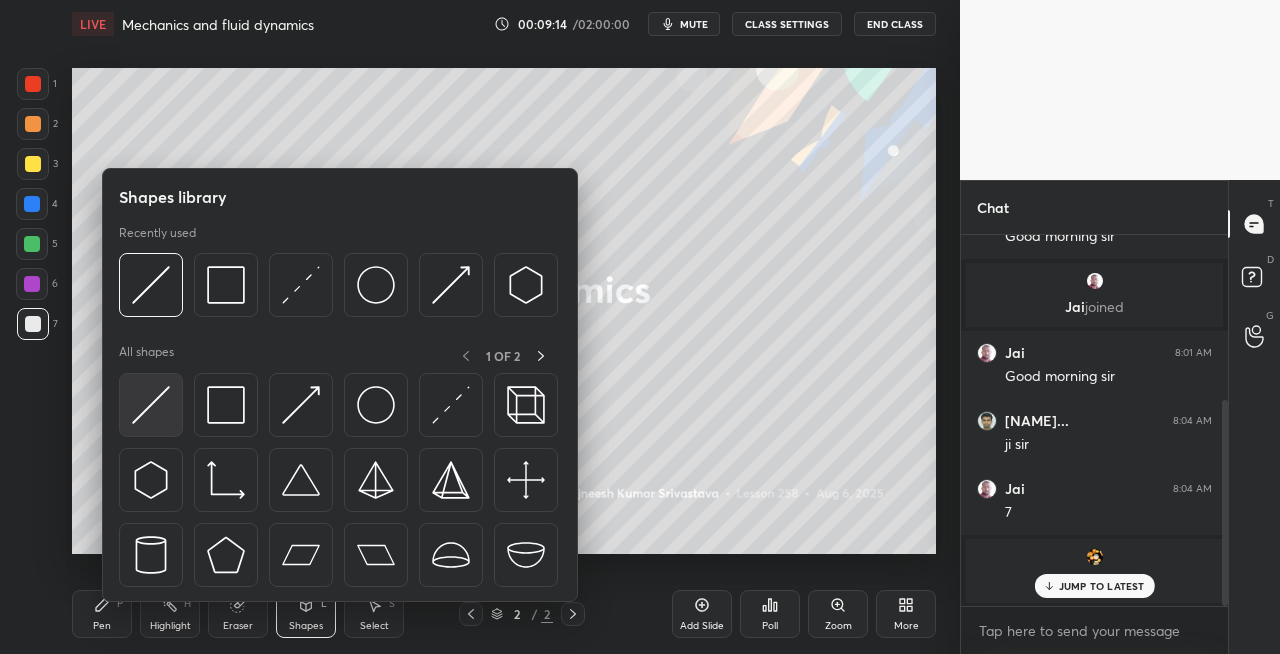 click at bounding box center [151, 405] 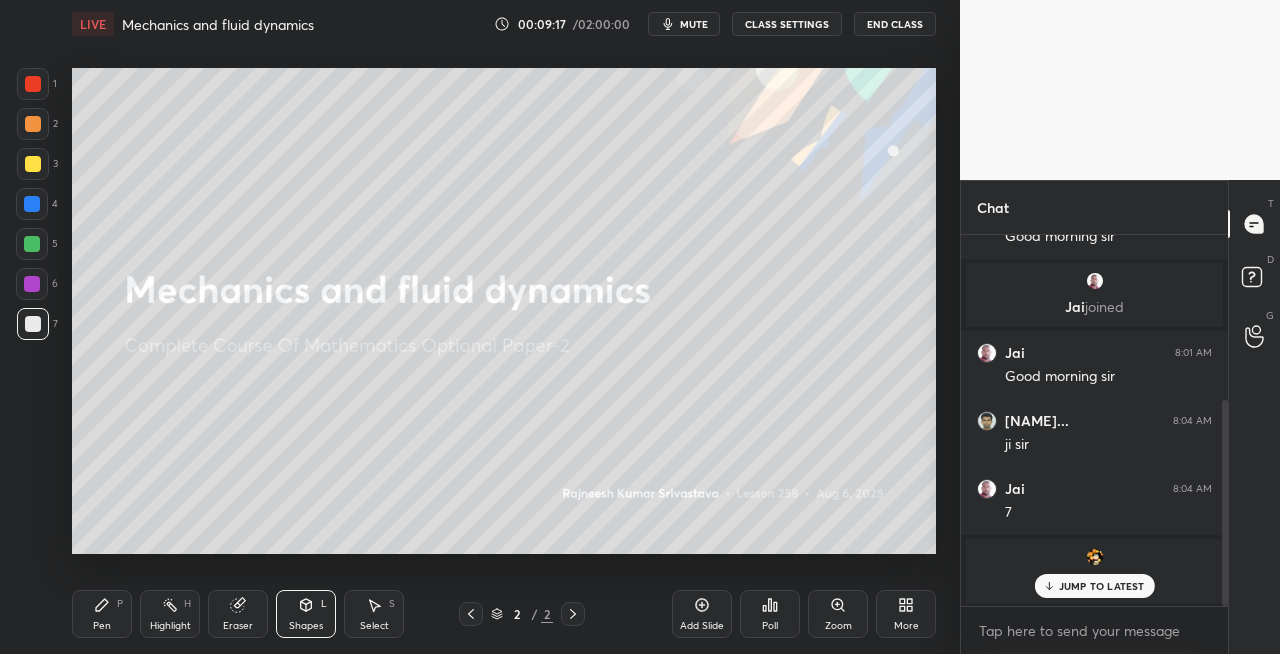 click on "Pen P" at bounding box center (102, 614) 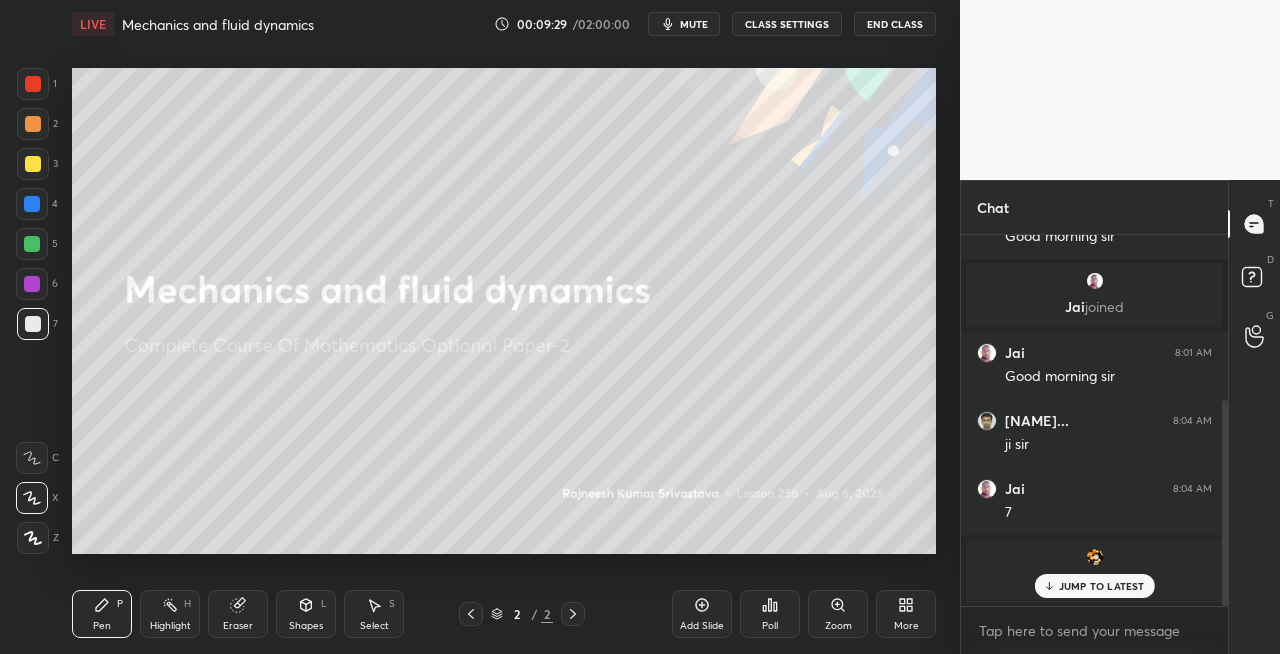 click on "Eraser" at bounding box center (238, 626) 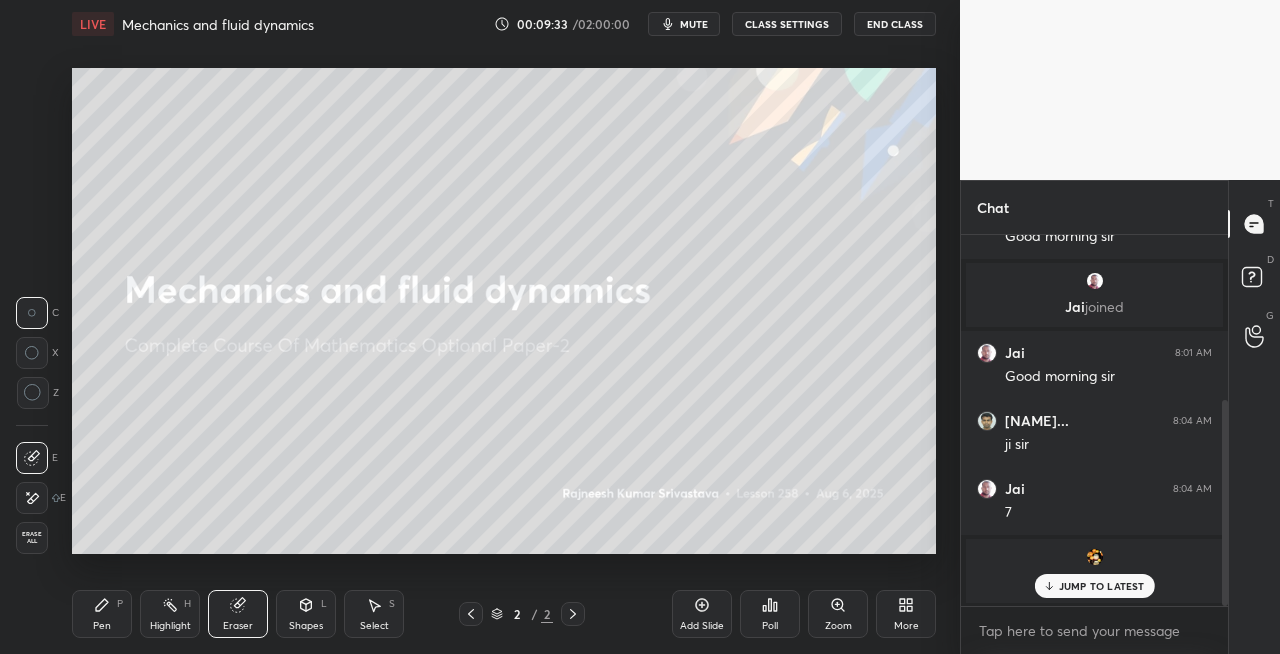 click on "Pen P" at bounding box center [102, 614] 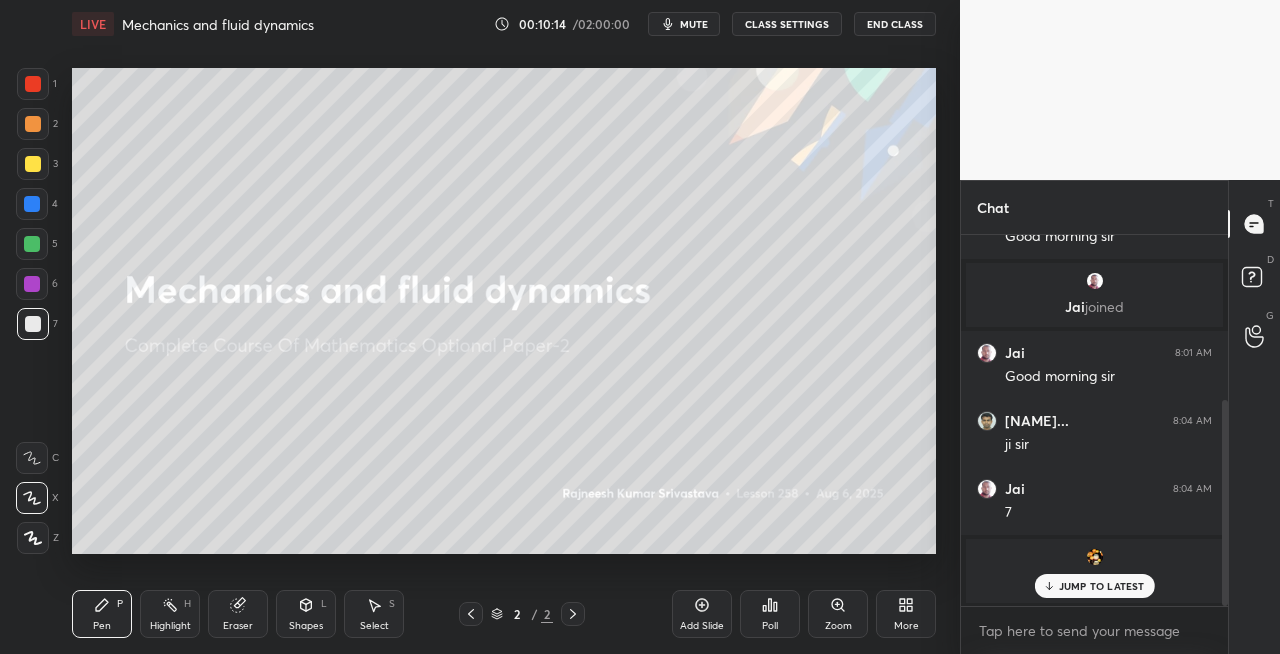 click on "Eraser" at bounding box center (238, 614) 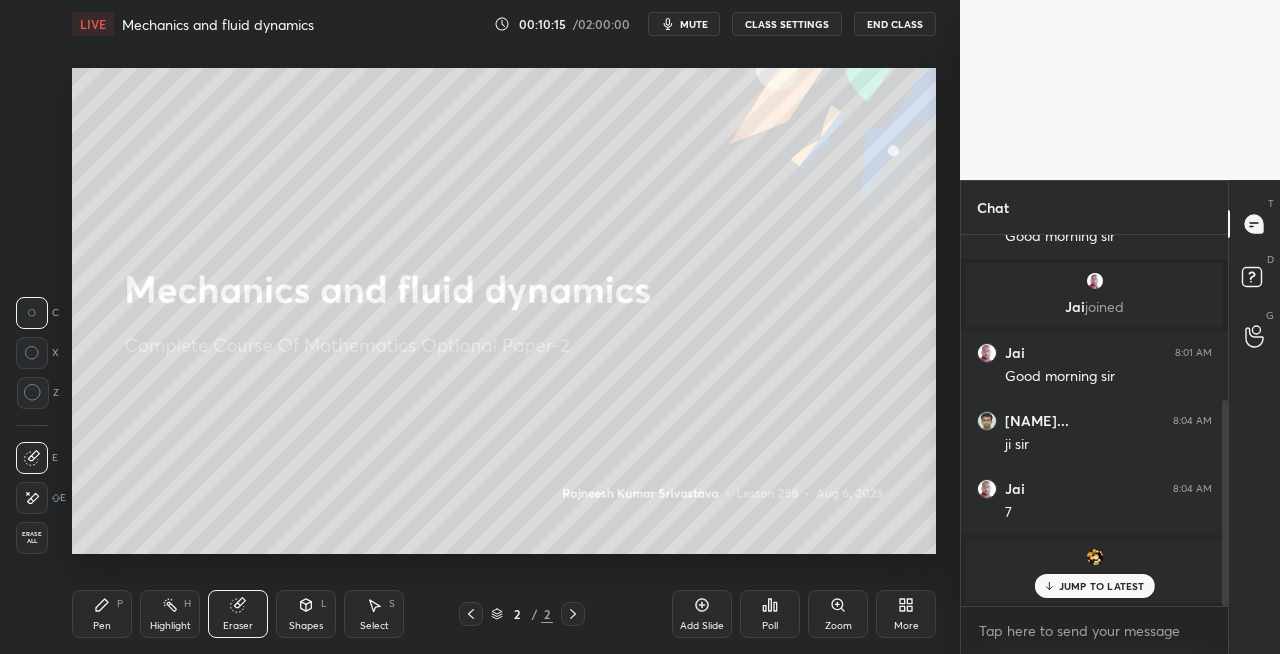 click on "Pen" at bounding box center (102, 626) 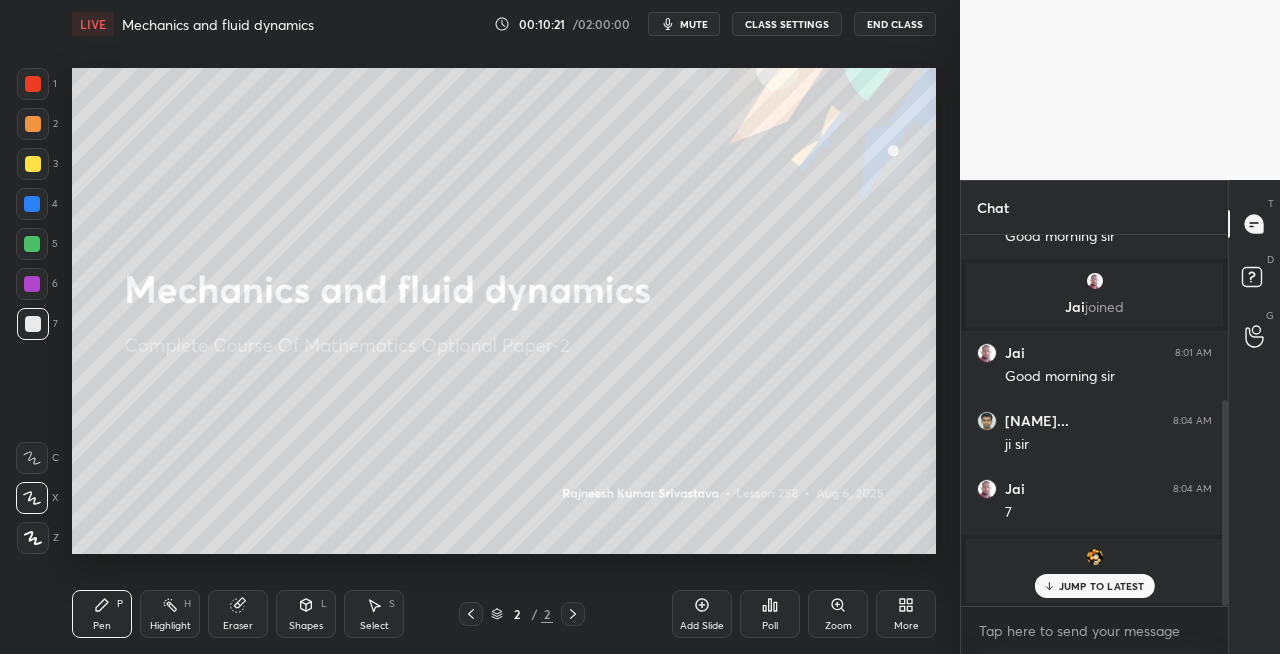 click 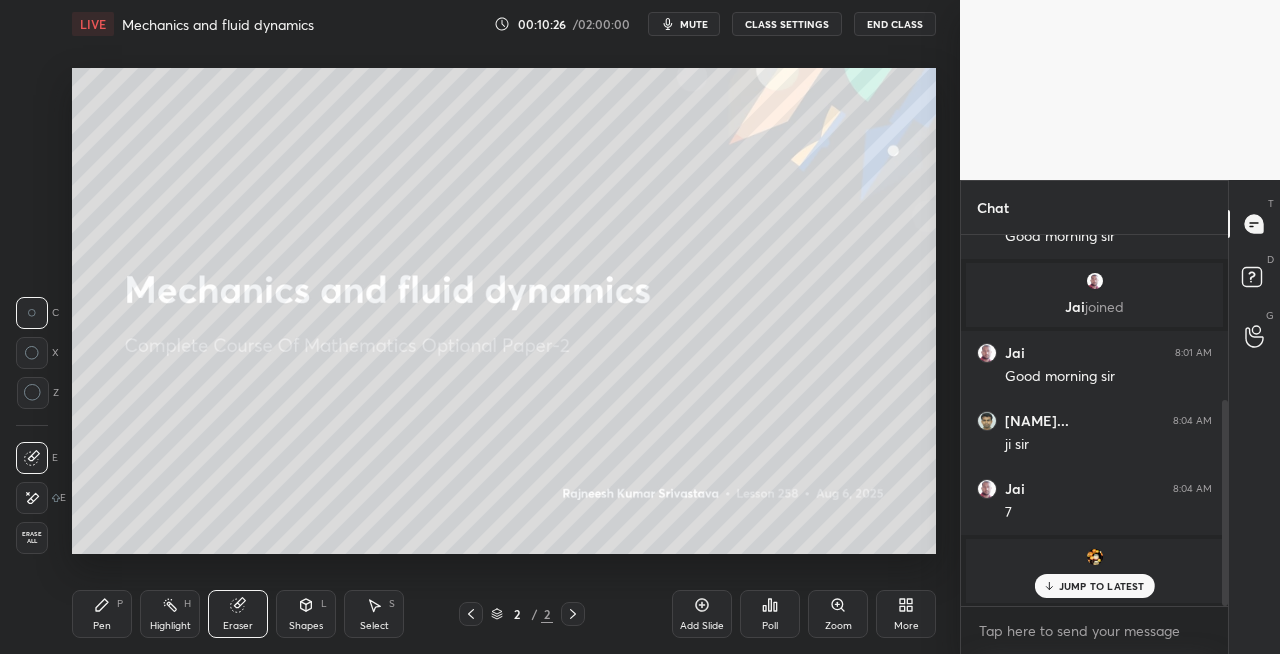 click on "Pen" at bounding box center (102, 626) 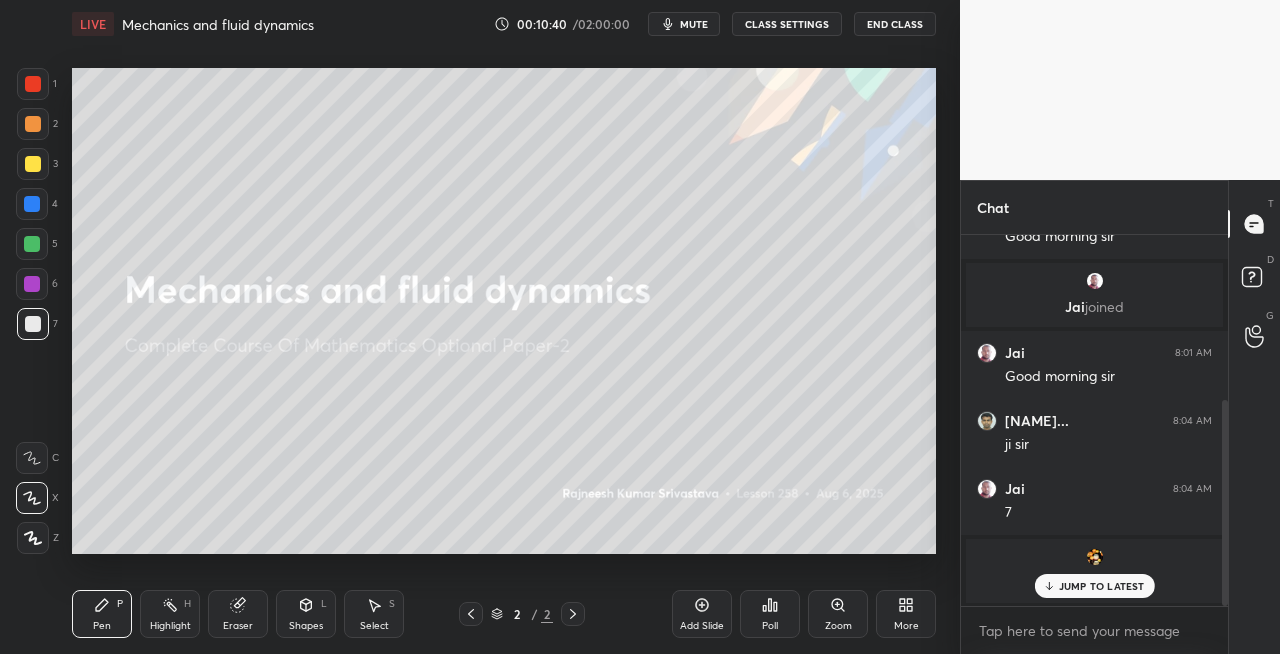 click on "Eraser" at bounding box center [238, 614] 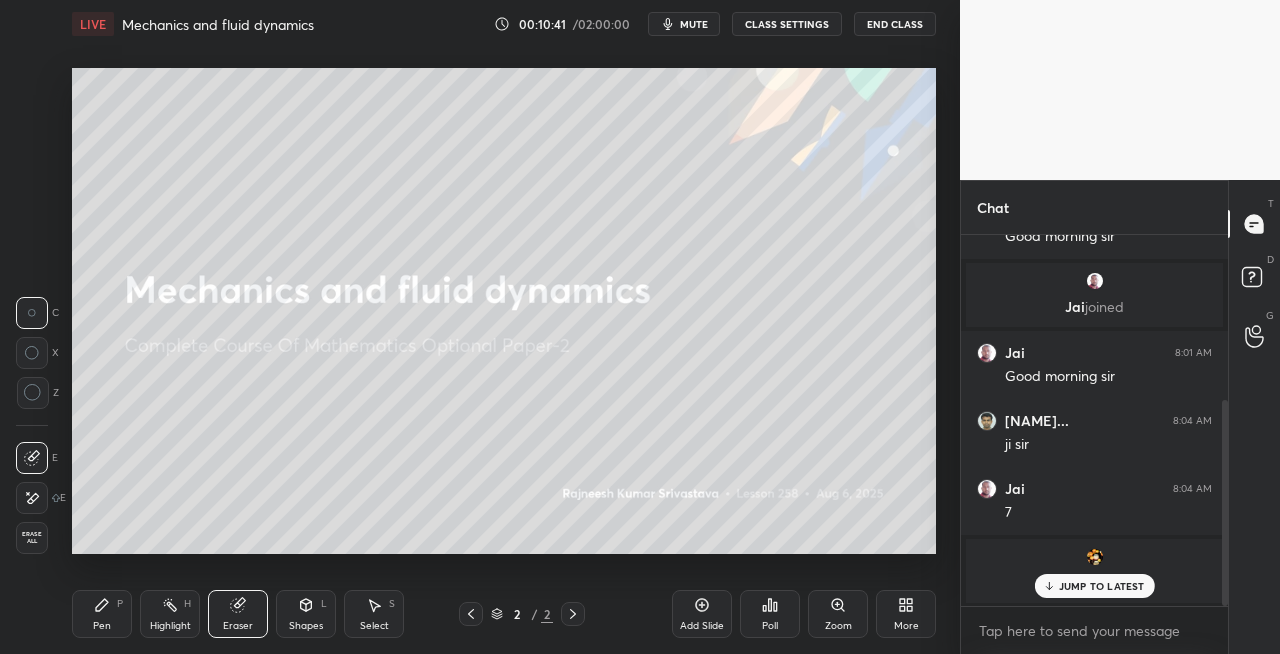 click on "Pen P" at bounding box center (102, 614) 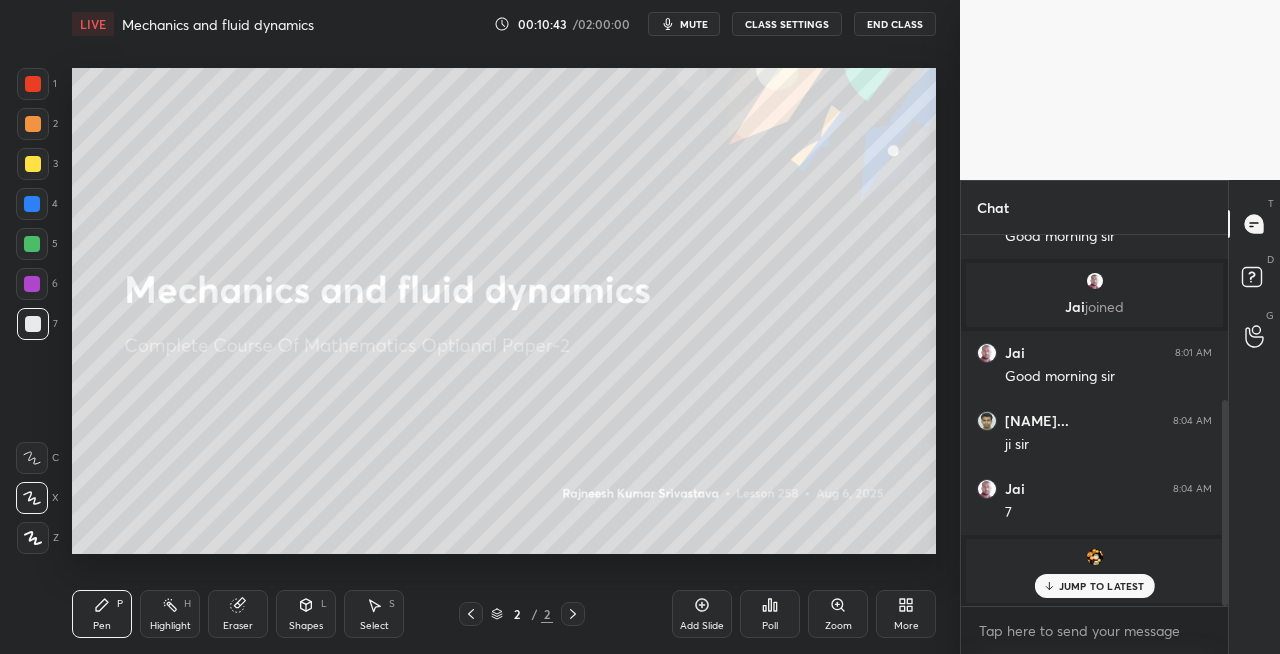 click on "Setting up your live class Poll for   secs No correct answer Start poll" at bounding box center [504, 311] 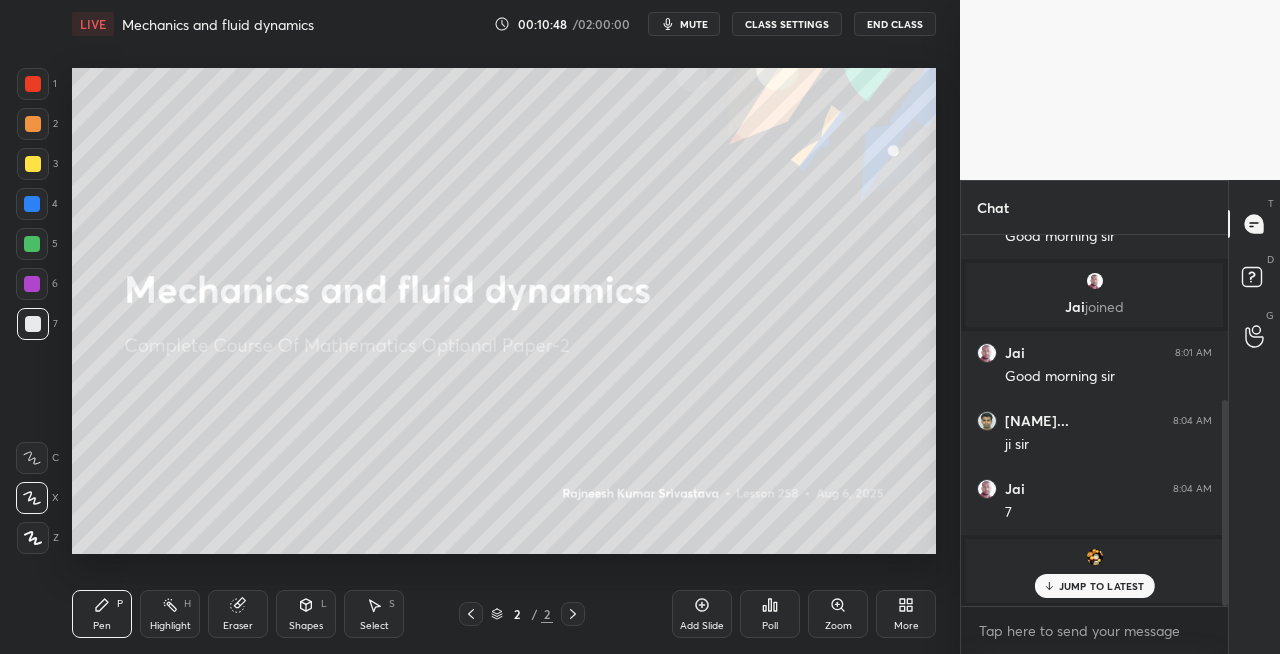 click 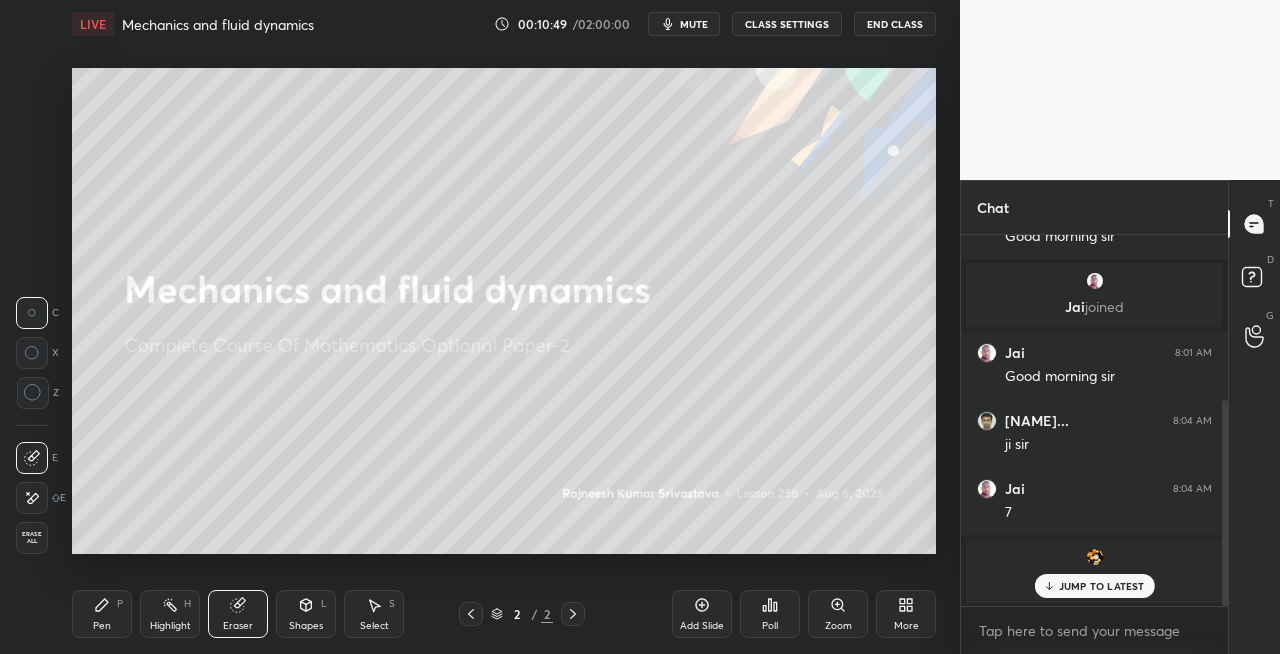 click on "Pen P" at bounding box center [102, 614] 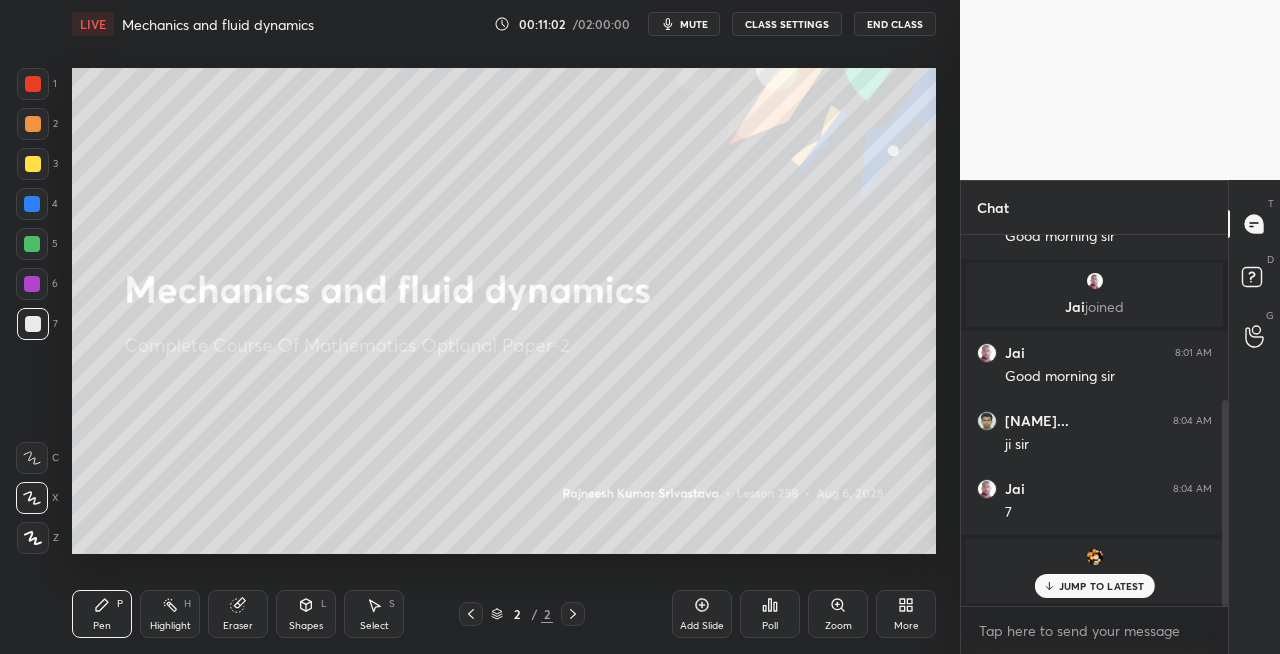 click on "Eraser" at bounding box center (238, 614) 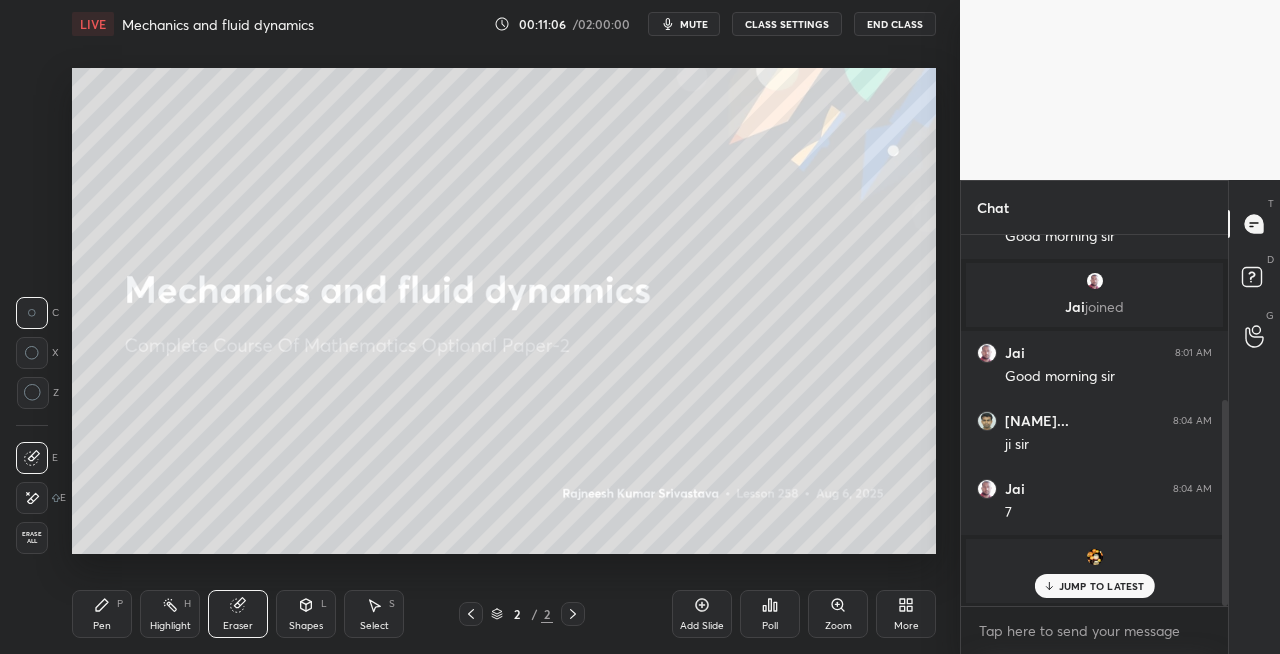 click on "Eraser" at bounding box center [238, 614] 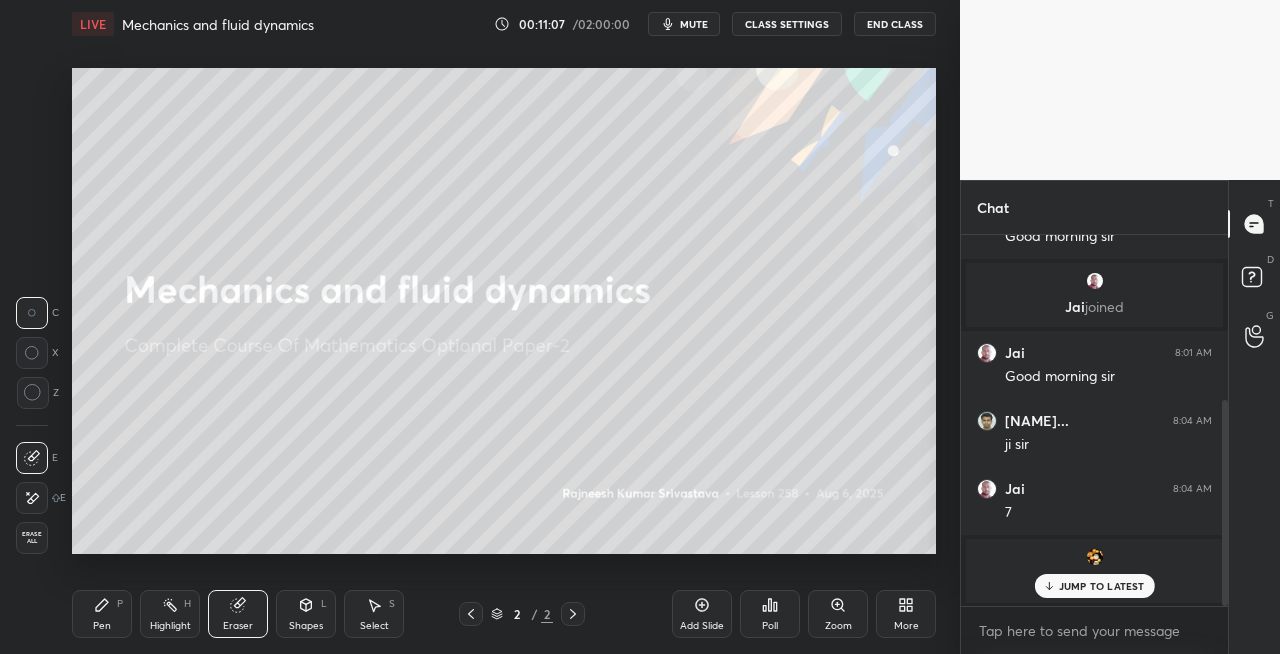 click on "Pen" at bounding box center (102, 626) 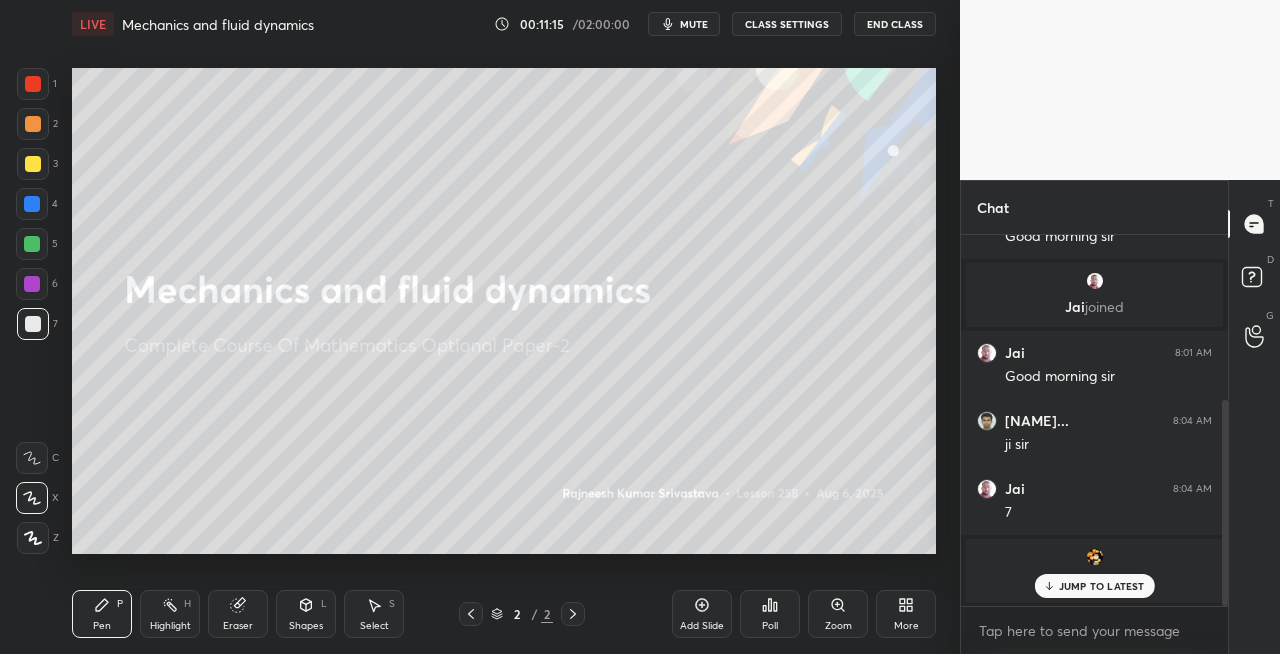 click on "Eraser" at bounding box center (238, 614) 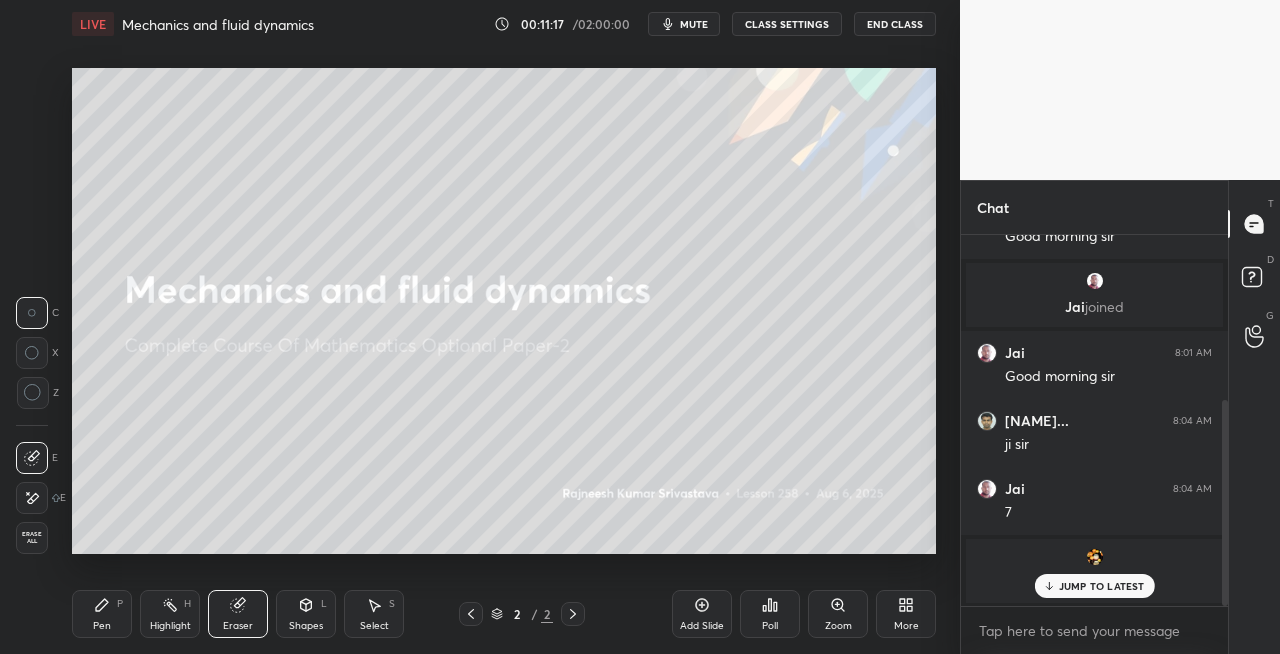 click on "Pen P" at bounding box center [102, 614] 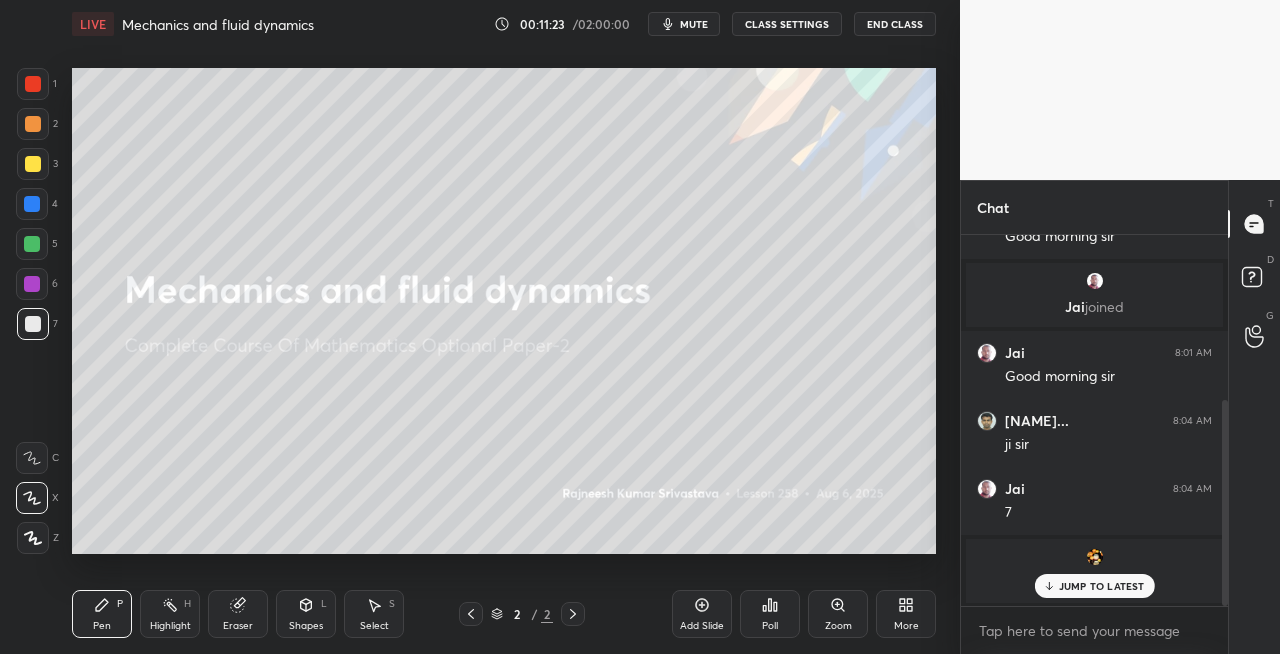 click on "Eraser" at bounding box center (238, 614) 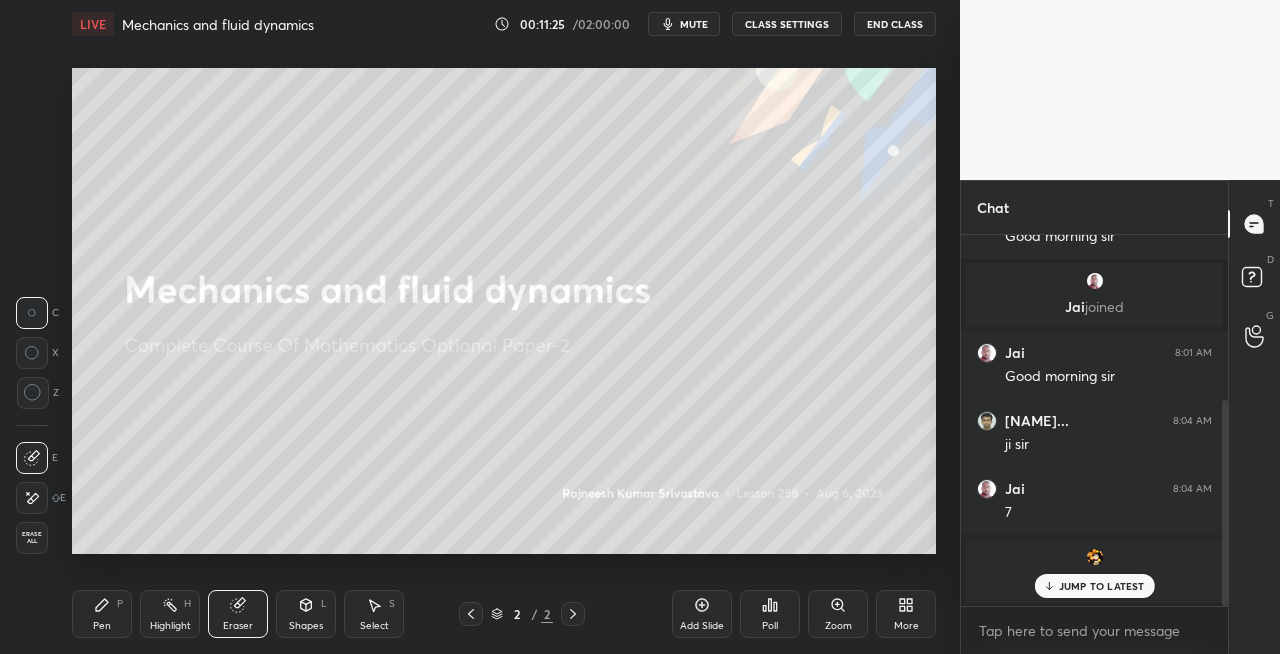 click on "Pen P" at bounding box center [102, 614] 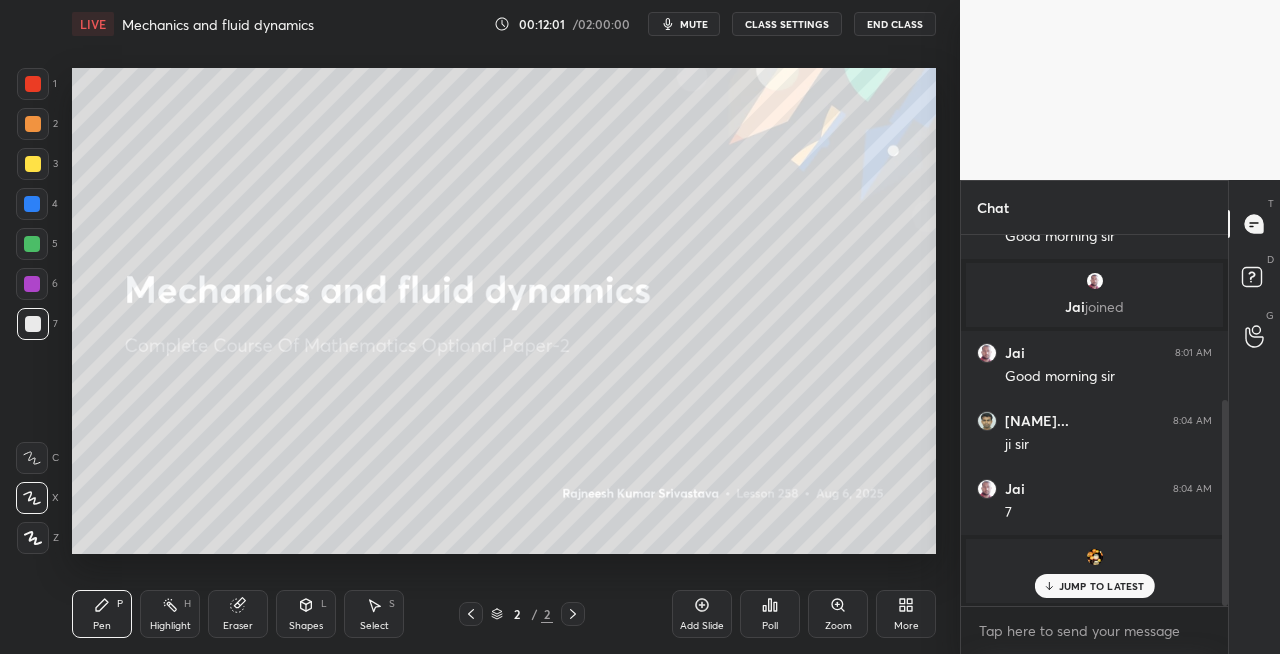 click 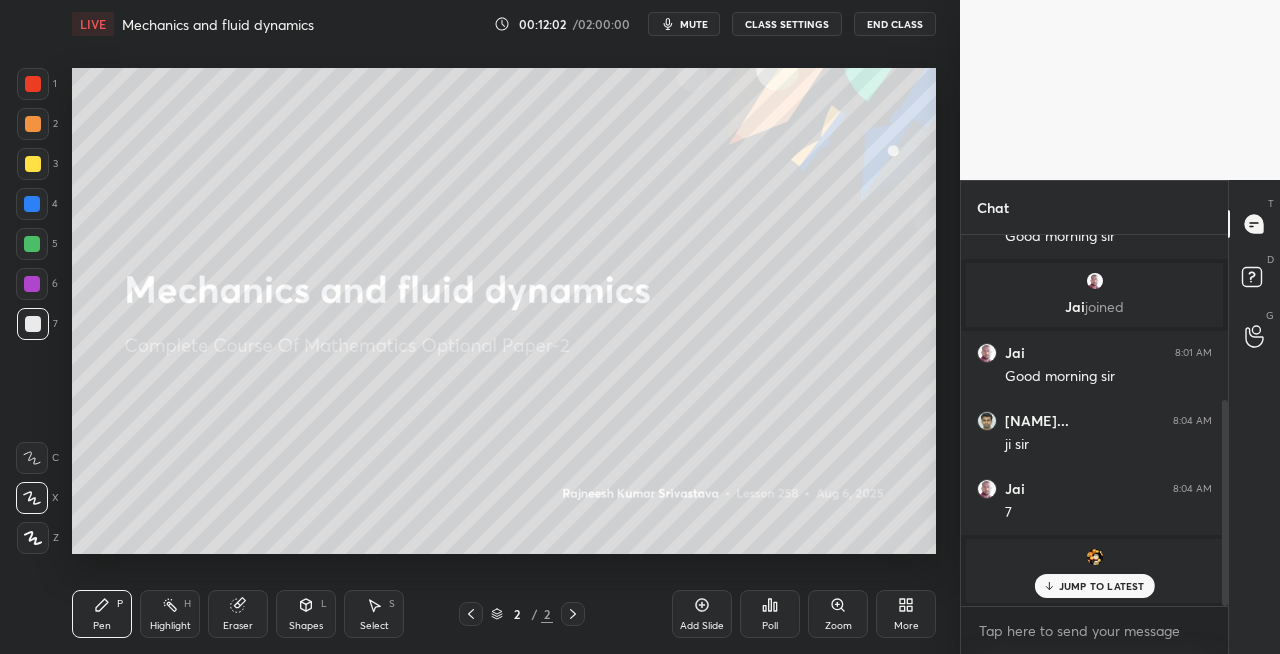 click on "Add Slide" at bounding box center [702, 626] 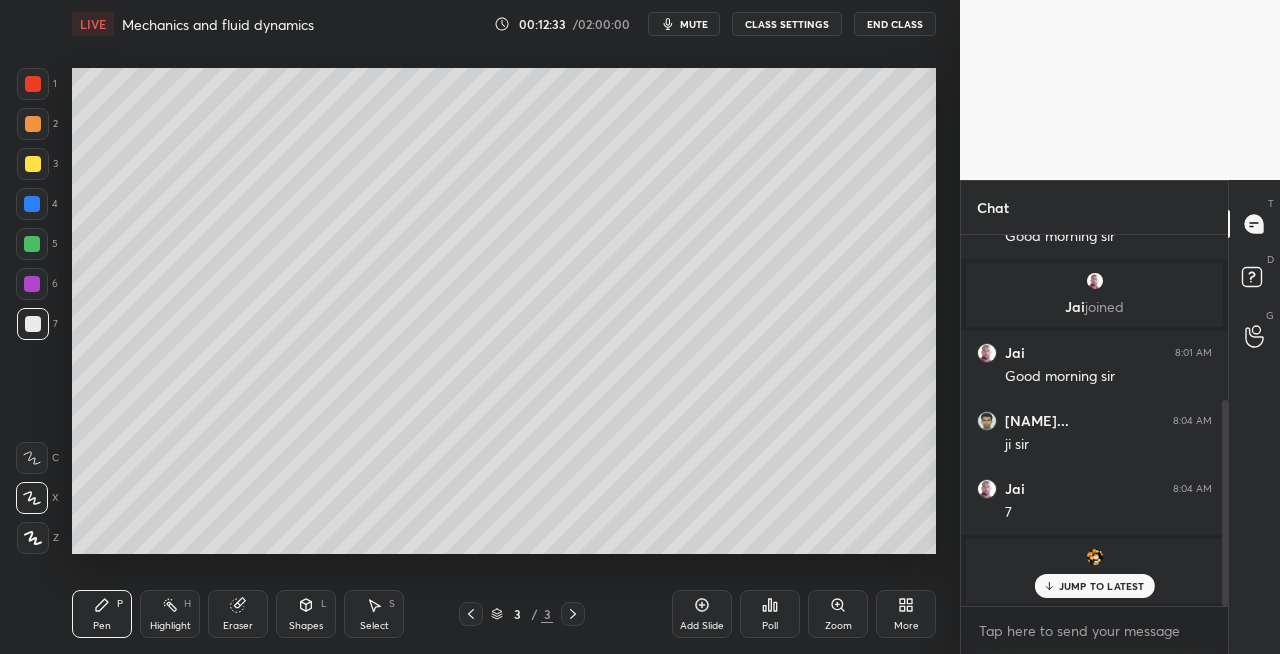 click at bounding box center (471, 614) 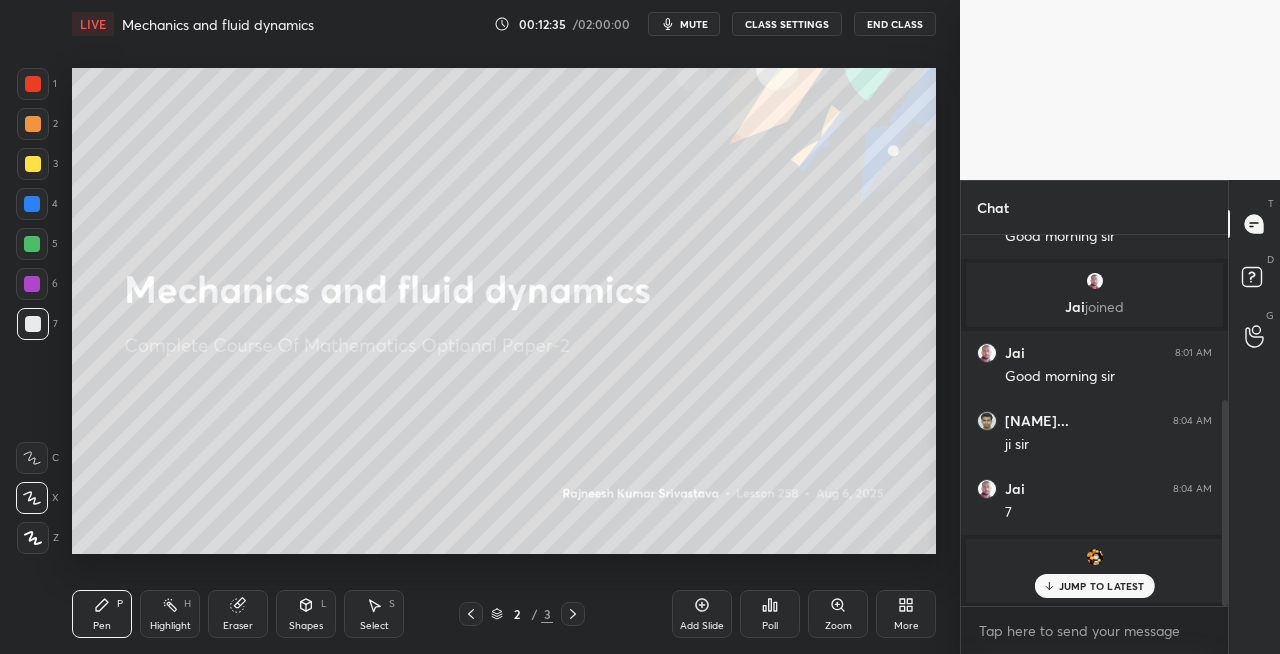 click 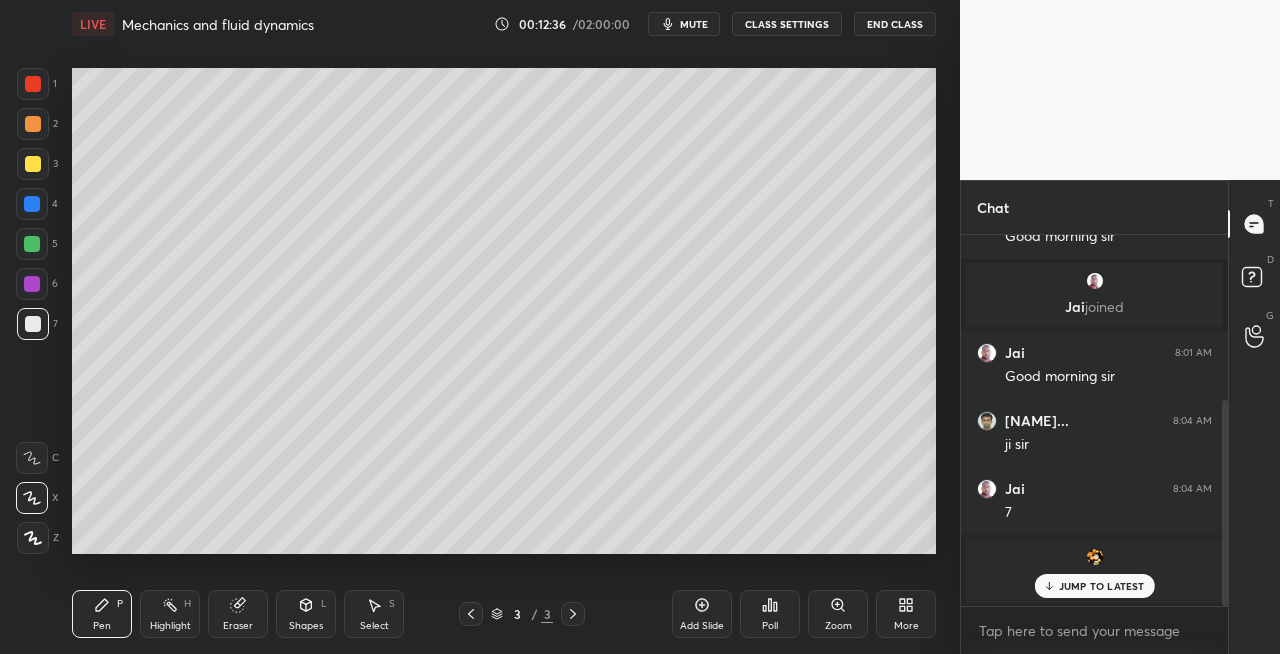 click on "Pen P Highlight H Eraser Shapes L Select S" at bounding box center [222, 614] 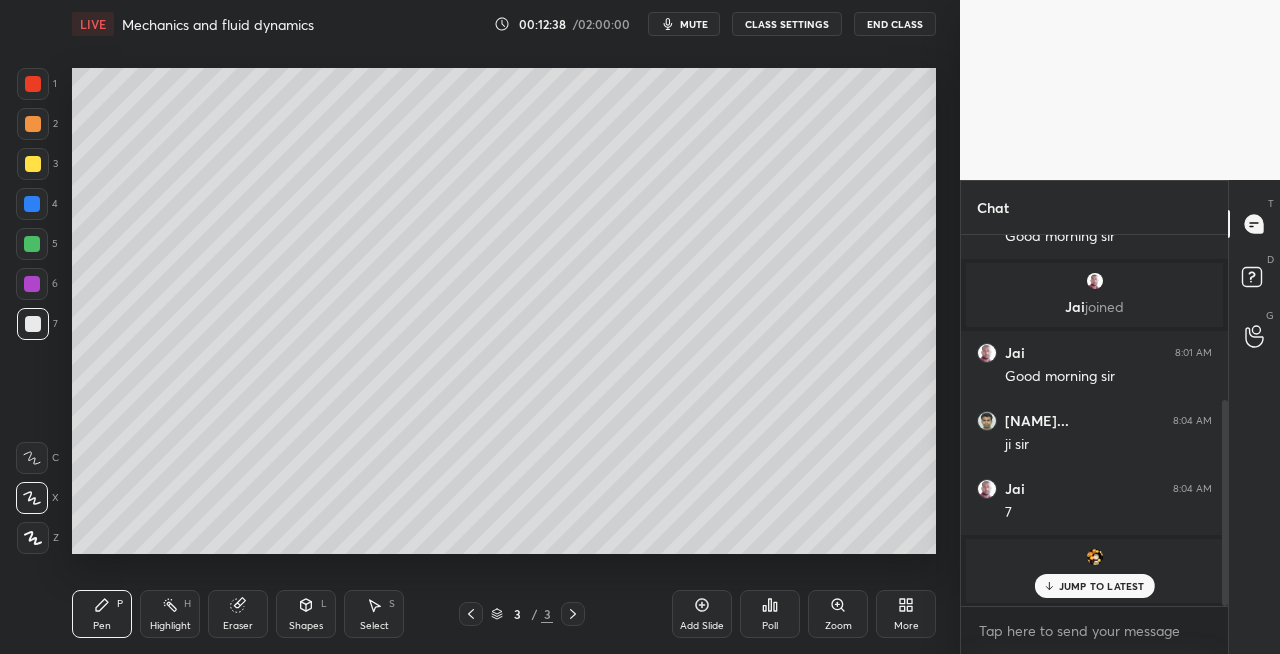 click on "Eraser" at bounding box center [238, 626] 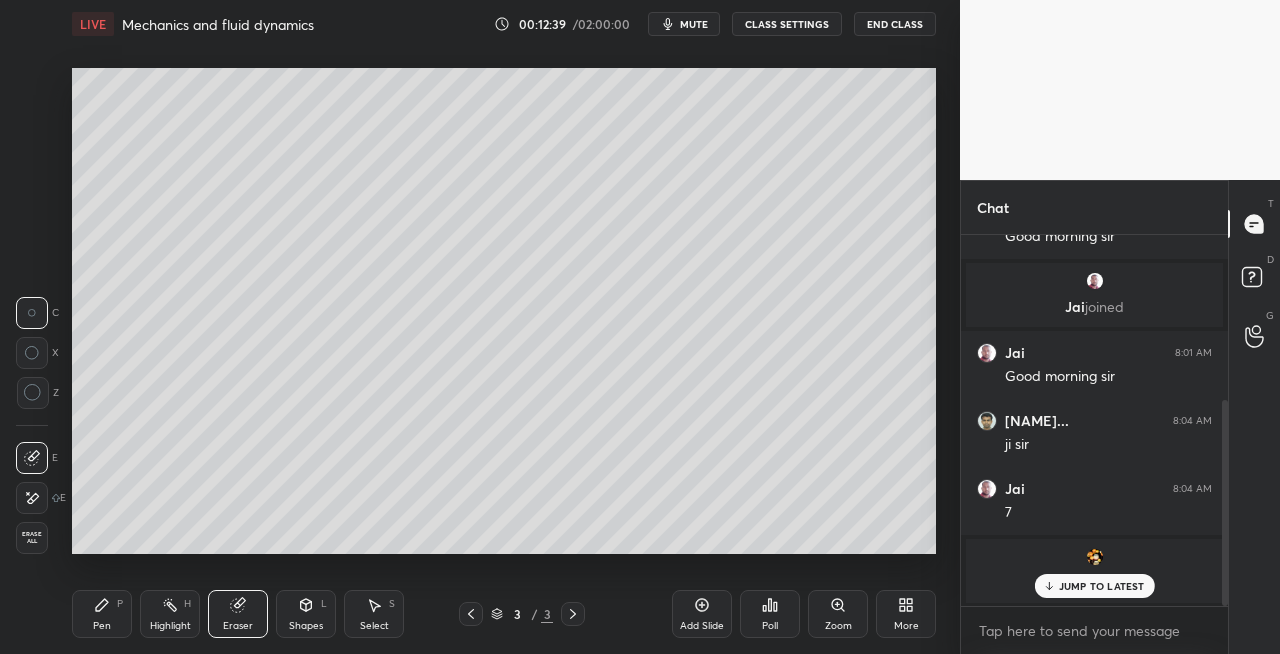 click on "Erase all" at bounding box center (32, 538) 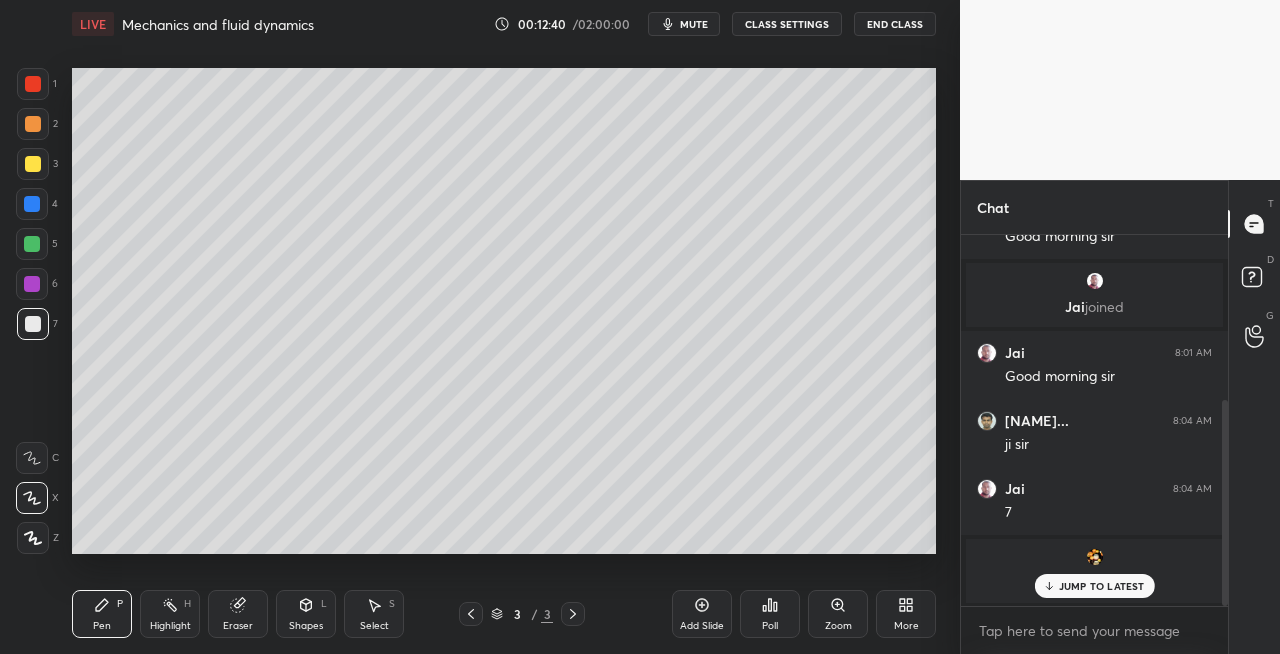 click 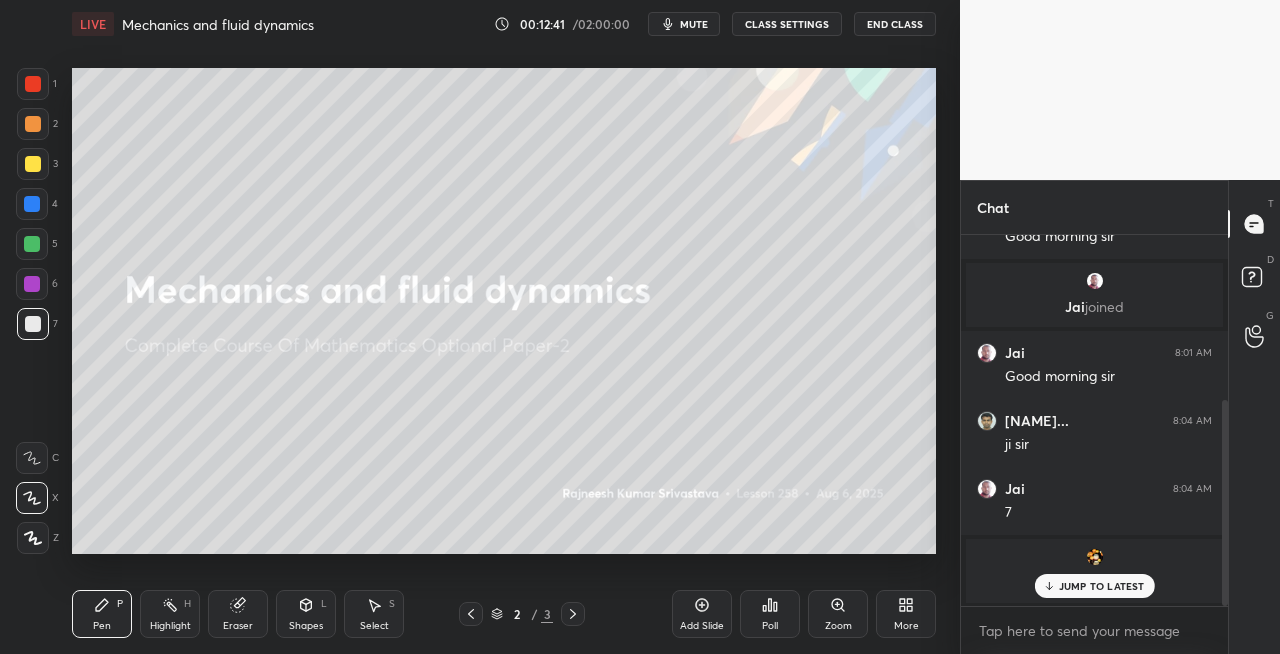 click 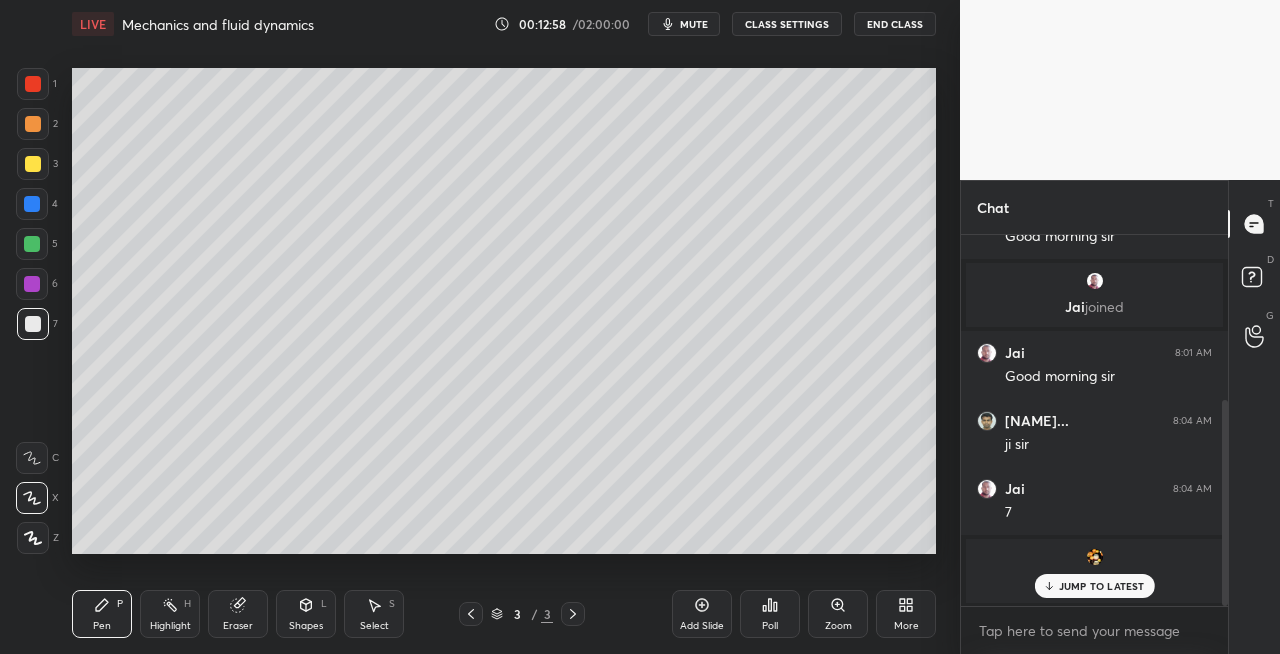 click on "L" at bounding box center [324, 604] 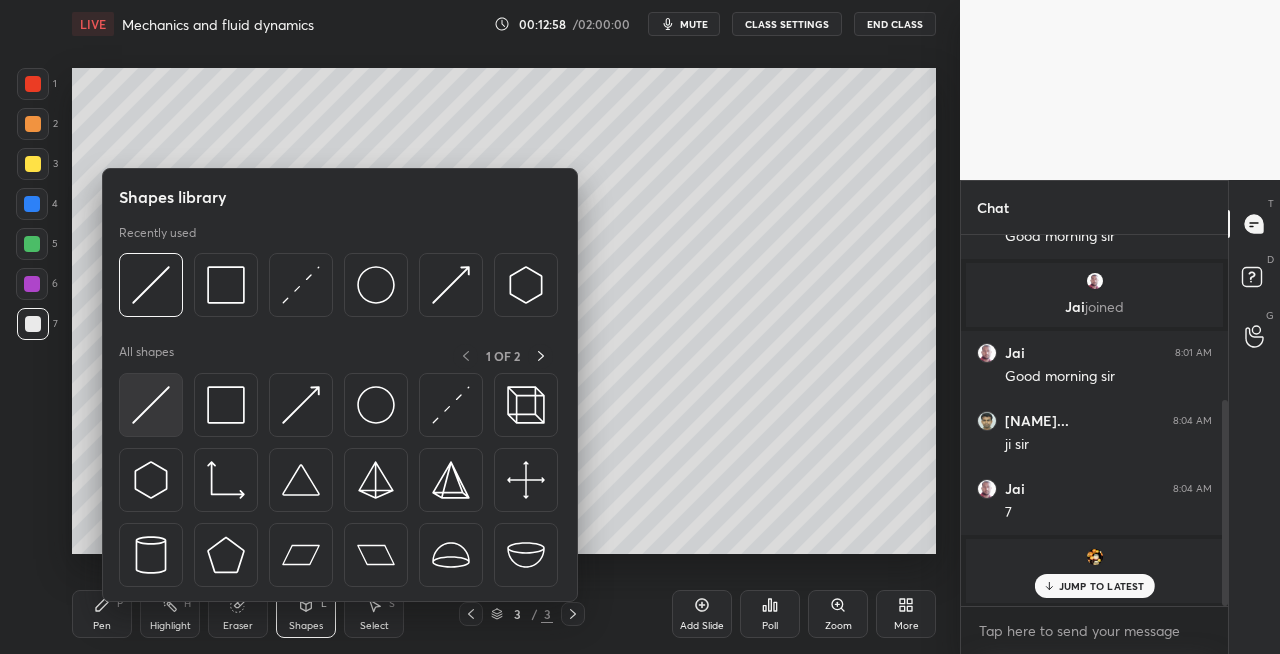 click at bounding box center [151, 405] 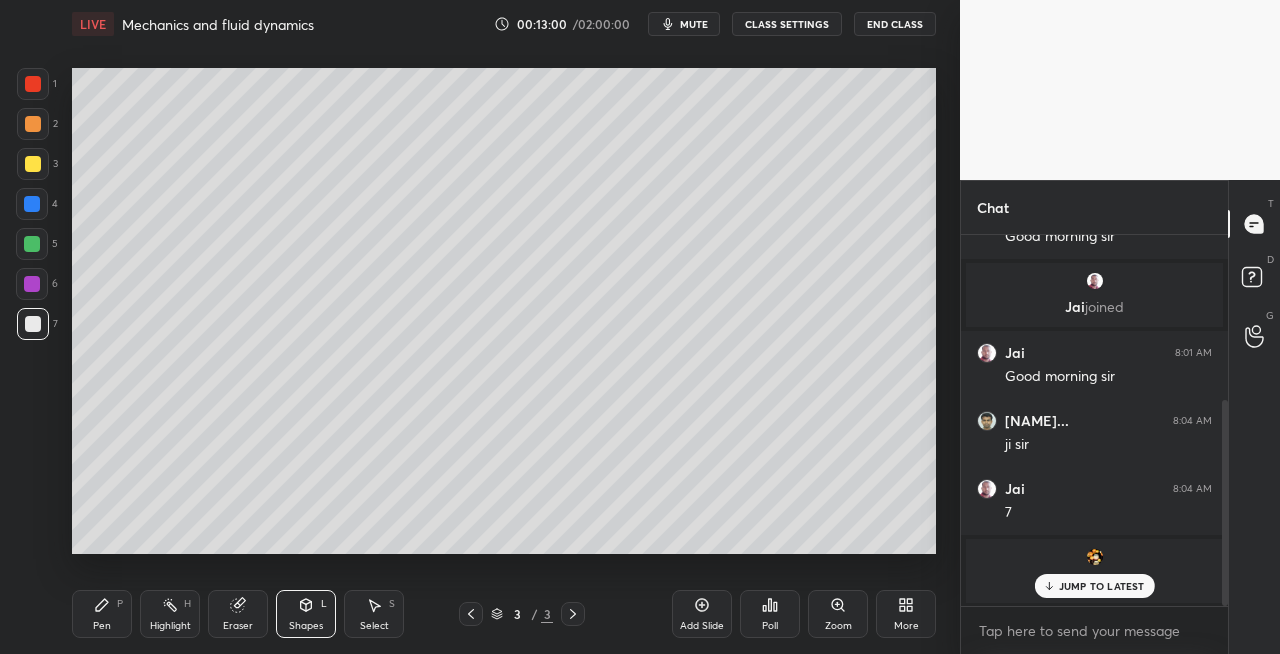 click on "Pen P" at bounding box center (102, 614) 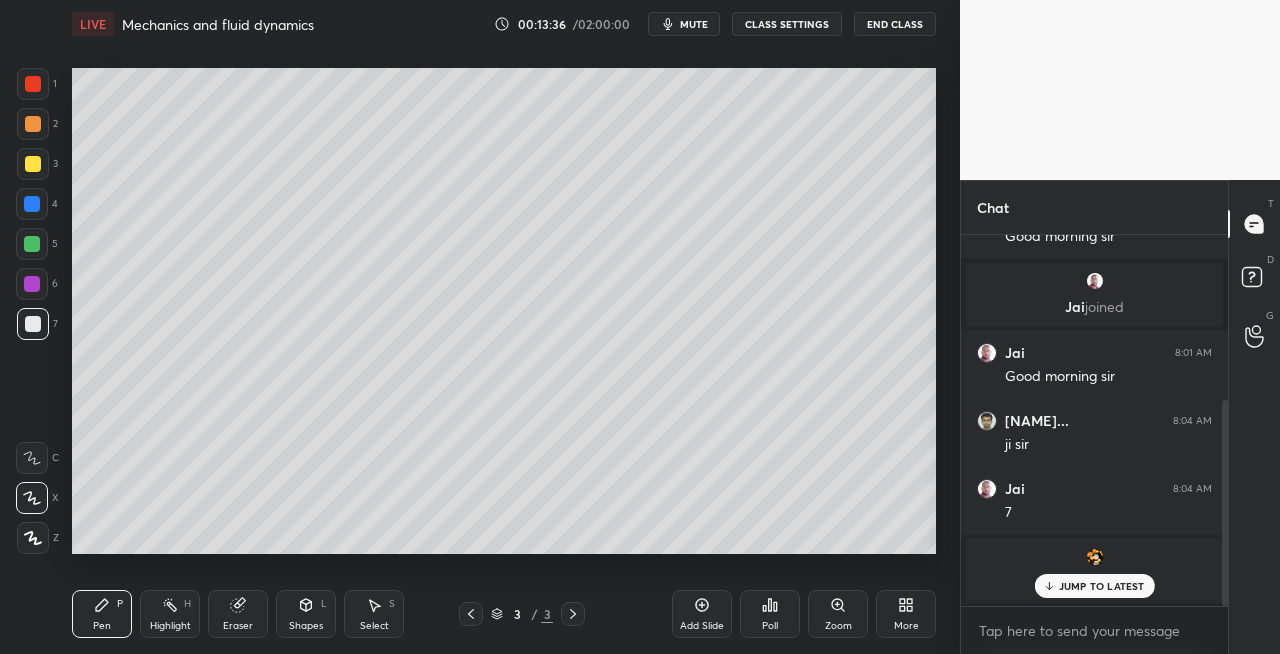 click 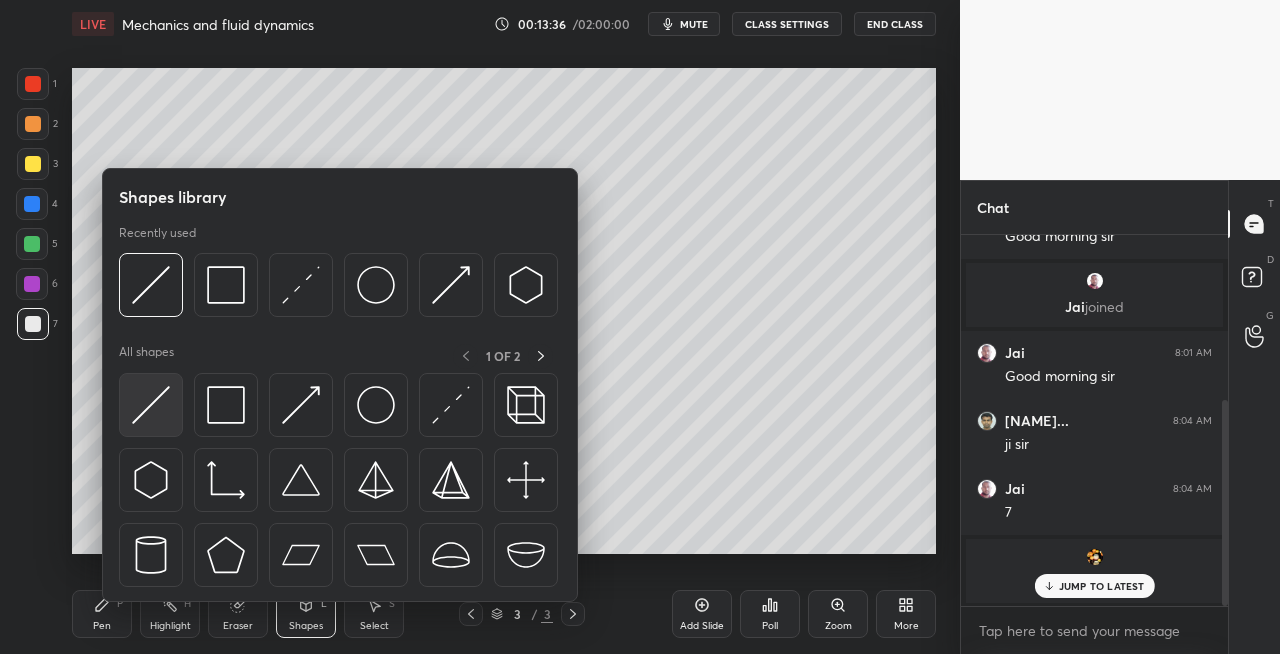 click at bounding box center (151, 405) 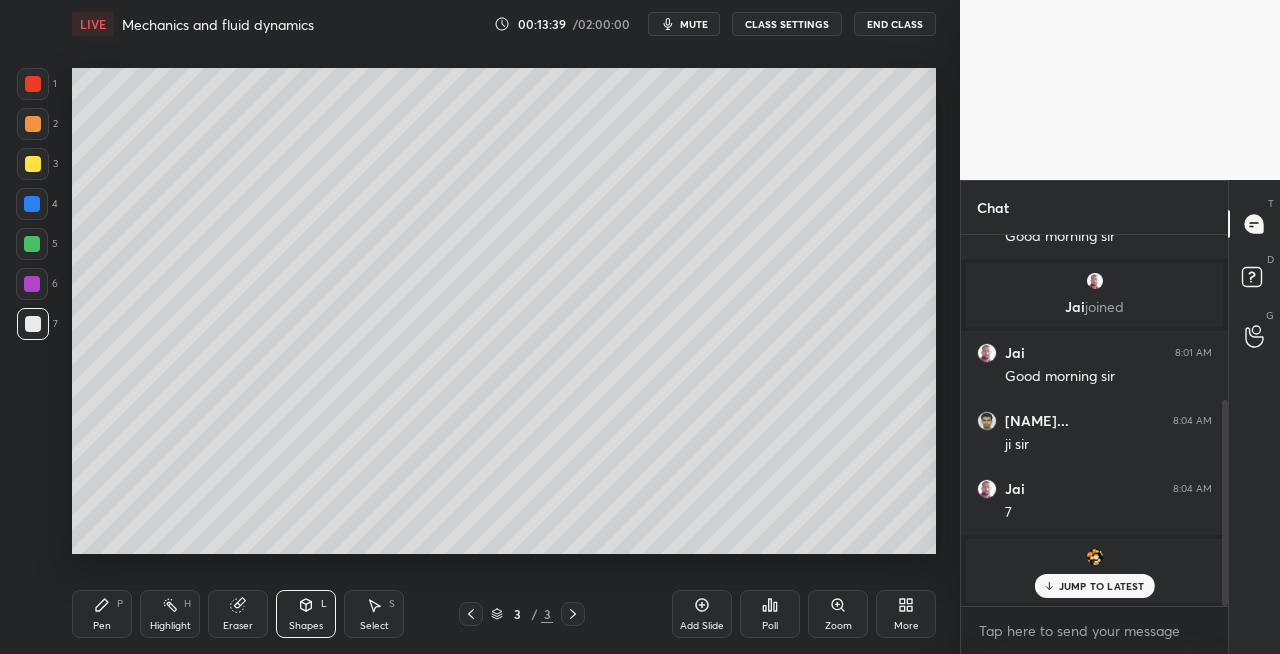 click on "Pen P" at bounding box center (102, 614) 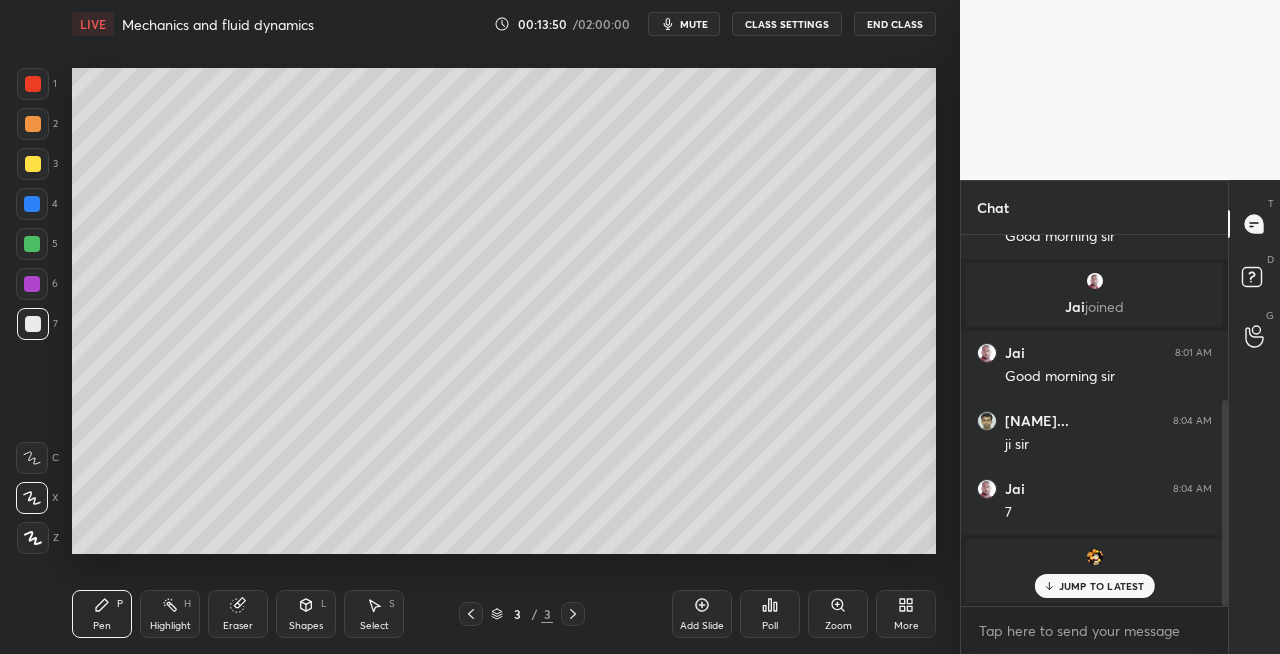 click on "Eraser" at bounding box center (238, 626) 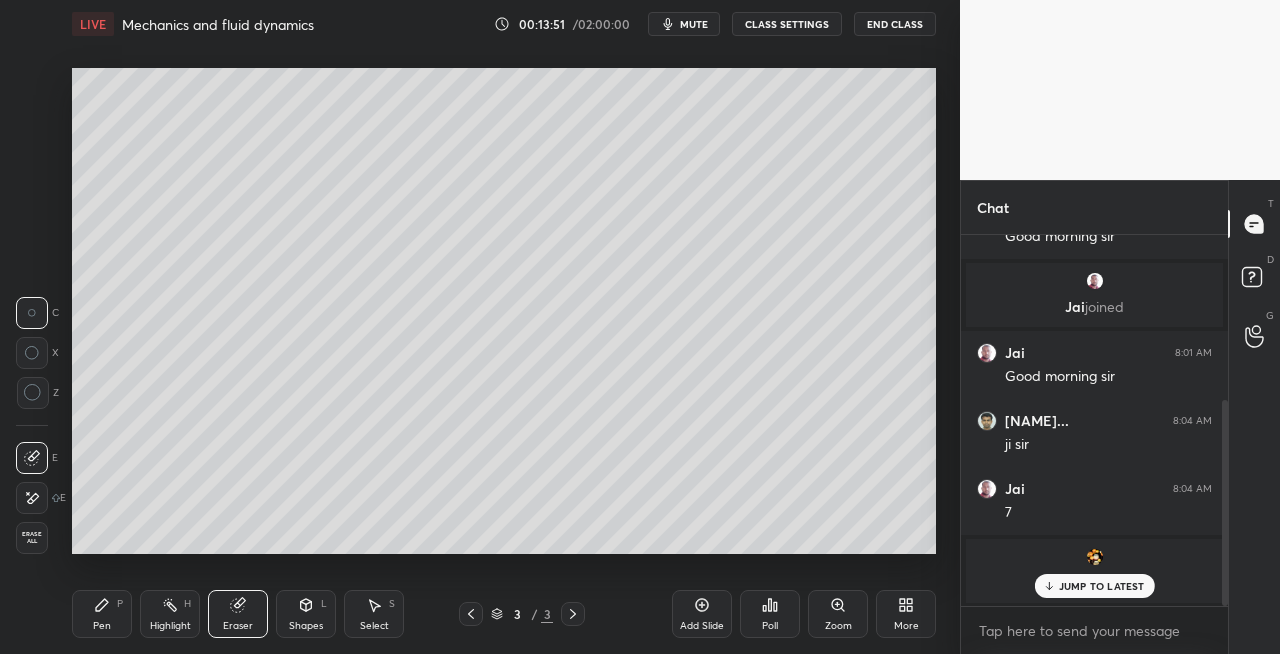 click on "Pen" at bounding box center (102, 626) 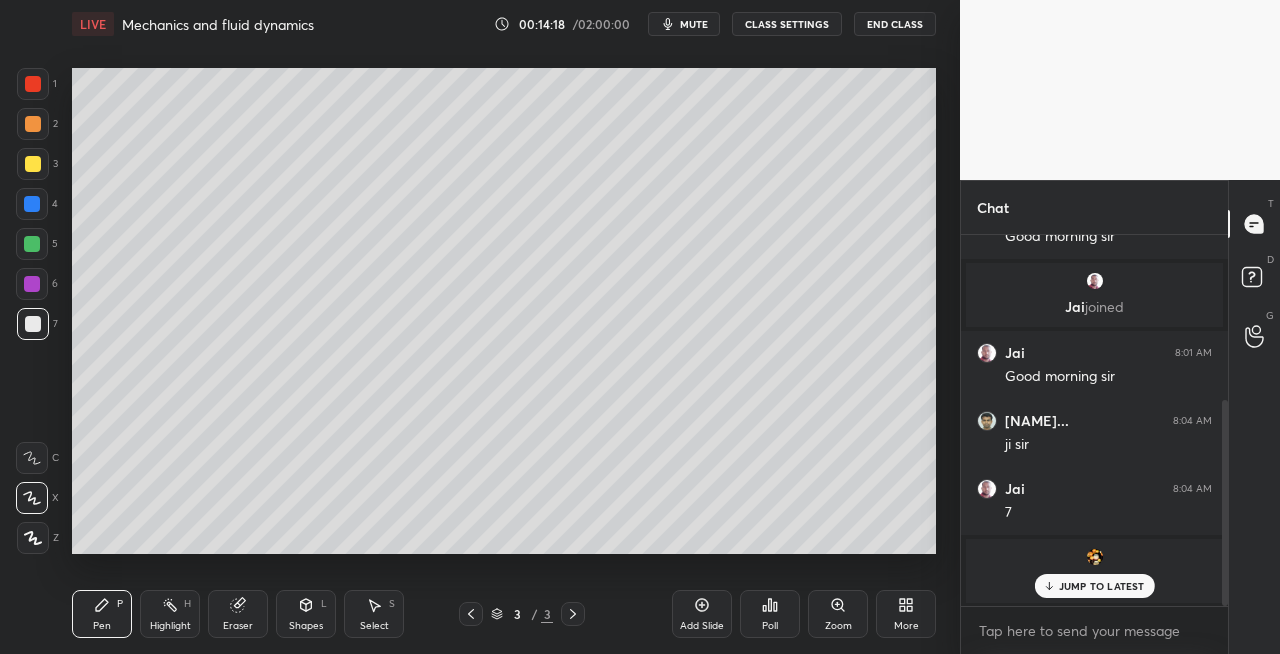 click 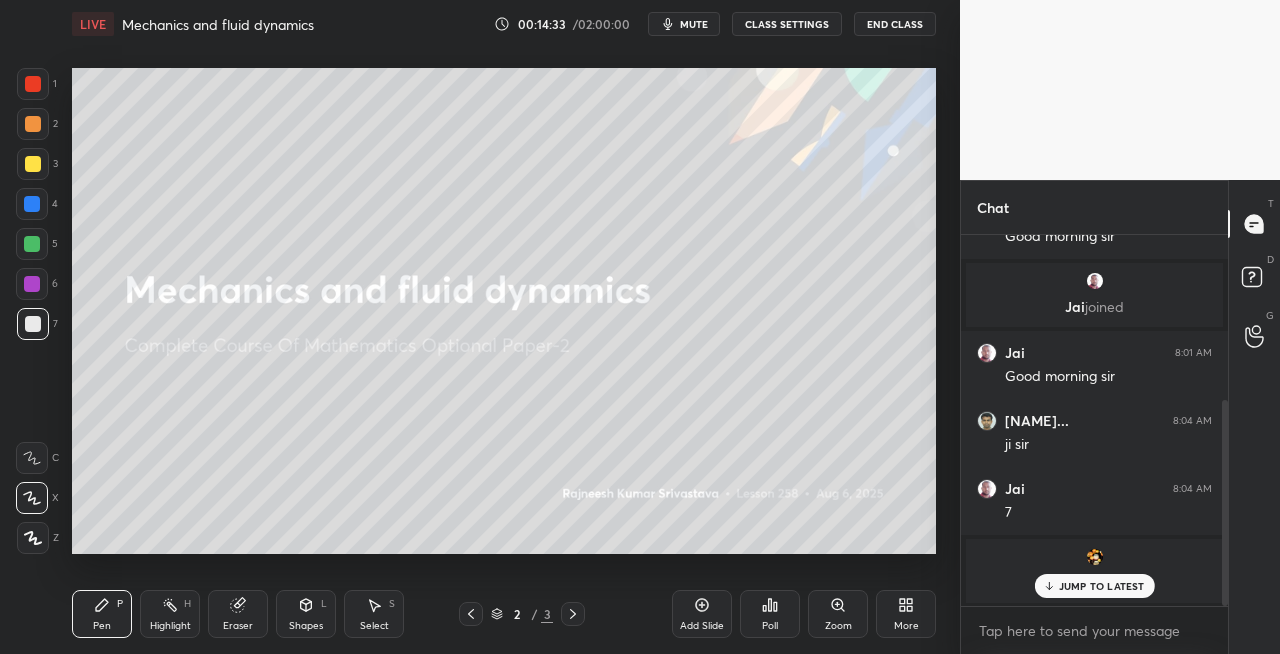 click 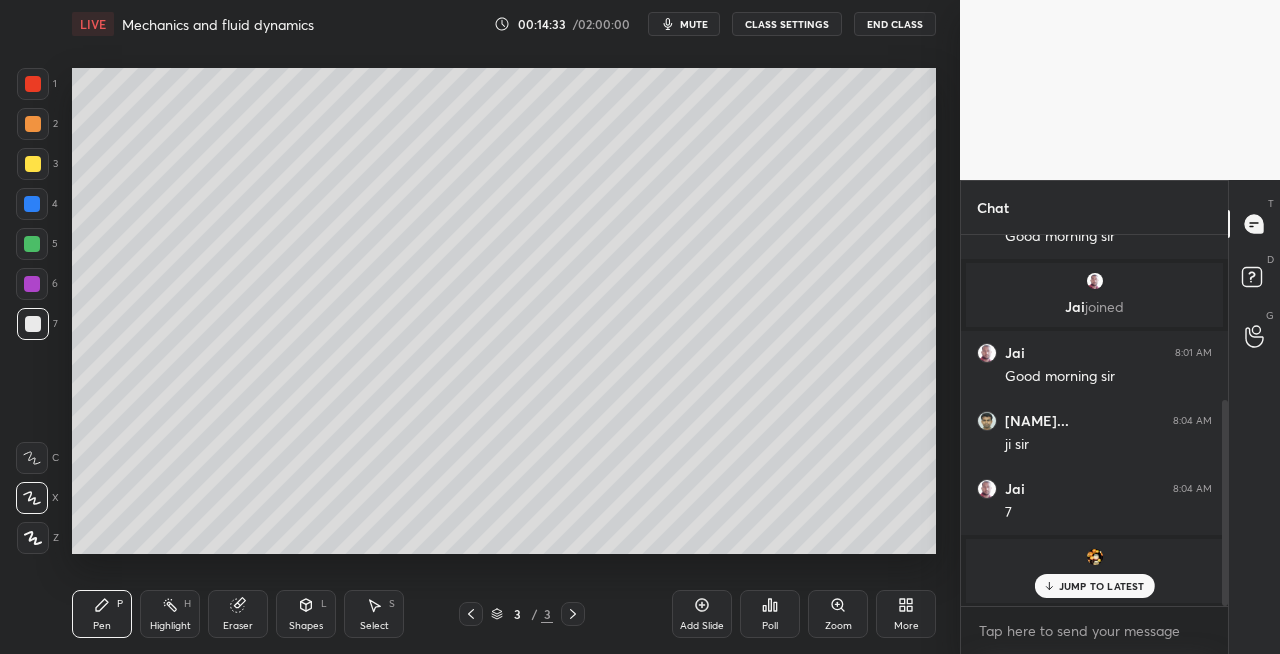 click 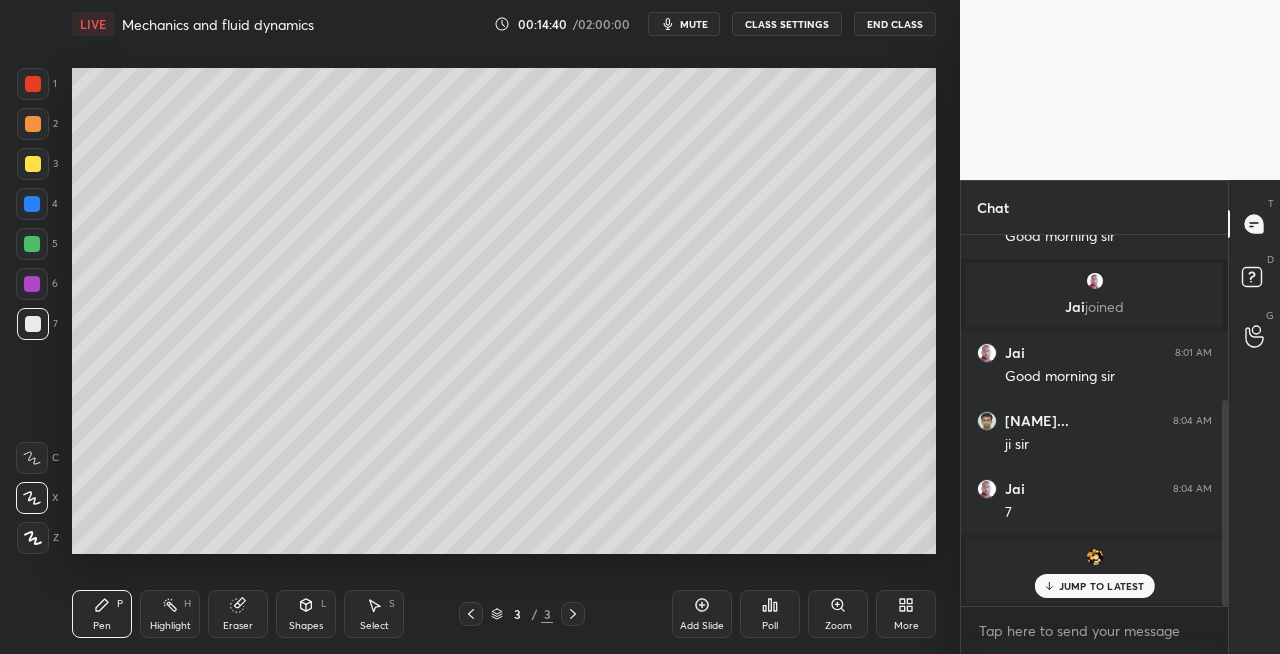 click on "Shapes L" at bounding box center (306, 614) 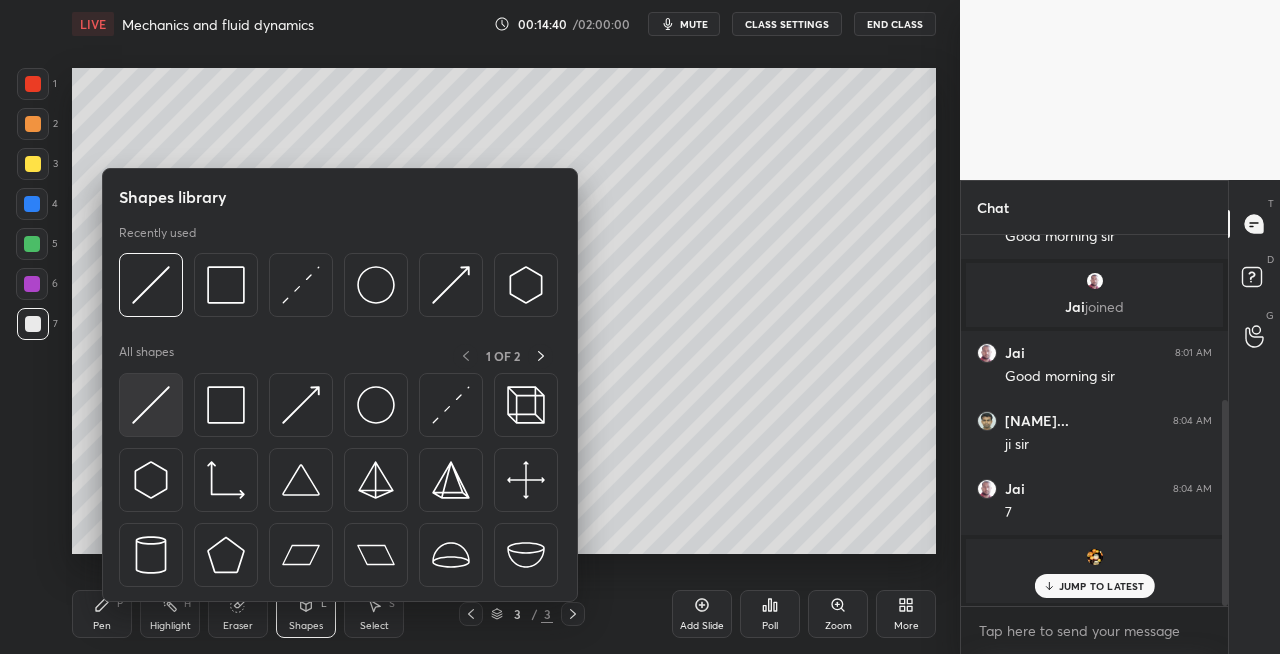 click at bounding box center [151, 405] 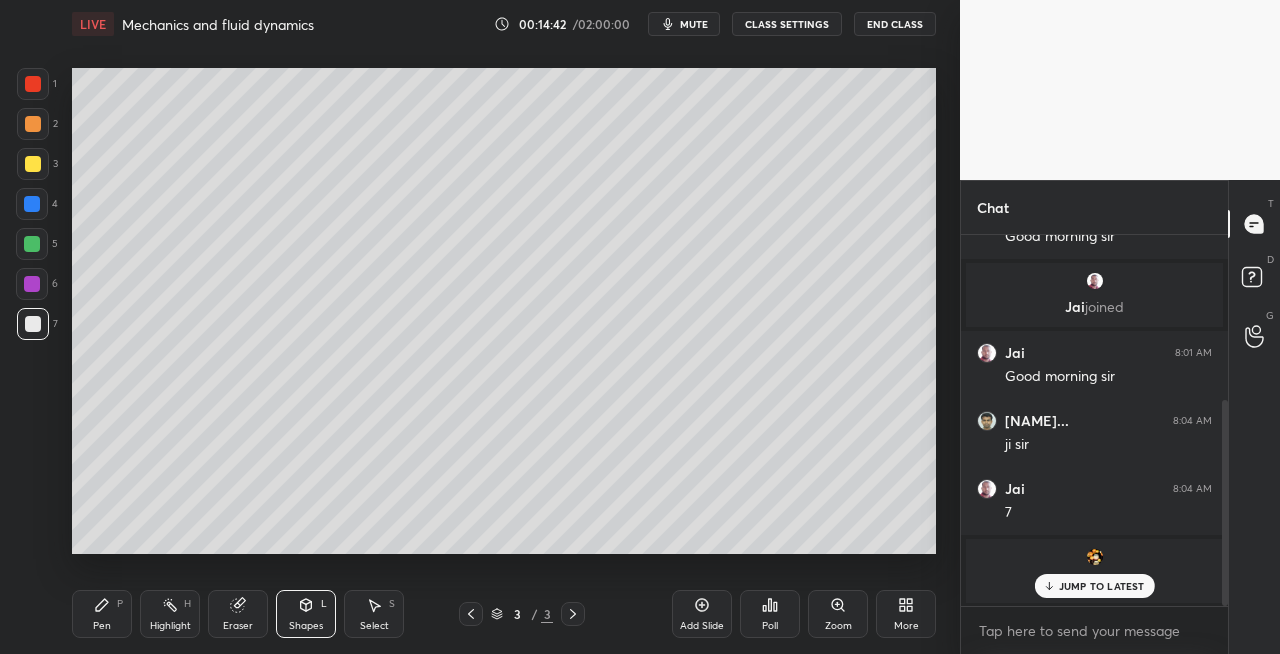 click on "Pen P" at bounding box center (102, 614) 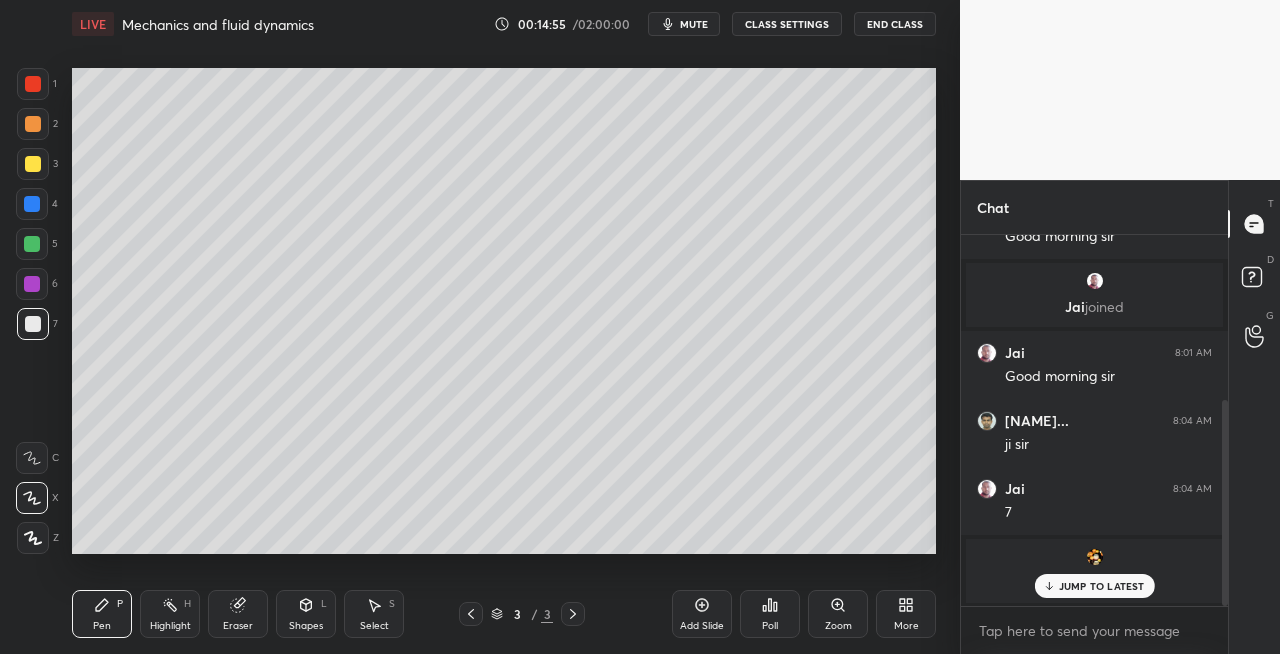 click 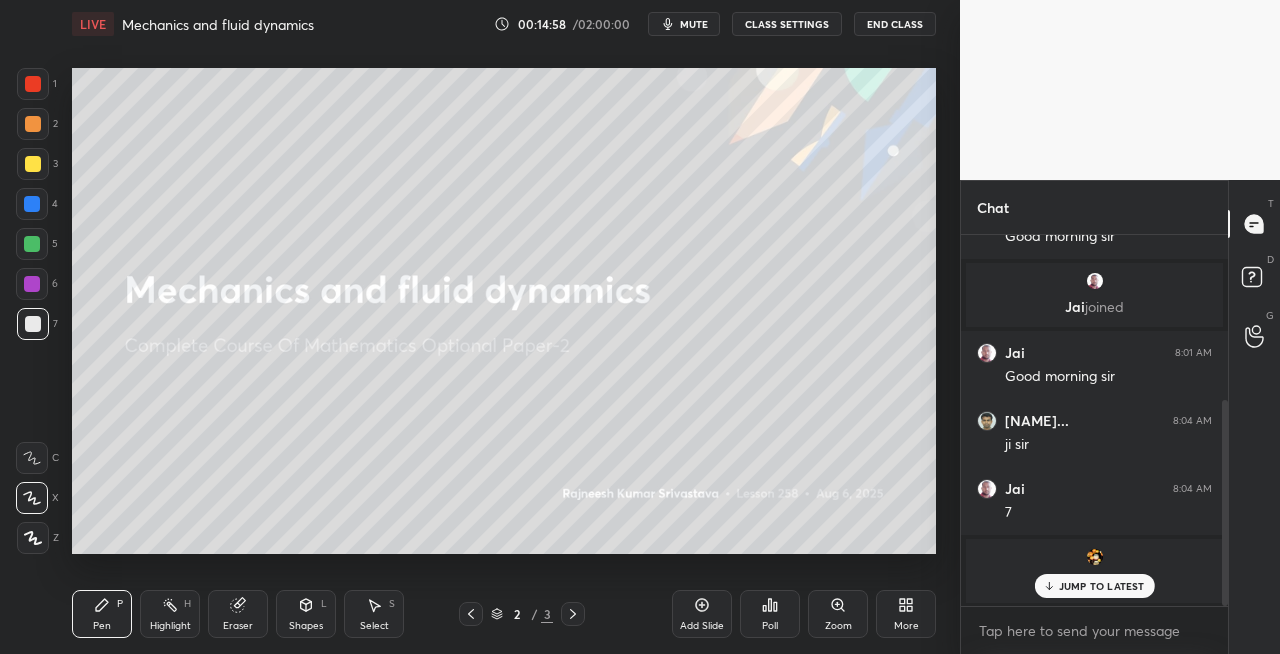 click 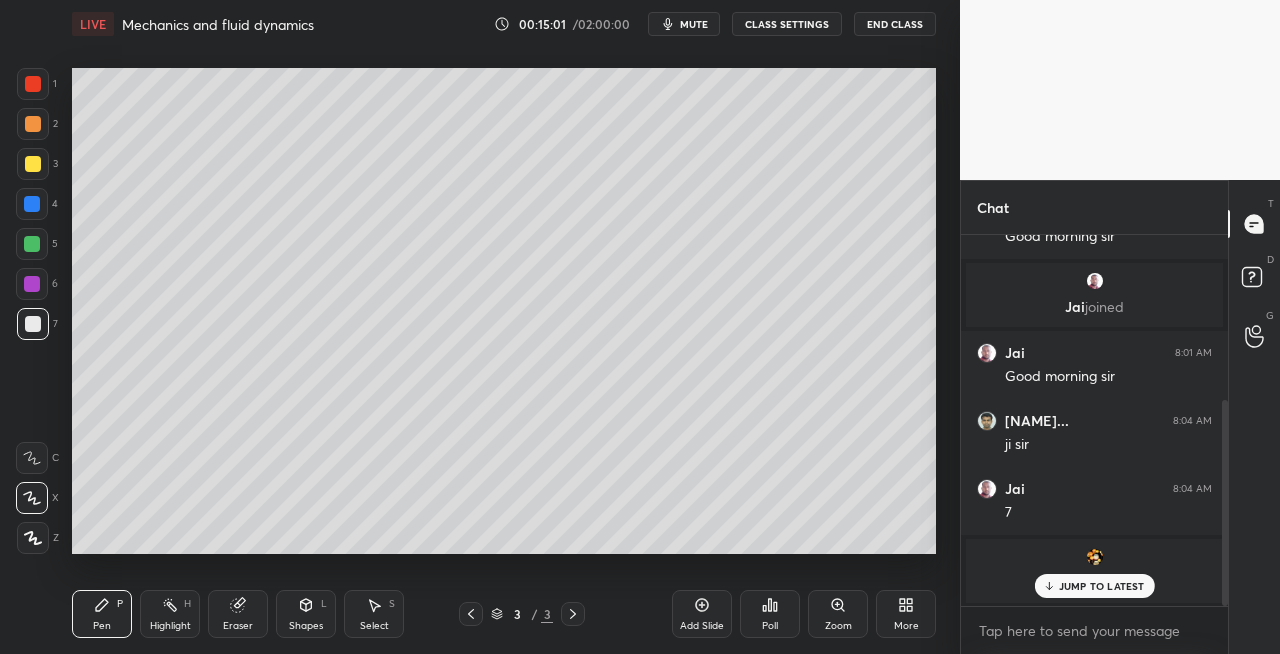 click on "Eraser" at bounding box center [238, 614] 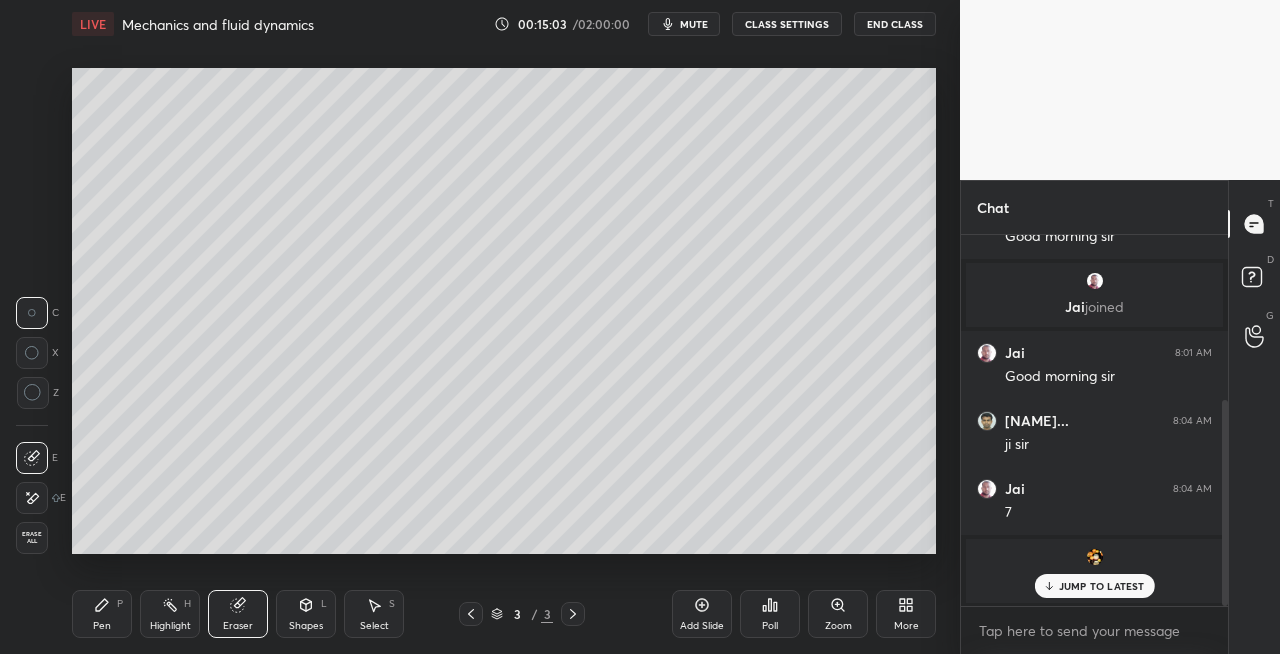 click on "Pen P" at bounding box center (102, 614) 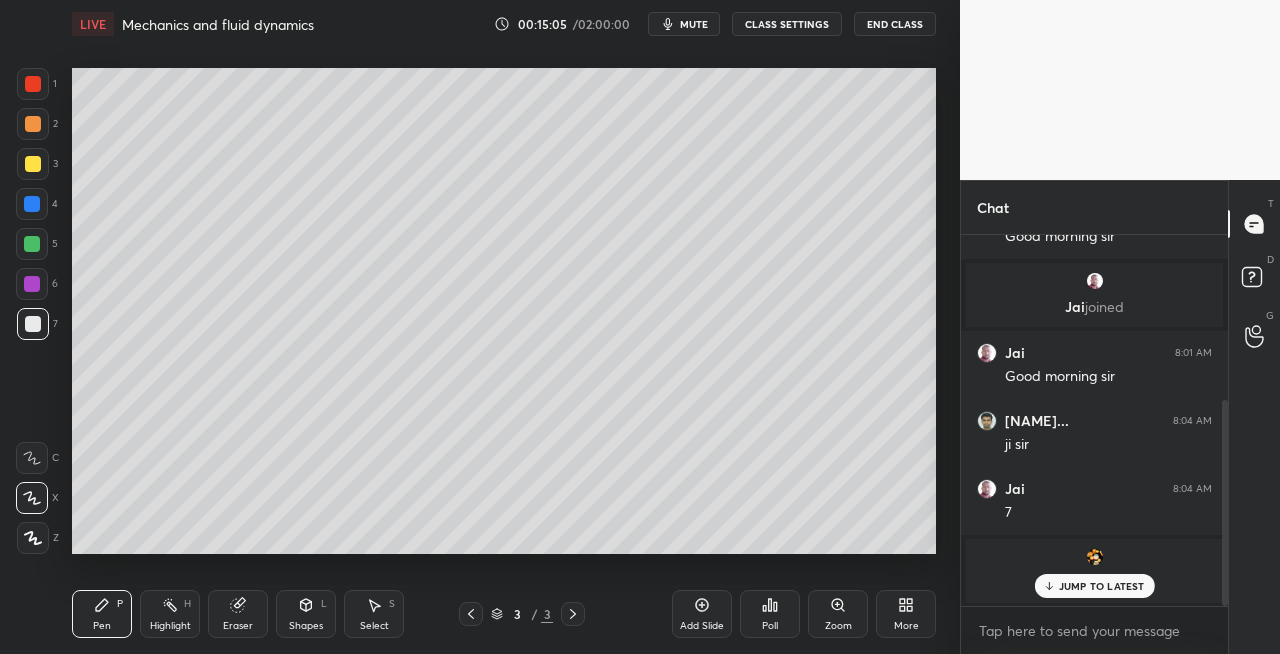 click 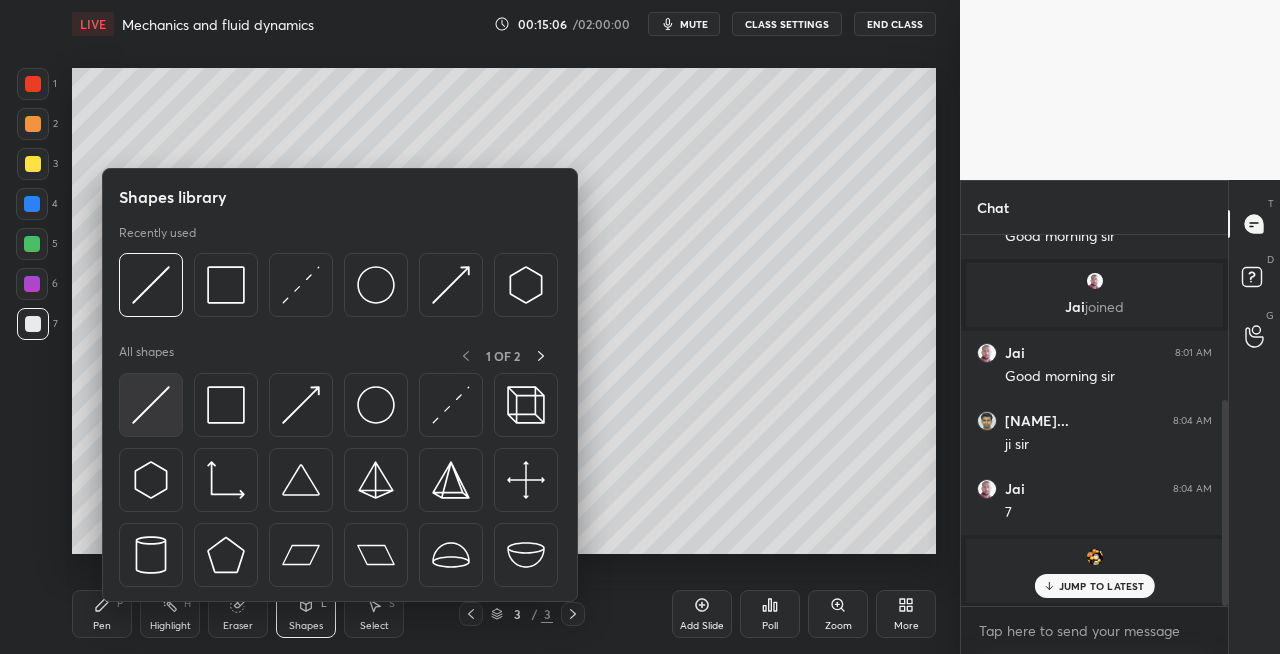 click at bounding box center [151, 405] 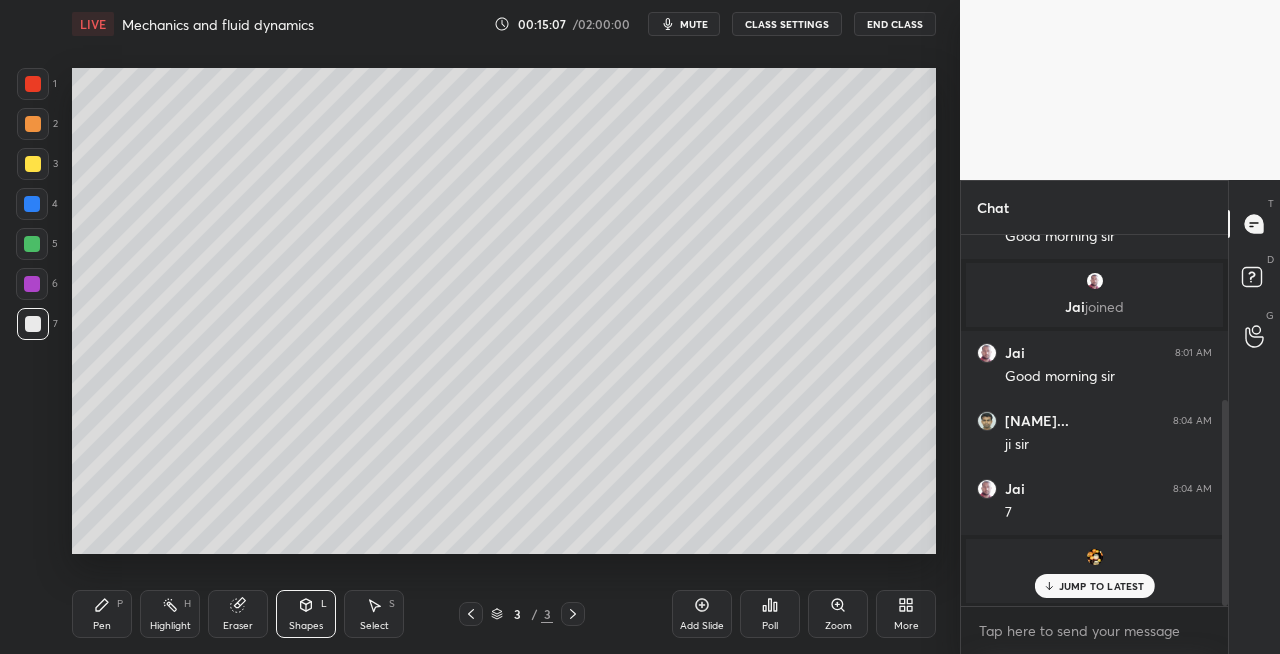 click on "Pen P" at bounding box center [102, 614] 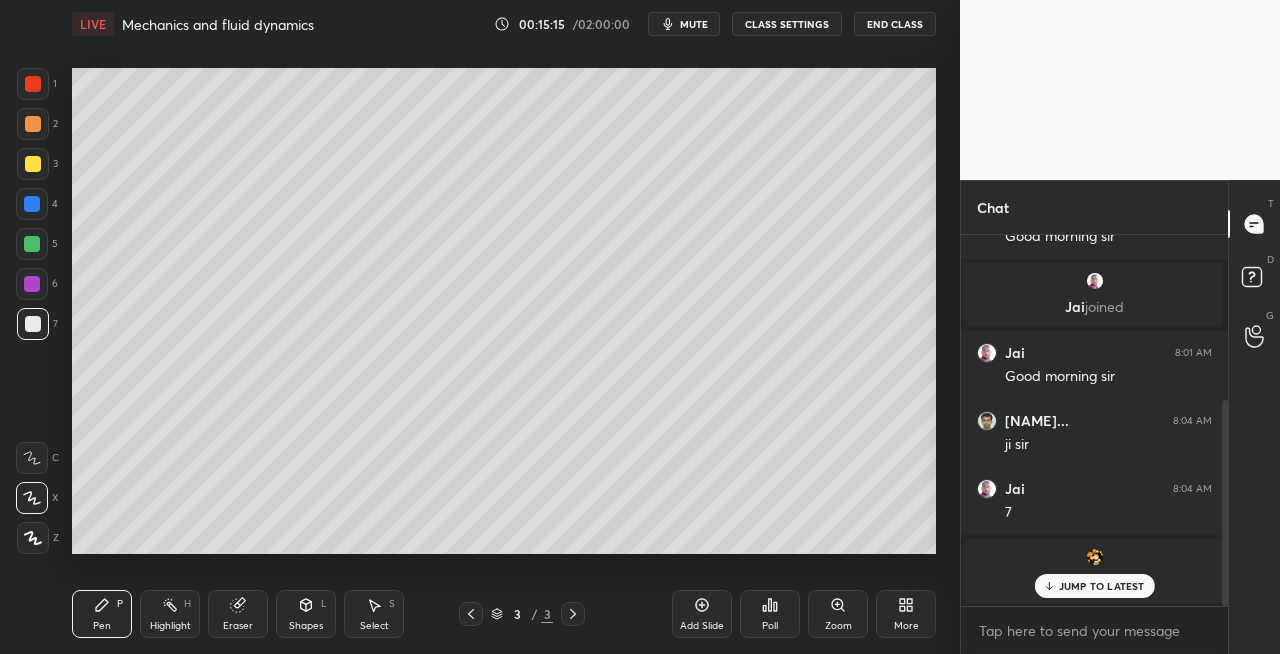 click 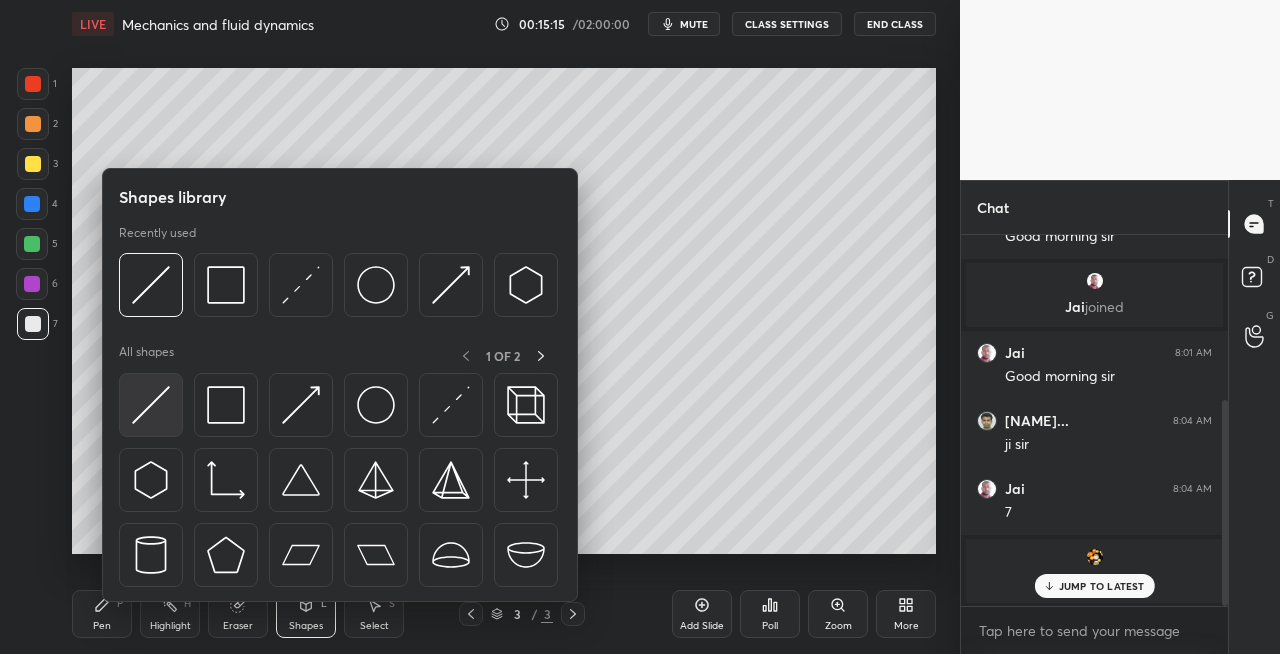click at bounding box center (151, 405) 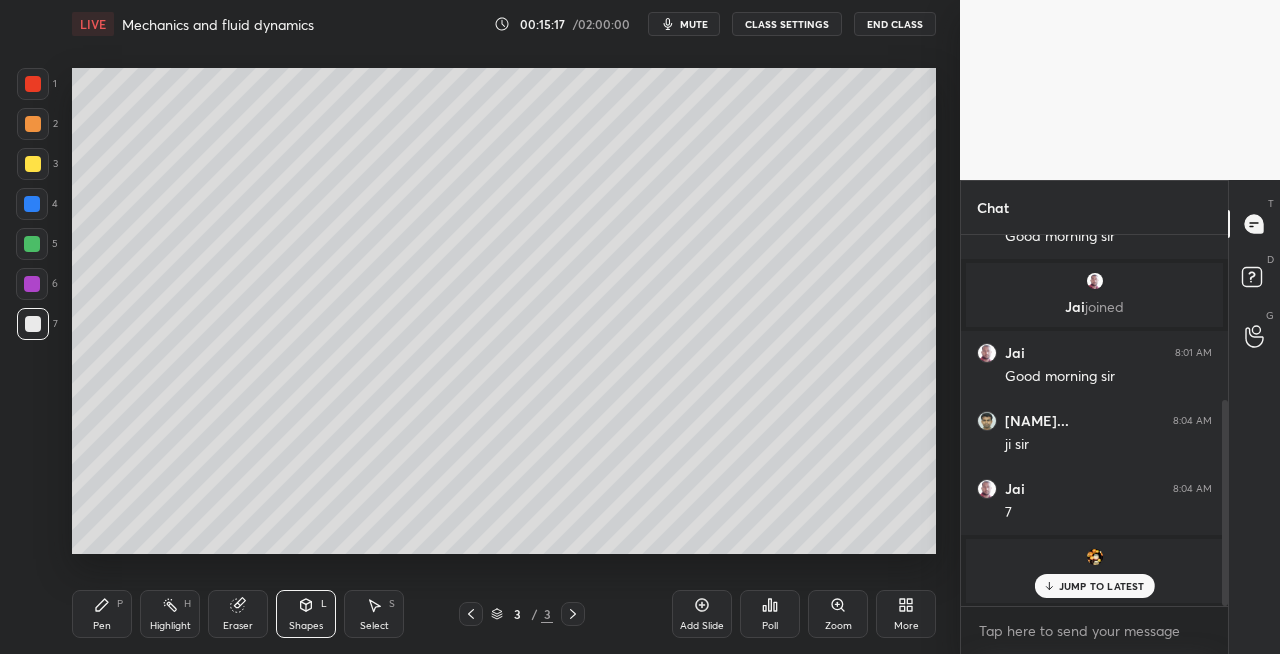 click 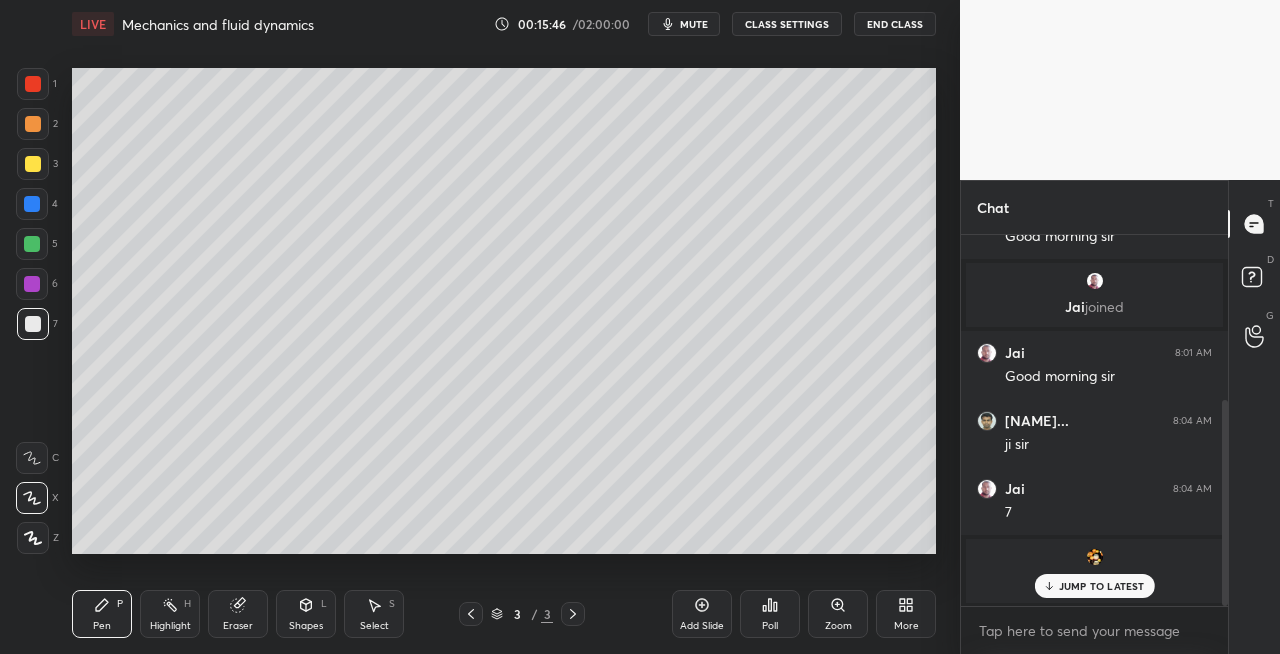 click 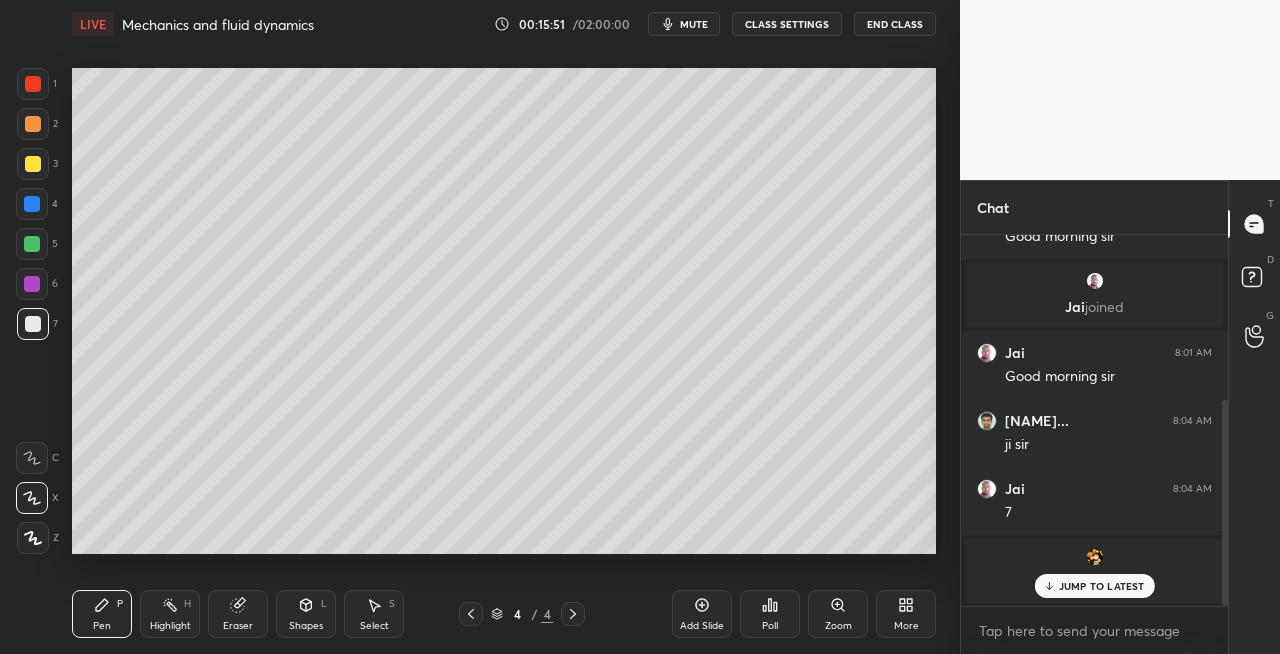 click on "Shapes L" at bounding box center [306, 614] 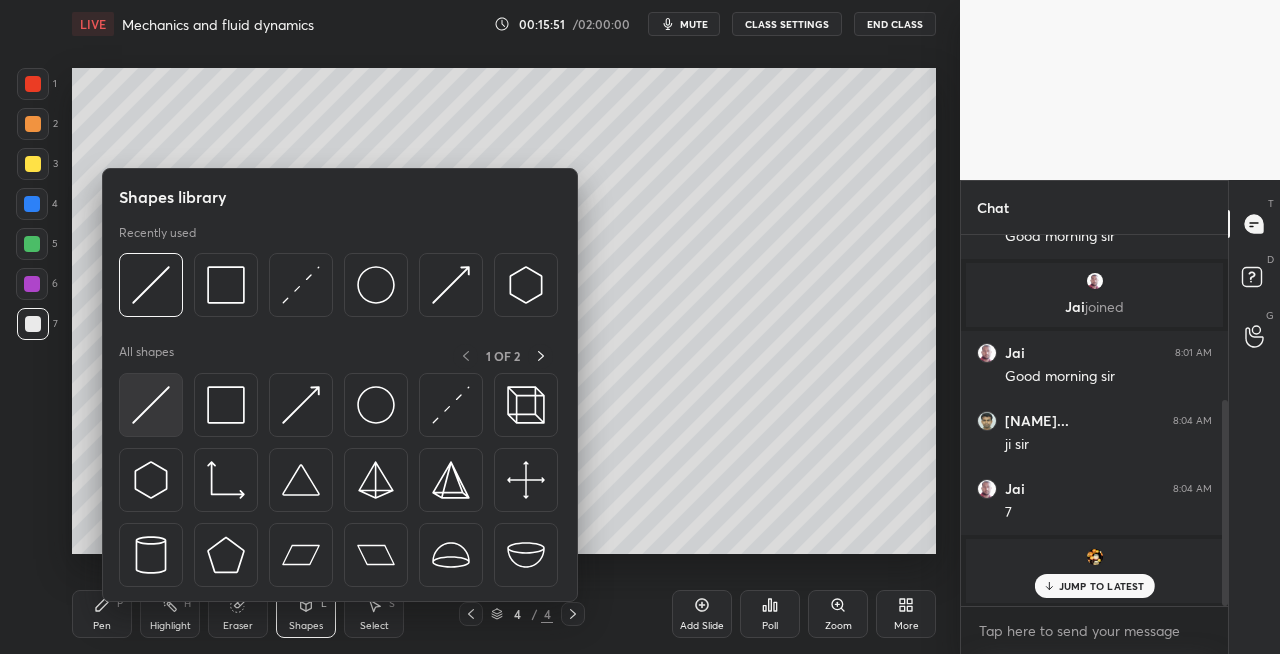 click at bounding box center (151, 405) 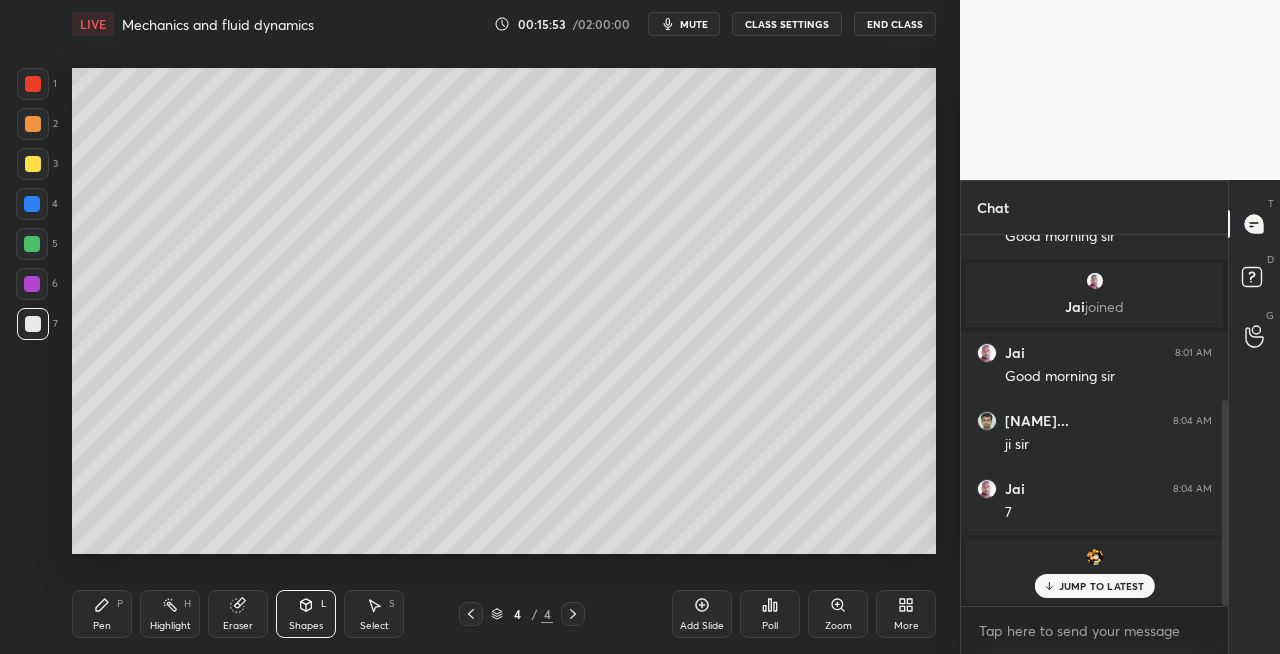 click on "Pen P" at bounding box center [102, 614] 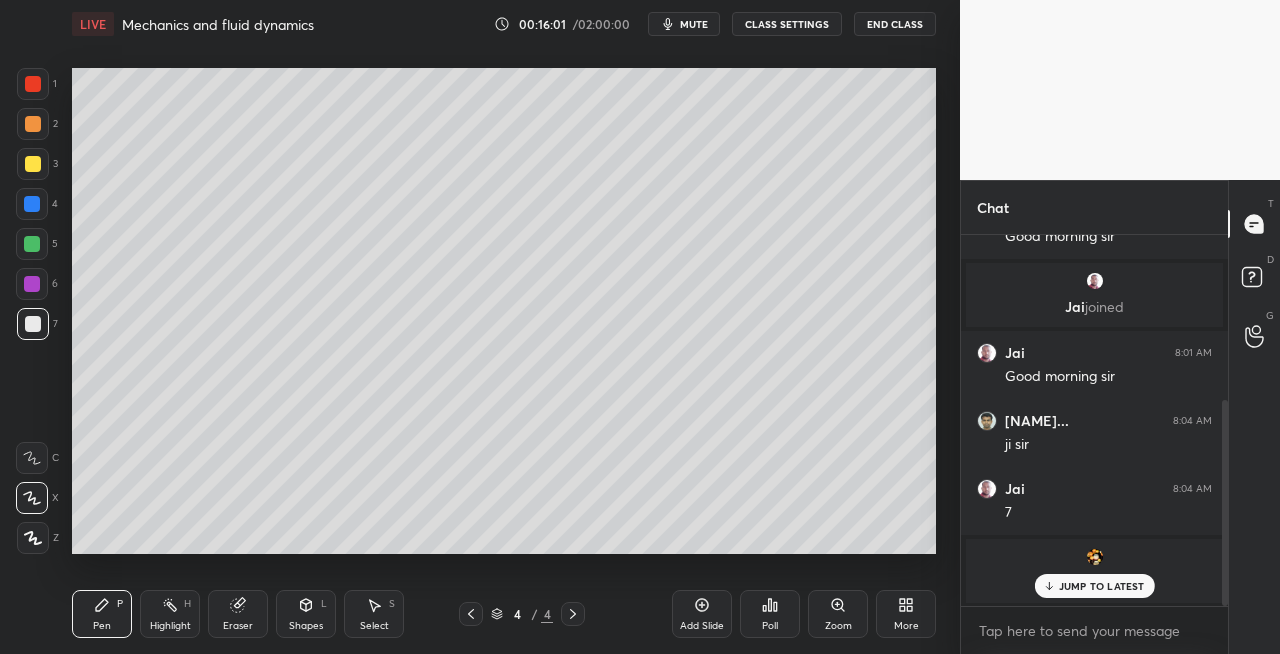 click 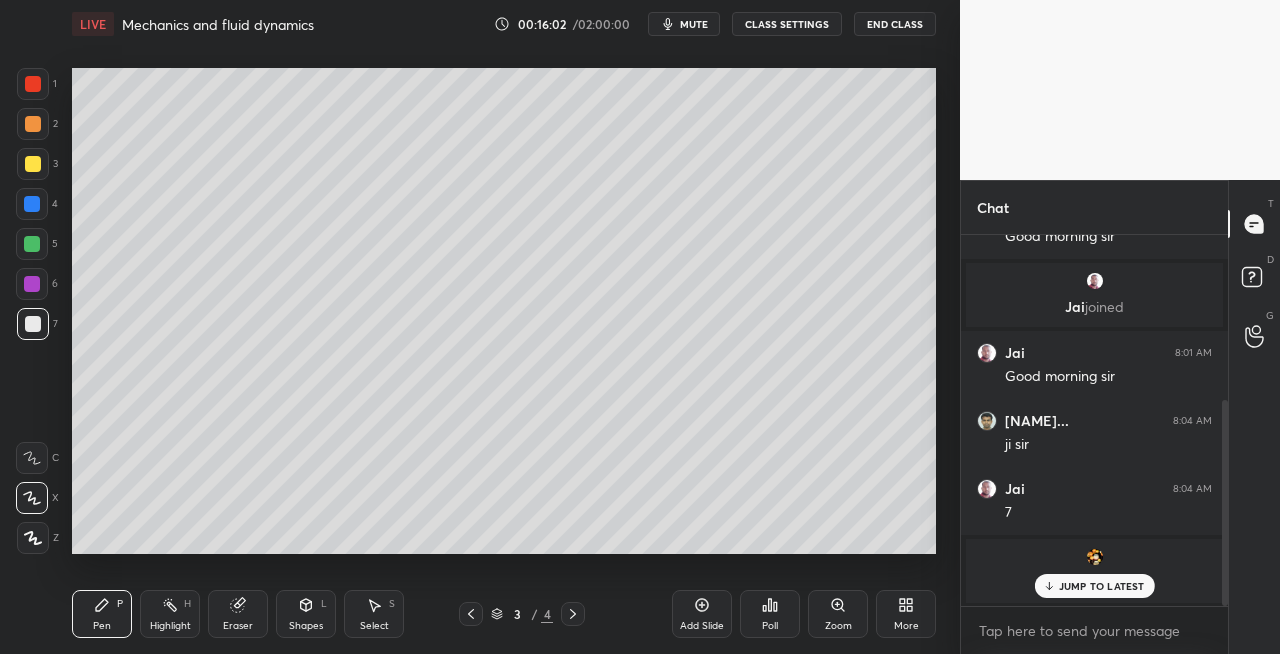 click 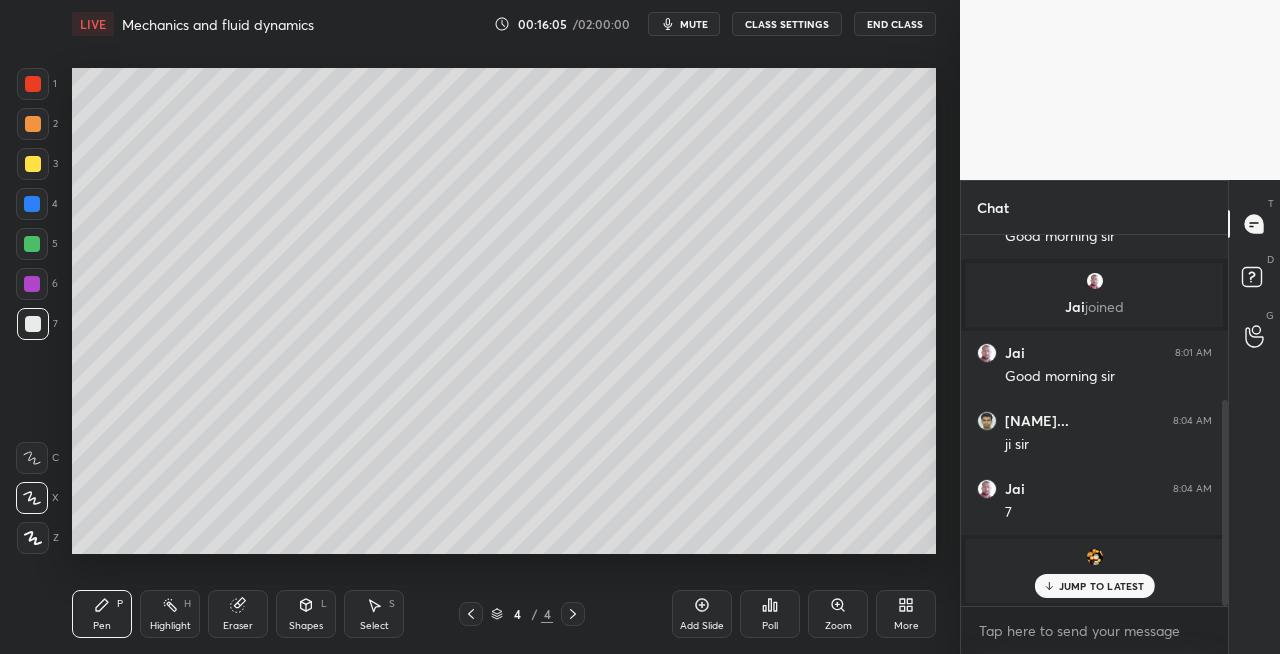 click 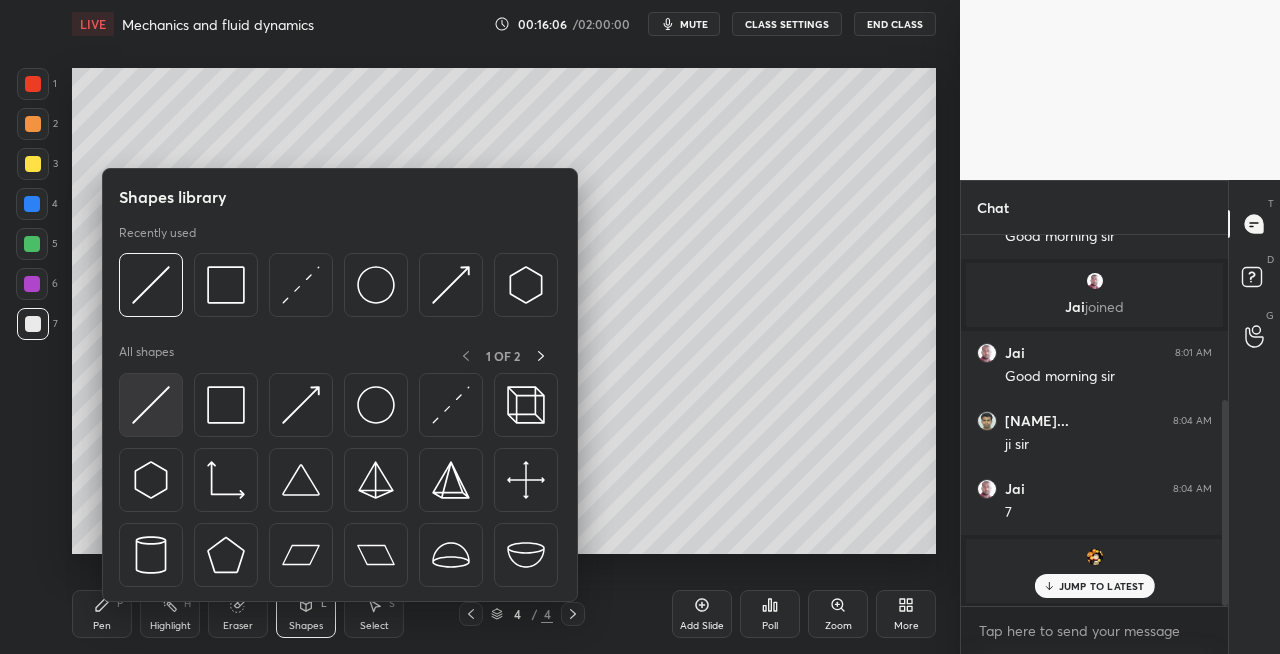 click at bounding box center [151, 405] 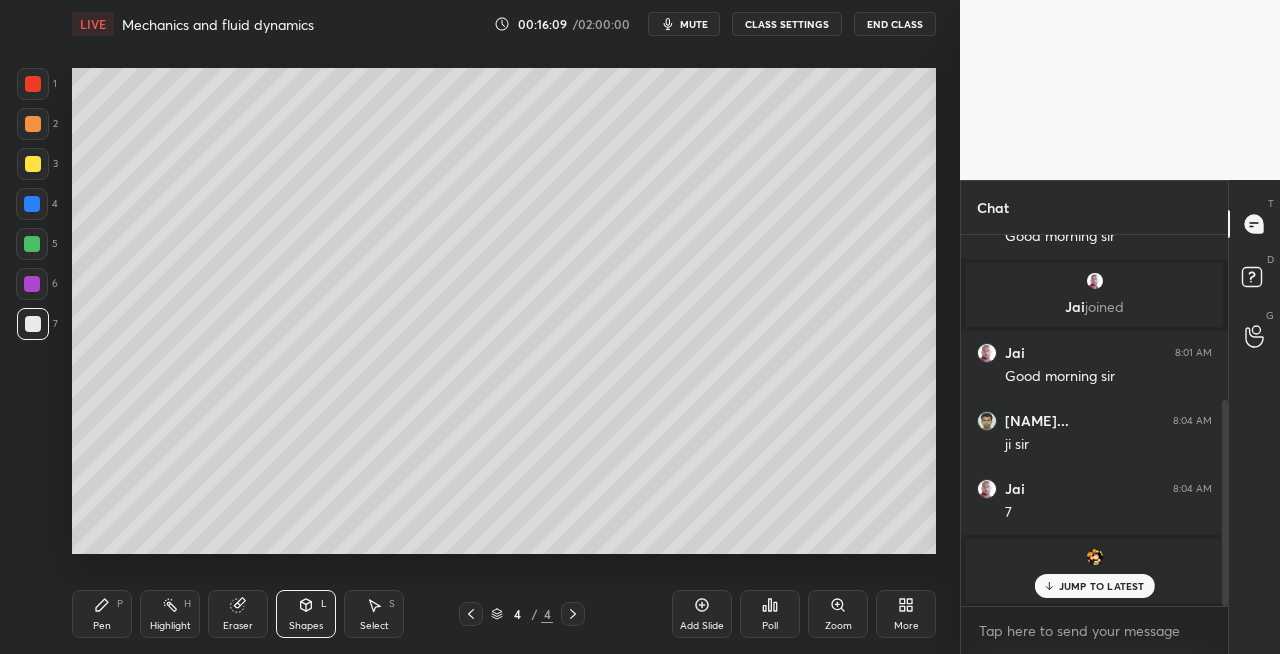 click on "Pen P" at bounding box center (102, 614) 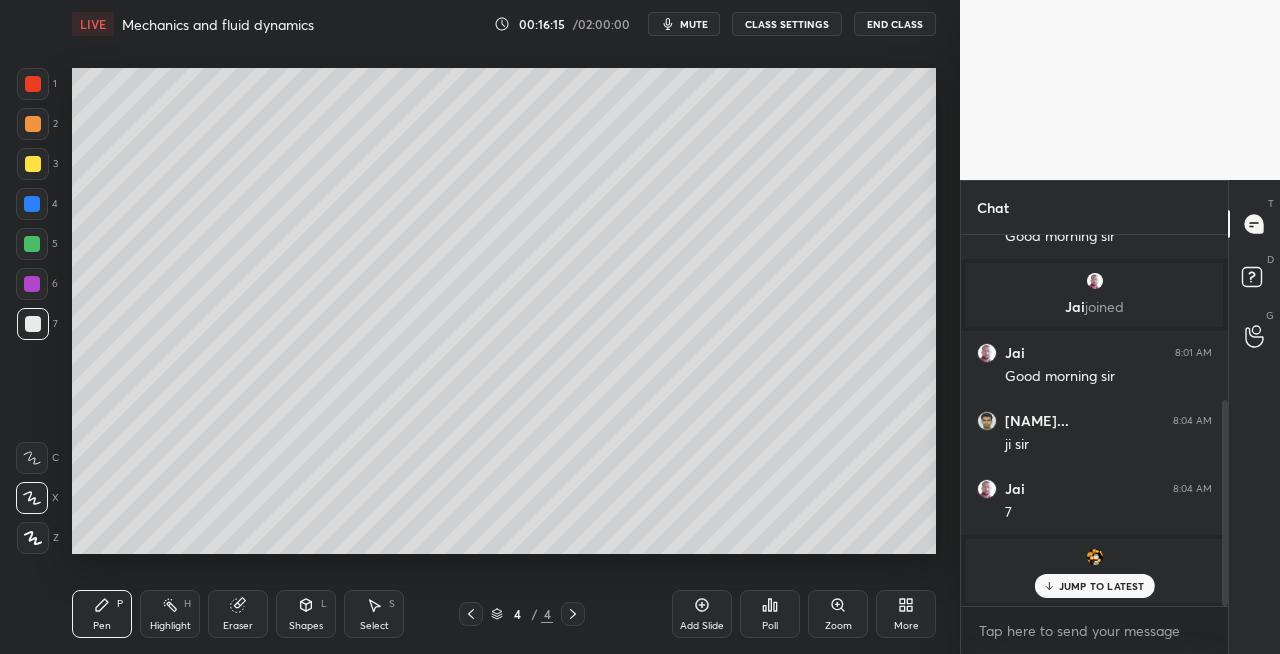 click 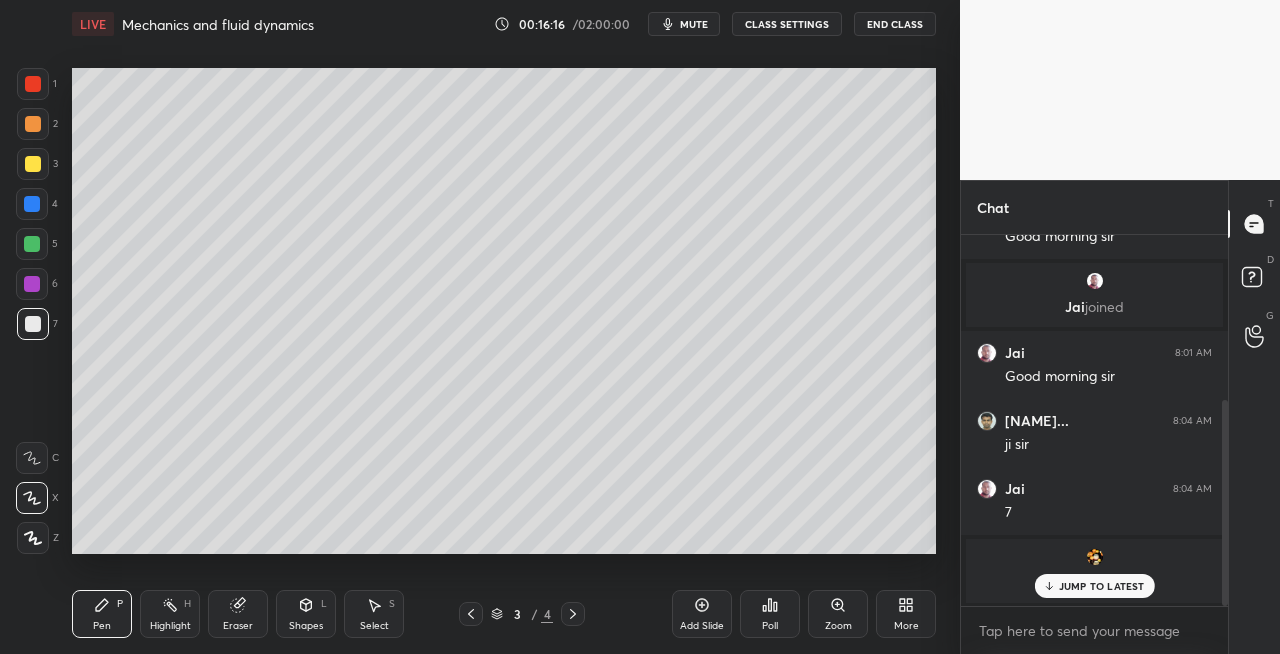 click at bounding box center [573, 614] 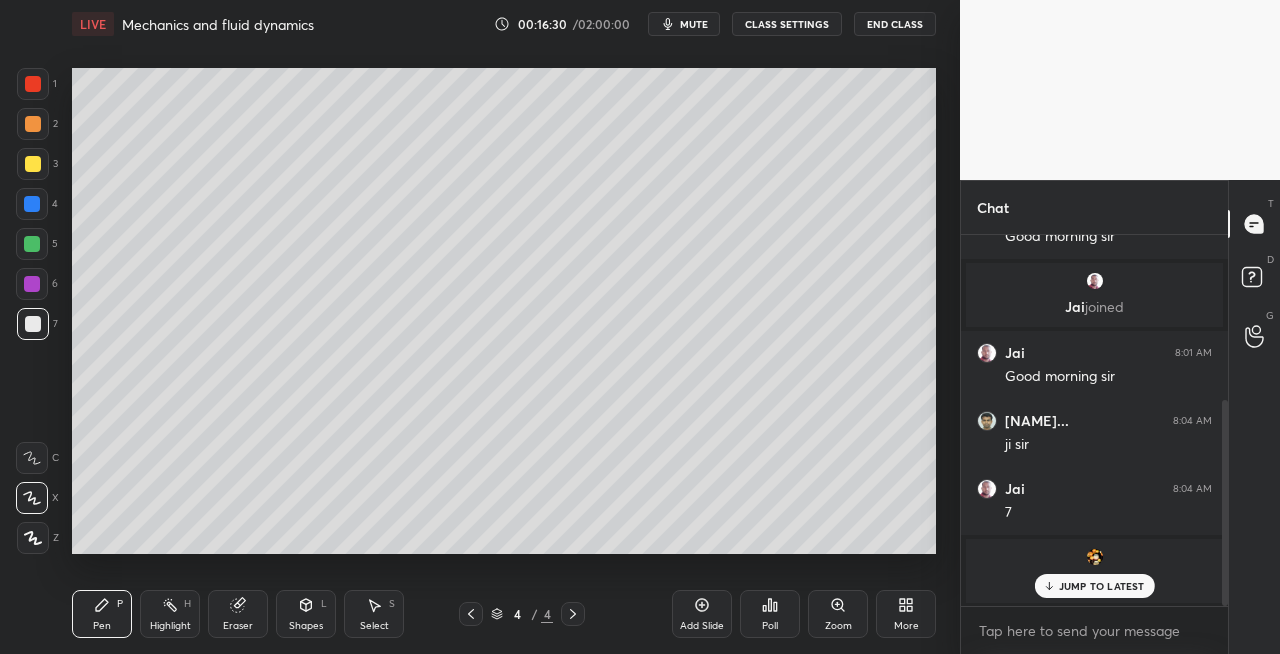 click 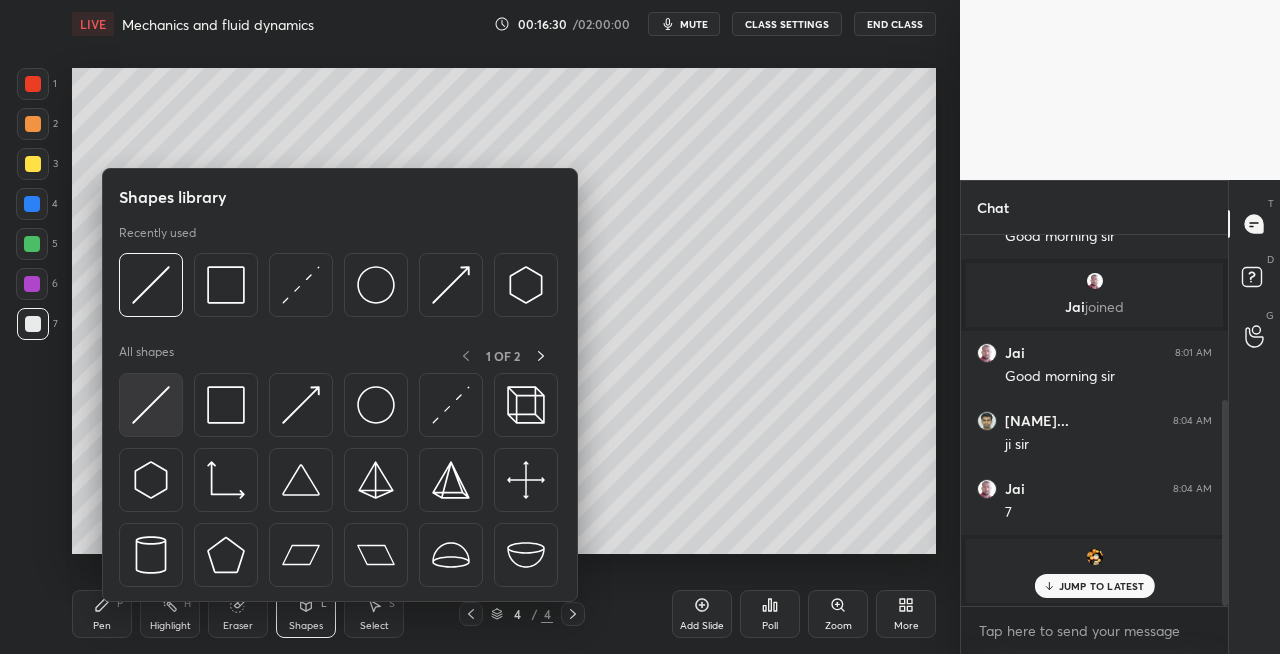 click at bounding box center [151, 405] 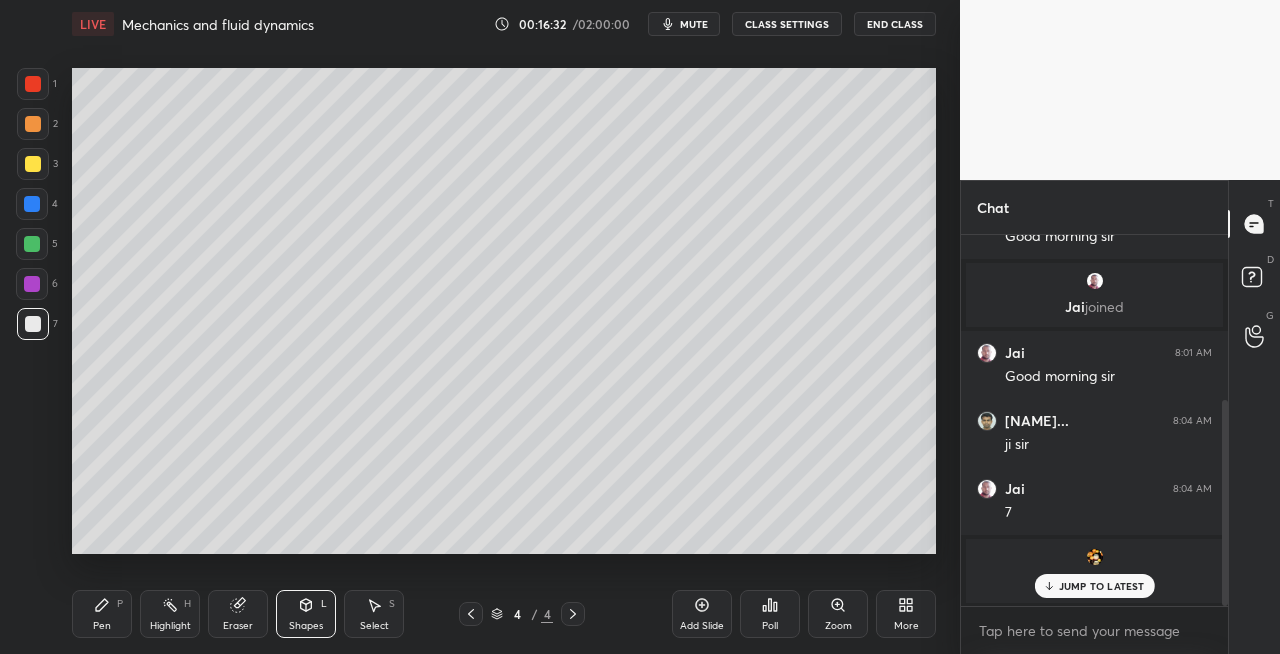 click on "Pen P" at bounding box center (102, 614) 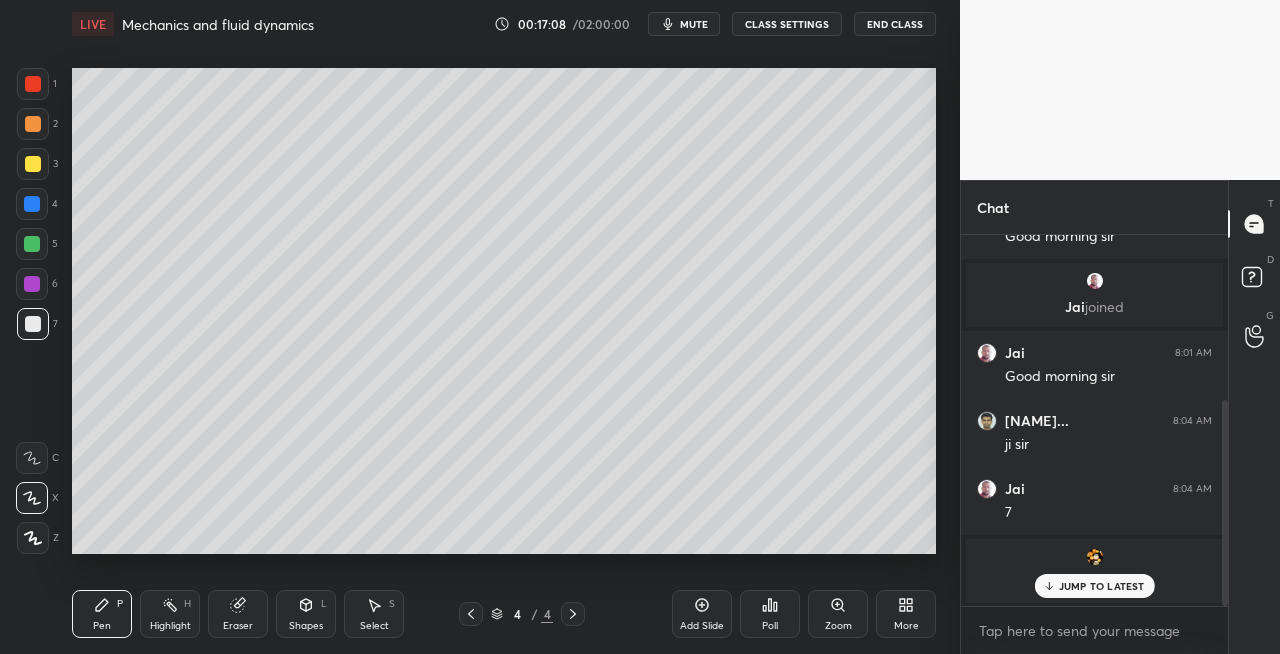 click on "Shapes L" at bounding box center (306, 614) 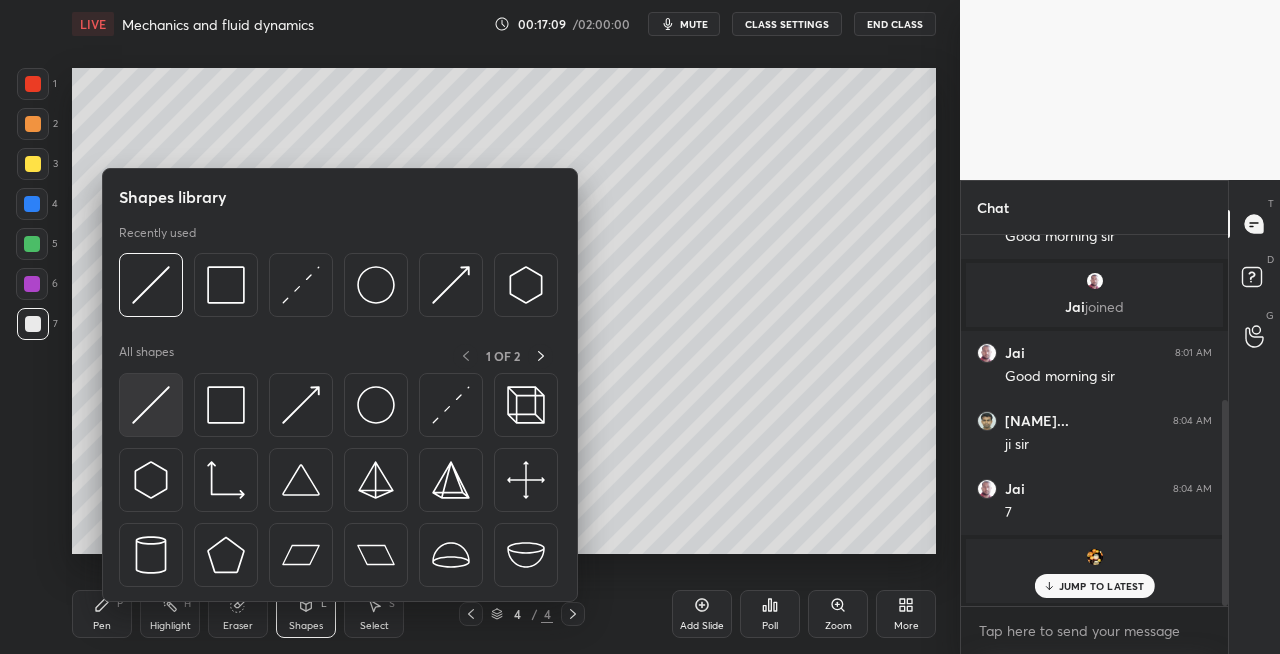click at bounding box center [151, 405] 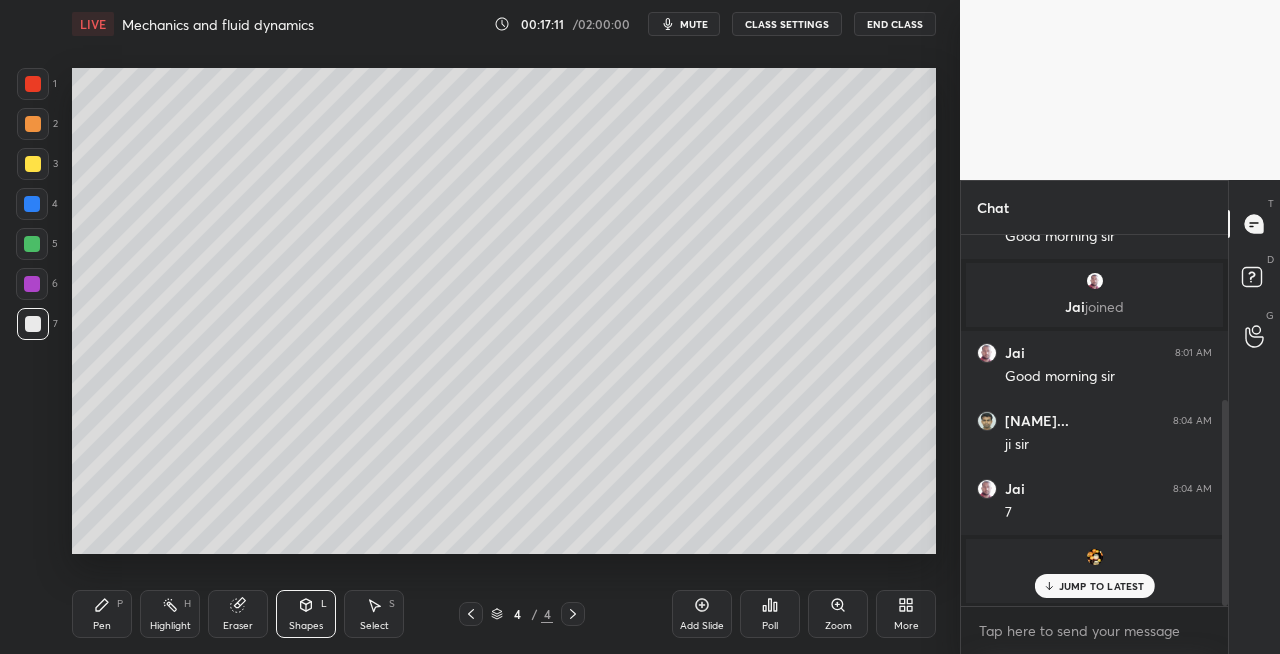 click on "Pen P" at bounding box center (102, 614) 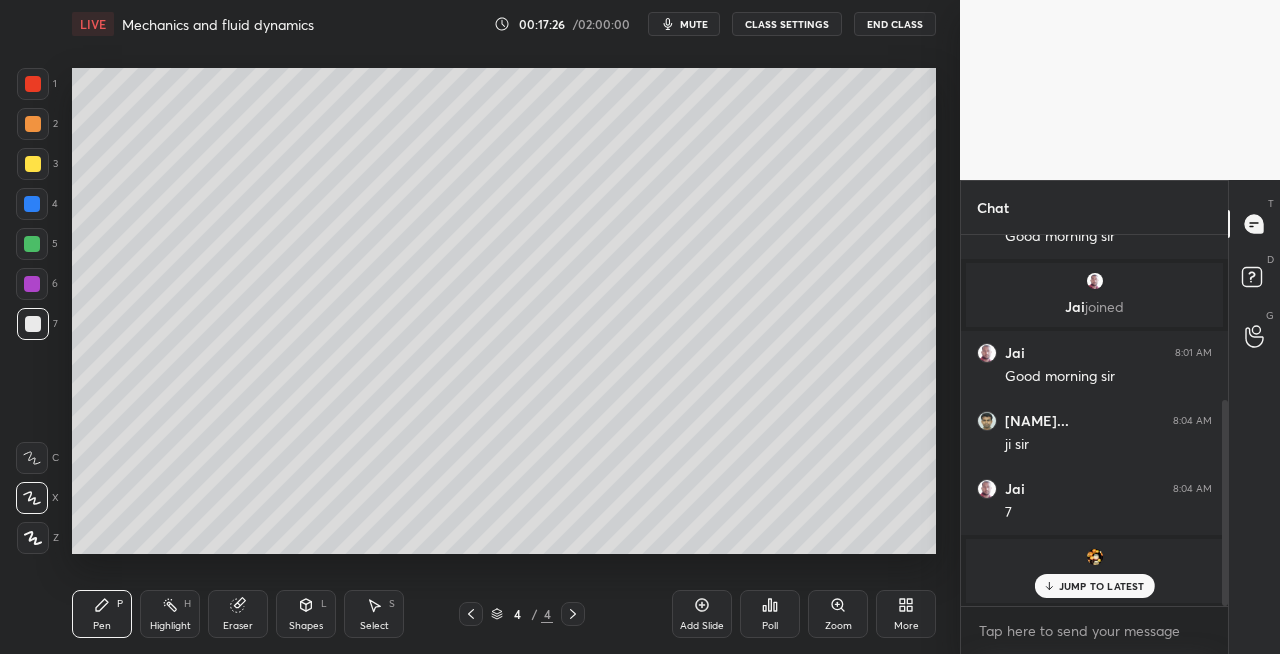 click on "Eraser" at bounding box center (238, 614) 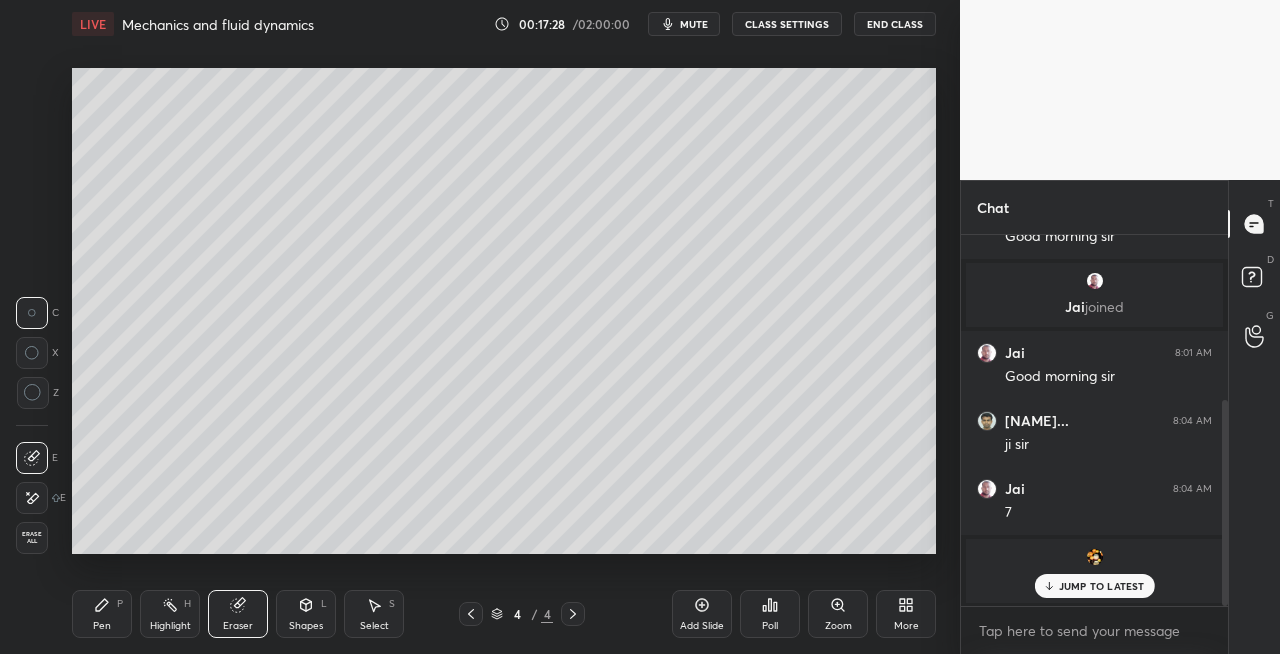 click on "Pen P" at bounding box center [102, 614] 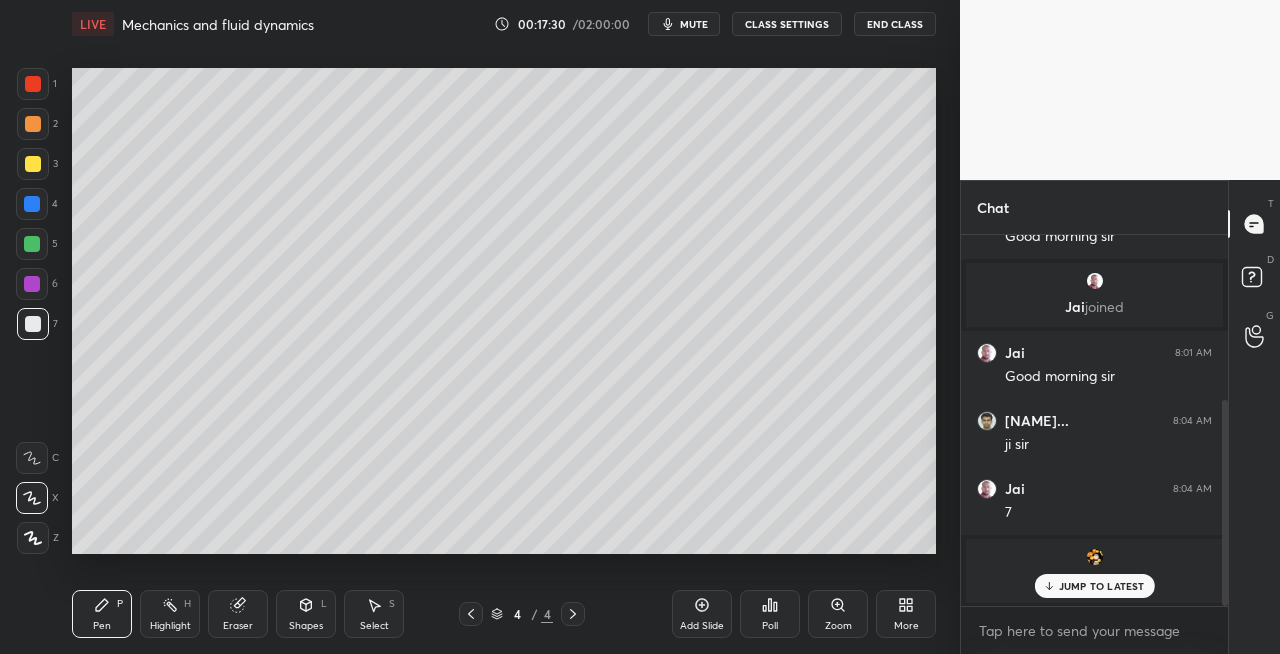 click on "Shapes L" at bounding box center (306, 614) 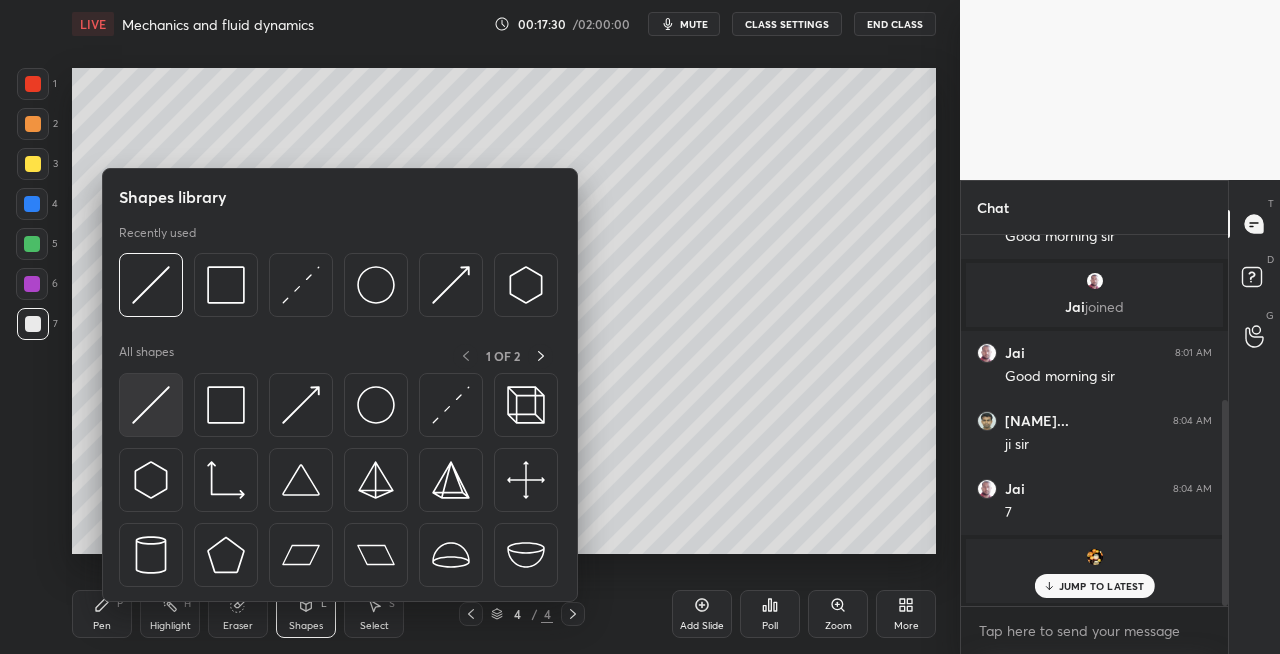 click at bounding box center [151, 405] 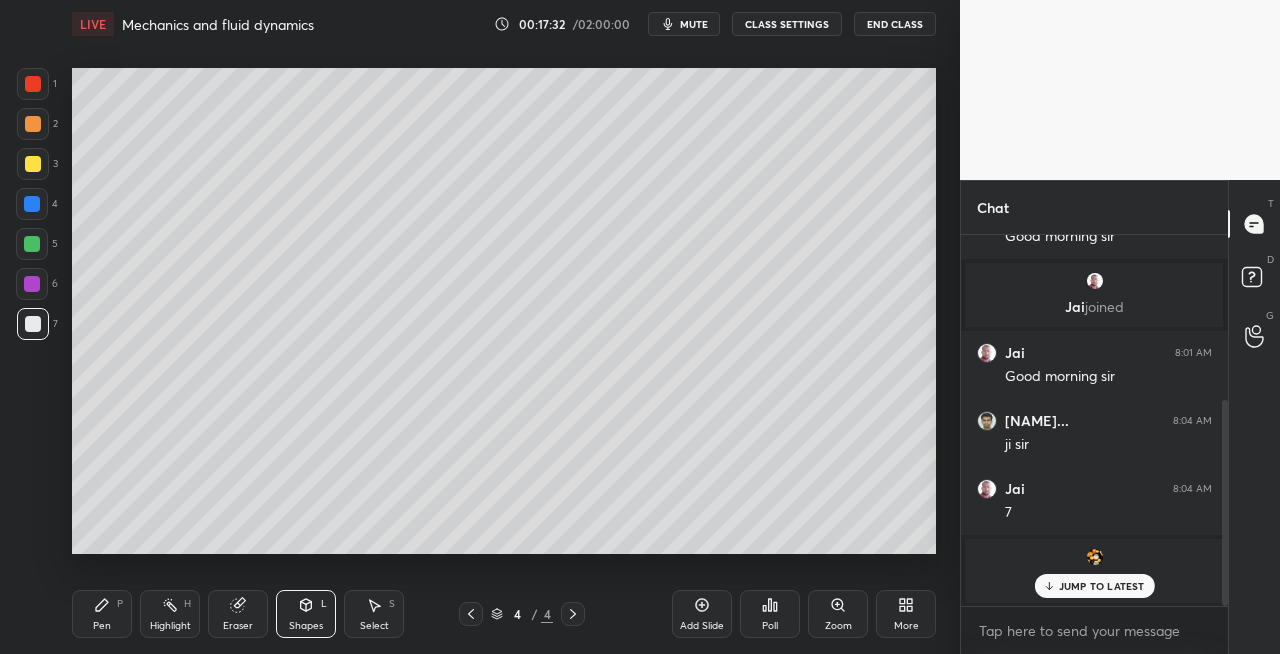 click on "Pen P" at bounding box center [102, 614] 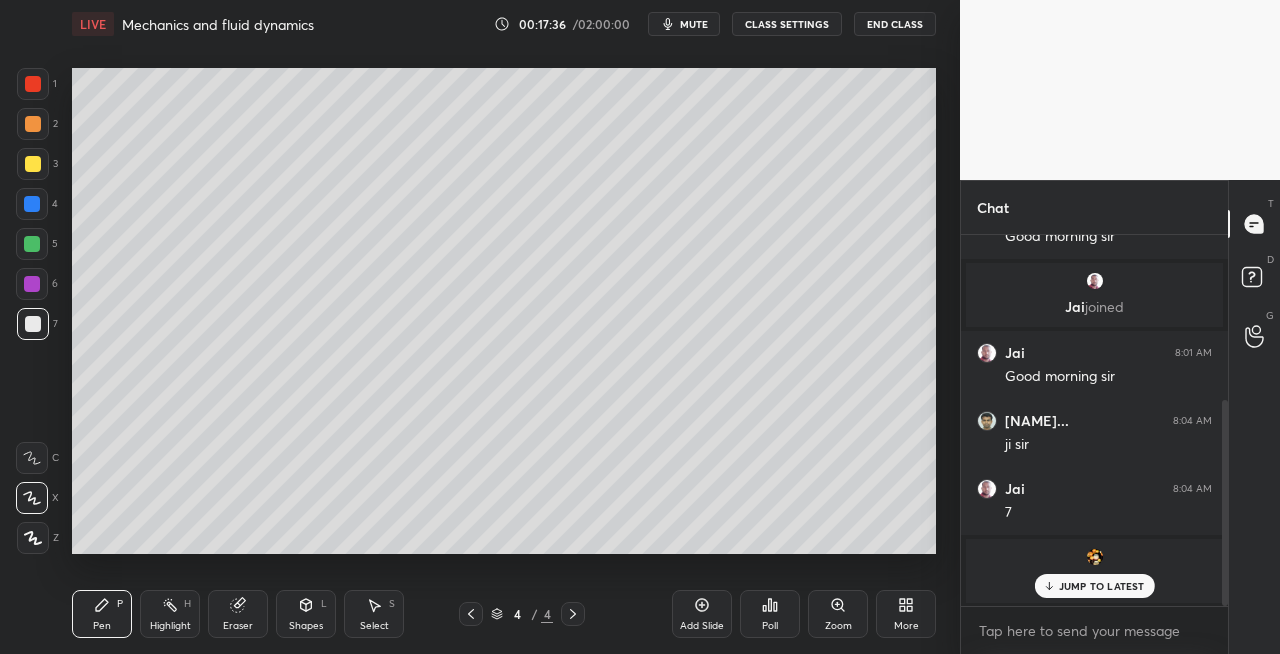 click on "Shapes L" at bounding box center [306, 614] 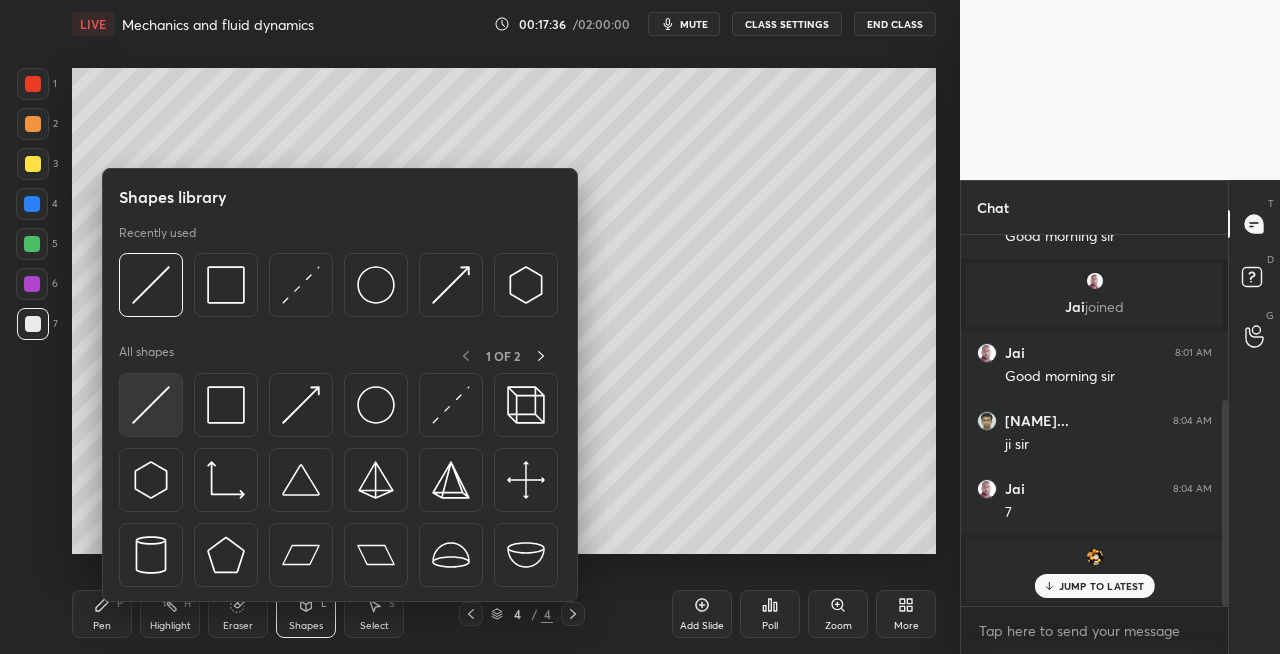 click at bounding box center [151, 405] 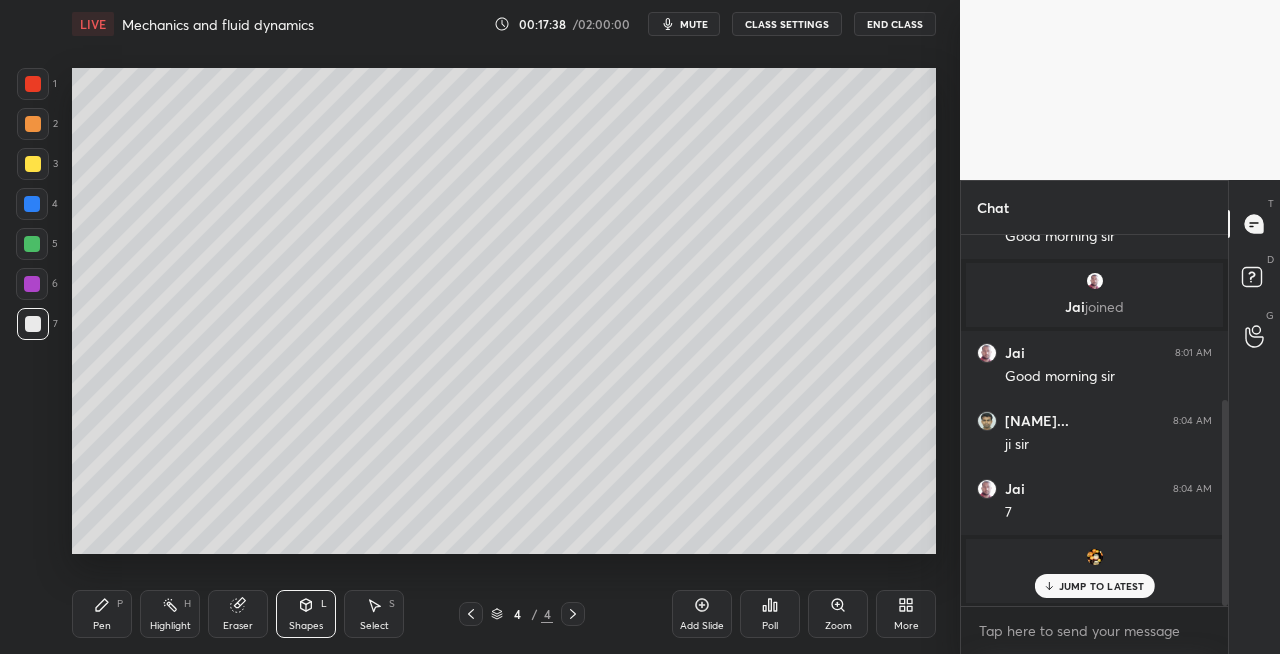 click on "Pen" at bounding box center [102, 626] 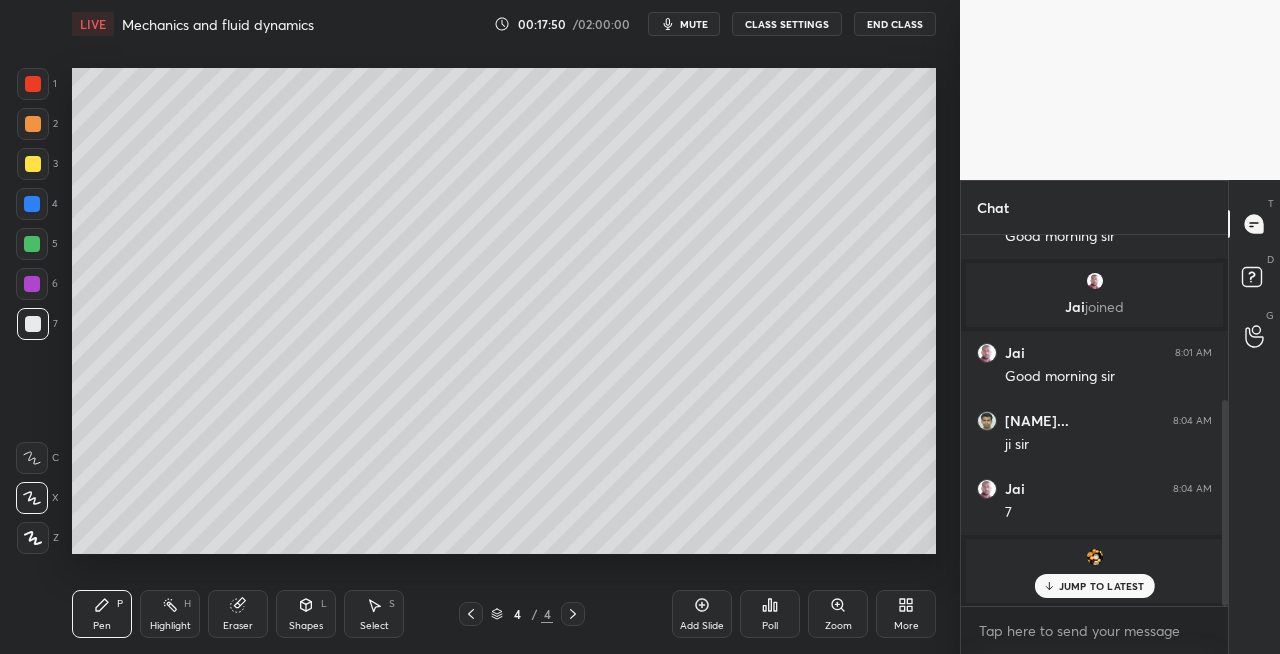 click on "Eraser" at bounding box center [238, 614] 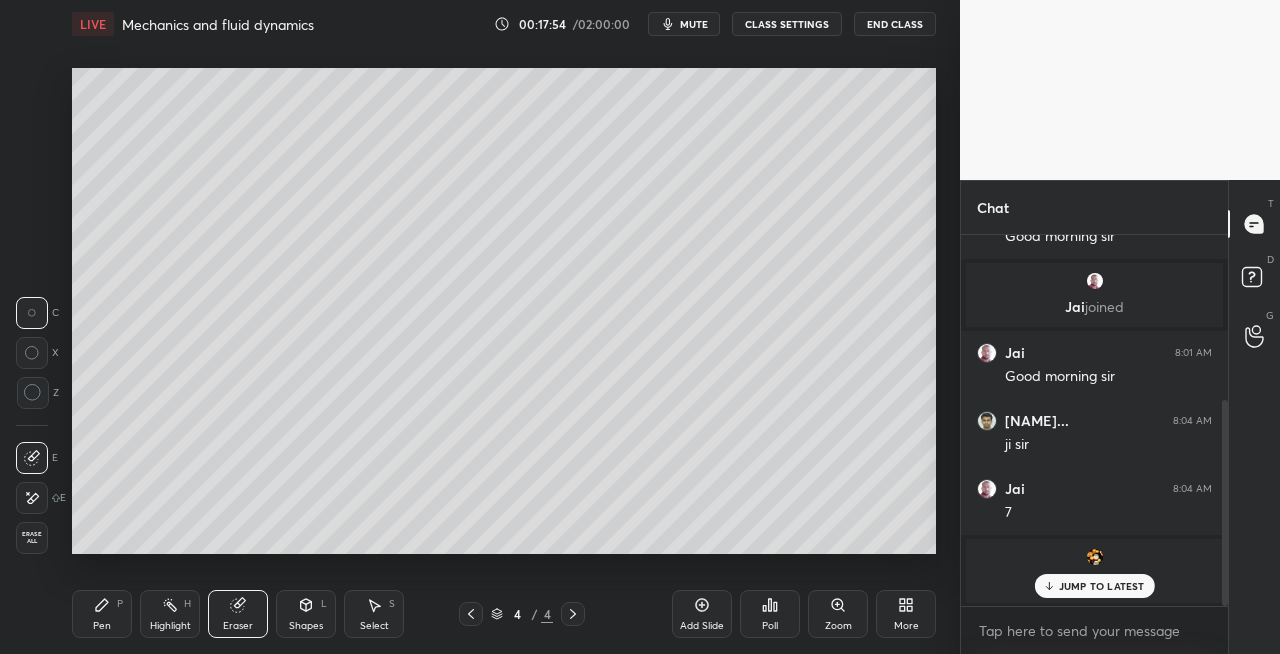 click on "Pen P" at bounding box center (102, 614) 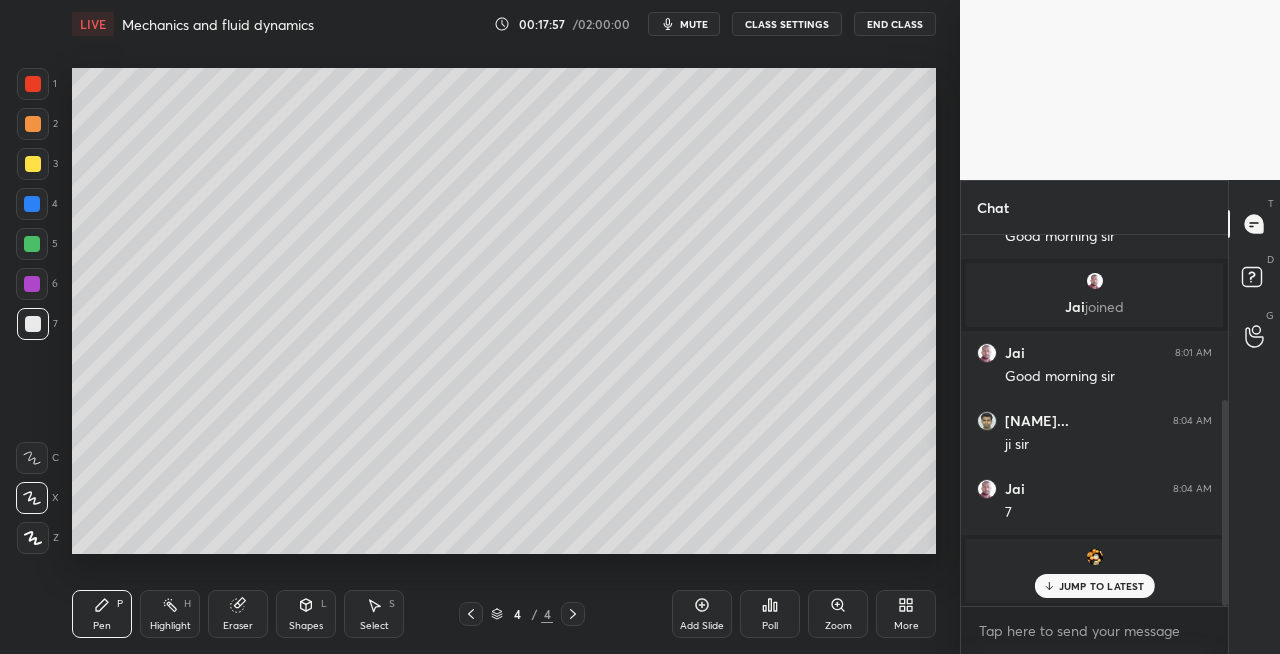 click on "Shapes" at bounding box center (306, 626) 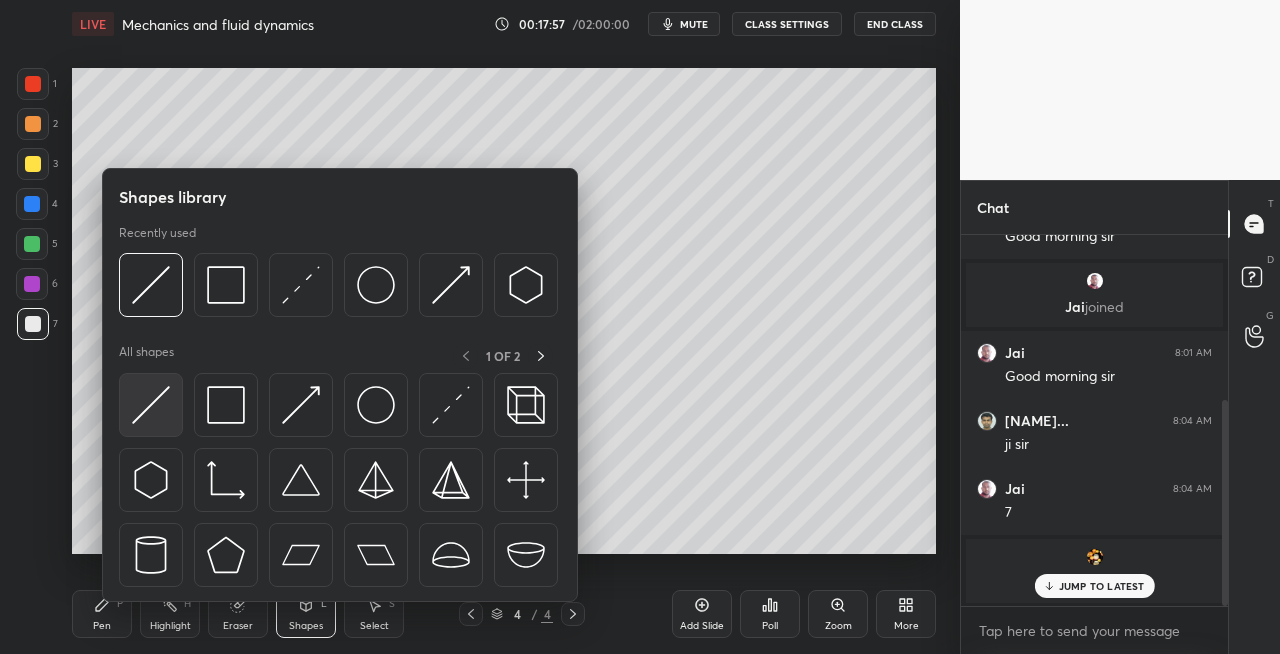 click at bounding box center [151, 405] 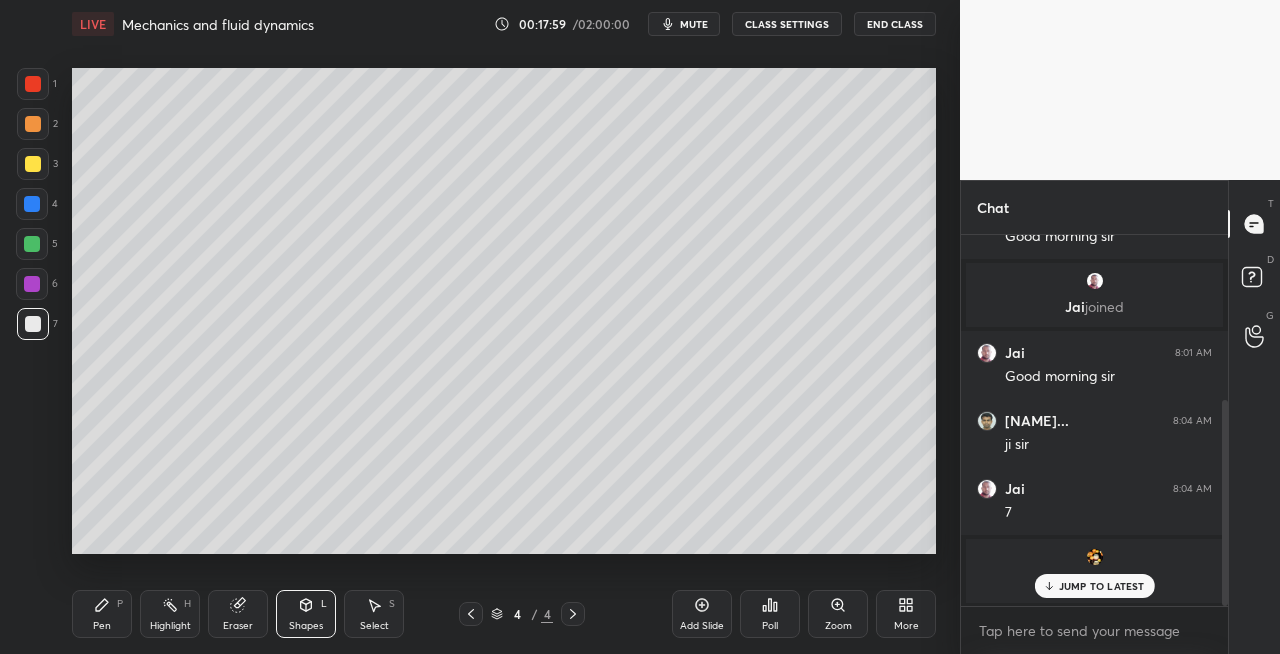 click on "Pen P" at bounding box center [102, 614] 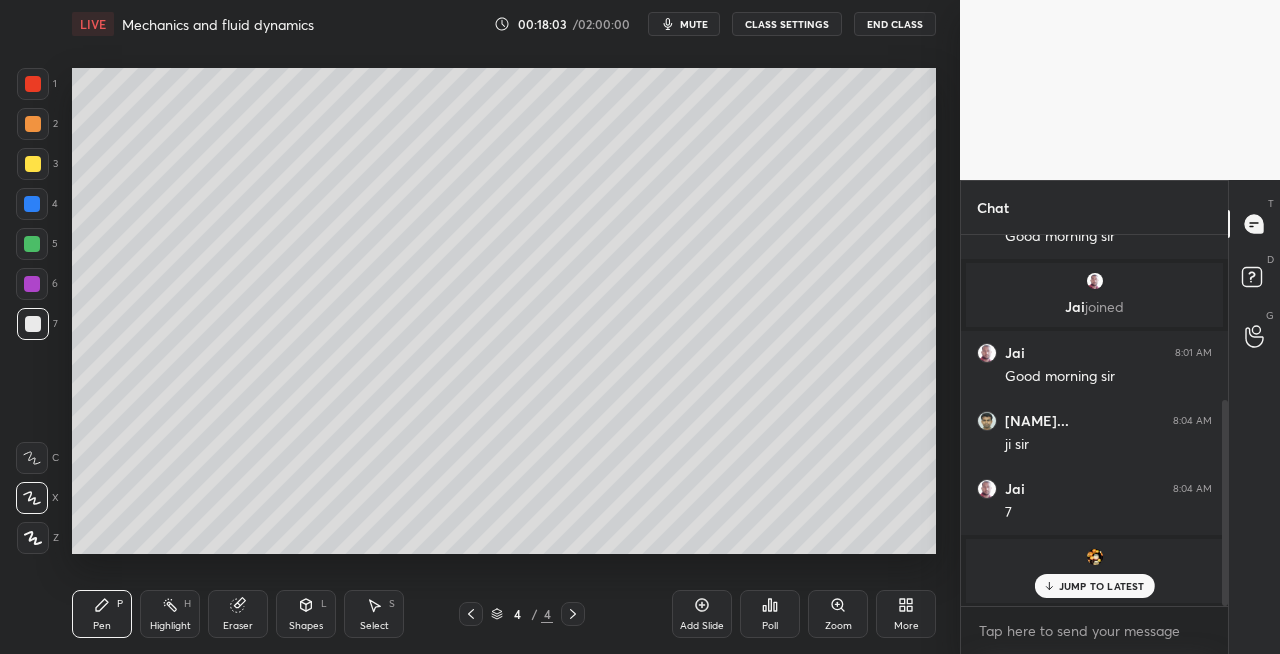 click 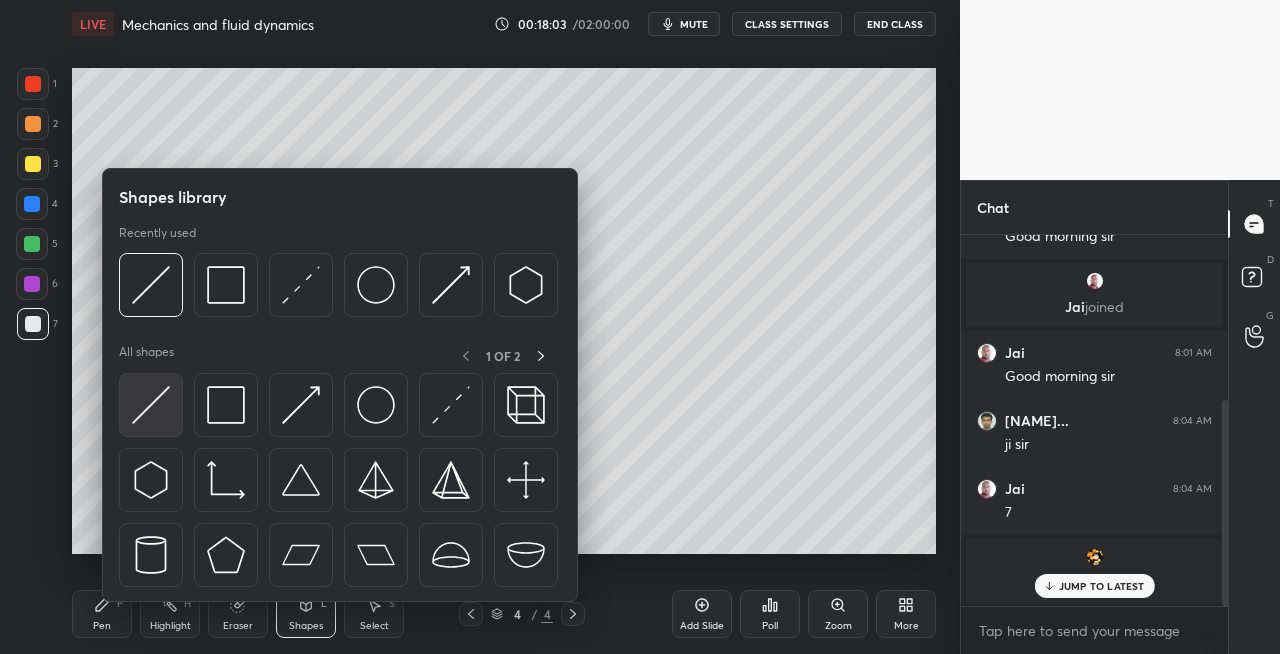 click at bounding box center [151, 405] 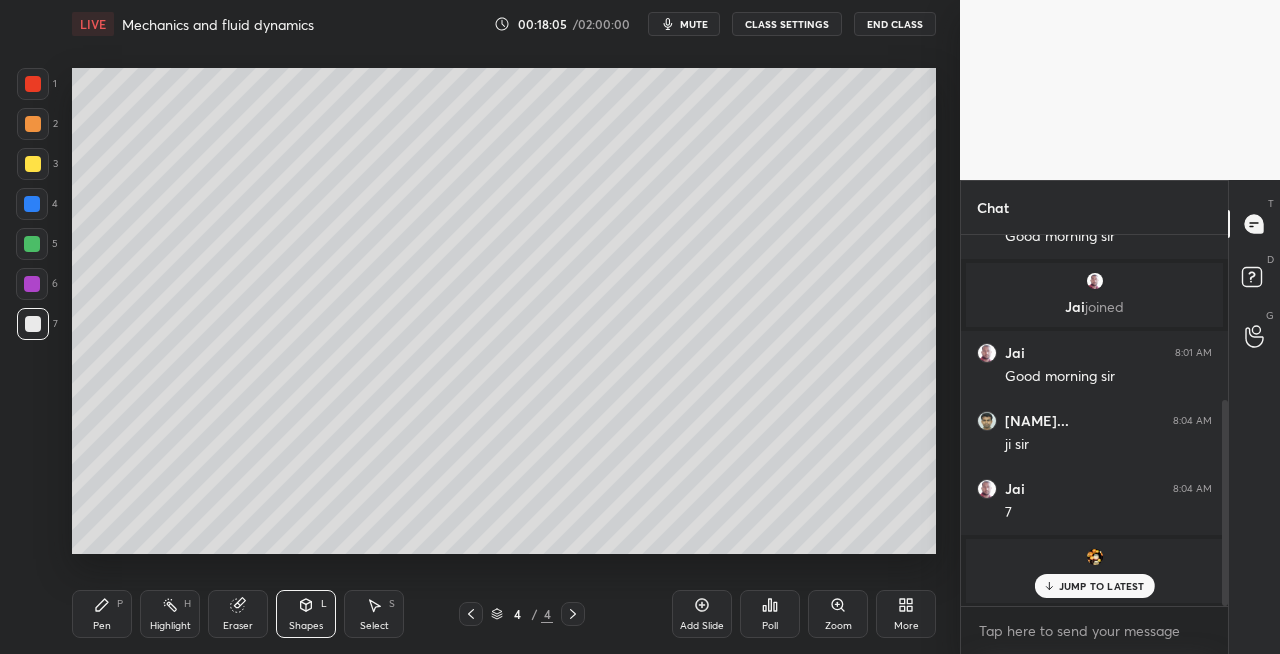 click on "Pen P" at bounding box center (102, 614) 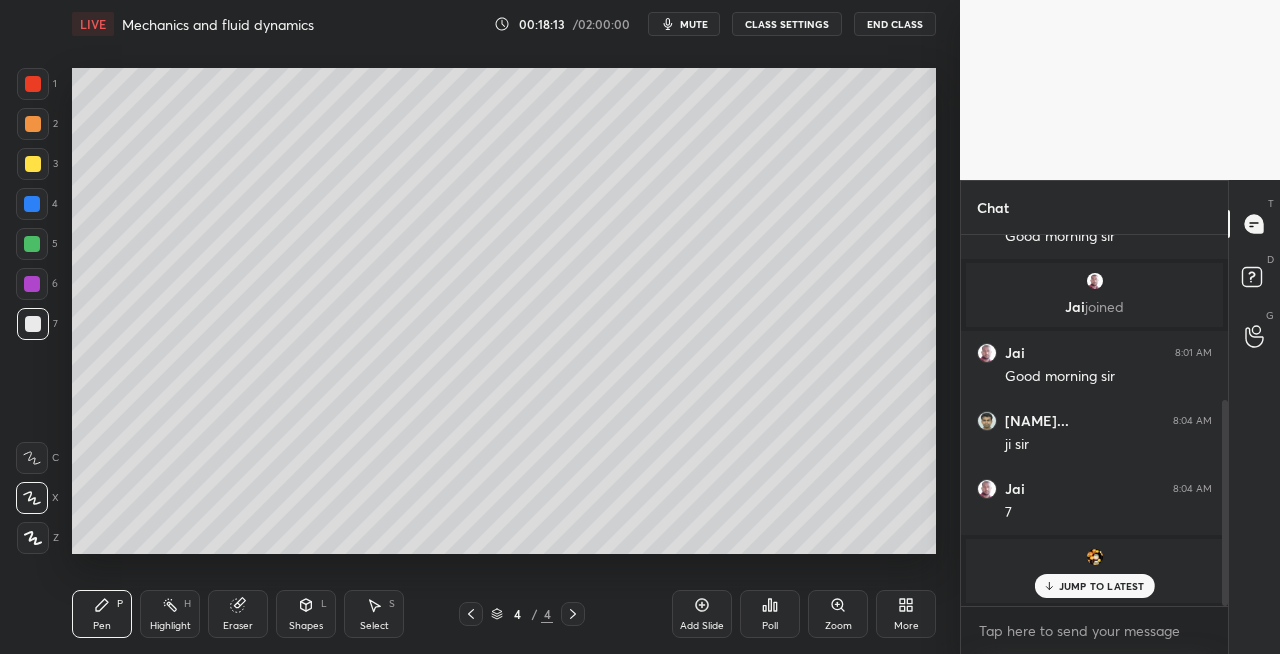 click on "Shapes L" at bounding box center (306, 614) 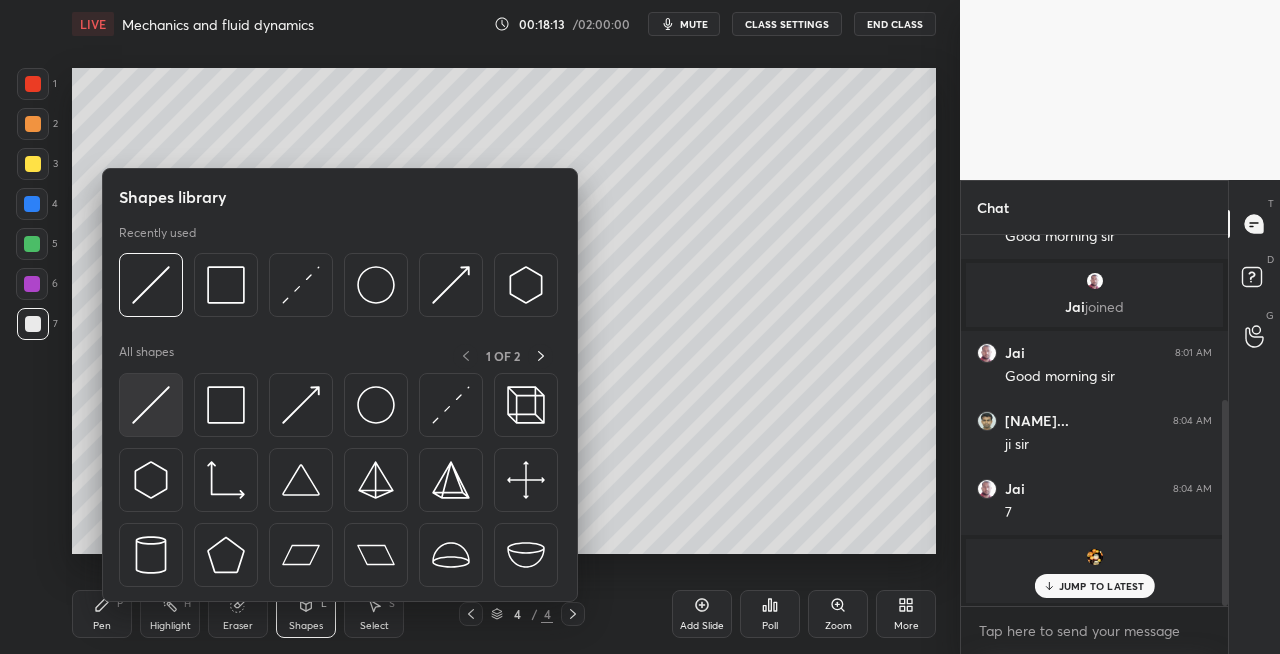 click at bounding box center [151, 405] 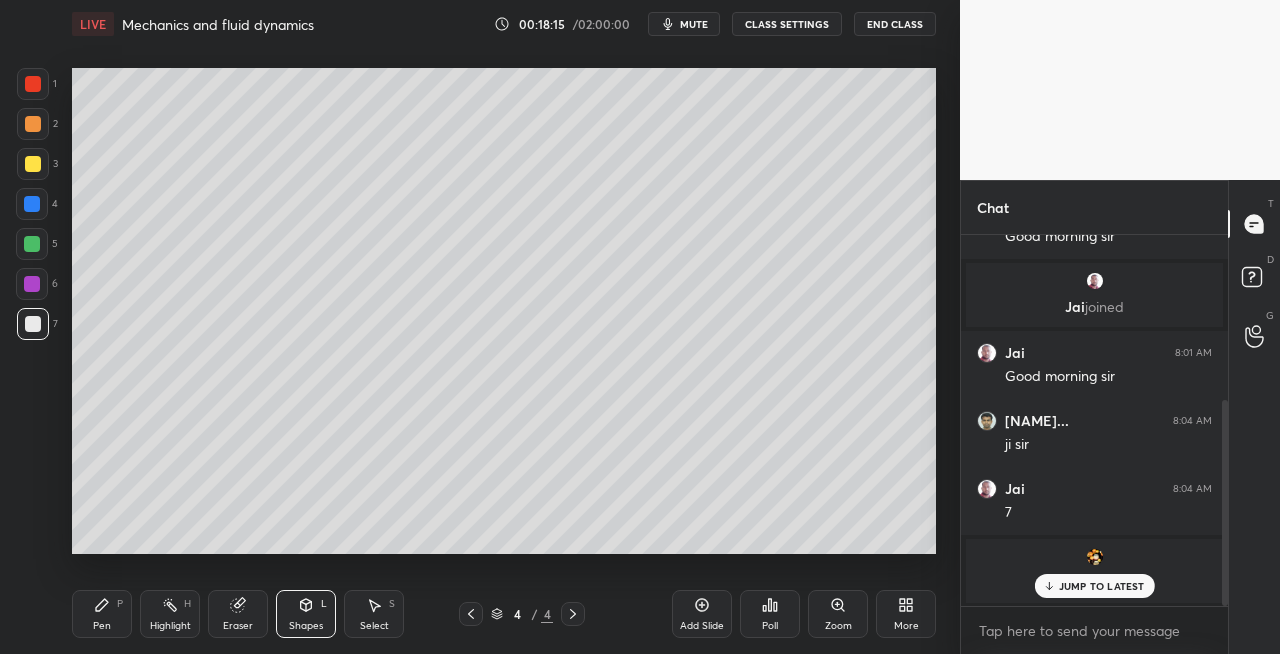 click on "Pen P" at bounding box center [102, 614] 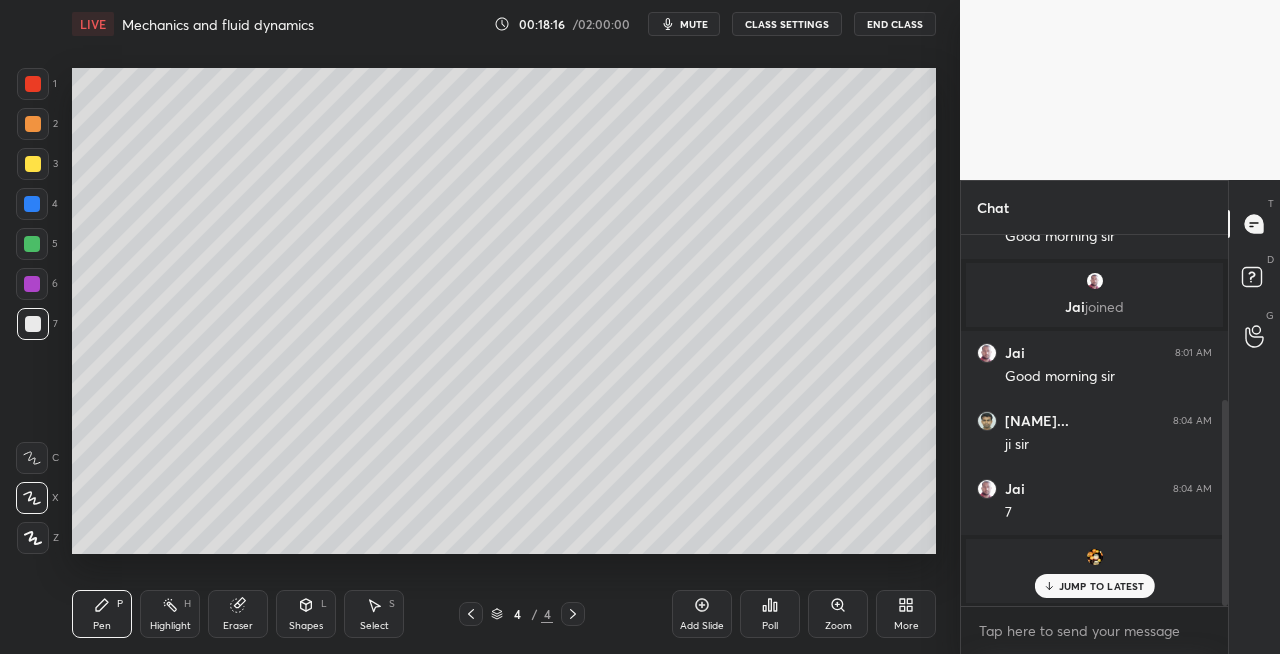 click on "Eraser" at bounding box center (238, 614) 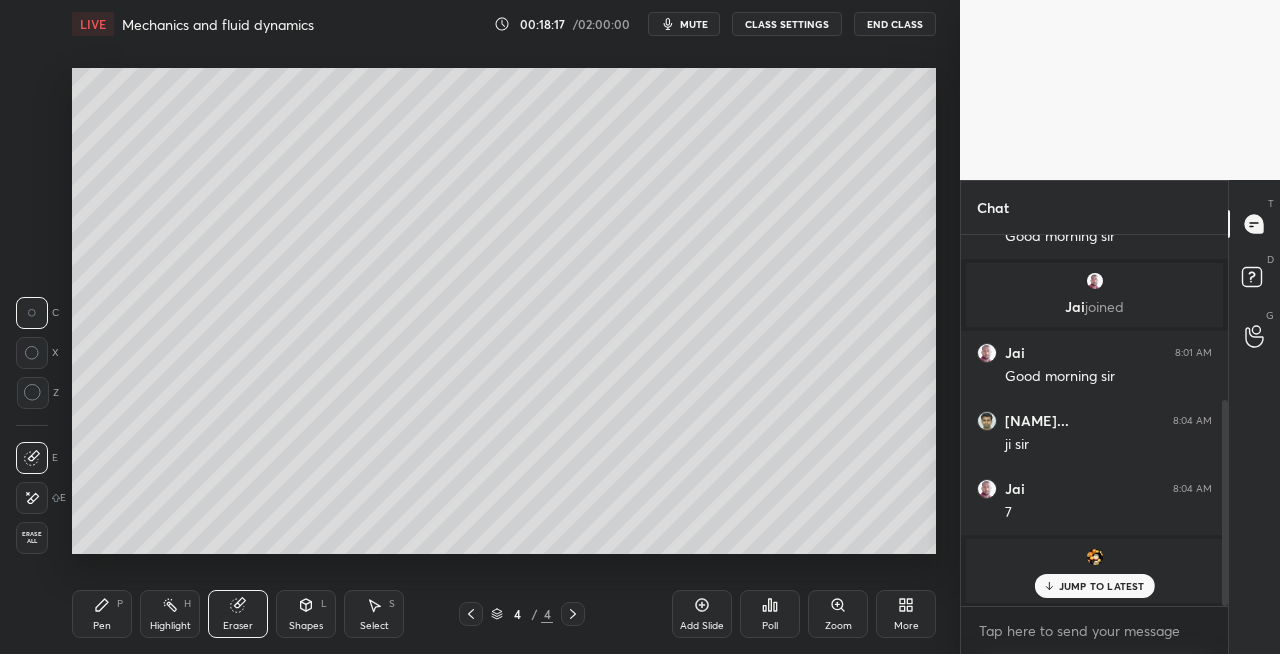click on "Pen P" at bounding box center [102, 614] 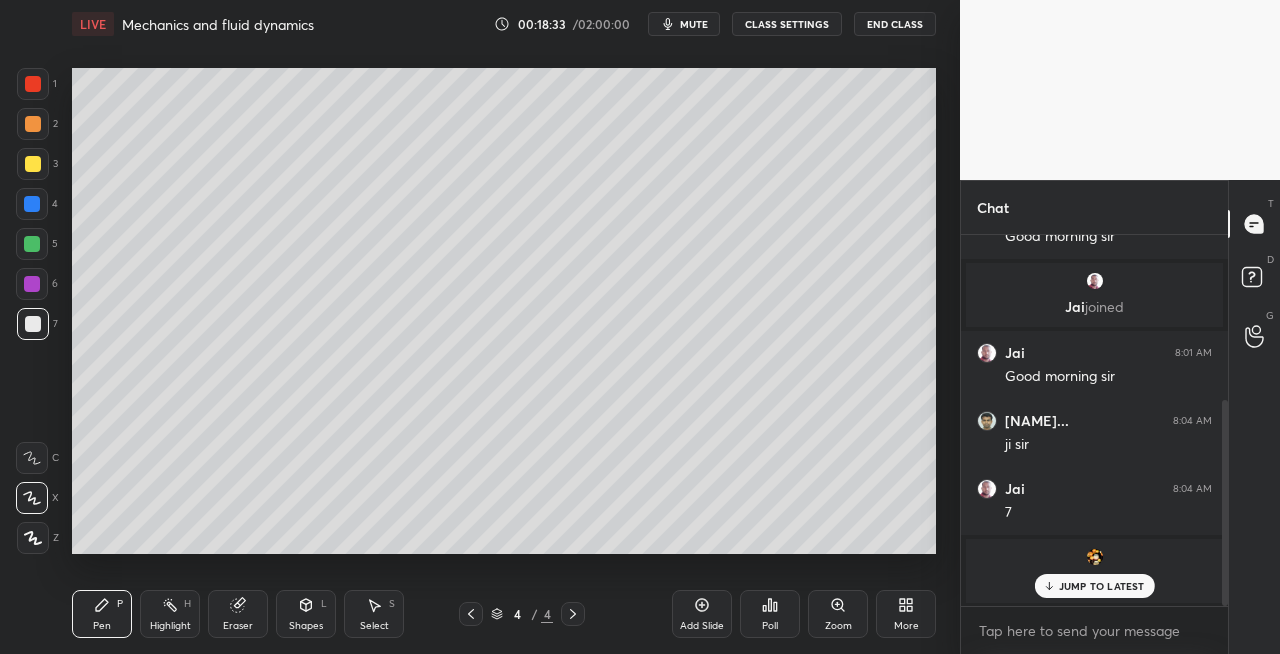 click on "Shapes L" at bounding box center (306, 614) 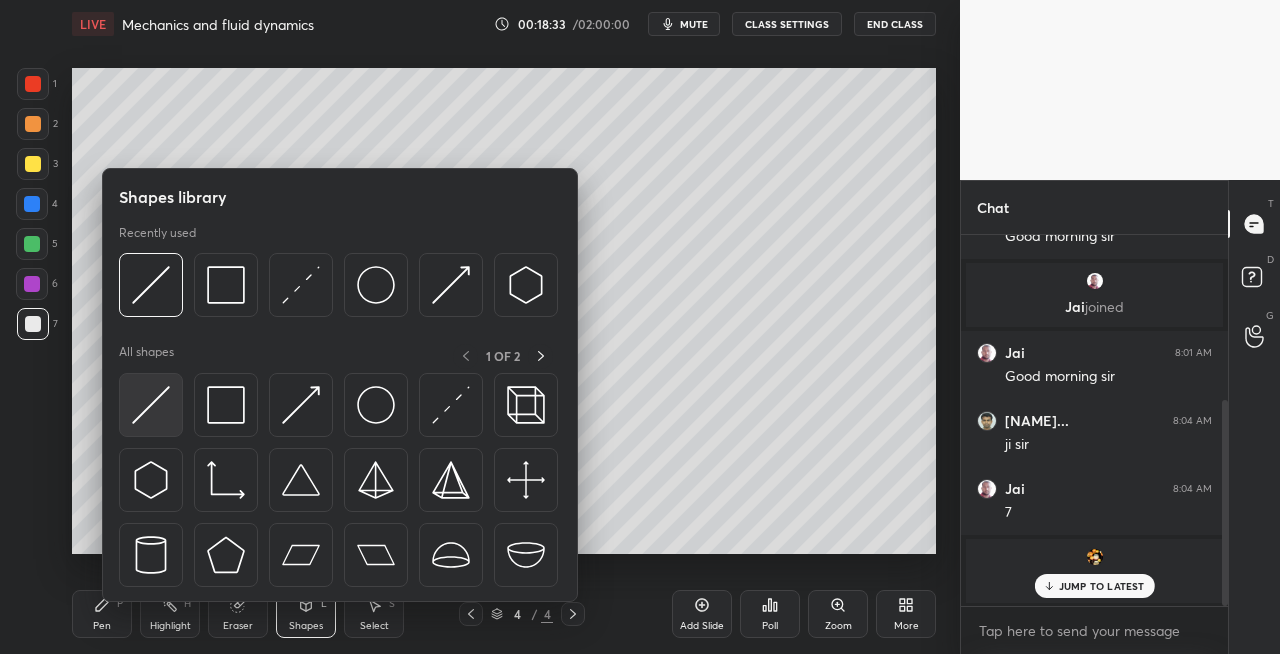 click at bounding box center (151, 405) 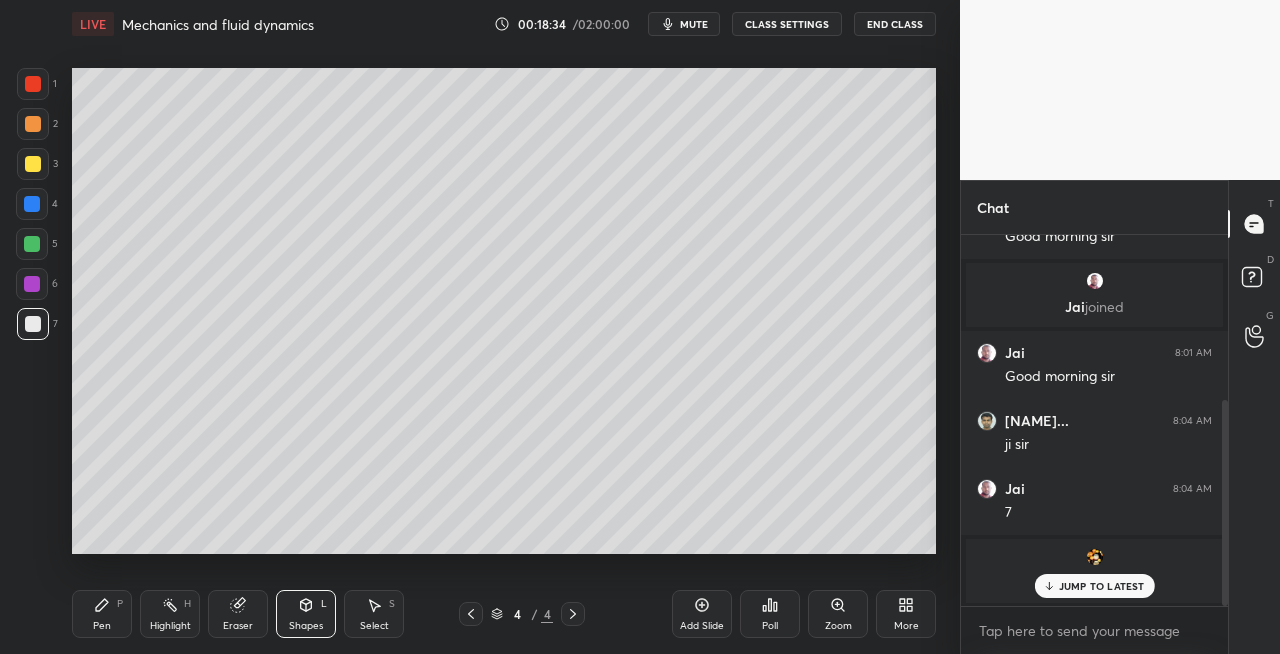 click on "Pen P" at bounding box center (102, 614) 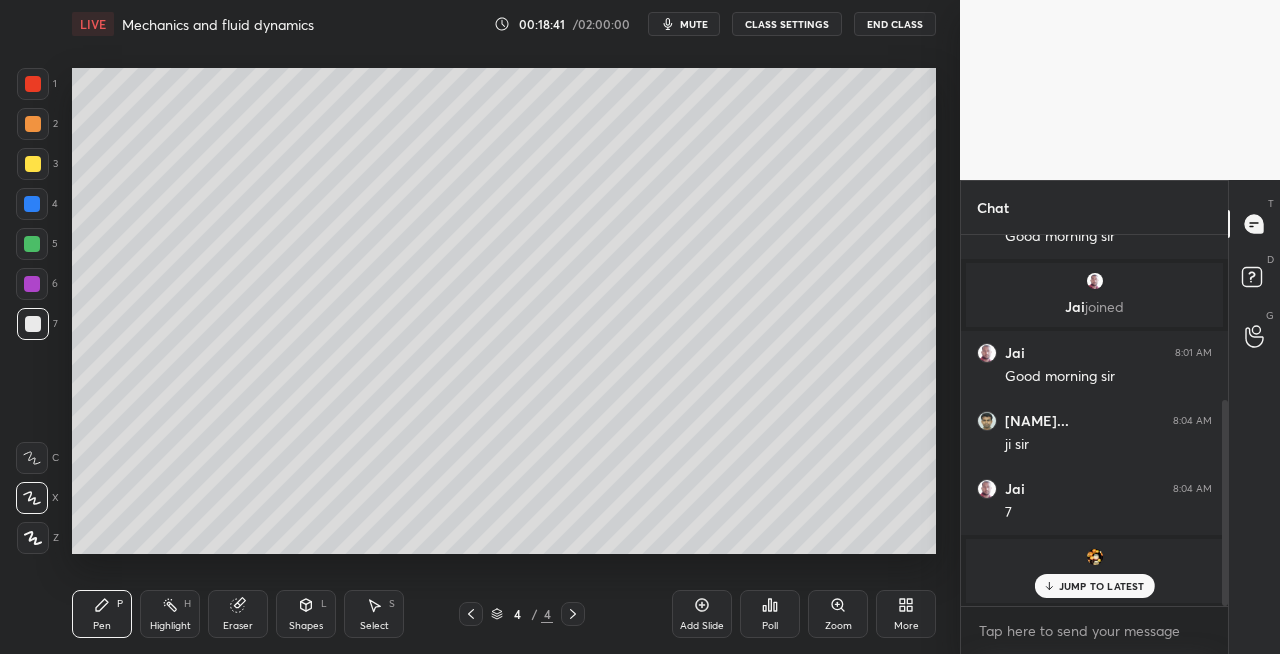 click 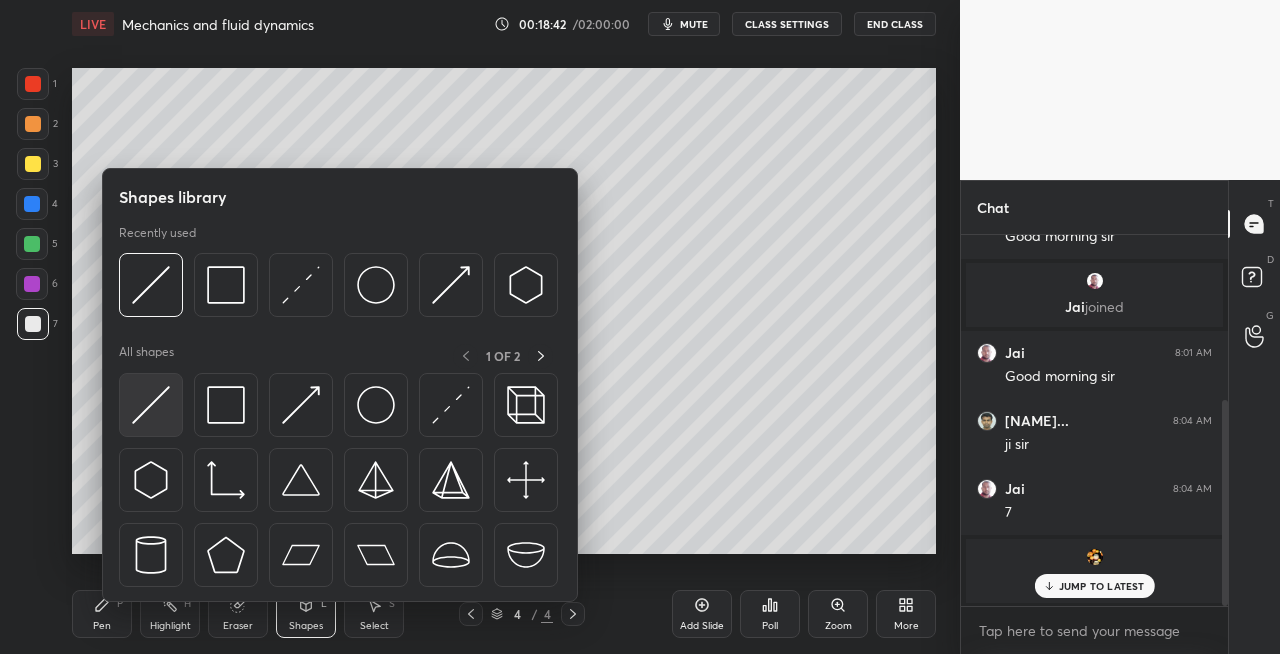 click at bounding box center (151, 405) 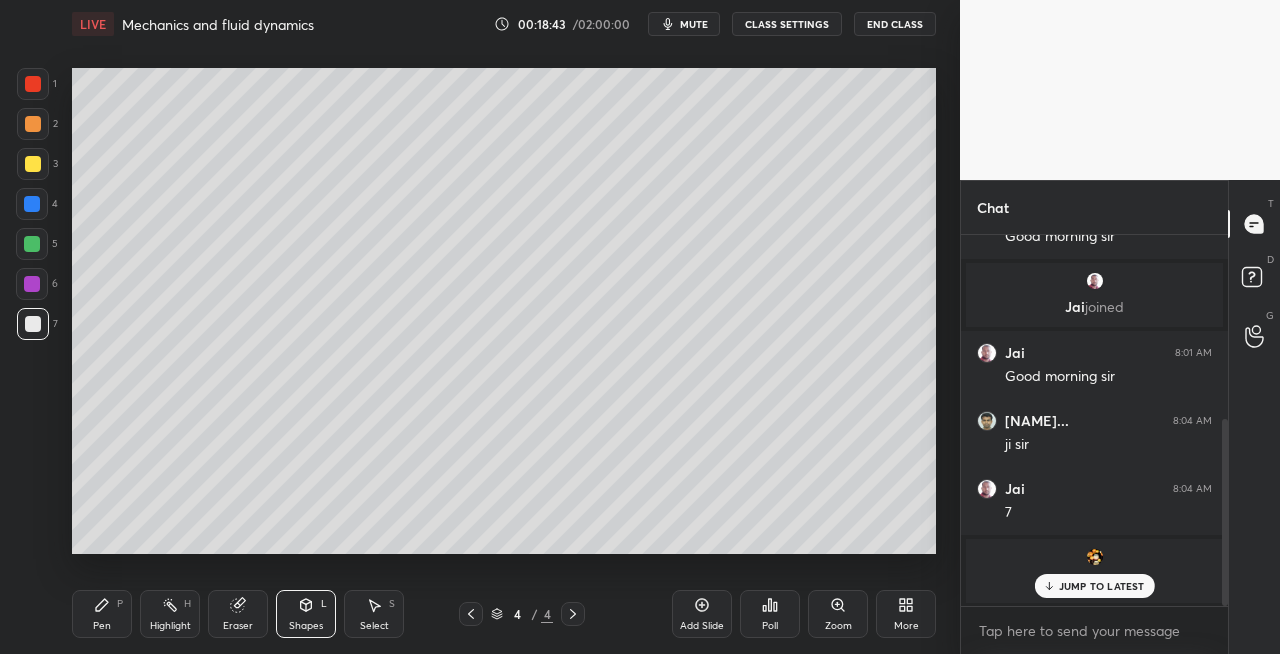 scroll, scrollTop: 364, scrollLeft: 0, axis: vertical 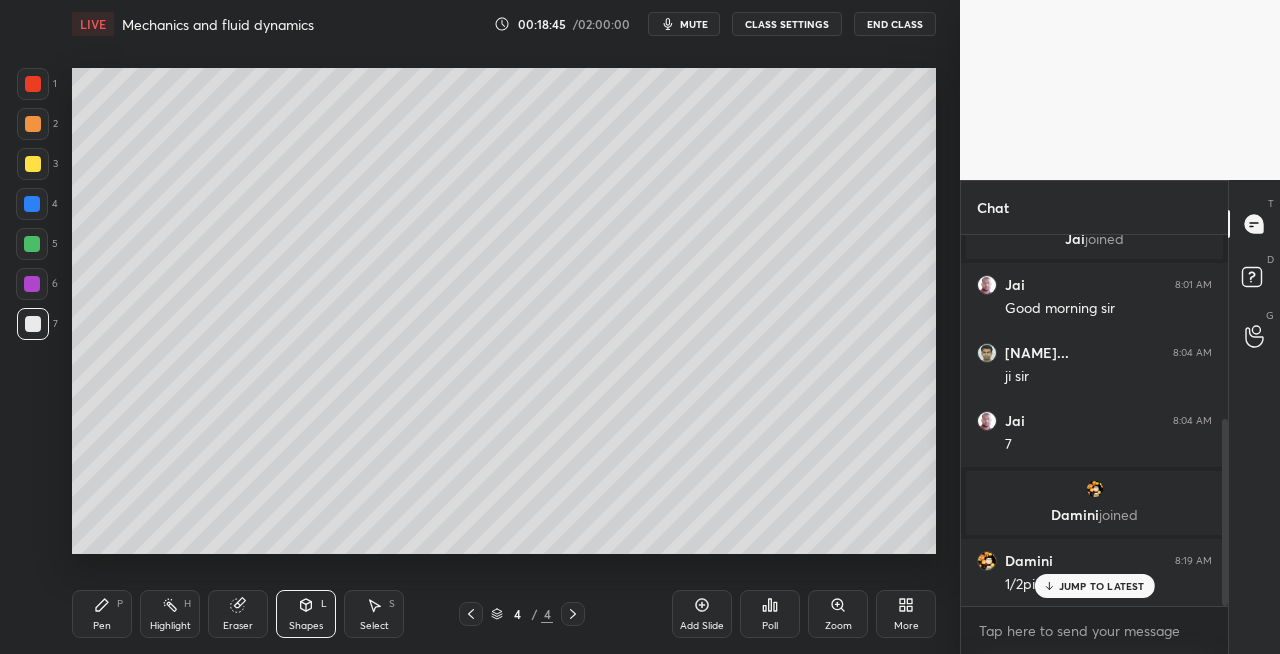 click on "Pen P" at bounding box center [102, 614] 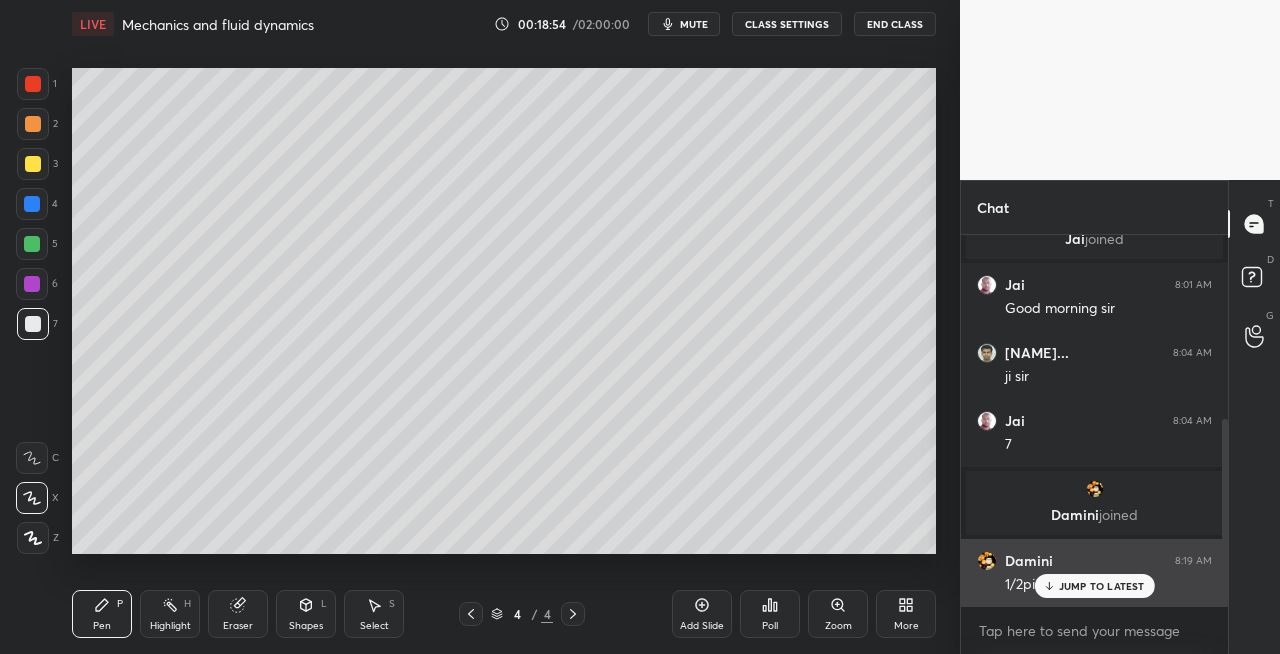 click 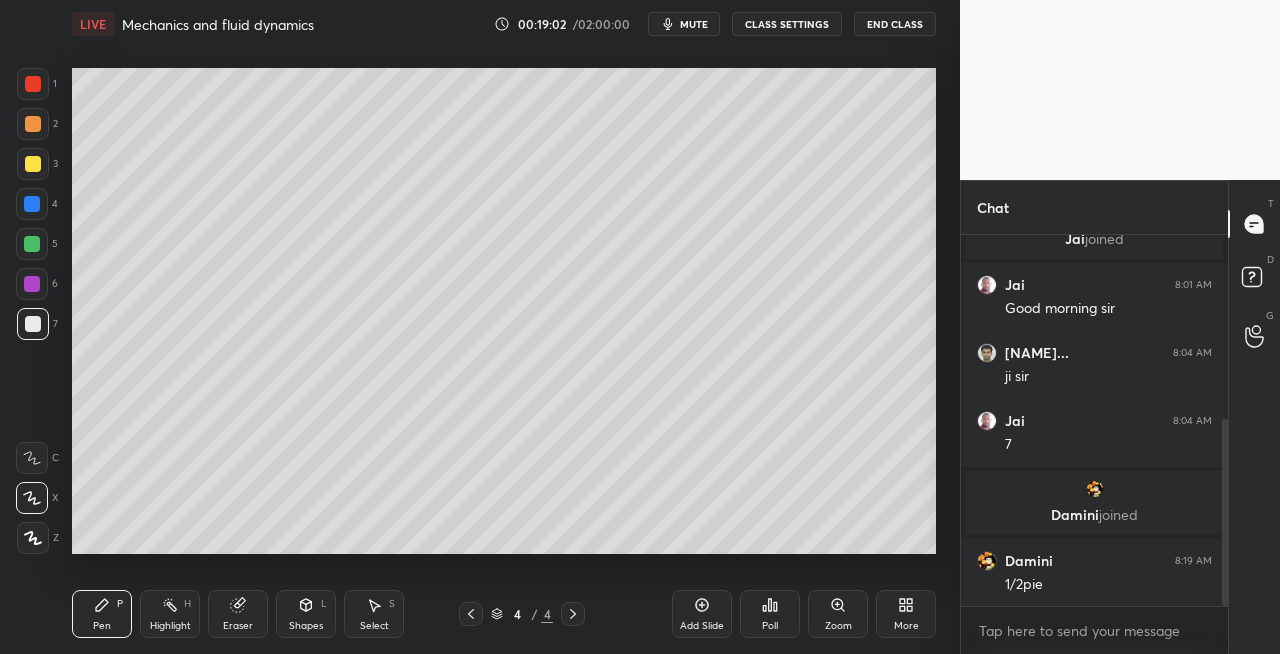 click 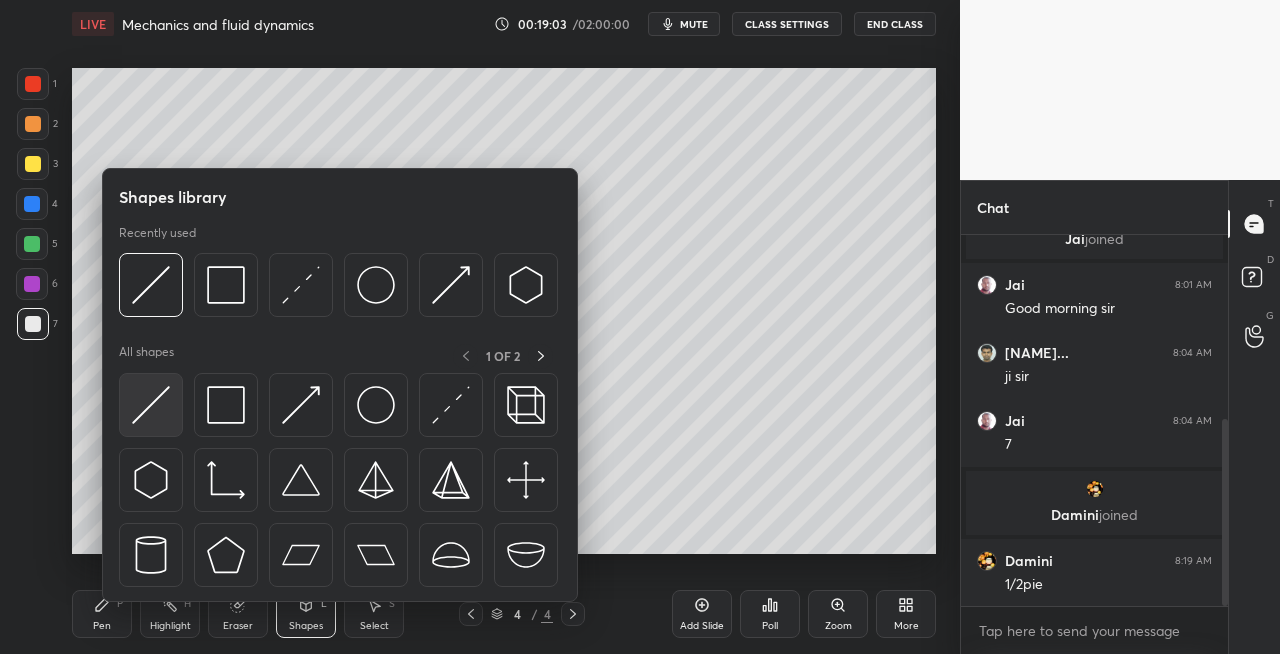 click at bounding box center [151, 405] 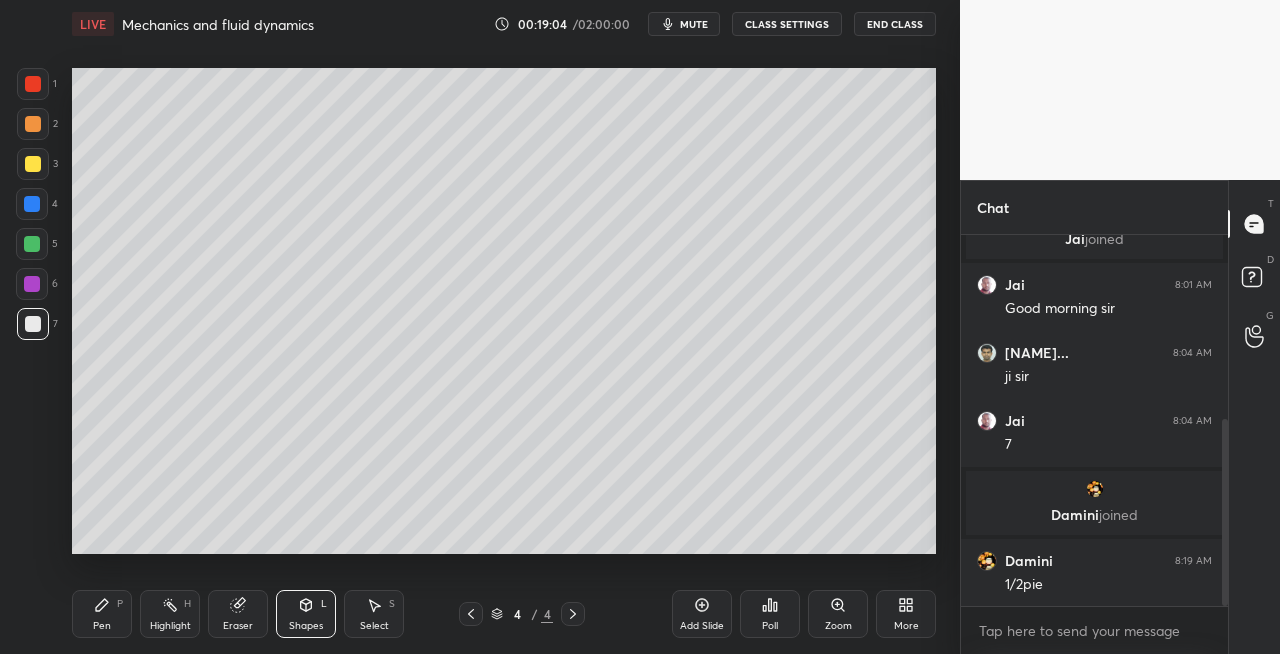 click 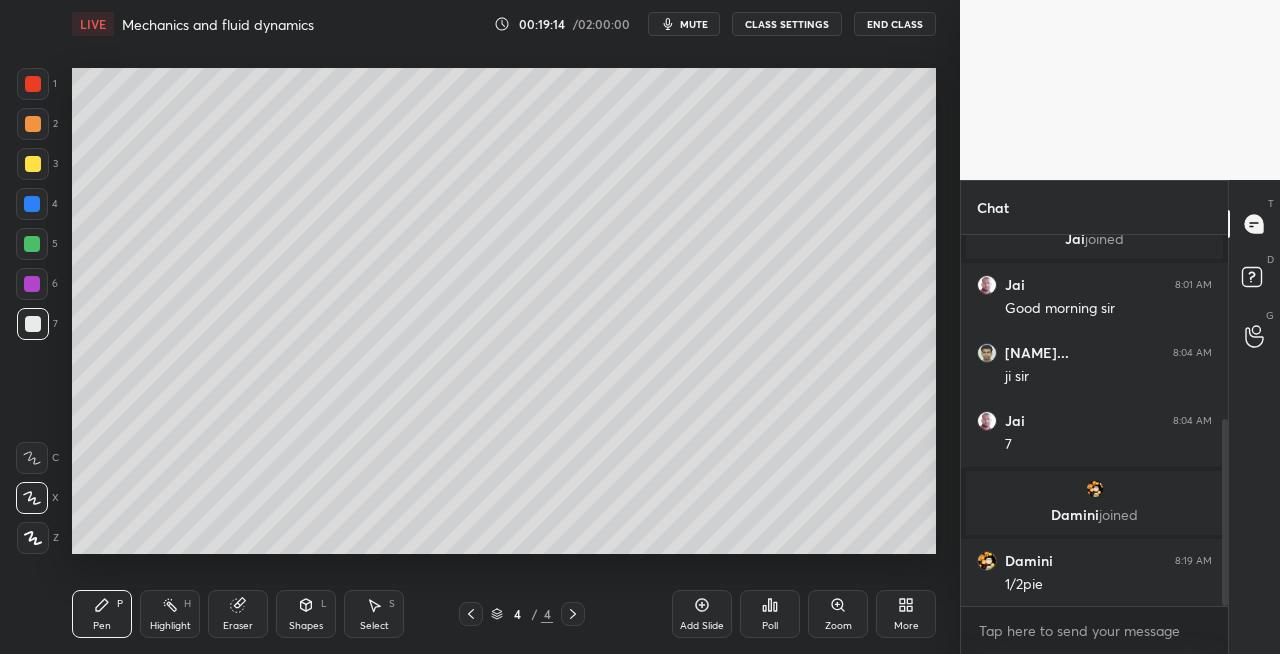 click 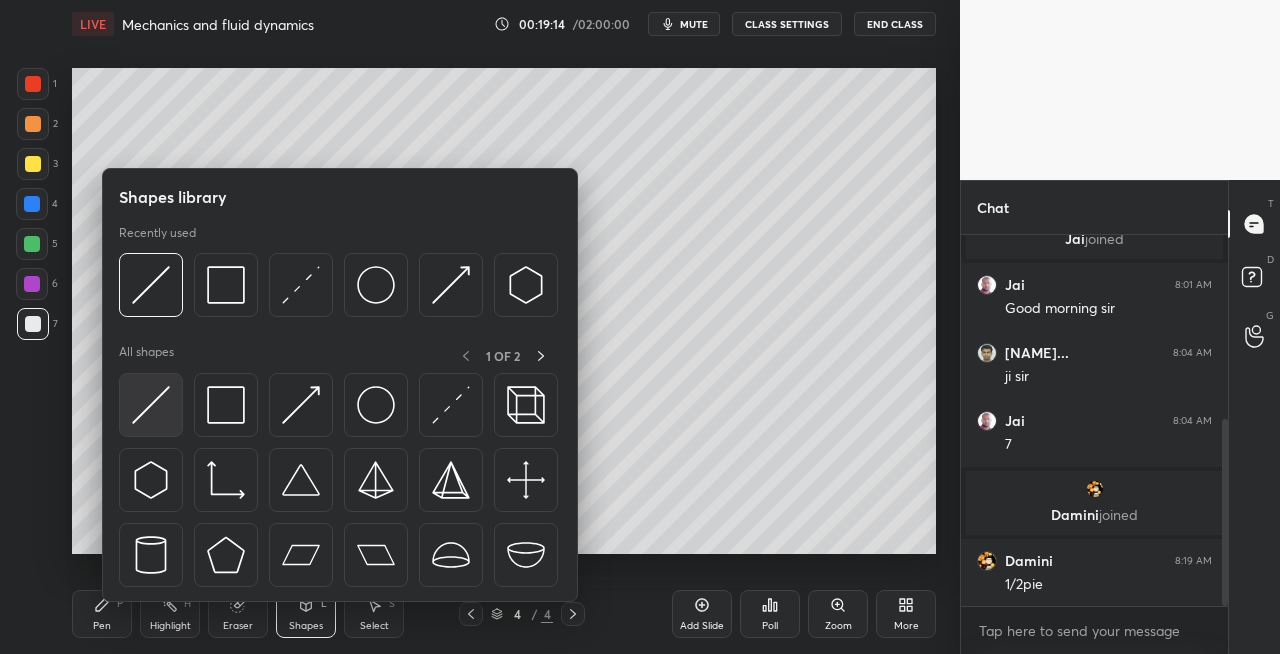 click at bounding box center [151, 405] 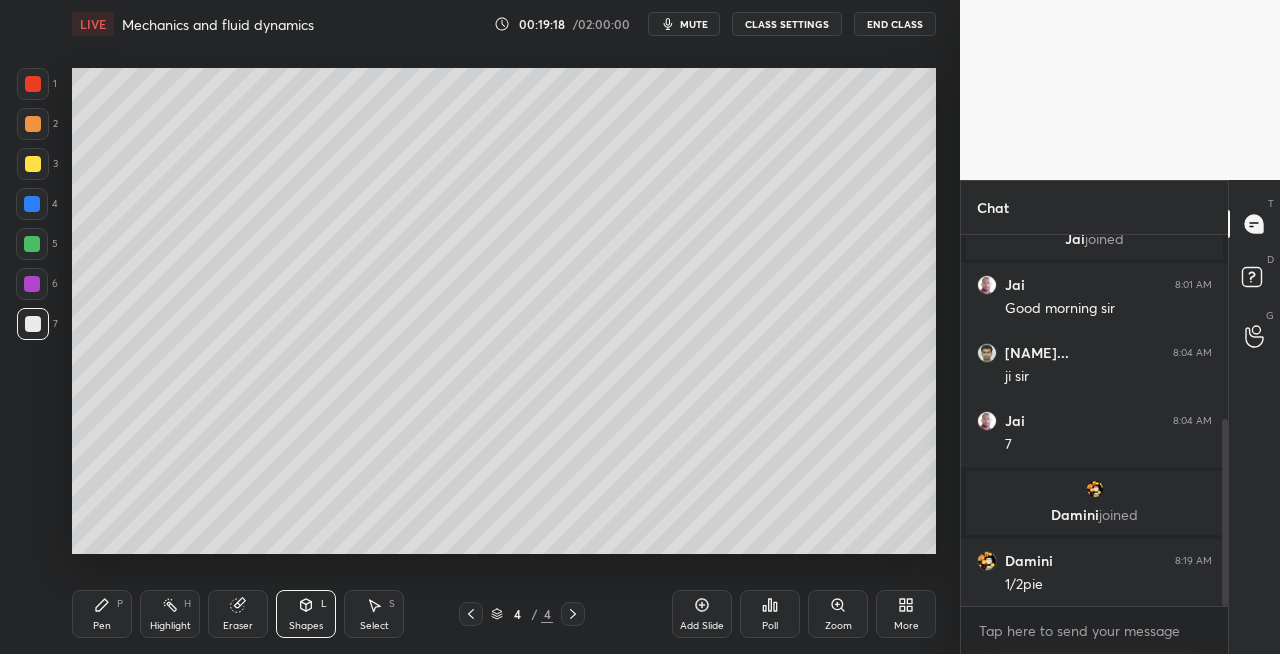 click on "Pen P" at bounding box center [102, 614] 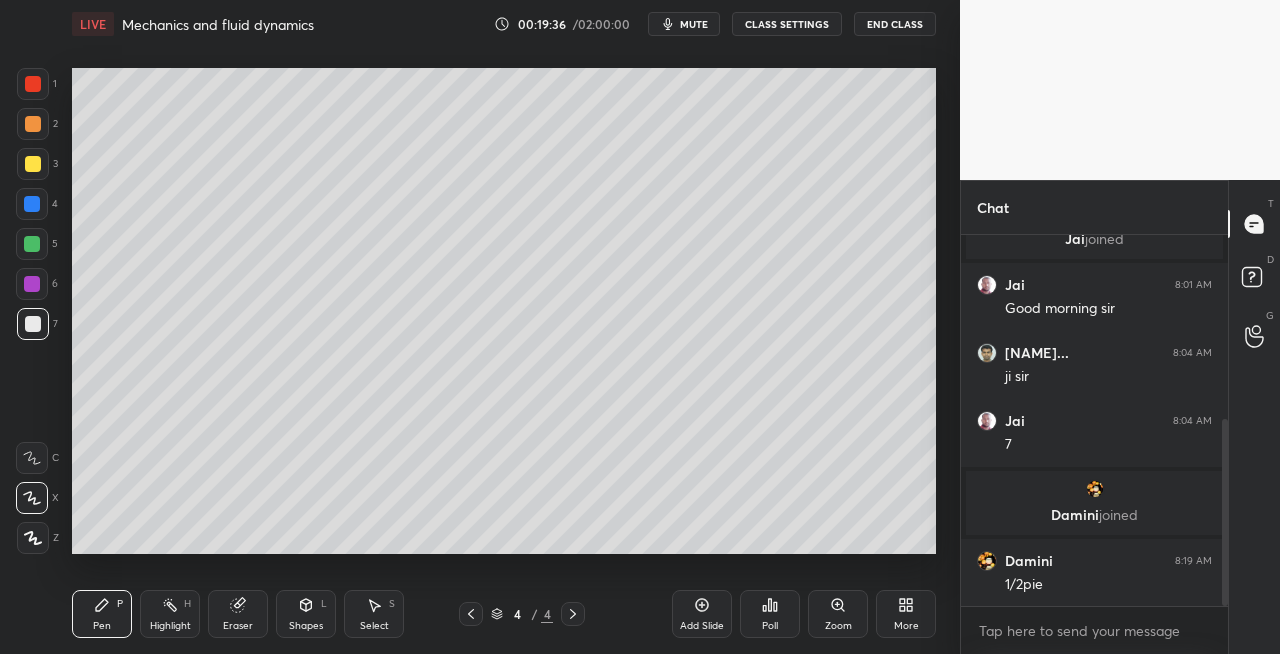 click on "Setting up your live class Poll for   secs No correct answer Start poll" at bounding box center [504, 311] 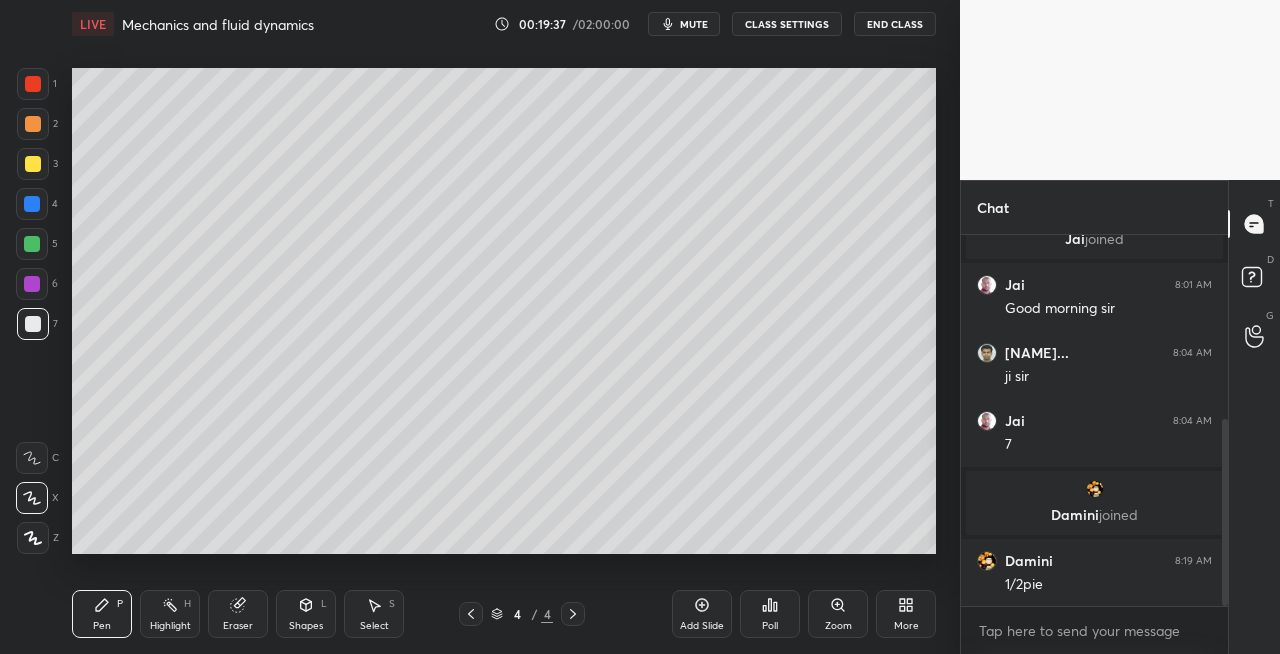 click on "Eraser" at bounding box center [238, 614] 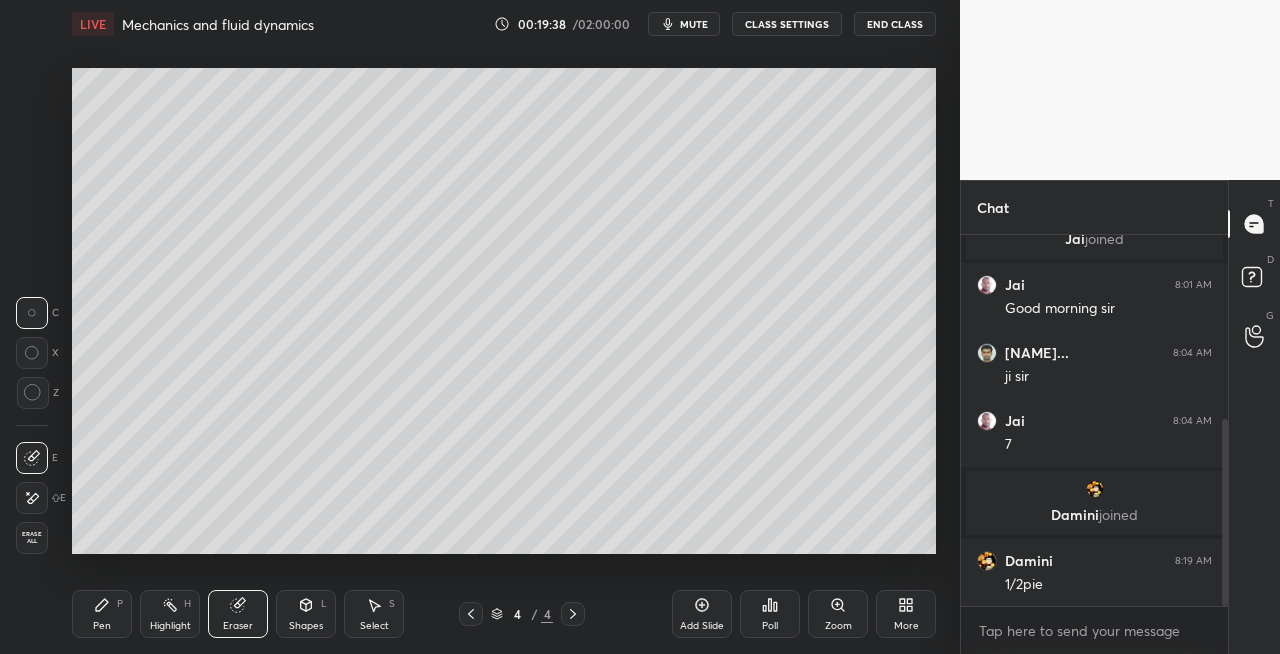 click on "Pen P" at bounding box center [102, 614] 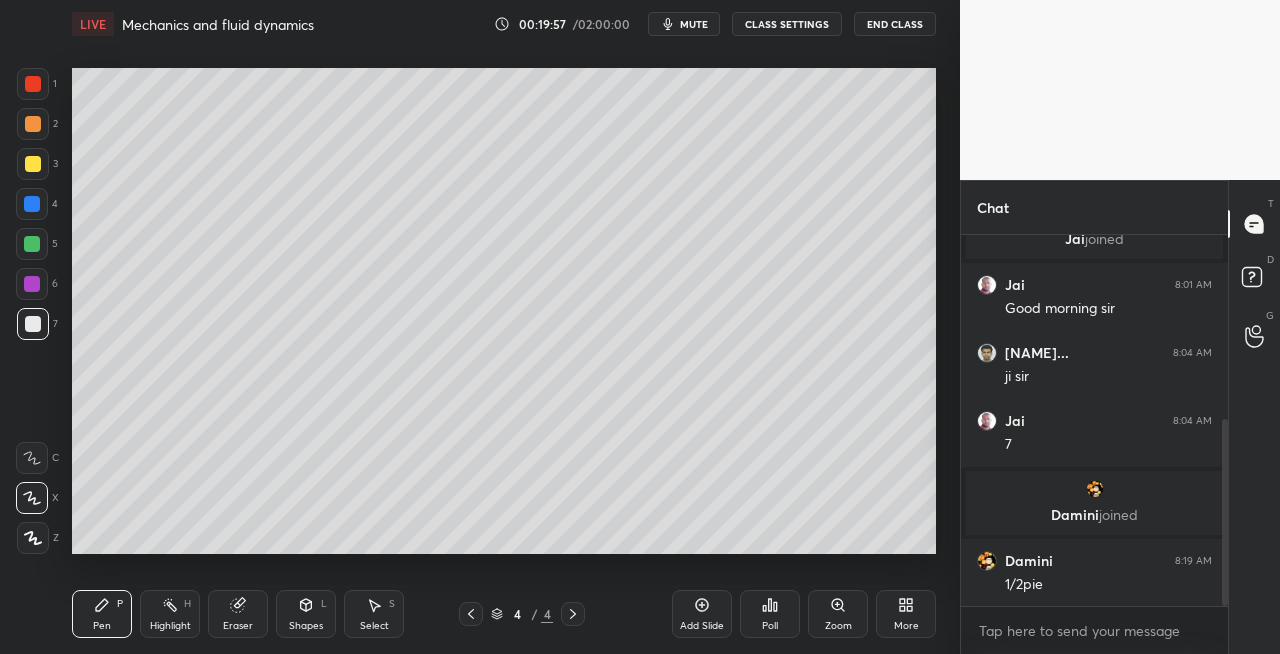 click 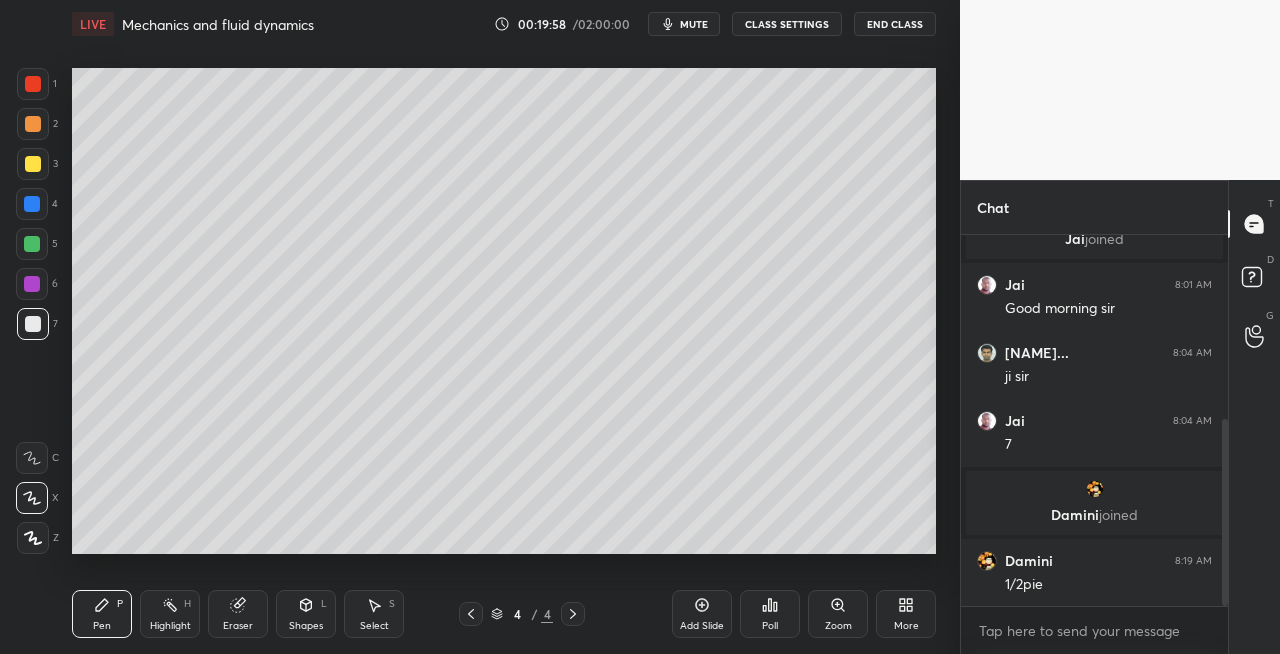 click on "Add Slide" at bounding box center [702, 626] 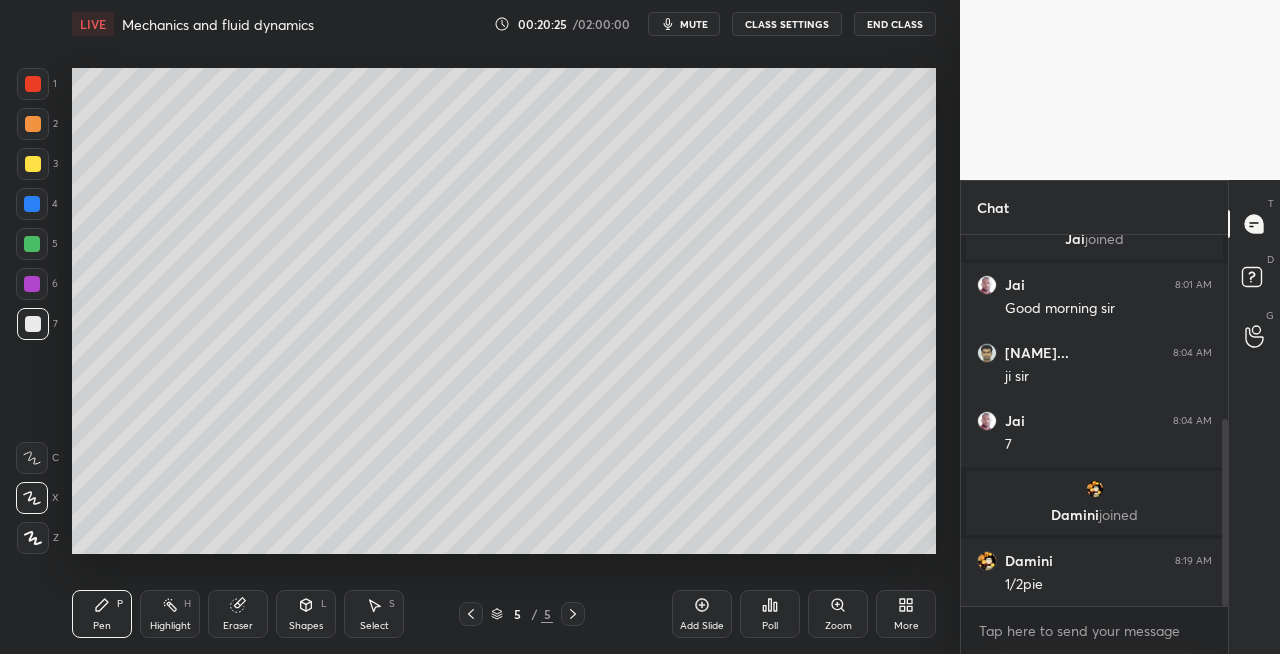 click on "Shapes L" at bounding box center [306, 614] 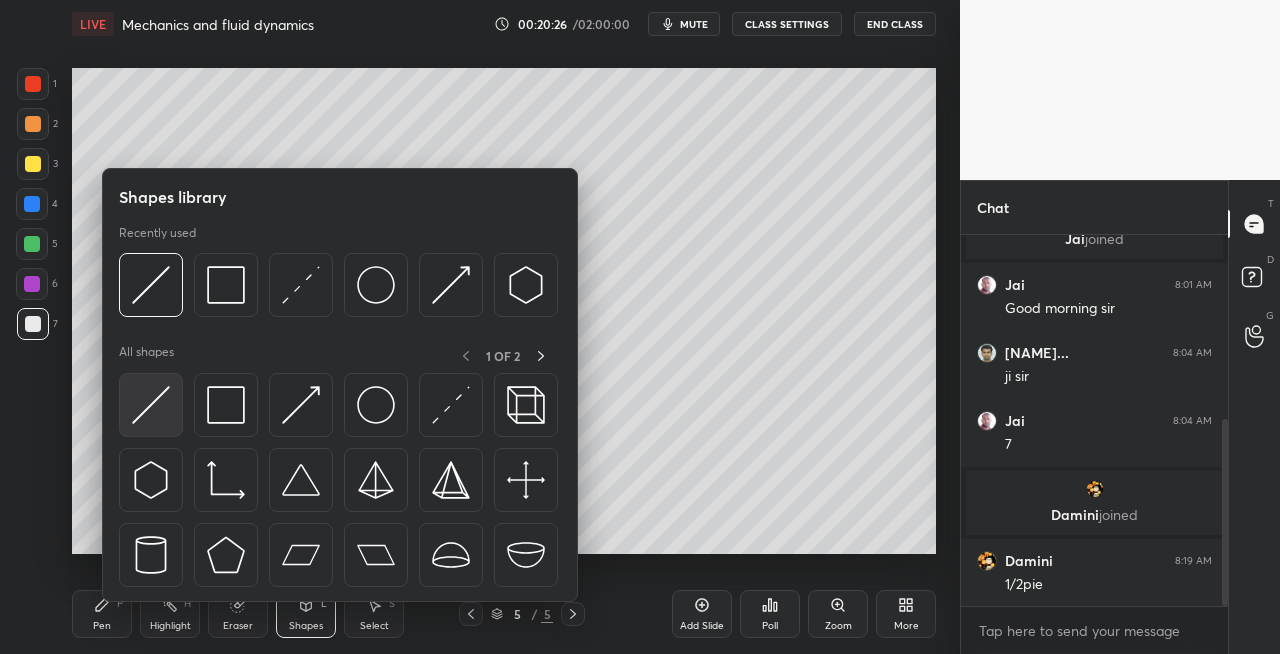 click at bounding box center (151, 405) 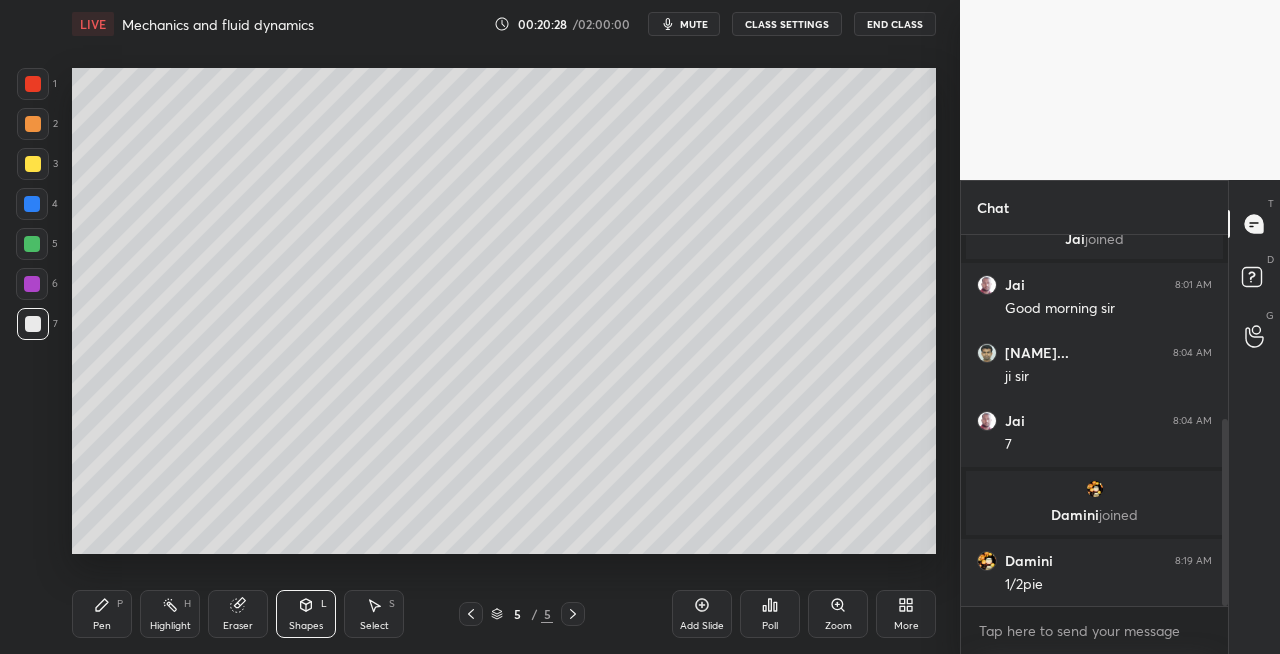 click on "Pen P" at bounding box center [102, 614] 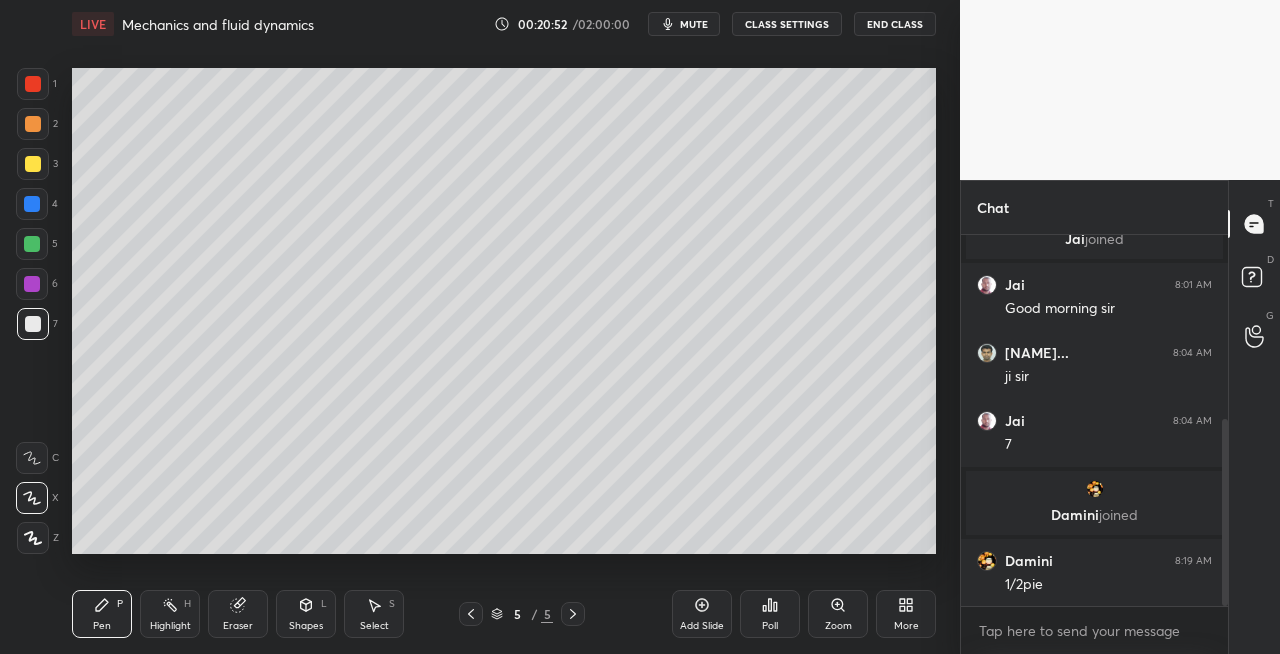 click 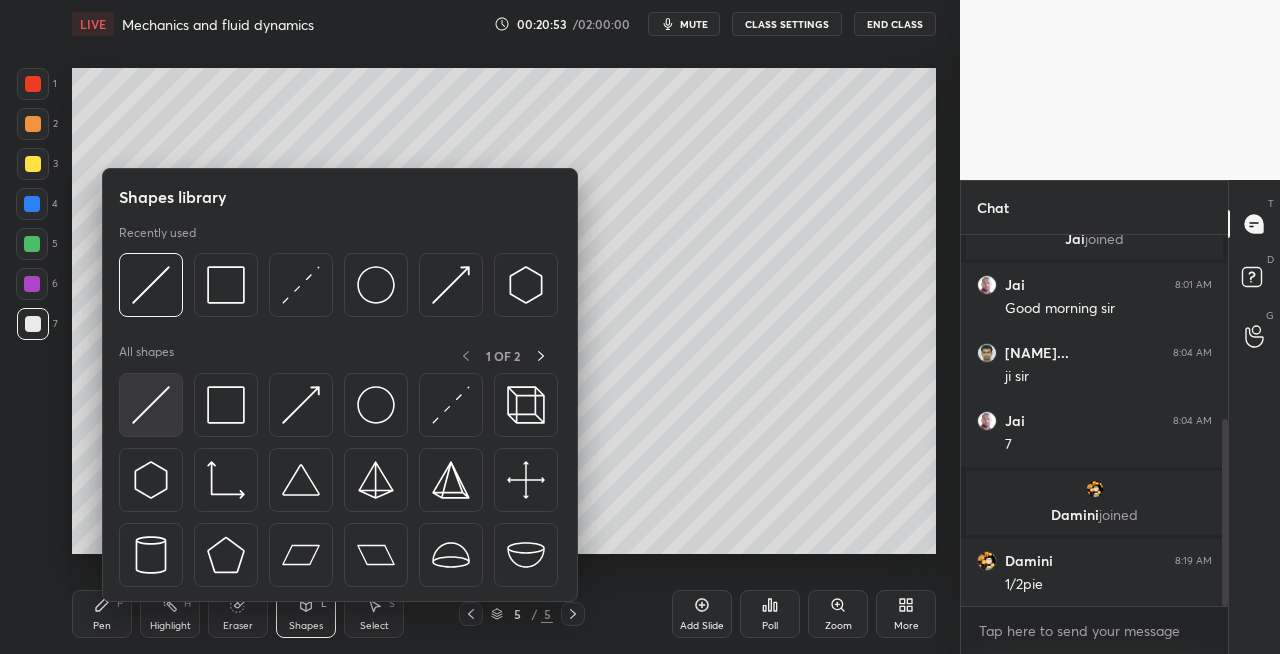 click at bounding box center [151, 405] 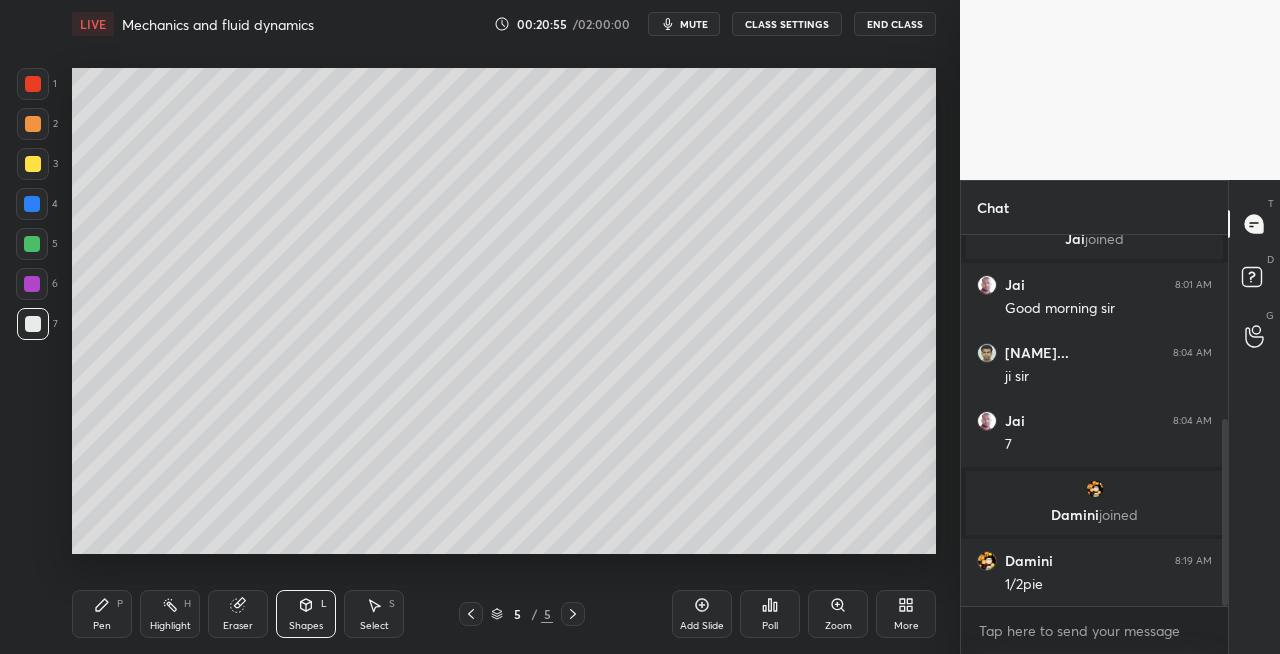 click 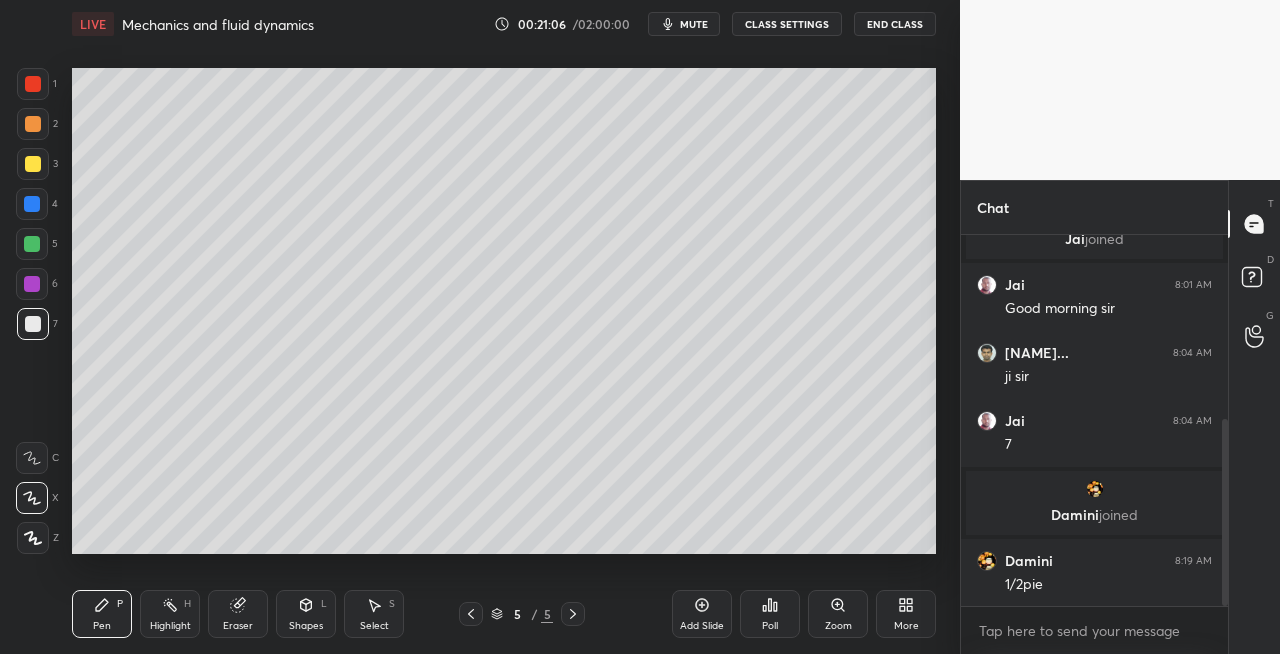 click 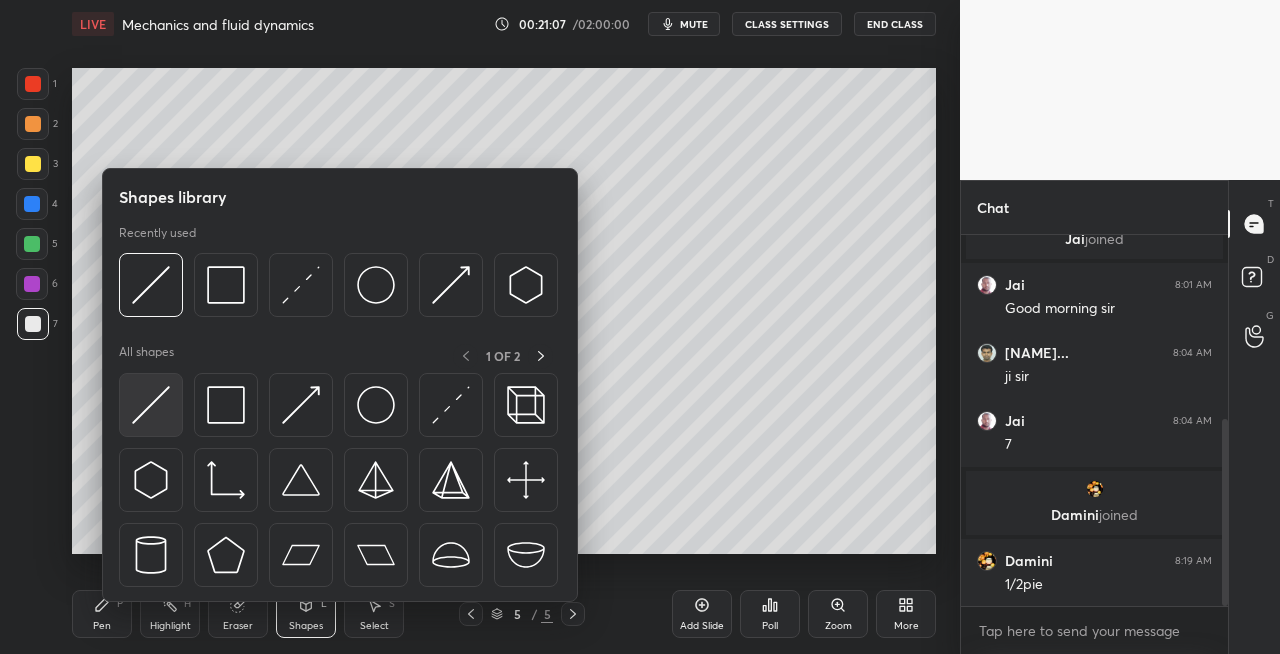 click at bounding box center [151, 405] 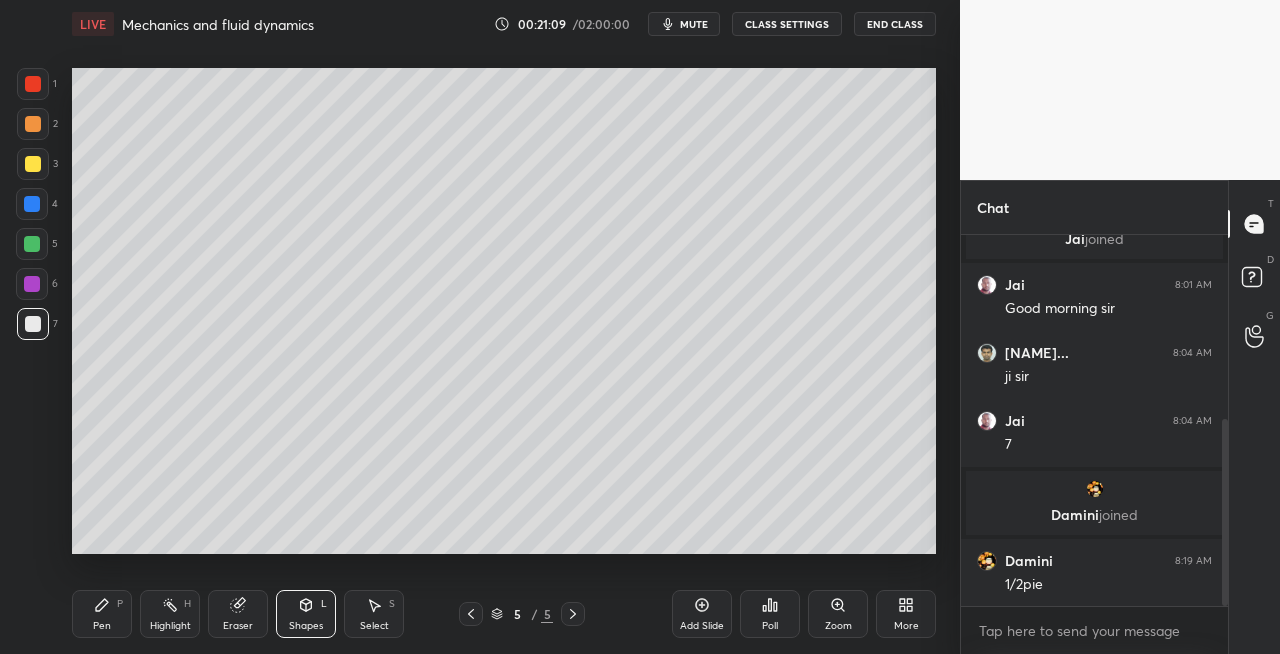 click on "Pen" at bounding box center (102, 626) 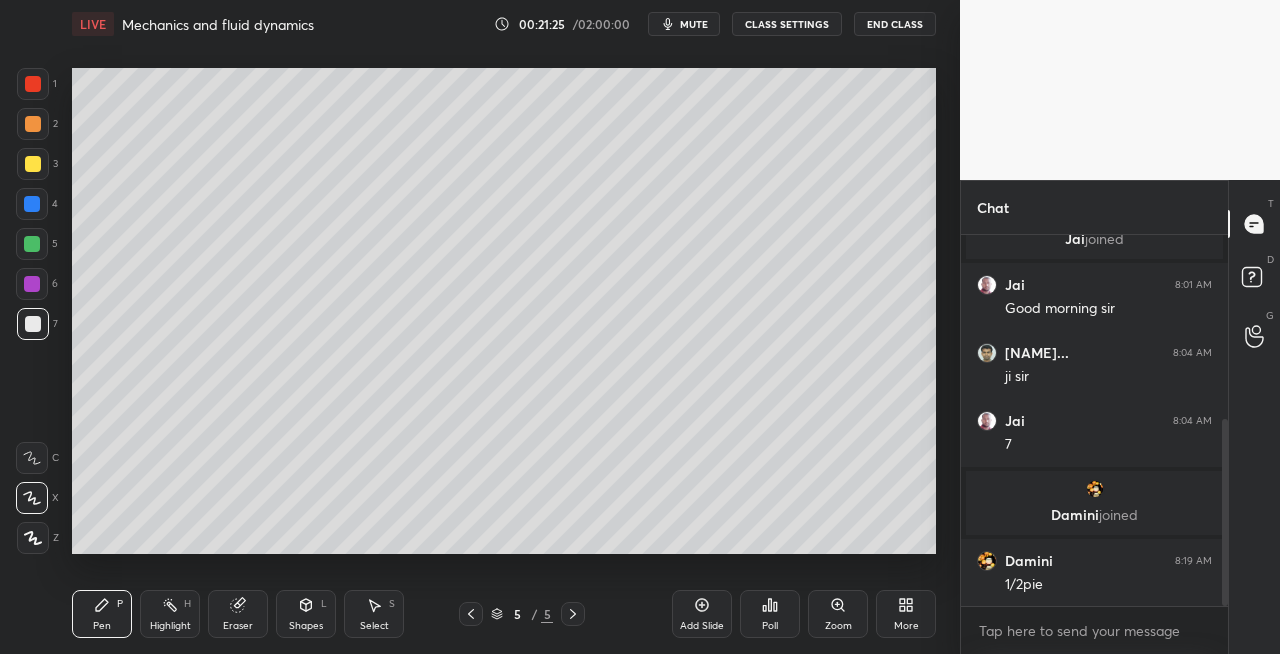 click on "Eraser" at bounding box center (238, 614) 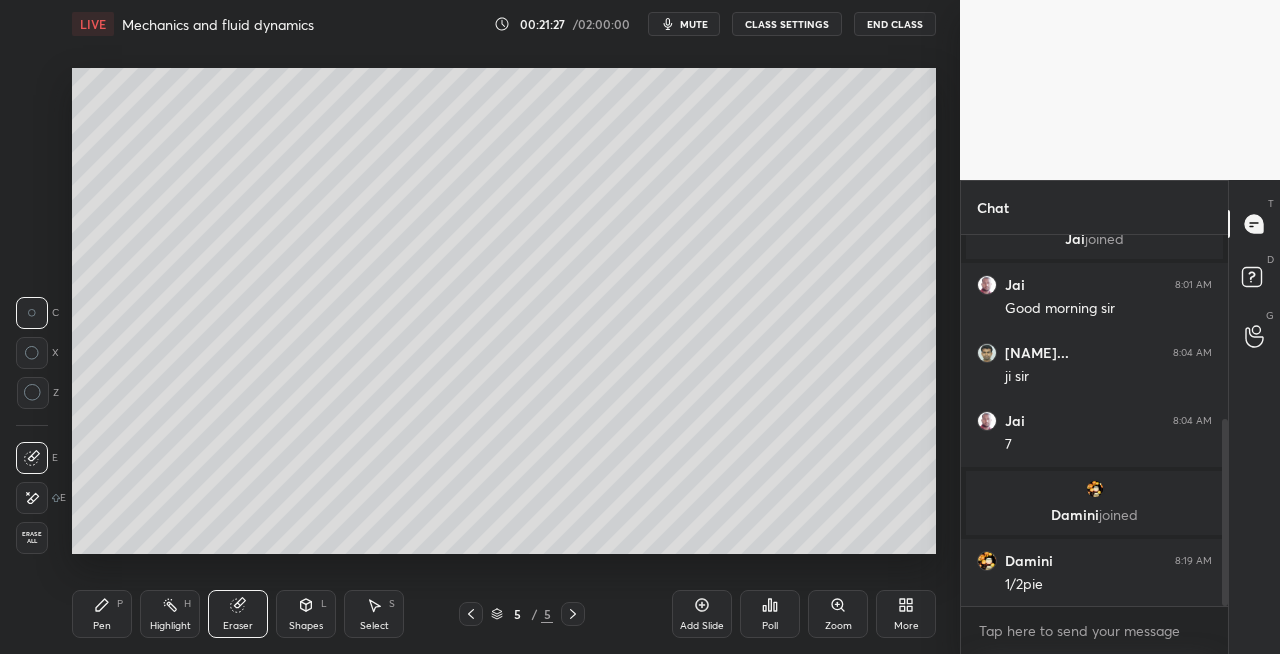 click on "P" at bounding box center [120, 604] 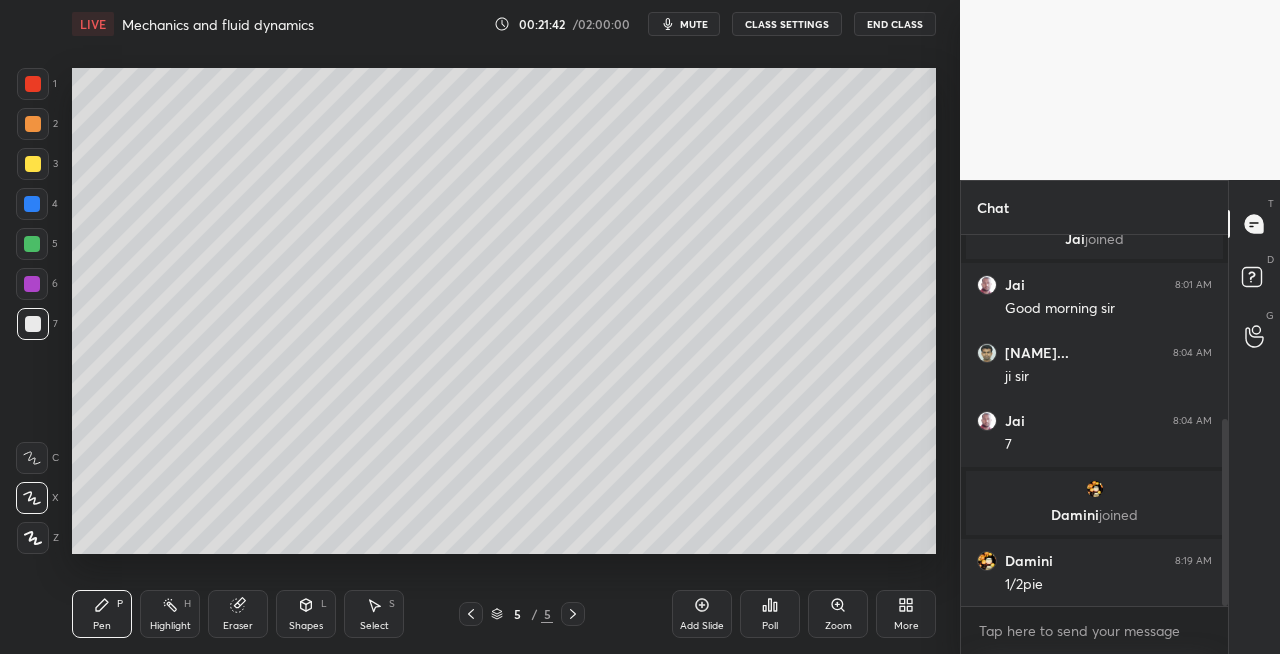 click on "Eraser" at bounding box center (238, 614) 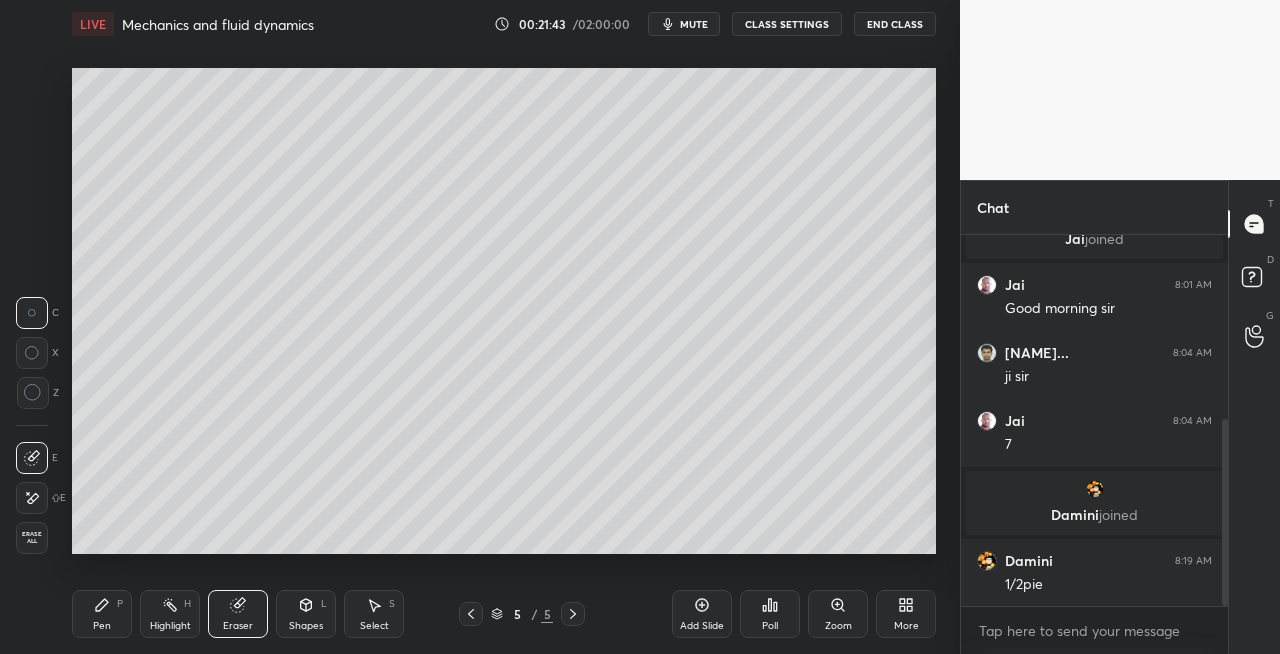 click on "Pen P" at bounding box center (102, 614) 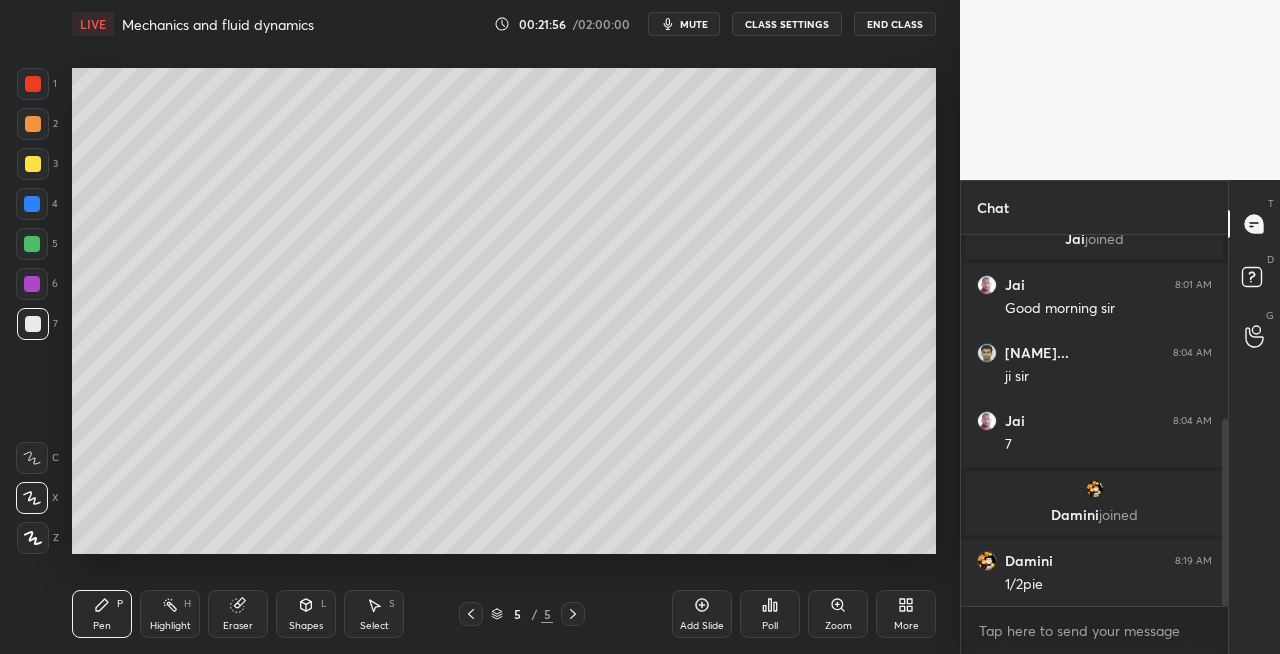 click 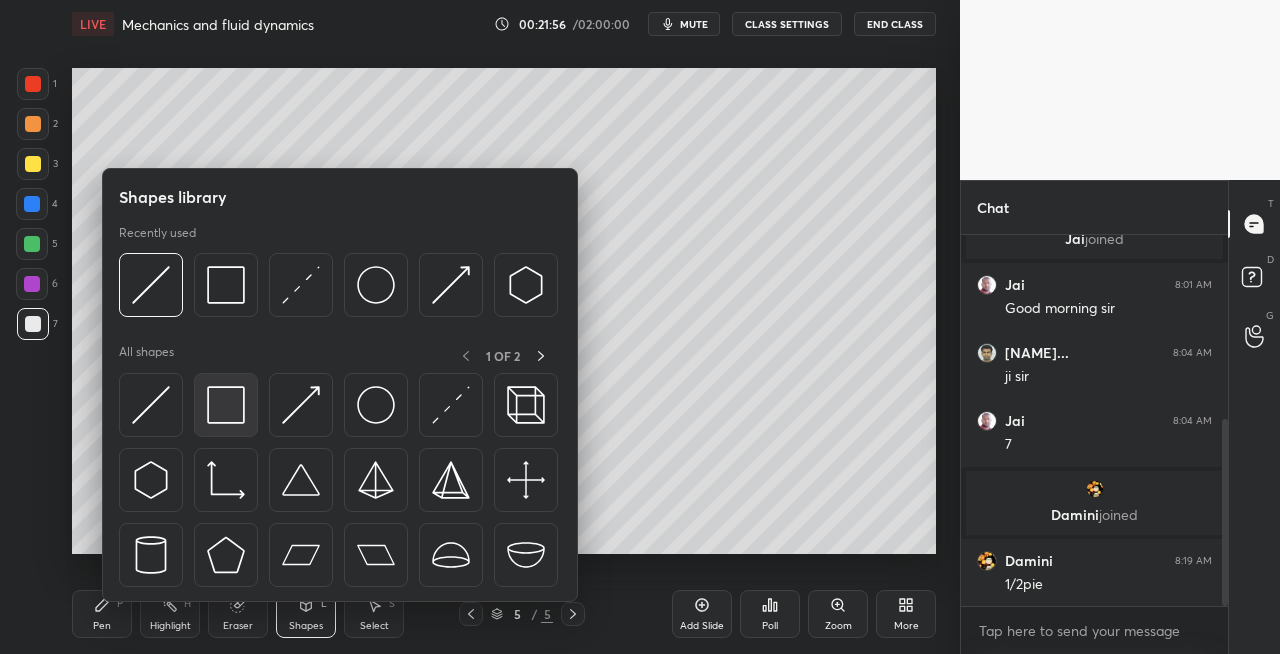 scroll, scrollTop: 432, scrollLeft: 0, axis: vertical 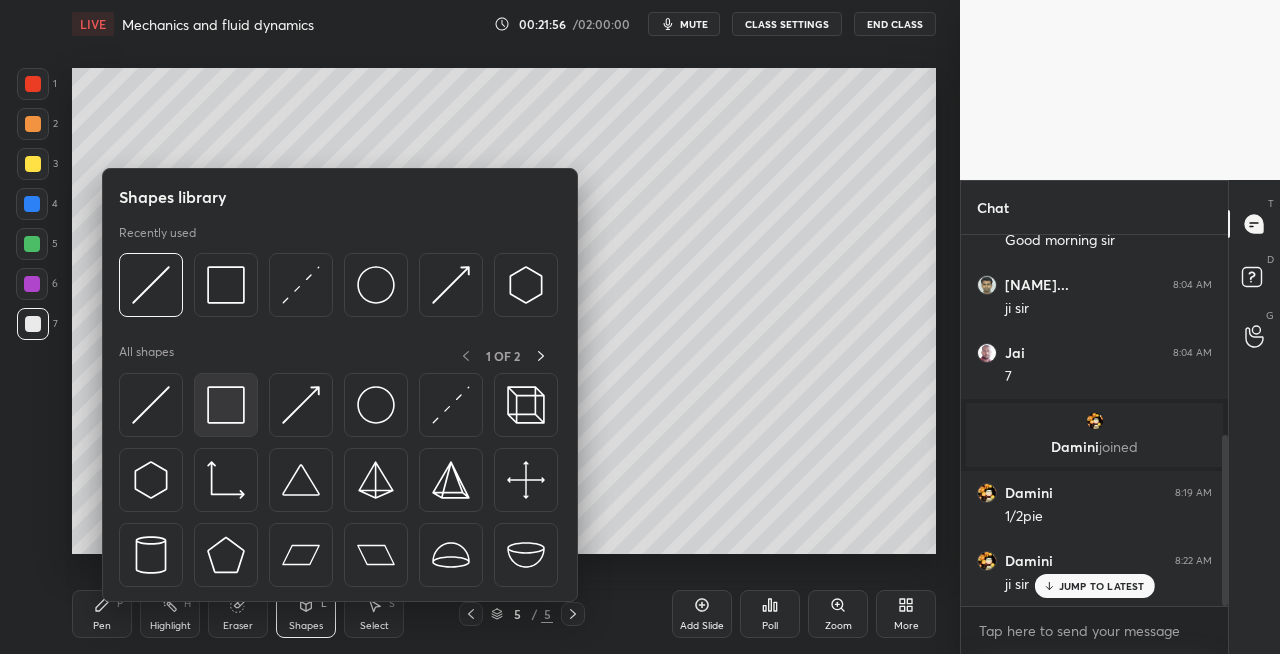 click at bounding box center (226, 405) 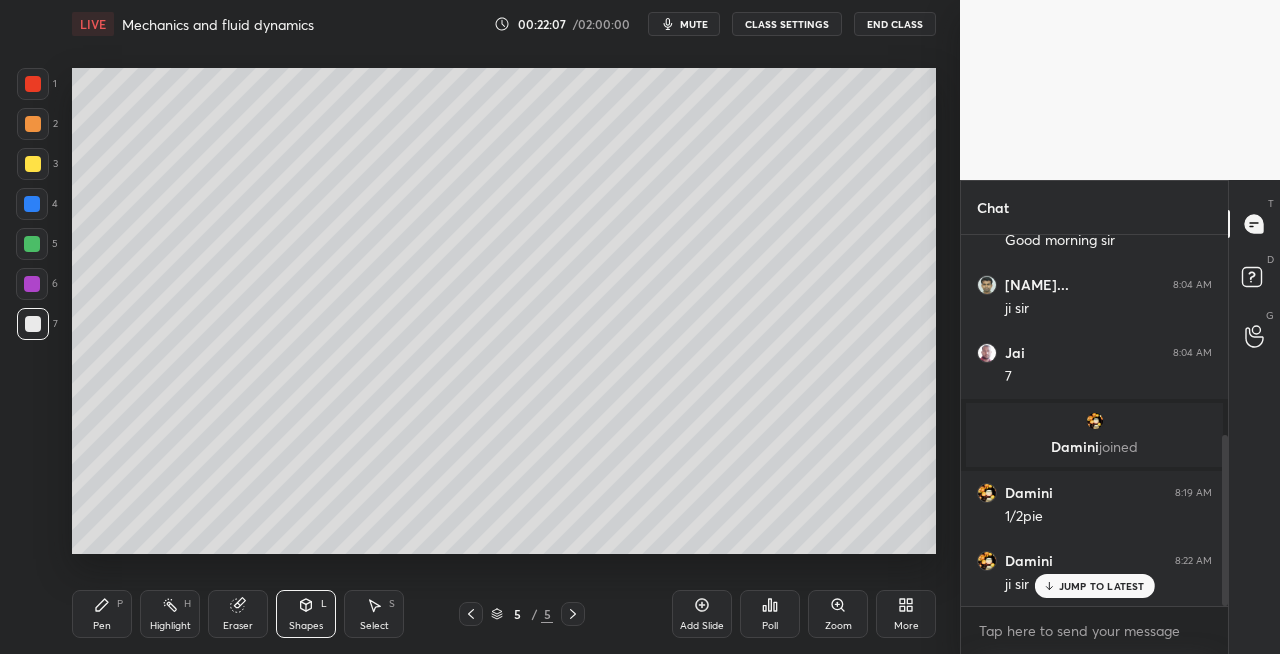click on "Pen P" at bounding box center (102, 614) 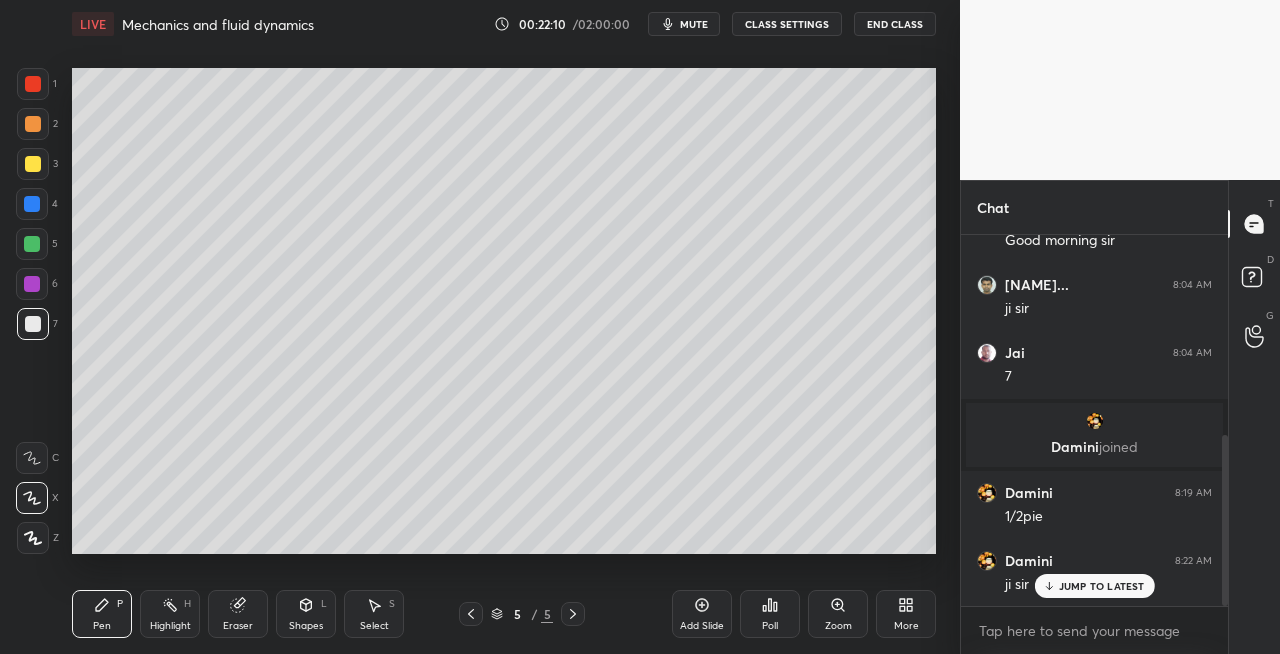 click on "Eraser" at bounding box center [238, 614] 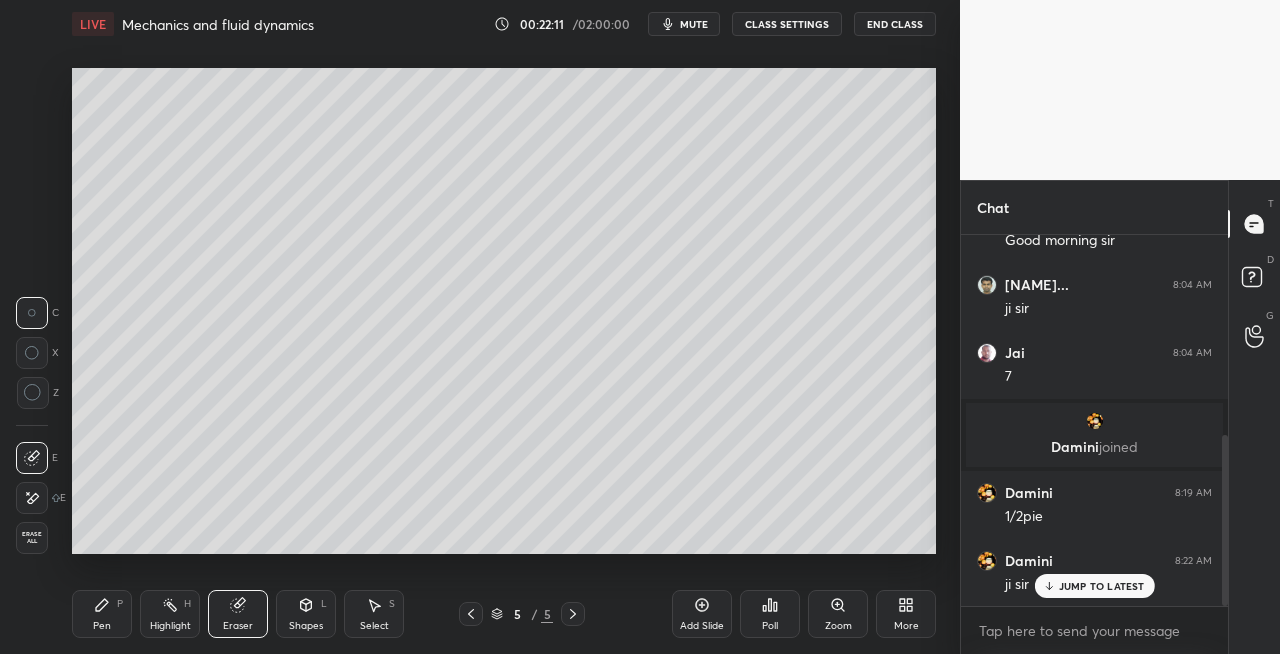 click on "Pen P" at bounding box center (102, 614) 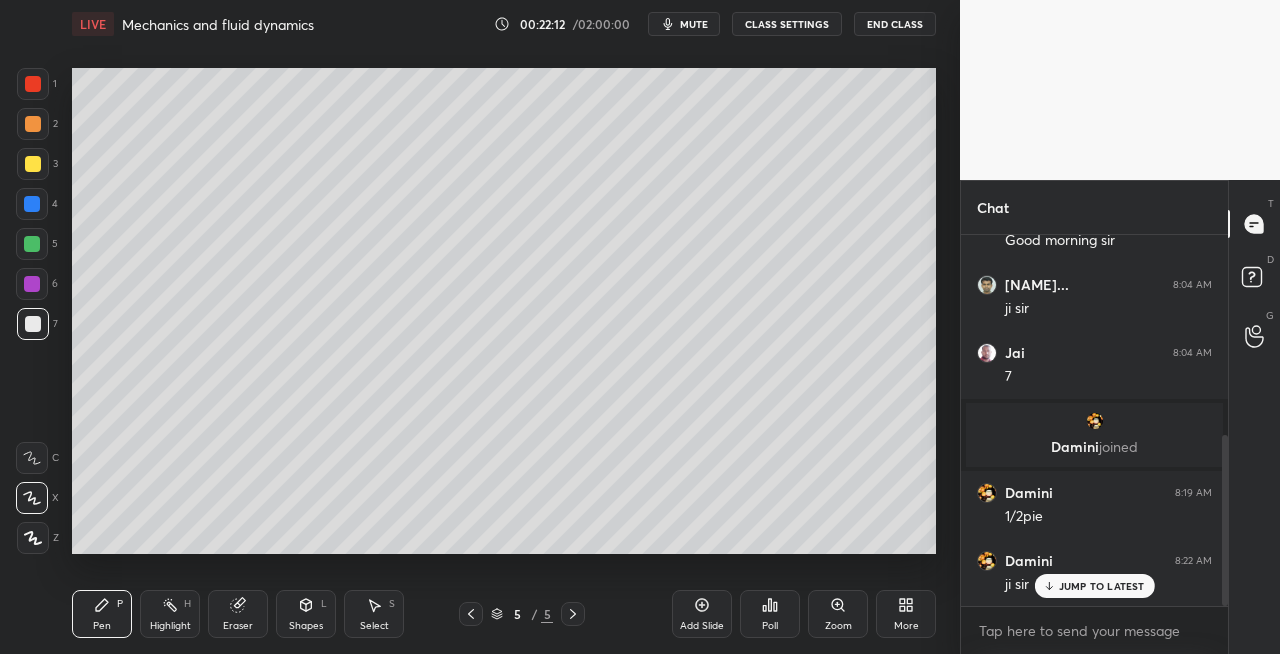 click at bounding box center [33, 164] 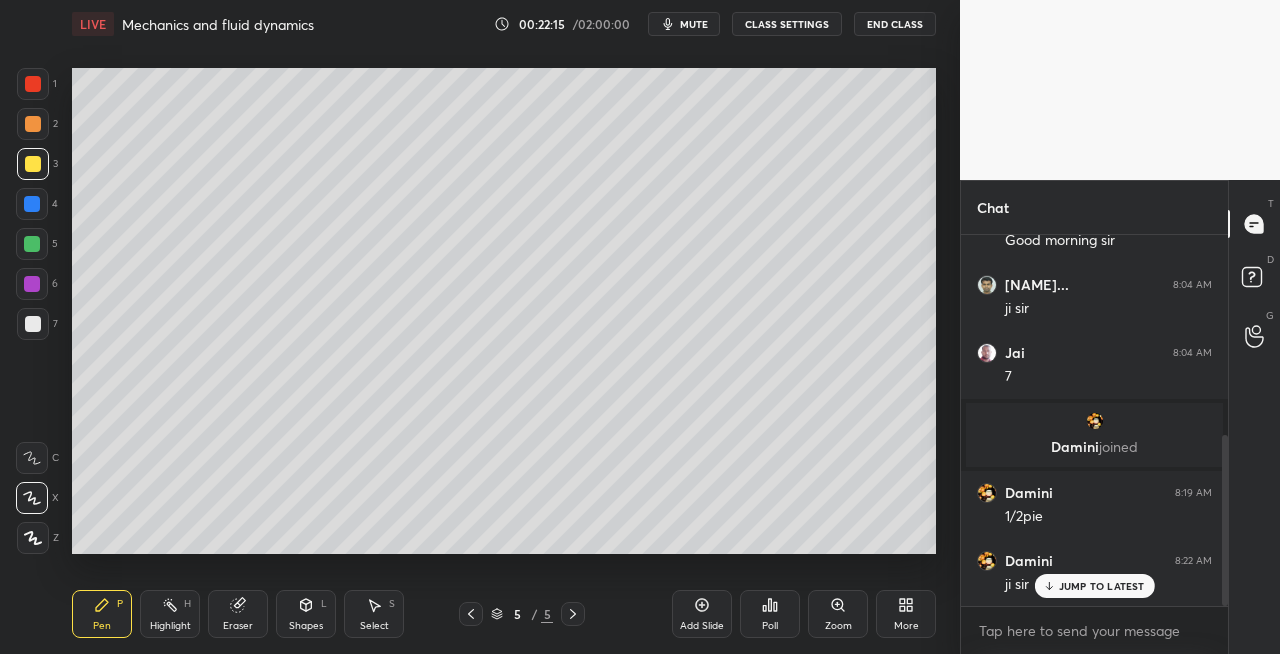 click 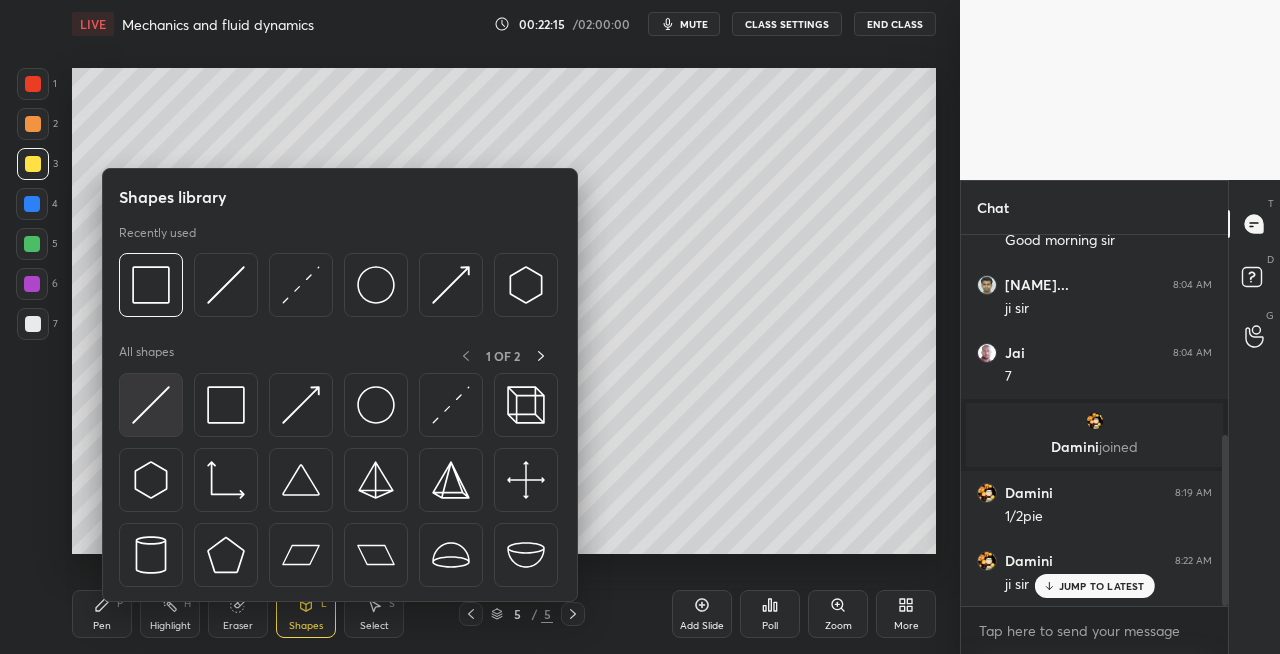 click at bounding box center (151, 405) 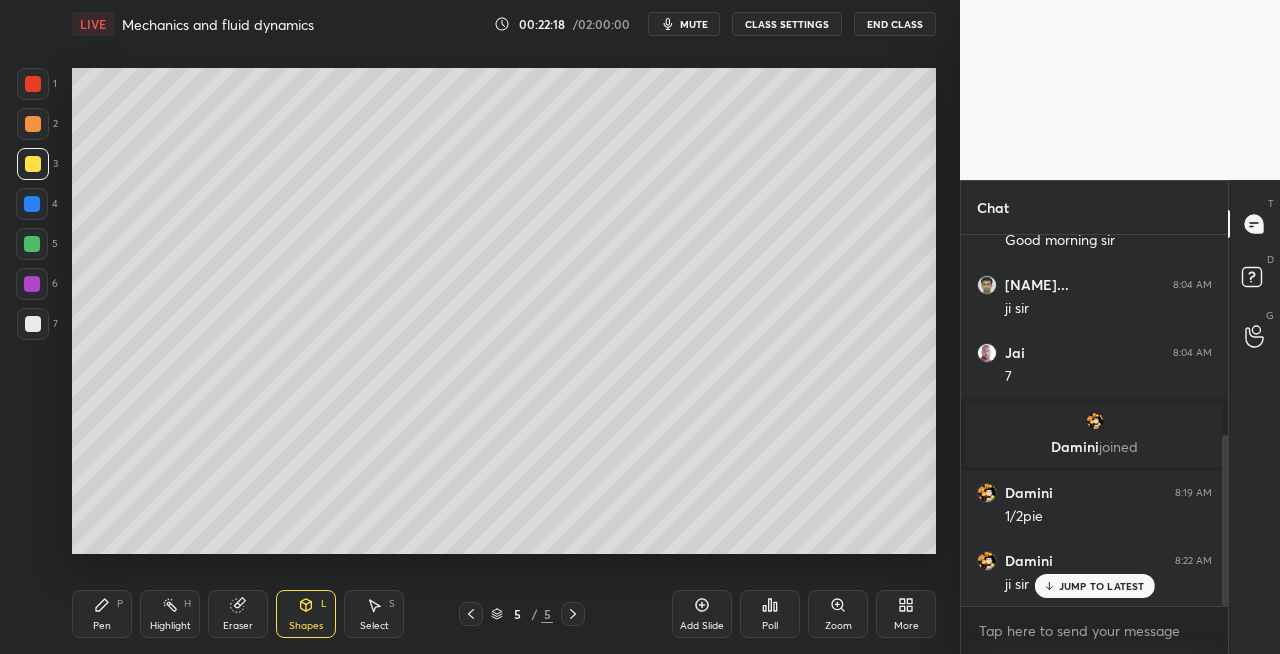 click 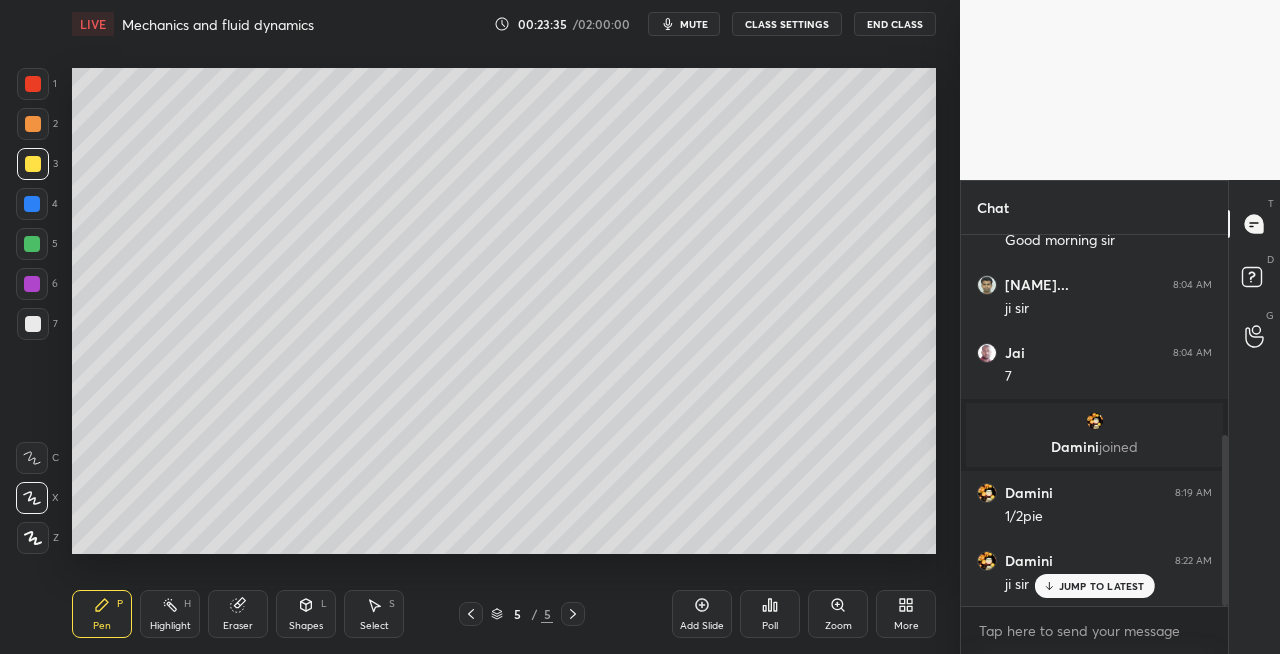 click on "Shapes L" at bounding box center (306, 614) 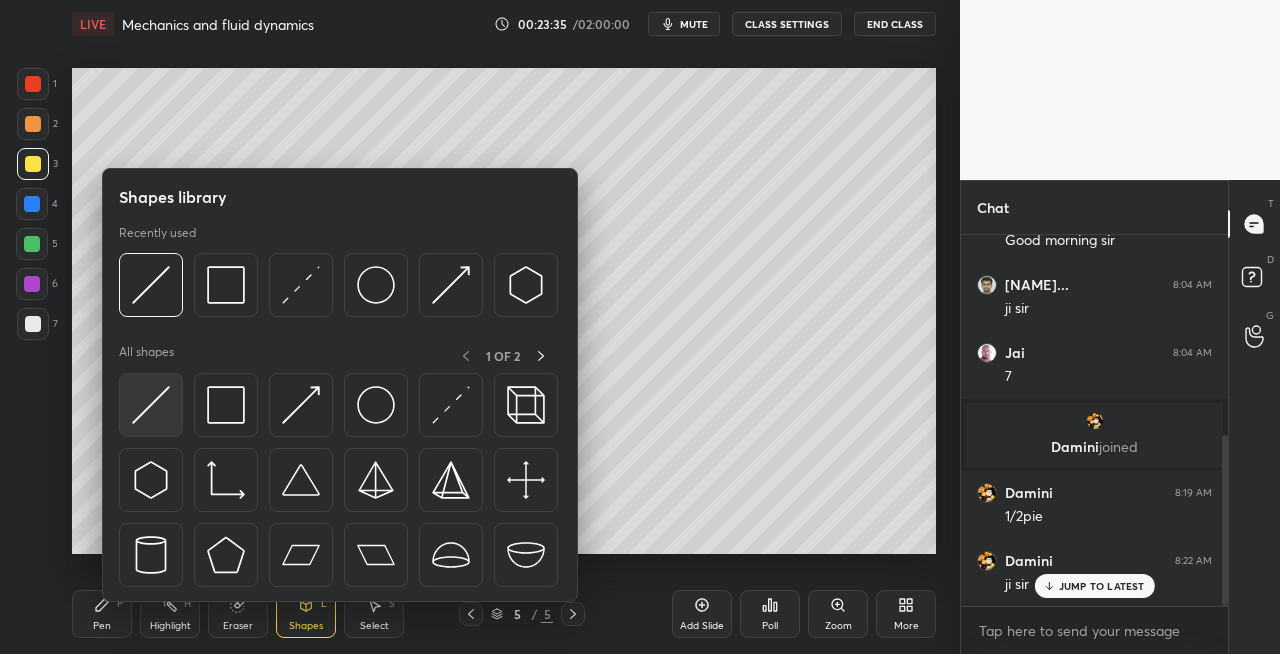 click at bounding box center [151, 405] 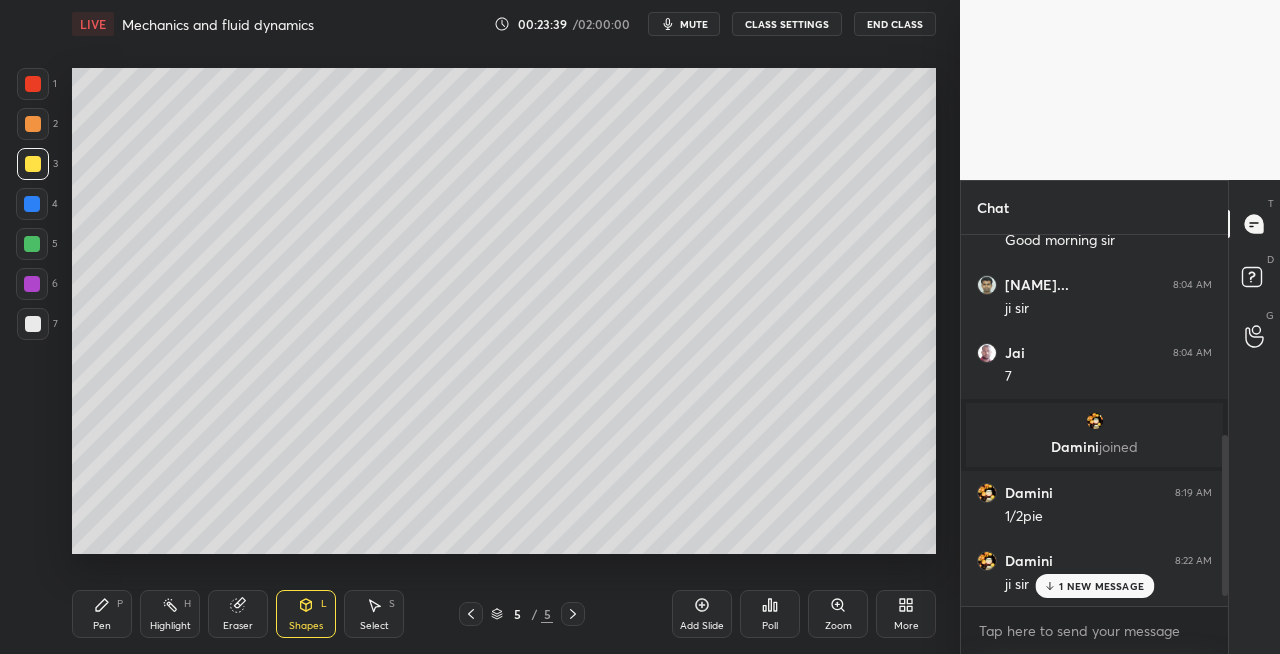 scroll, scrollTop: 500, scrollLeft: 0, axis: vertical 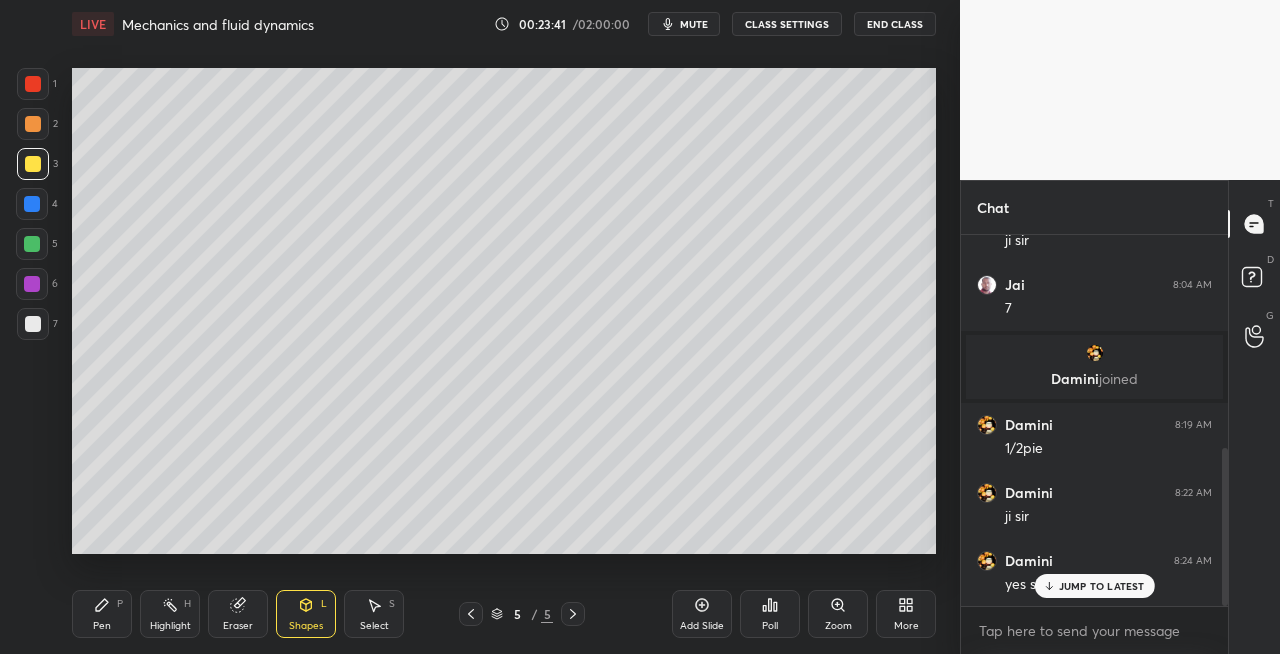 click 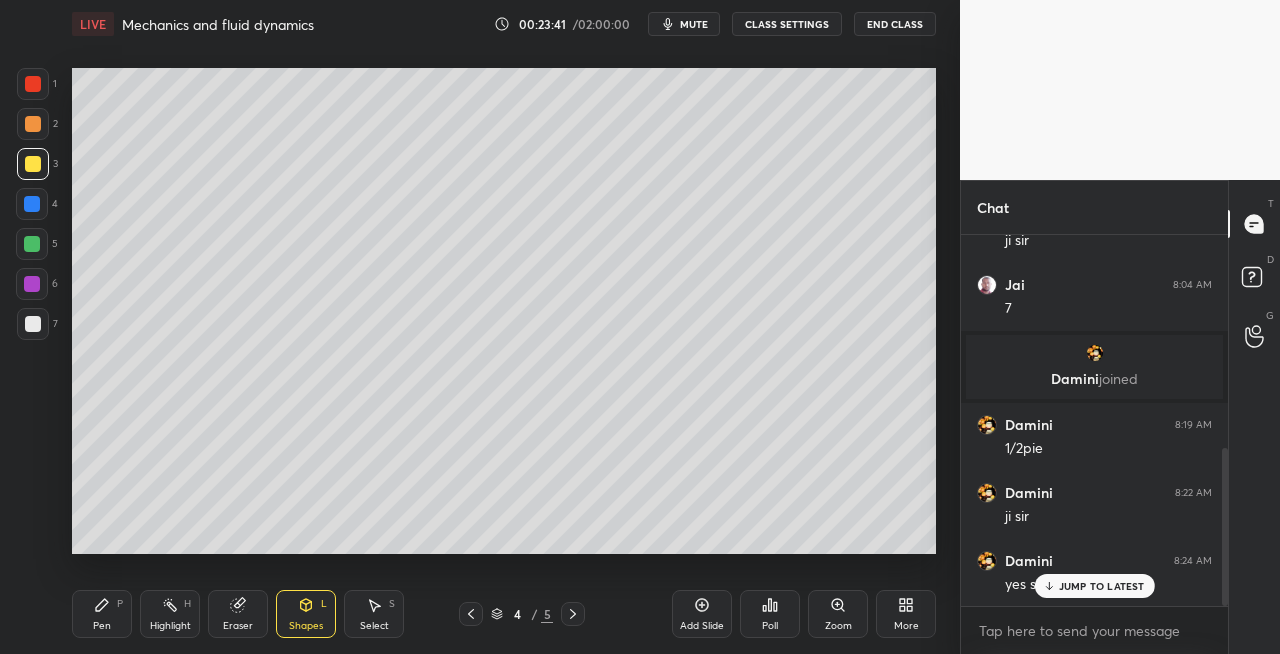 click 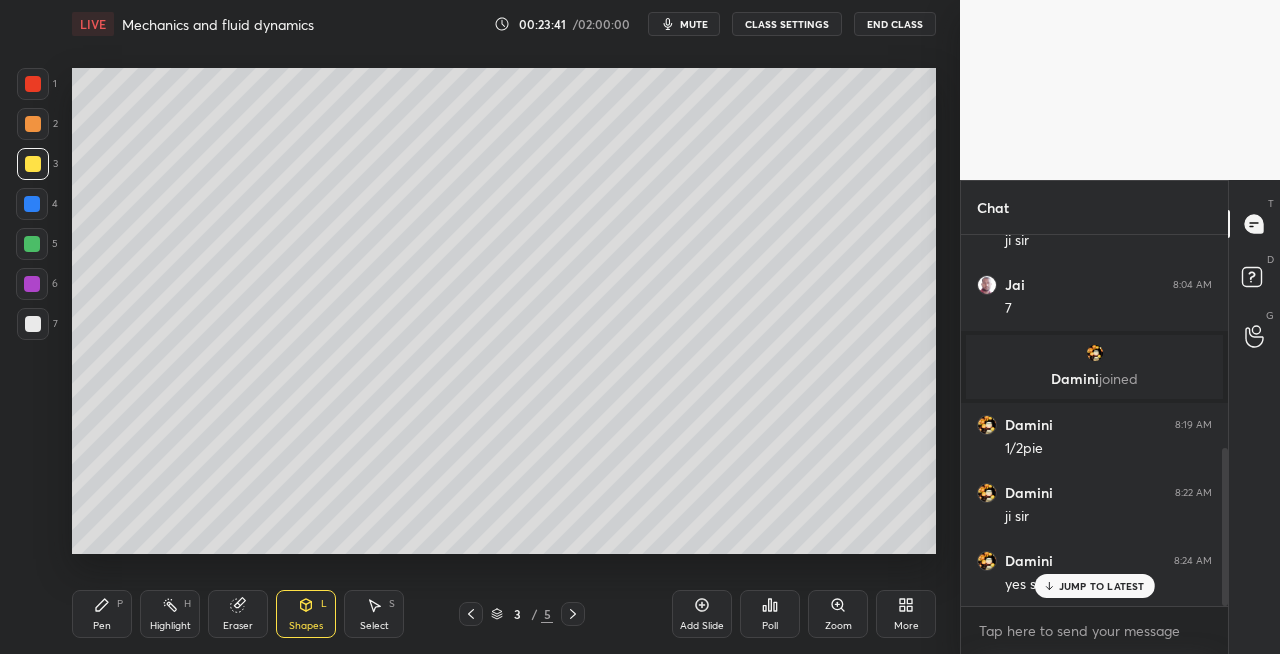 click 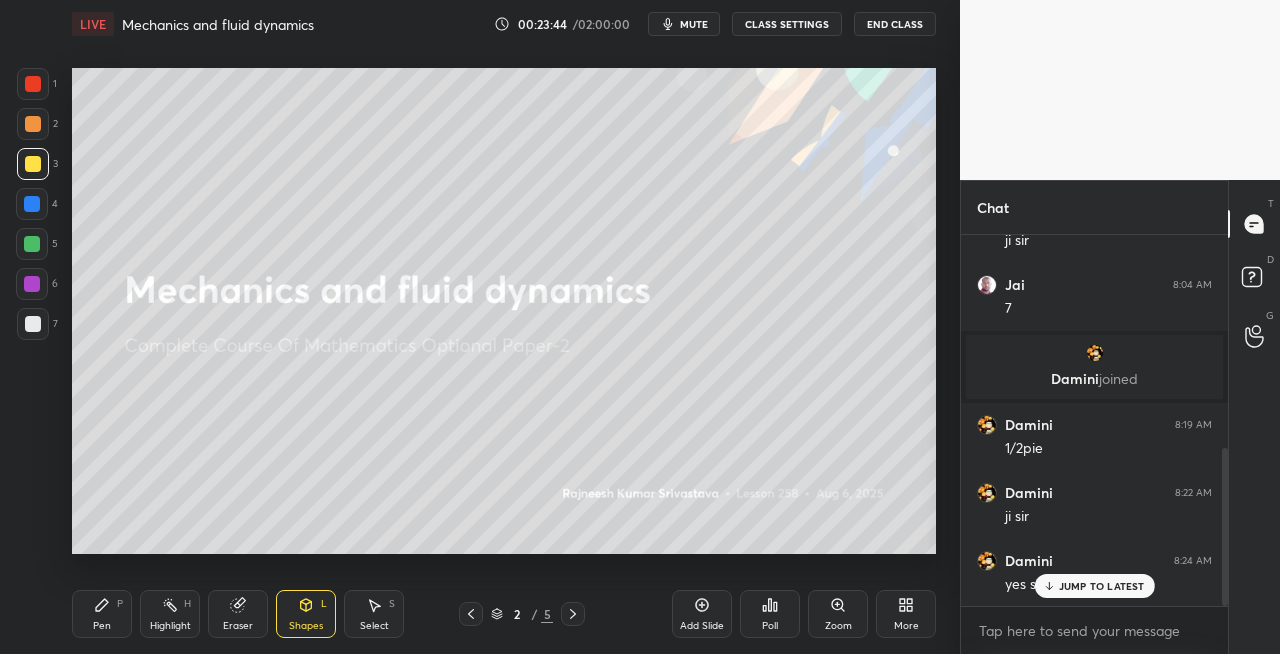 click on "Pen P" at bounding box center [102, 614] 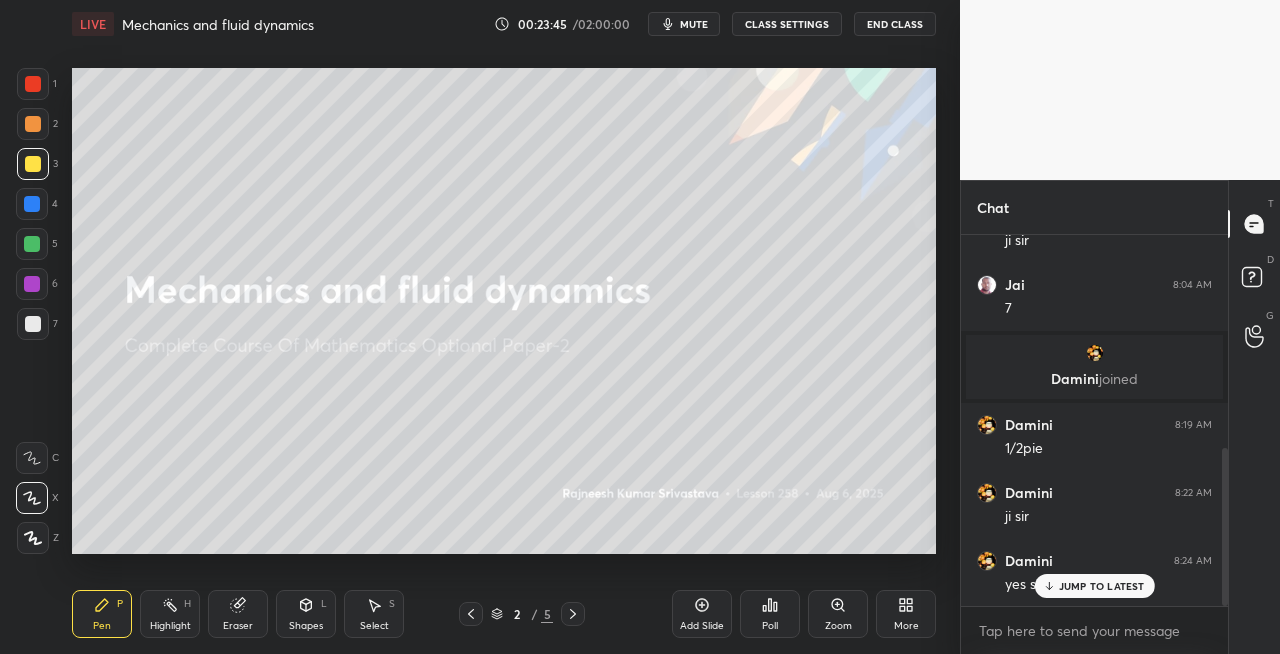 click at bounding box center [33, 324] 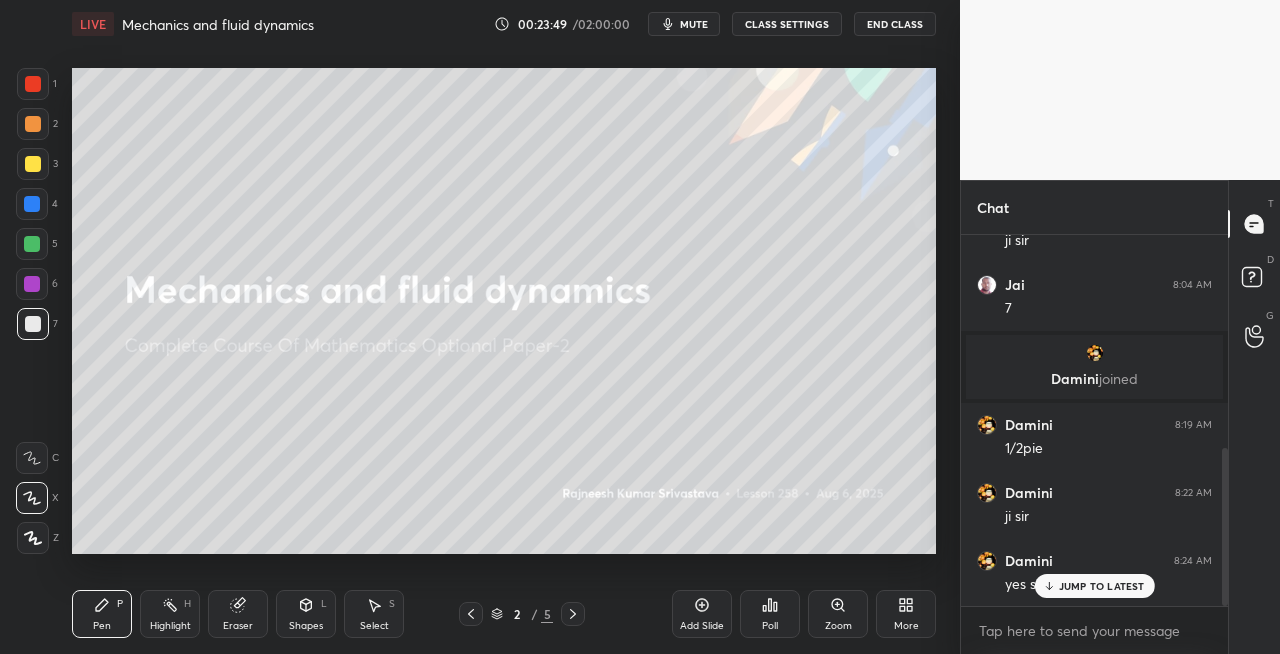 click 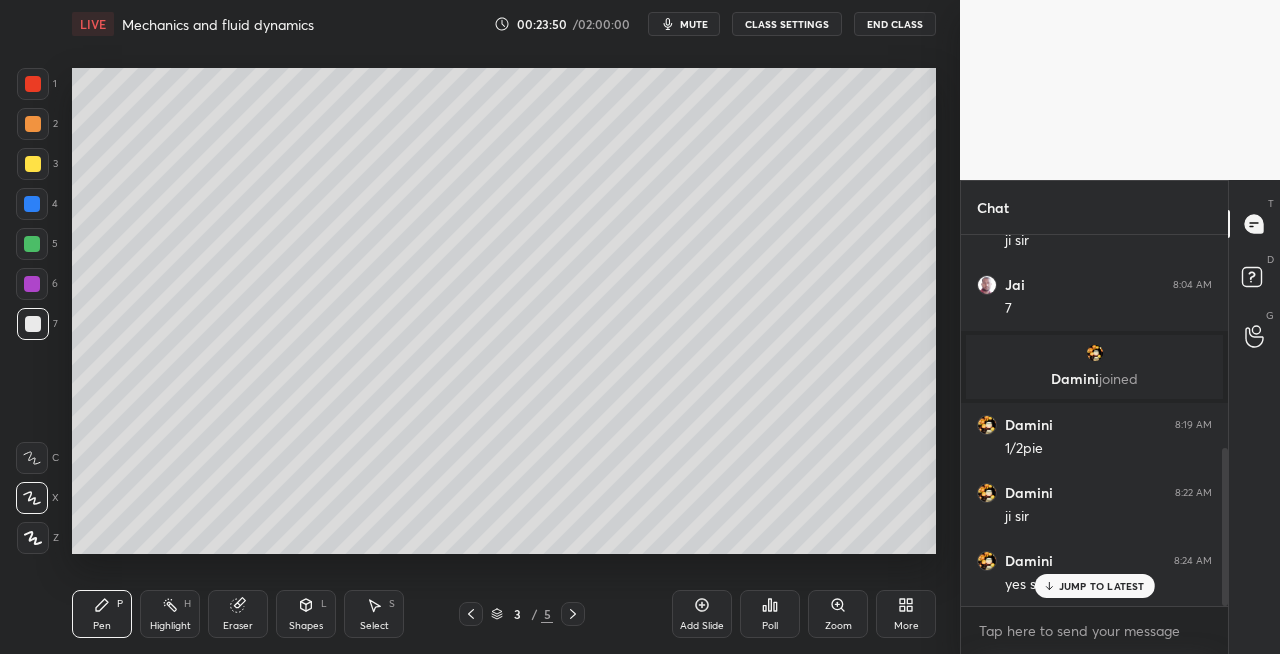click 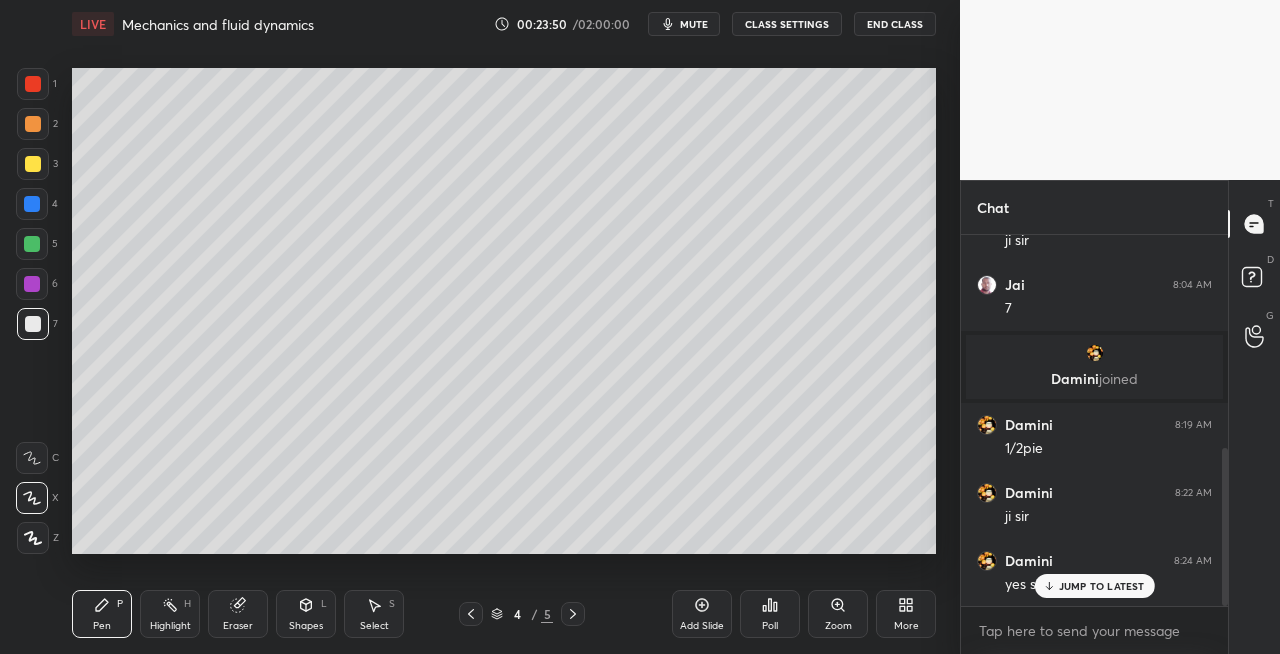 click 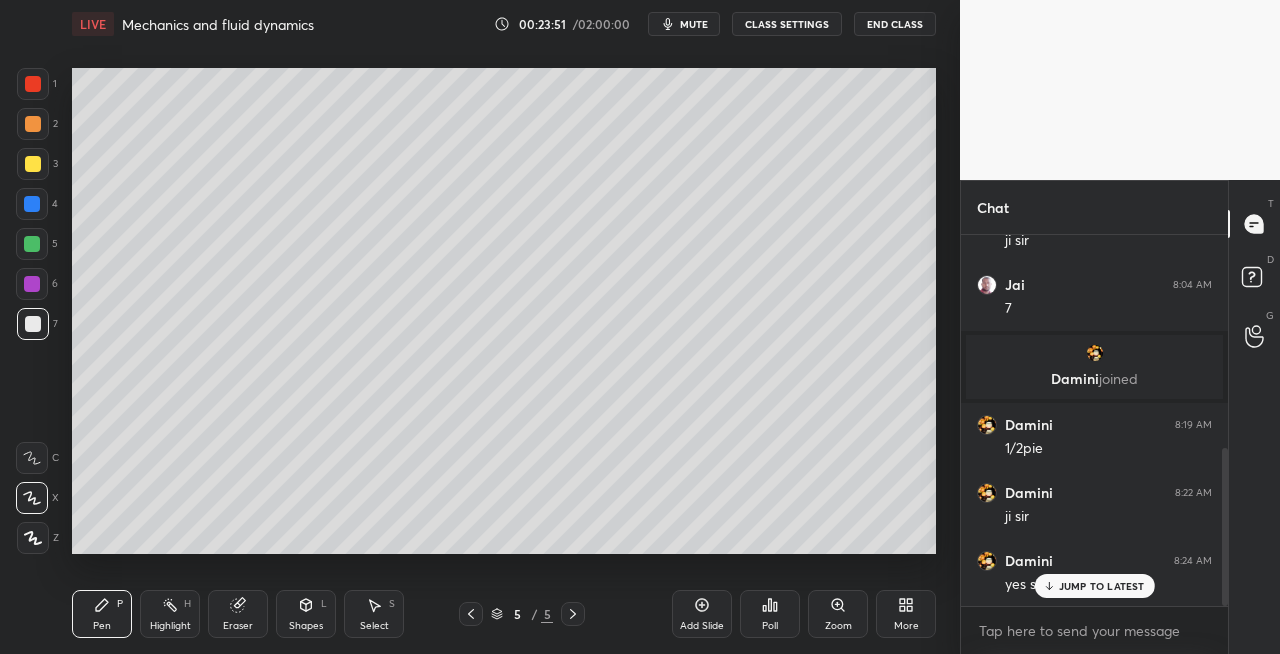 click 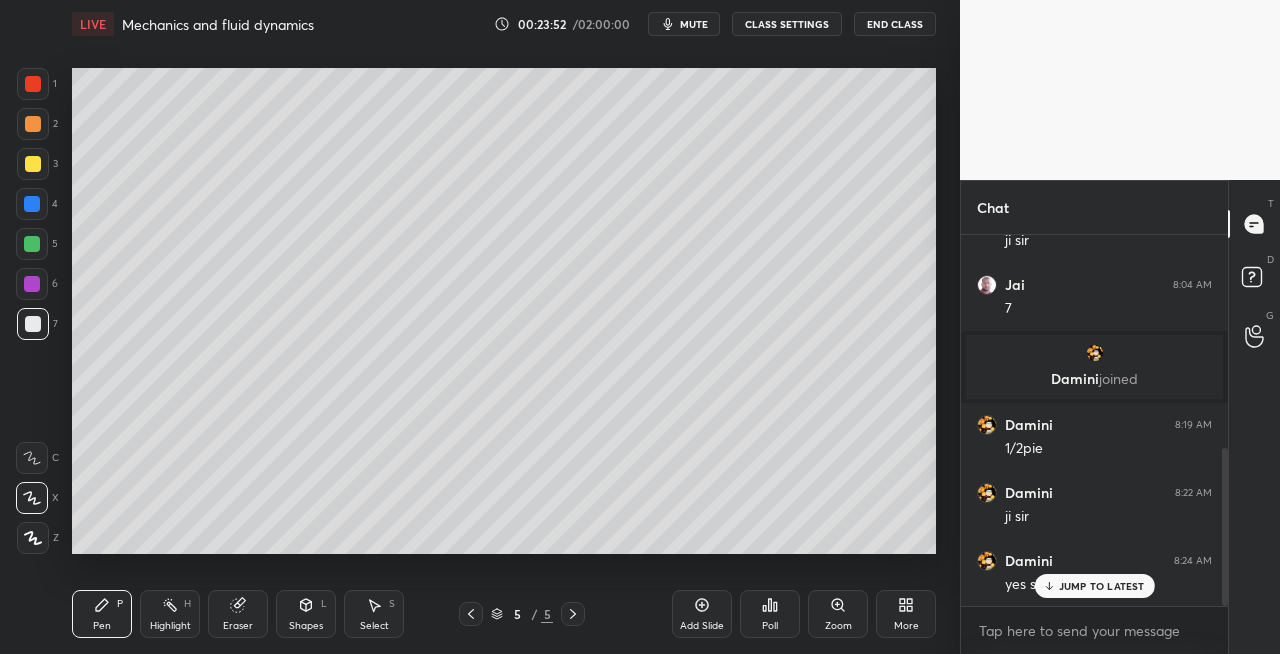 click 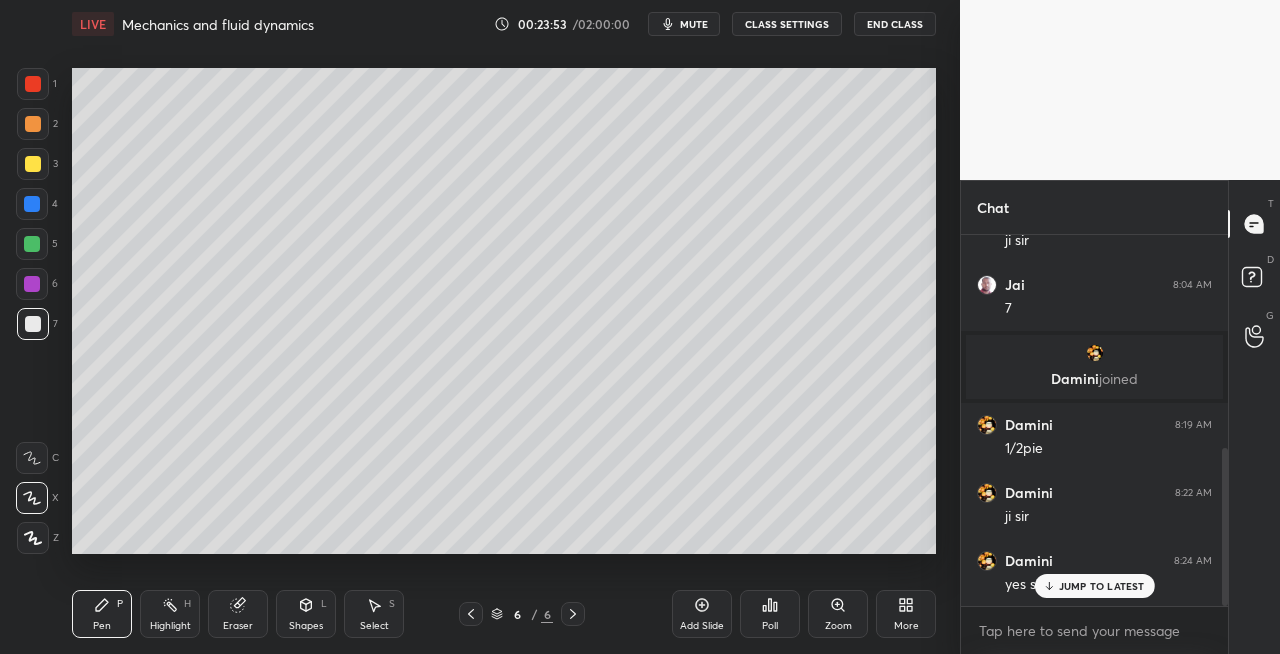 click 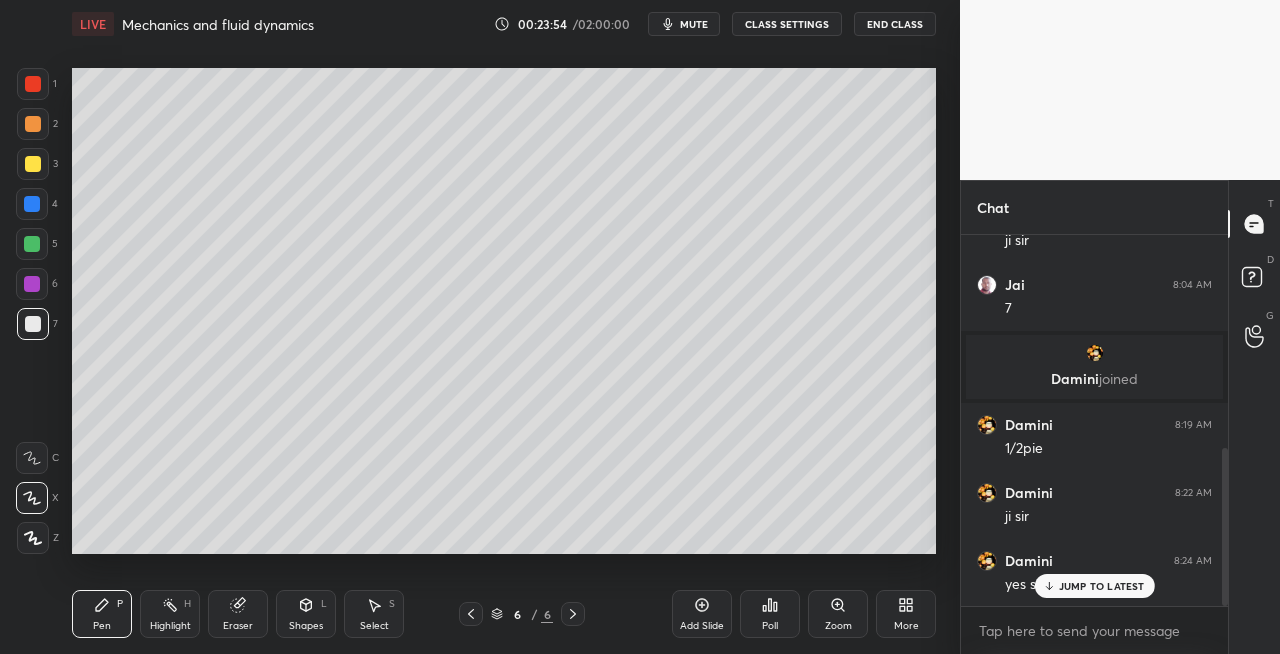 click at bounding box center [33, 164] 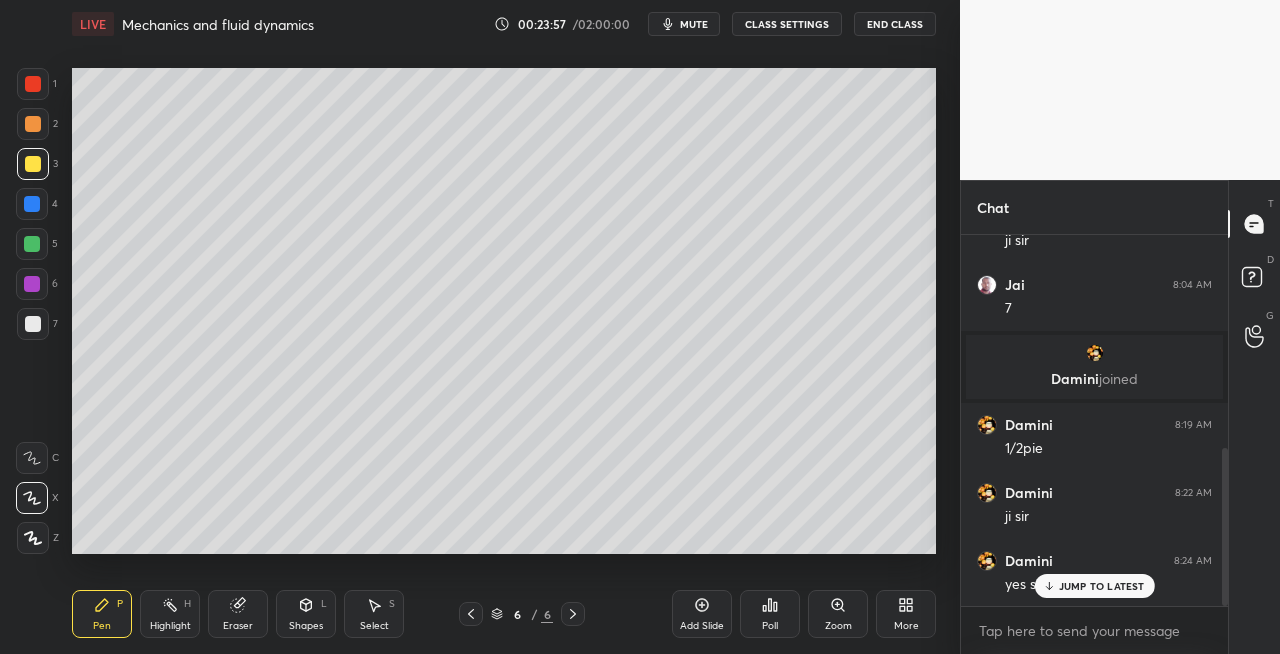 click on "Eraser" at bounding box center [238, 626] 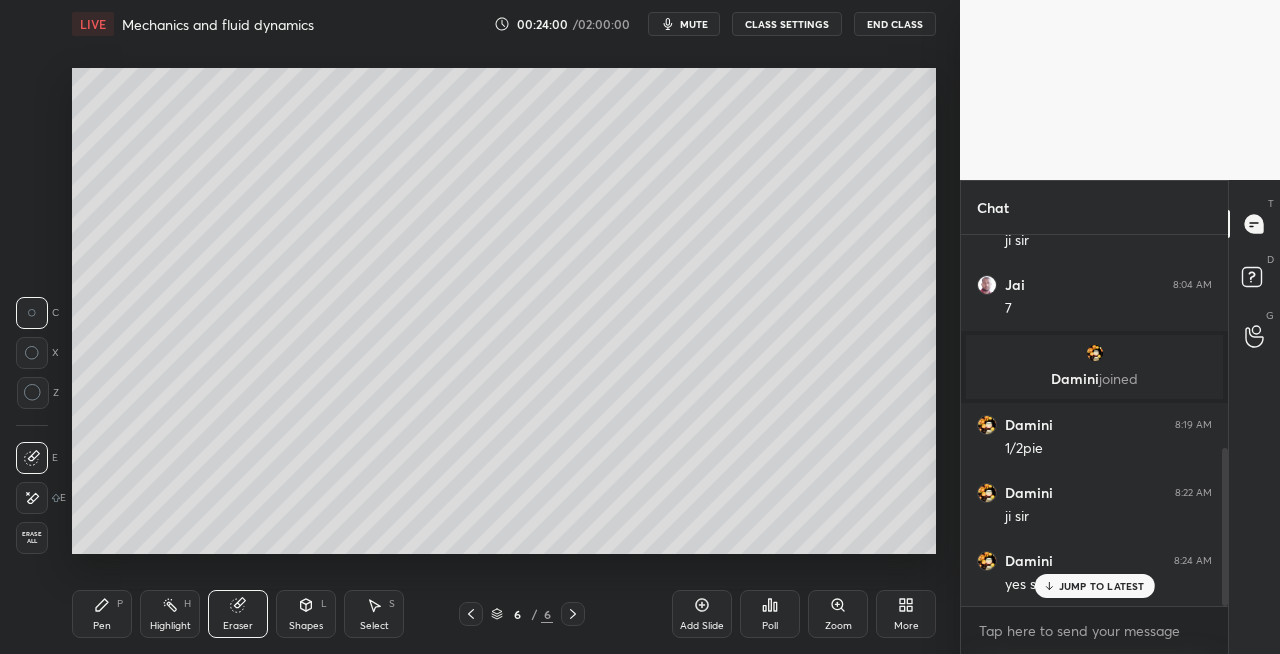 click on "Pen P" at bounding box center (102, 614) 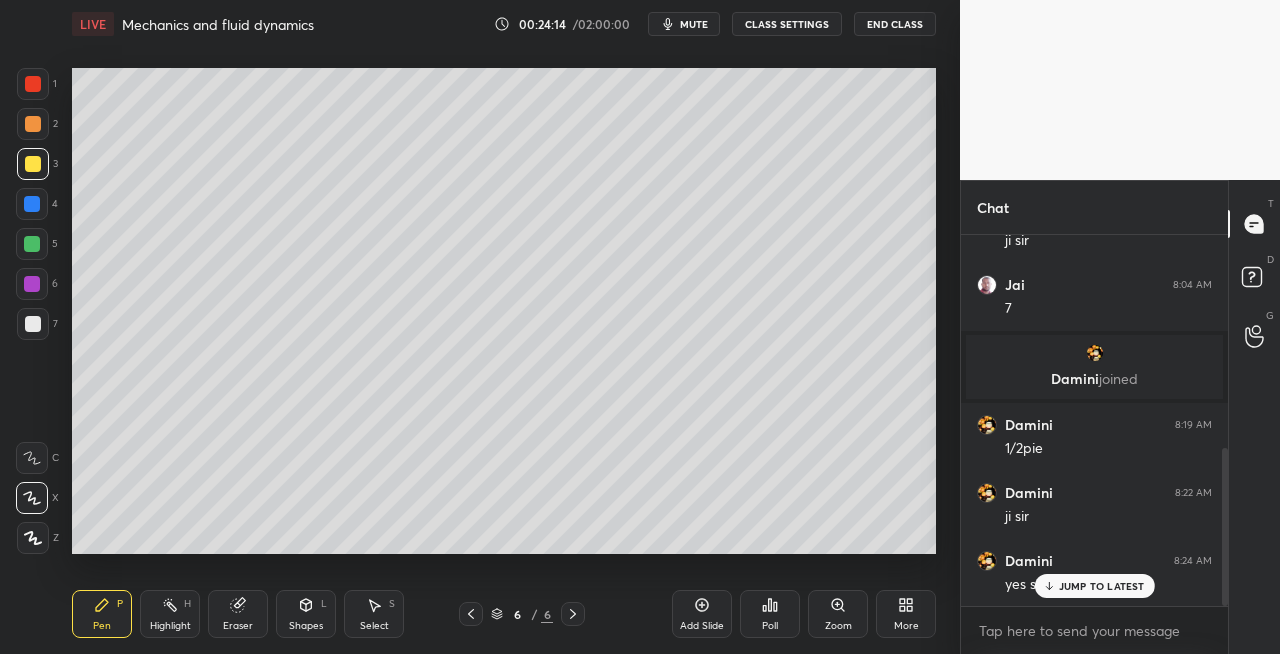 click 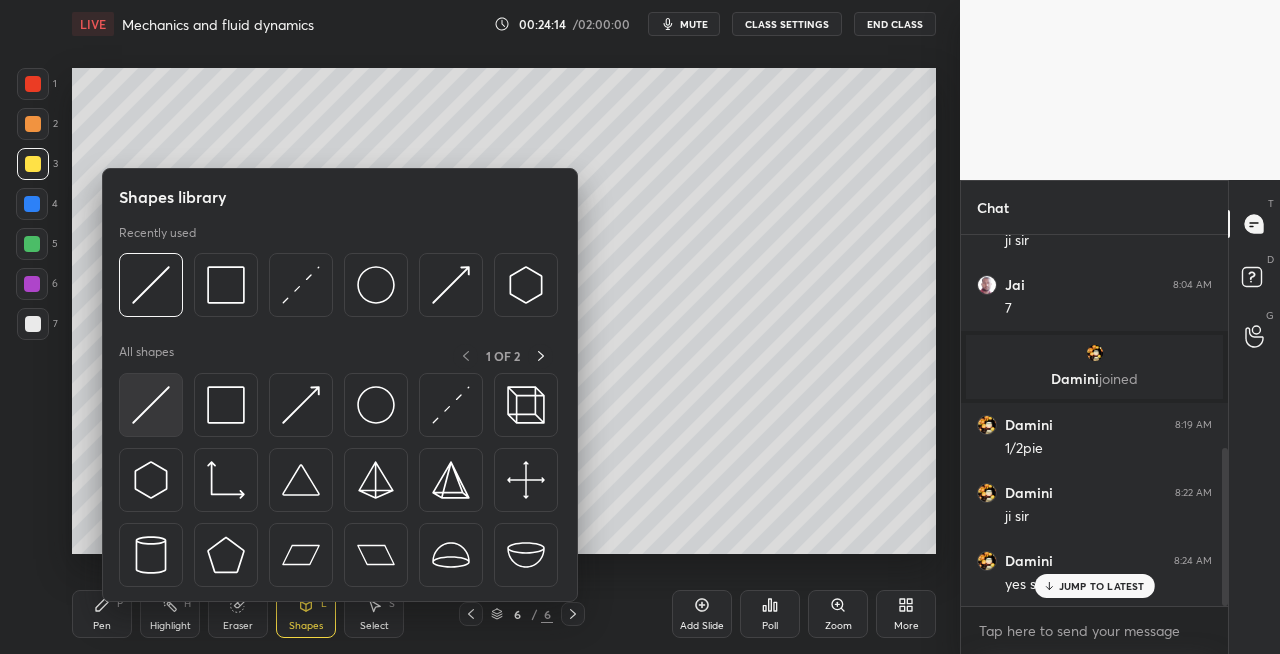 click at bounding box center [151, 405] 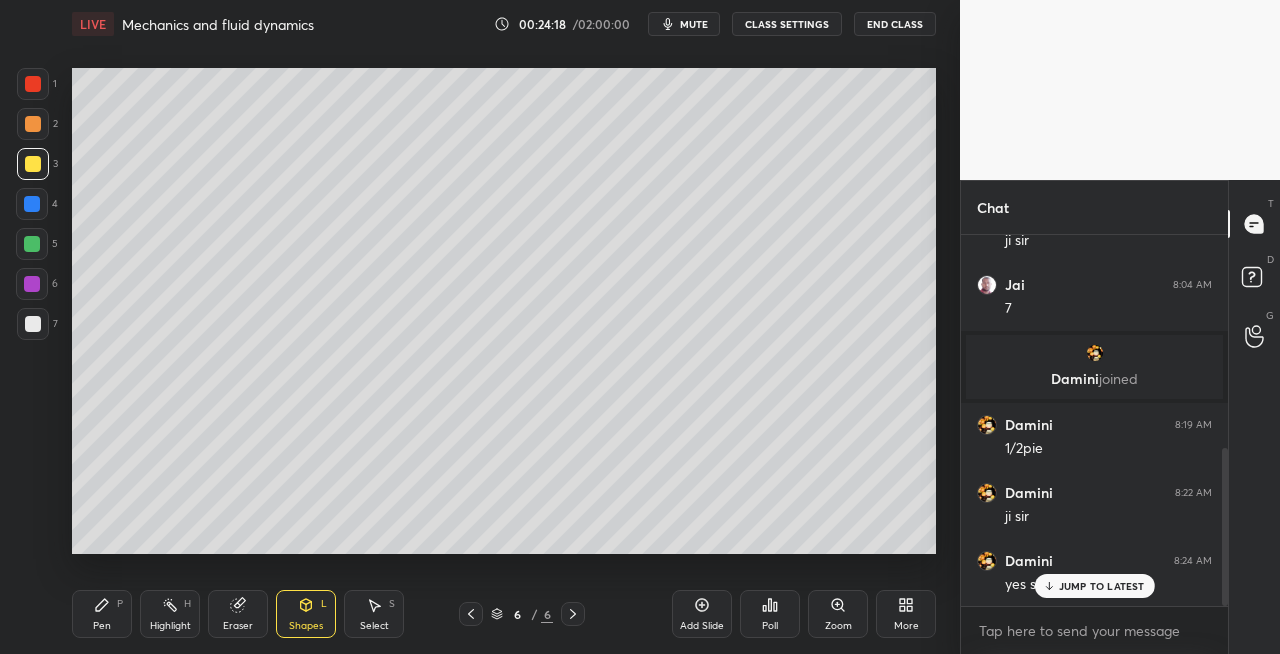 click on "Pen P" at bounding box center (102, 614) 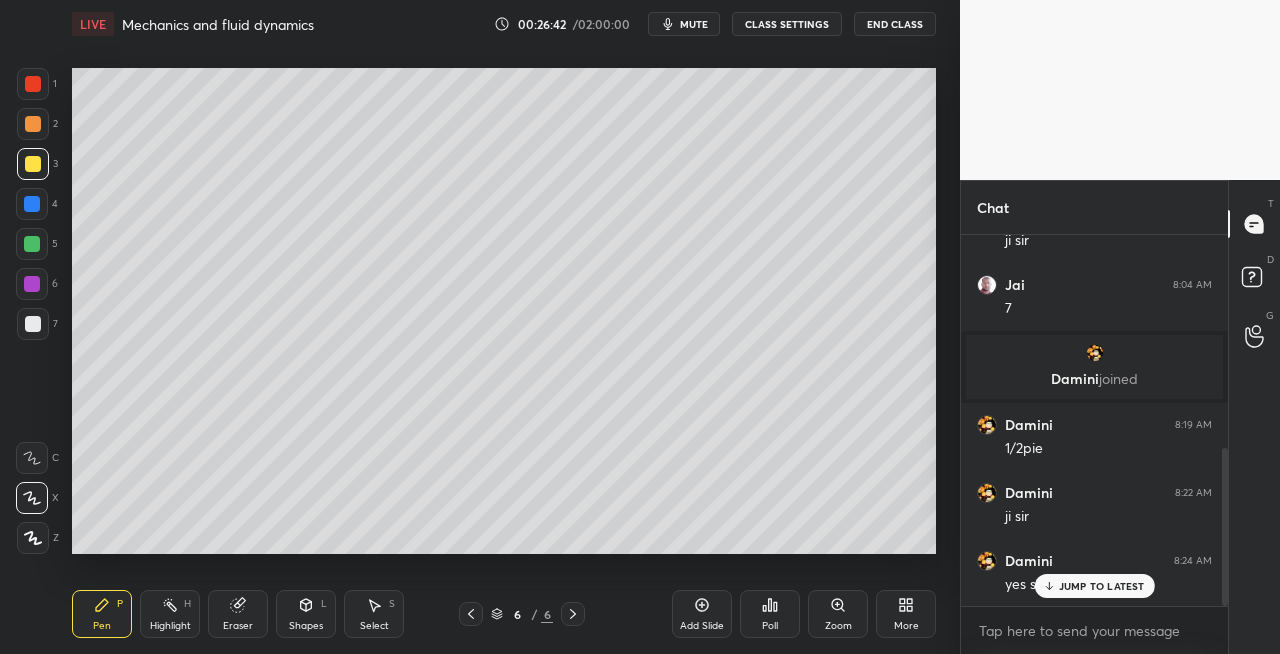 click on "Shapes L" at bounding box center (306, 614) 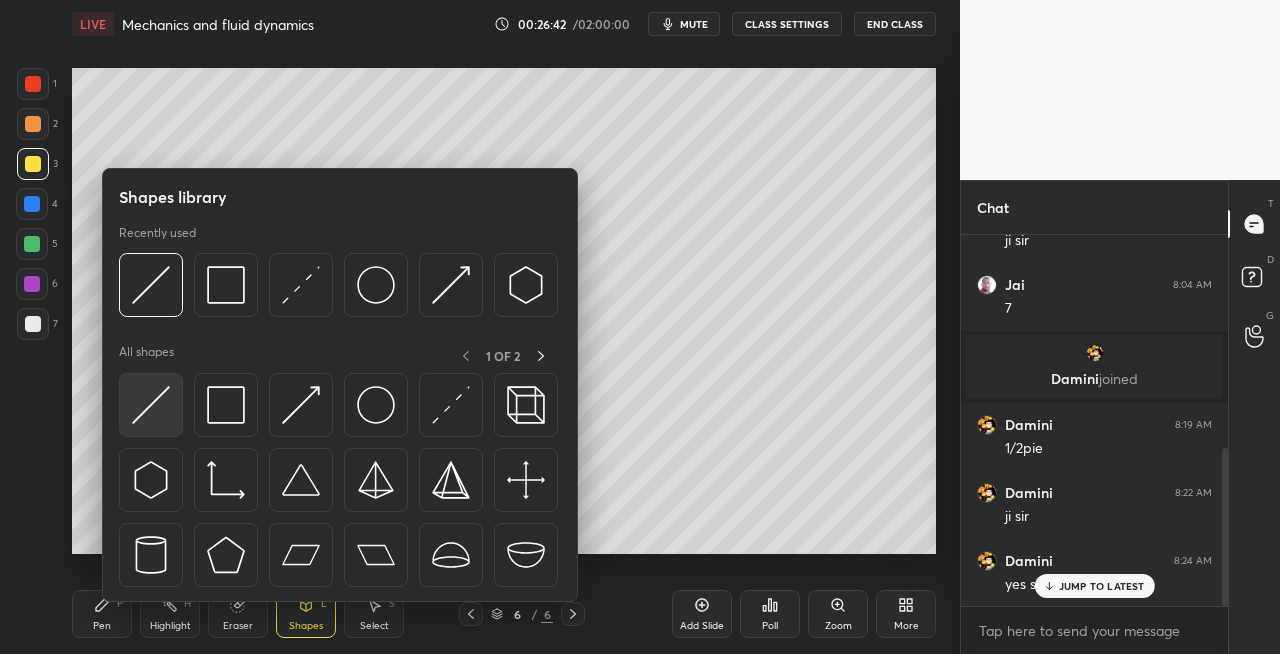 click at bounding box center (151, 405) 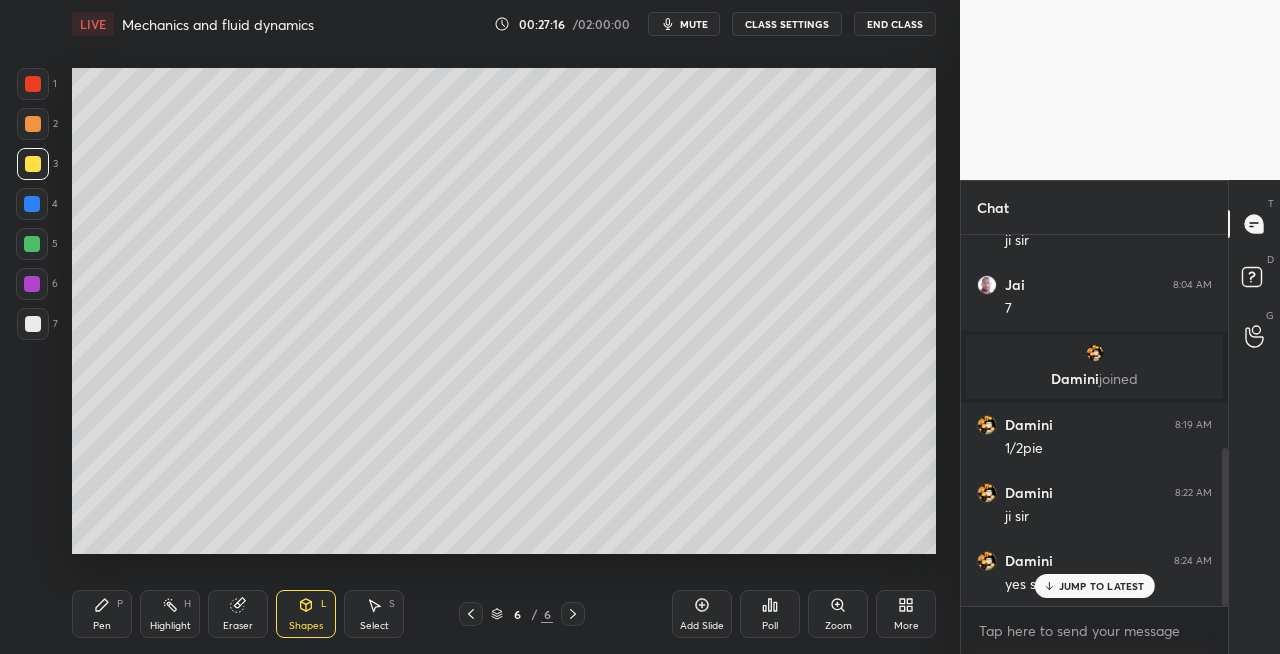 click at bounding box center [33, 324] 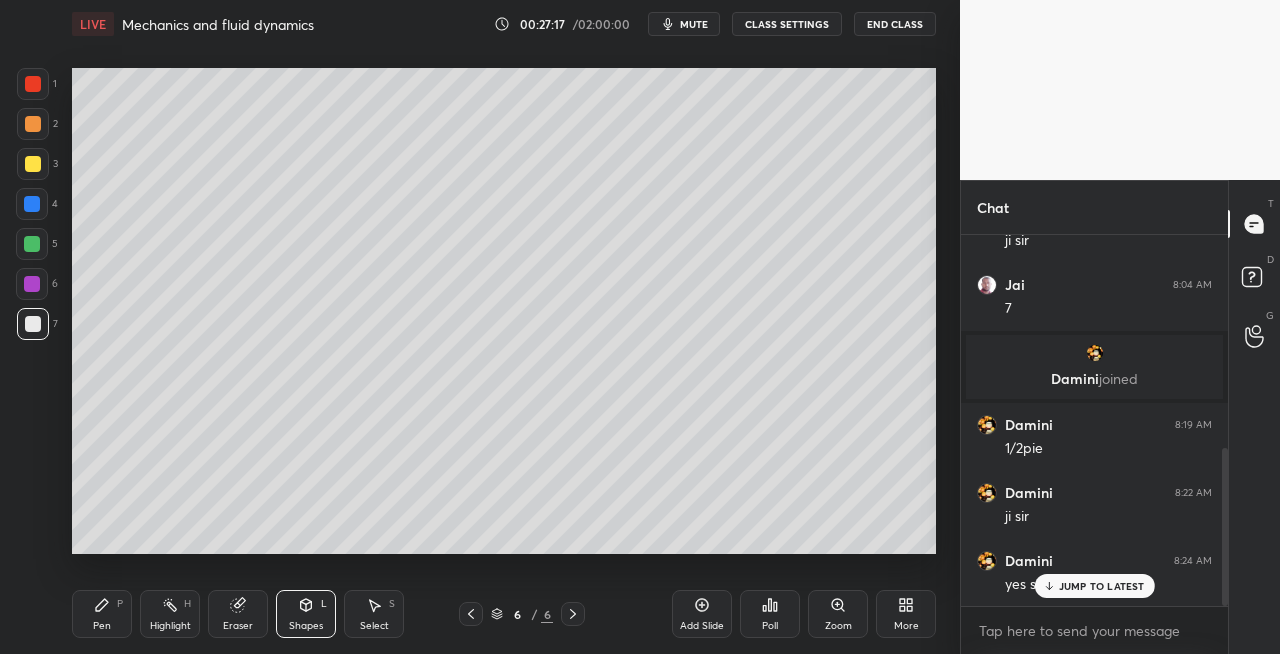click on "Pen P" at bounding box center (102, 614) 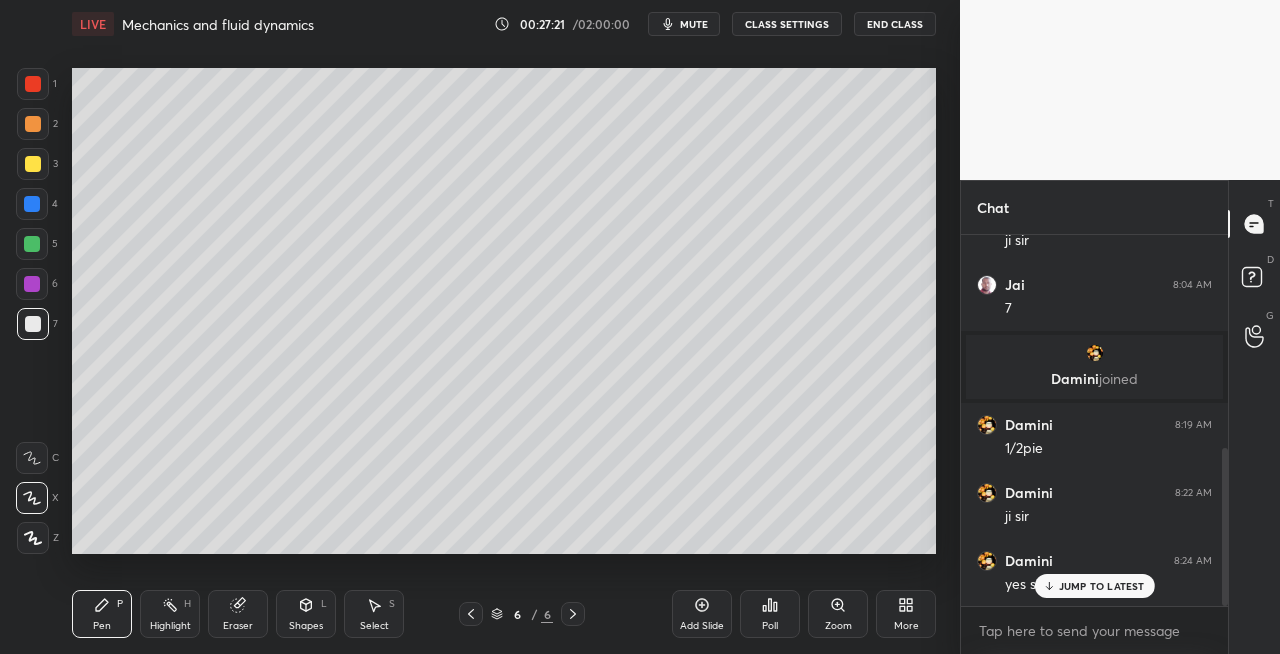 click on "Shapes" at bounding box center [306, 626] 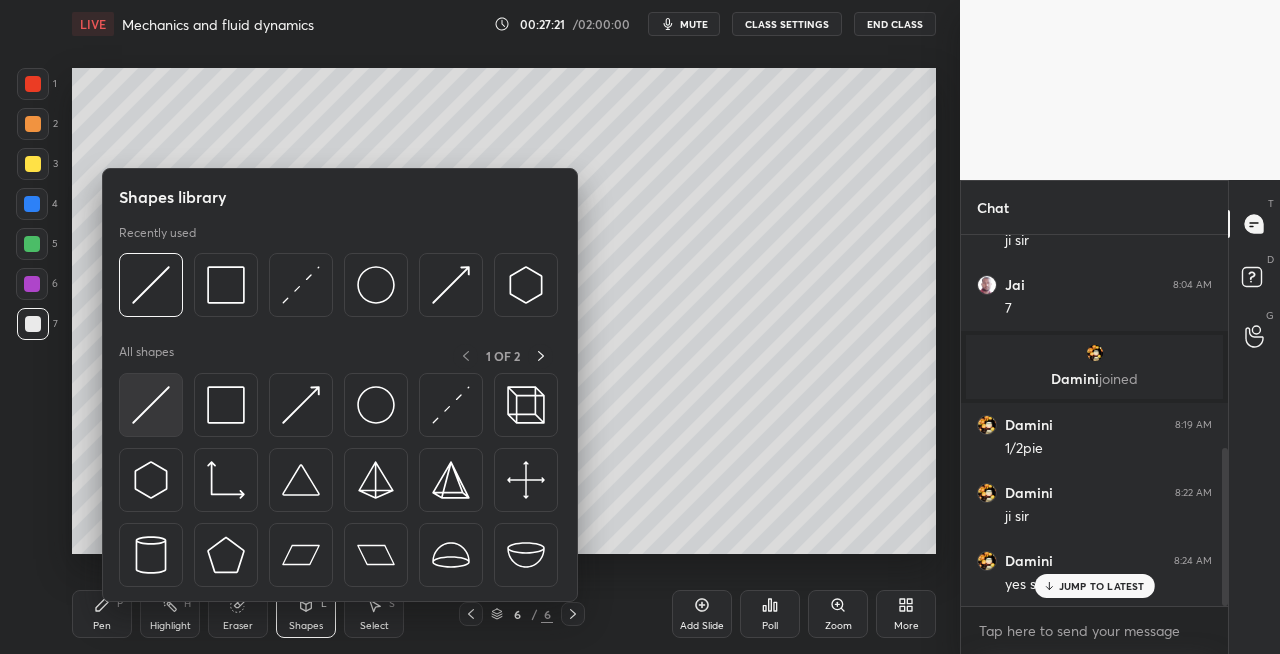 click at bounding box center (151, 405) 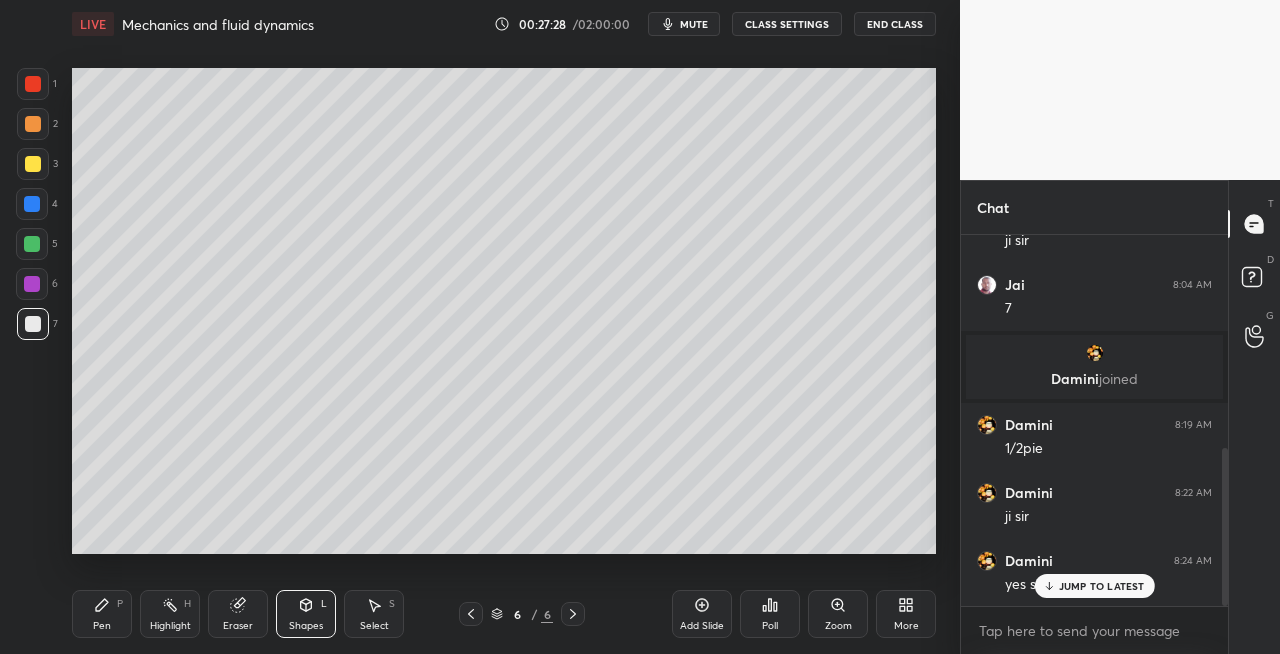 click 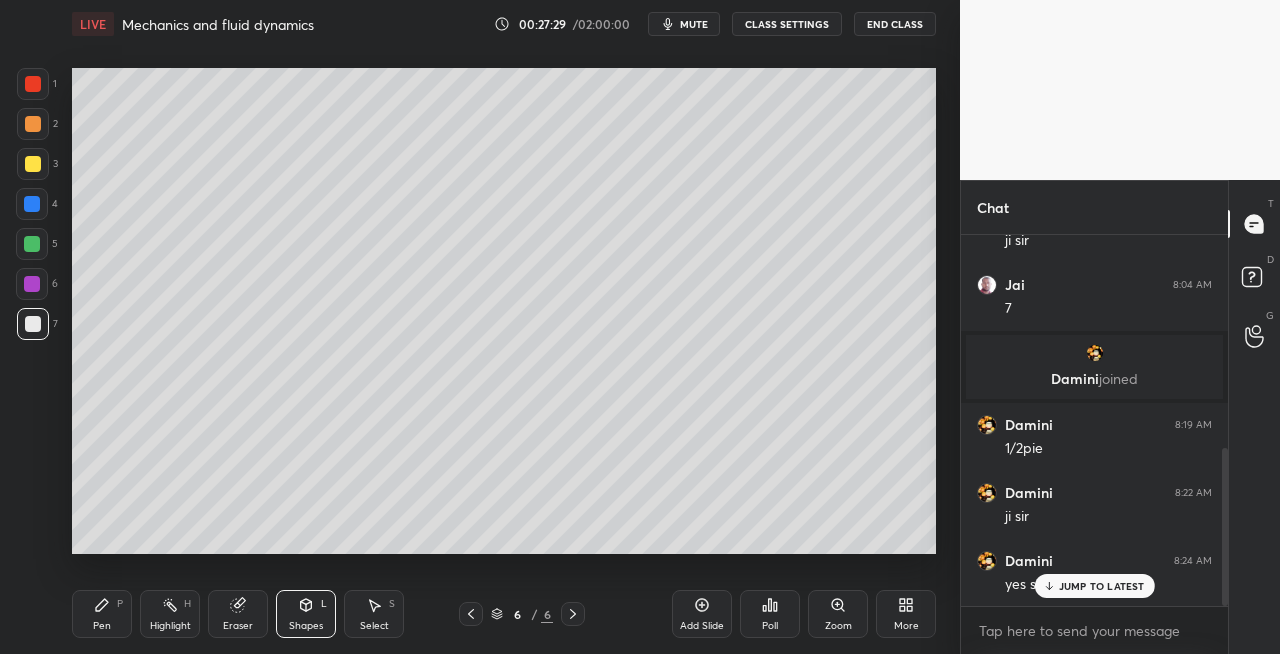 click 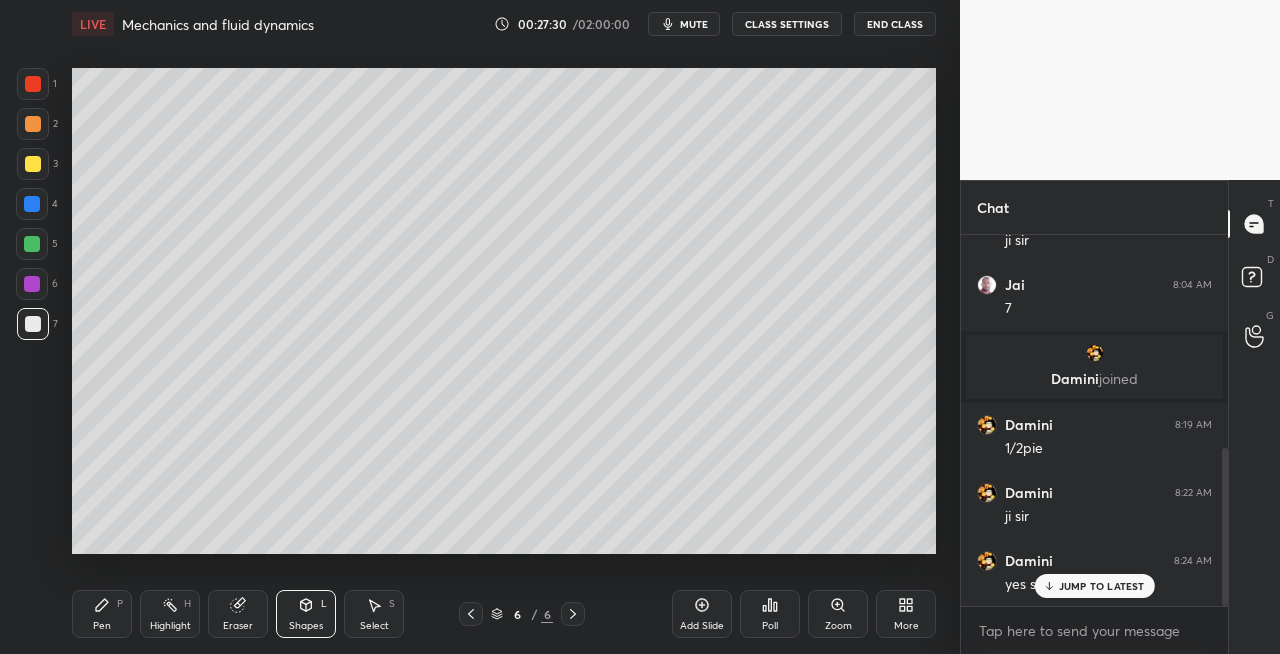 click 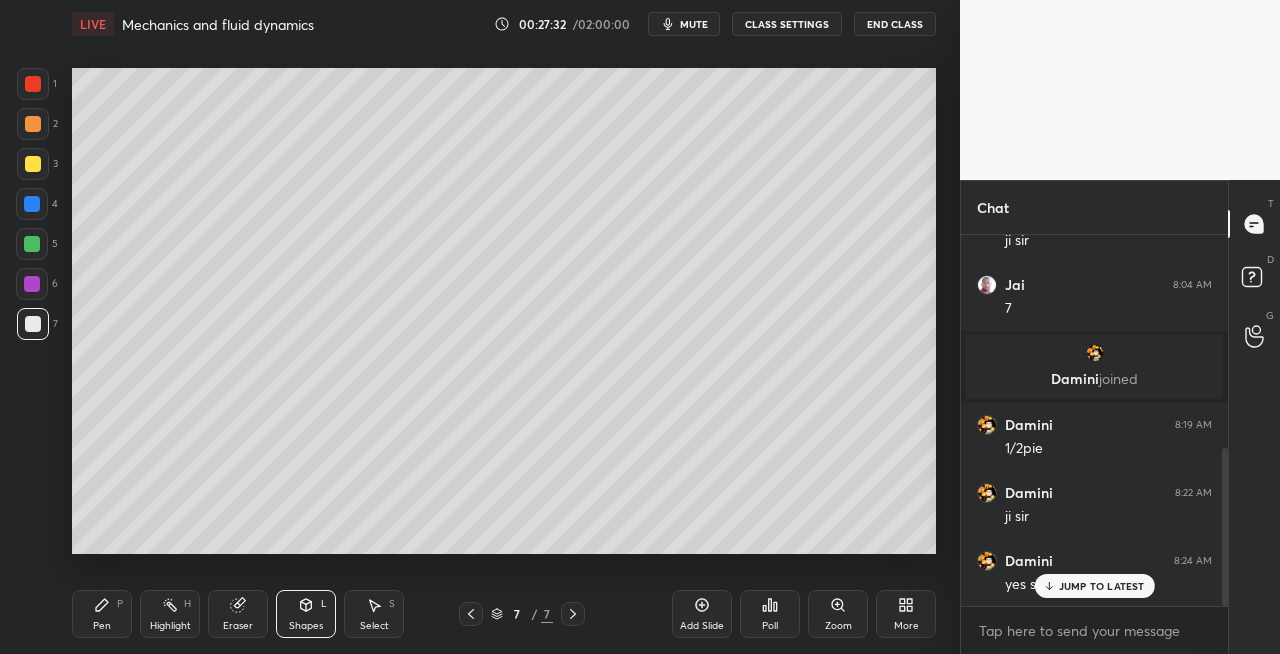 click 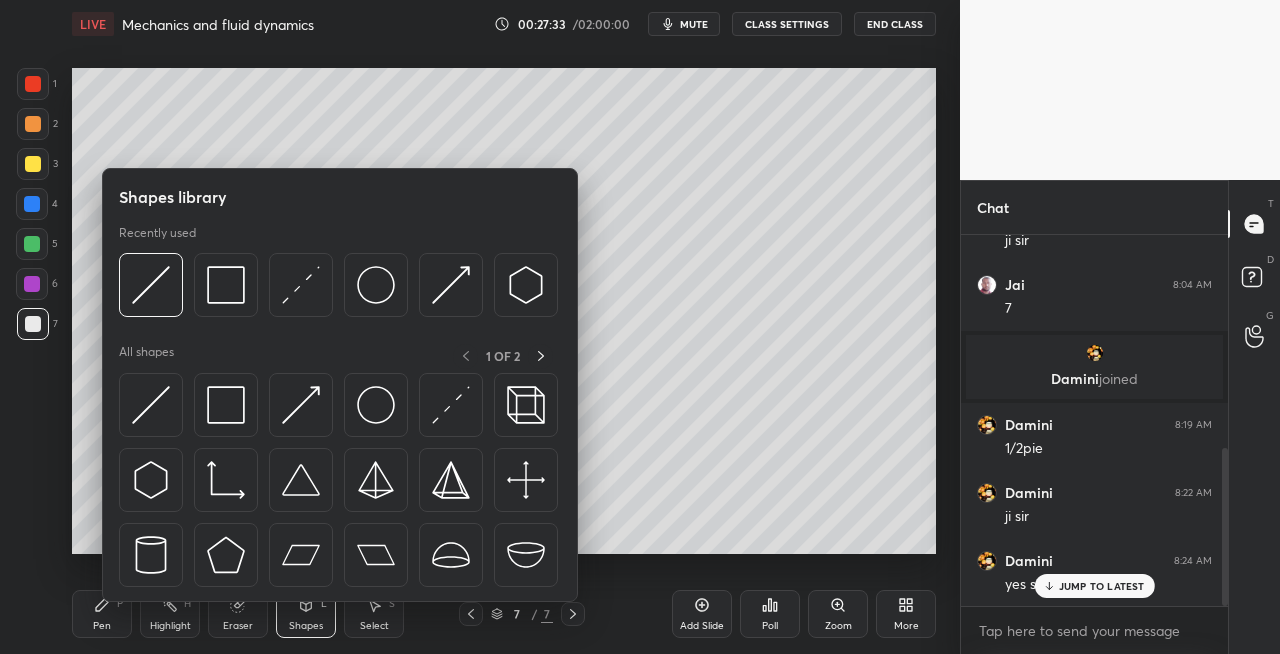 click on "Pen" at bounding box center (102, 626) 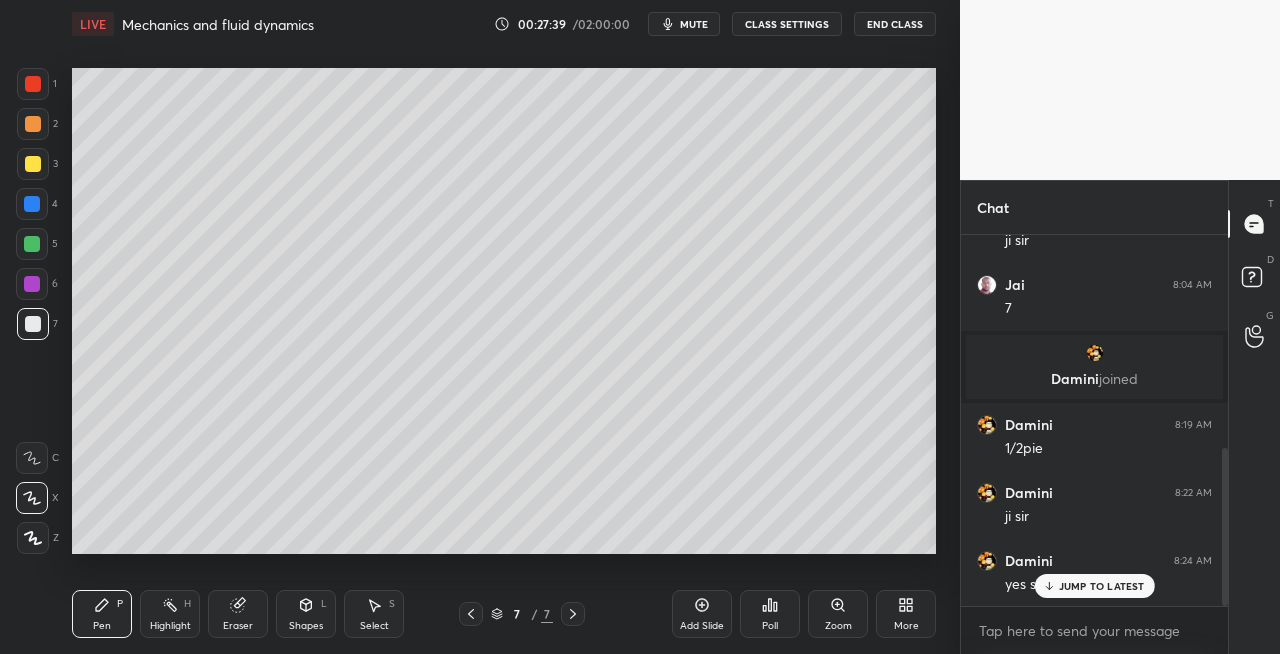click on "Eraser" at bounding box center [238, 614] 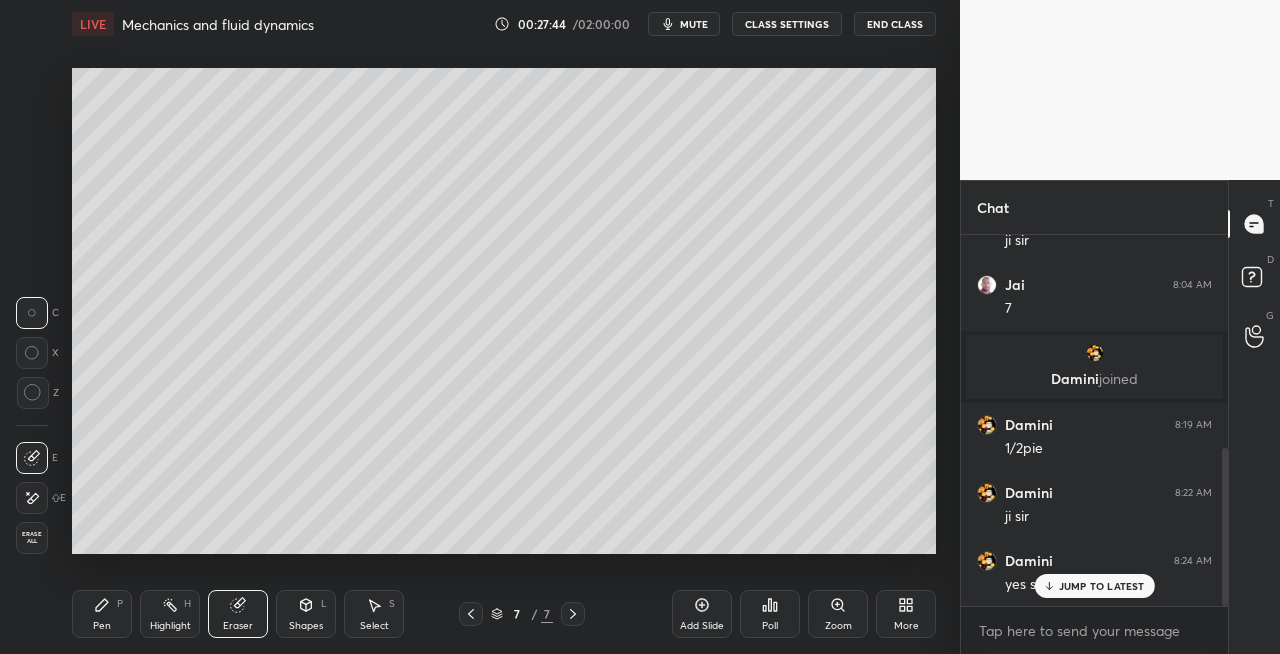 click on "Shapes" at bounding box center (306, 626) 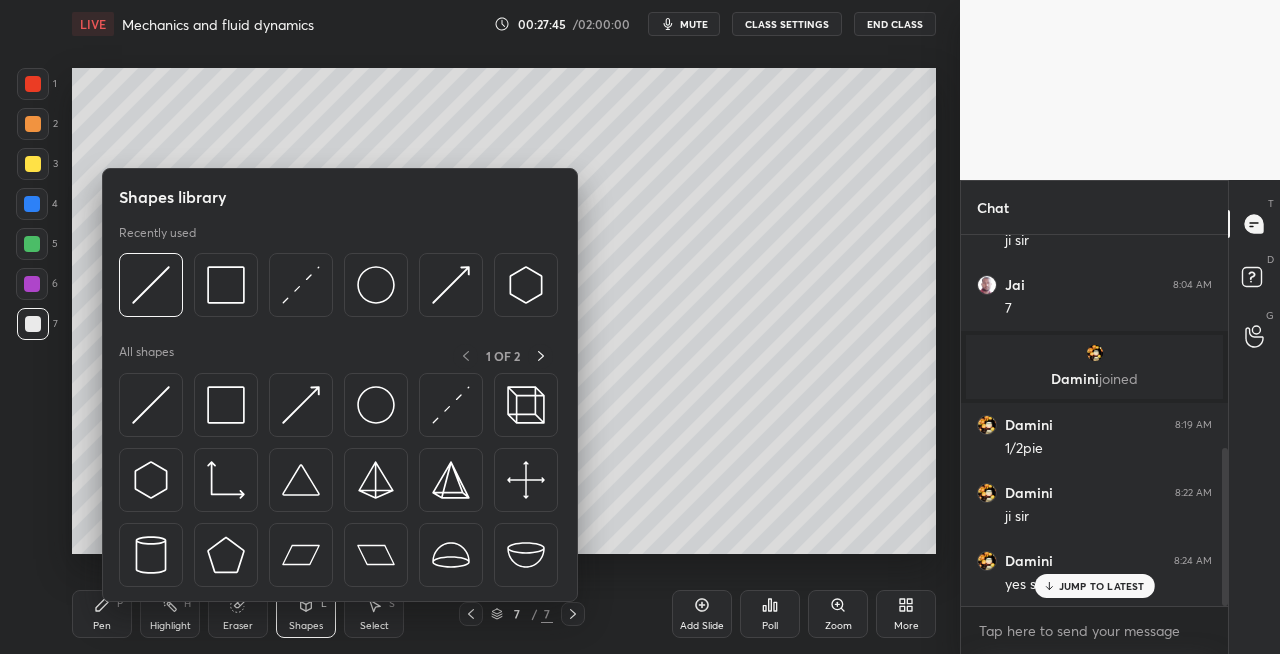 click on "Pen P" at bounding box center [102, 614] 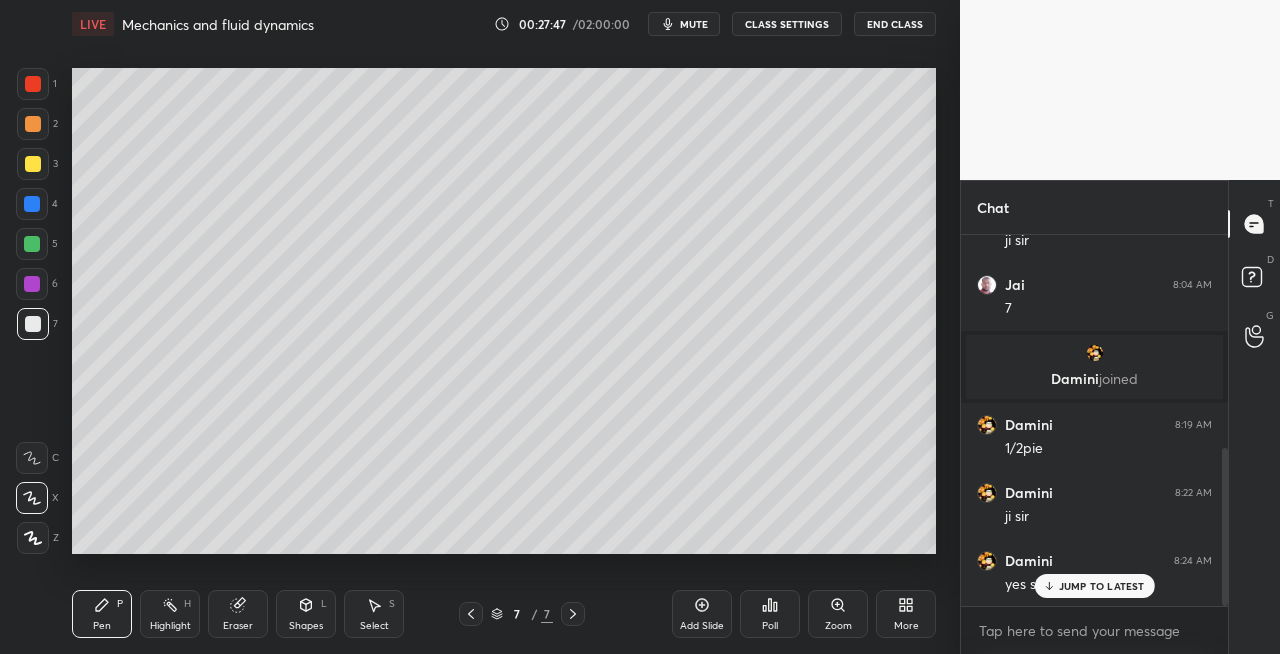 click 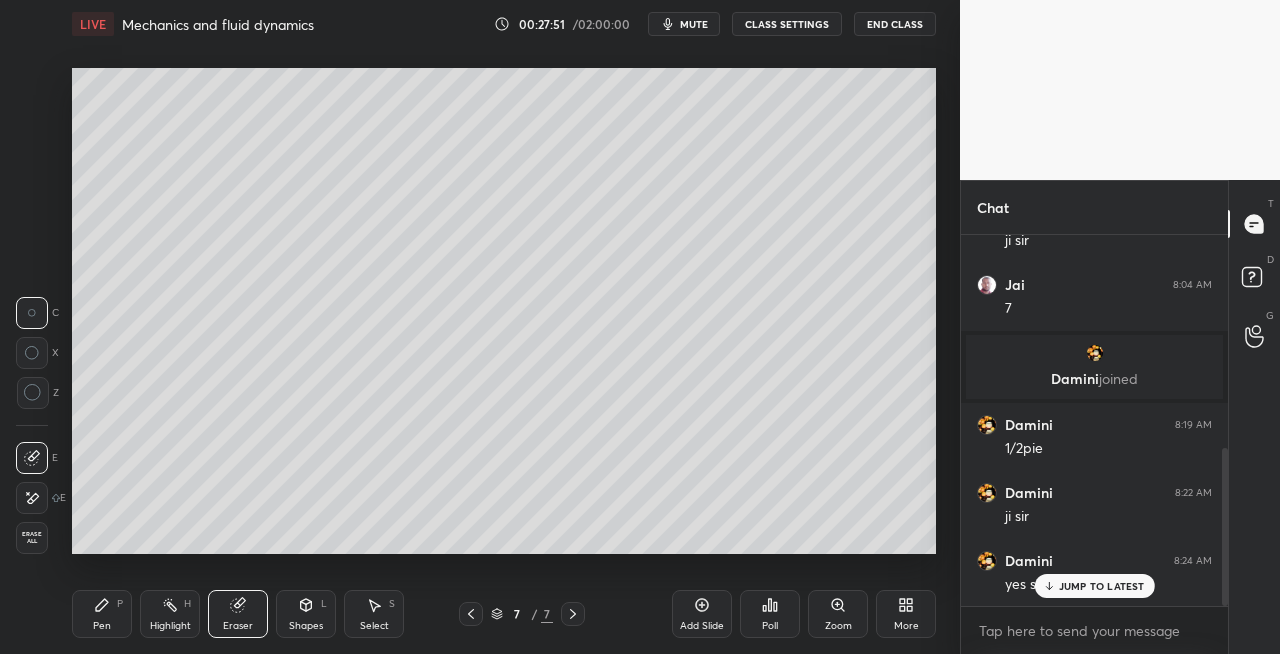 click on "Pen P" at bounding box center [102, 614] 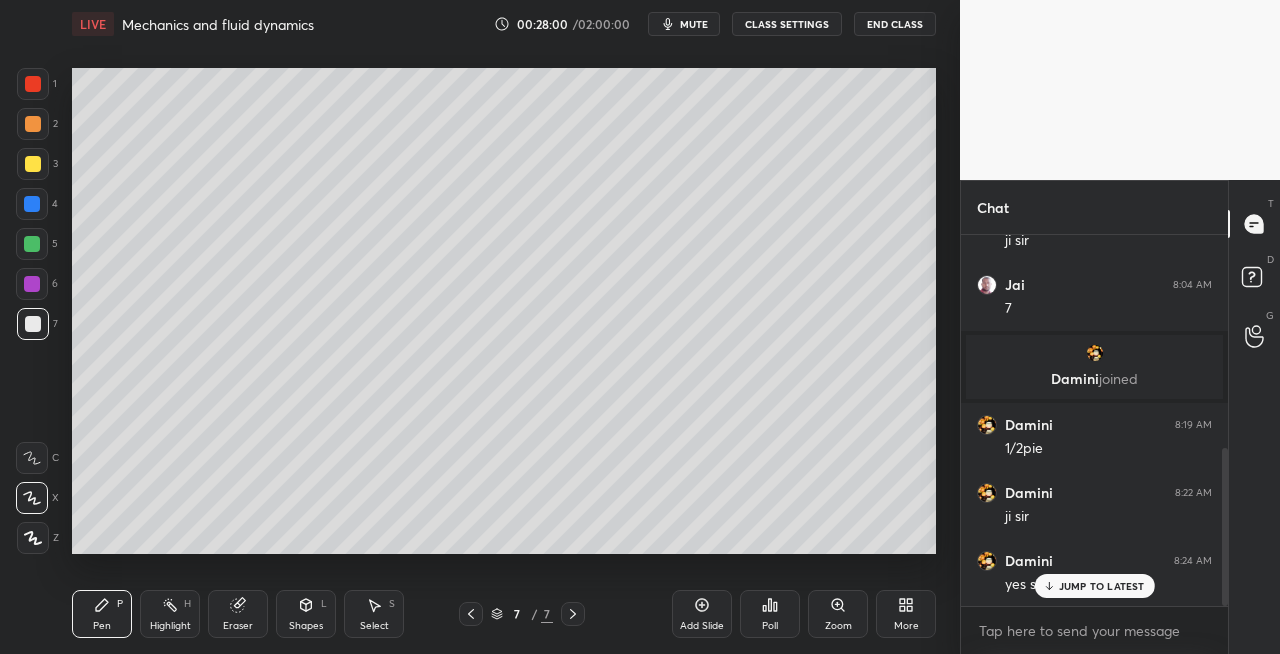 click on "Shapes L" at bounding box center (306, 614) 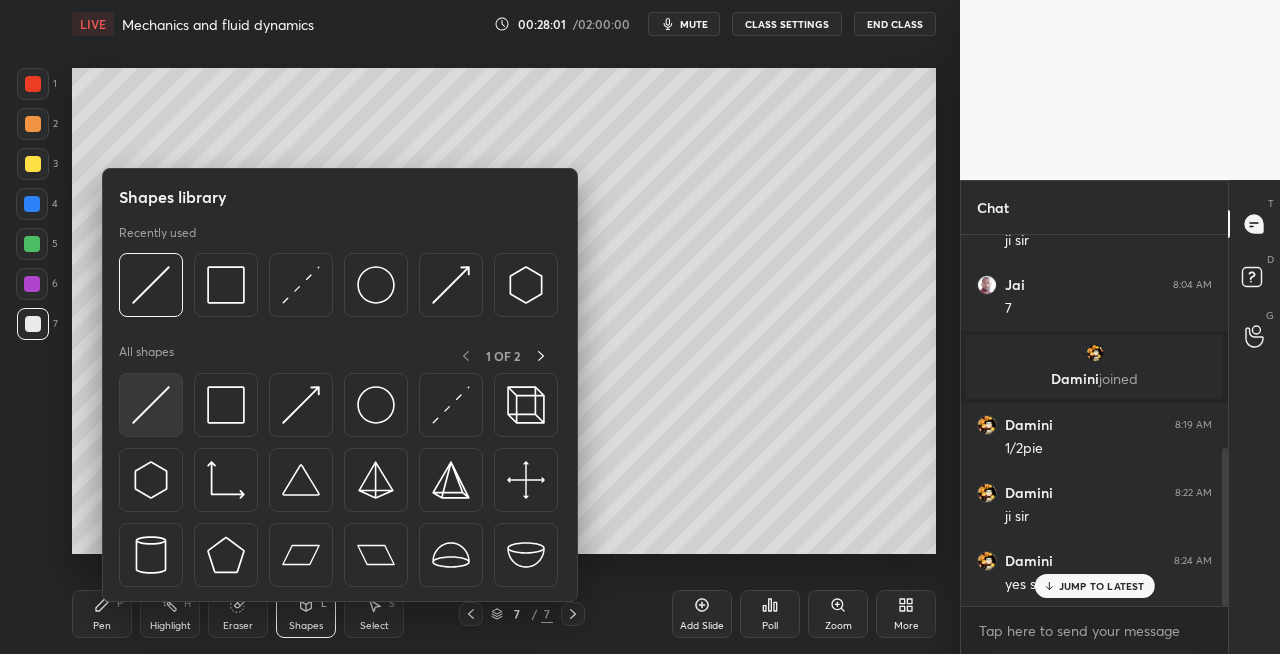 click at bounding box center [151, 405] 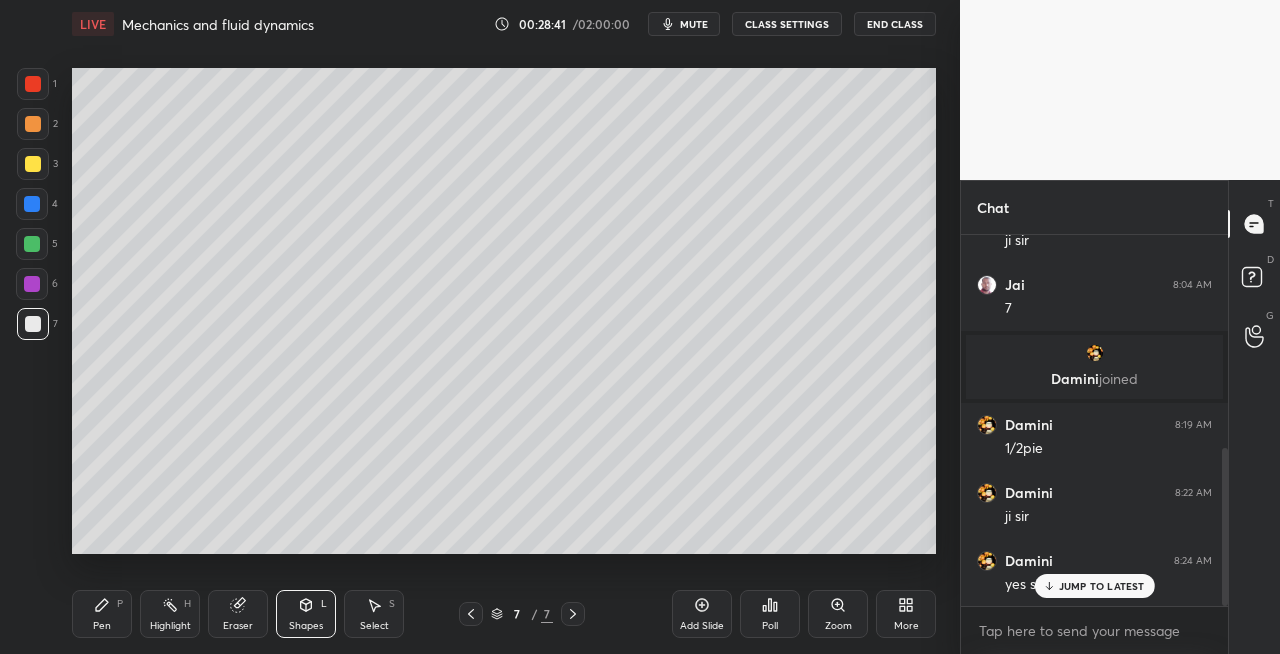 click on "Pen P" at bounding box center (102, 614) 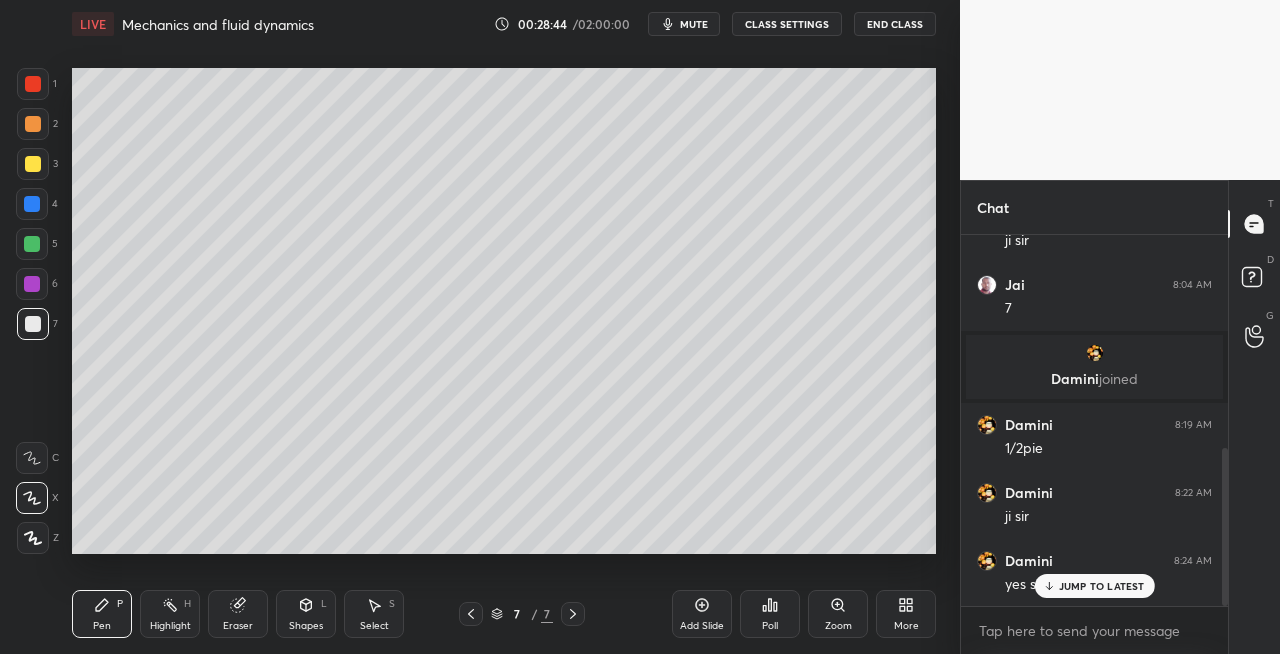 click on "Shapes" at bounding box center (306, 626) 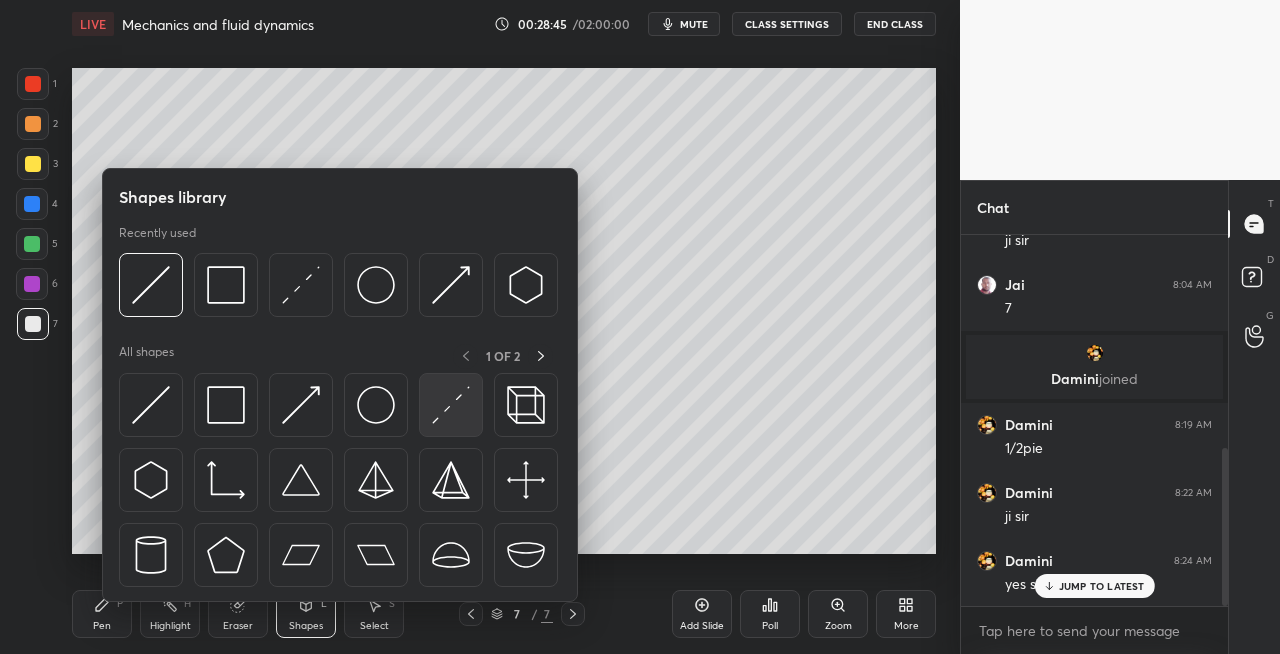 click at bounding box center [451, 405] 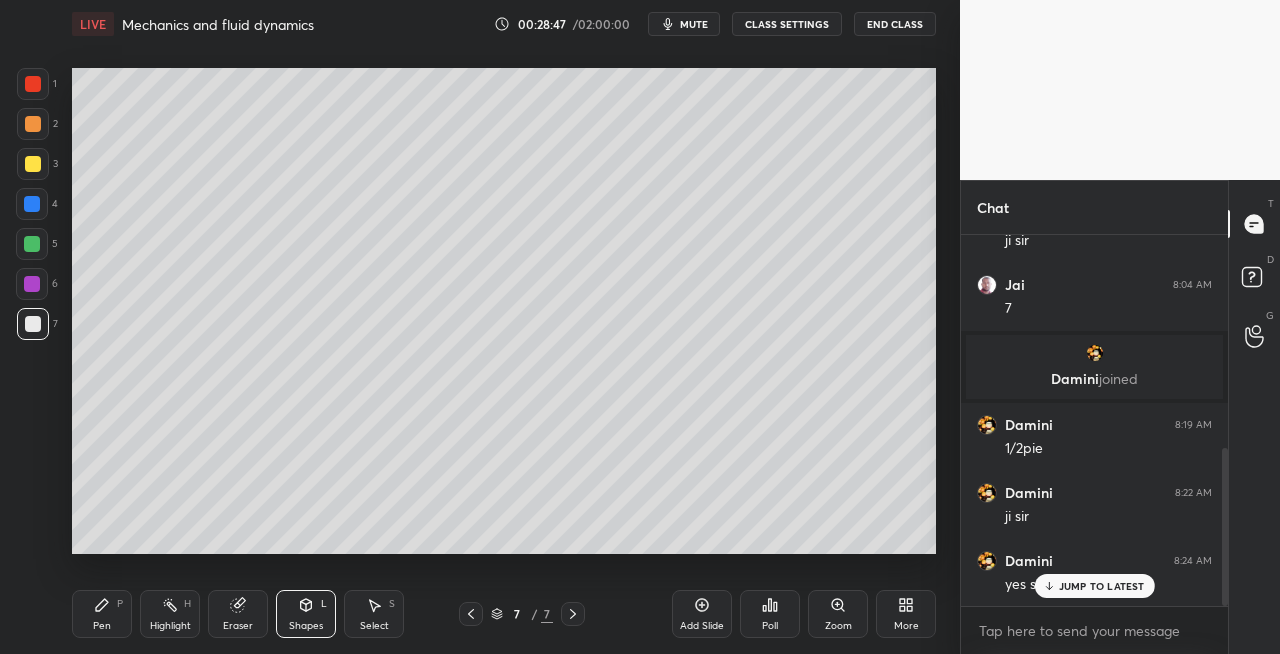 click on "Shapes L" at bounding box center (306, 614) 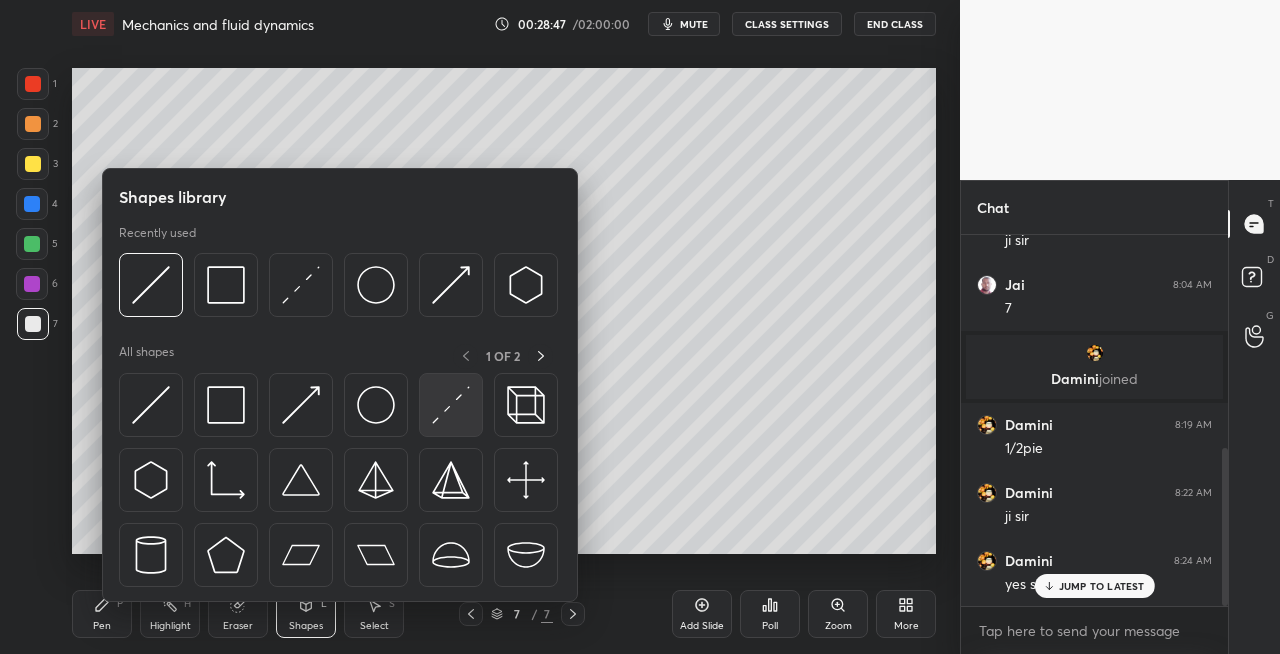 click at bounding box center [451, 405] 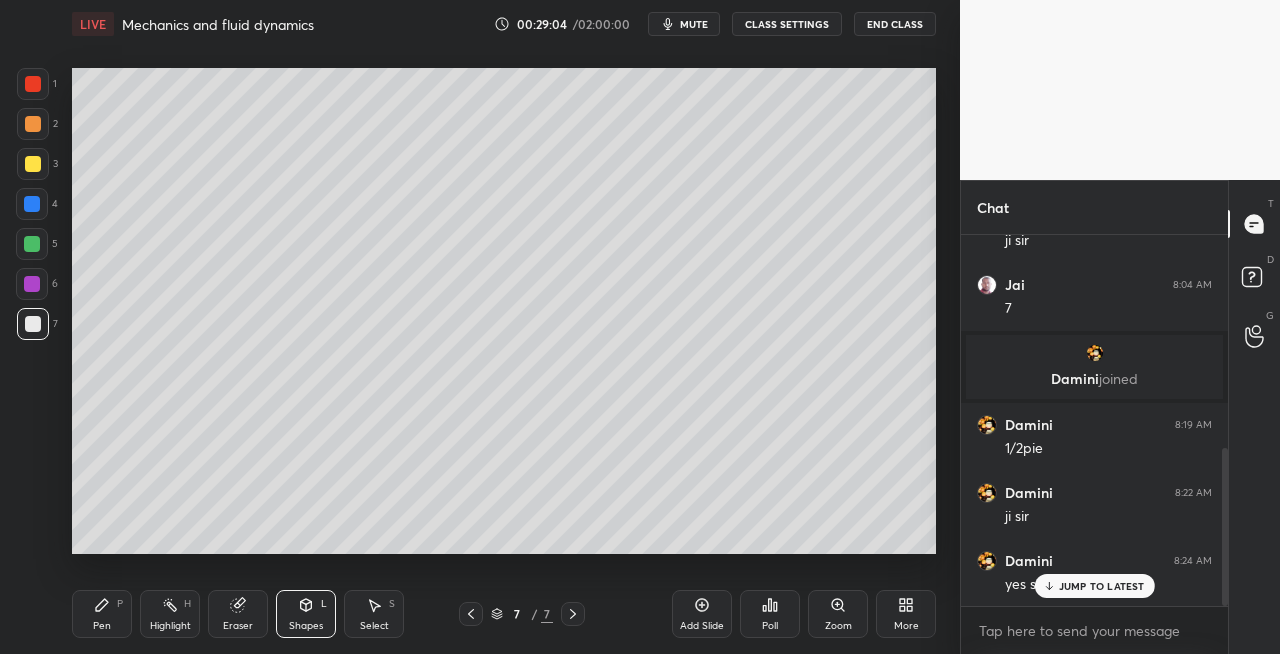 click 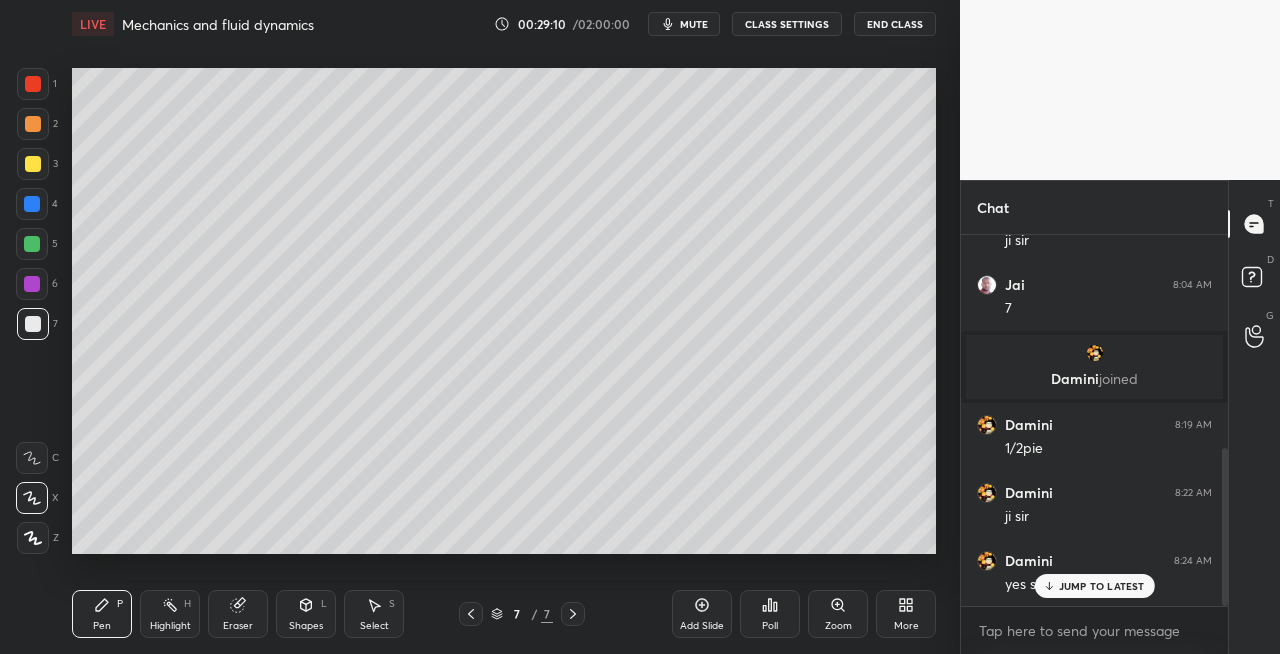 click 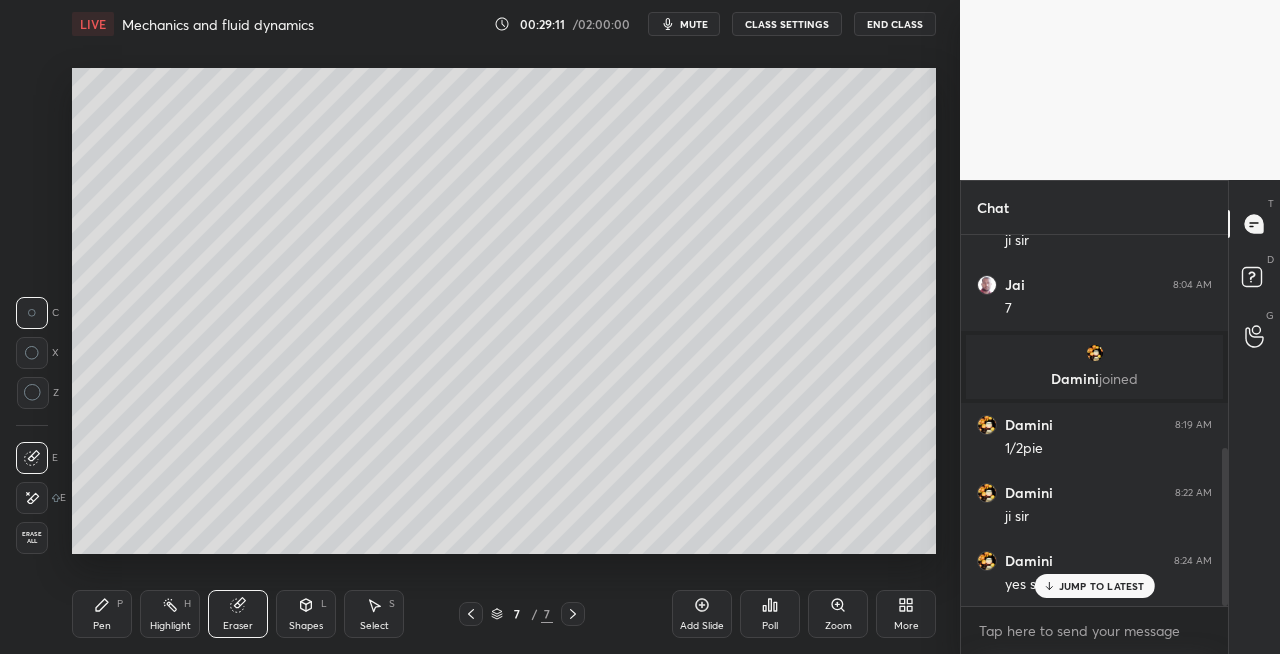 click on "Pen P" at bounding box center [102, 614] 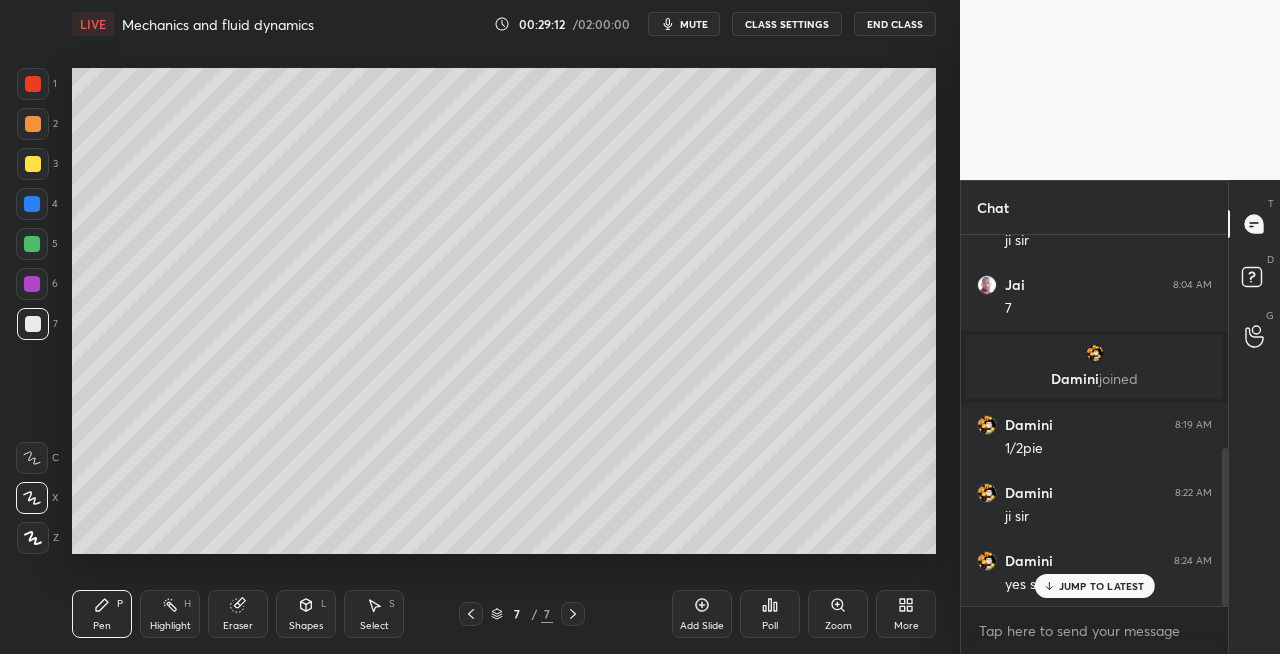 click 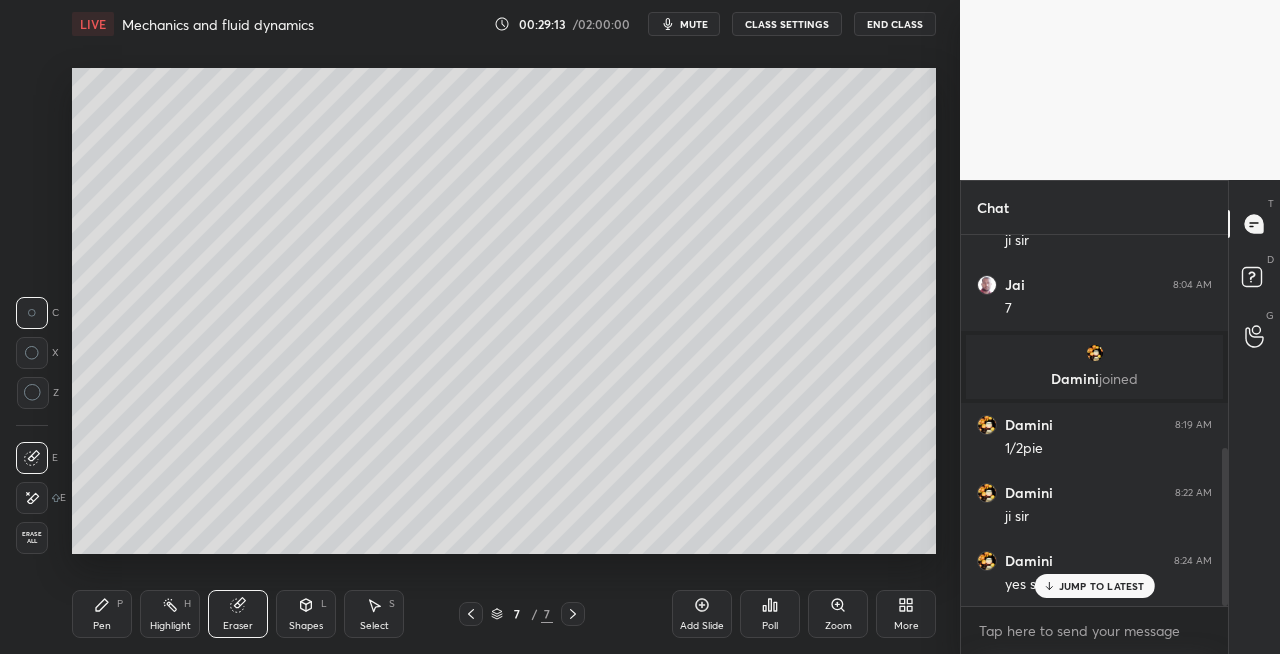 click on "Pen" at bounding box center [102, 626] 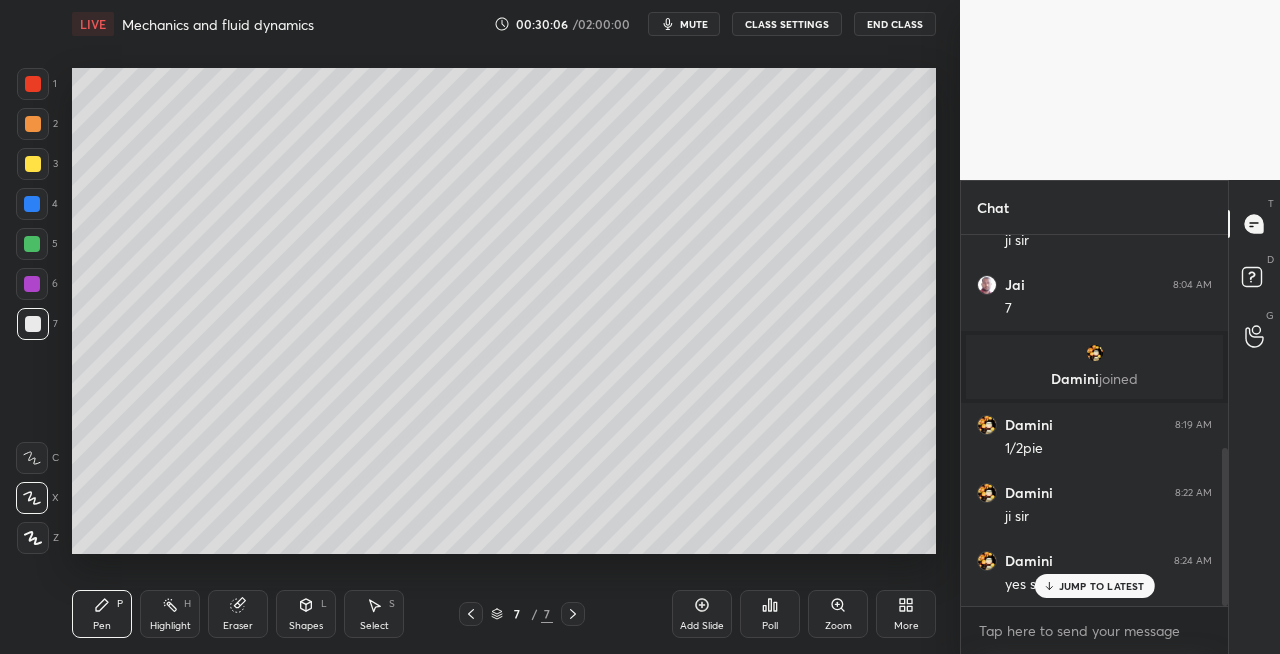 click on "Eraser" at bounding box center (238, 614) 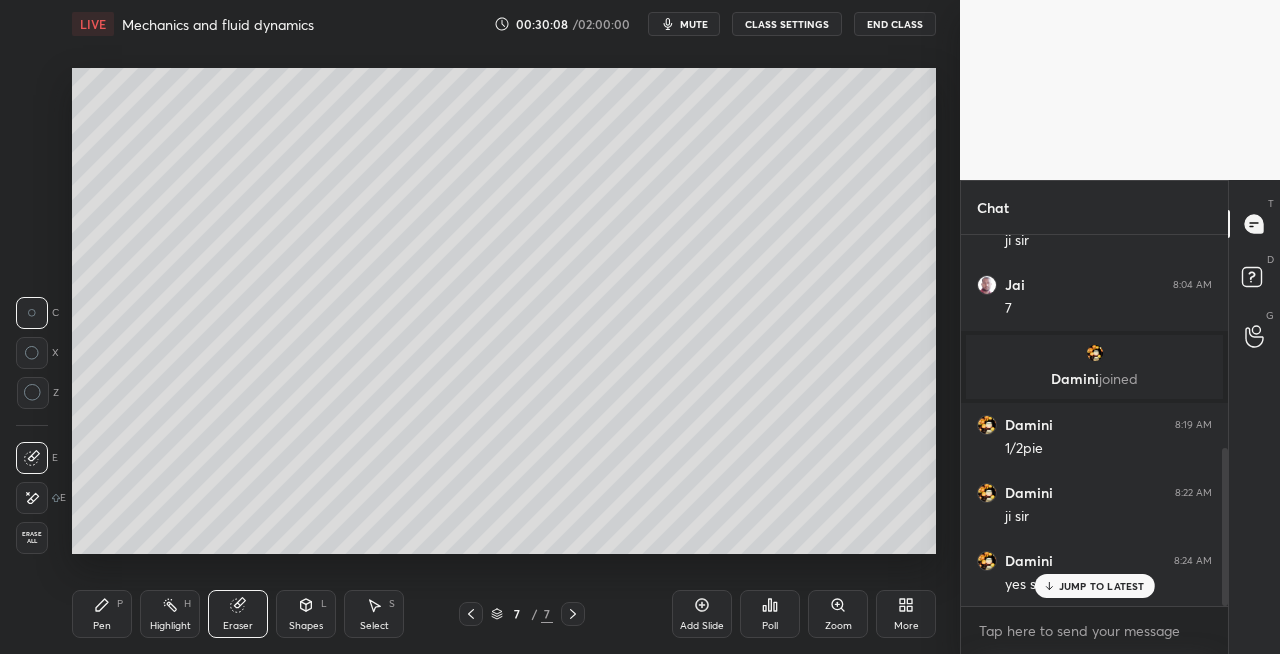click on "Pen" at bounding box center (102, 626) 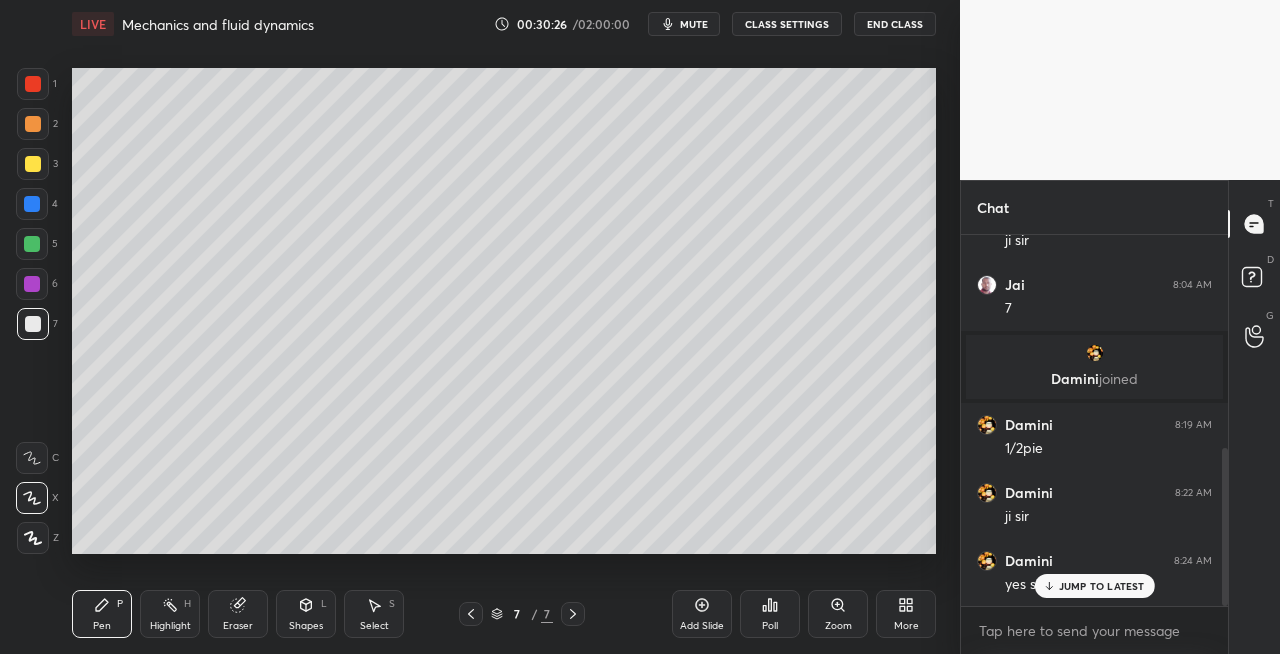 click 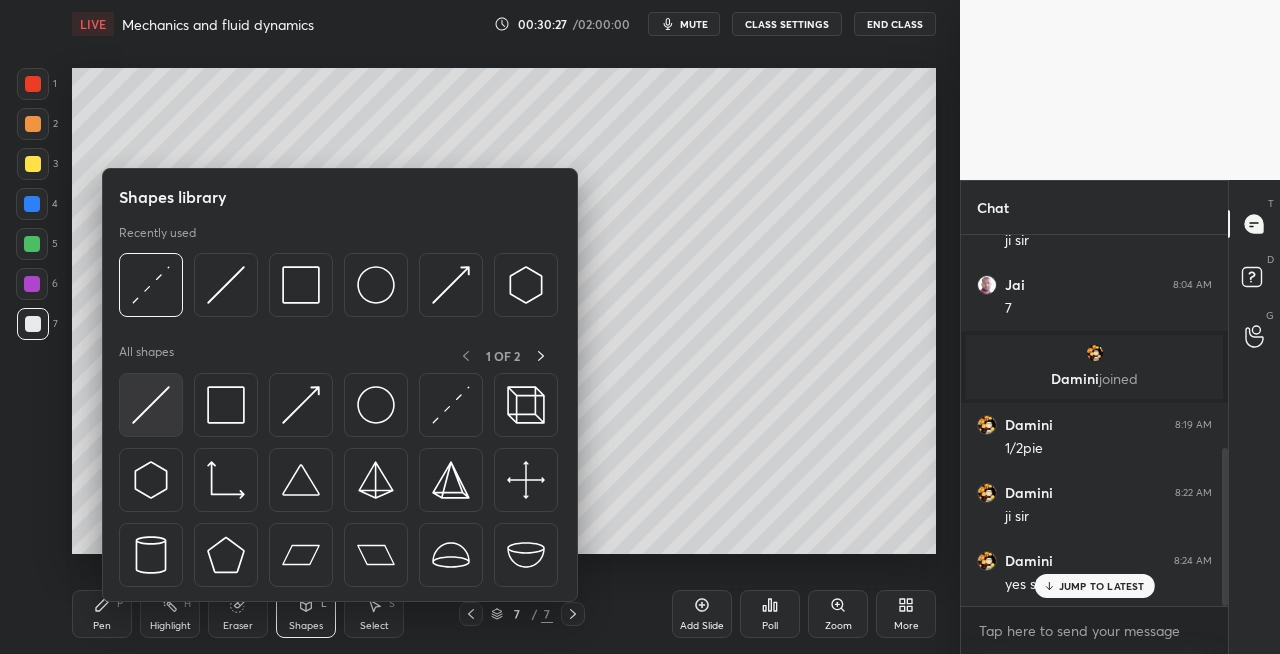 click at bounding box center [151, 405] 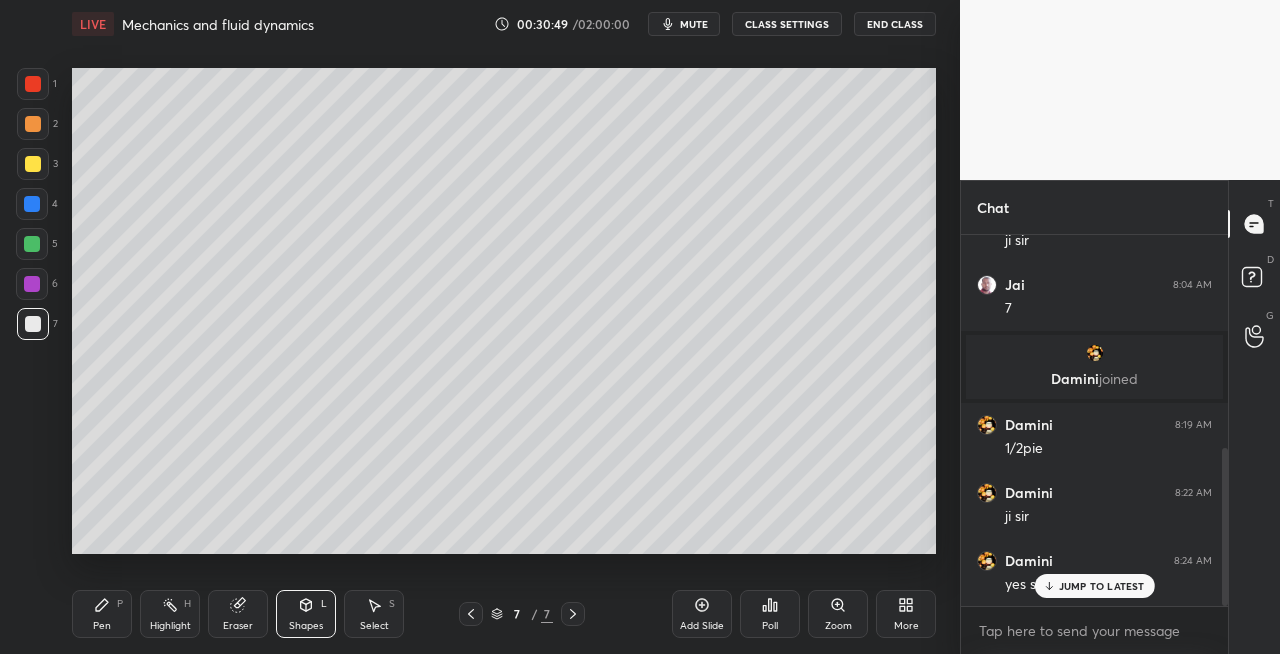 click 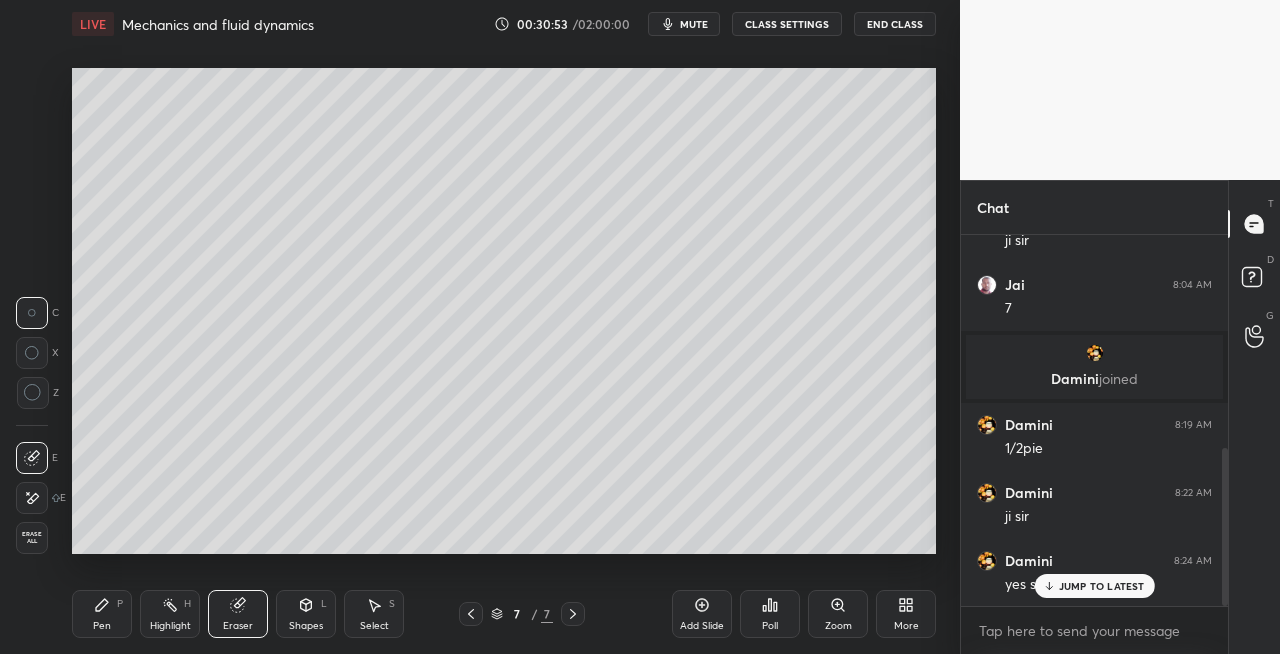 click on "Pen P" at bounding box center (102, 614) 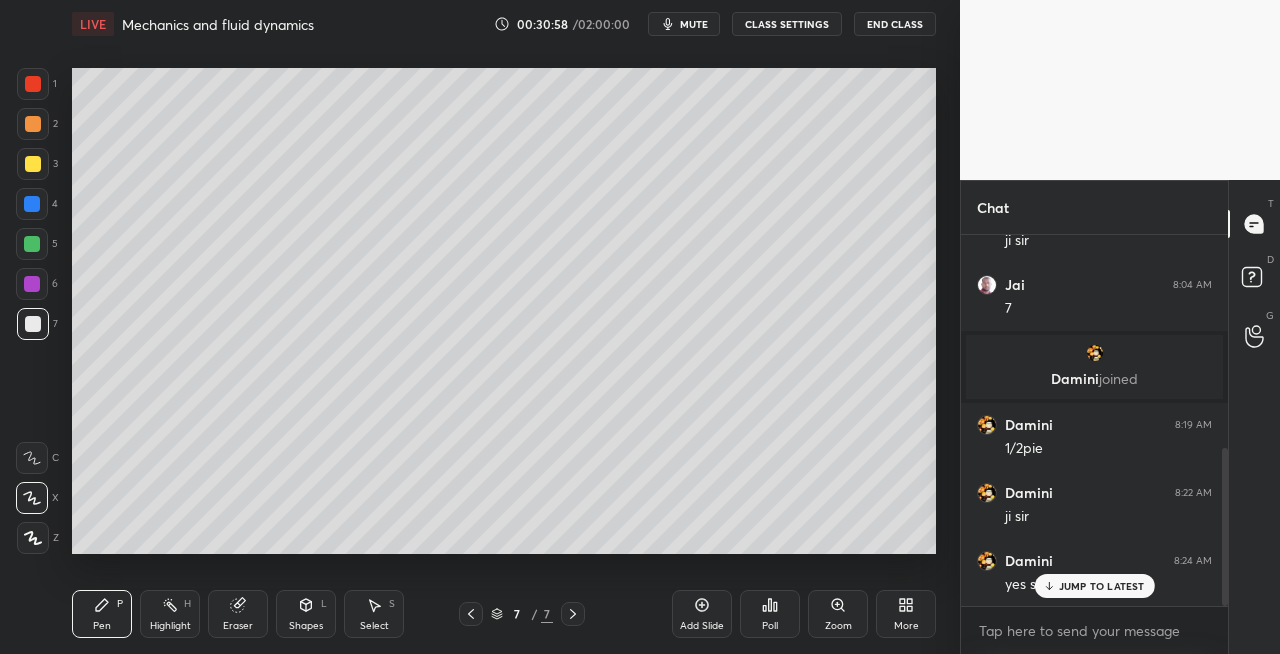 click on "Eraser" at bounding box center (238, 614) 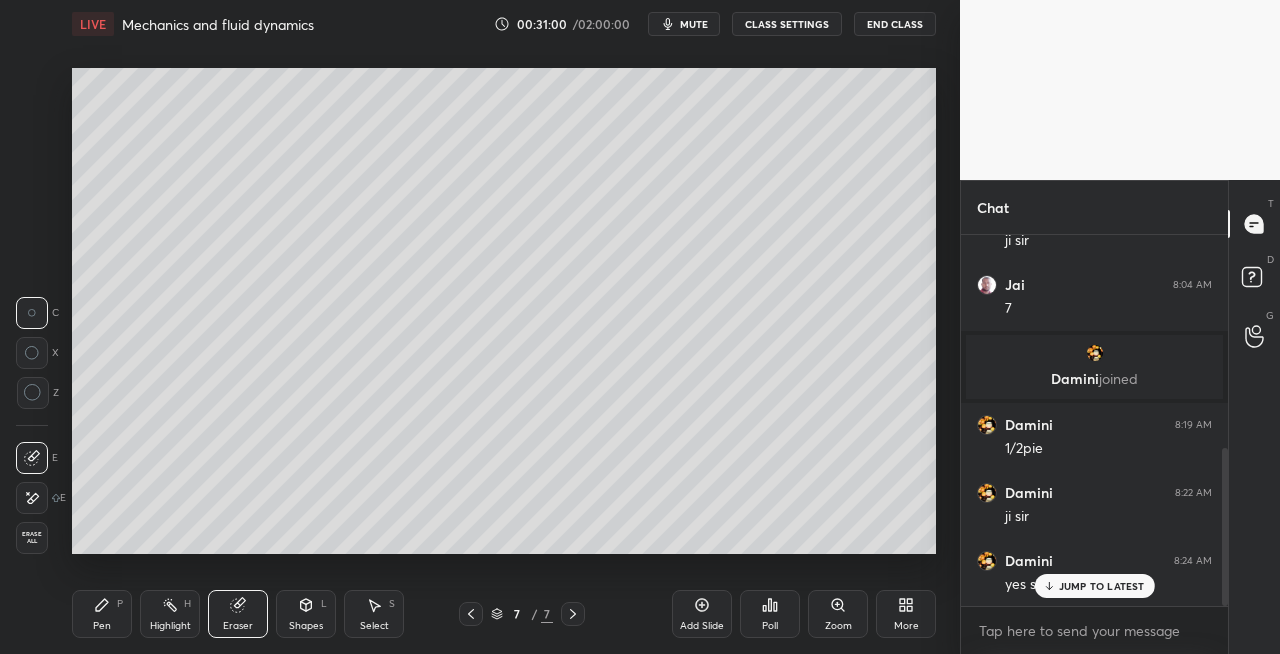 click on "Pen P" at bounding box center (102, 614) 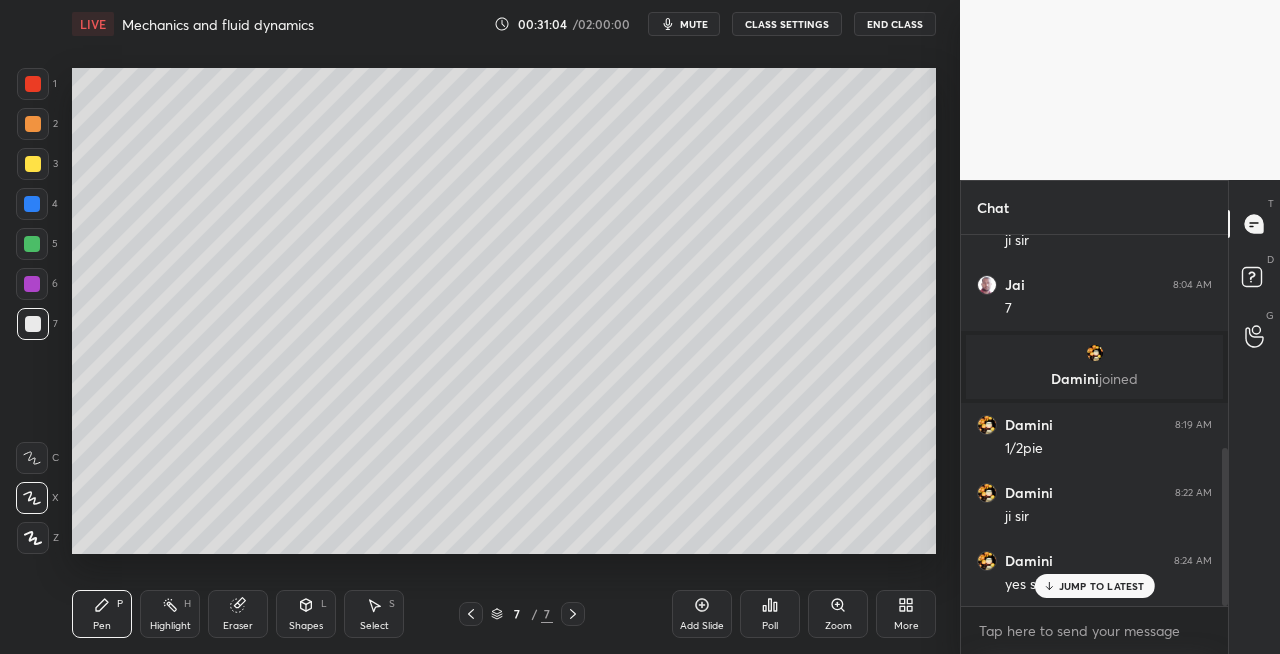 click on "Shapes L" at bounding box center [306, 614] 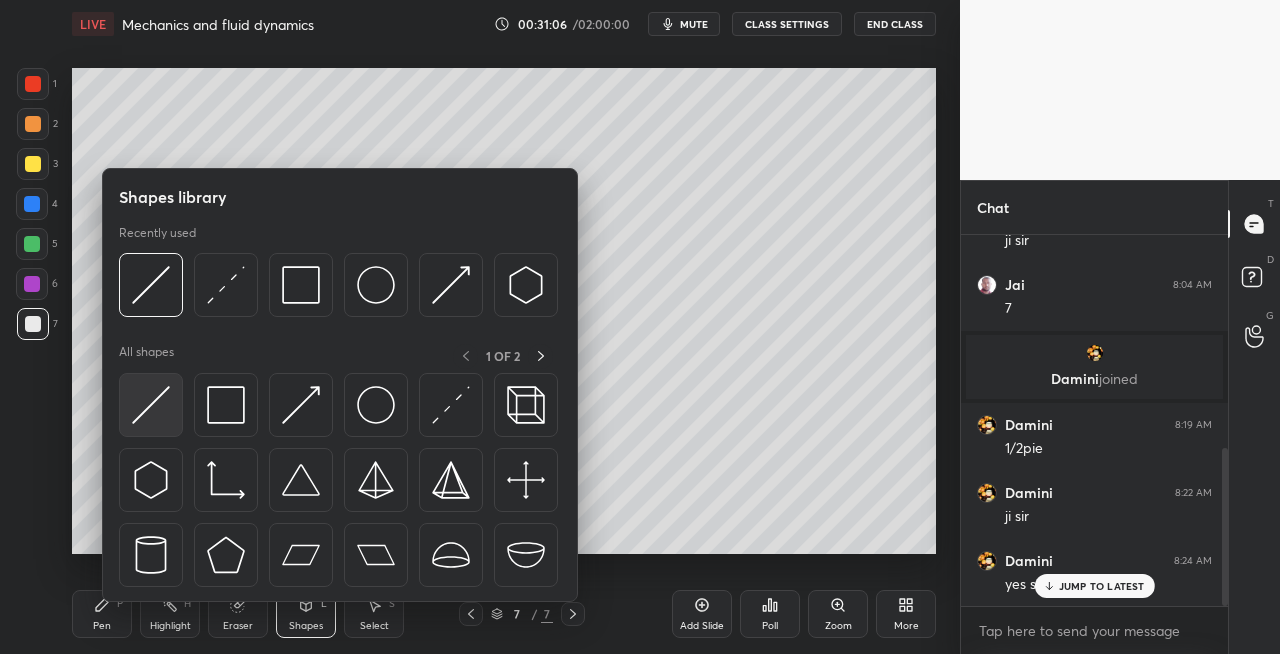 click at bounding box center [151, 405] 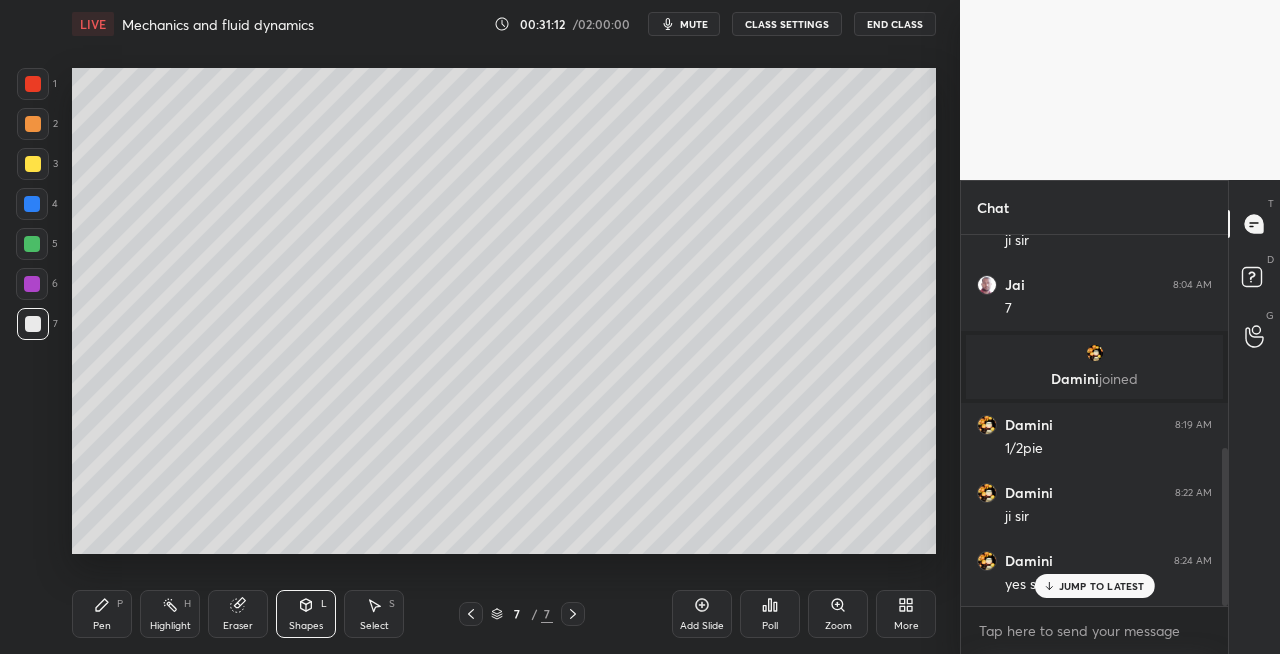 click on "Eraser" at bounding box center (238, 626) 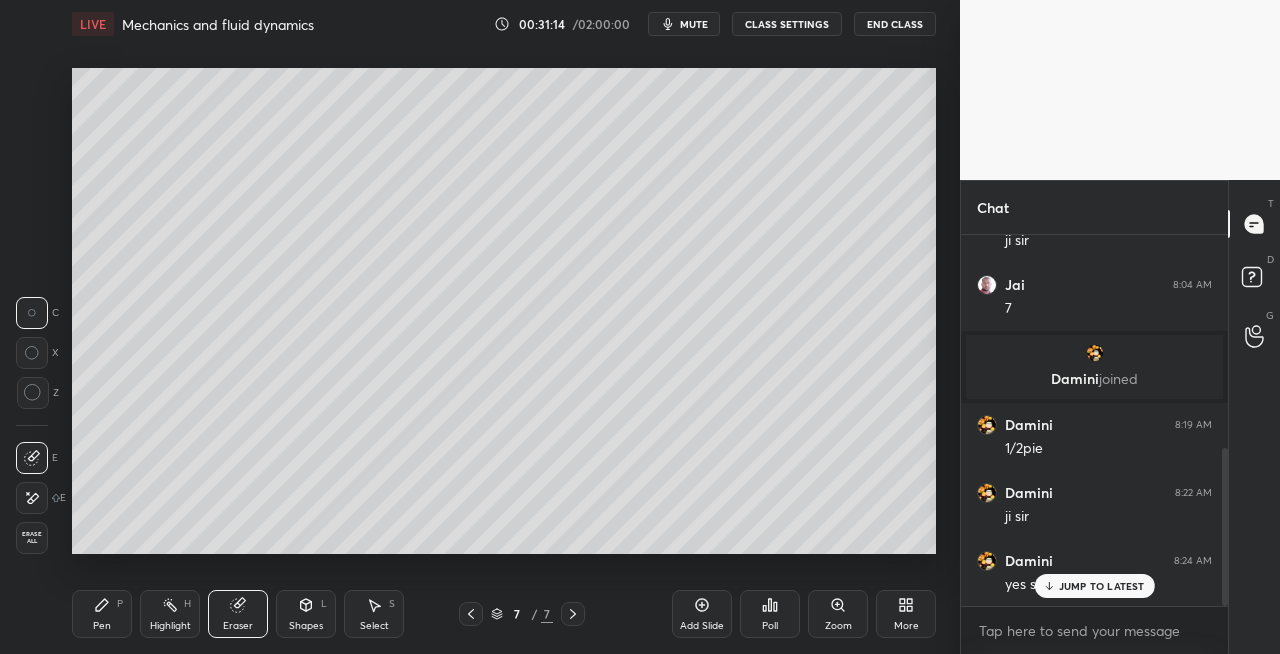 click on "Pen P" at bounding box center (102, 614) 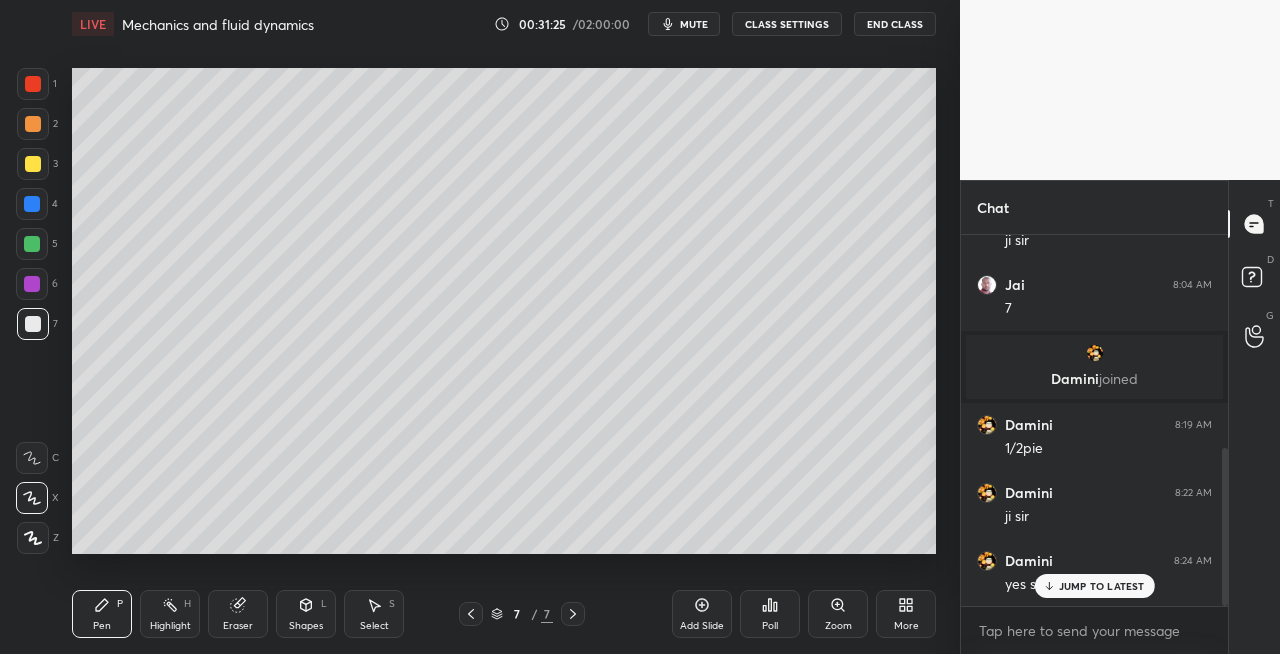 click 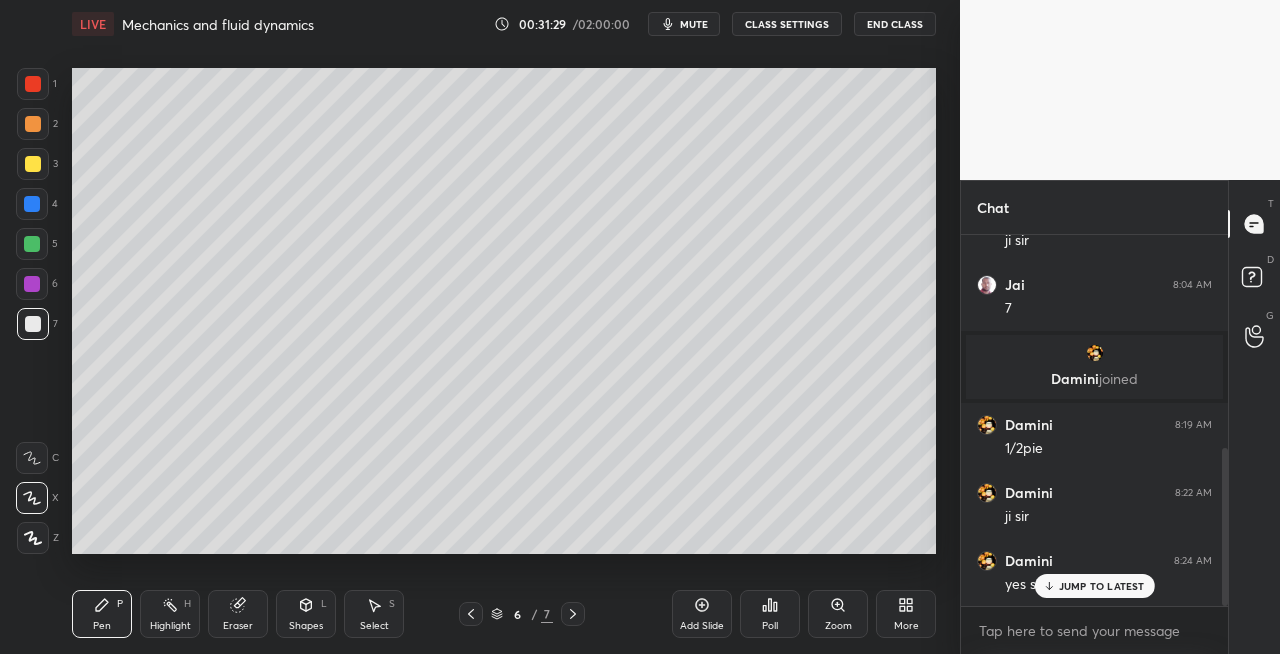 click 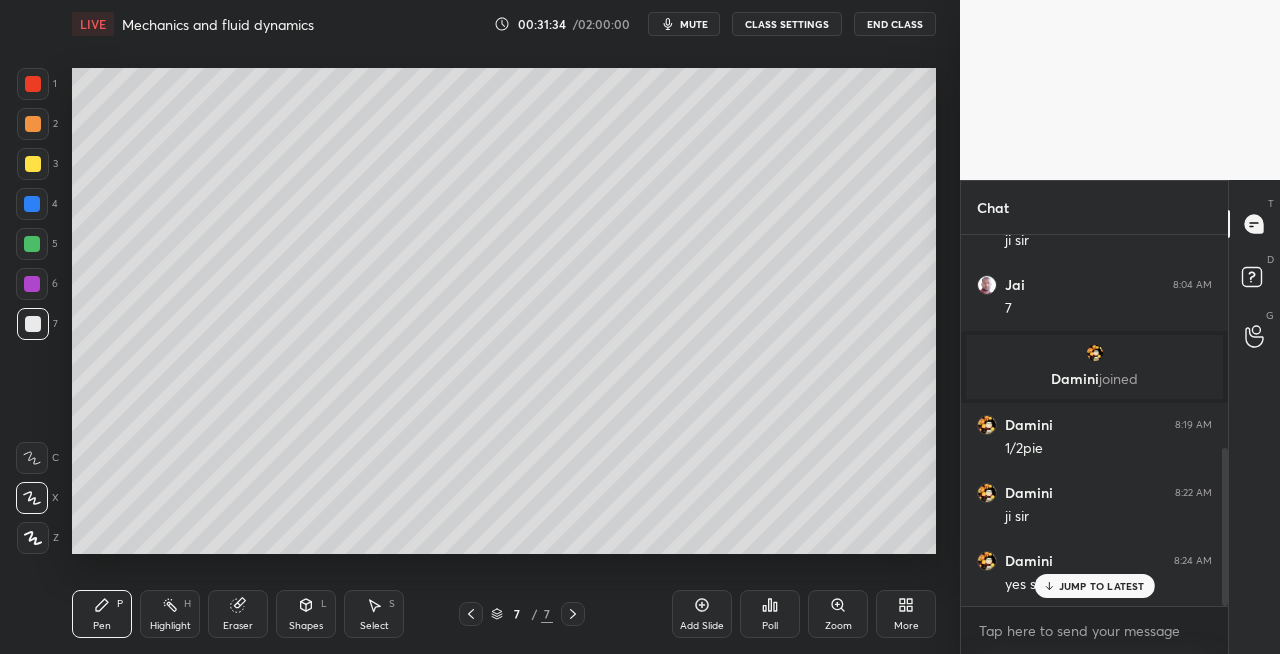 click 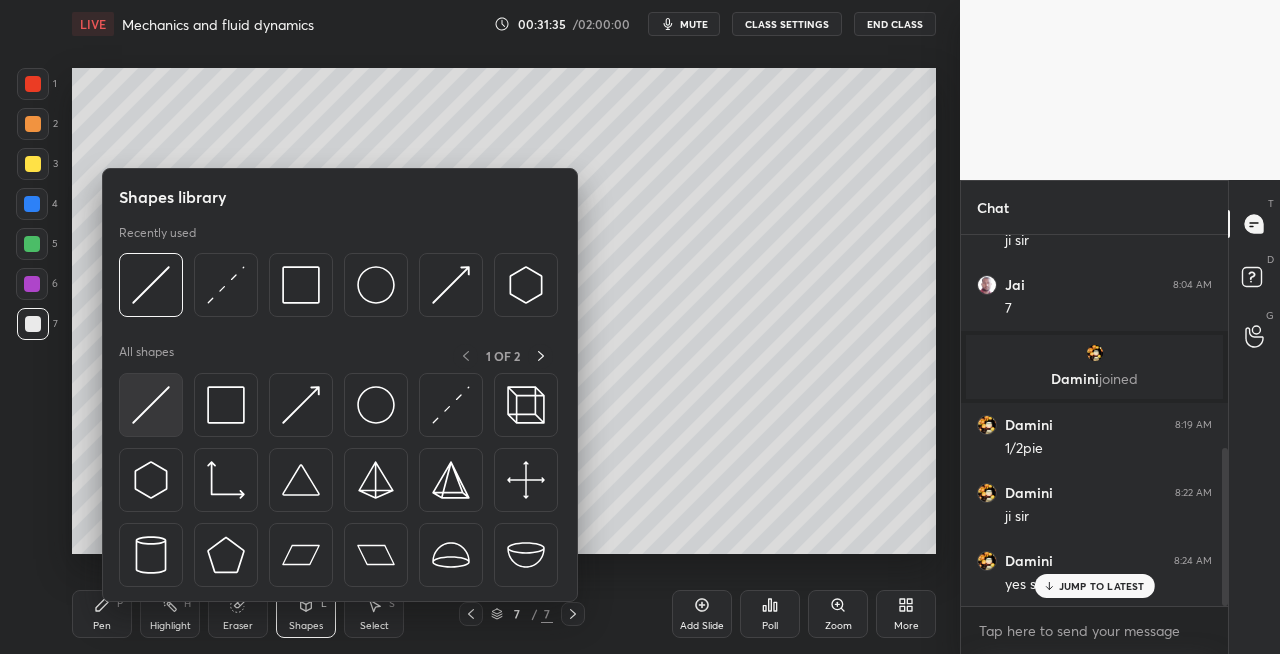 click at bounding box center [151, 405] 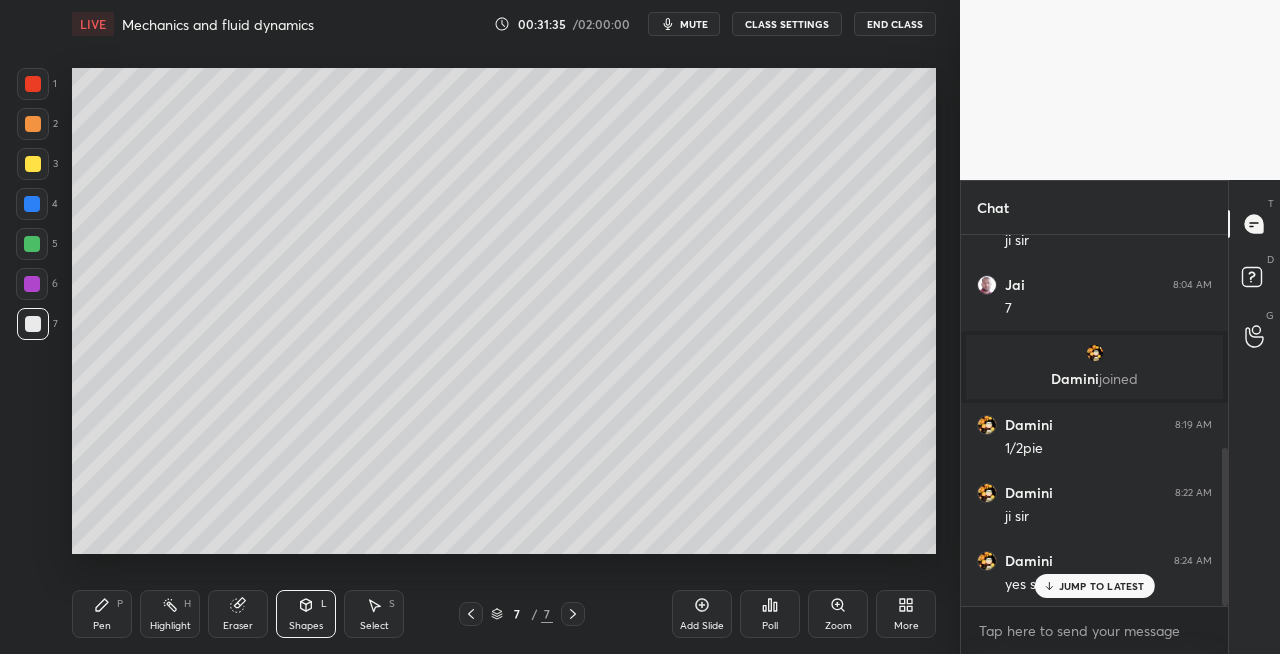 click at bounding box center (33, 124) 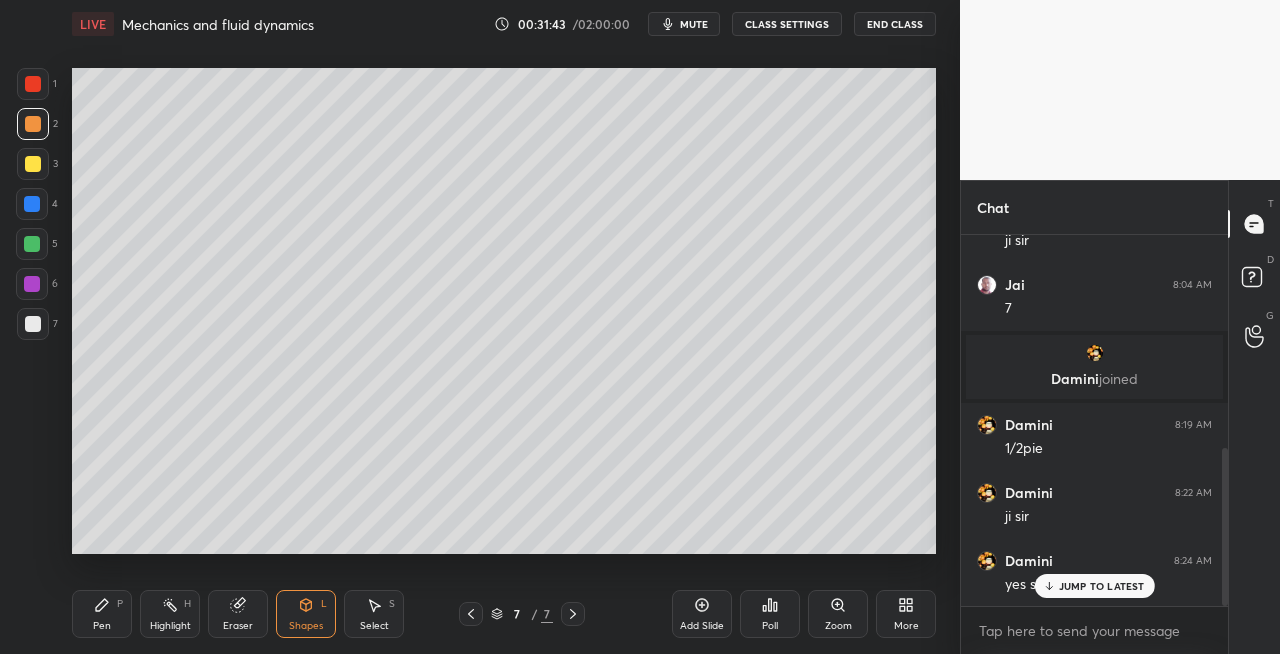 click on "Eraser" at bounding box center [238, 614] 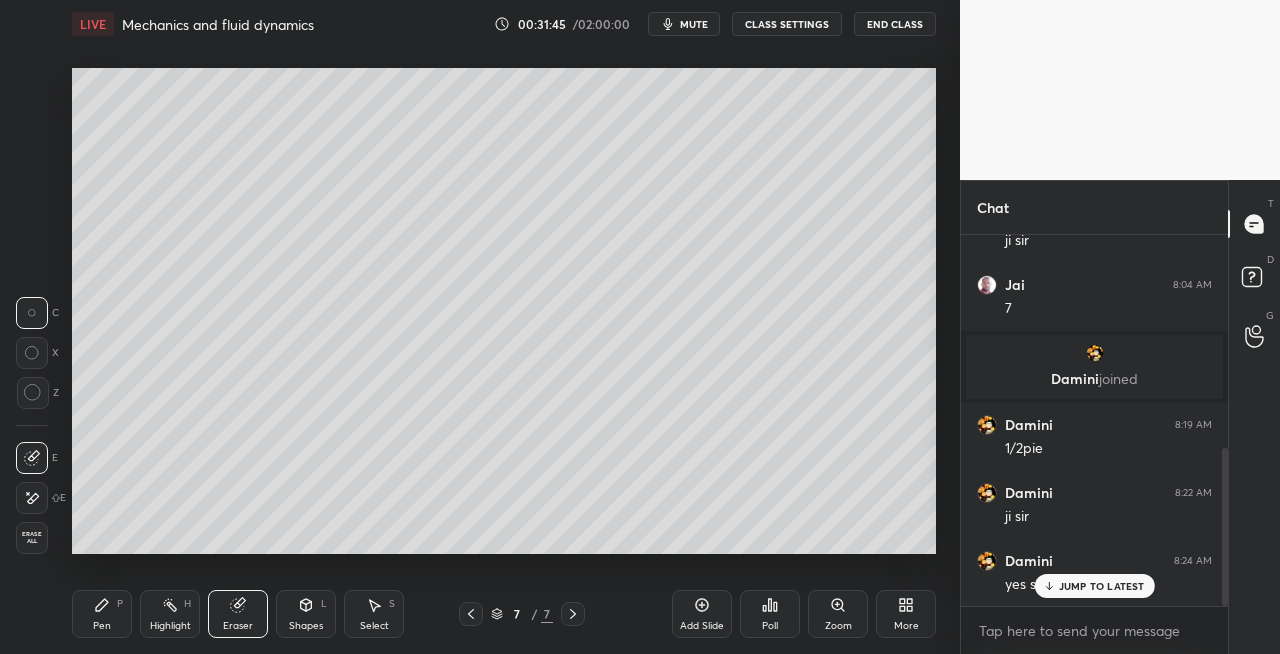 click on "Highlight H" at bounding box center (170, 614) 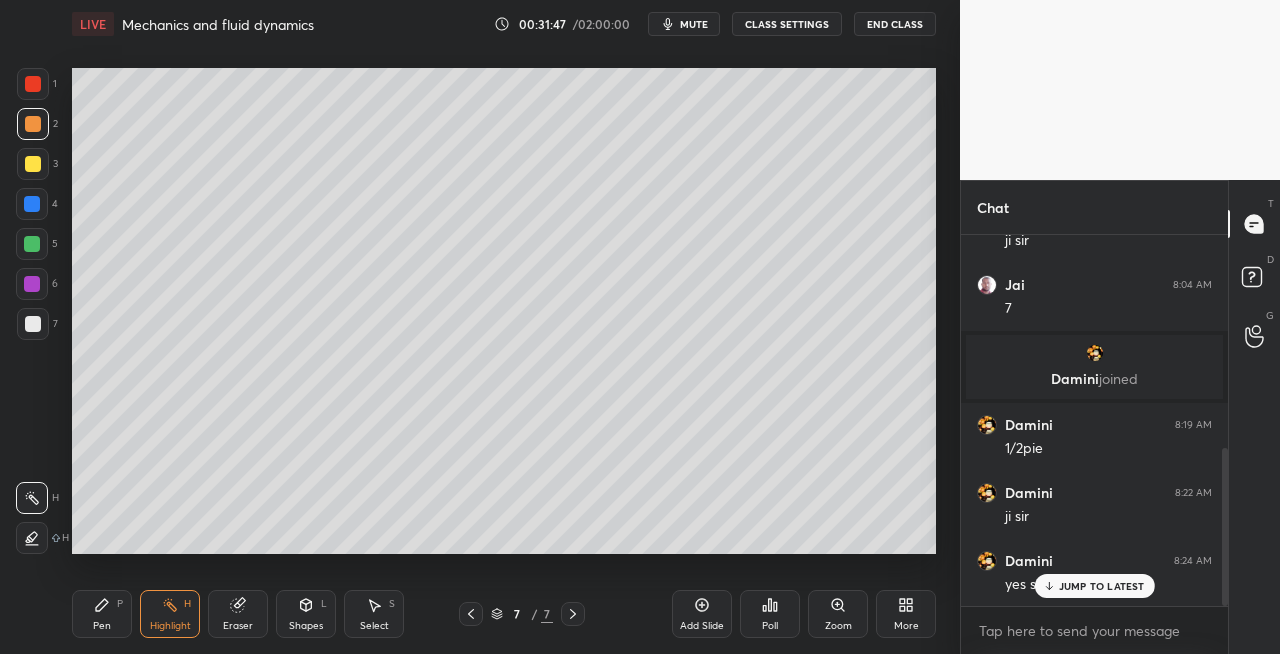 click on "Pen P" at bounding box center (102, 614) 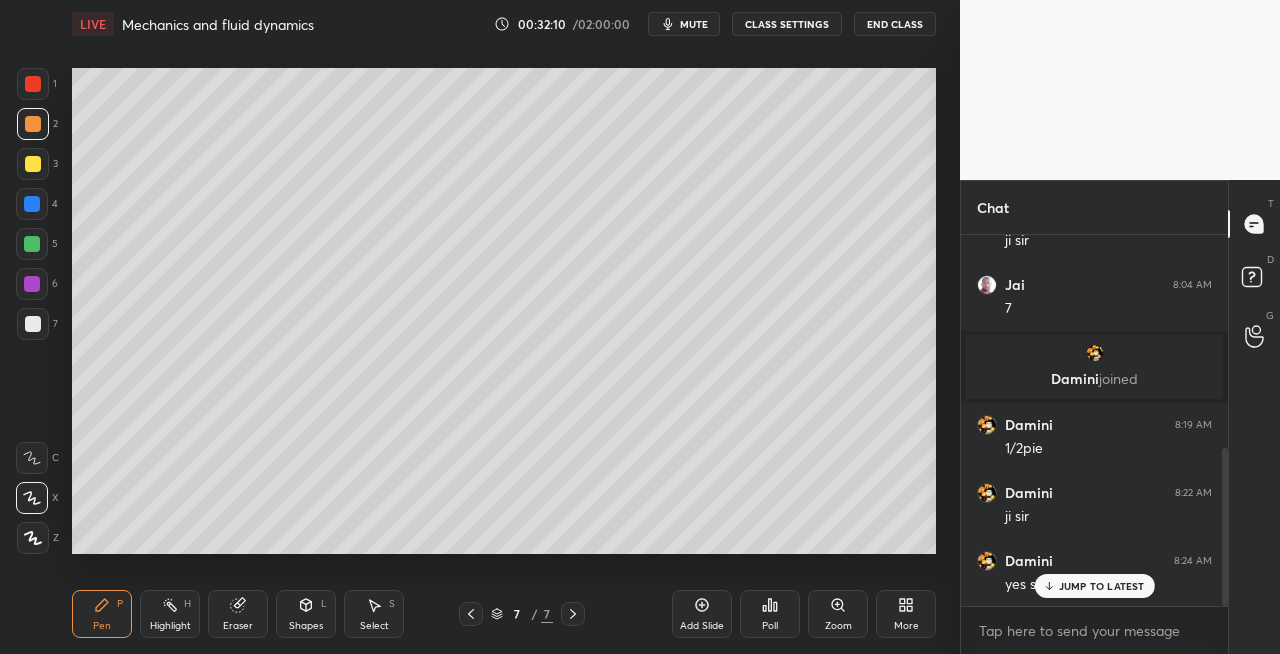 click 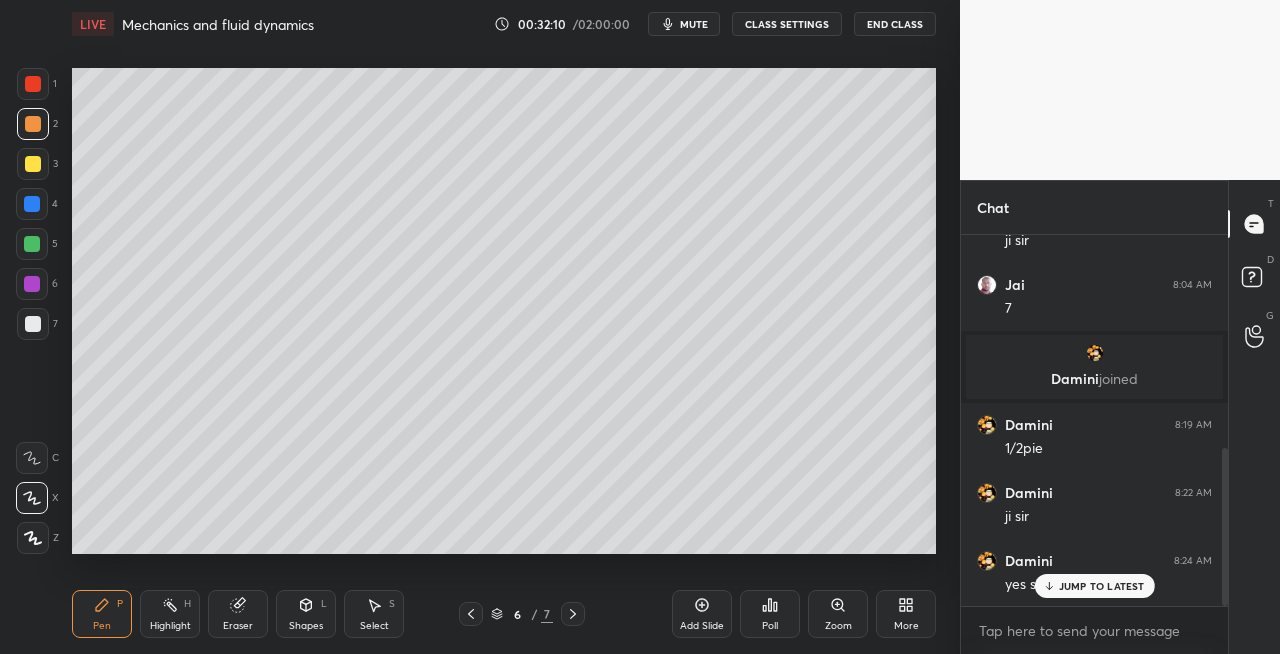 click at bounding box center (33, 324) 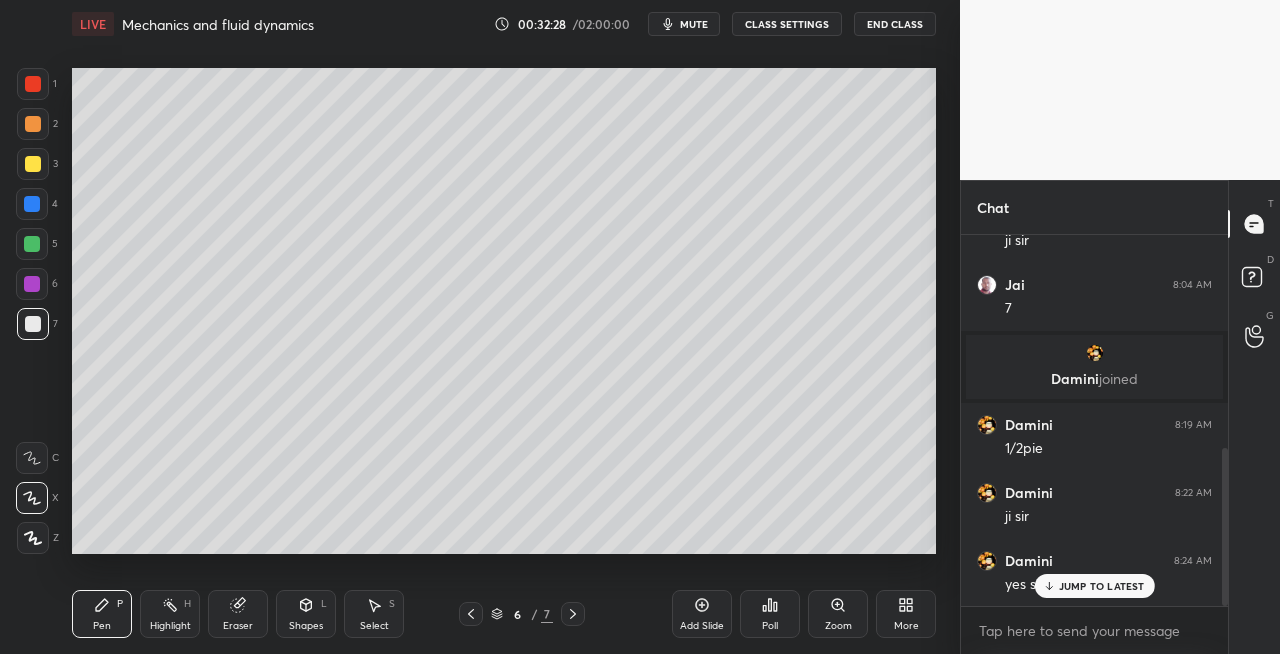 click 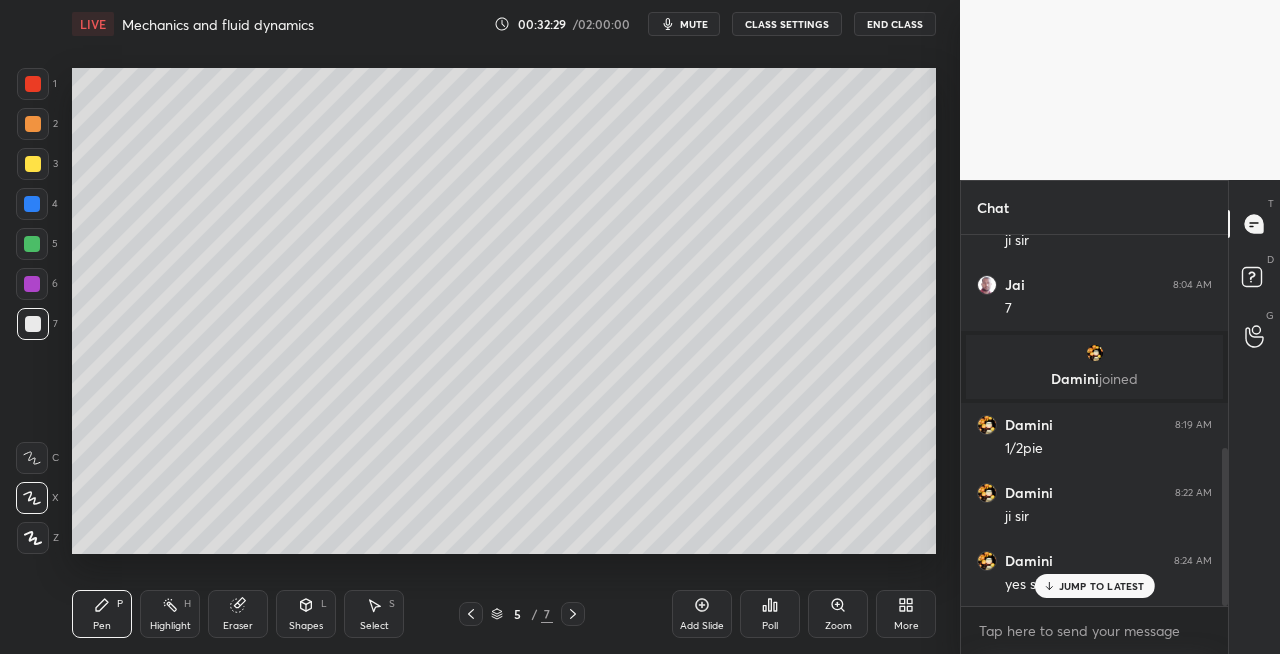 click 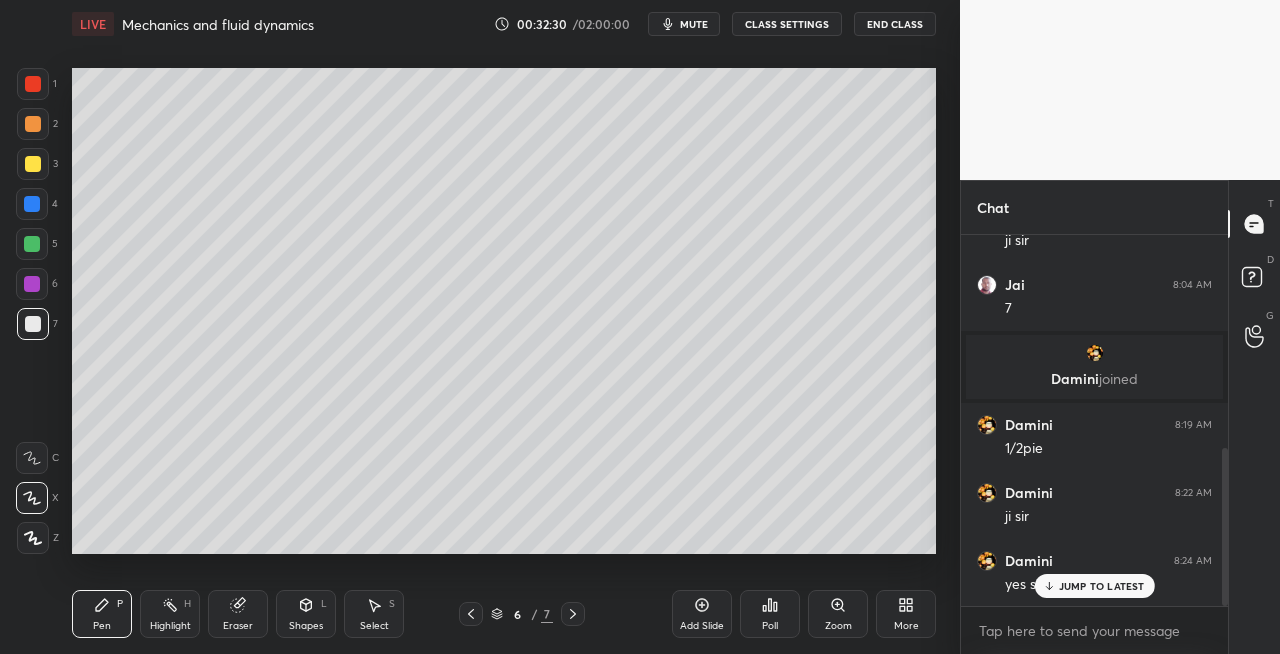 click 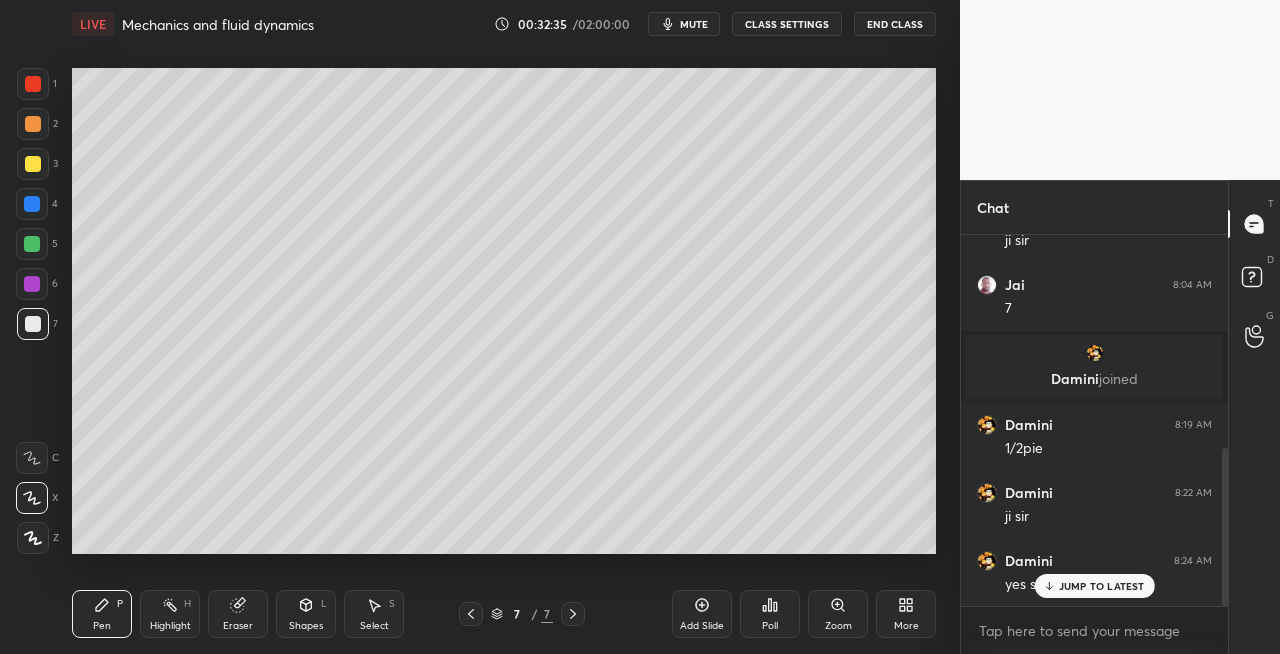 click 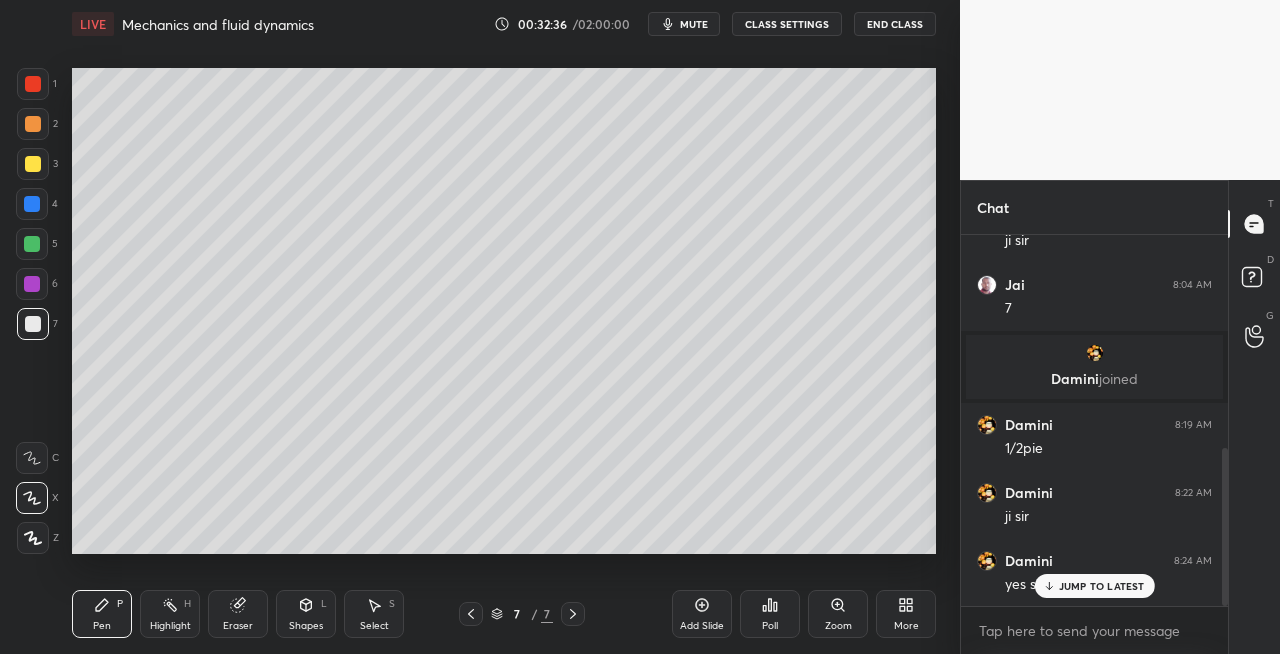 click 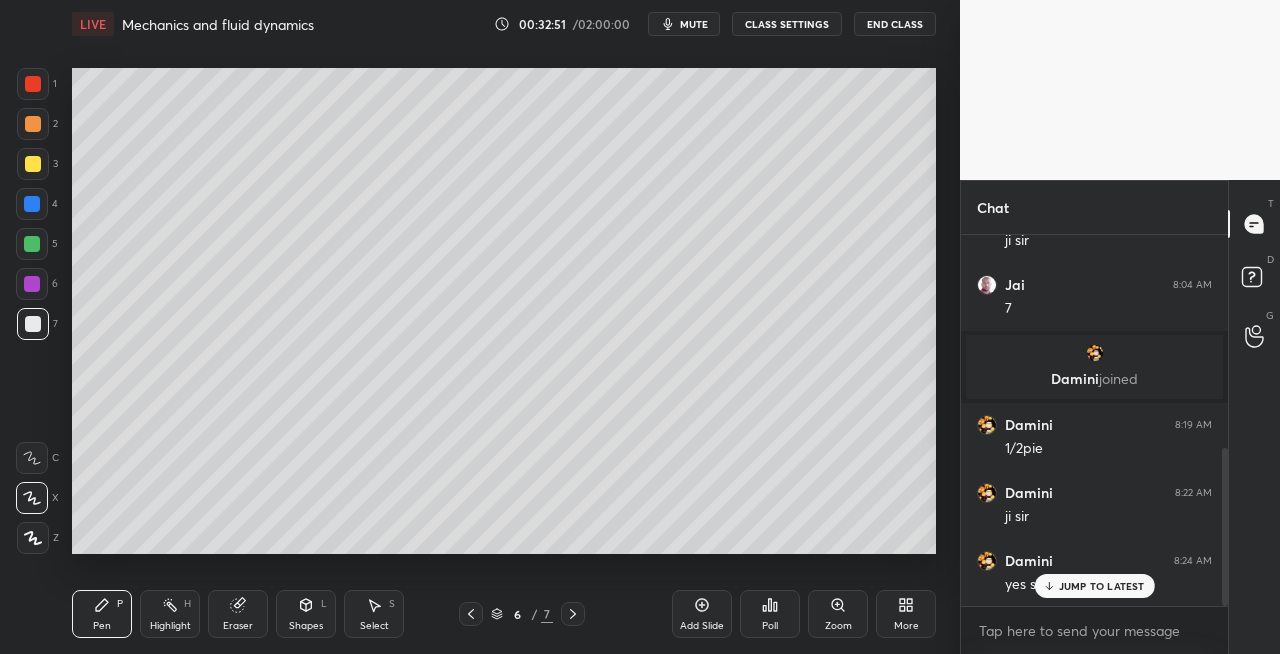 click on "Eraser" at bounding box center (238, 614) 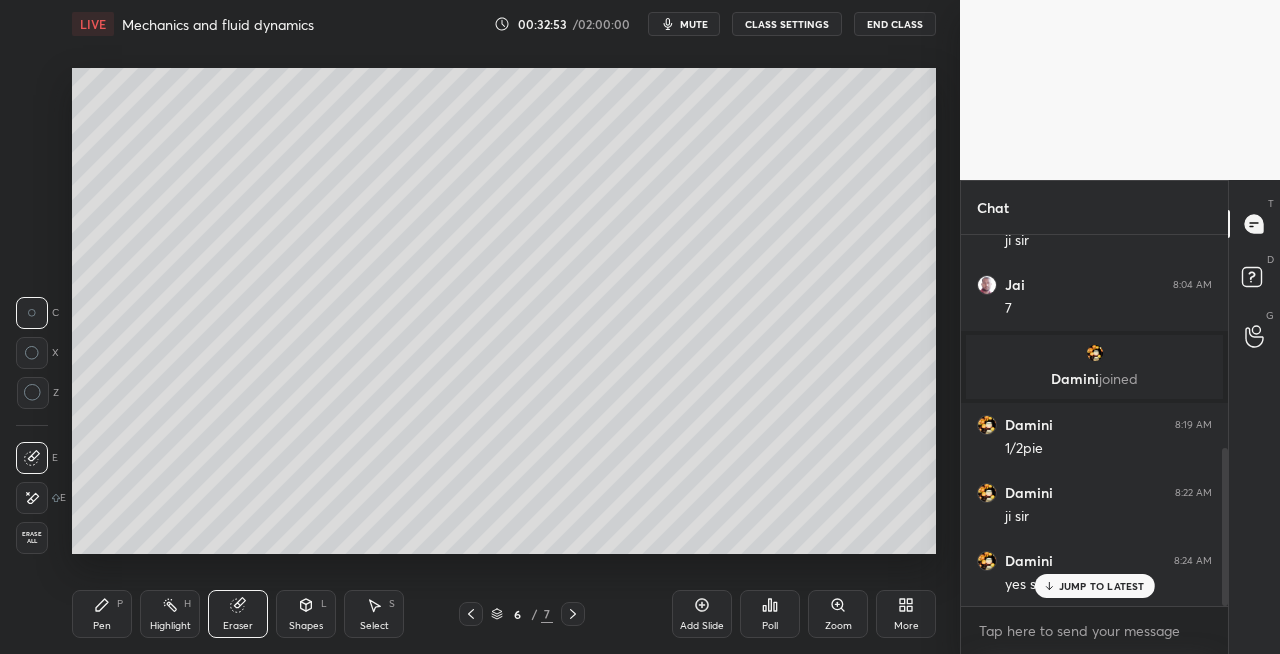 click on "Pen P" at bounding box center (102, 614) 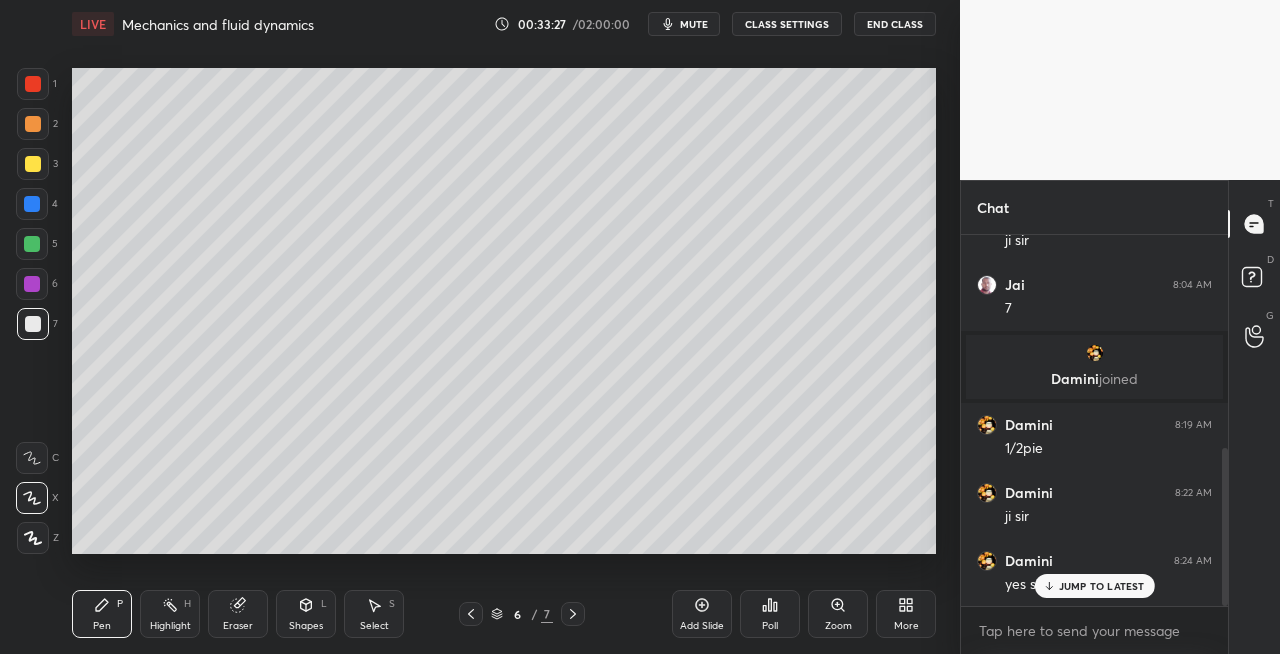 click on "Eraser" at bounding box center (238, 614) 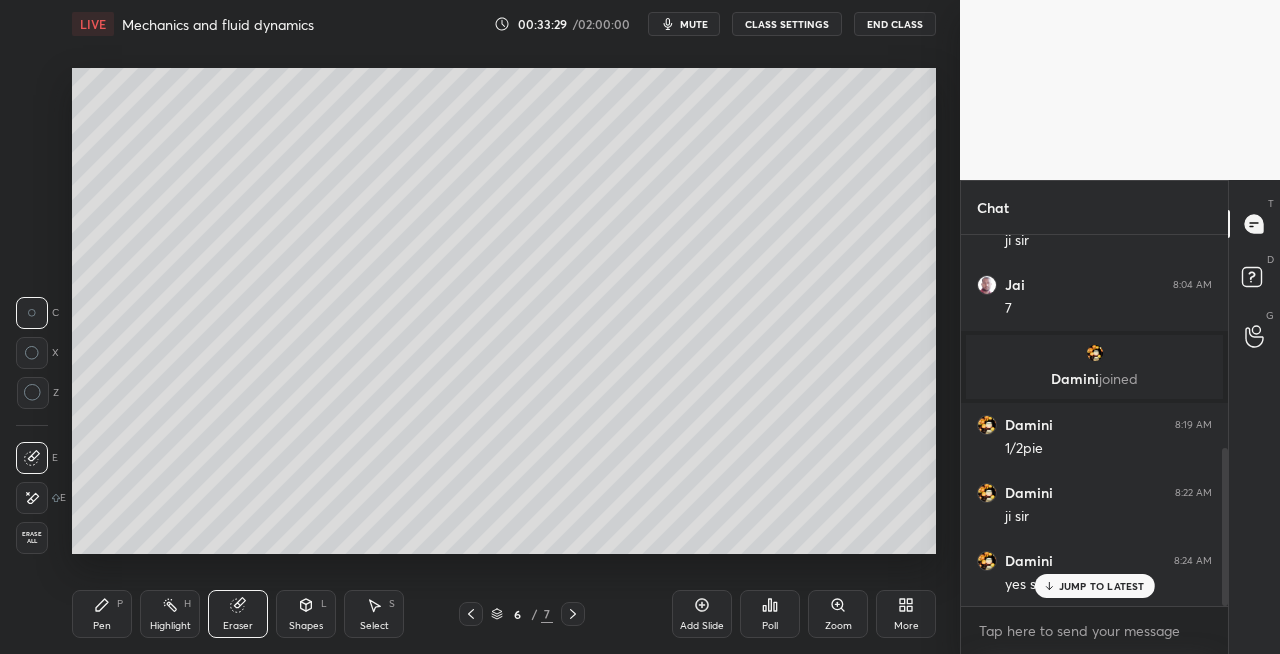 click on "Pen P" at bounding box center (102, 614) 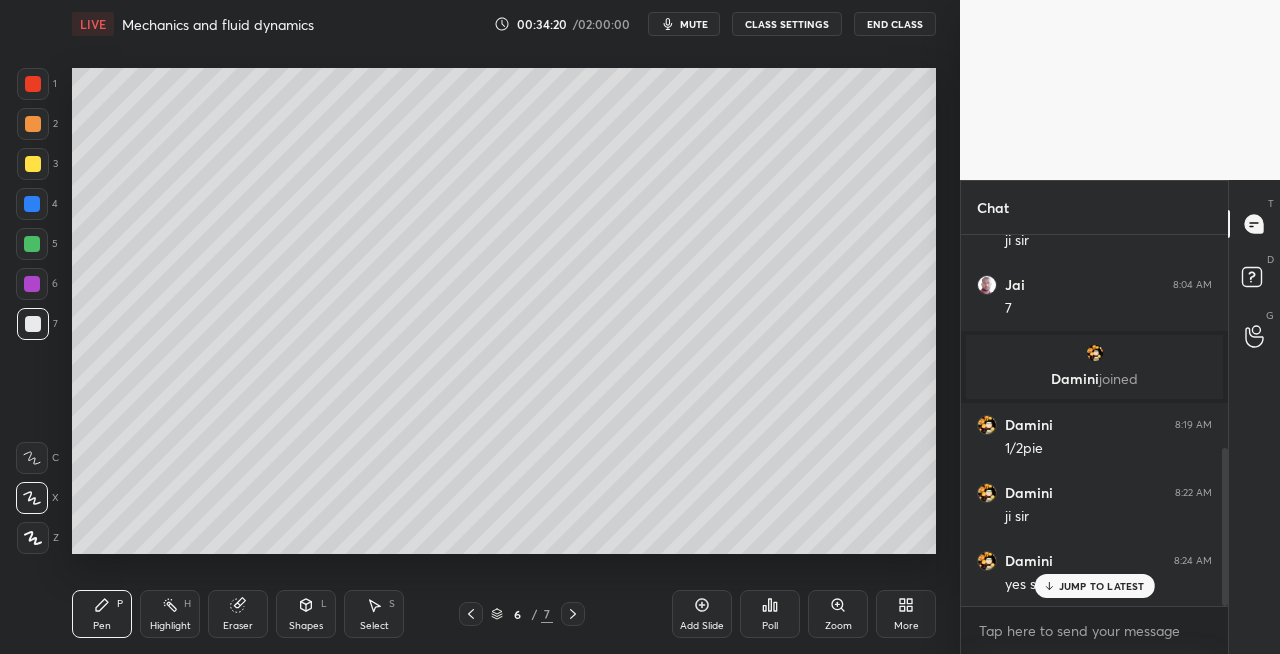 click on "Eraser" at bounding box center (238, 614) 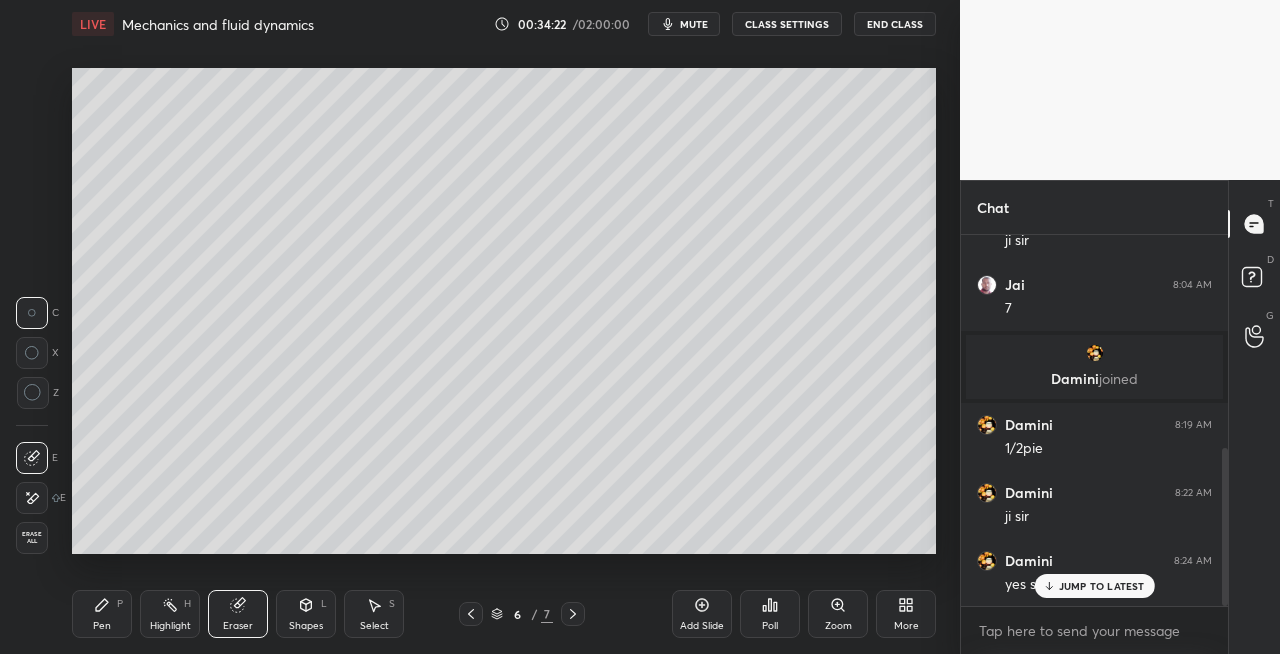 click on "Pen P" at bounding box center (102, 614) 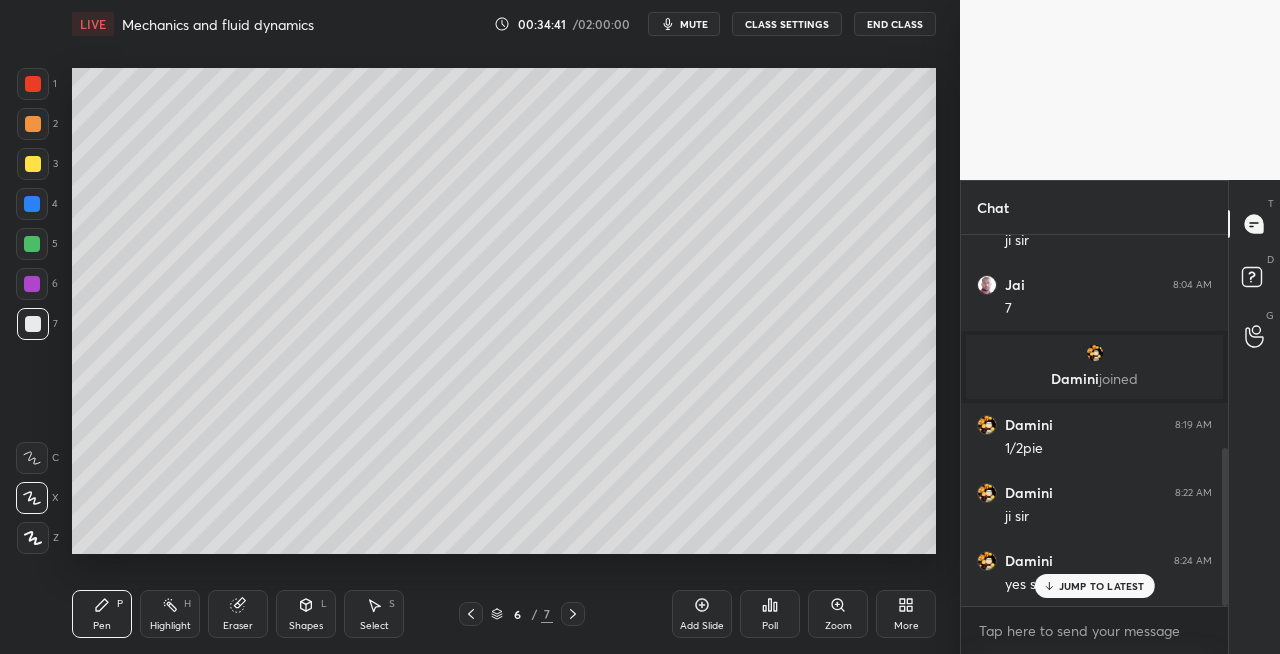 click 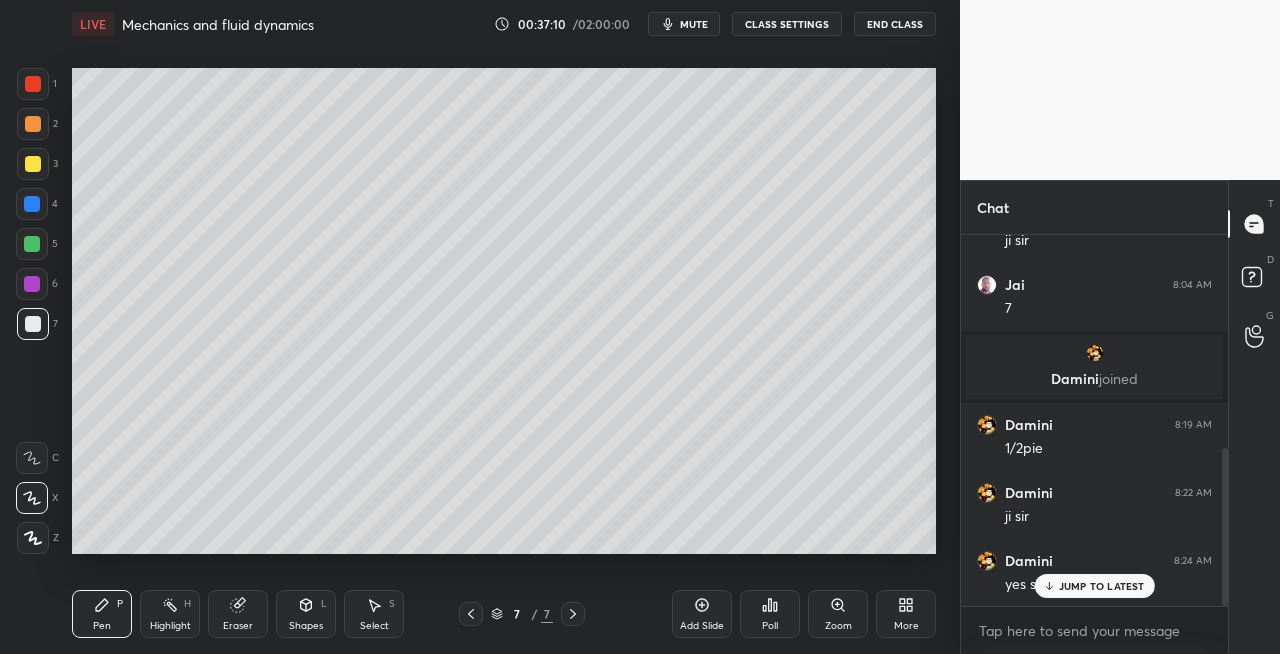 click 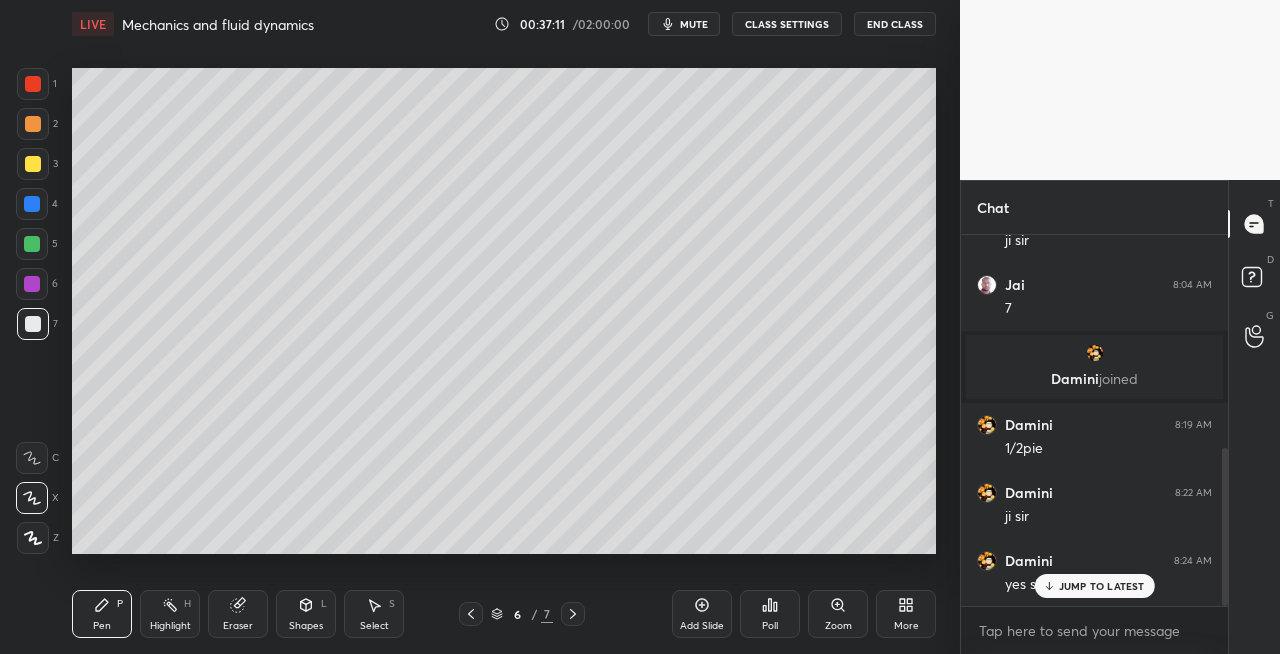 click 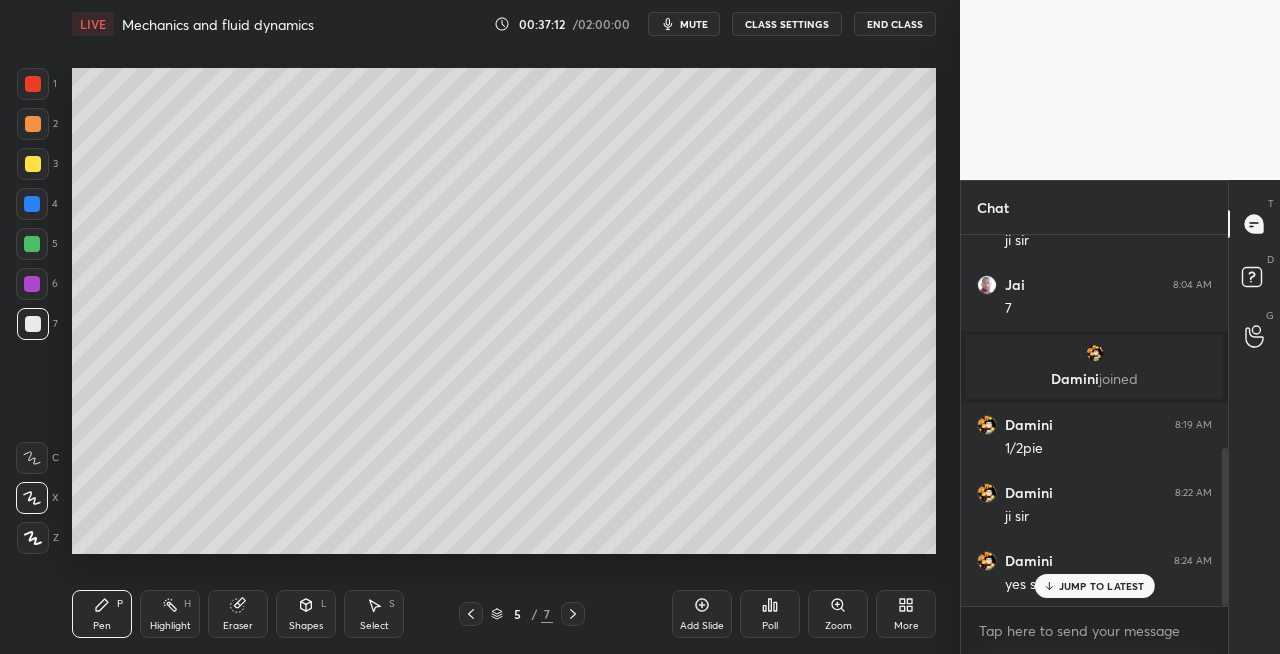 click 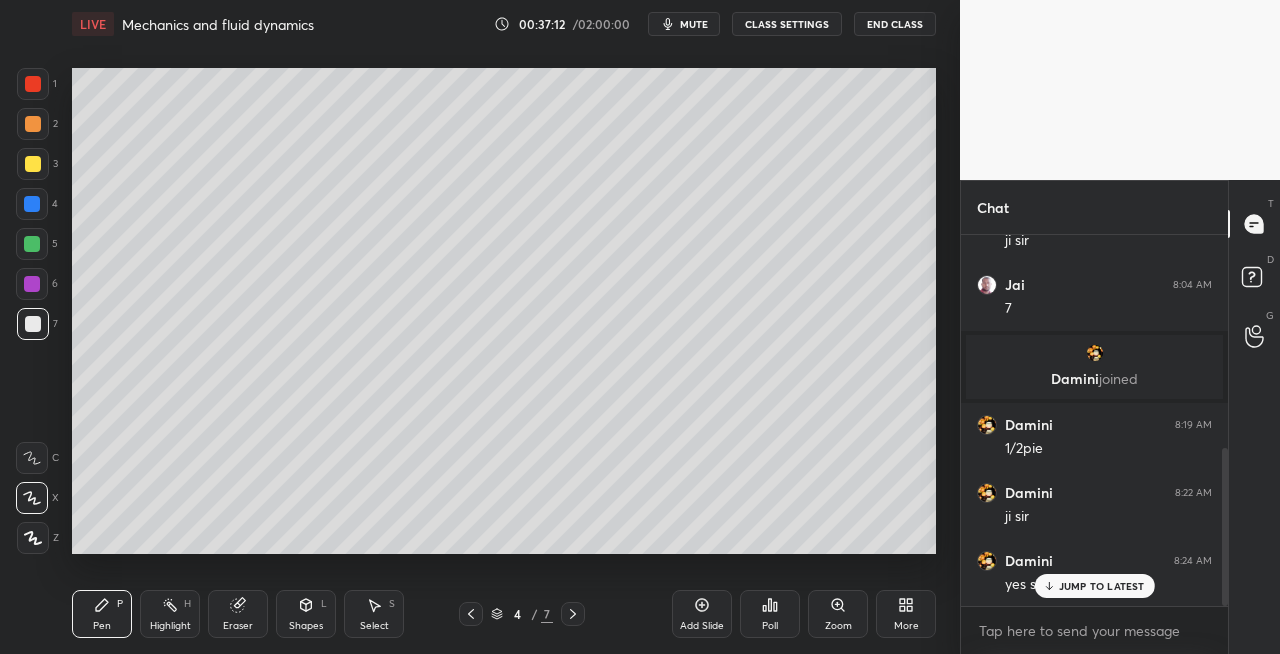 click 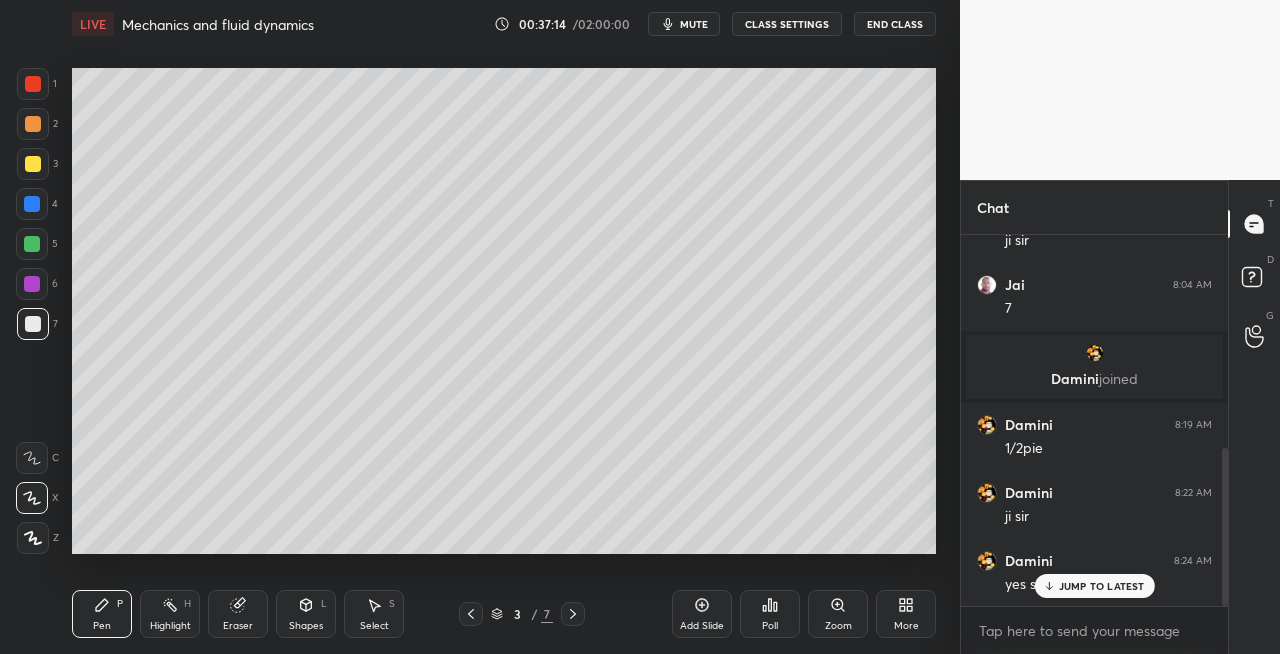 click 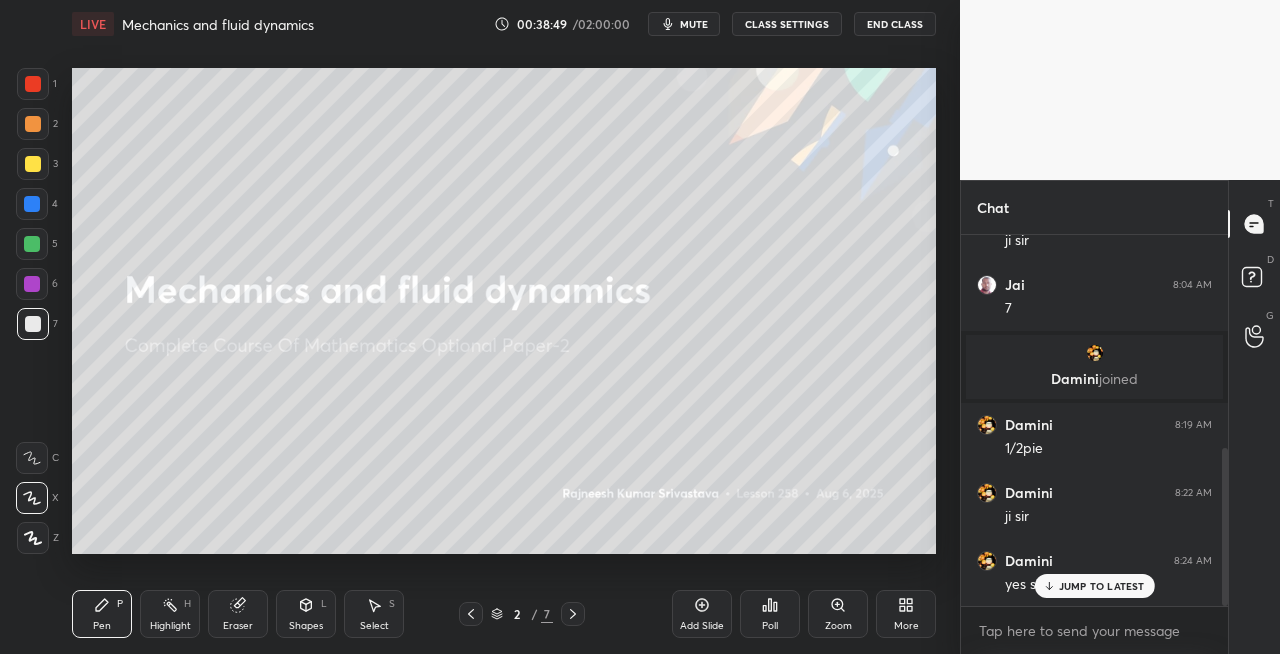 scroll, scrollTop: 568, scrollLeft: 0, axis: vertical 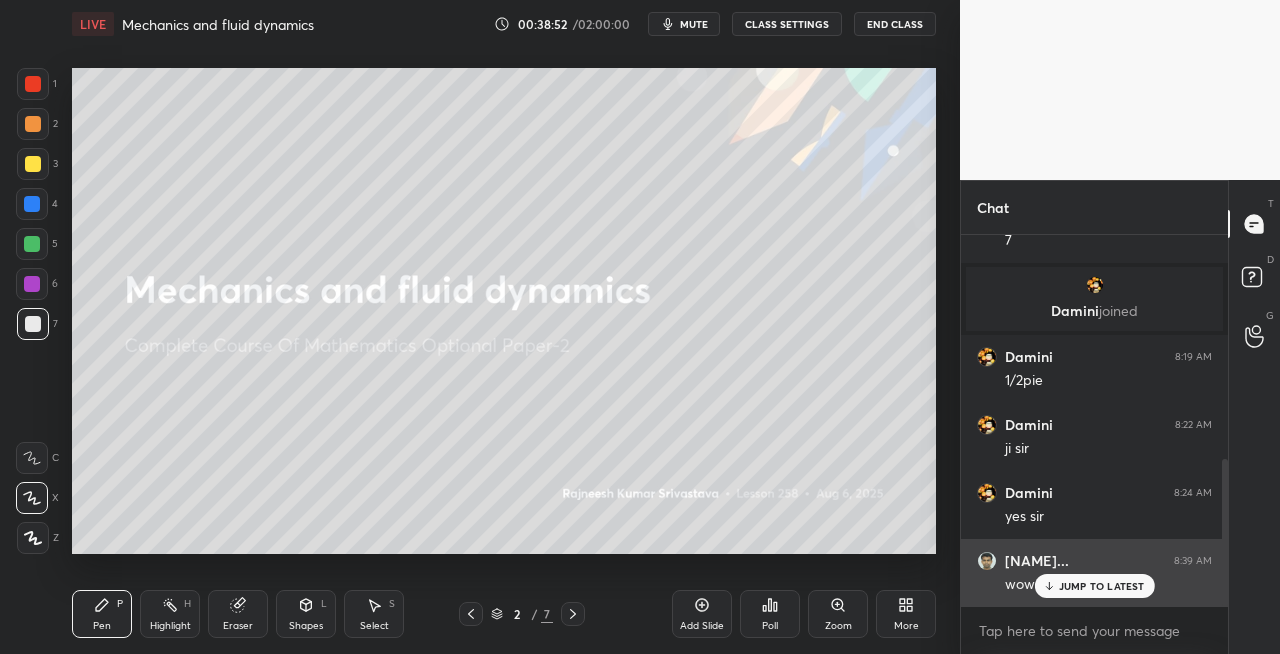 click 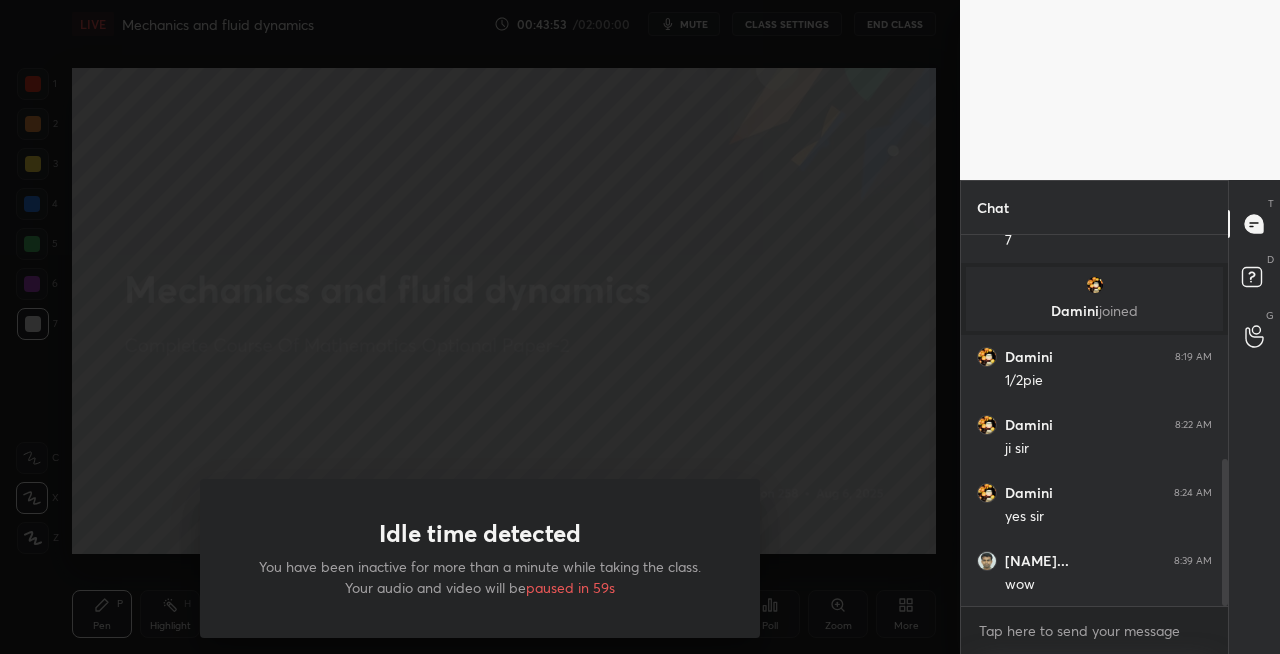 click on "Idle time detected You have been inactive for more than a minute while taking the class. Your audio and video will be  paused in 59s" at bounding box center (480, 558) 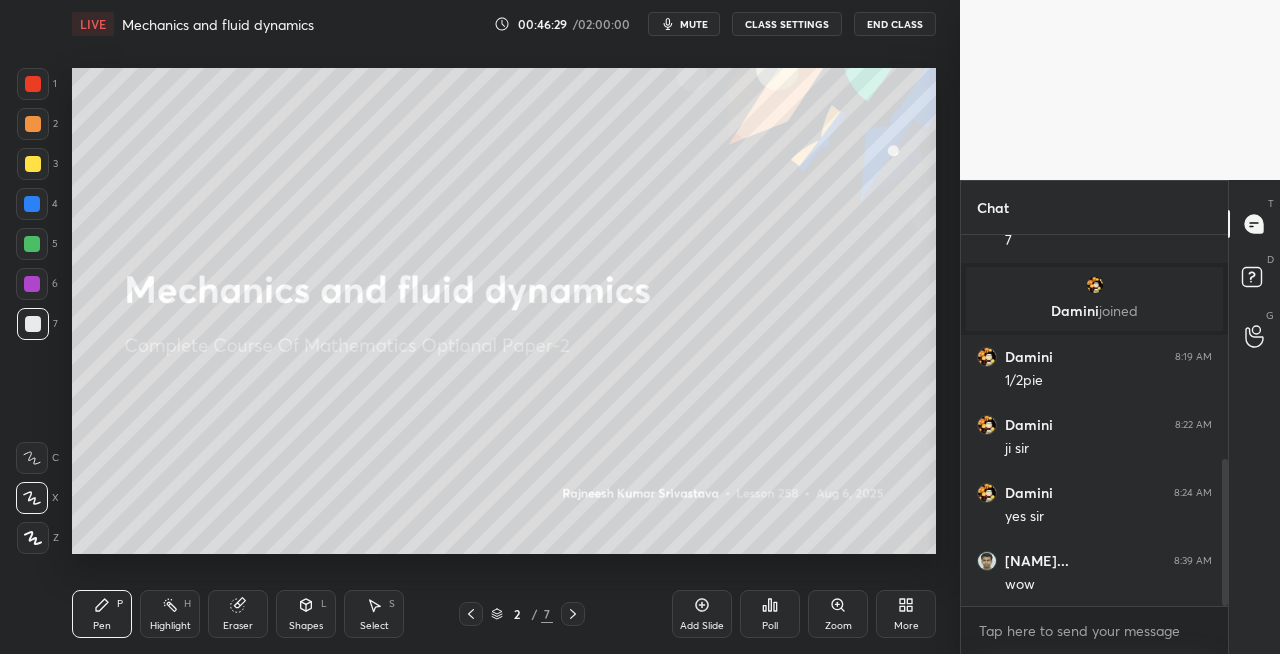 click at bounding box center (573, 614) 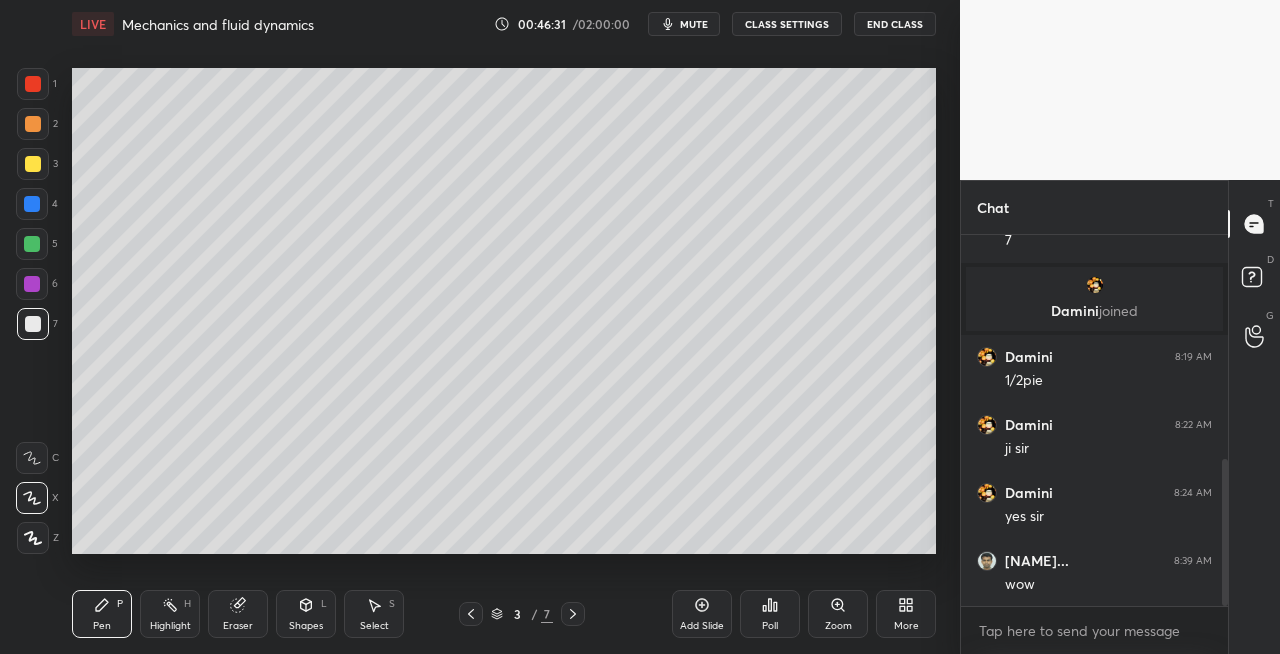 click 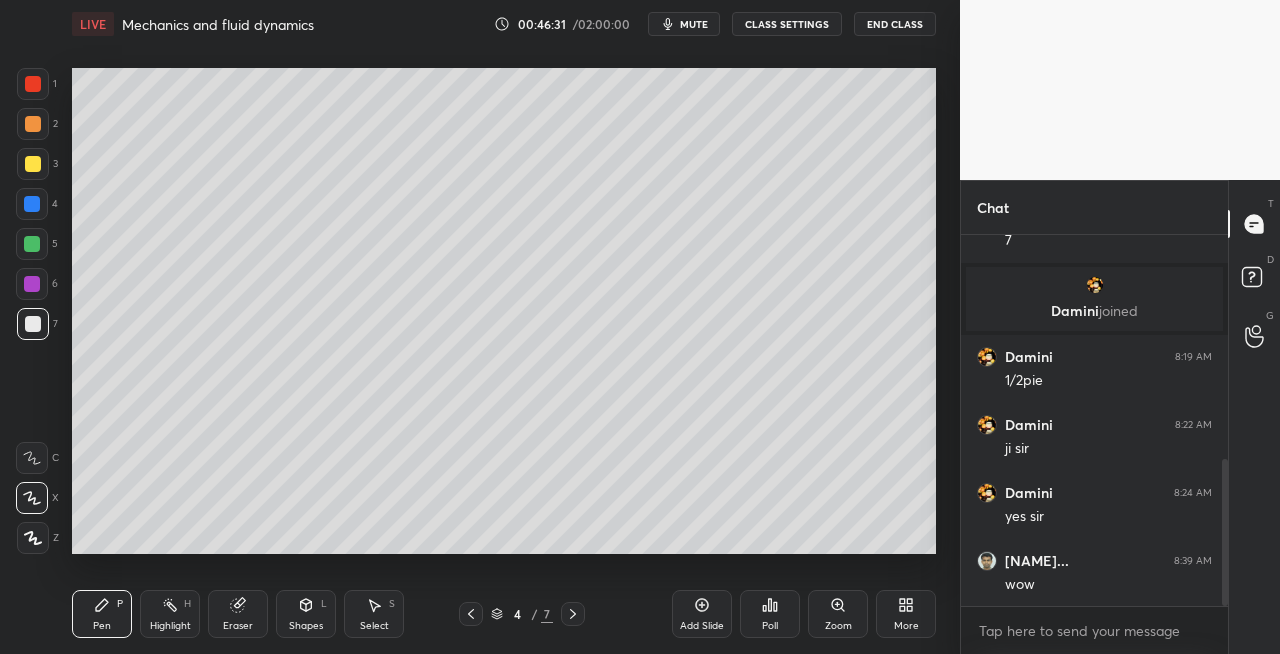 click 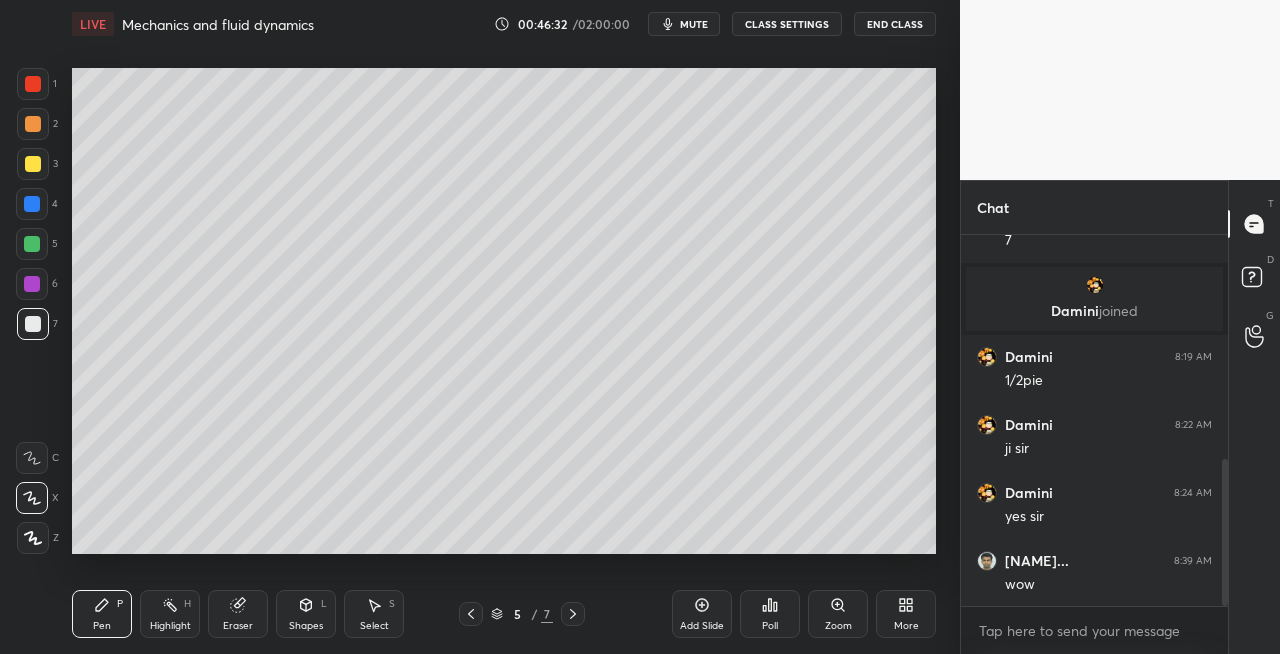 click 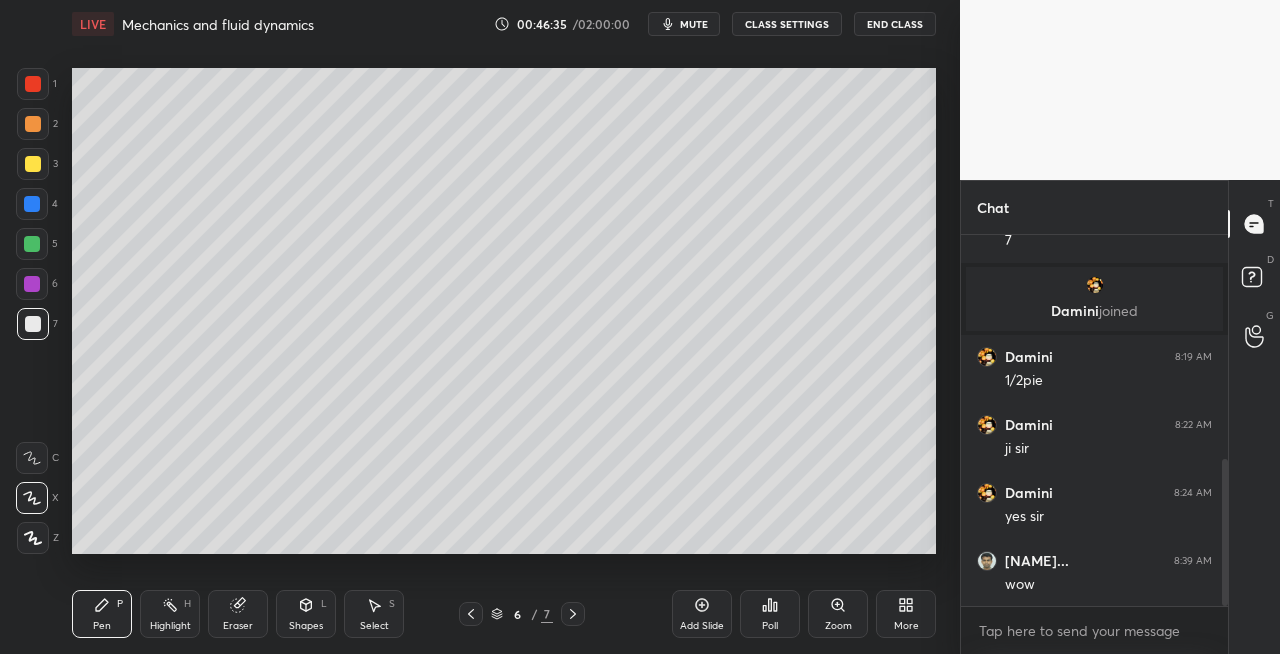 click 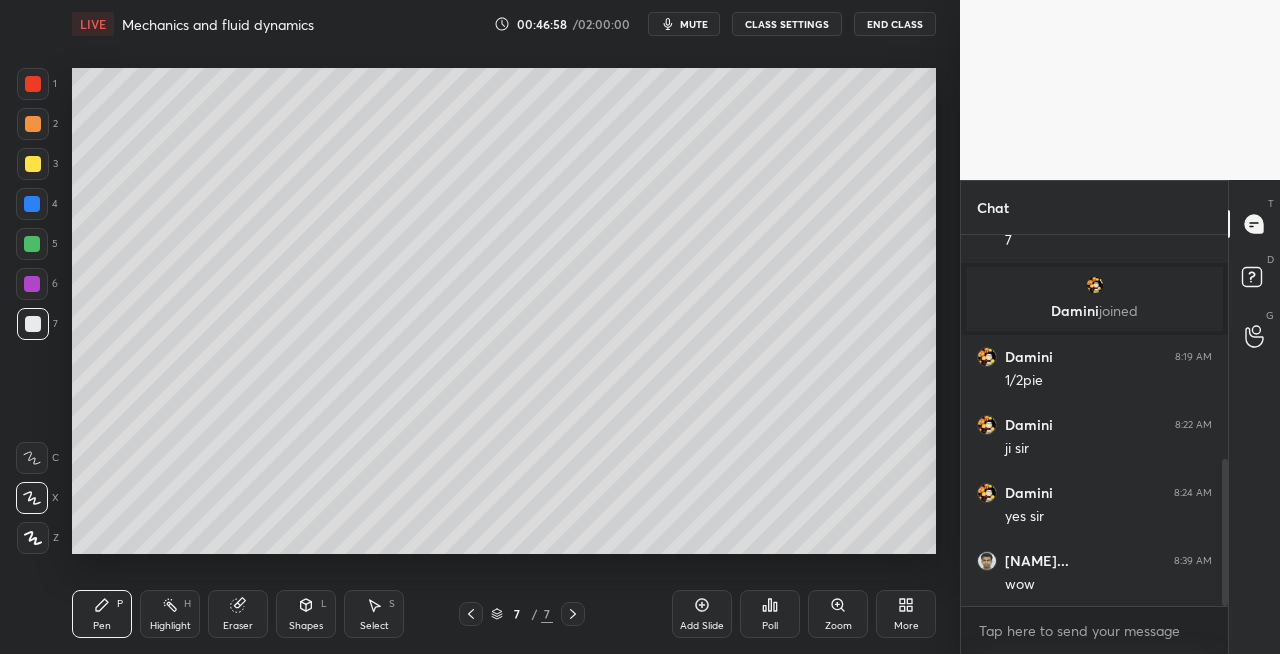 click 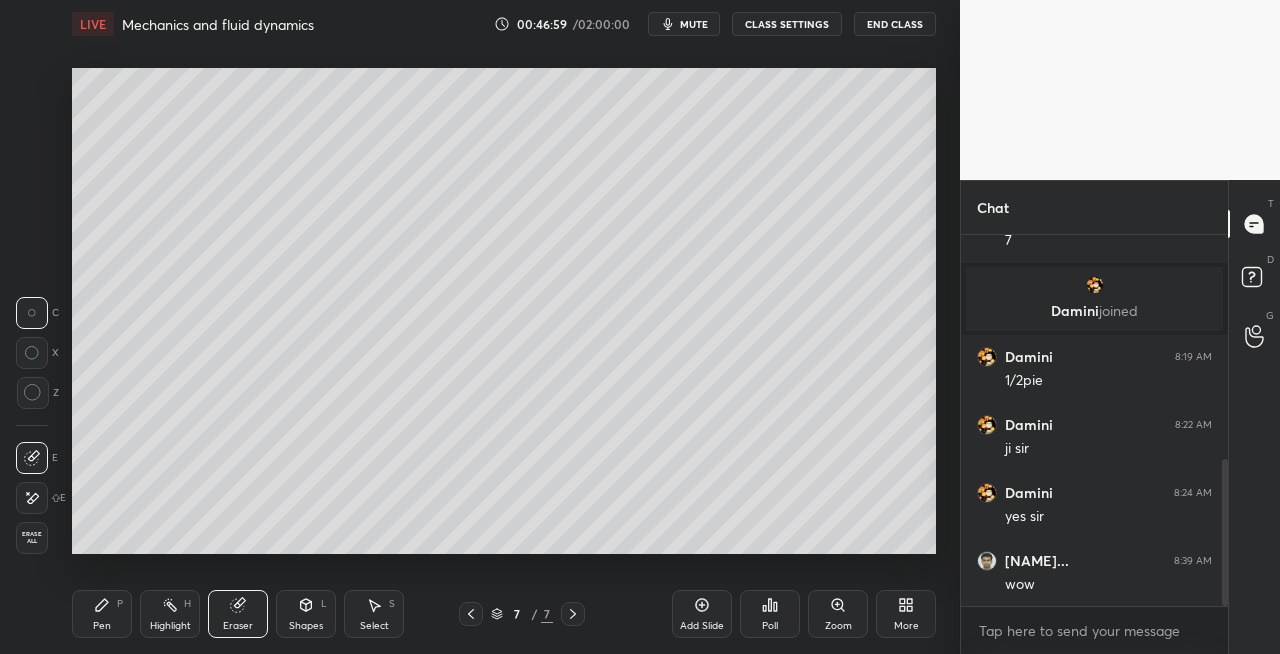 click on "Pen P" at bounding box center (102, 614) 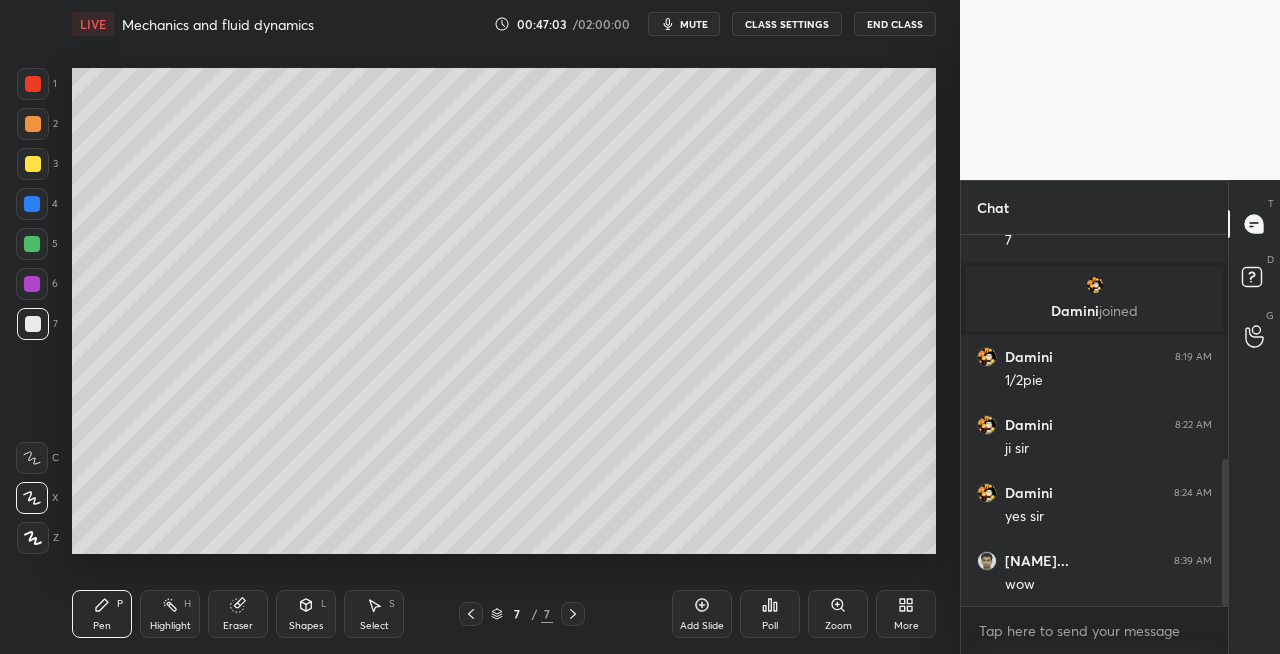 click on "Eraser" at bounding box center (238, 614) 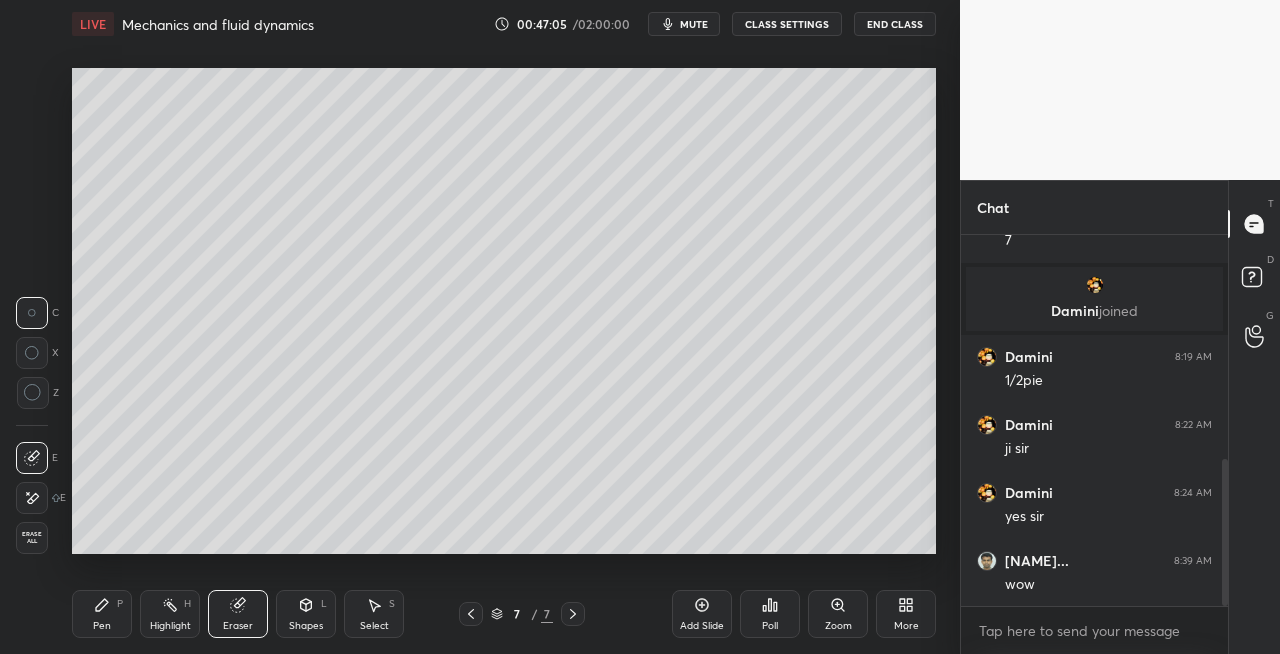 click on "Pen P" at bounding box center (102, 614) 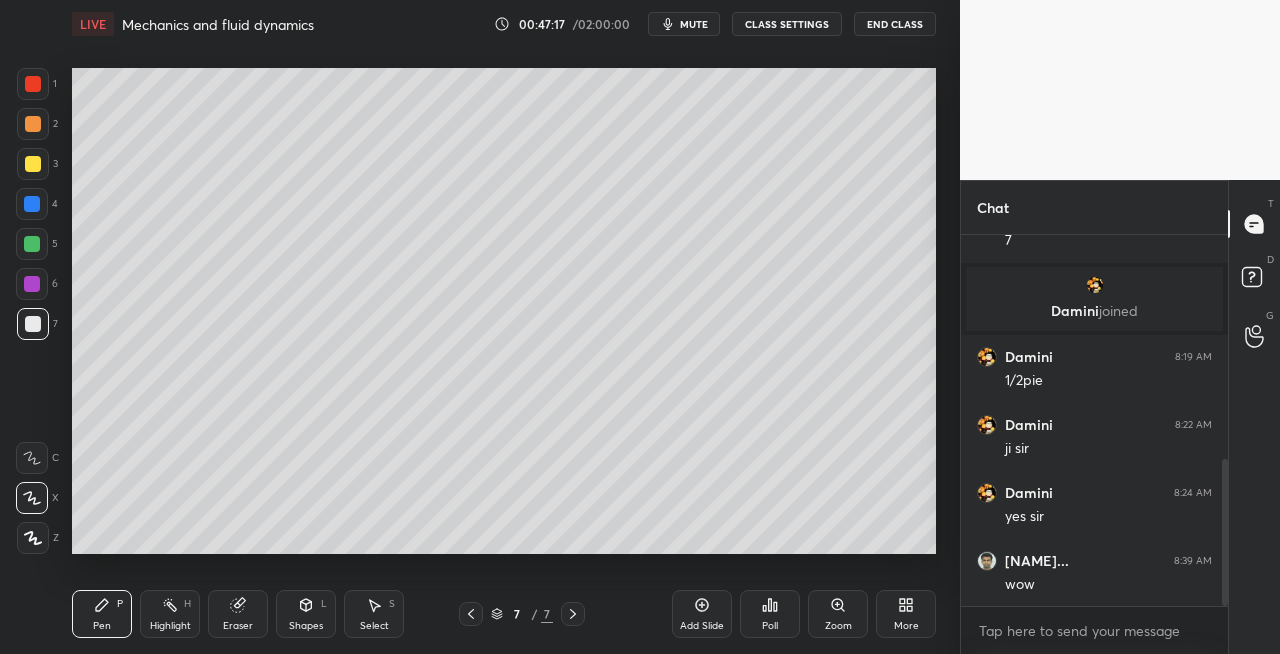 click on "Shapes" at bounding box center [306, 626] 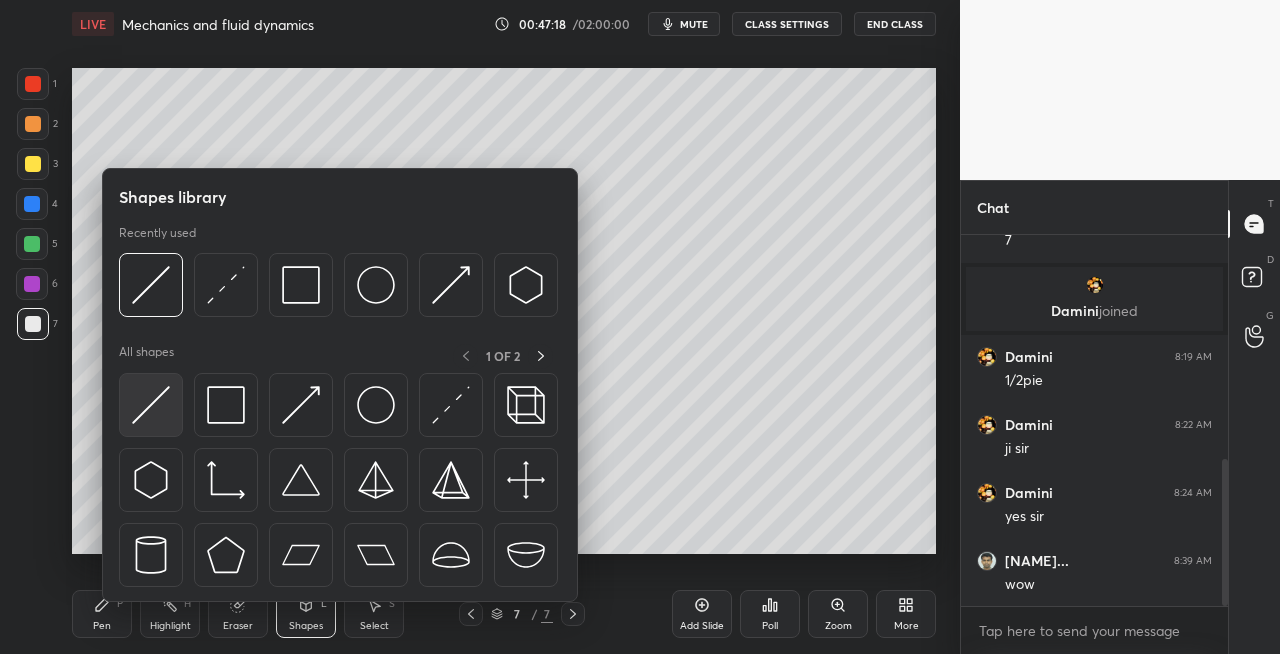 click at bounding box center (151, 405) 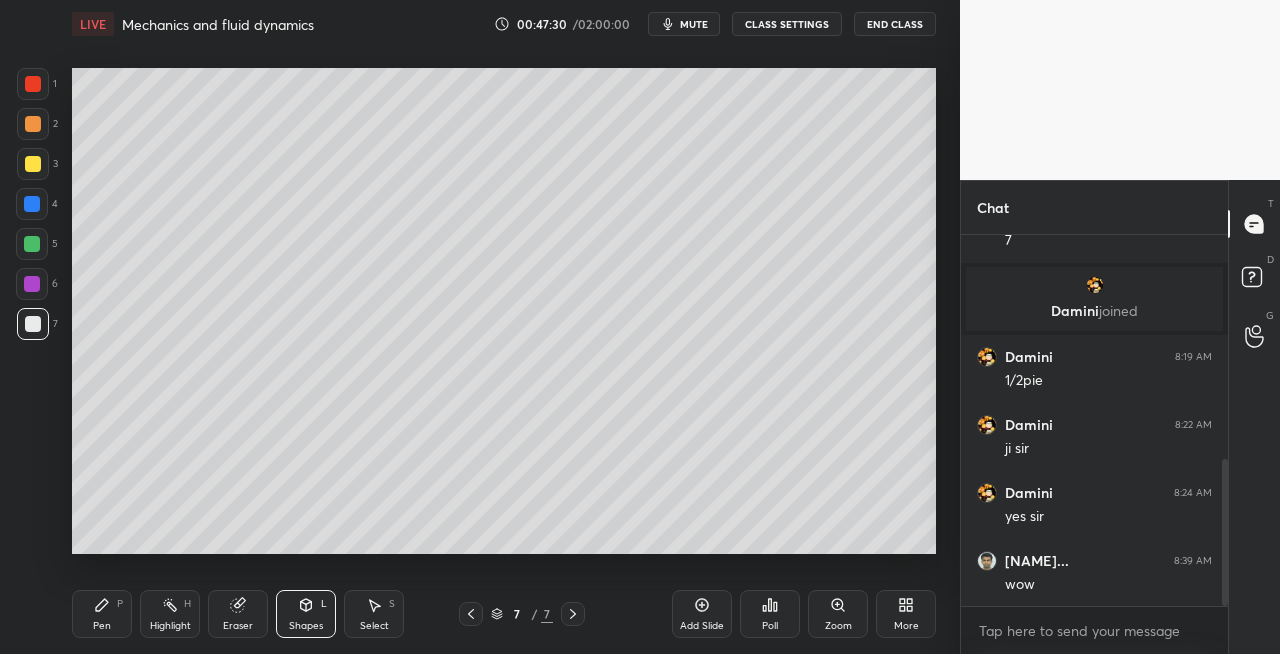 click on "Pen P" at bounding box center [102, 614] 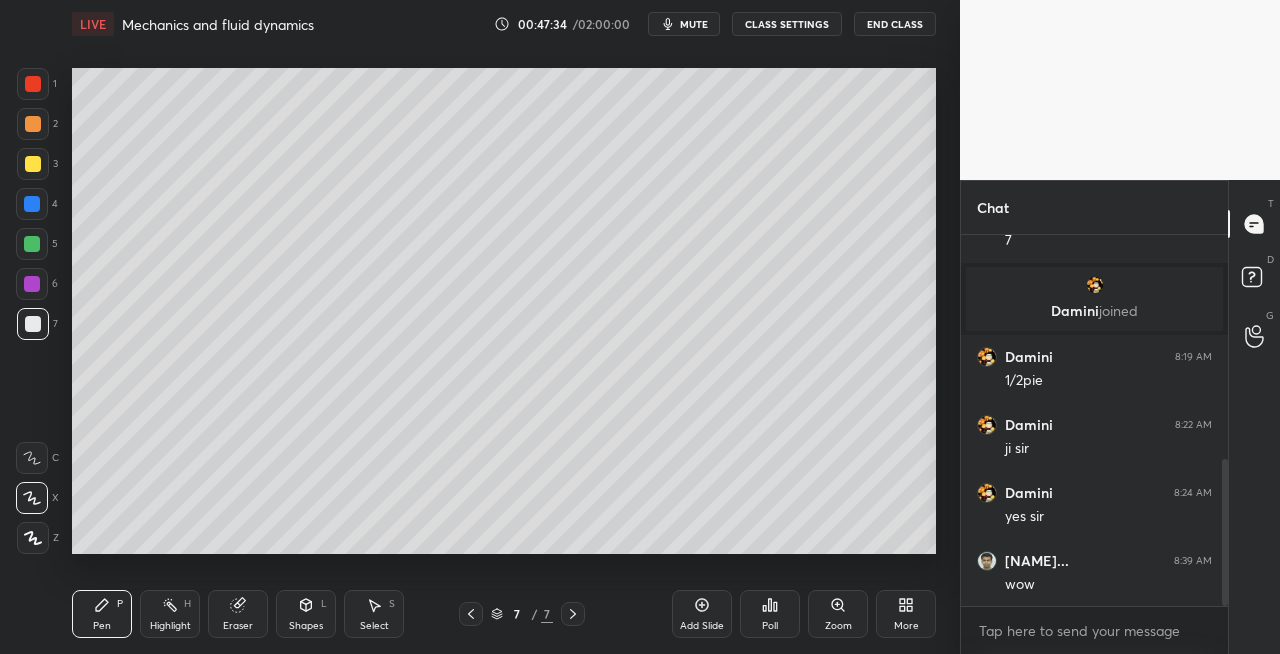 click 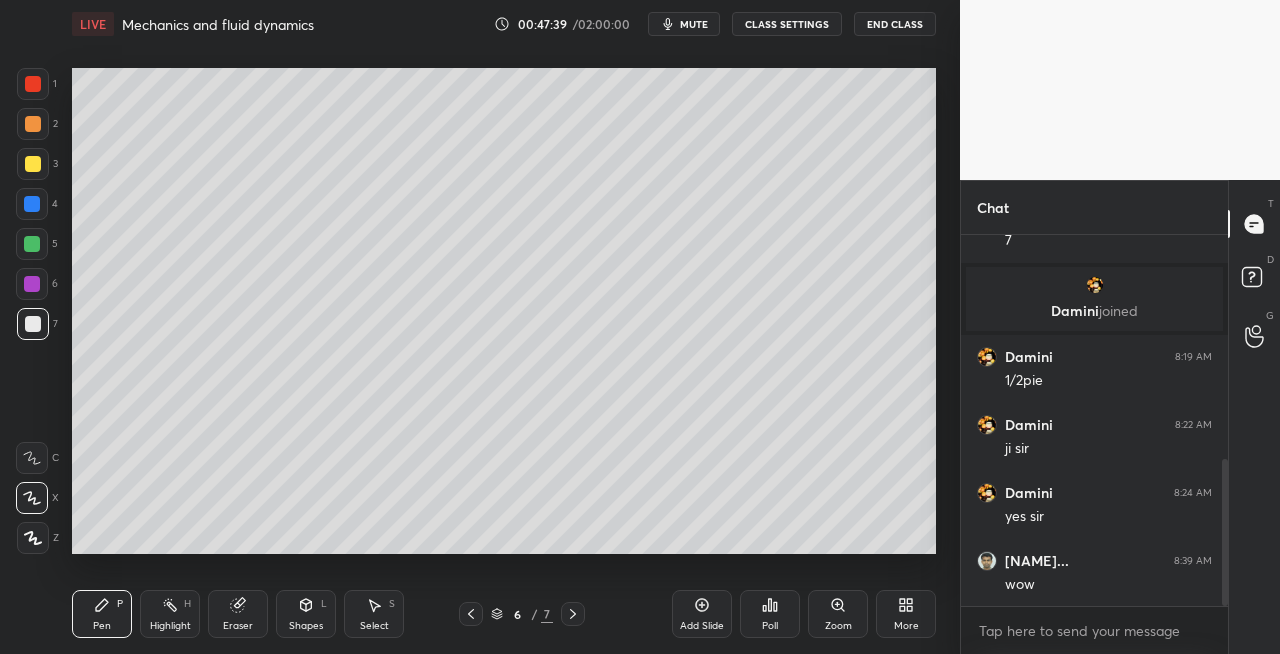 click 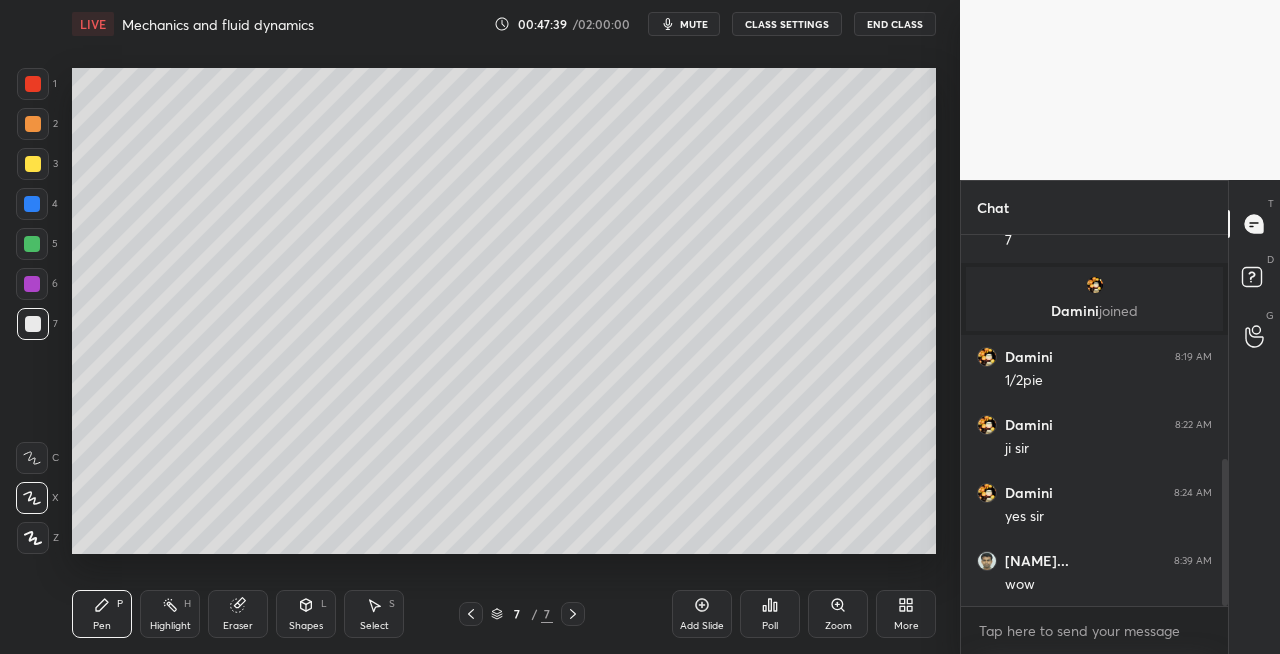 click 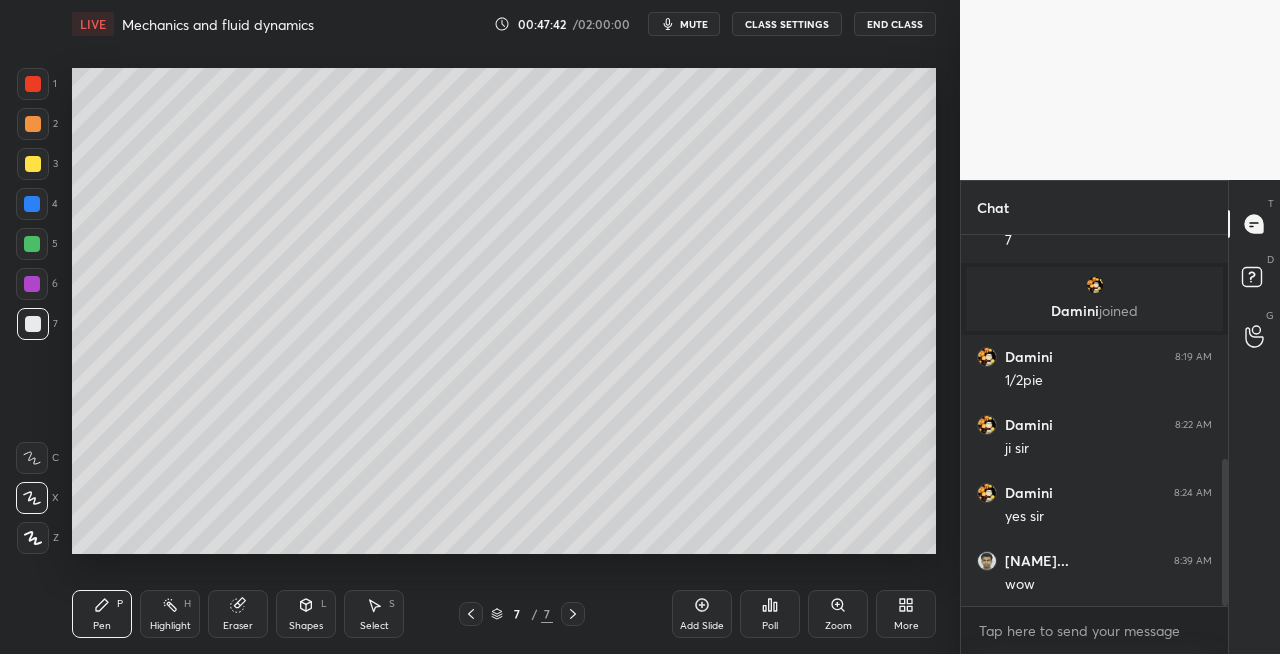 click 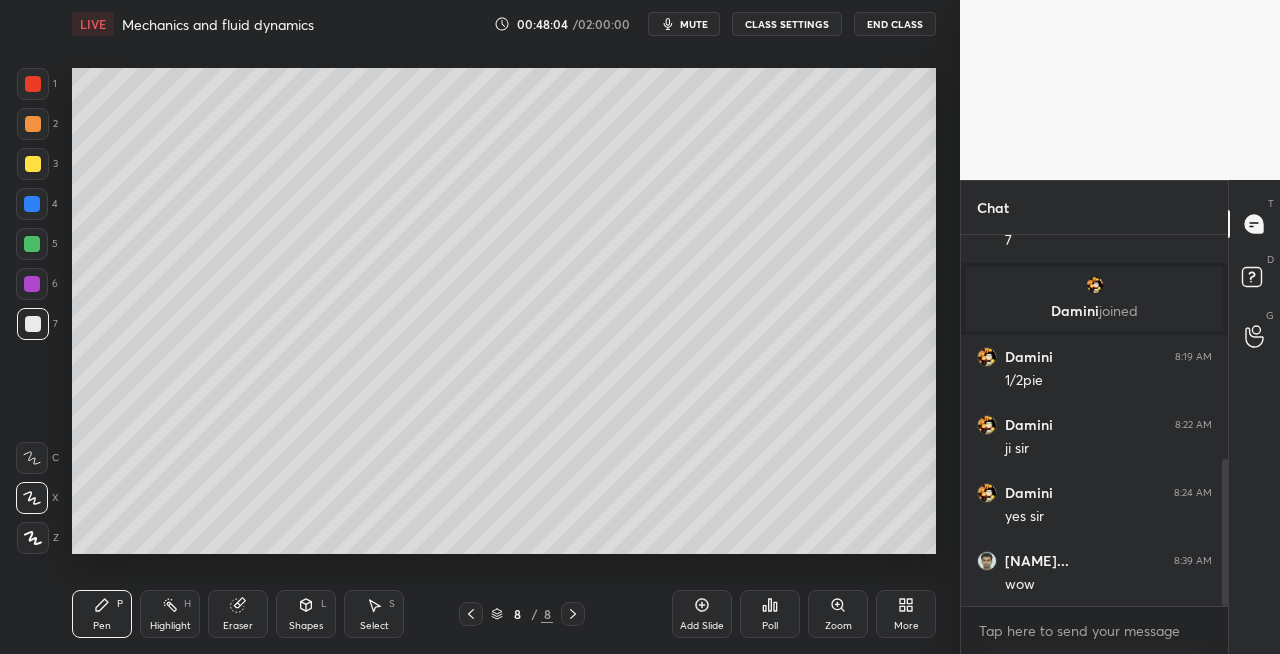 click on "Eraser" at bounding box center [238, 626] 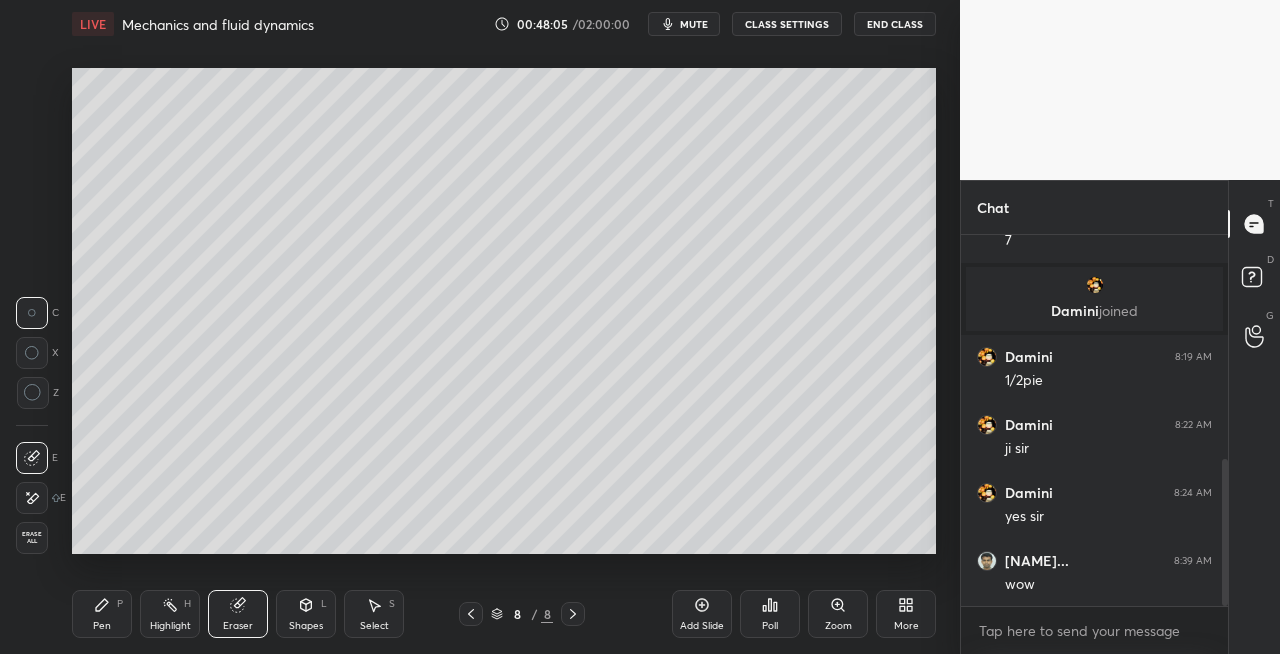click on "Pen" at bounding box center [102, 626] 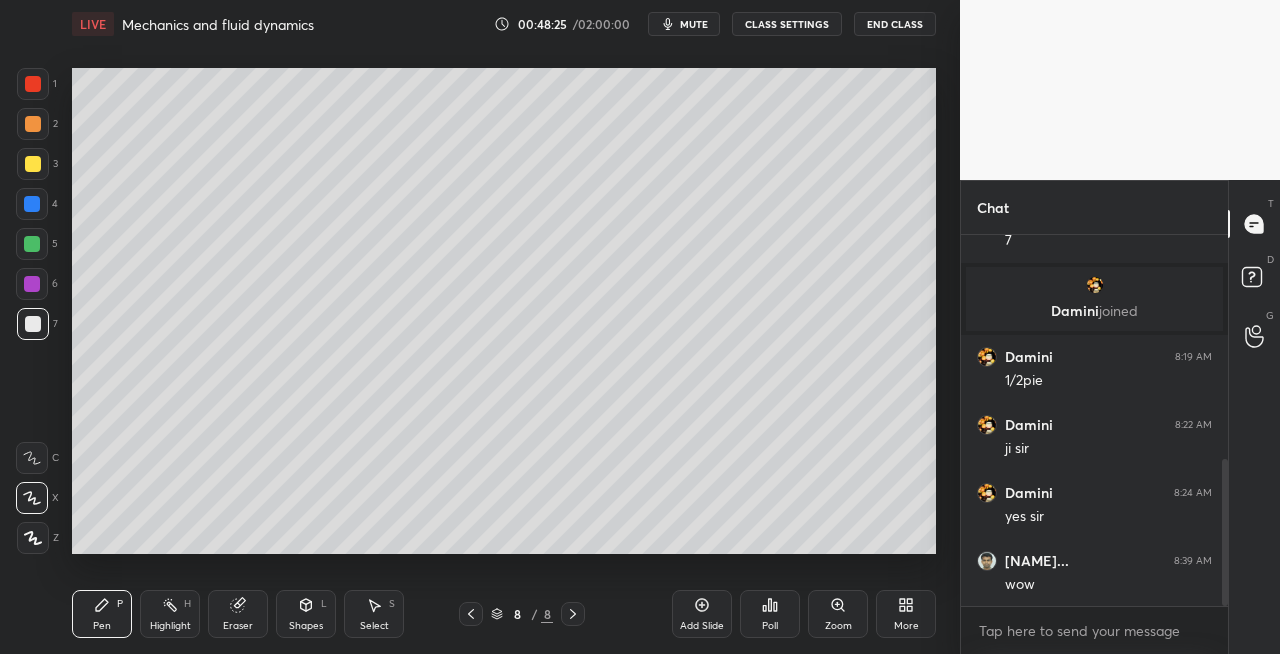 click 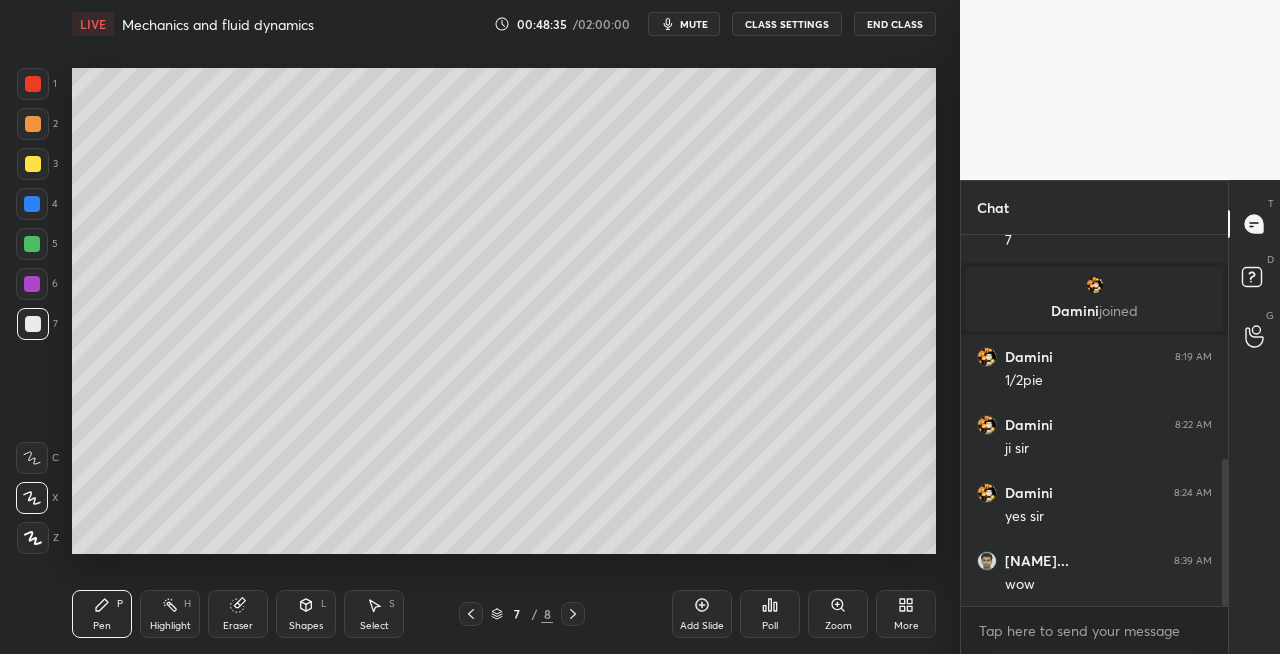 click 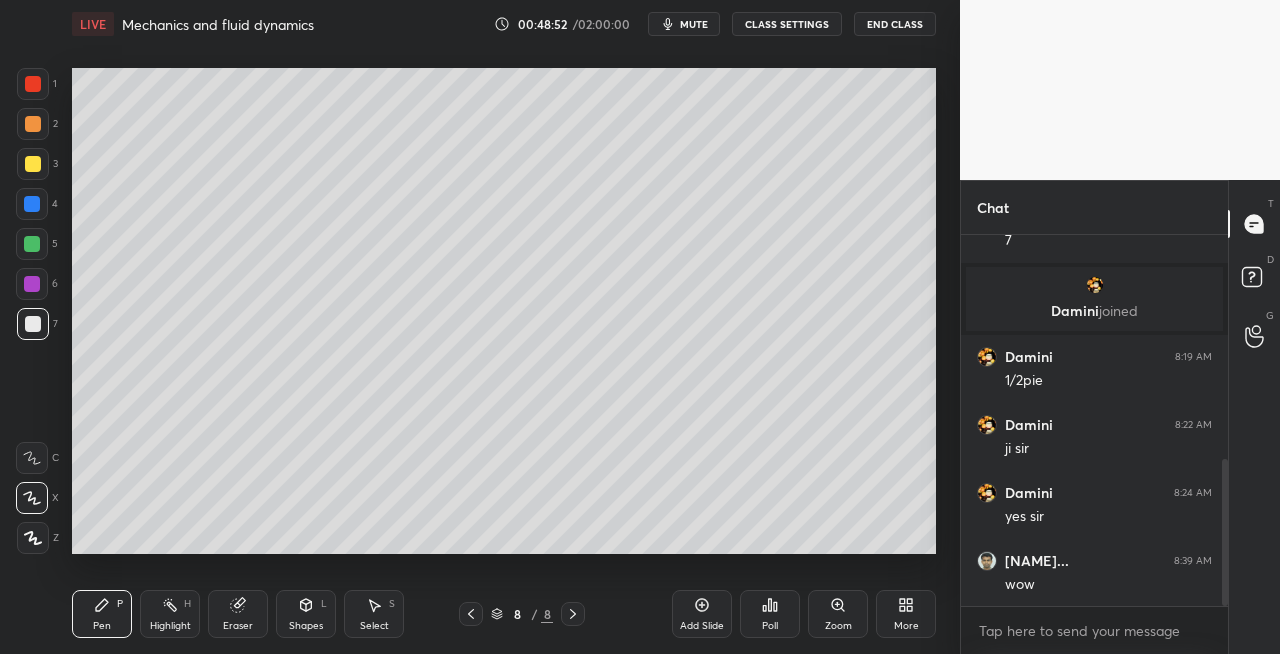 click 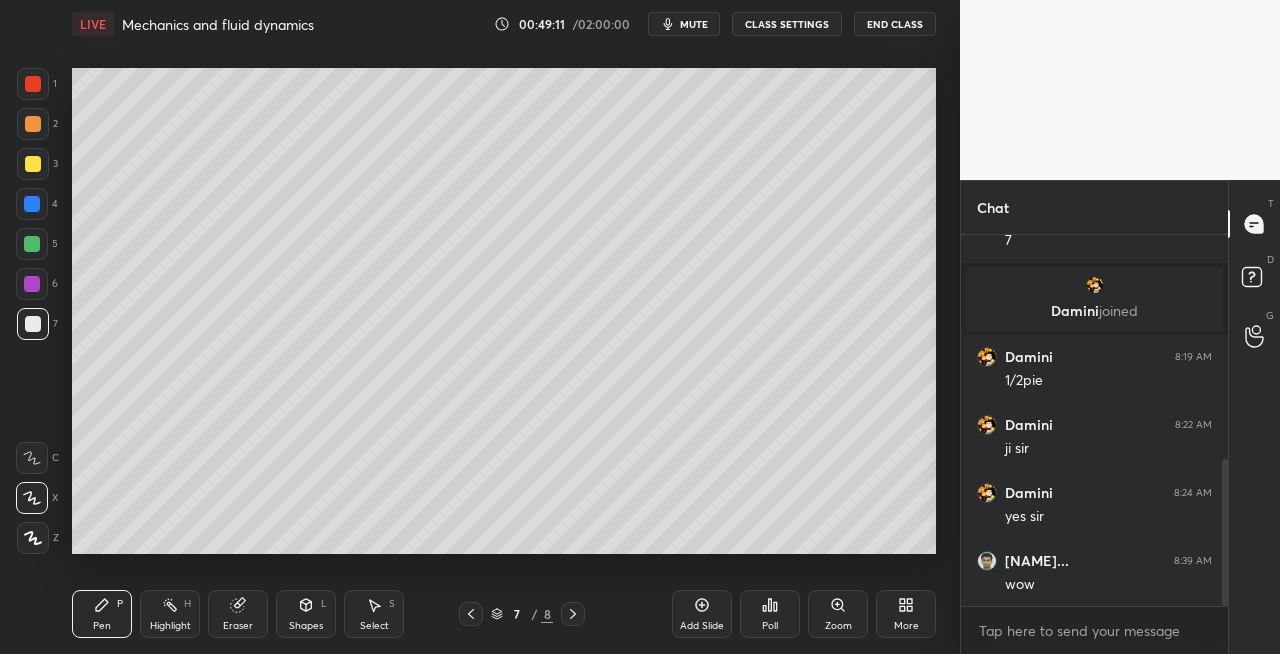 click 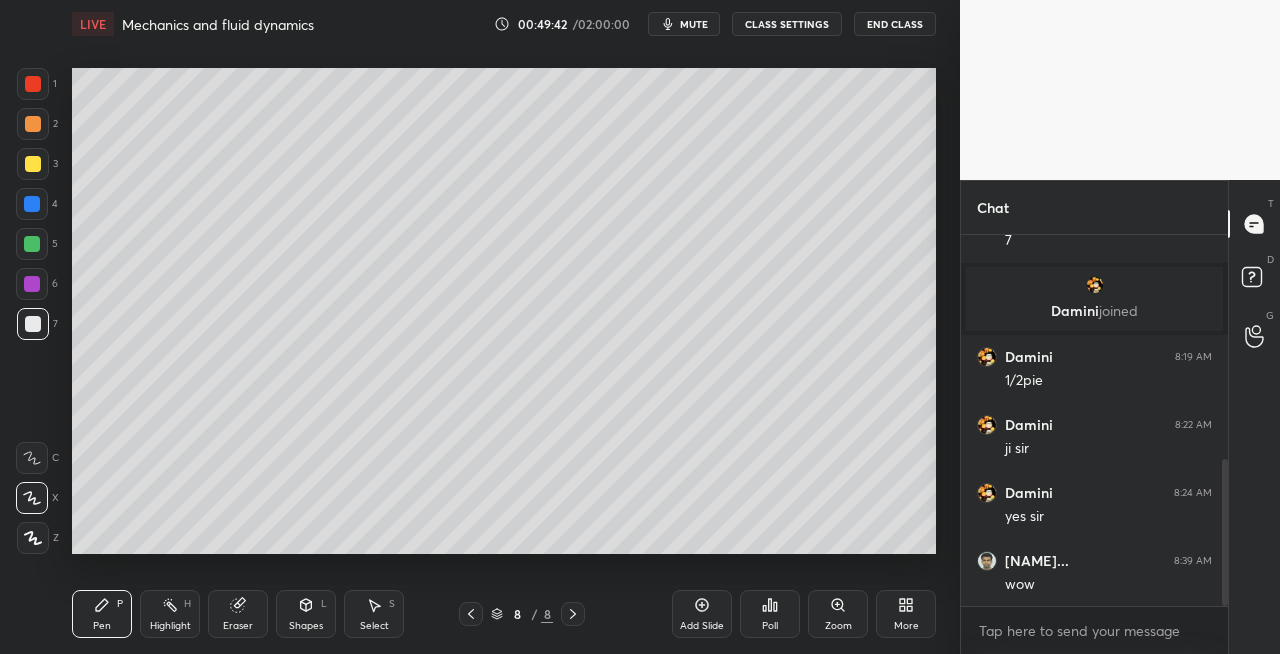 click on "Eraser" at bounding box center (238, 614) 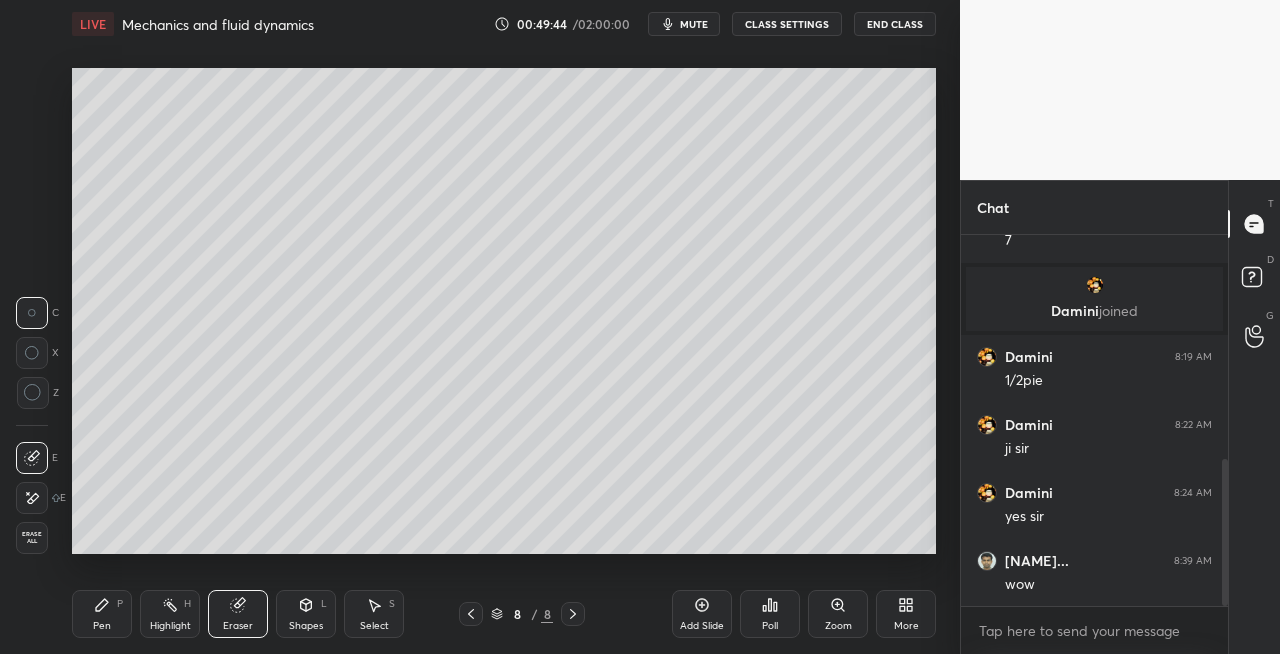 click on "Pen P" at bounding box center [102, 614] 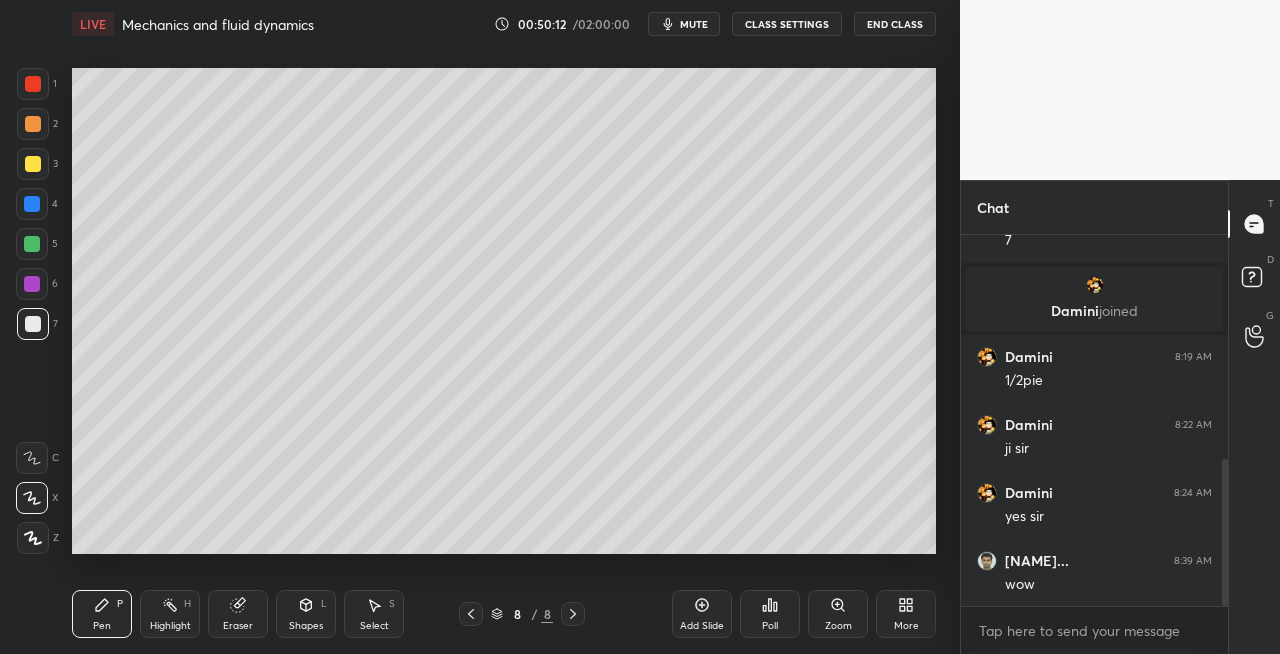 click on "Eraser" at bounding box center (238, 614) 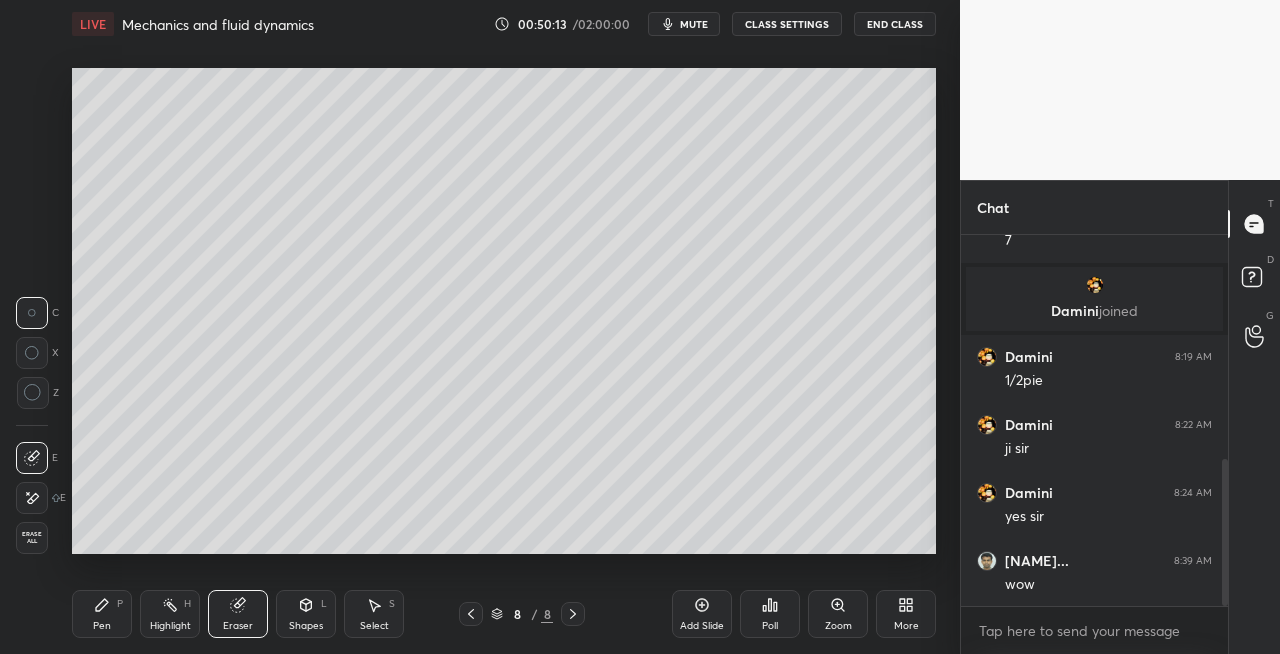 click on "Pen P" at bounding box center (102, 614) 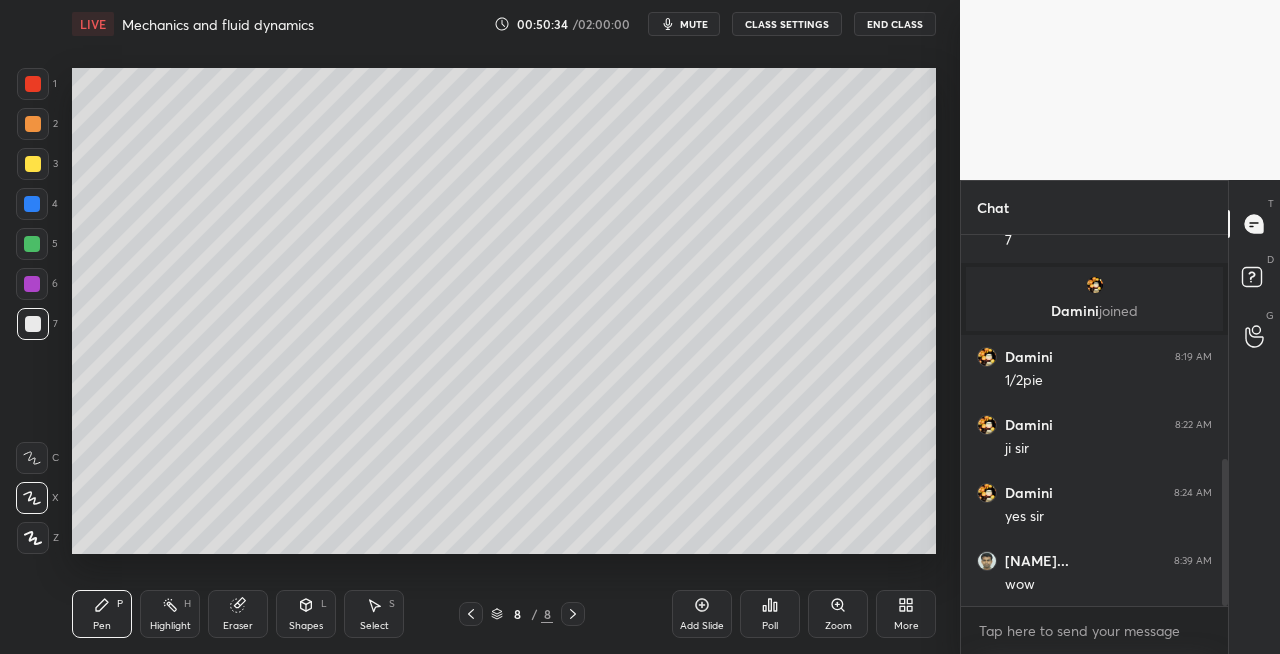 click 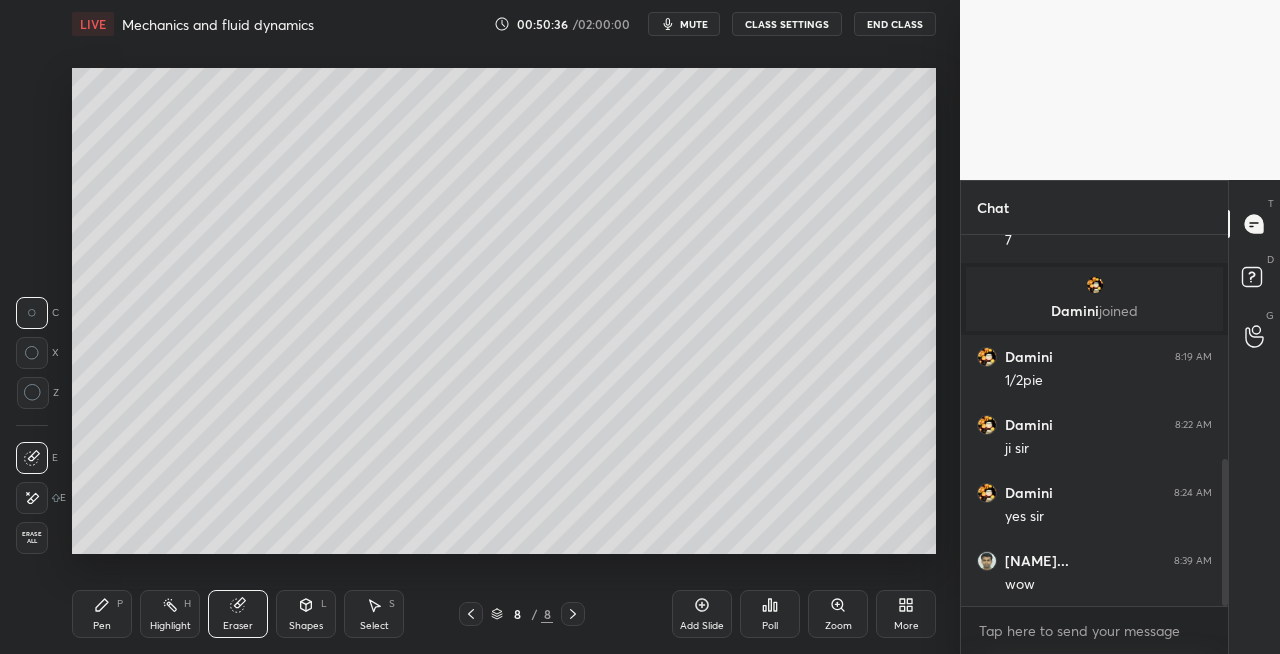 click on "Pen P" at bounding box center (102, 614) 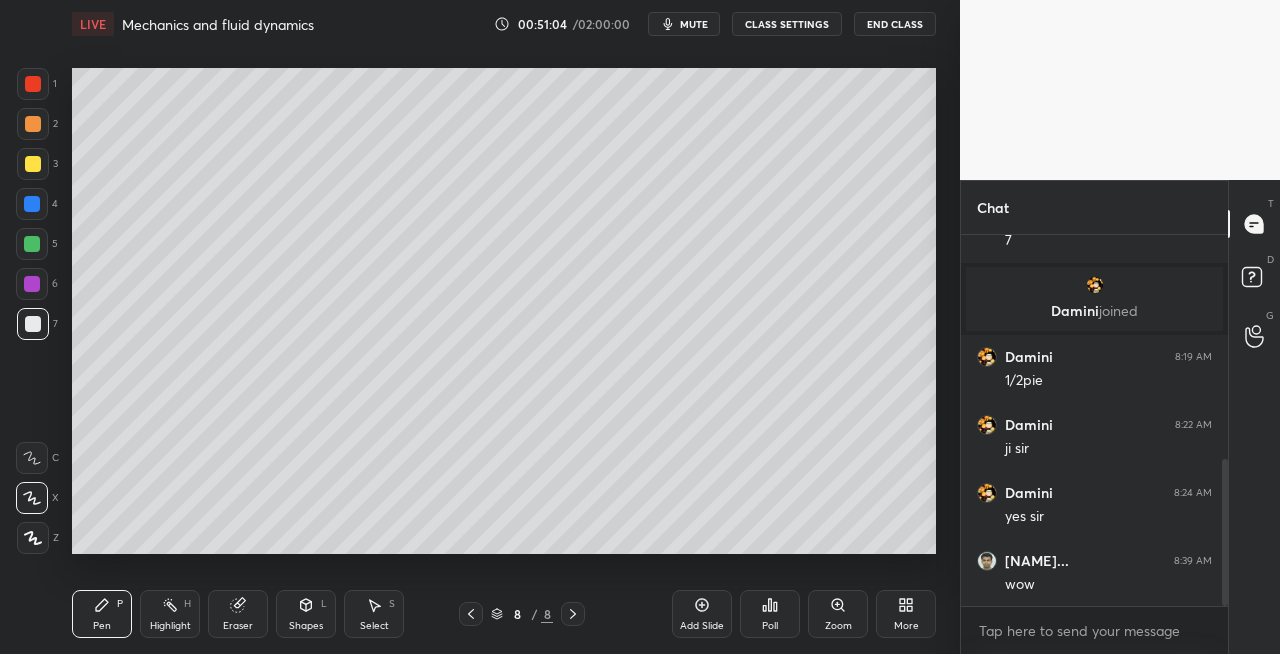 click on "Eraser" at bounding box center (238, 626) 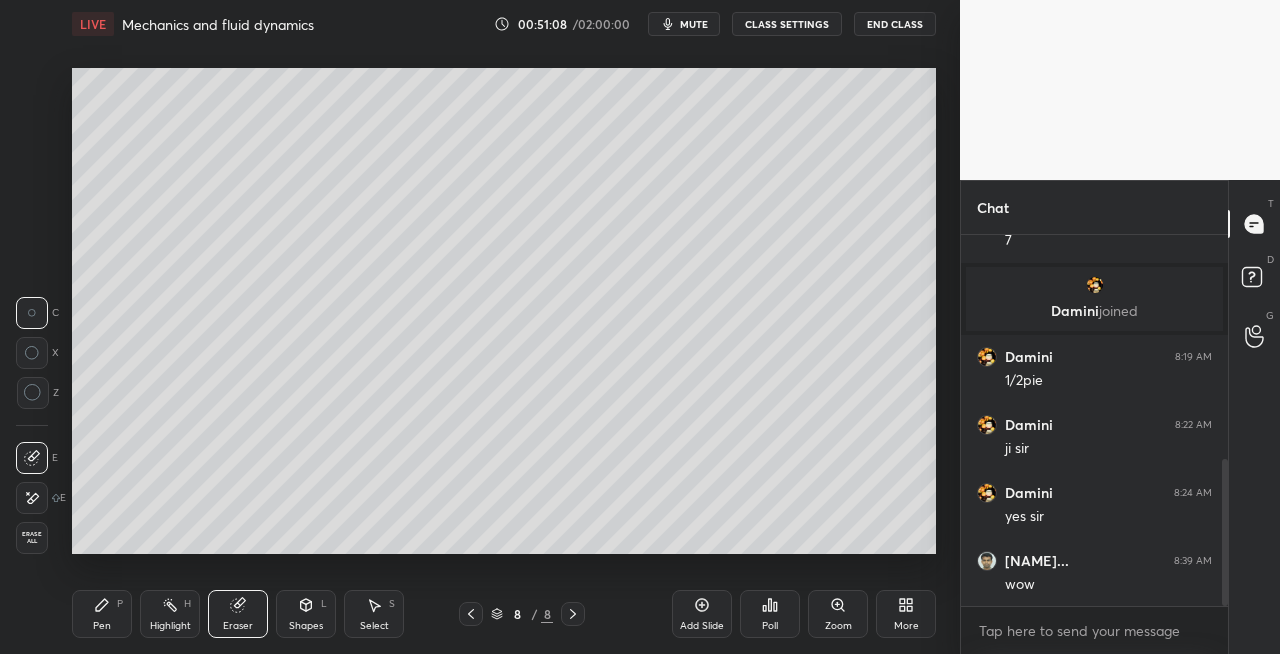 click on "Pen P Highlight H Eraser Shapes L Select S" at bounding box center (222, 614) 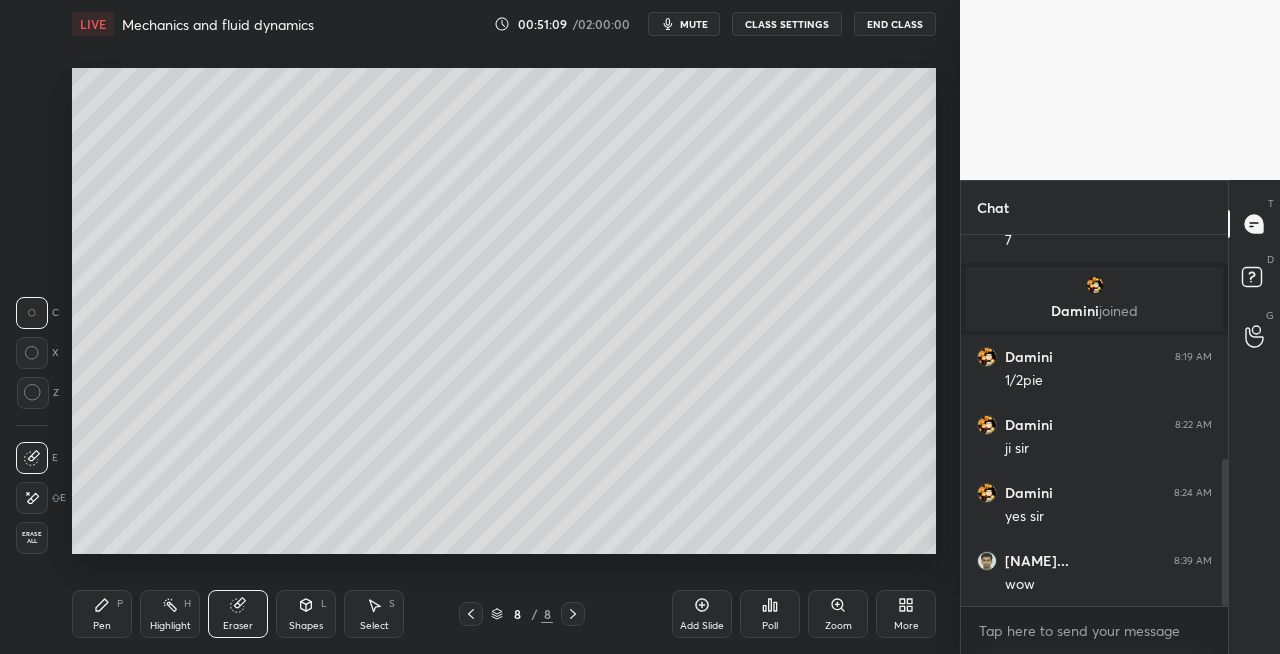 click on "Pen P" at bounding box center (102, 614) 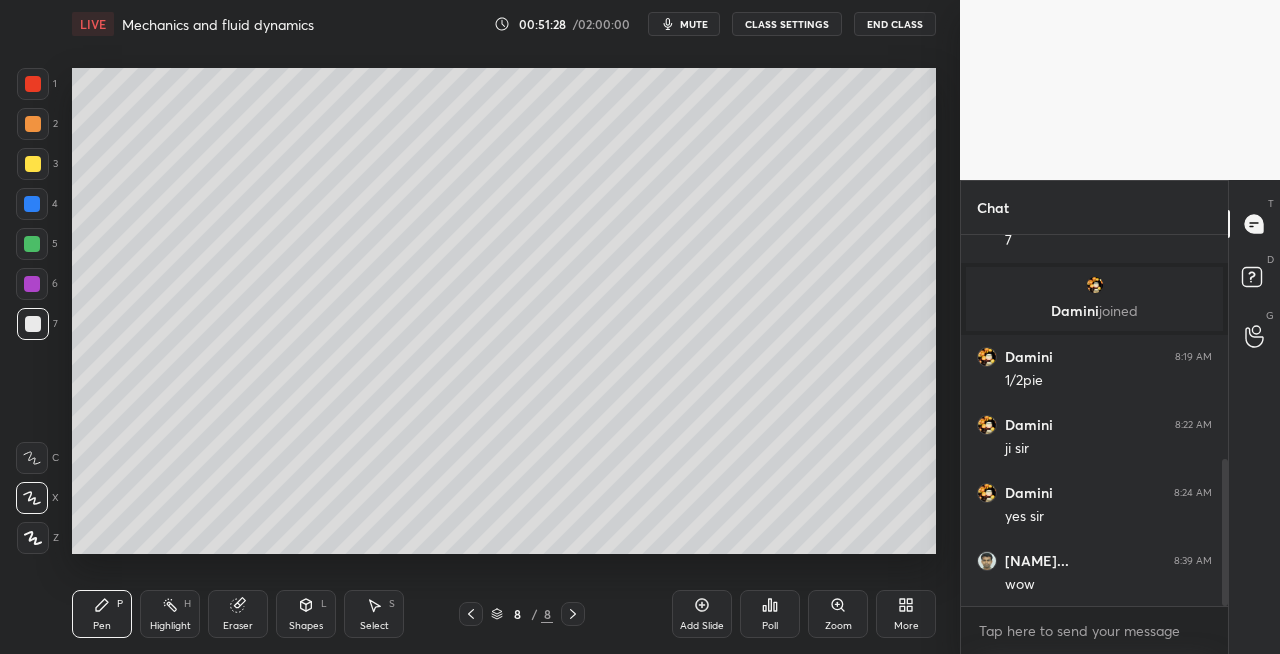 click on "Shapes L" at bounding box center [306, 614] 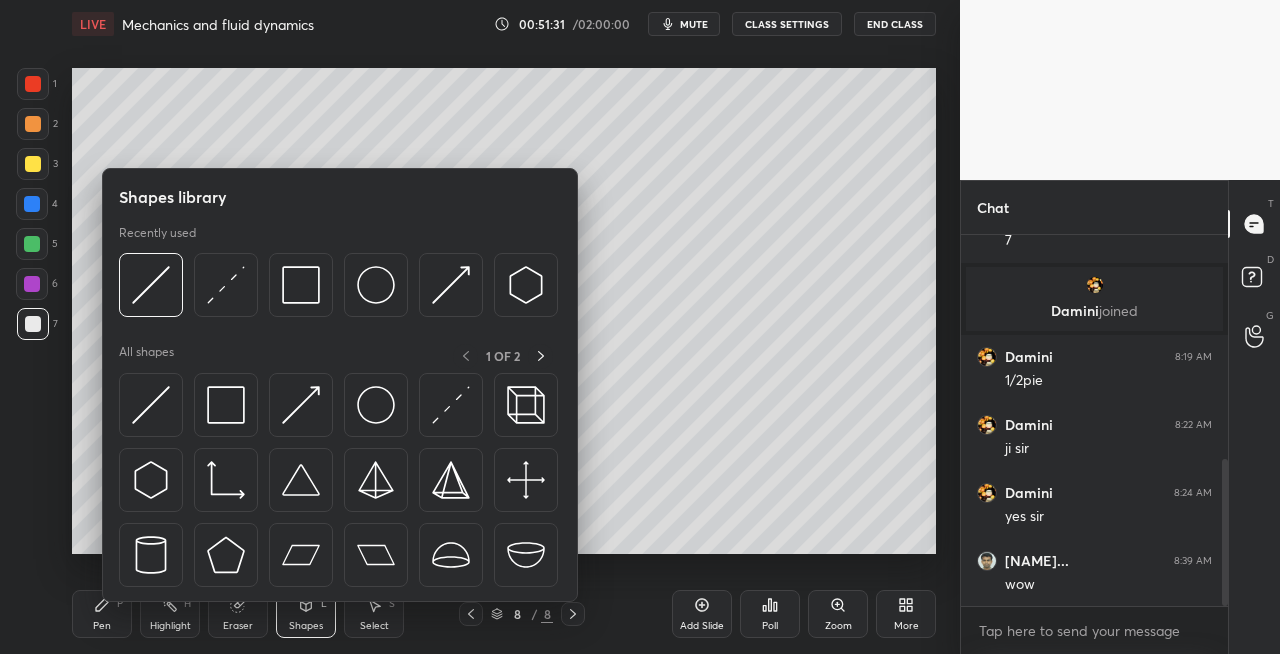 click on "Pen P" at bounding box center [102, 614] 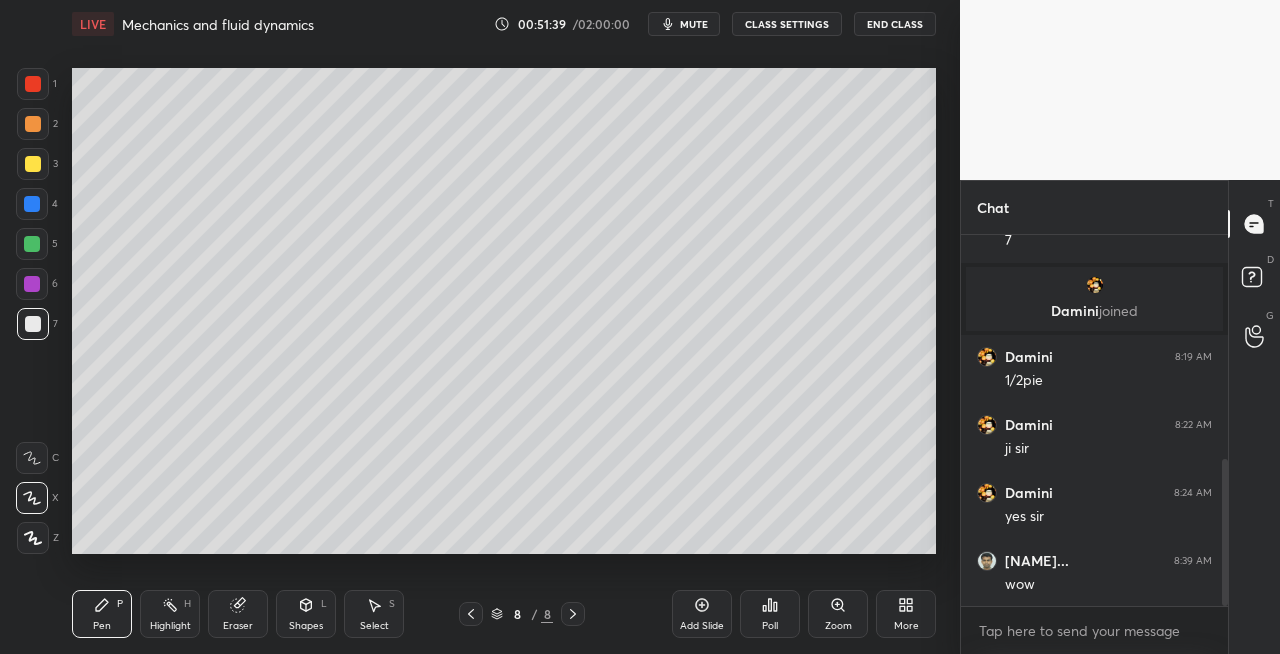 click on "Shapes L" at bounding box center [306, 614] 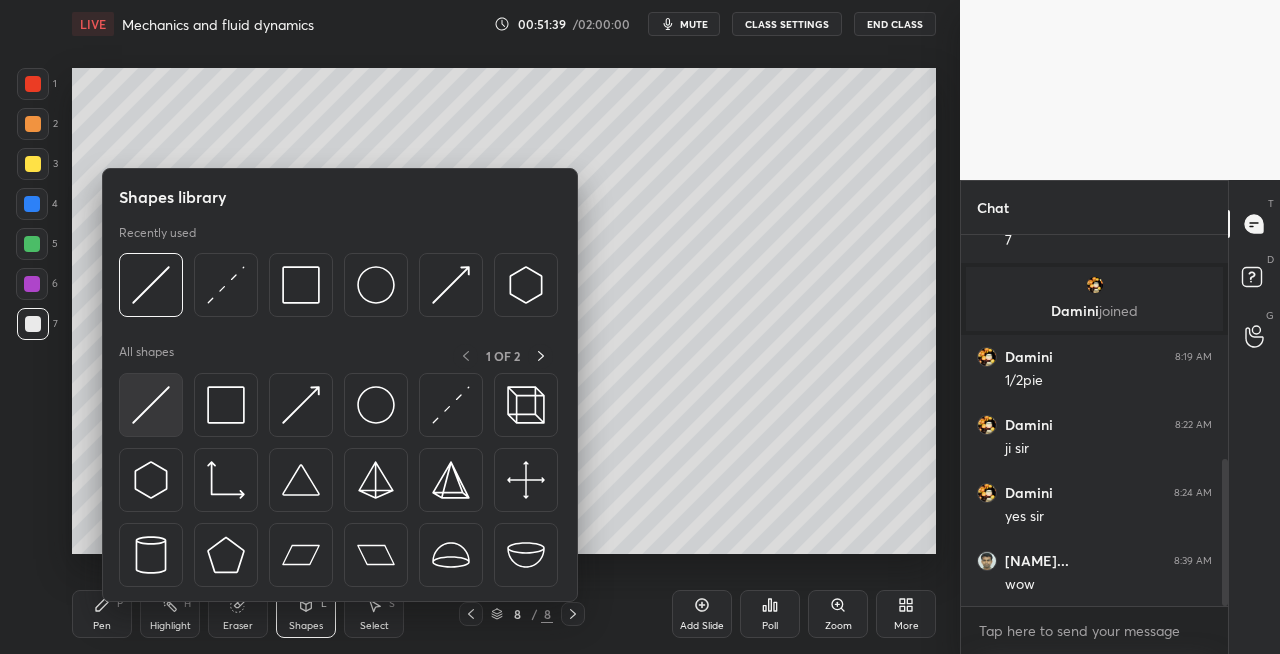 click at bounding box center [151, 405] 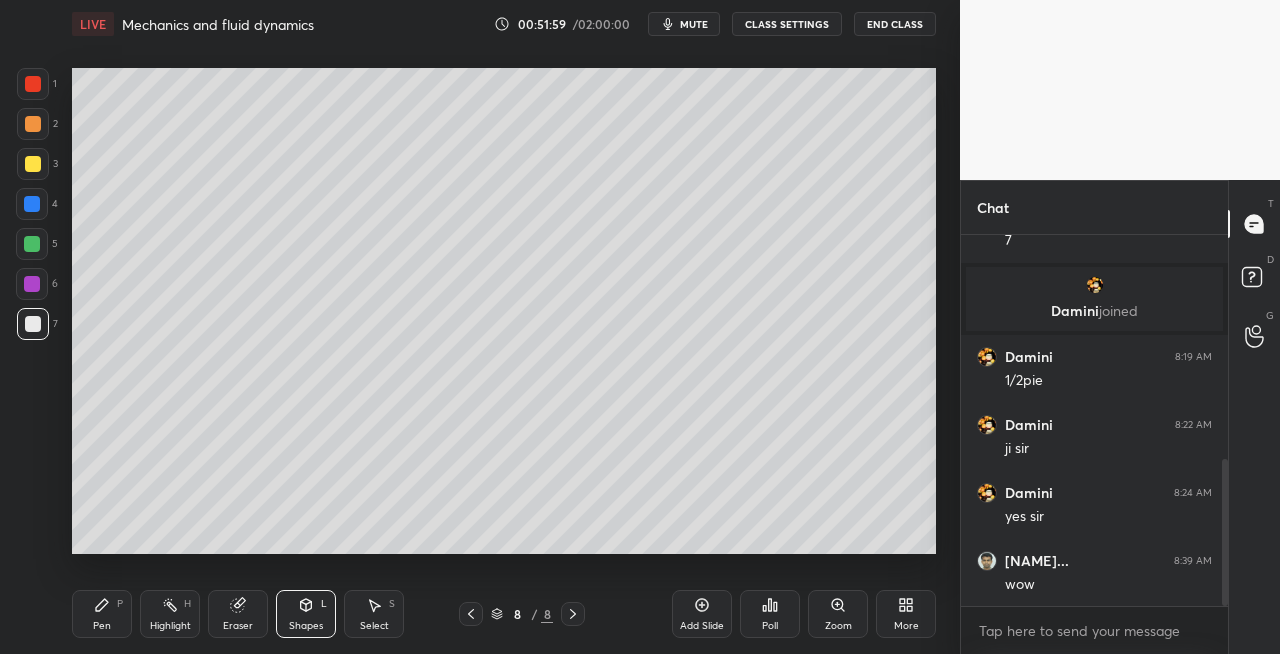 click on "Pen P" at bounding box center [102, 614] 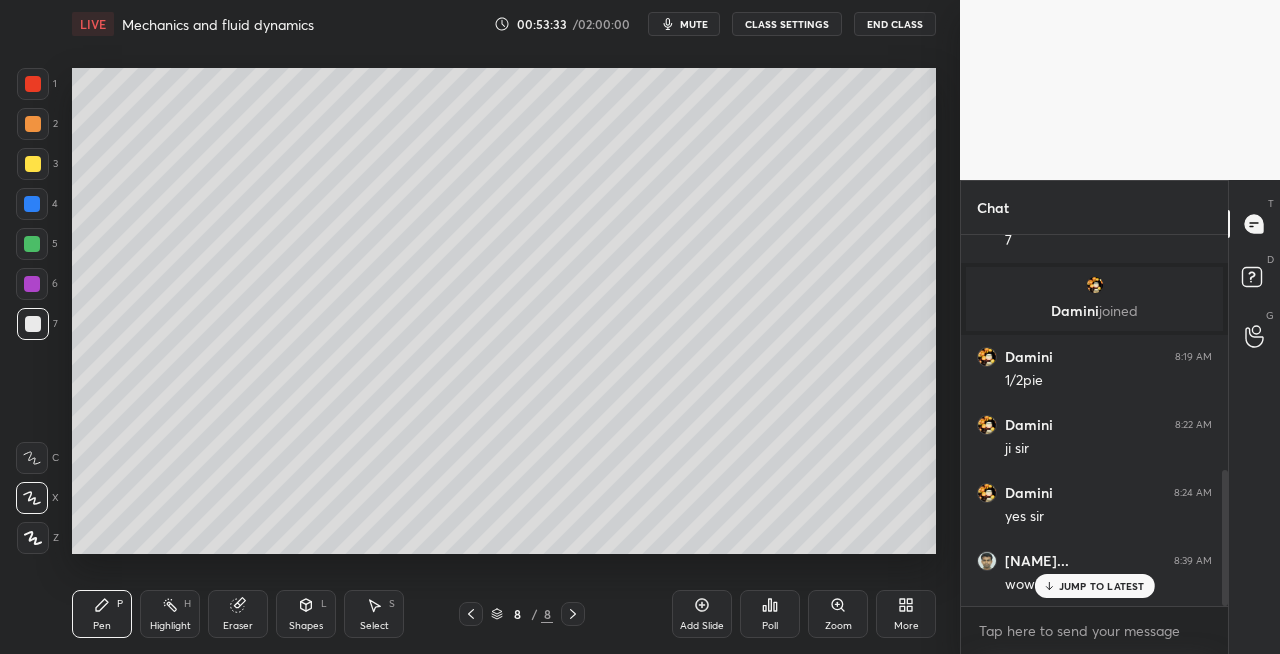 scroll, scrollTop: 640, scrollLeft: 0, axis: vertical 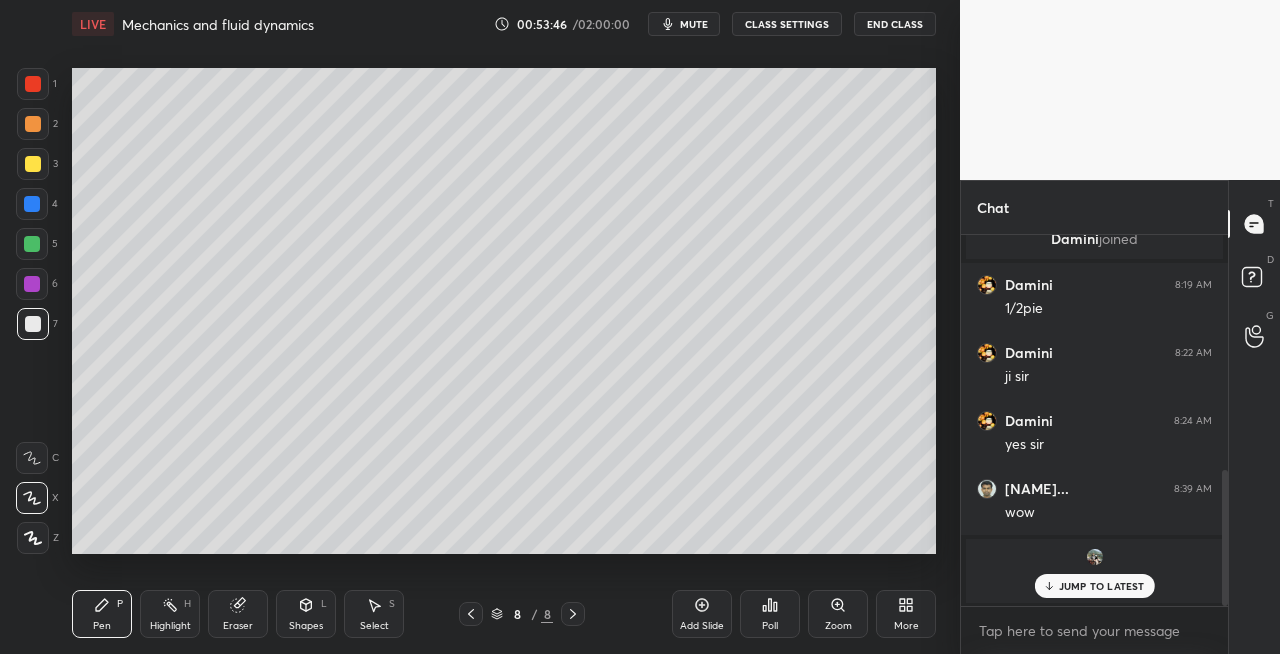 click on "Shapes L" at bounding box center (306, 614) 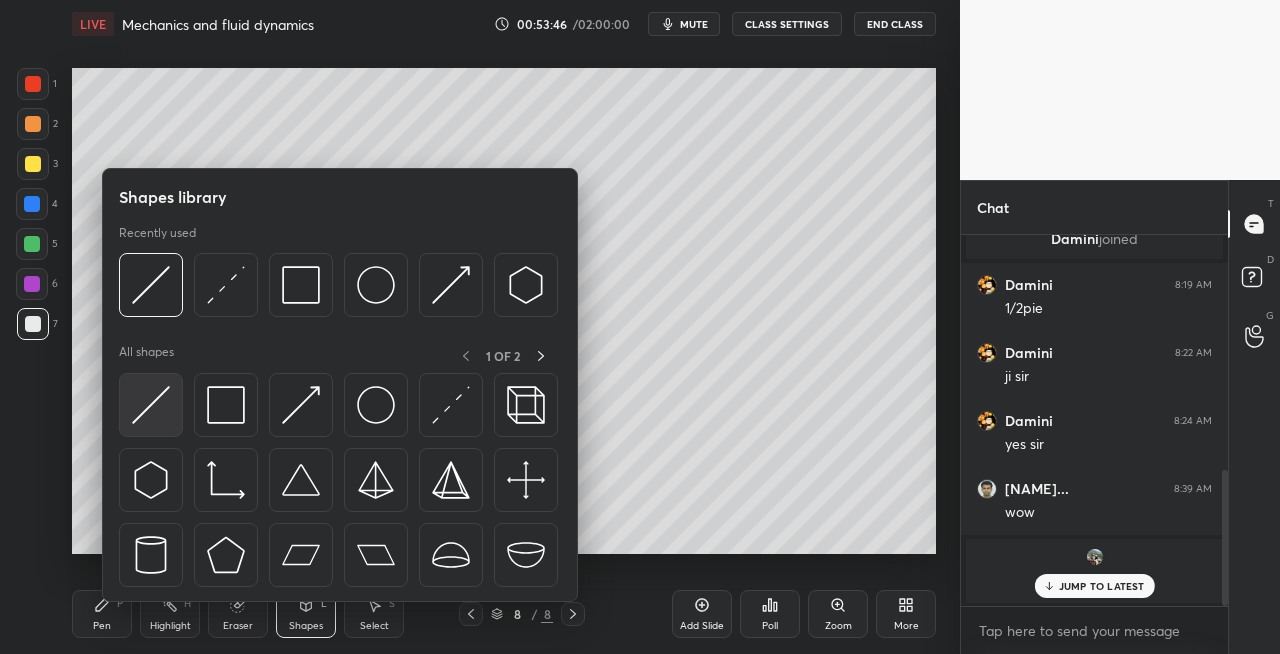 click at bounding box center (151, 405) 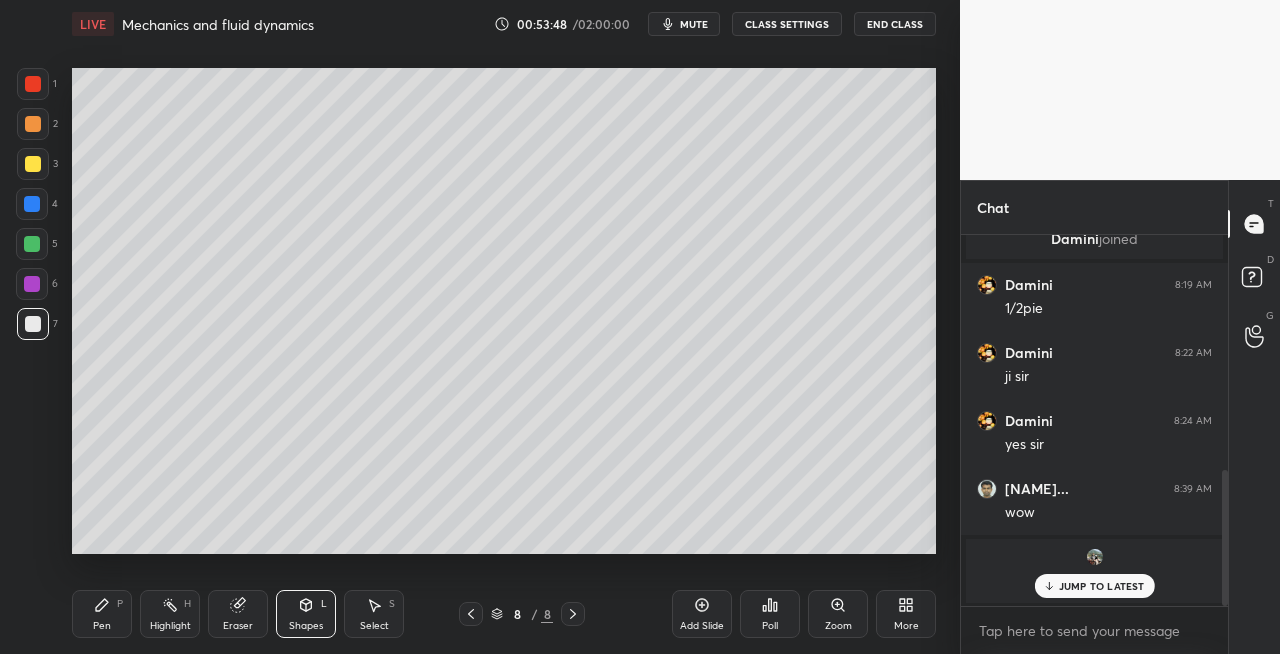 click on "Pen P" at bounding box center (102, 614) 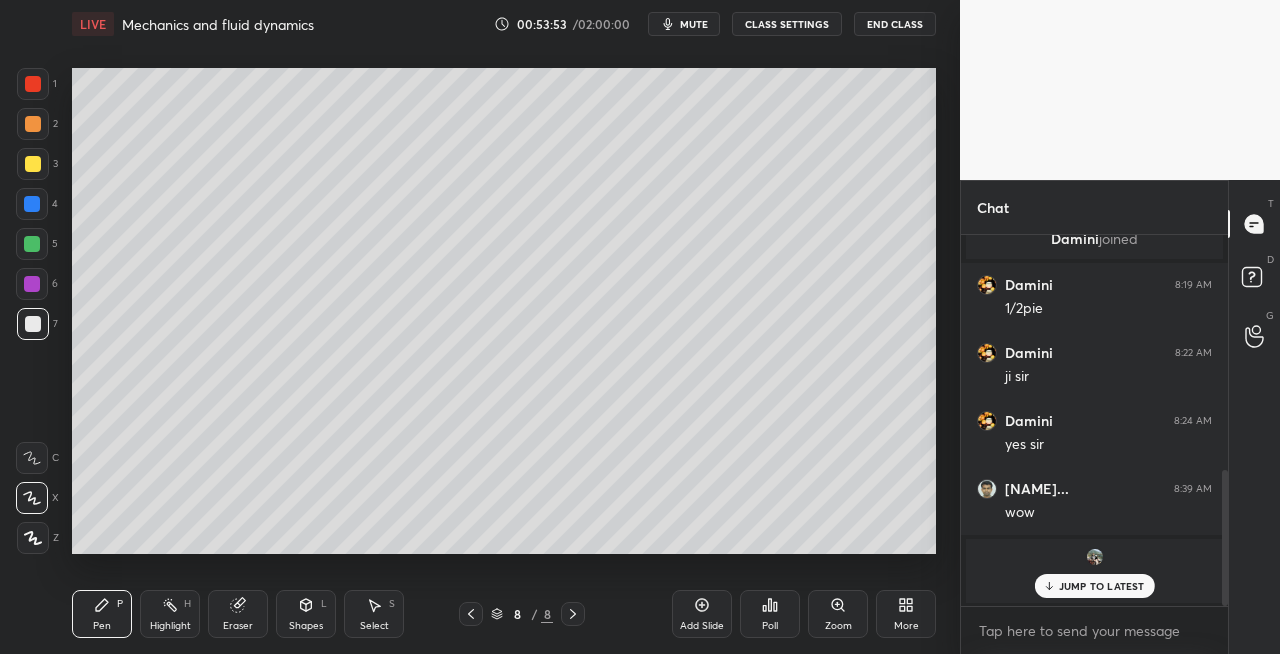 click 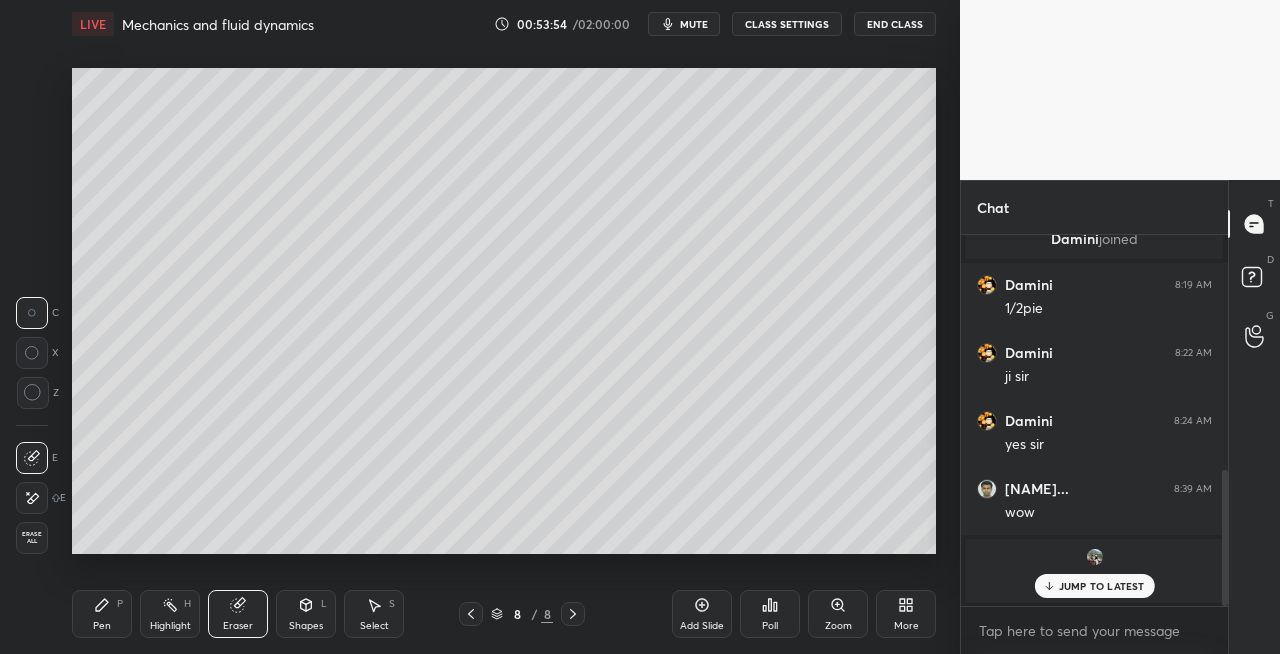 click on "Shapes L" at bounding box center [306, 614] 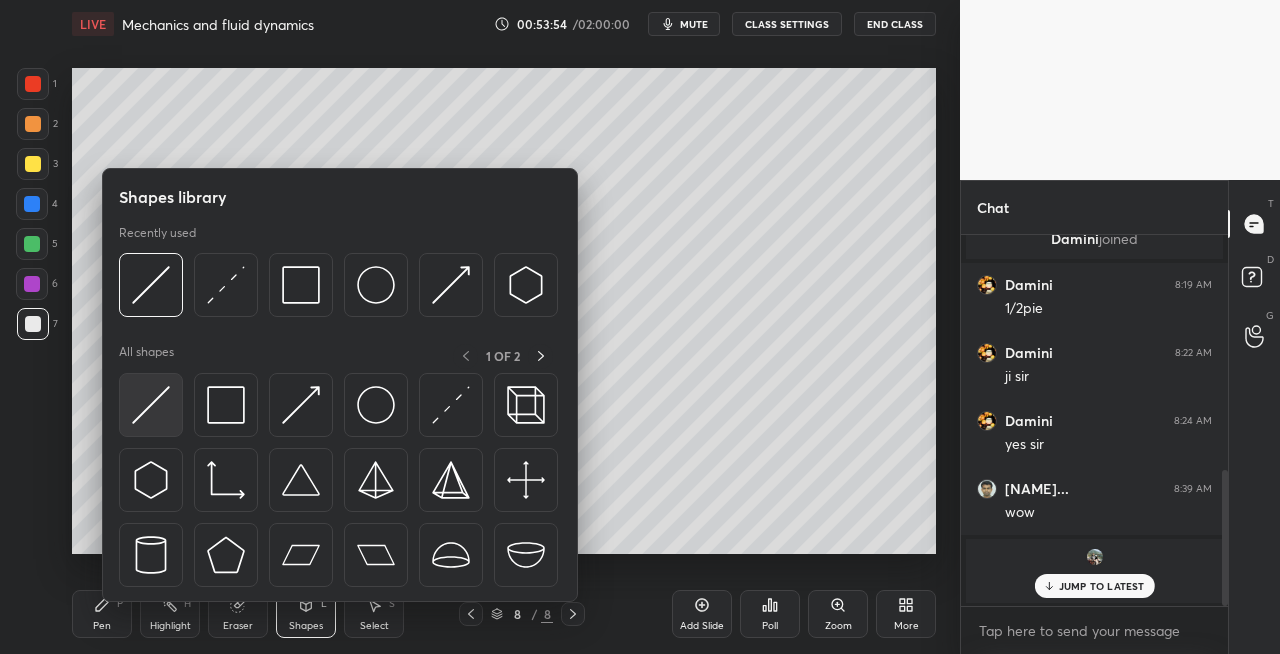 click at bounding box center (151, 405) 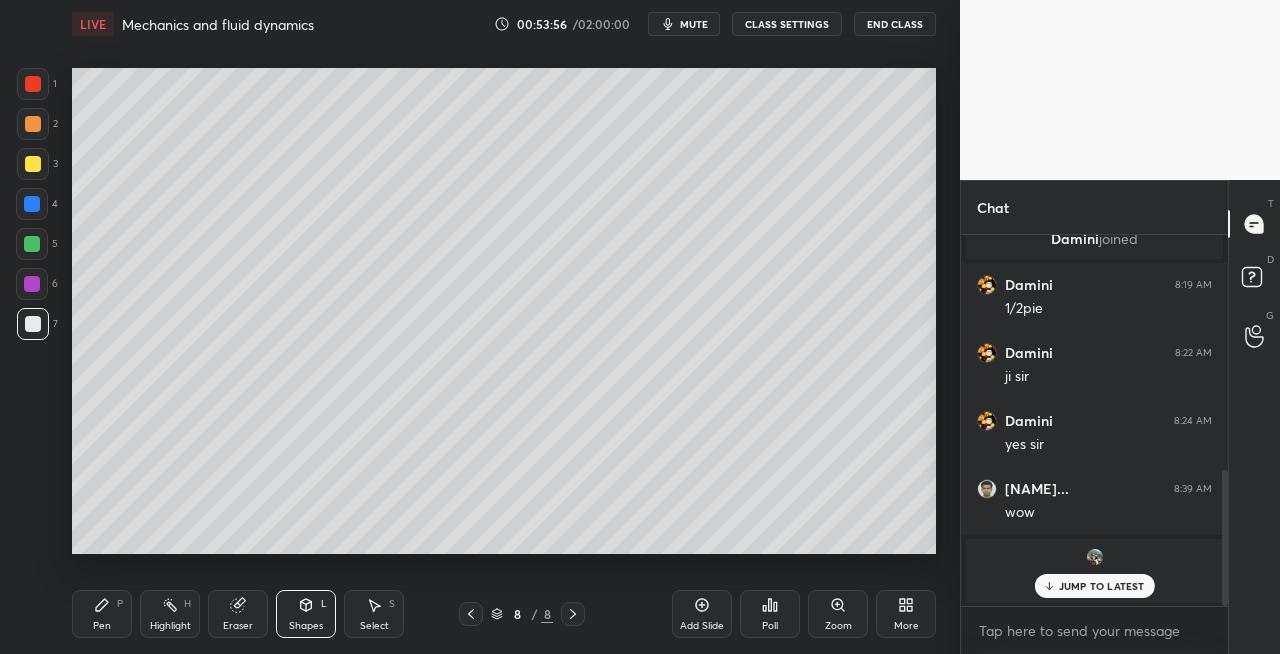 click 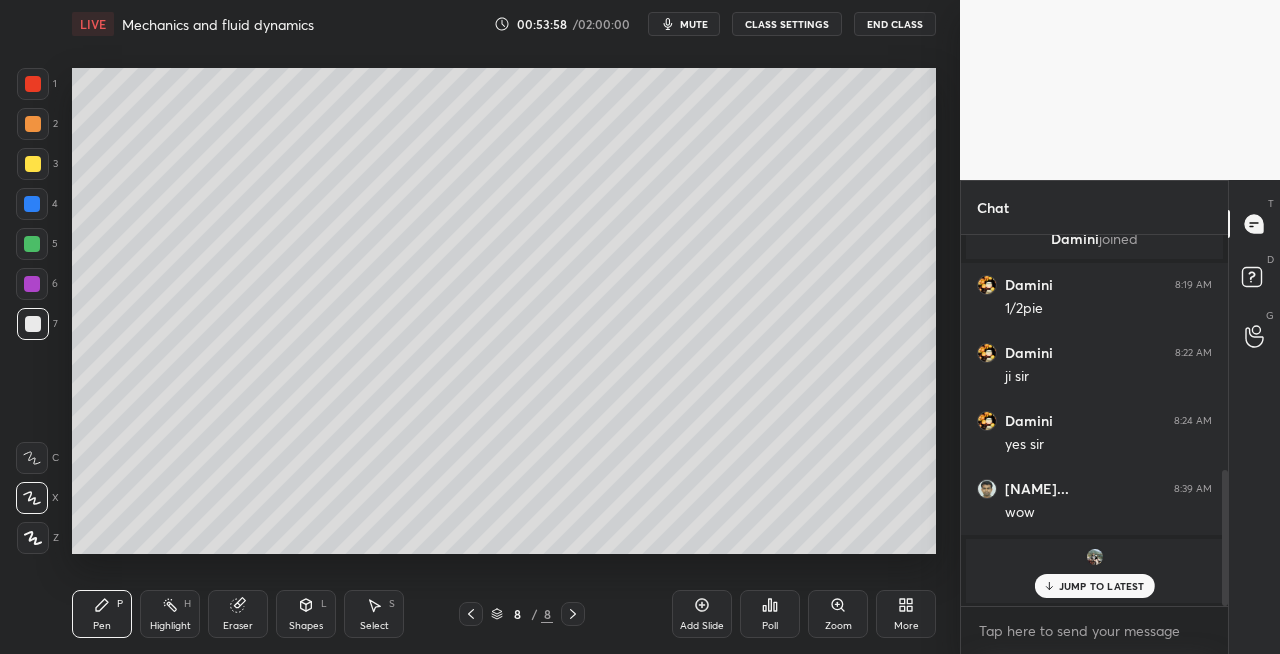 click on "Eraser" at bounding box center (238, 614) 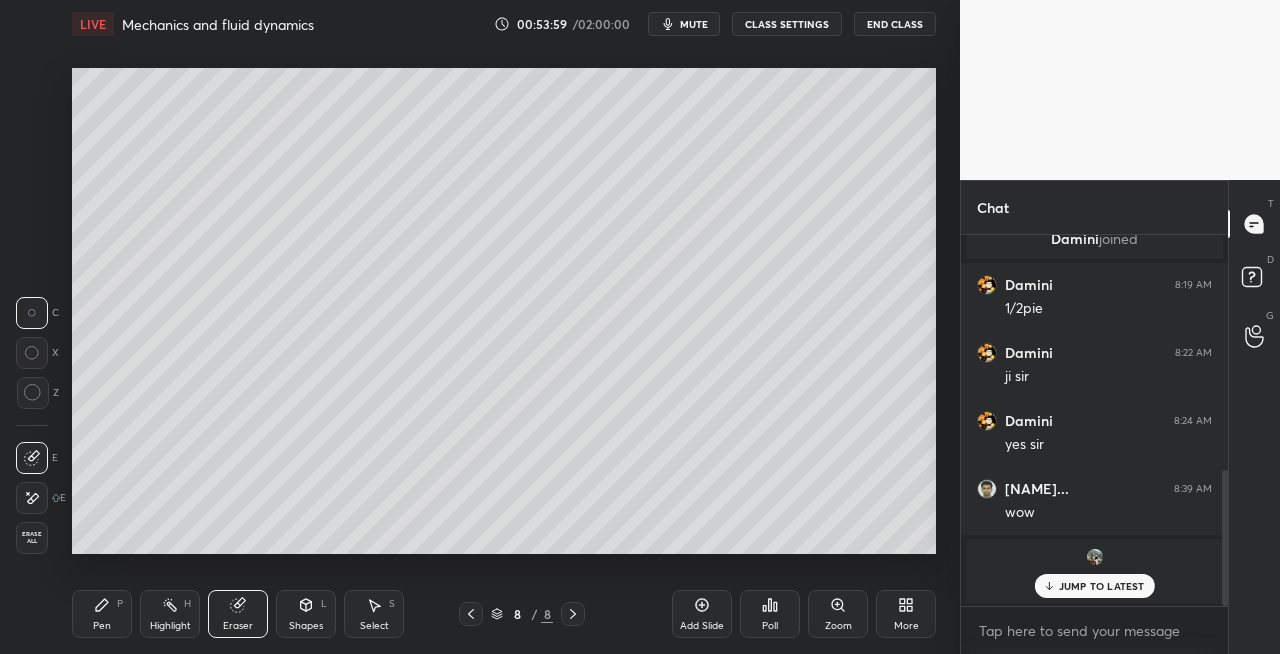 click on "Pen P" at bounding box center [102, 614] 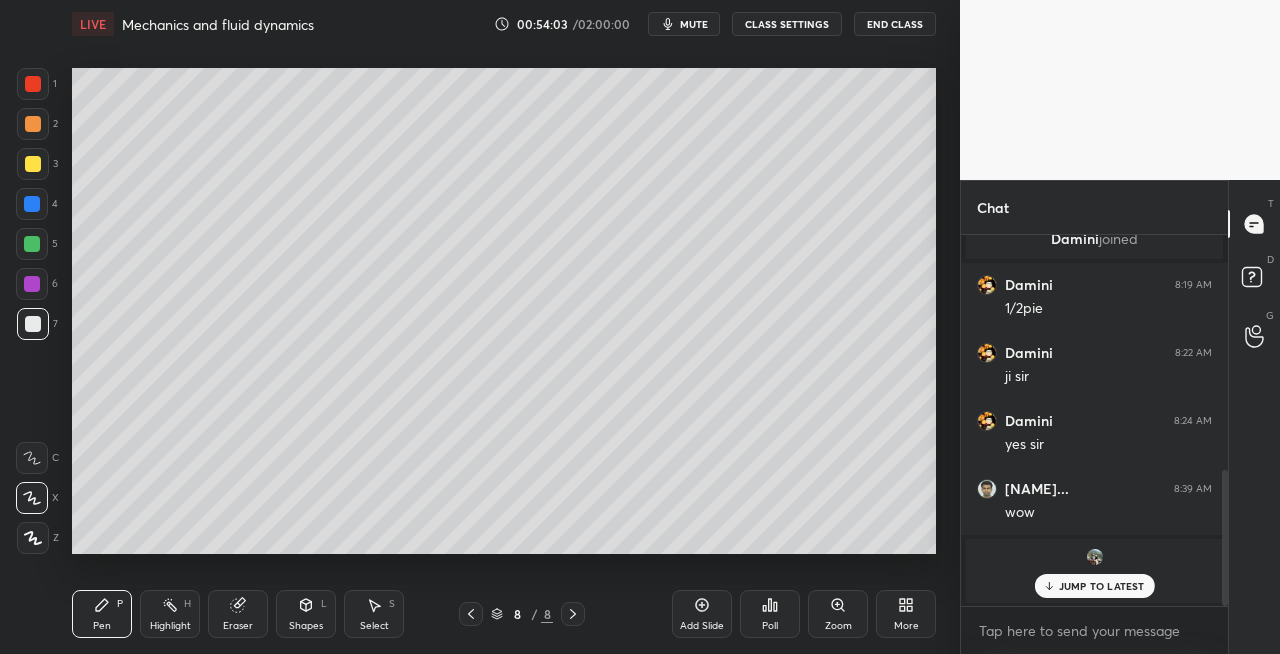 click on "Shapes L" at bounding box center [306, 614] 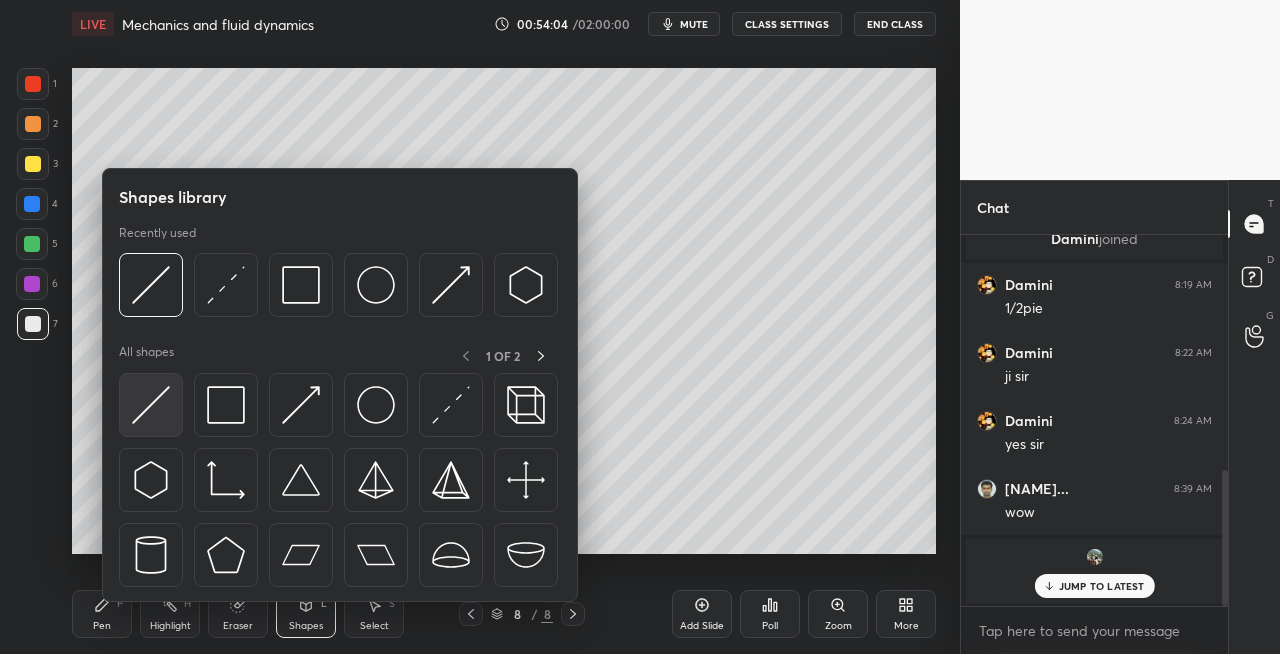 click at bounding box center (151, 405) 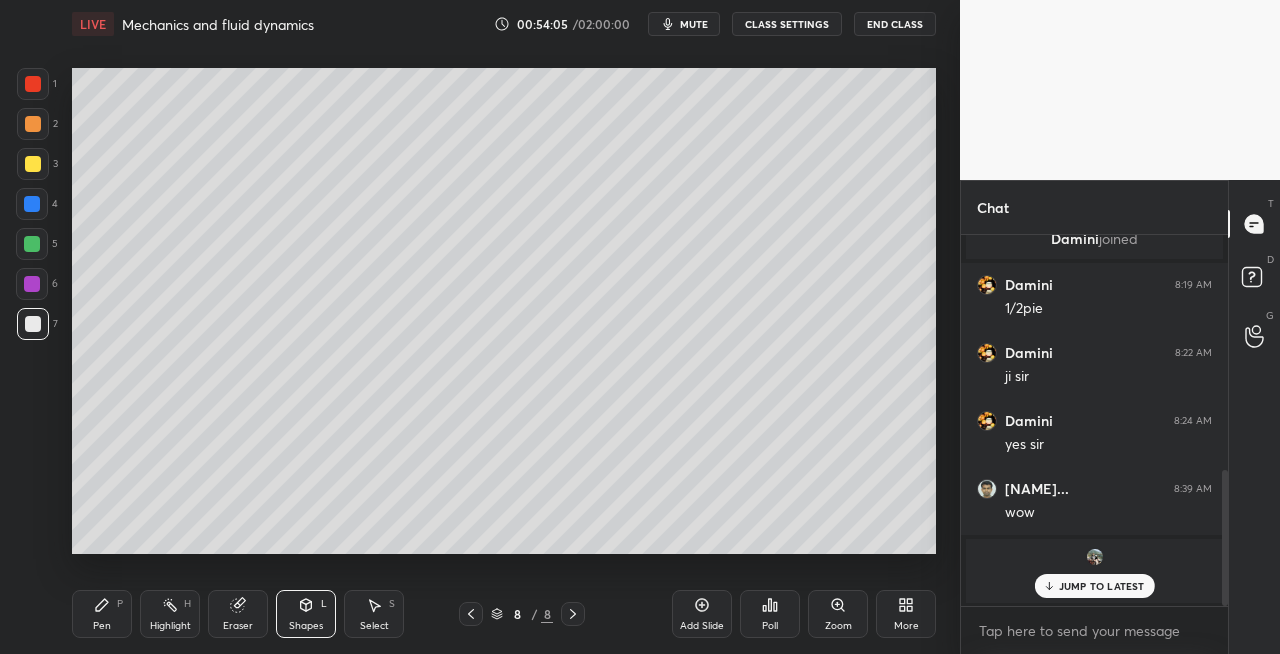 click 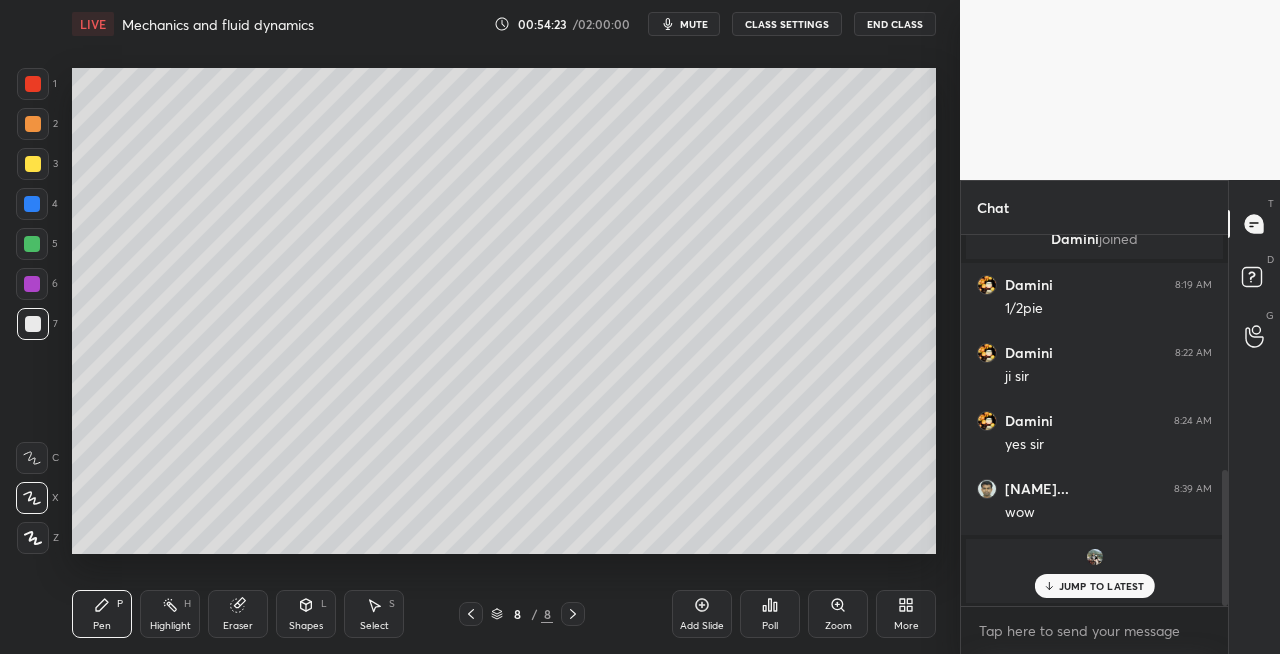click on "Eraser" at bounding box center (238, 626) 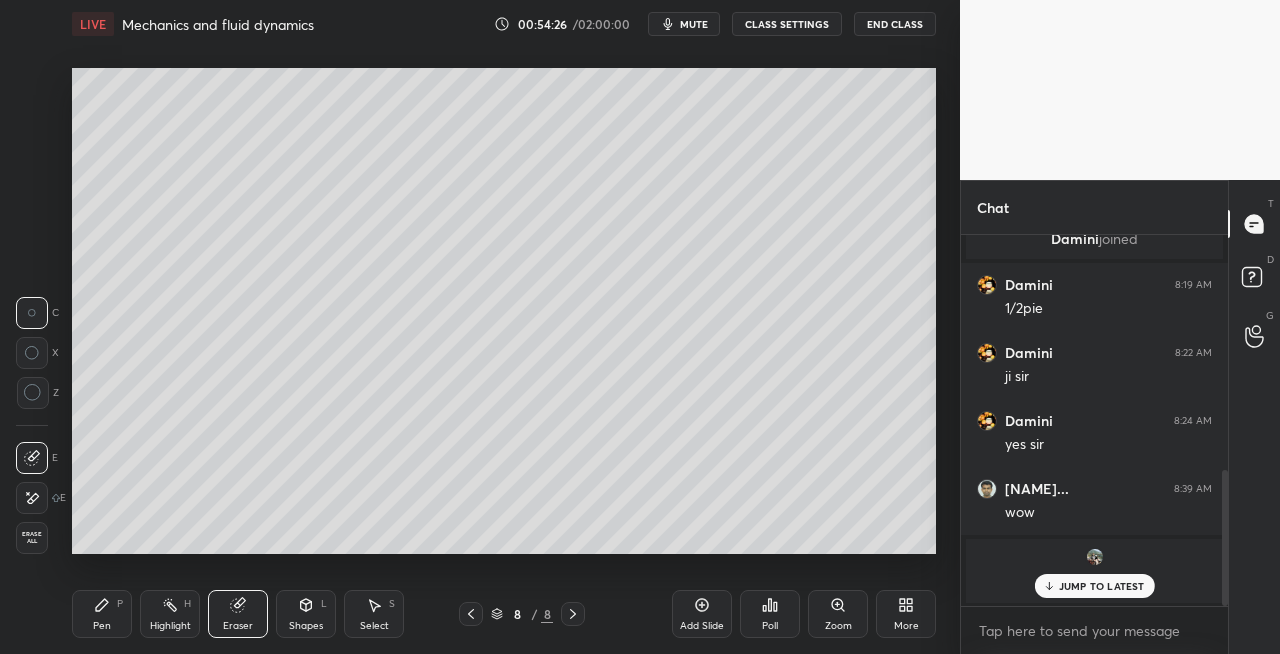 click on "Eraser" at bounding box center [238, 626] 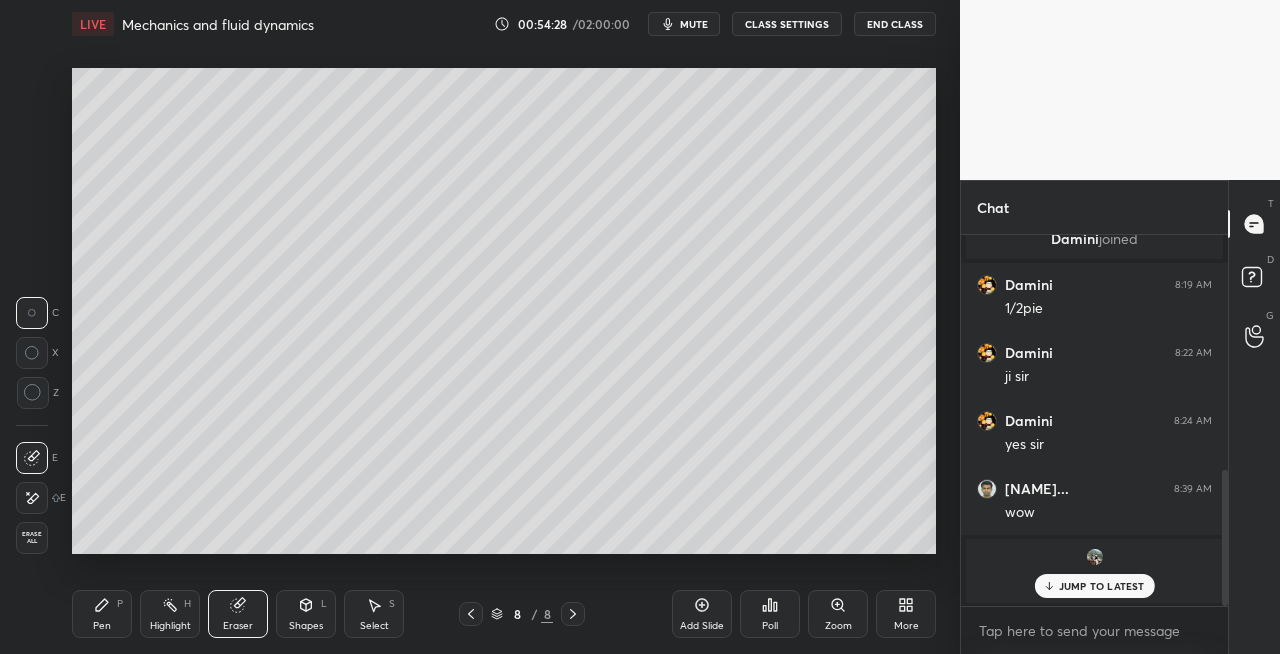 click on "Shapes L" at bounding box center (306, 614) 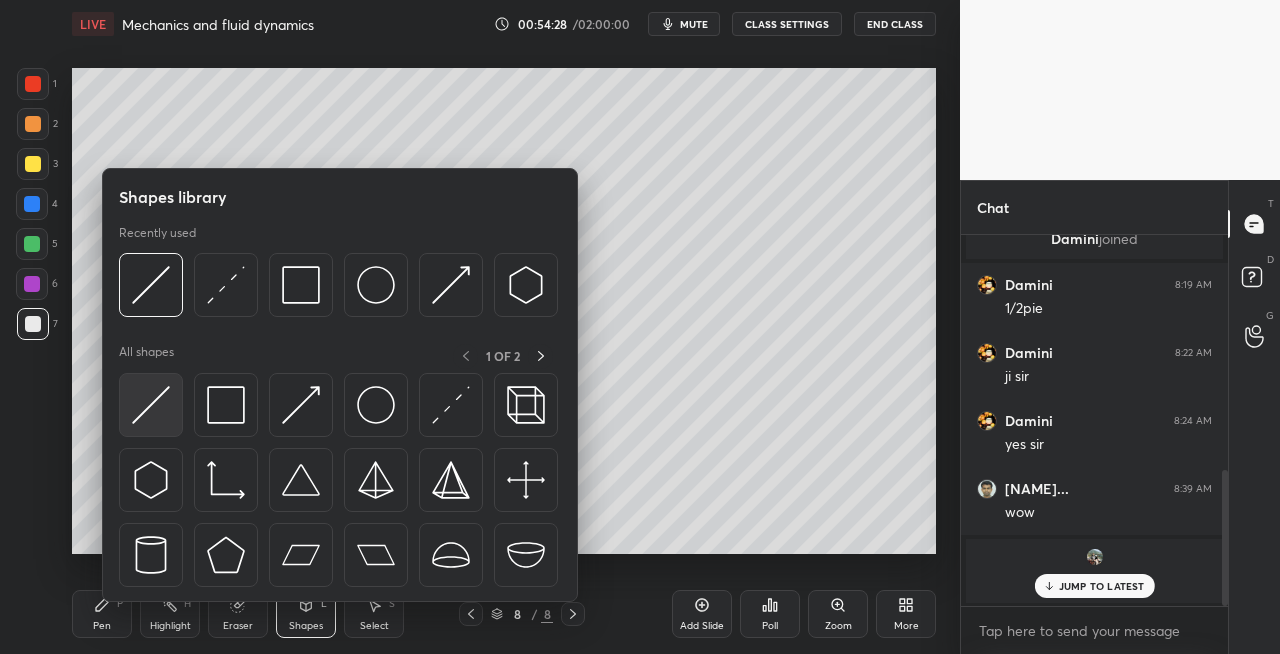 click at bounding box center (151, 405) 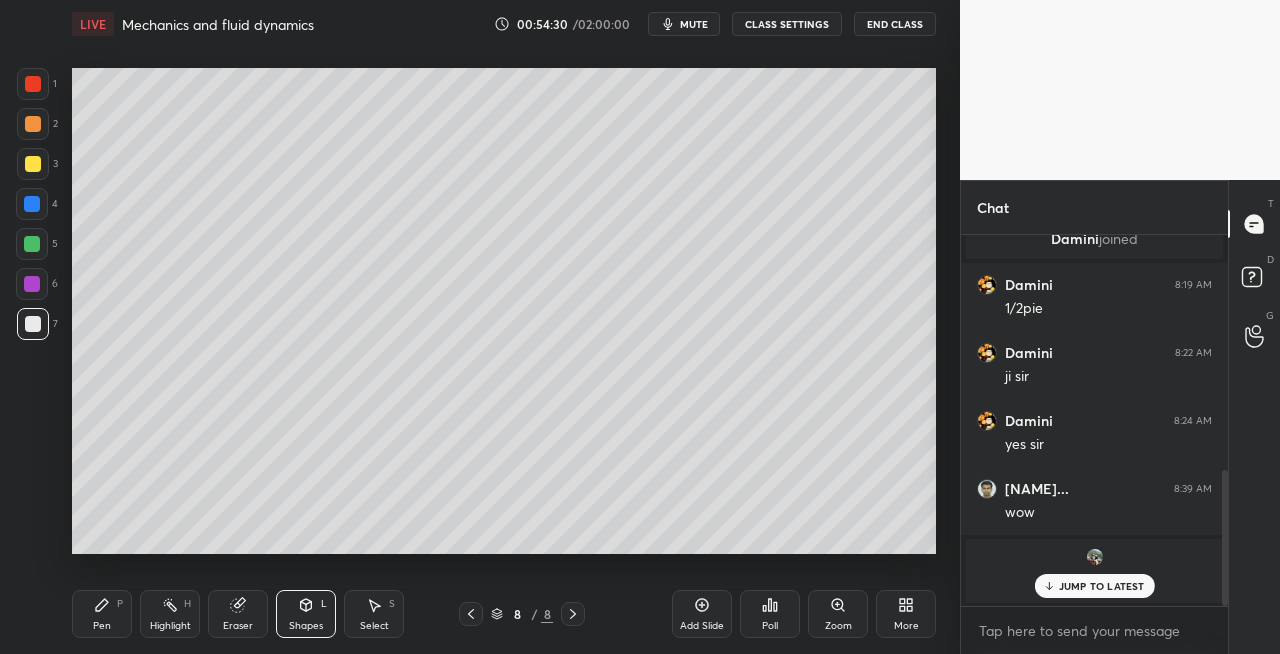 click on "Pen P Highlight H Eraser Shapes L Select S 8 / 8 Add Slide Poll Zoom More" at bounding box center (504, 614) 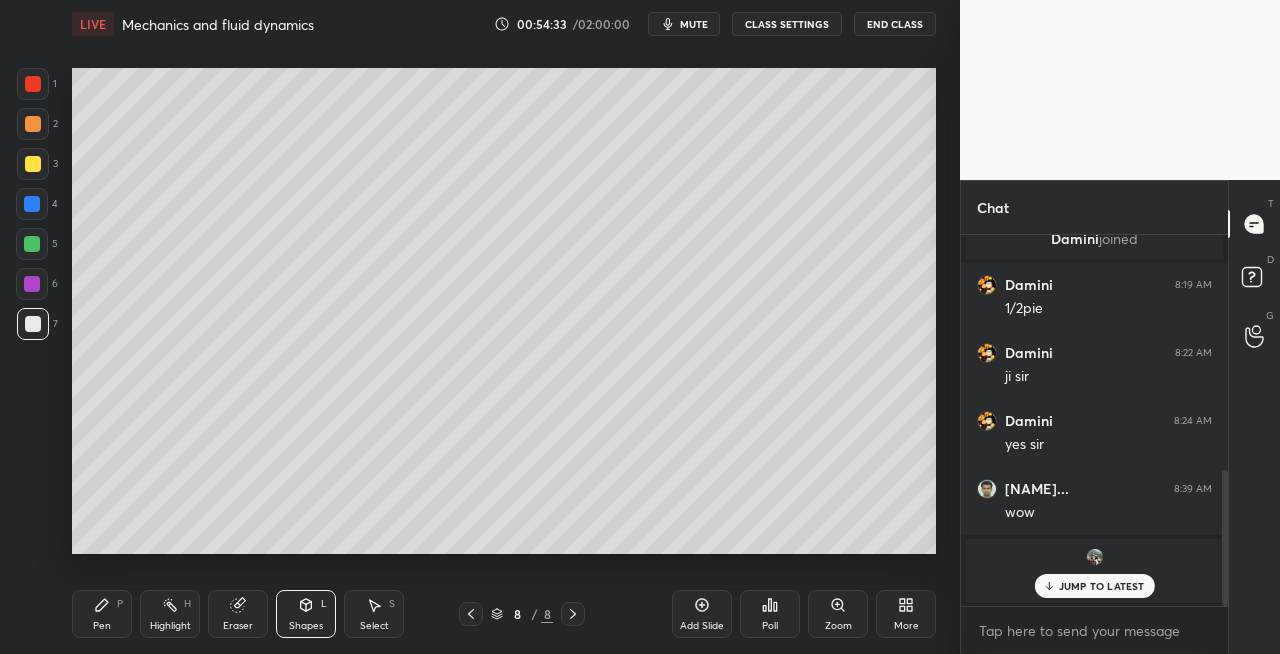 click on "Pen" at bounding box center [102, 626] 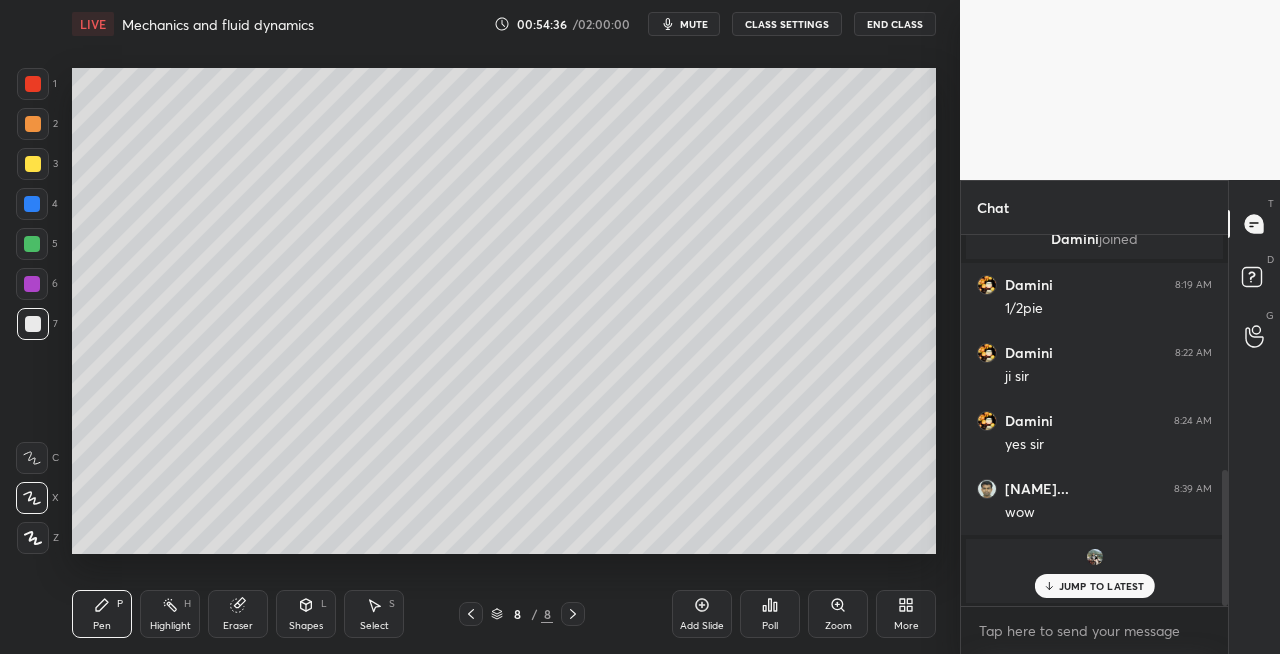 click on "Setting up your live class Poll for   secs No correct answer Start poll" at bounding box center [504, 311] 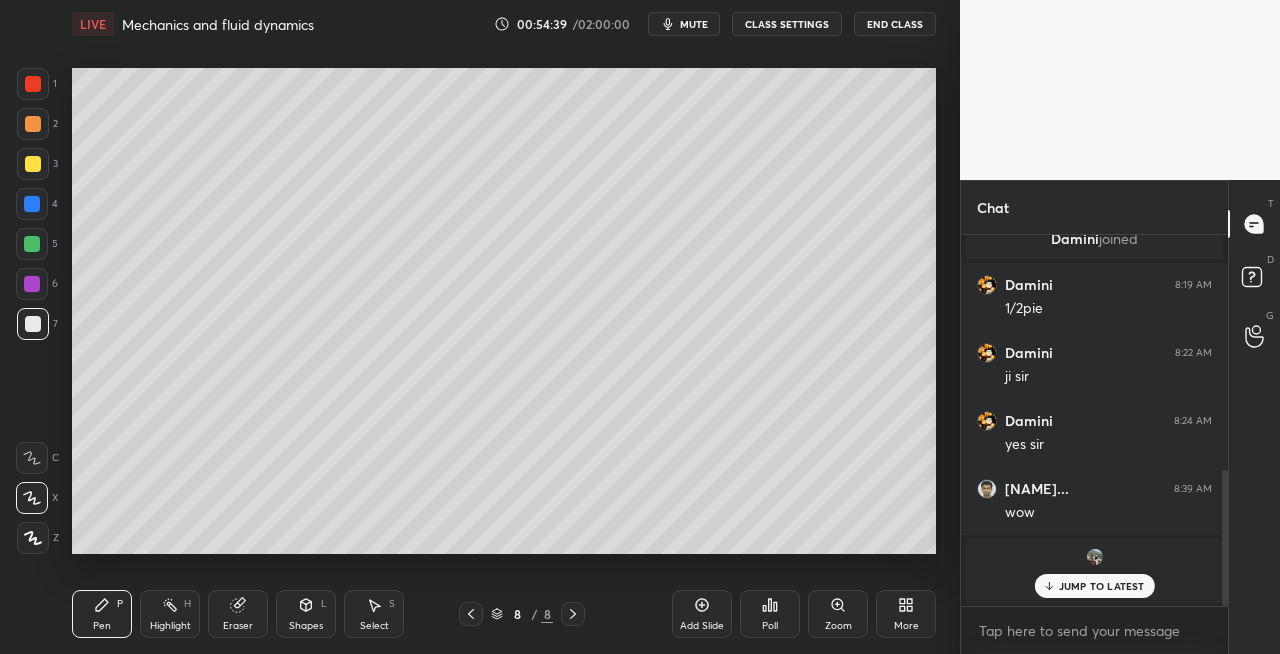 click on "Setting up your live class Poll for   secs No correct answer Start poll" at bounding box center (504, 311) 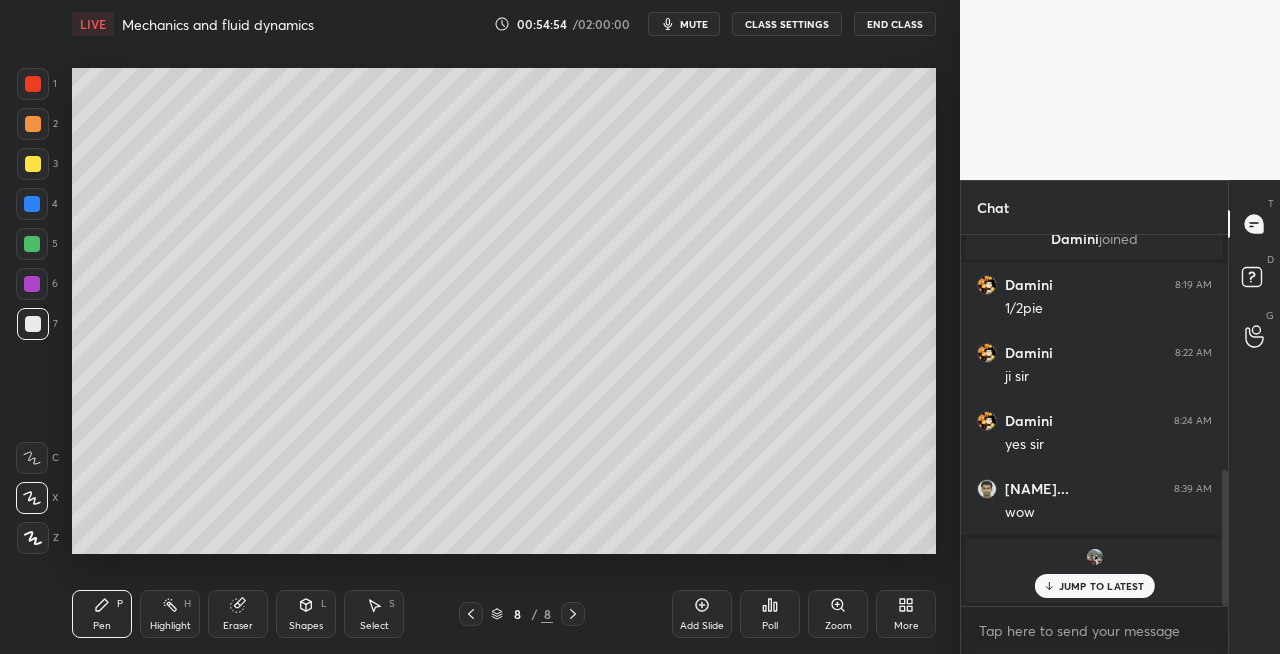 click 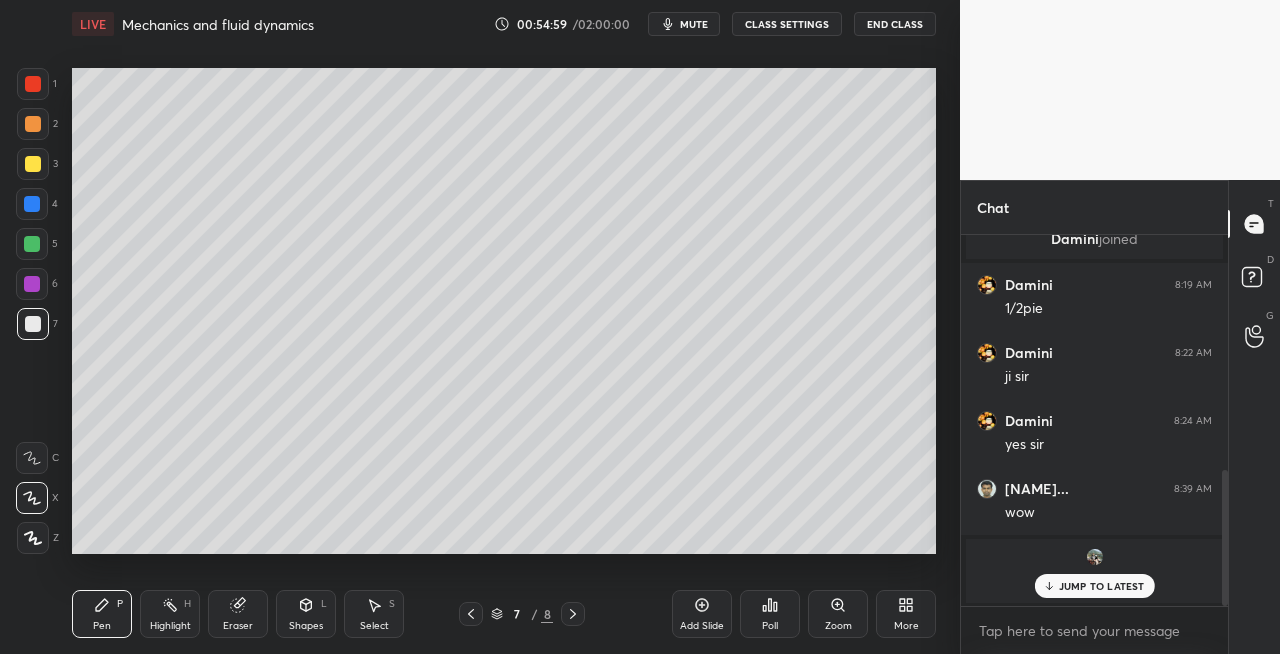 click 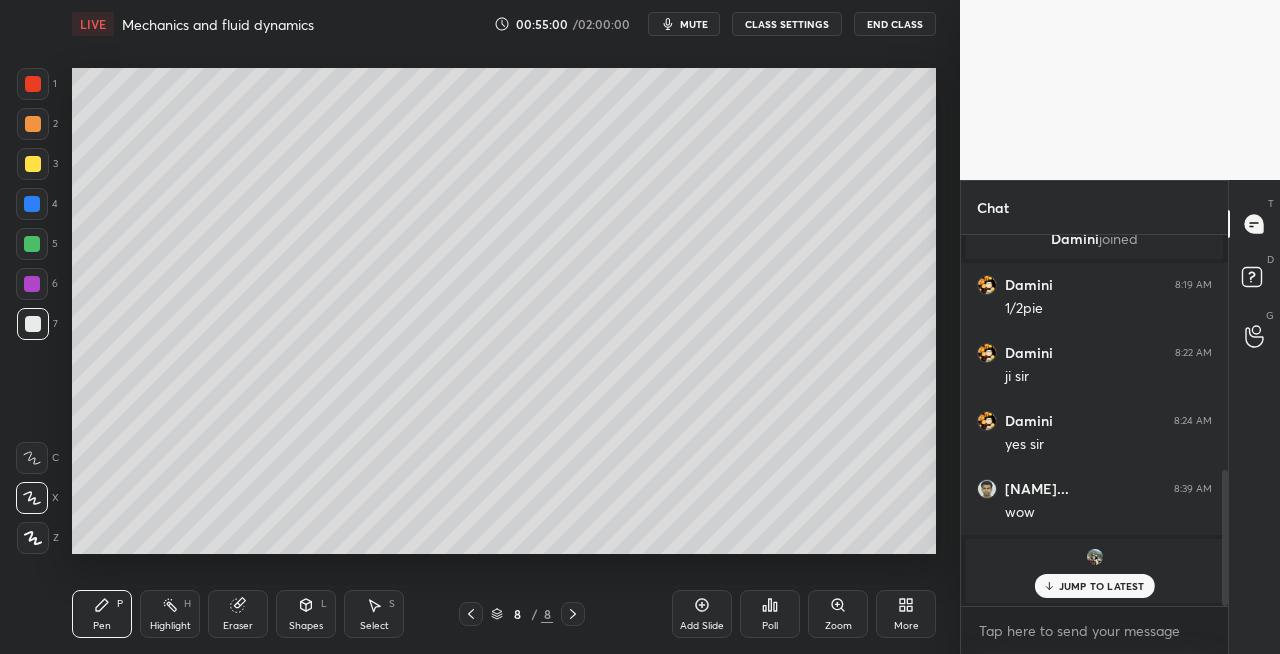 click 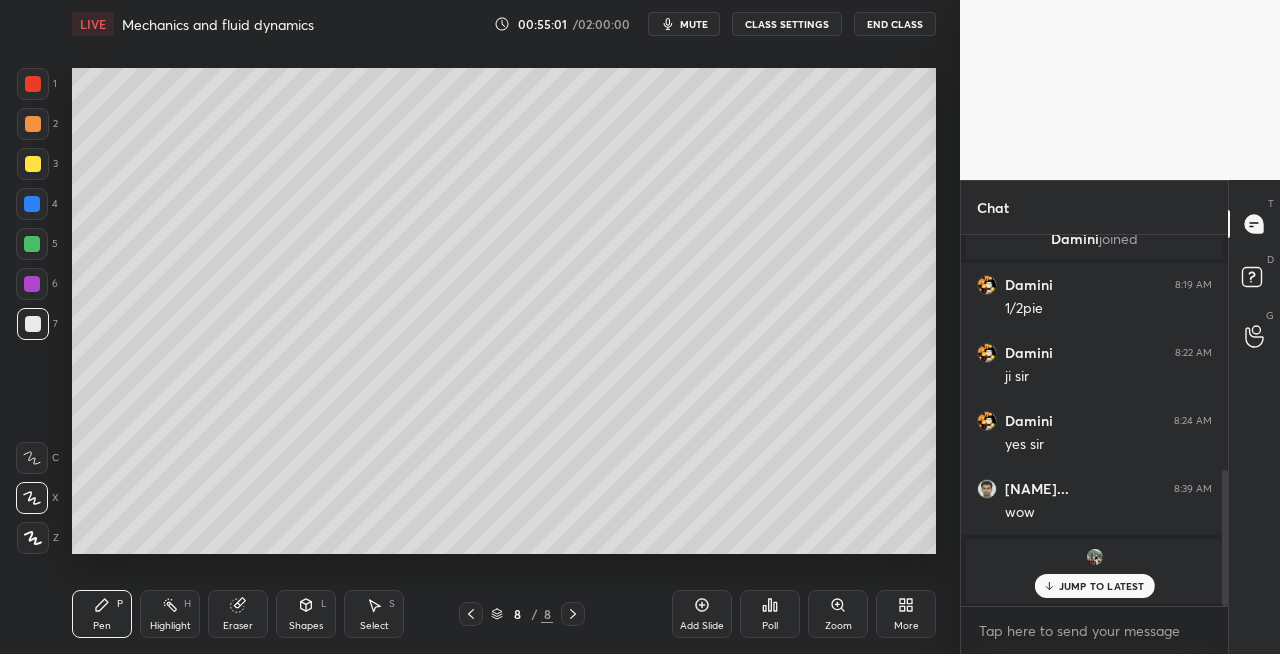 click 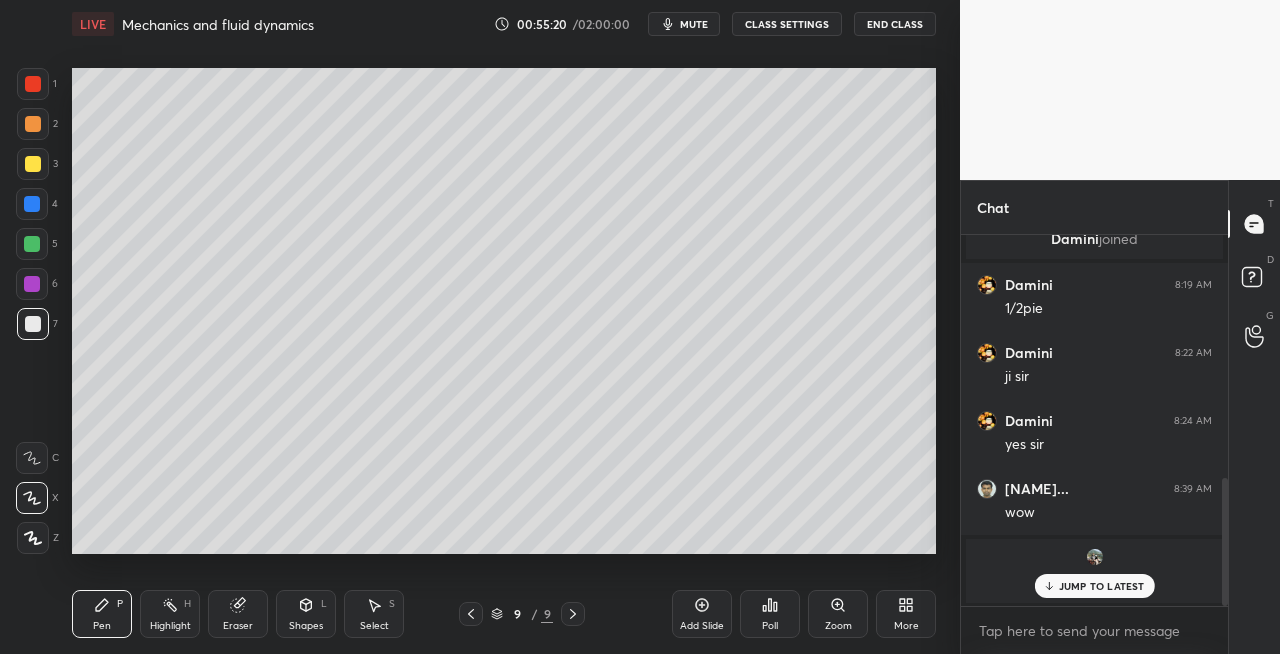 scroll, scrollTop: 708, scrollLeft: 0, axis: vertical 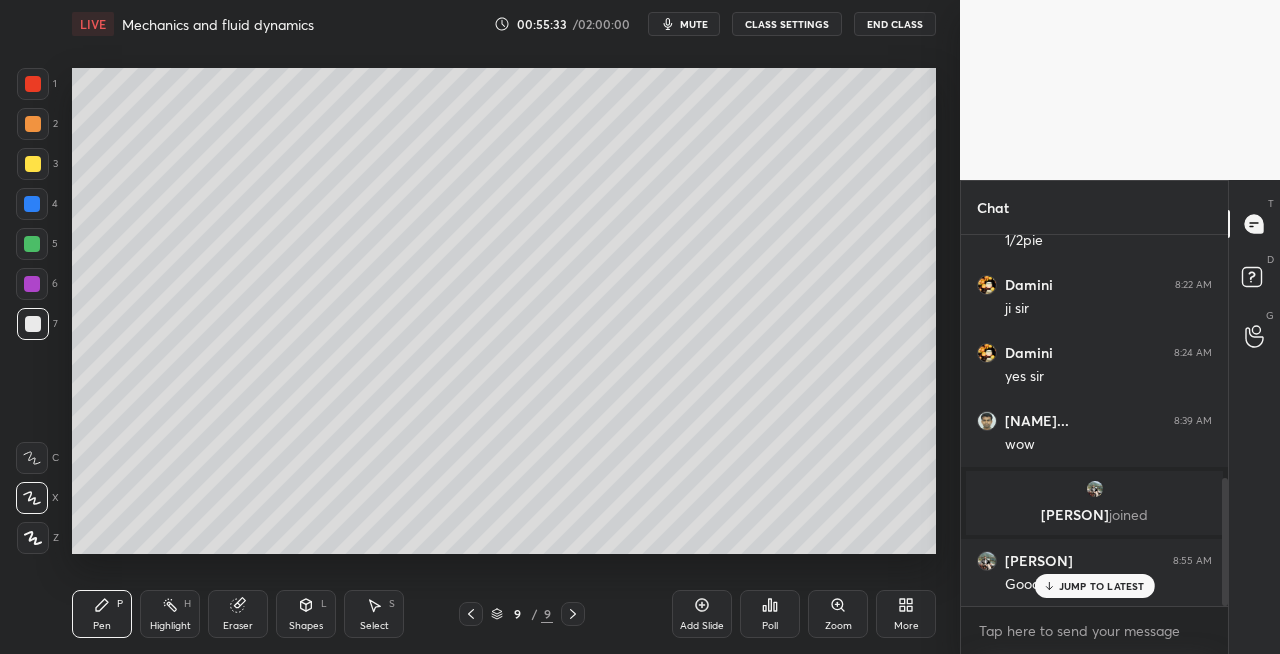 click 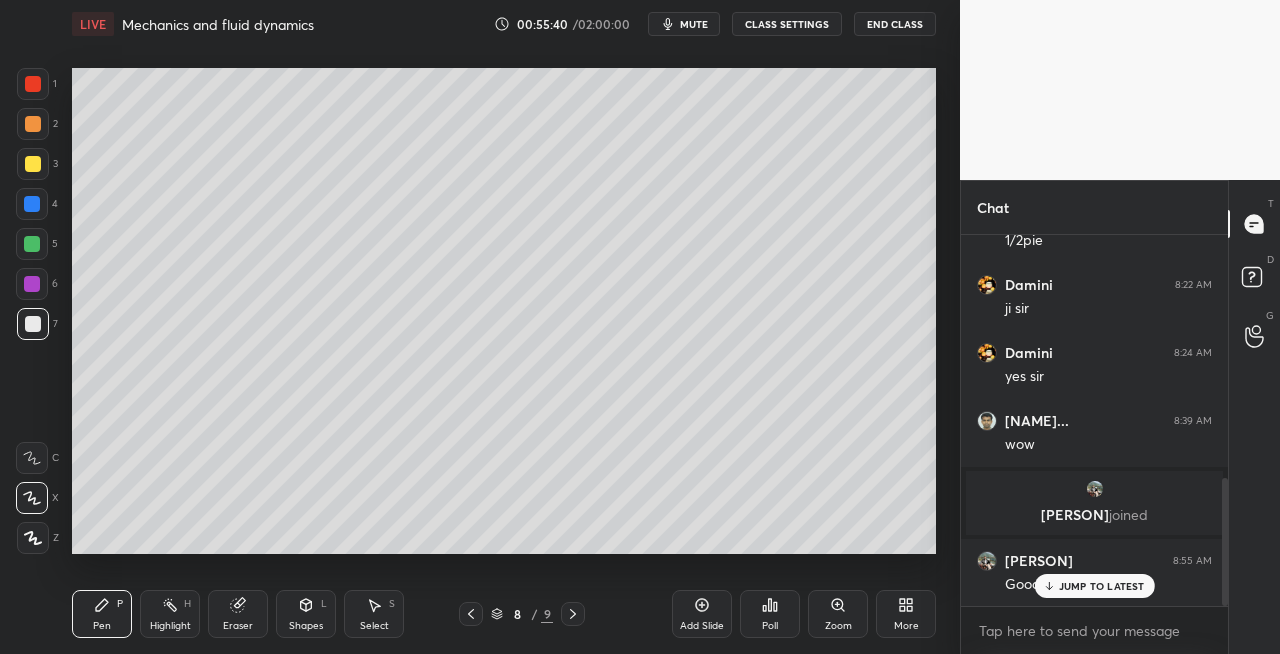click on "Setting up your live class Poll for   secs No correct answer Start poll" at bounding box center [504, 311] 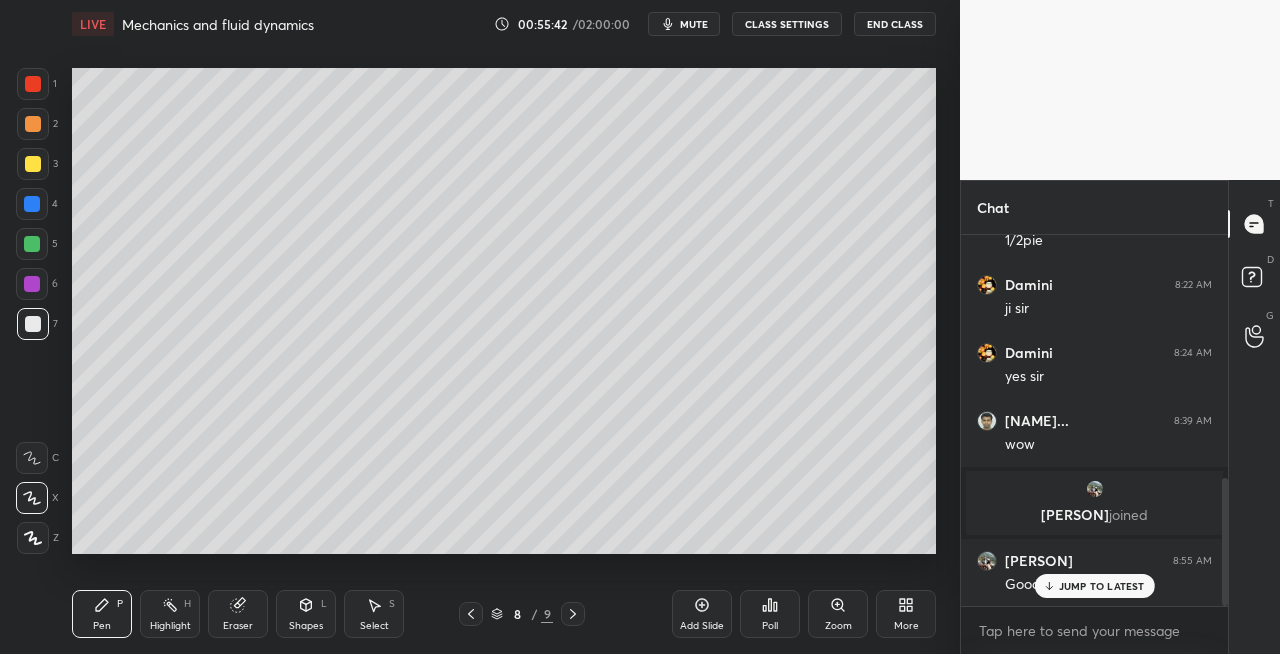 click 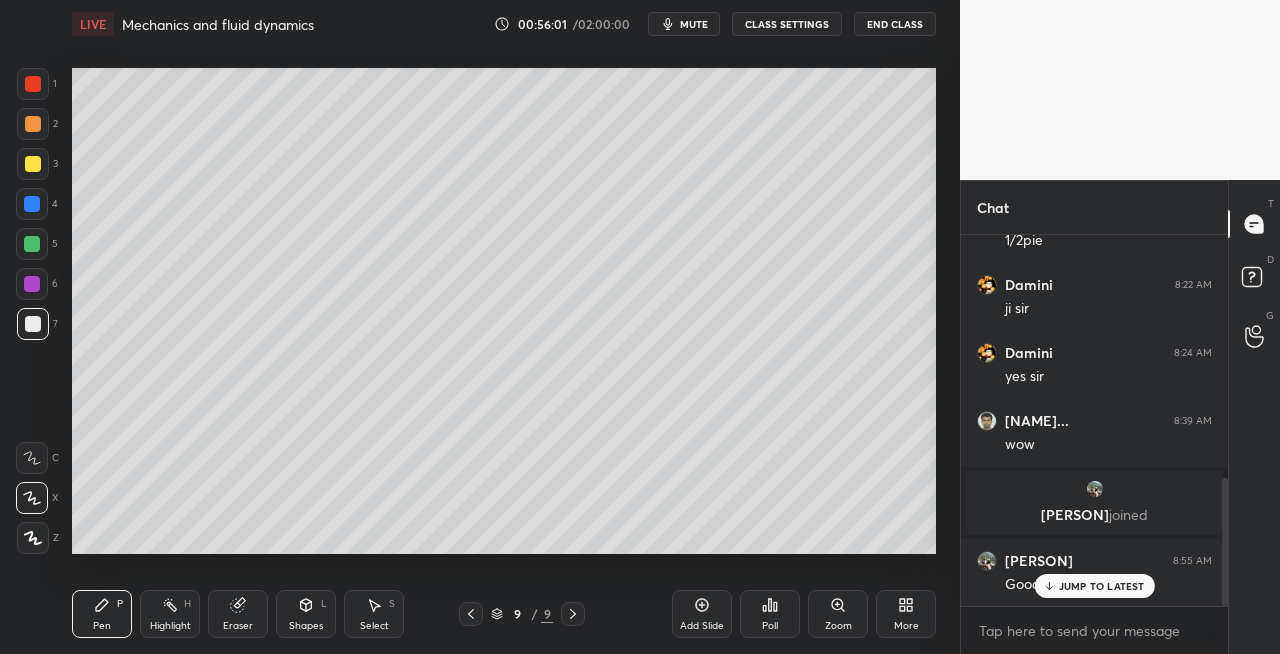 click 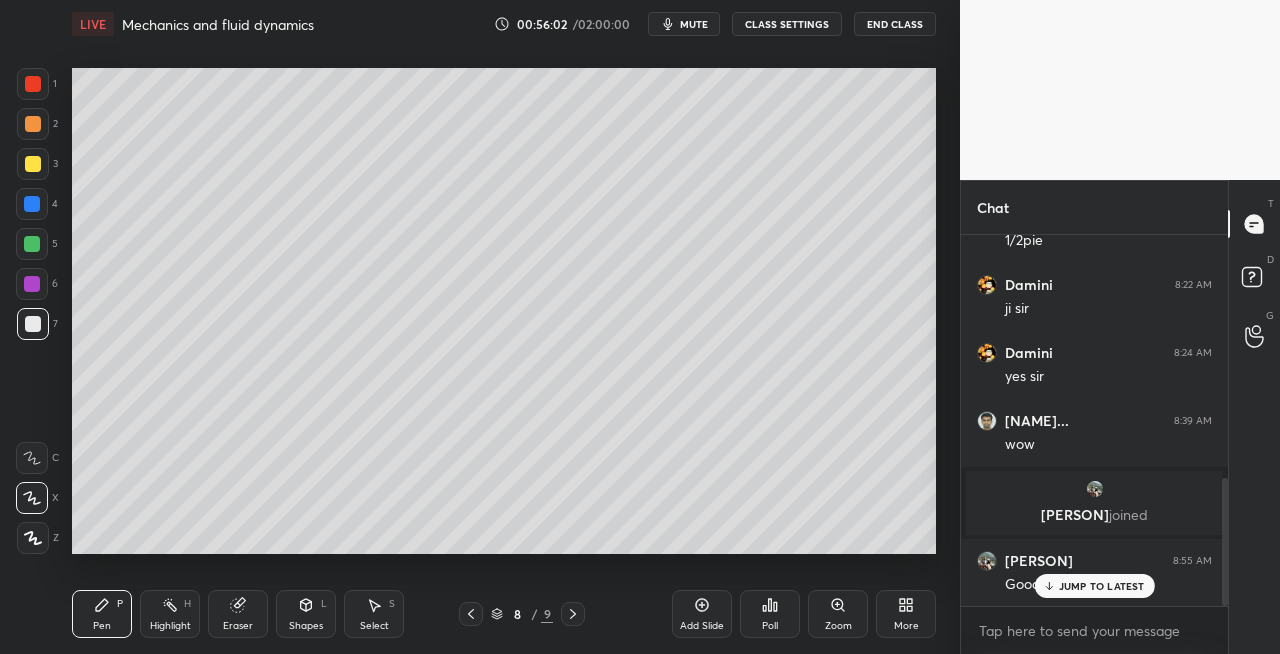 click 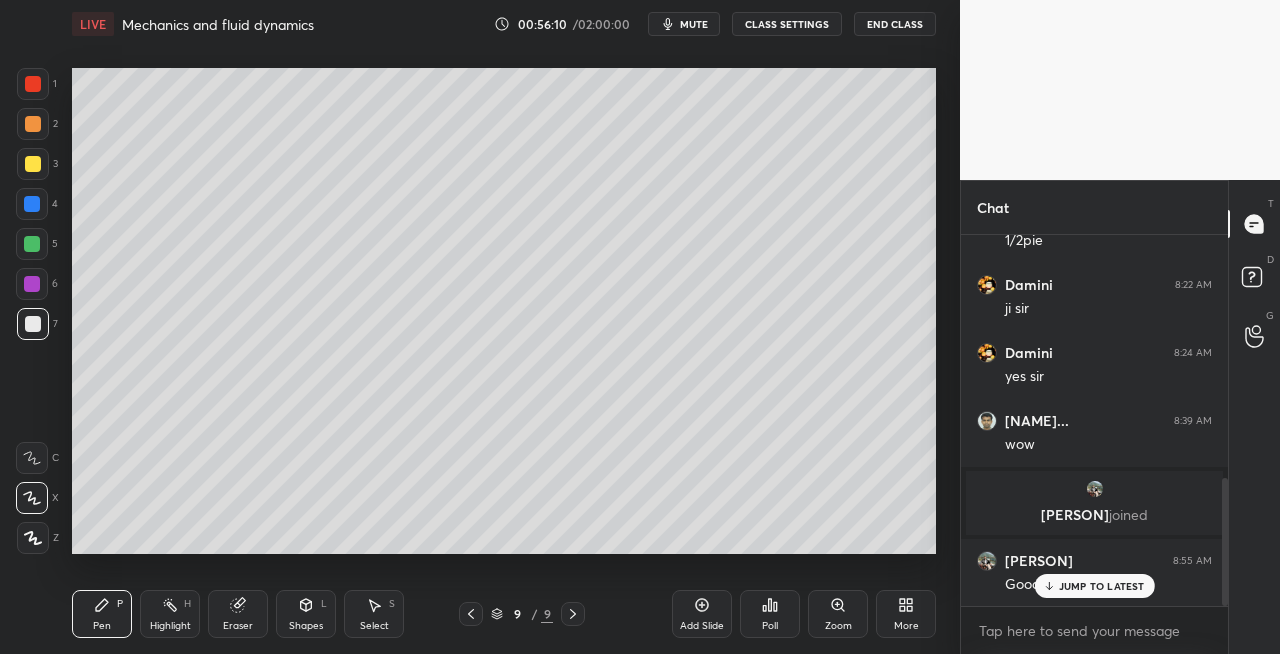 click 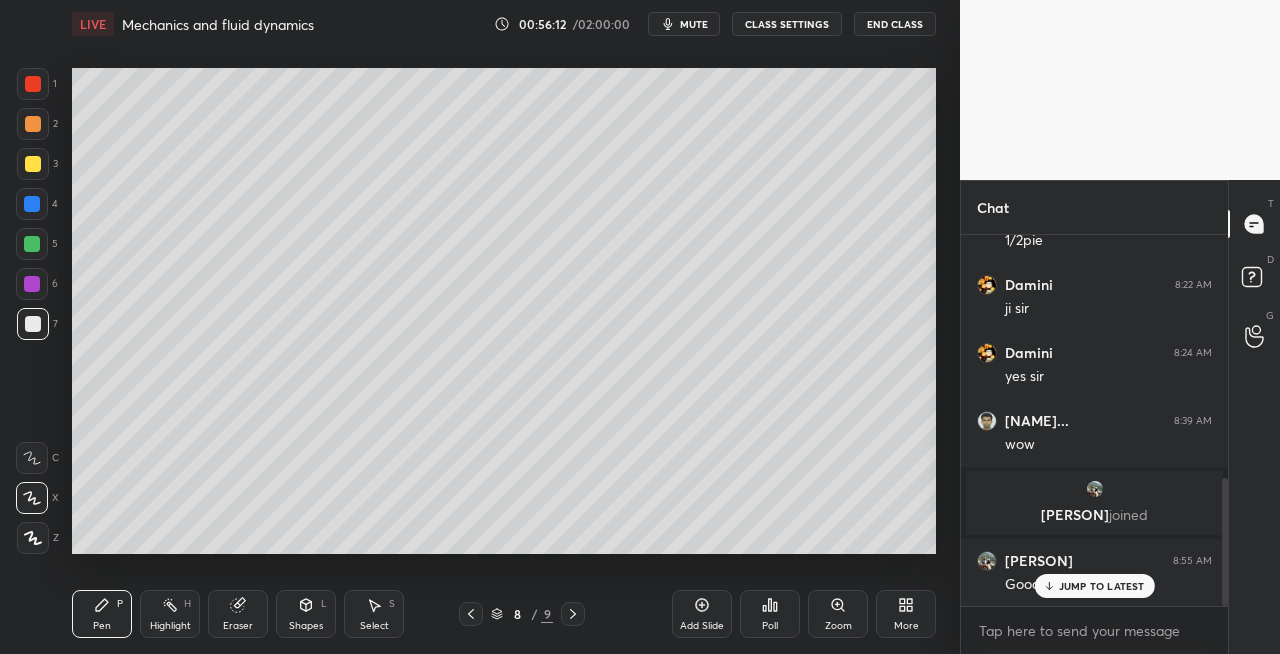 click at bounding box center [573, 614] 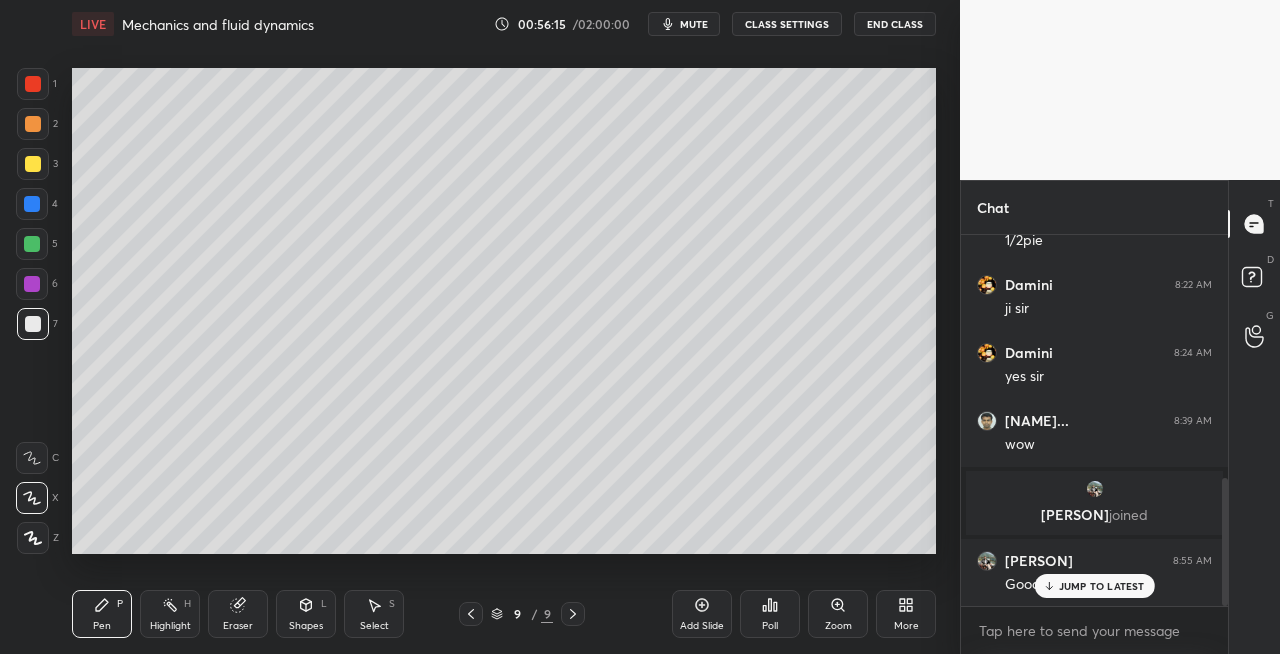 click on "Eraser" at bounding box center (238, 614) 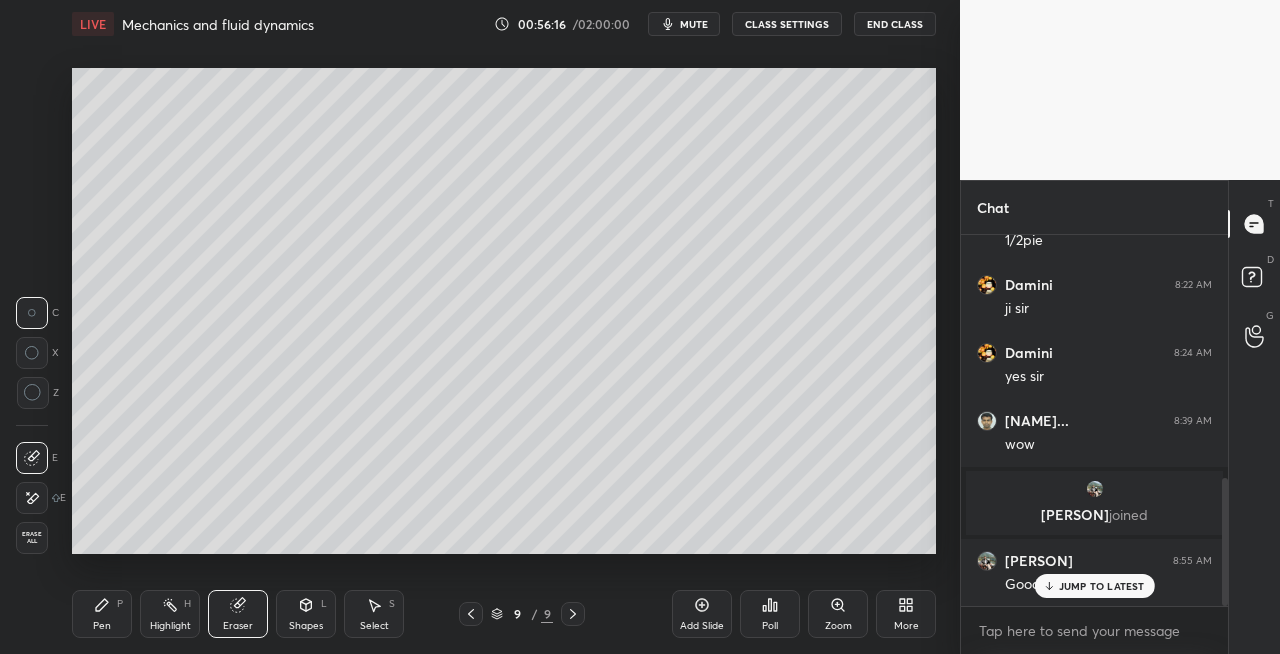 click on "Pen P" at bounding box center [102, 614] 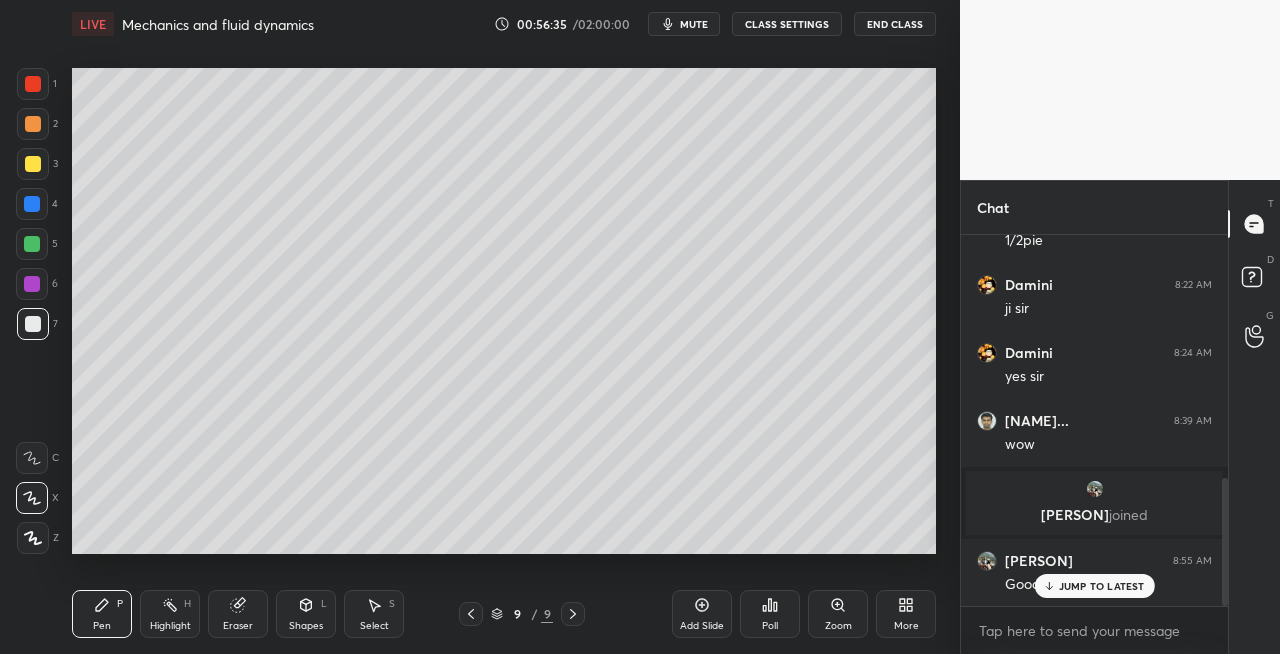click on "Shapes L" at bounding box center [306, 614] 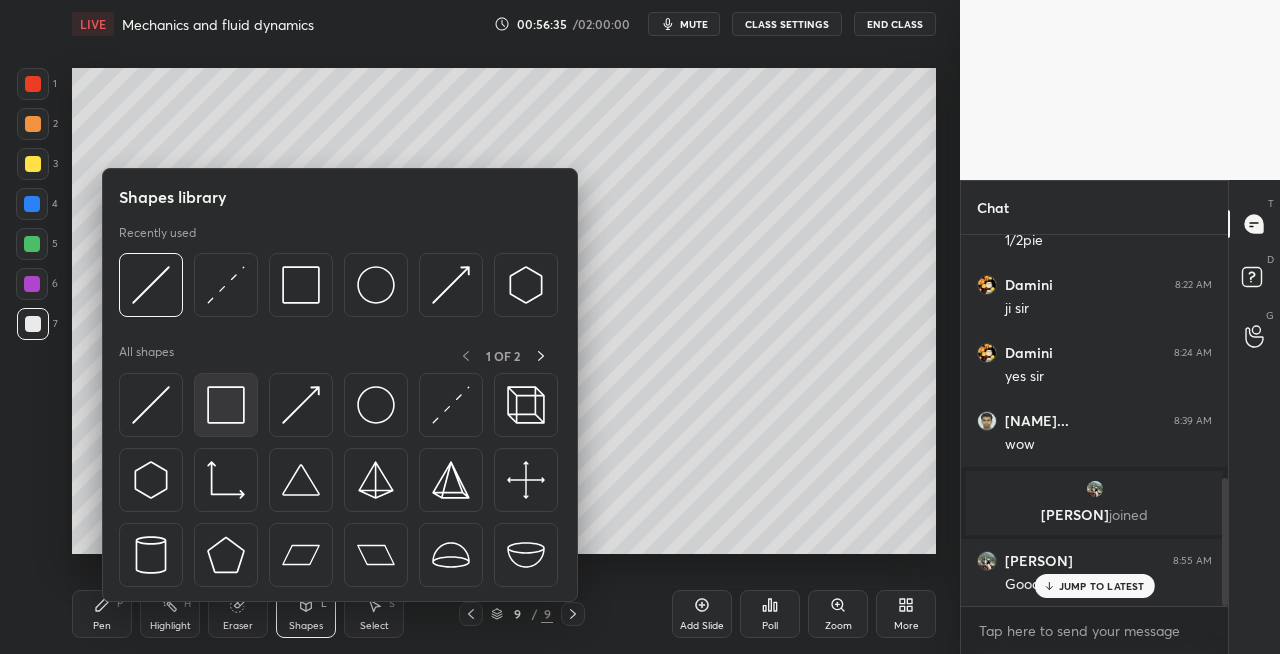 click at bounding box center [226, 405] 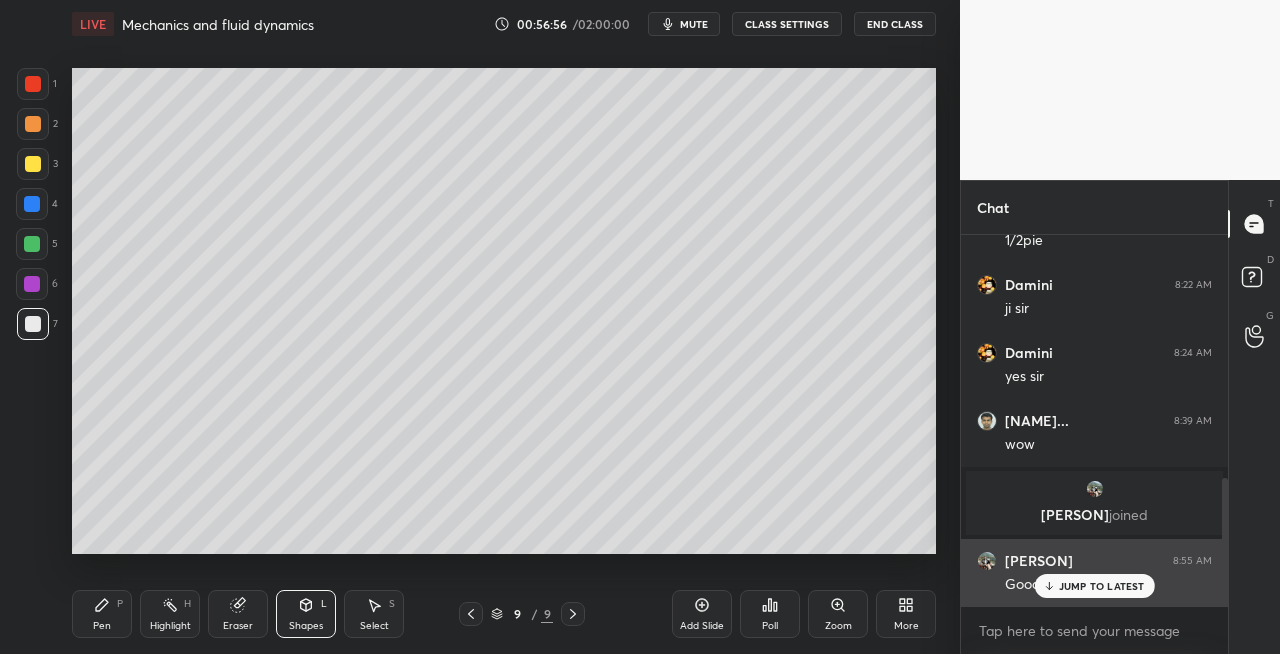 click on "JUMP TO LATEST" at bounding box center [1102, 586] 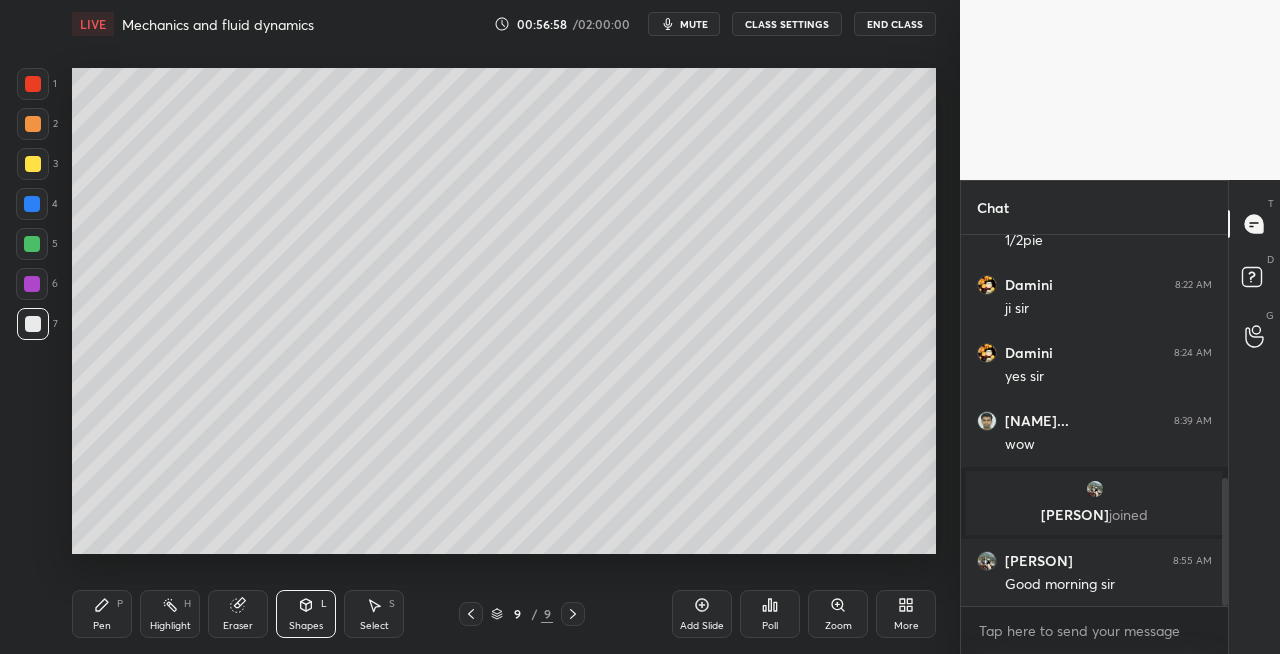 click 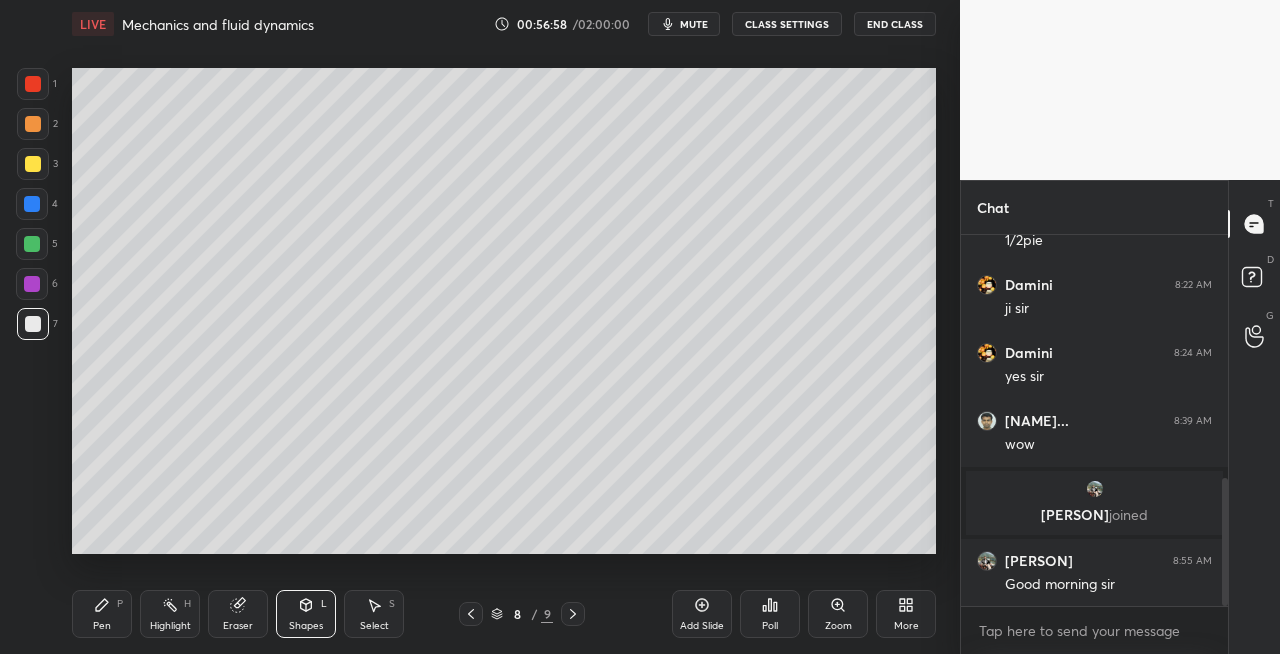 click 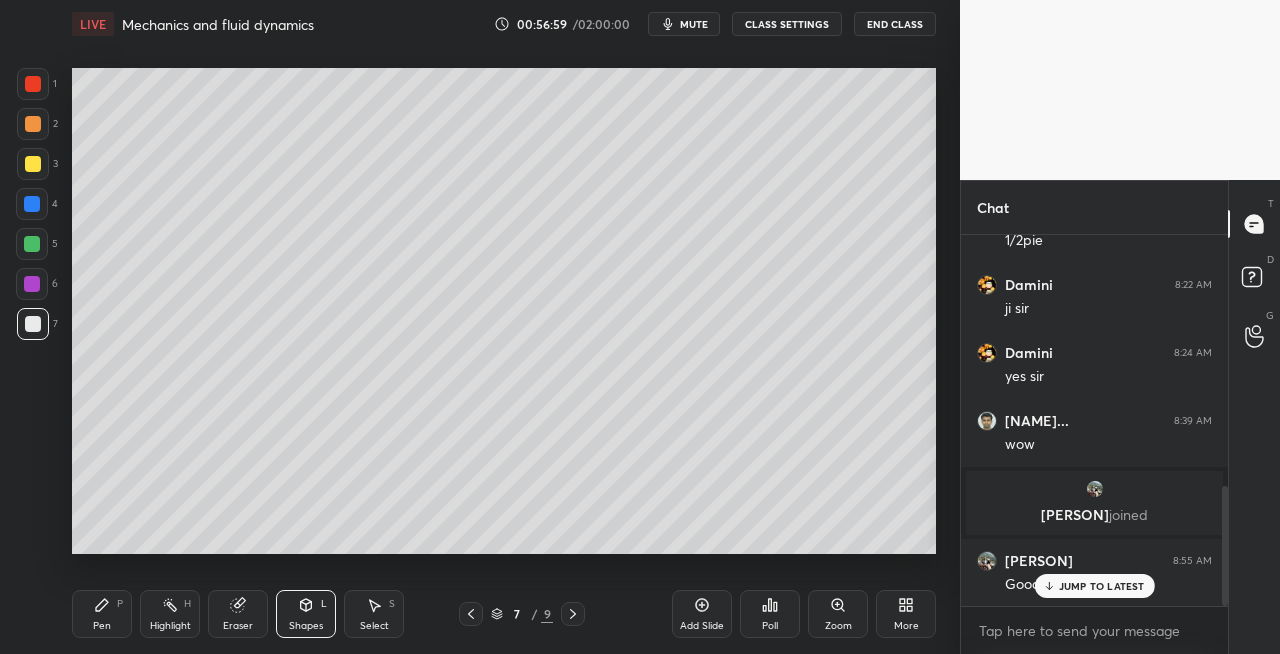 scroll, scrollTop: 776, scrollLeft: 0, axis: vertical 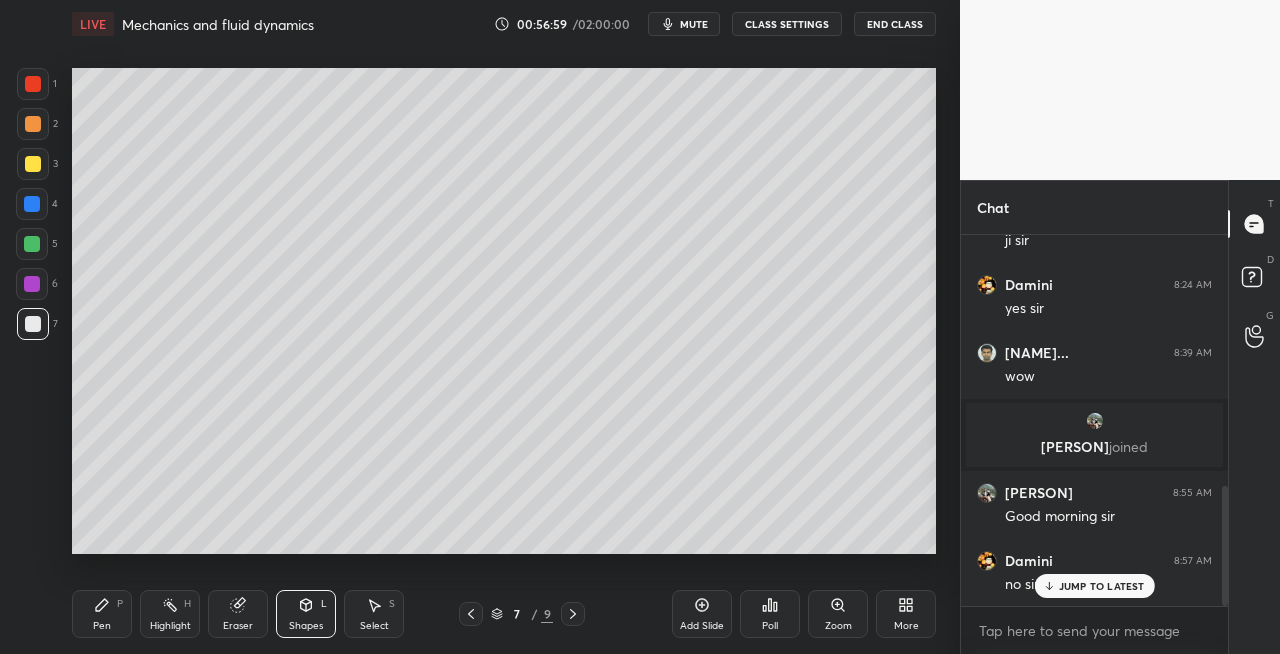 click 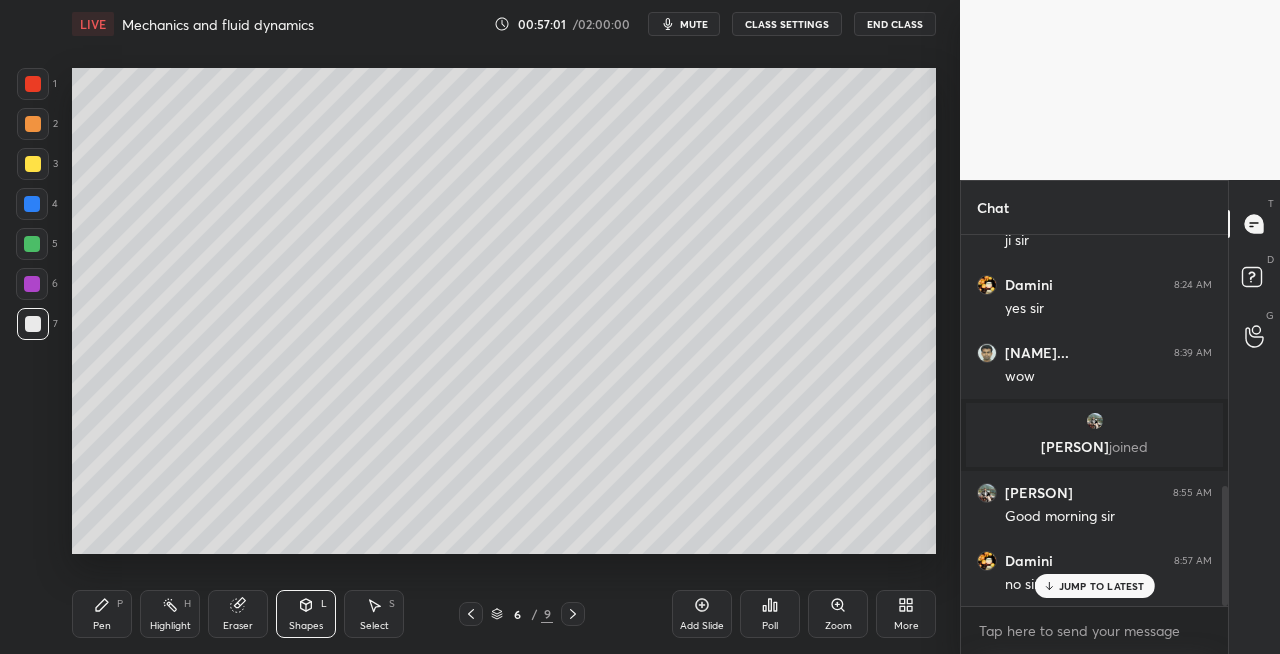 click 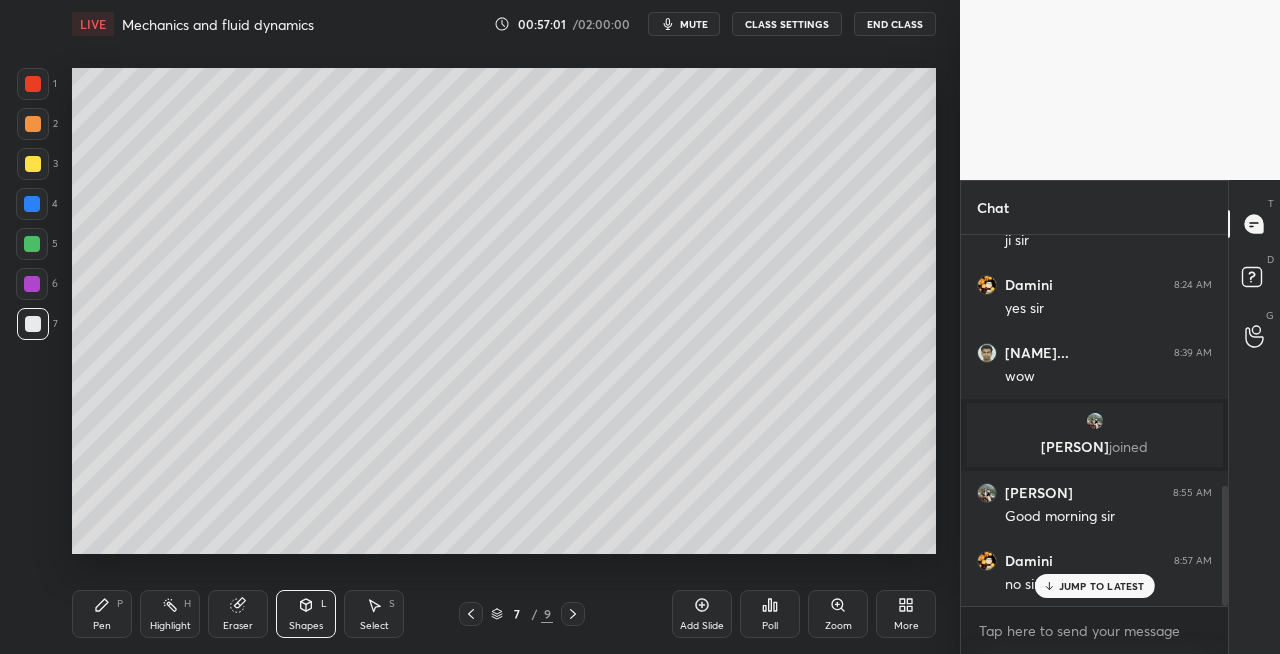 click 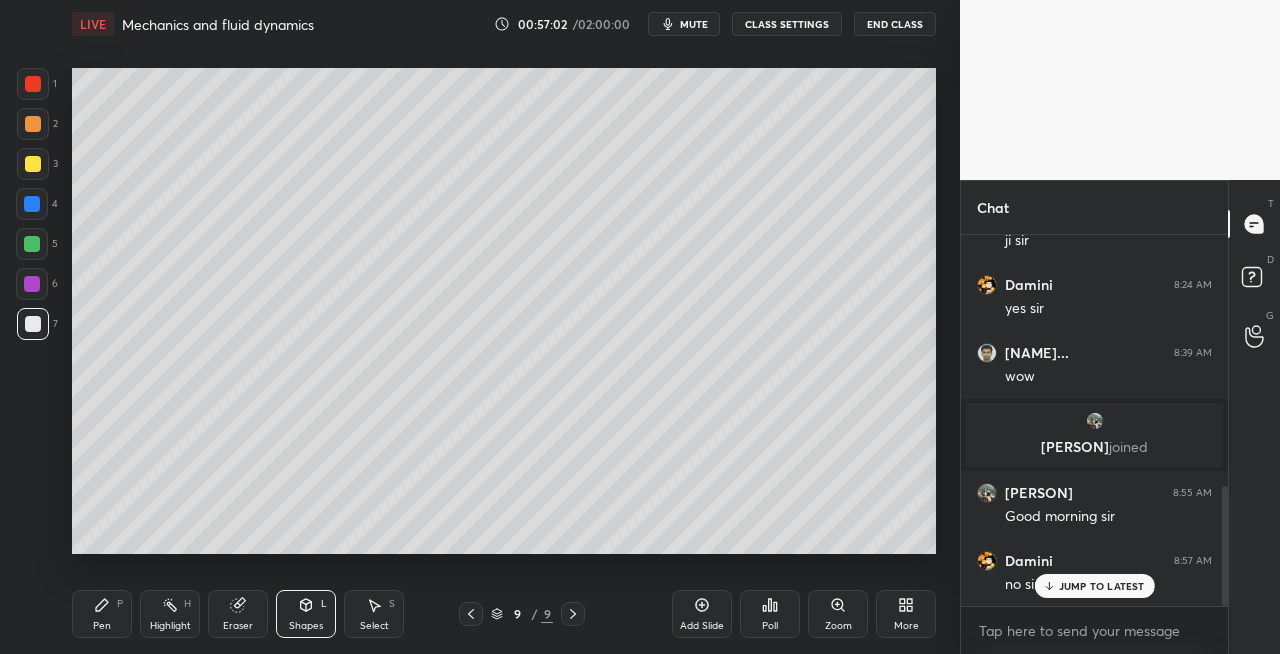 click 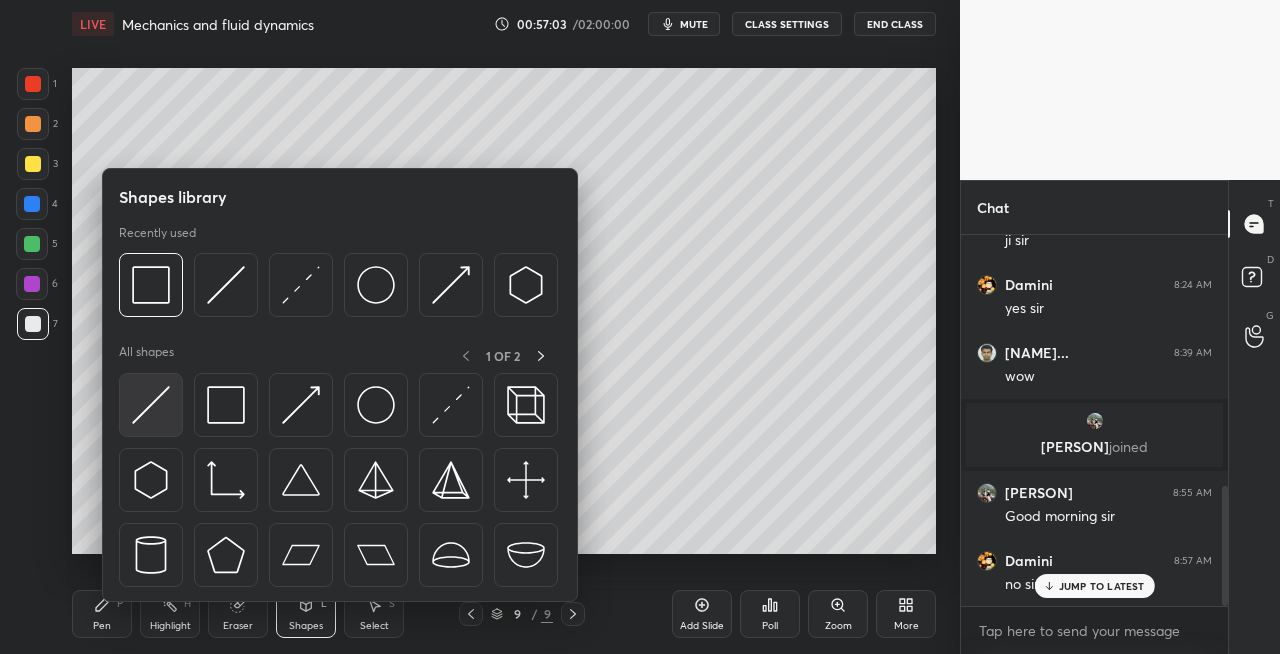 click at bounding box center [151, 405] 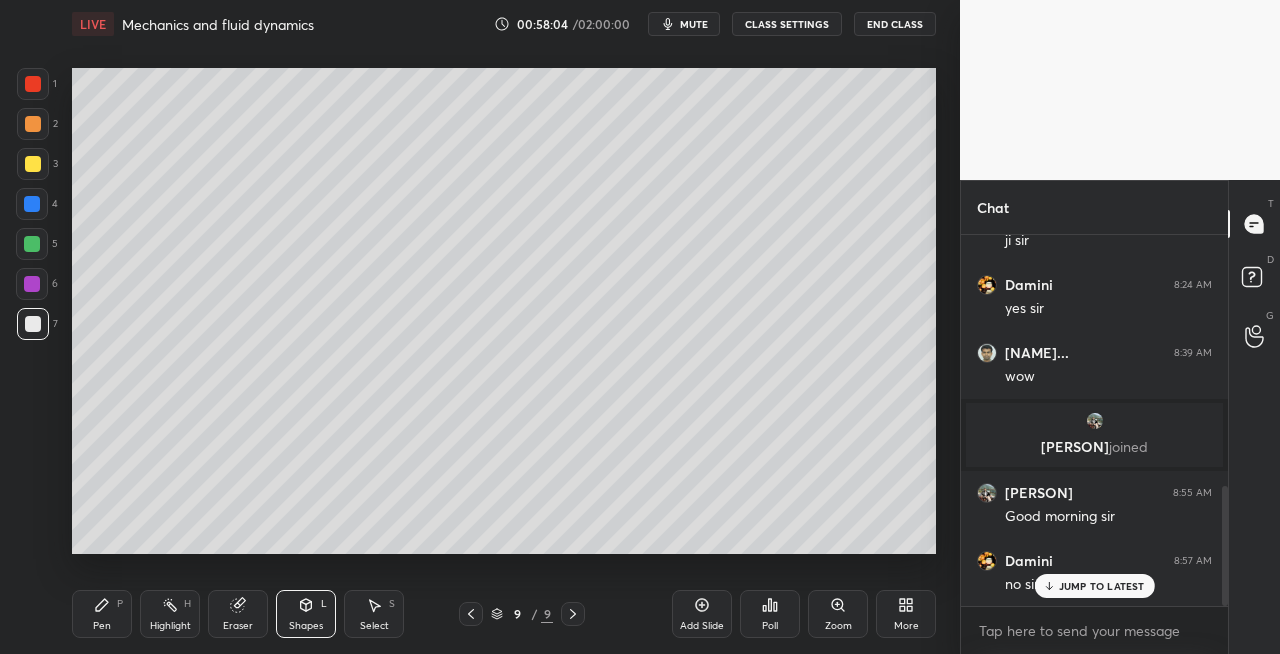 click at bounding box center (33, 164) 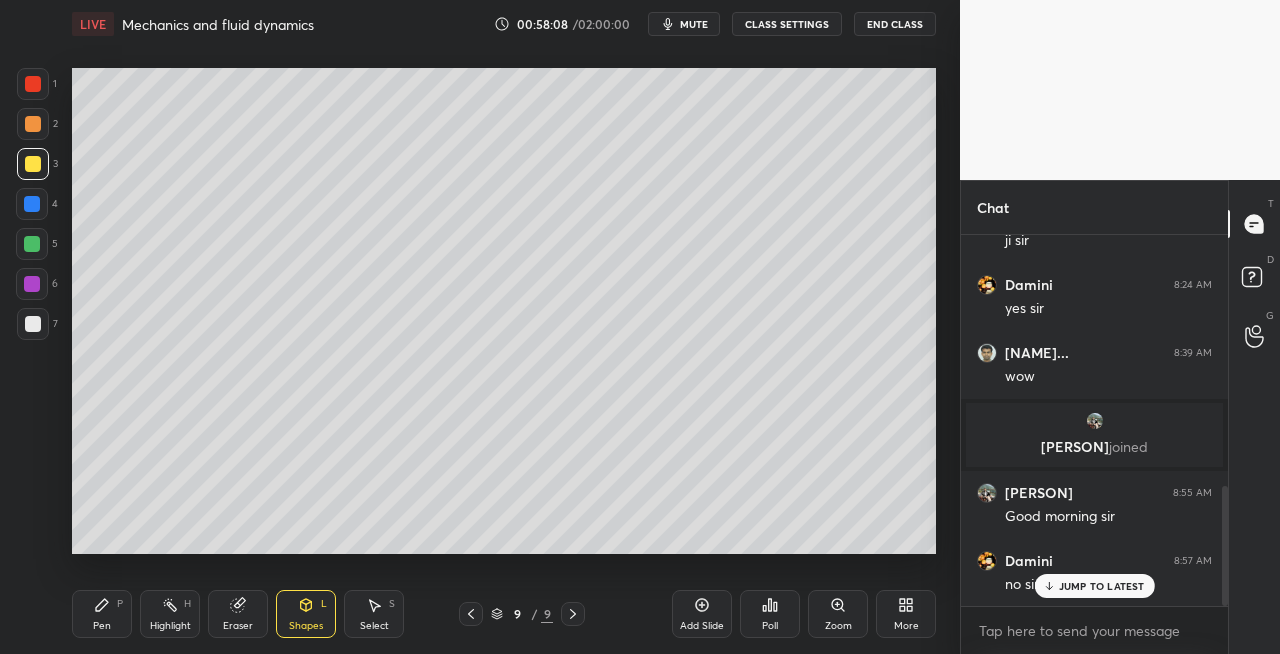click at bounding box center [573, 614] 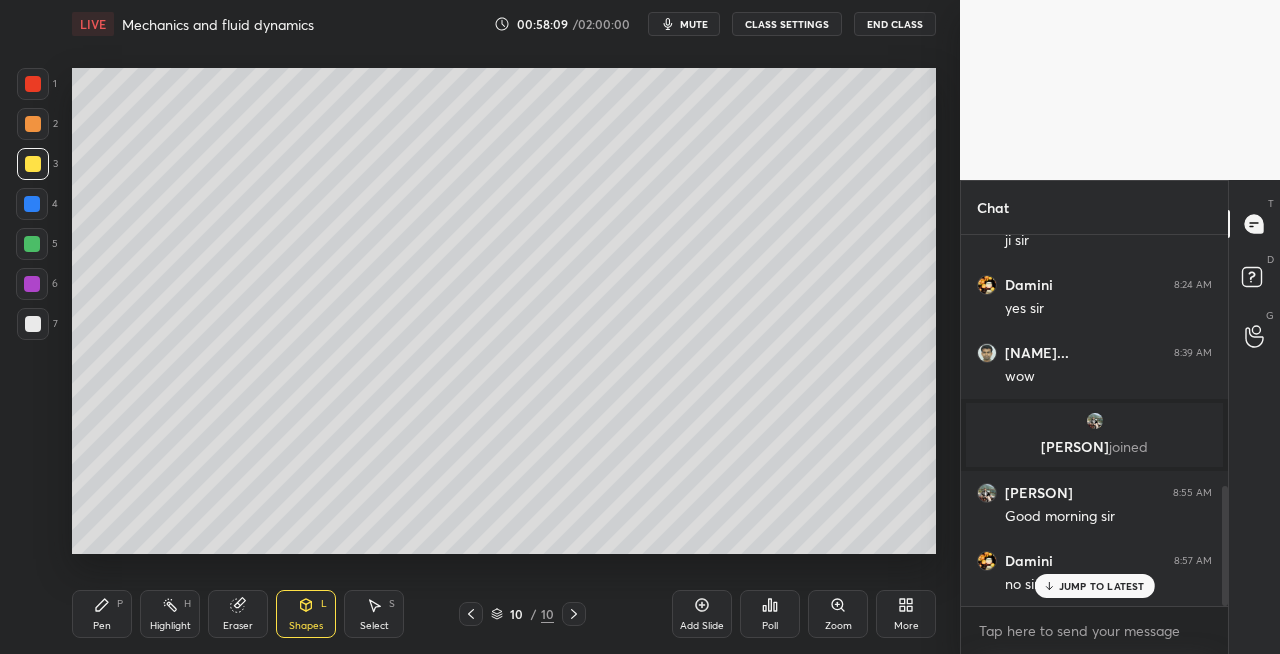 click on "Pen P" at bounding box center [102, 614] 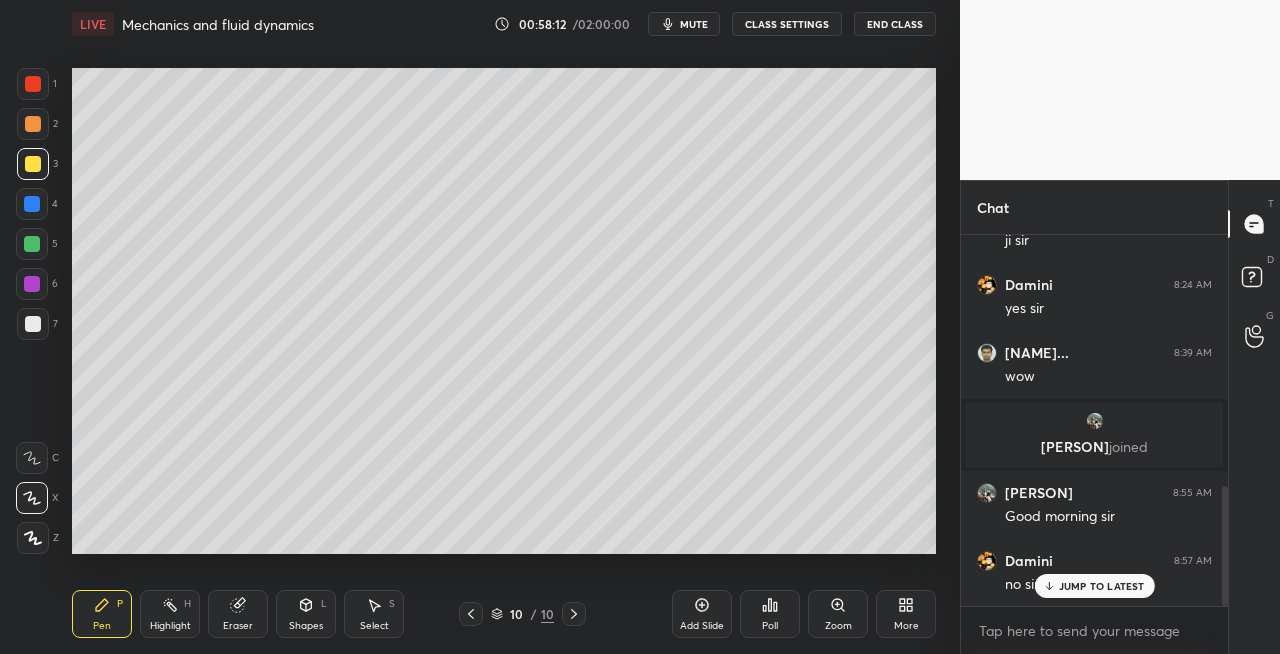 click on "Eraser" at bounding box center [238, 614] 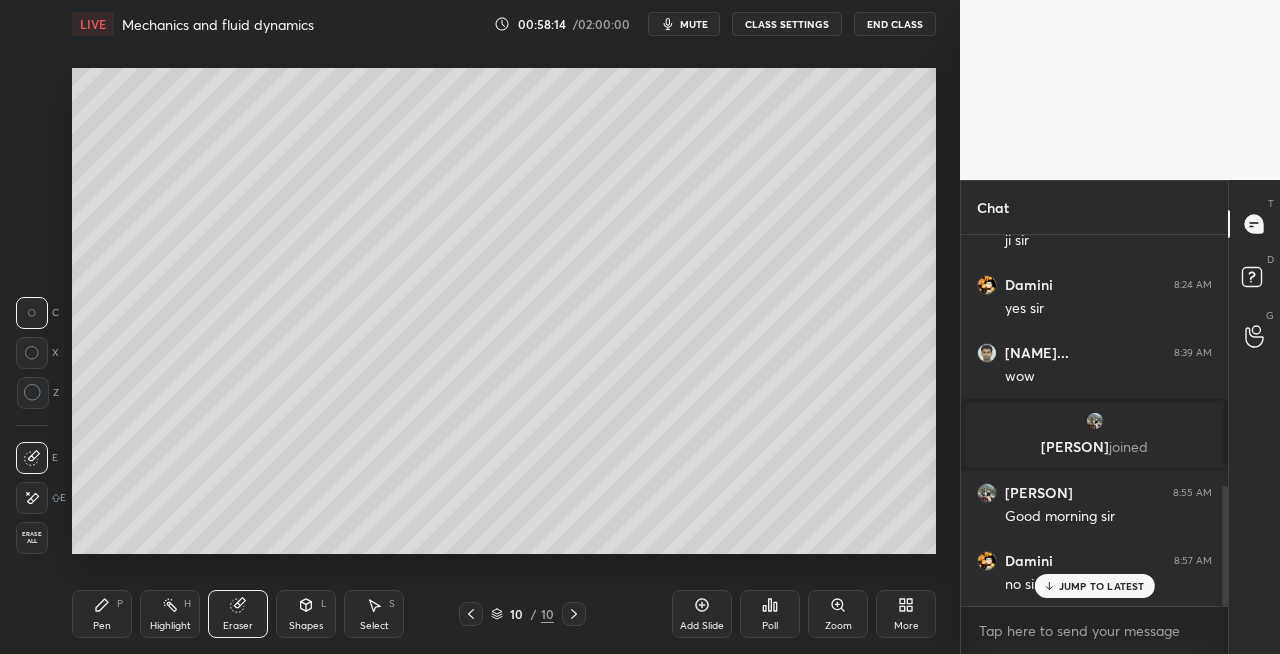 click on "Pen P" at bounding box center [102, 614] 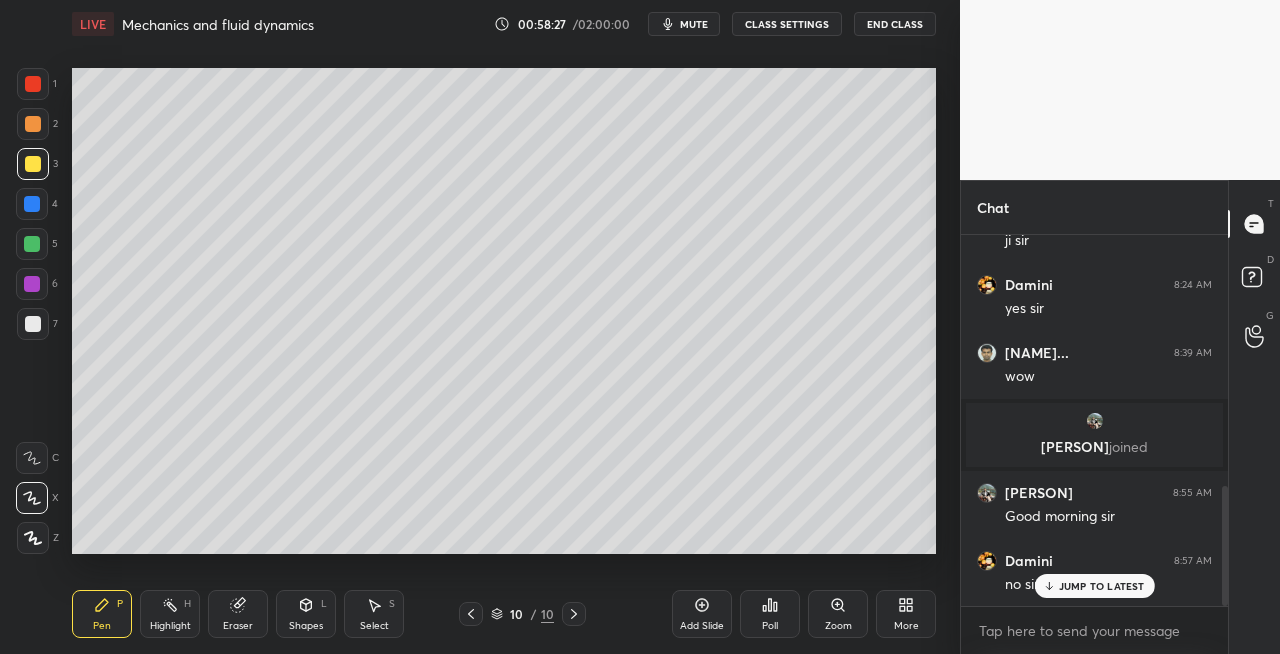 click on "Shapes L" at bounding box center (306, 614) 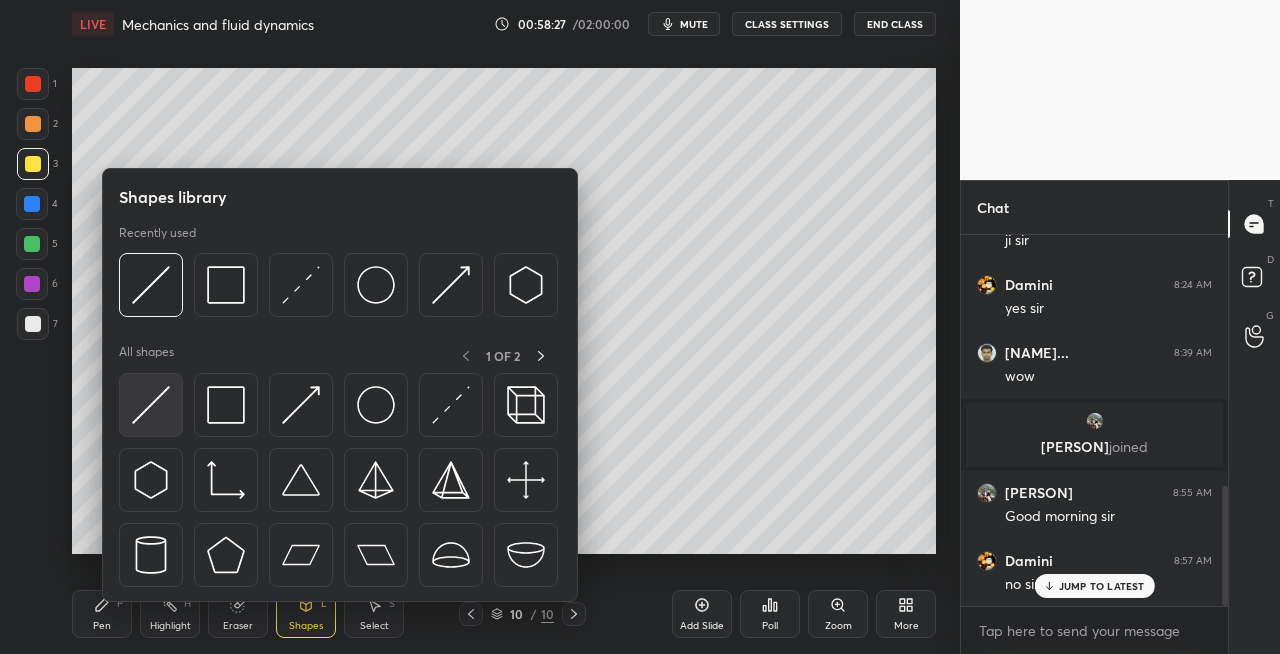 click at bounding box center [151, 405] 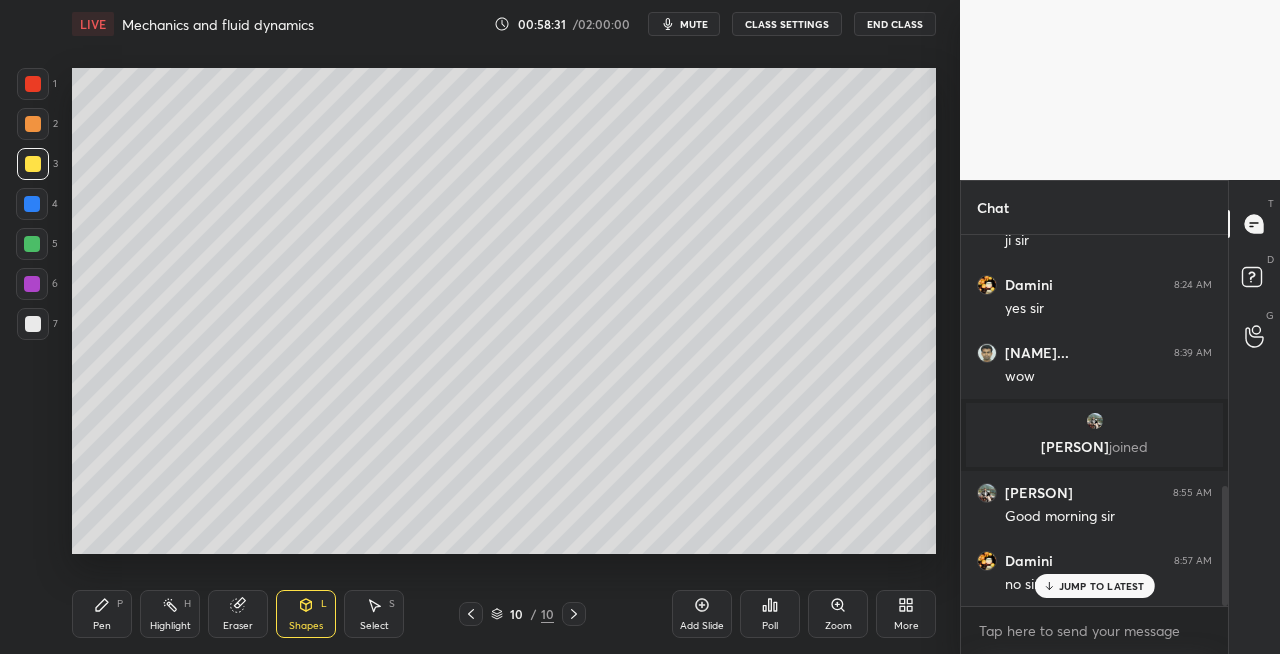 click on "Pen P" at bounding box center (102, 614) 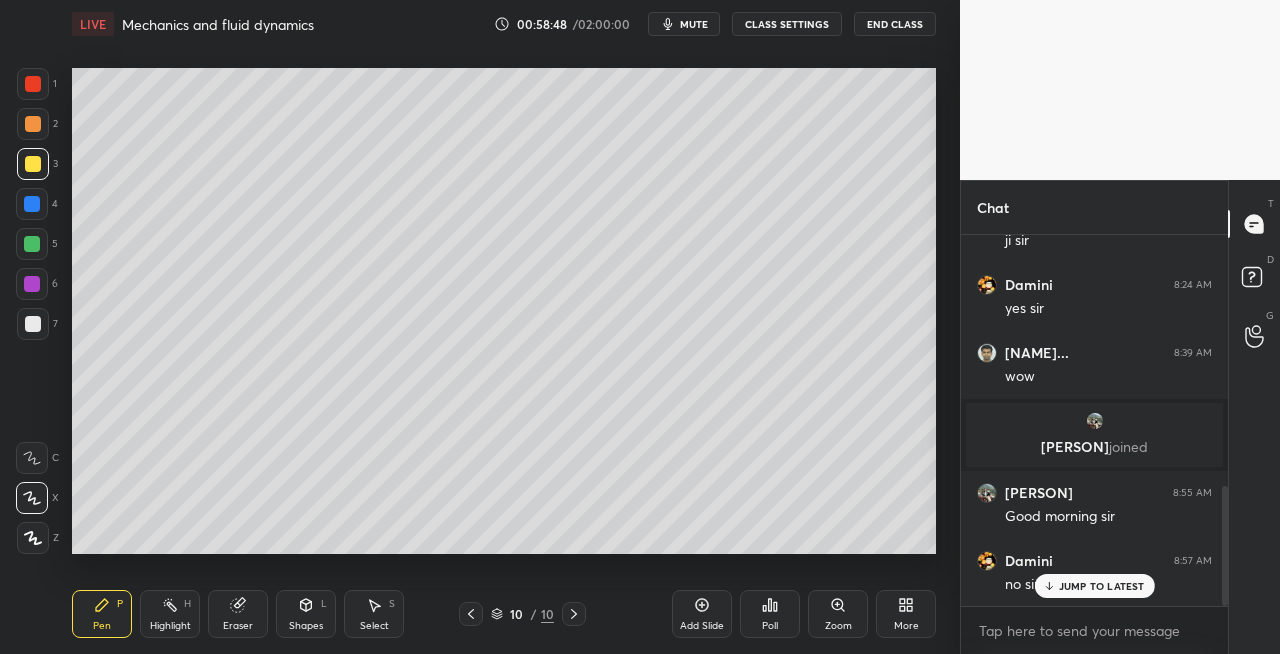 click on "Shapes L" at bounding box center (306, 614) 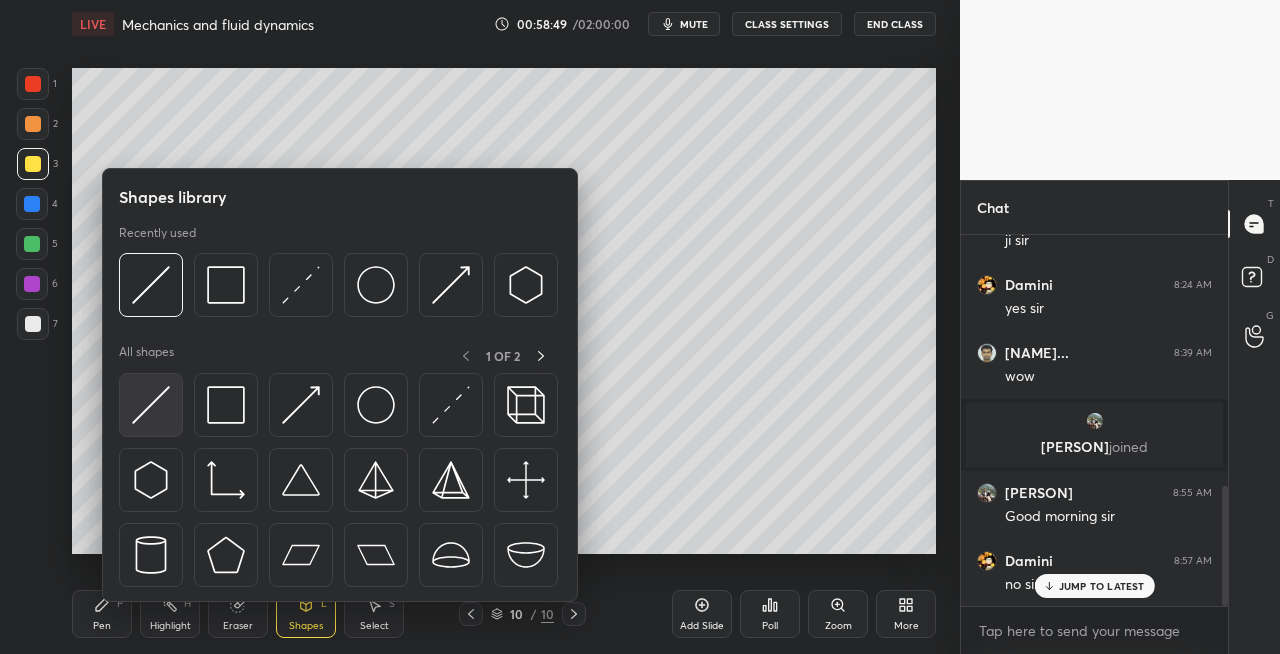 click at bounding box center (151, 405) 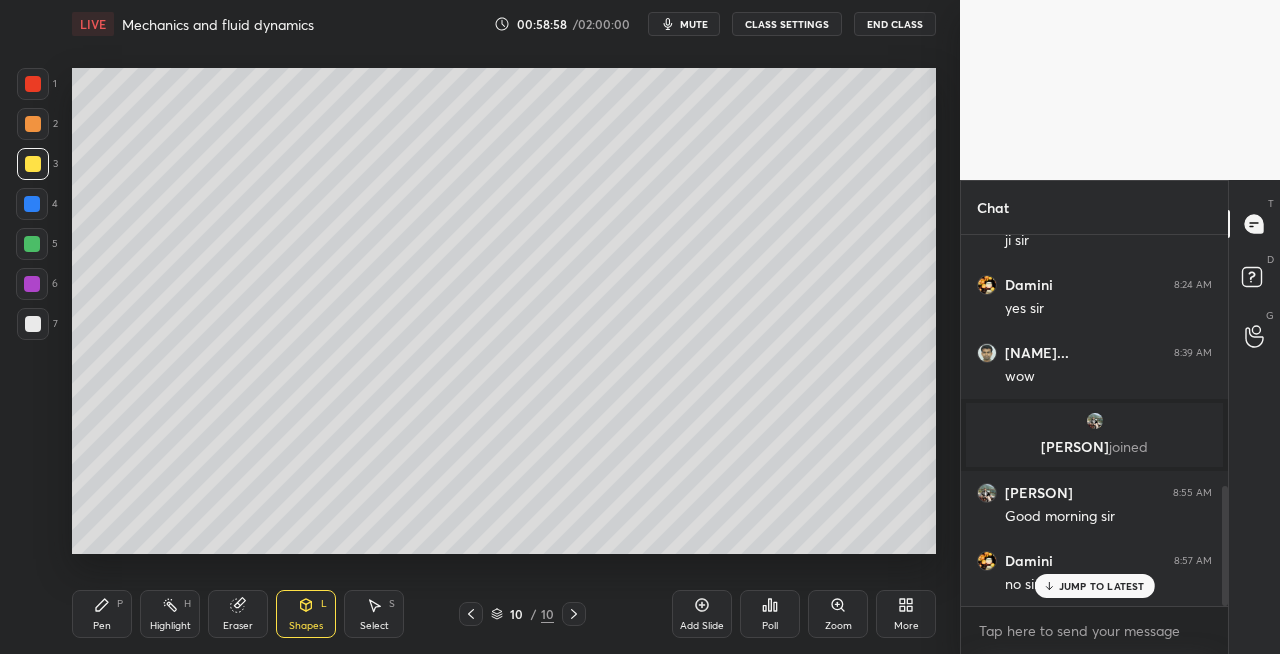 click 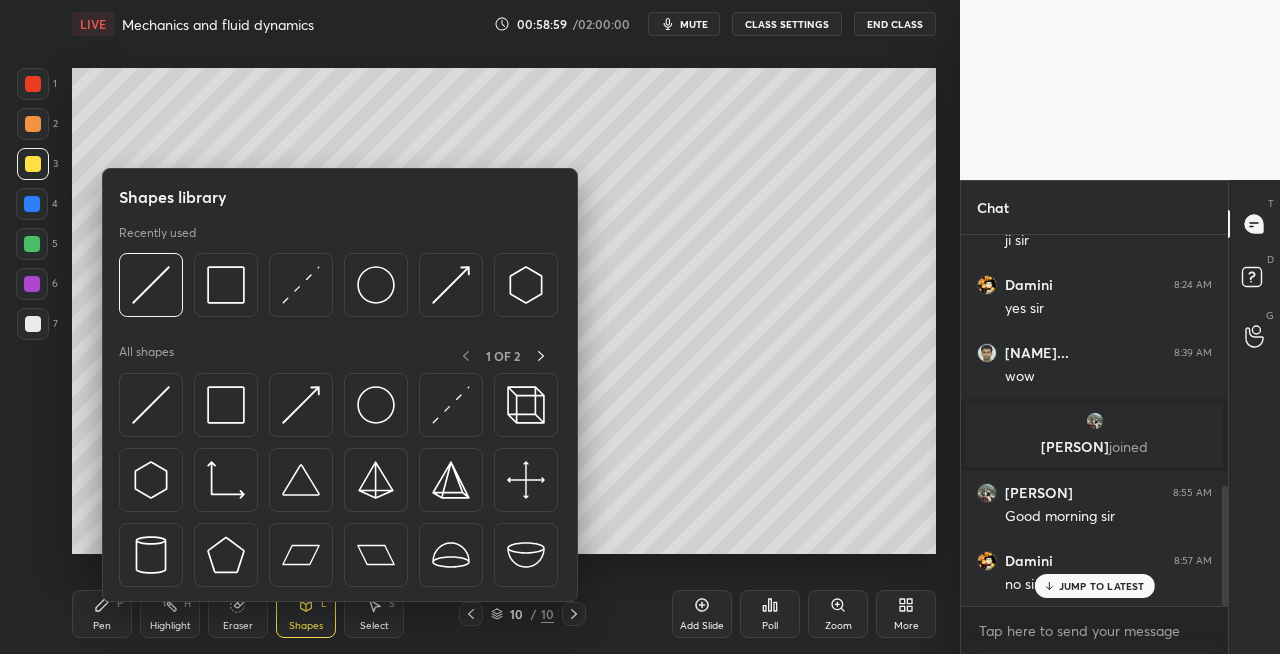 click on "Pen P" at bounding box center (102, 614) 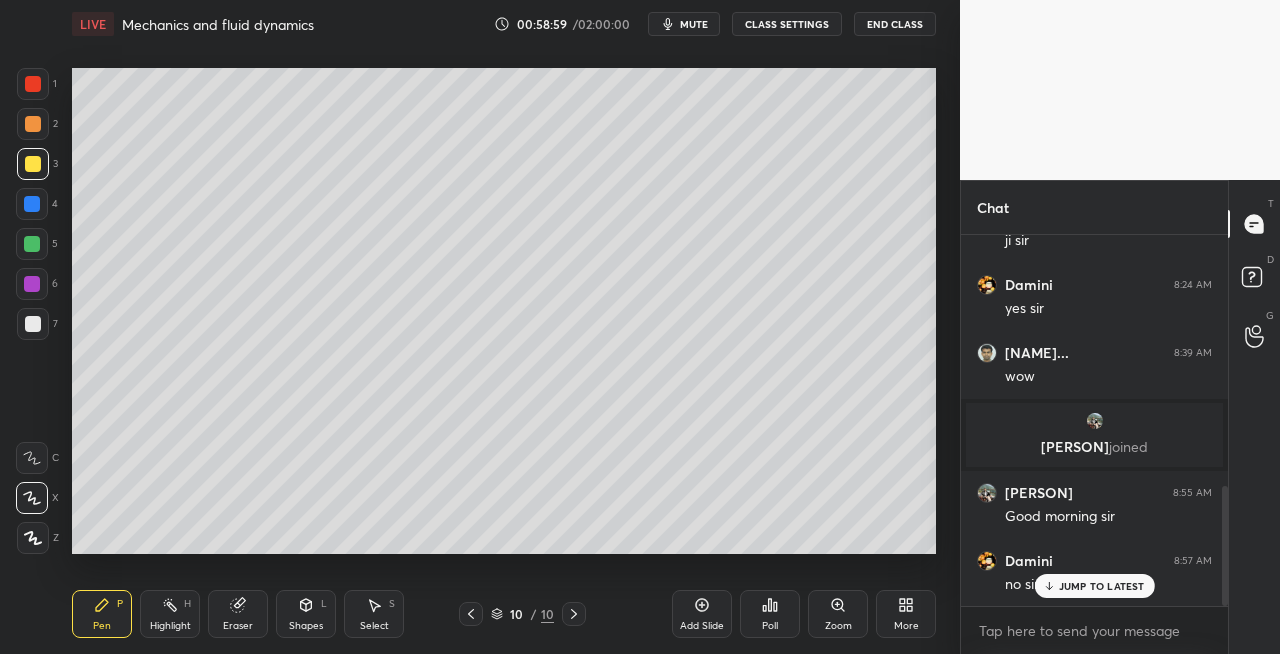 click at bounding box center (33, 324) 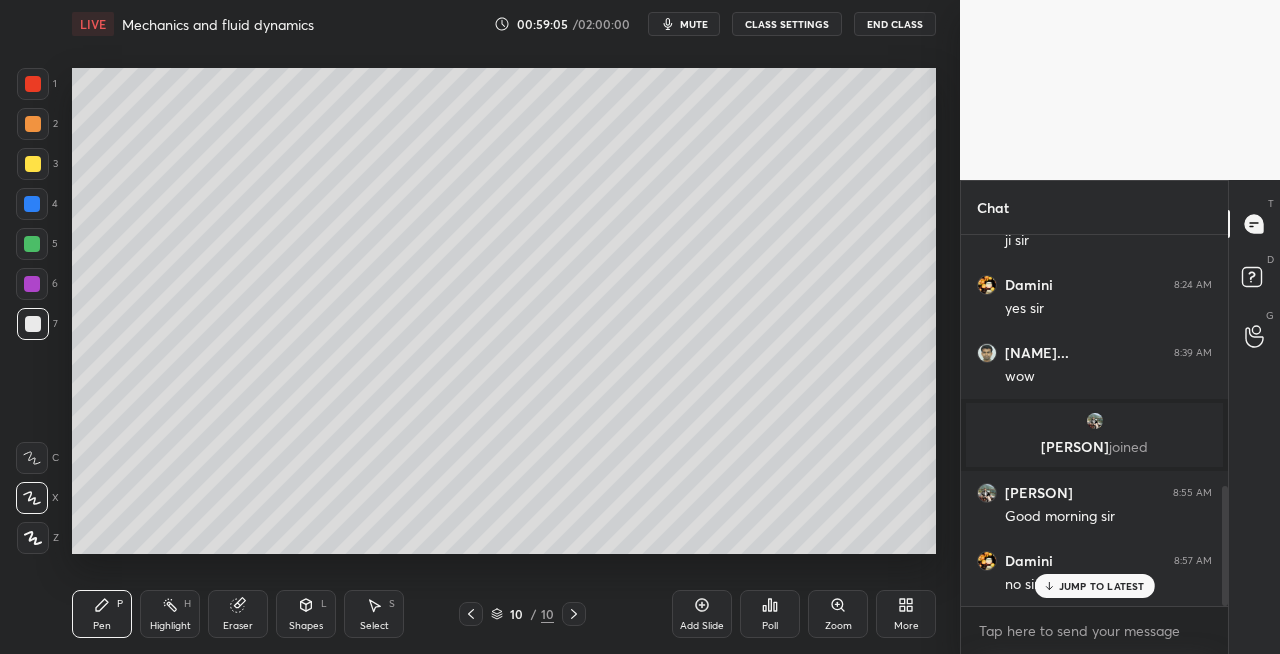 click on "Shapes L" at bounding box center (306, 614) 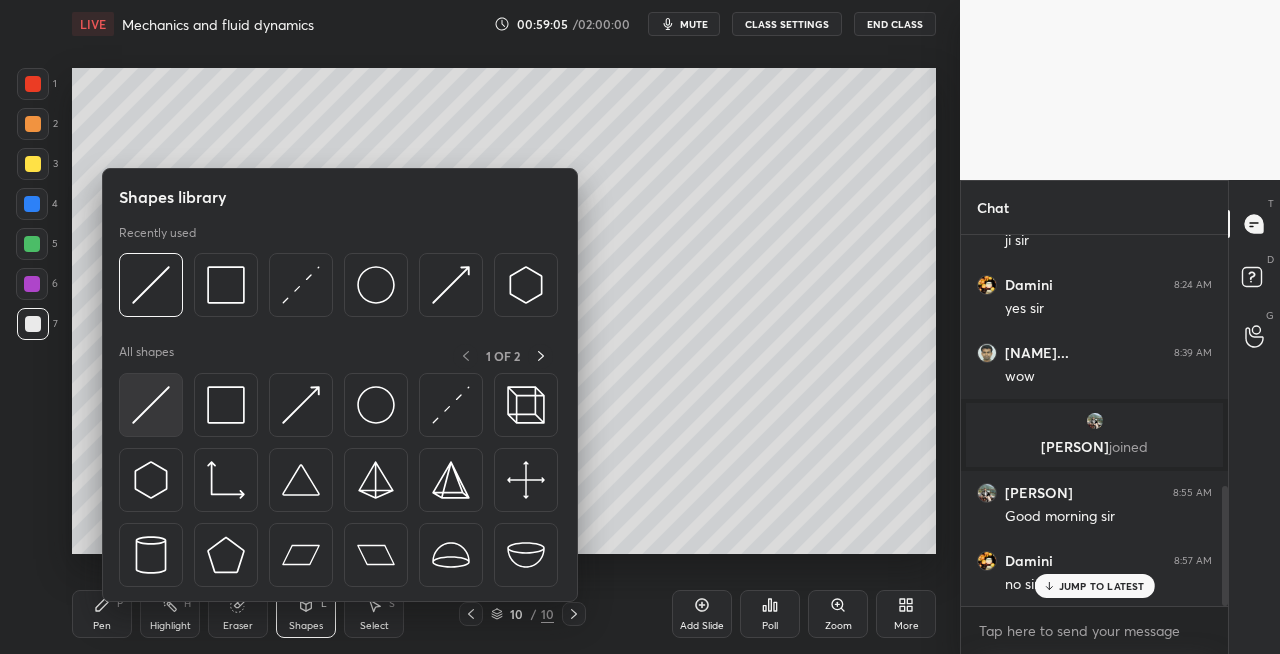 click at bounding box center (151, 405) 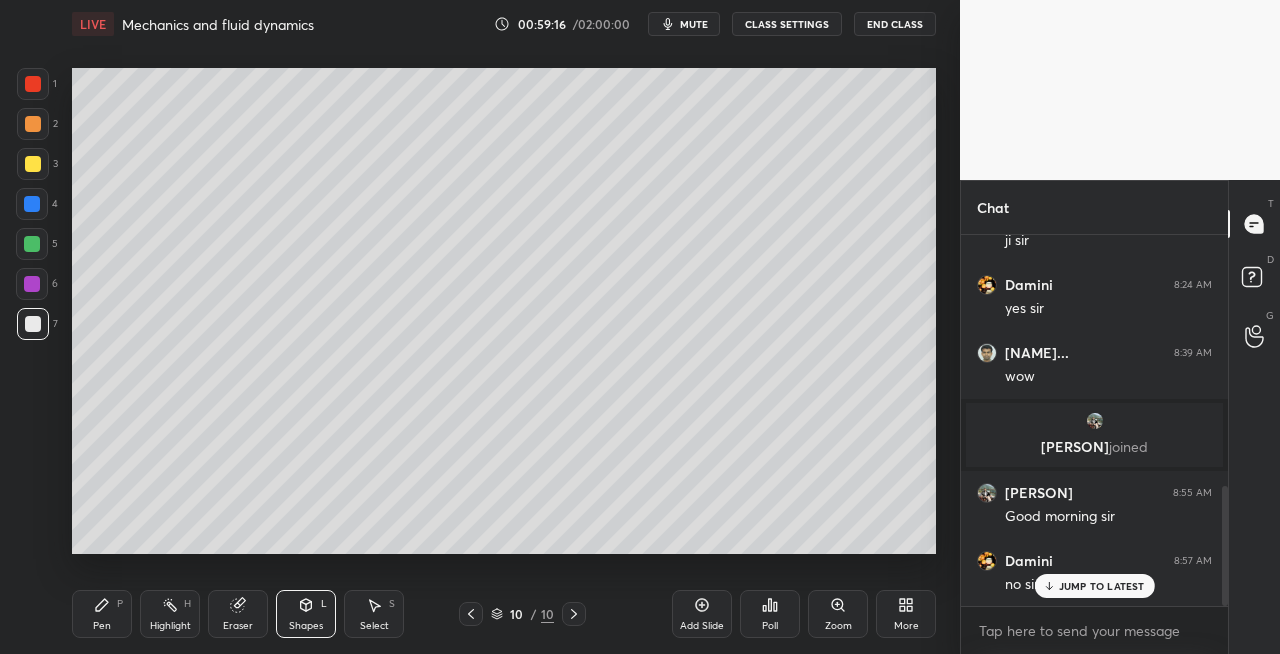 click 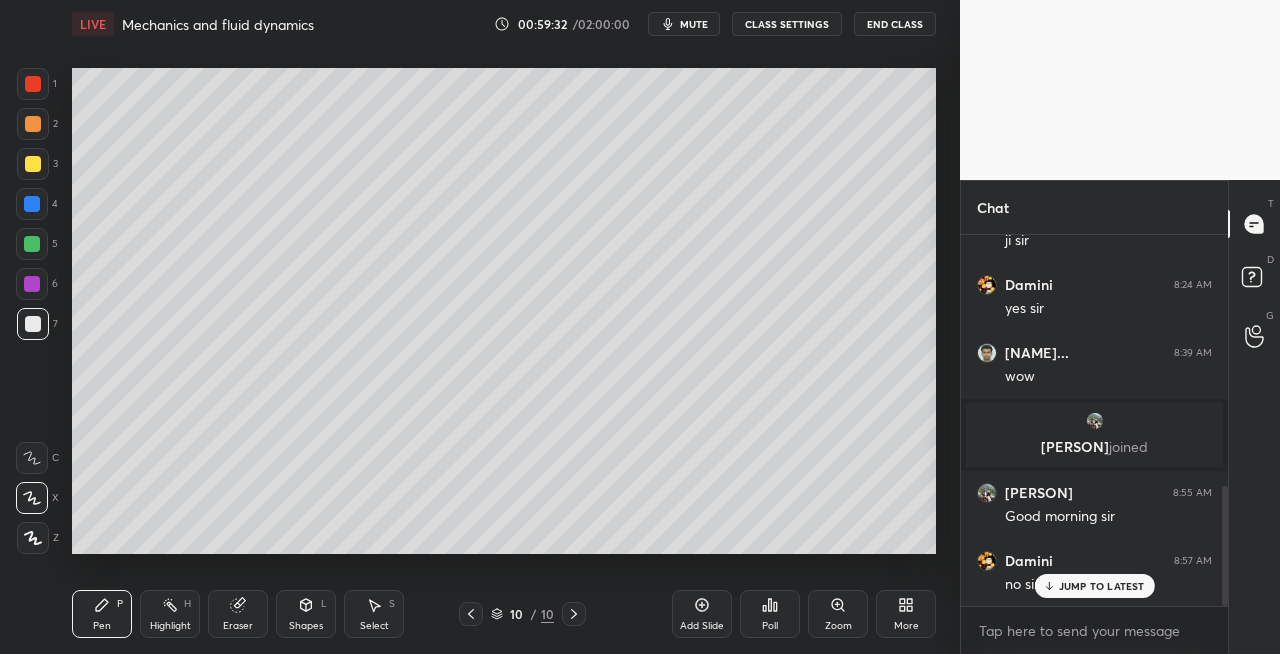 click on "Shapes L" at bounding box center [306, 614] 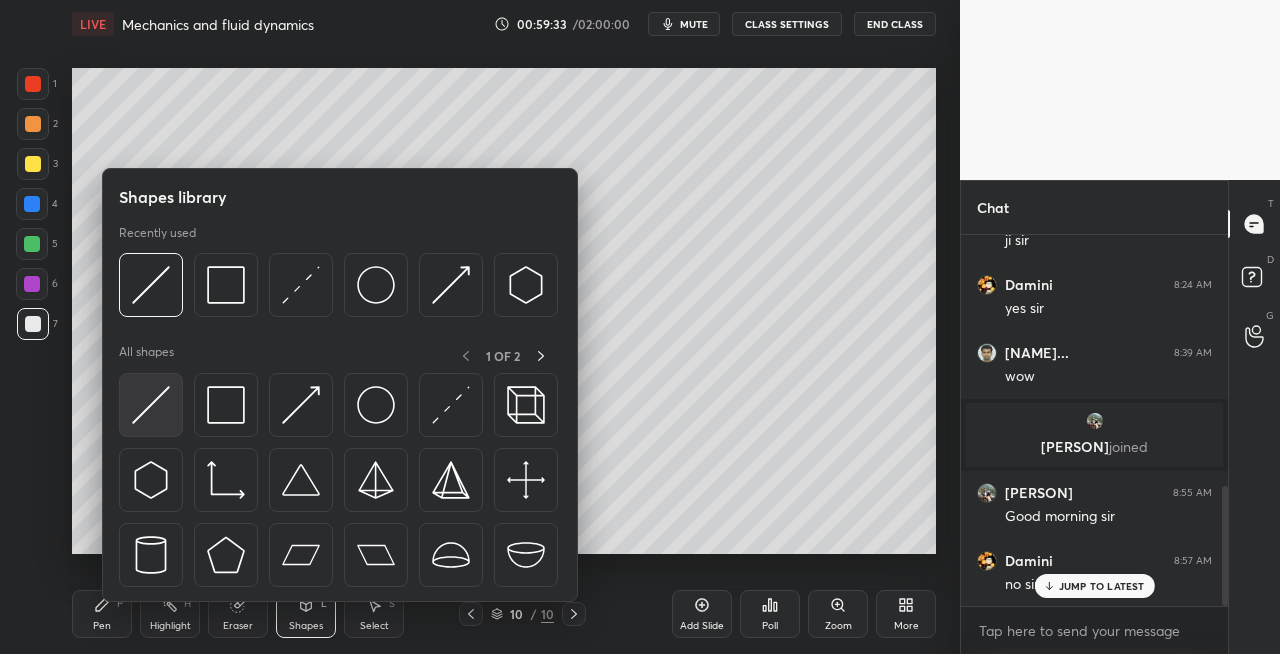 click at bounding box center [151, 405] 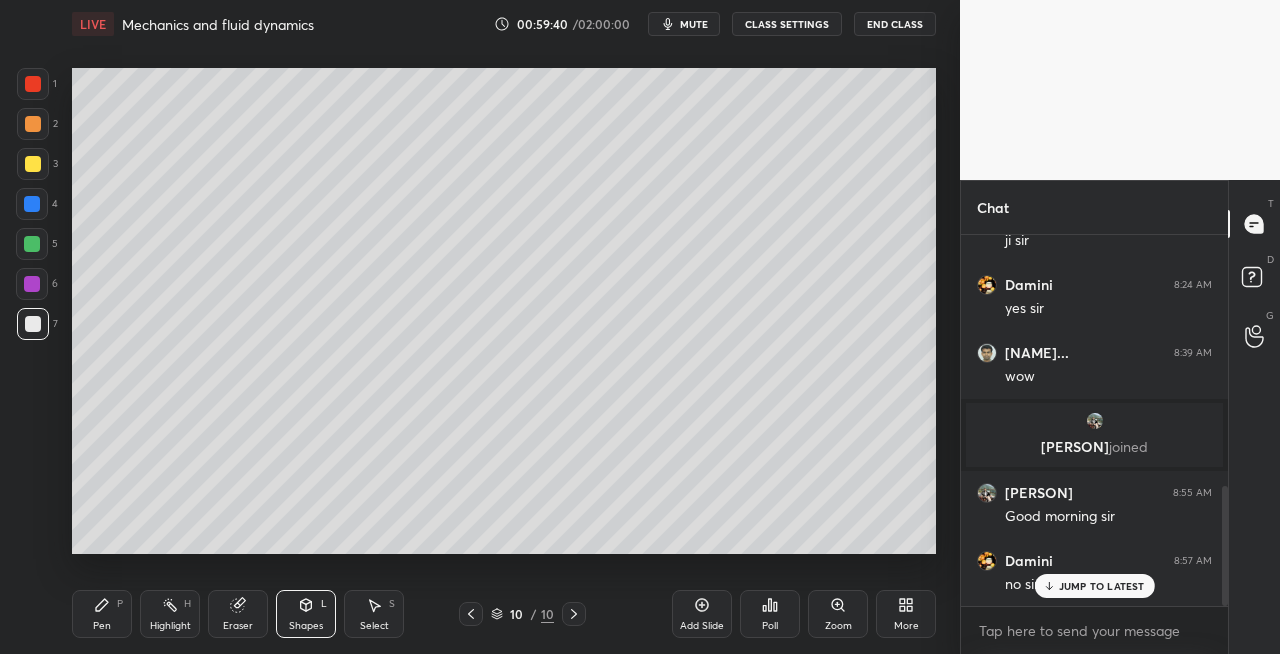 click on "Pen" at bounding box center [102, 626] 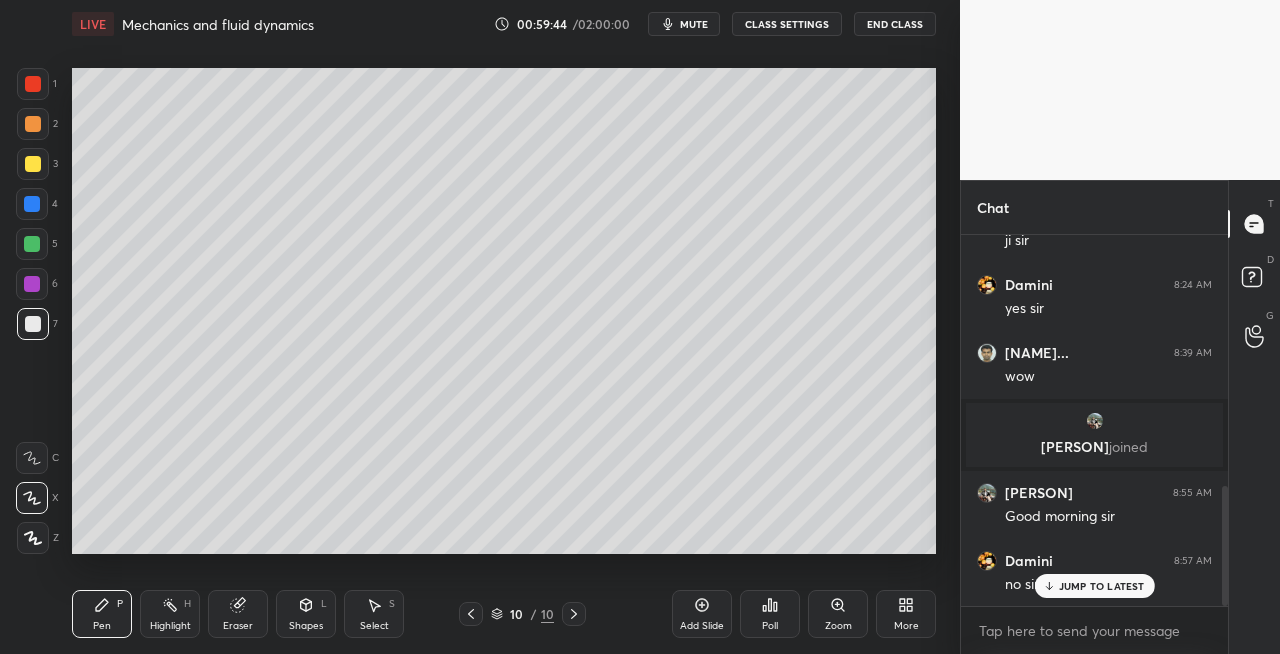 click on "Shapes L" at bounding box center [306, 614] 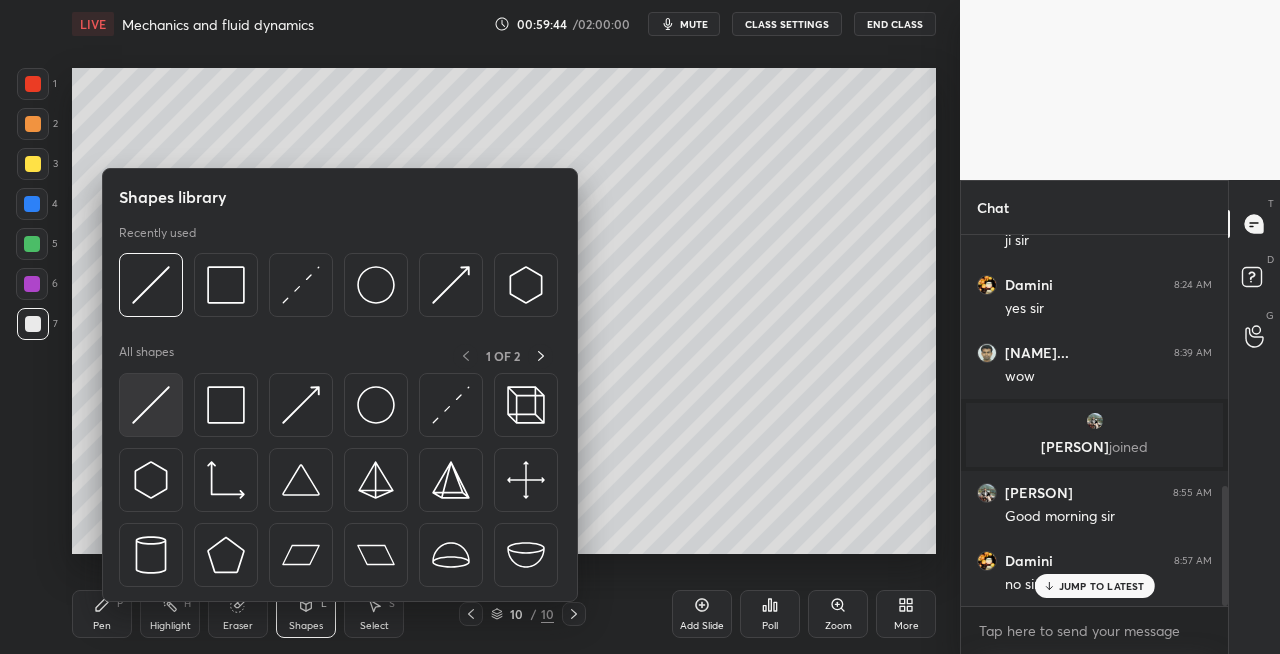 click at bounding box center (151, 405) 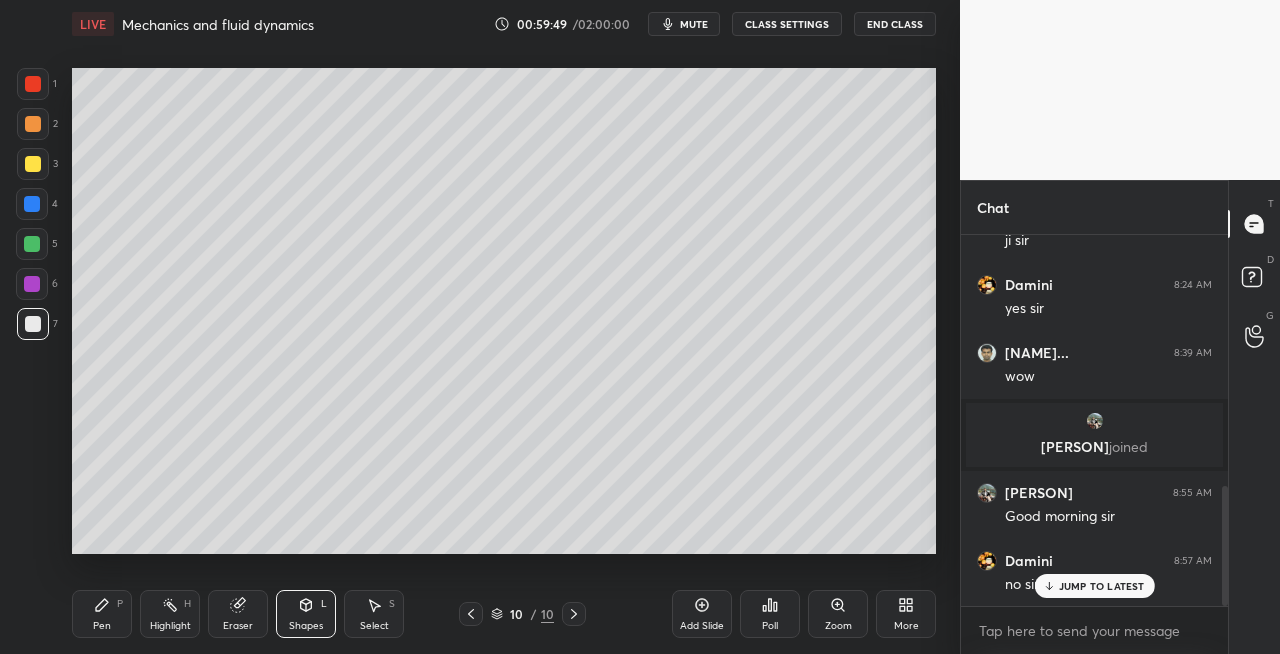 scroll, scrollTop: 848, scrollLeft: 0, axis: vertical 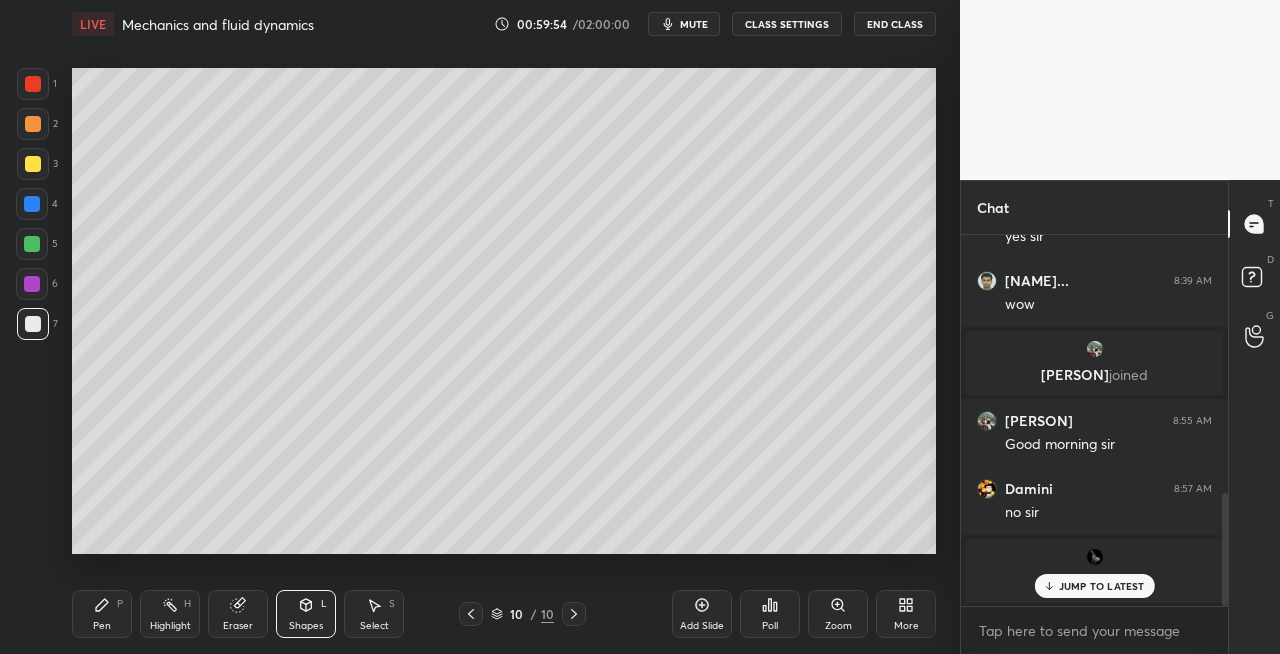 click on "Pen P" at bounding box center (102, 614) 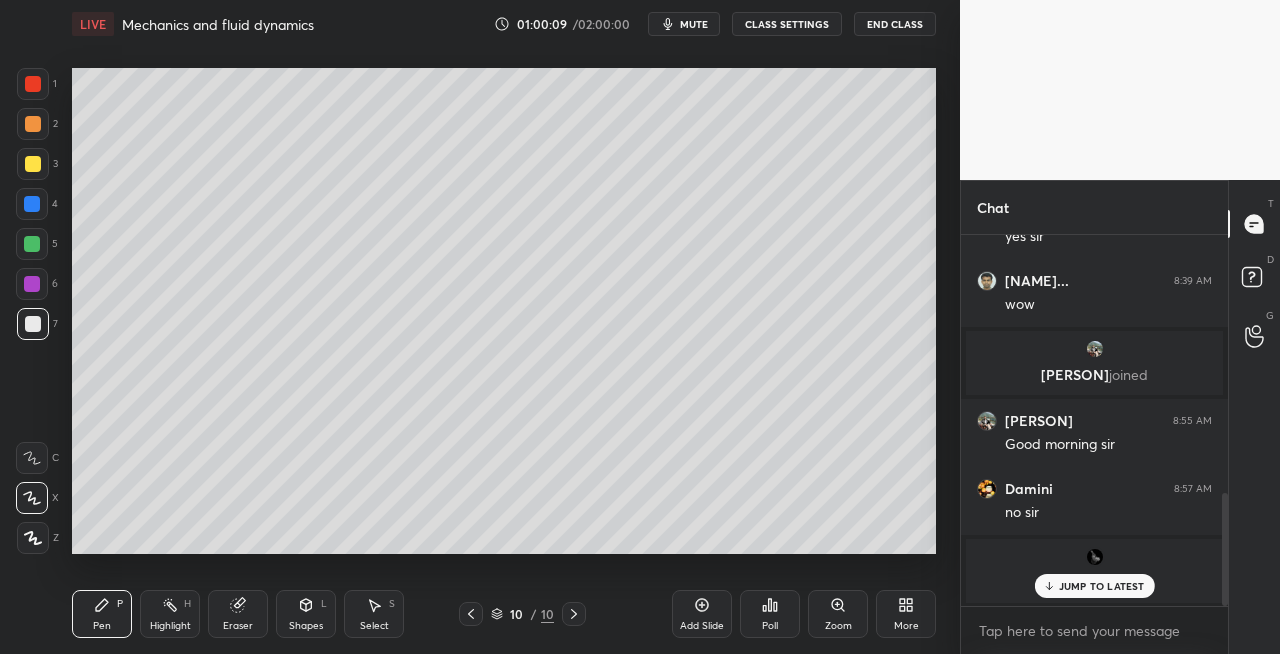 click on "7" at bounding box center (37, 328) 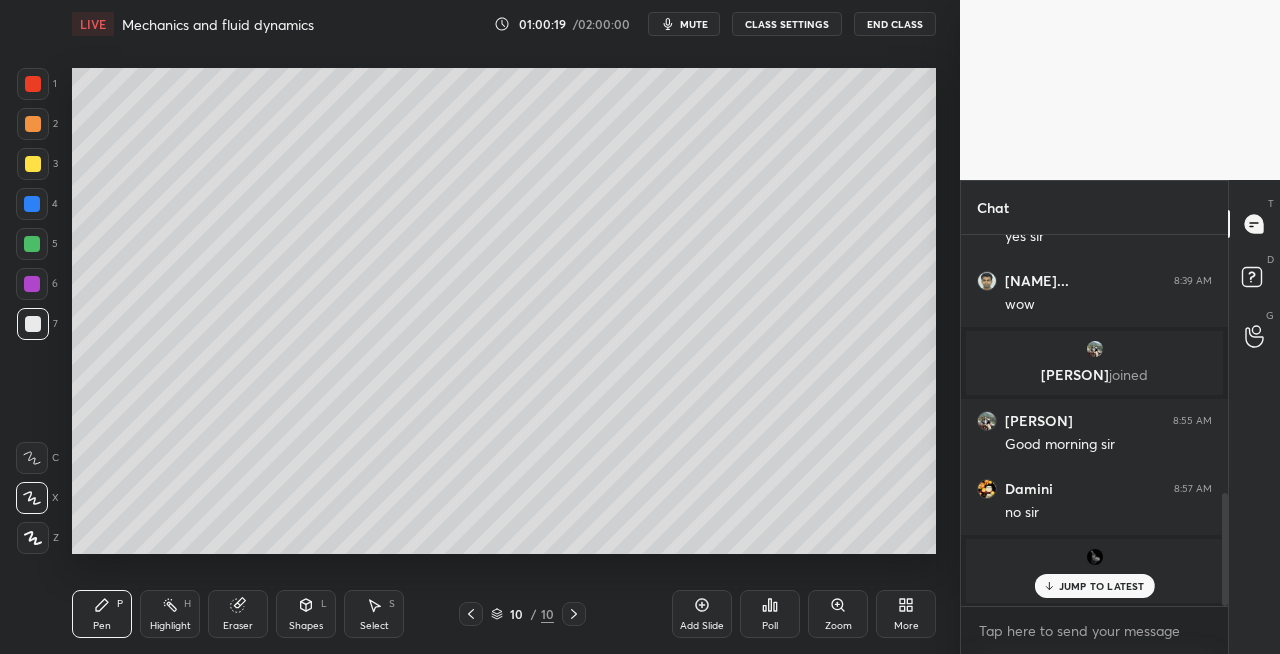 click on "Eraser" at bounding box center (238, 614) 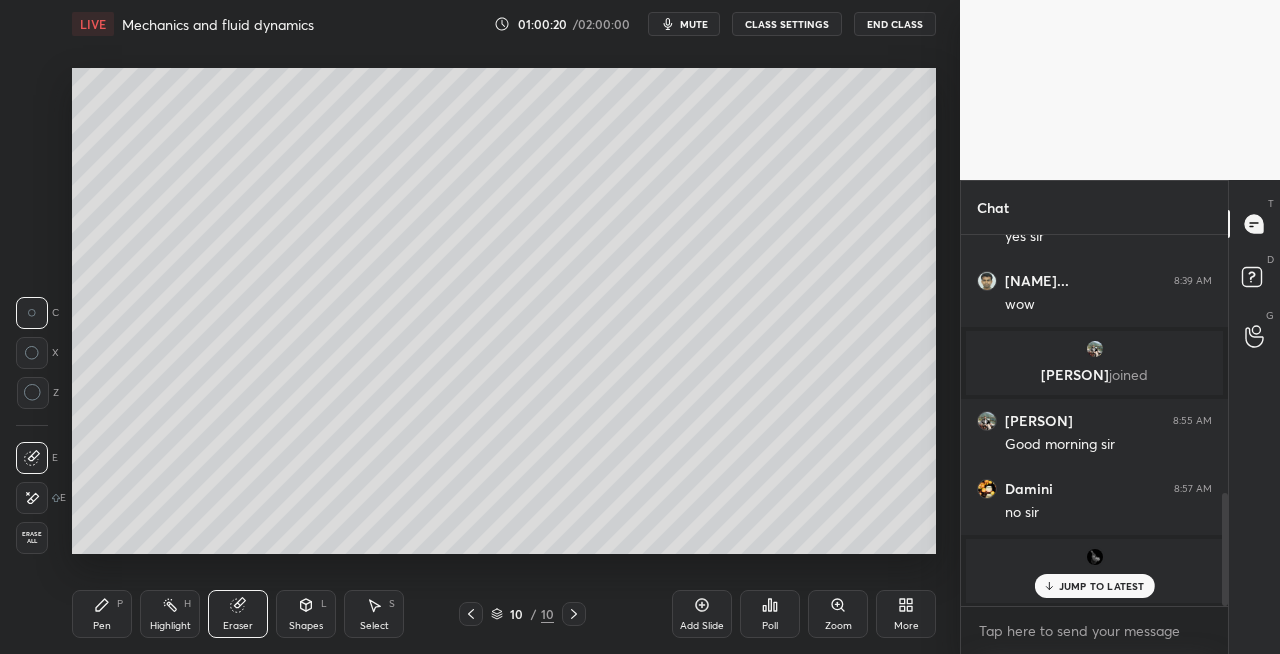 click on "Pen P" at bounding box center [102, 614] 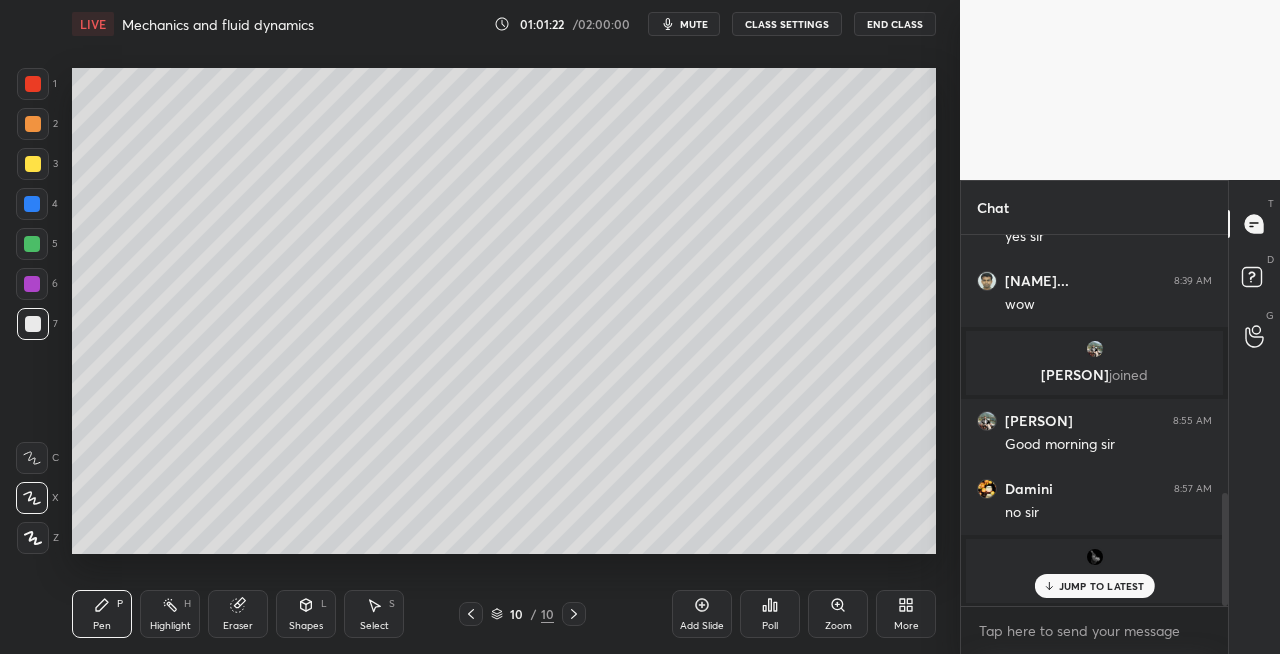 click at bounding box center (33, 164) 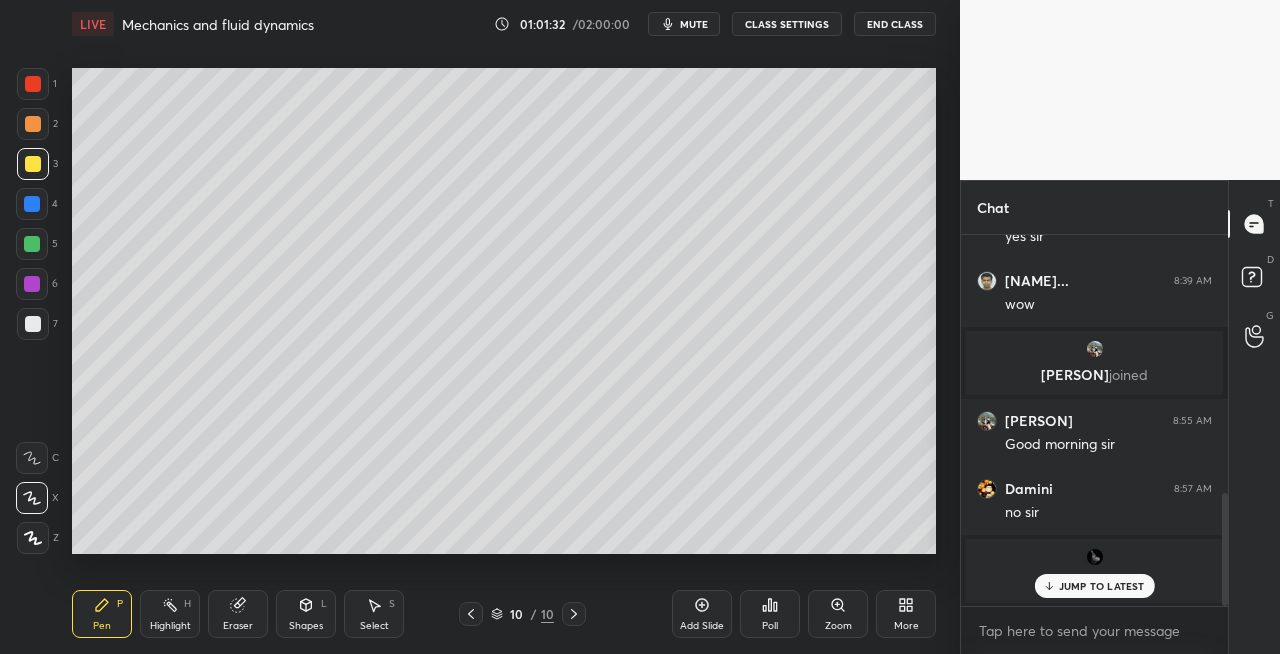 click on "Shapes L" at bounding box center (306, 614) 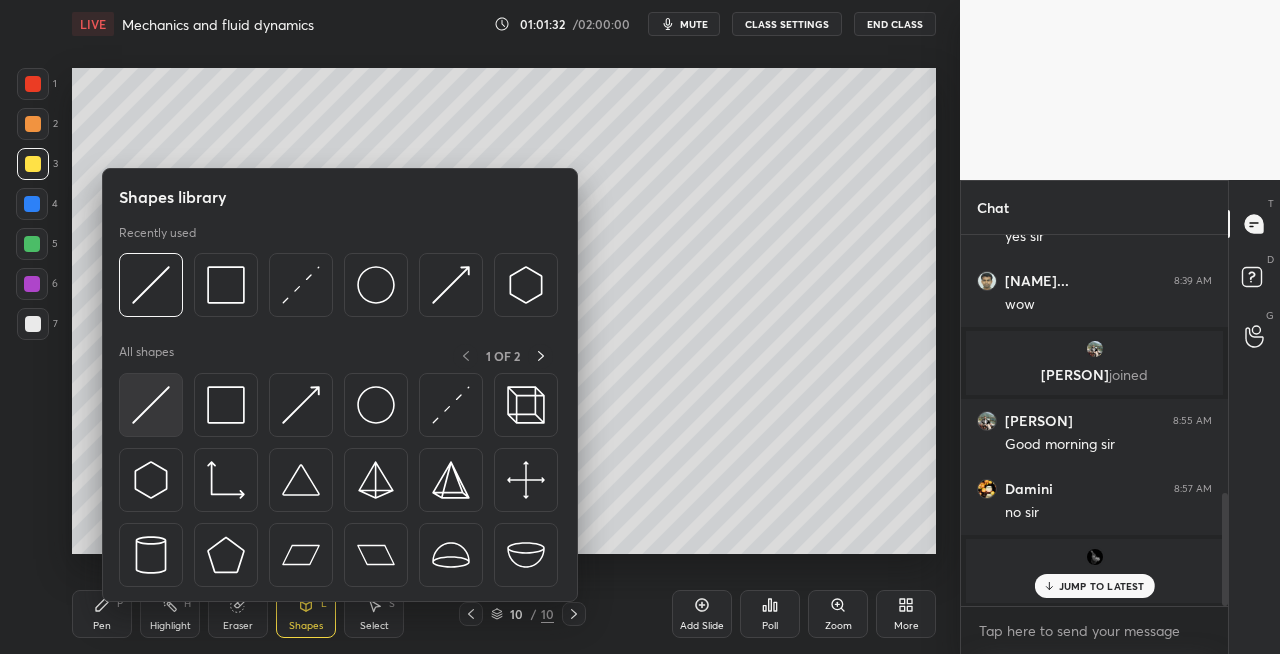 click at bounding box center (151, 405) 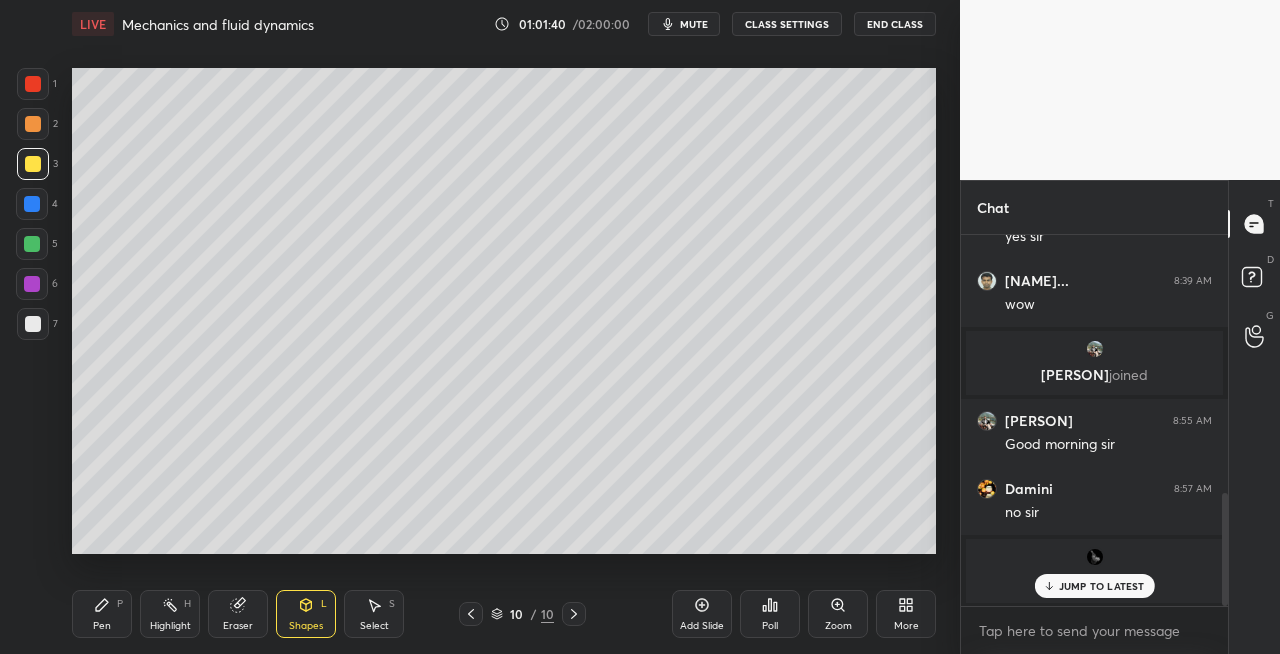 click on "mute" at bounding box center [694, 24] 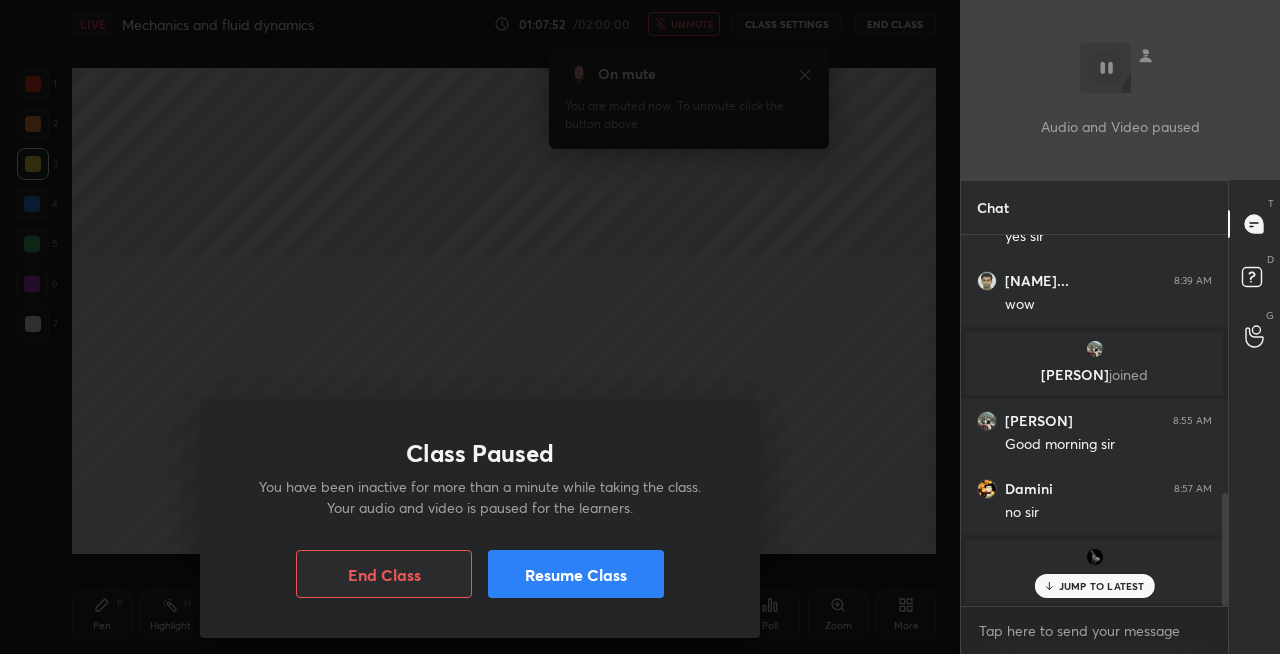 click on "Resume Class" at bounding box center [576, 574] 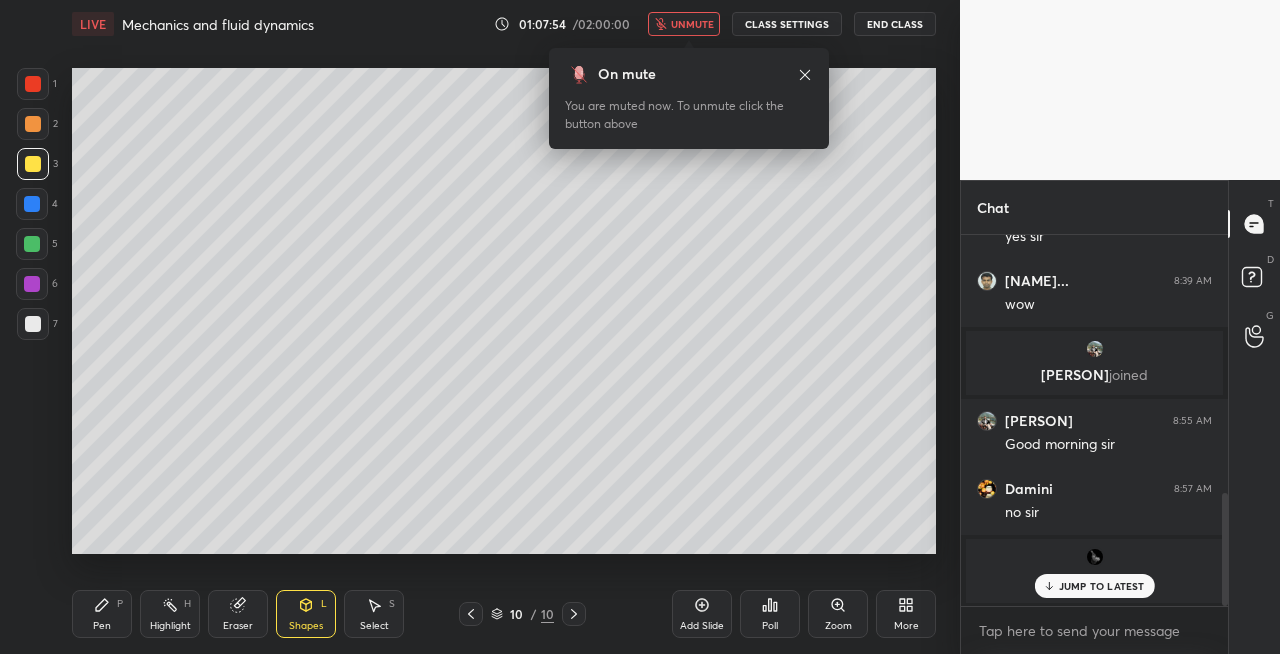 click on "unmute" at bounding box center [692, 24] 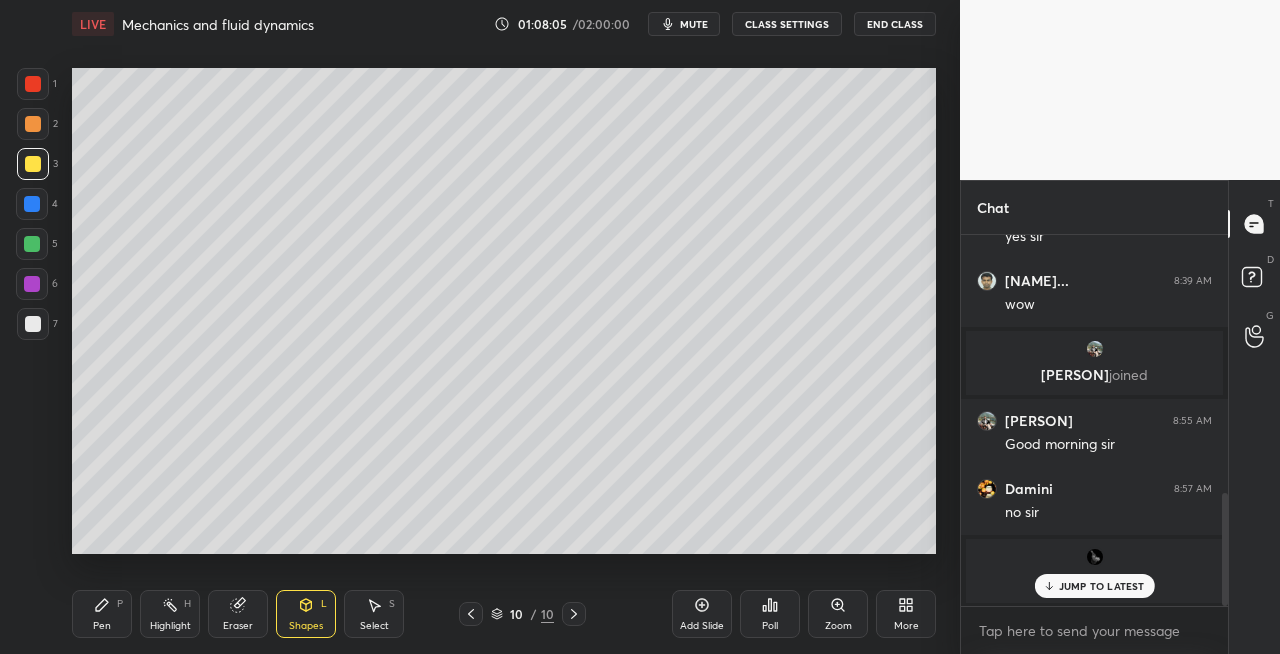 click on "mute" at bounding box center (684, 24) 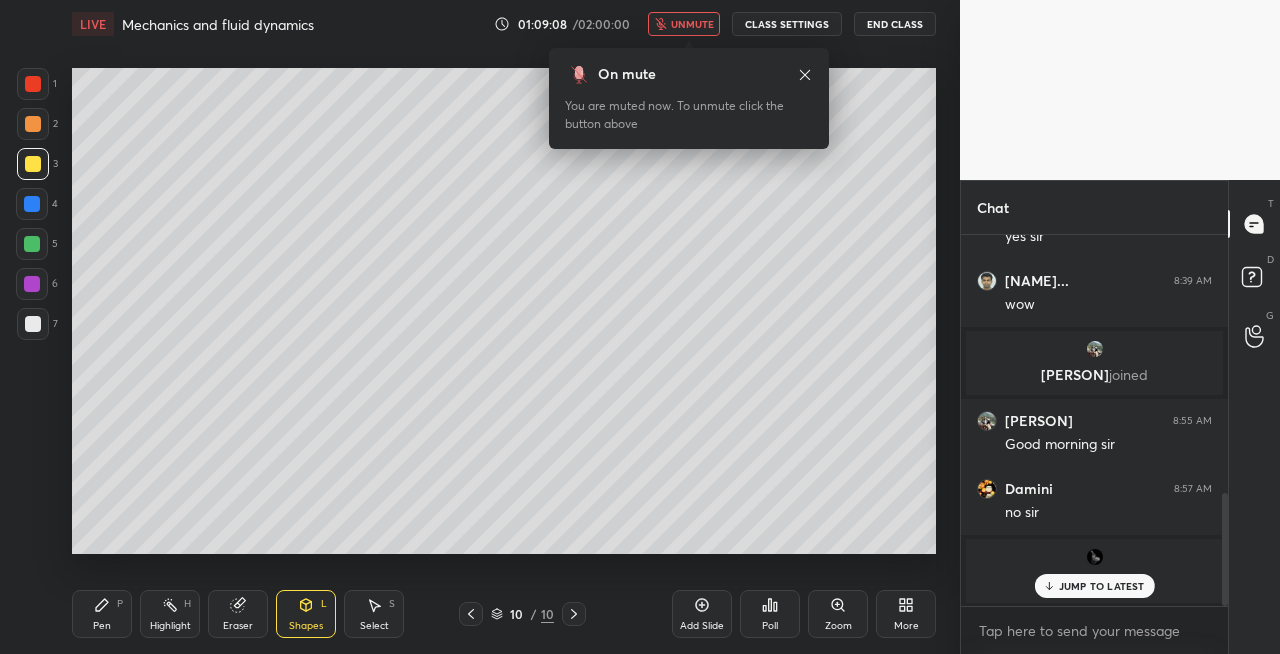 click on "unmute" at bounding box center (684, 24) 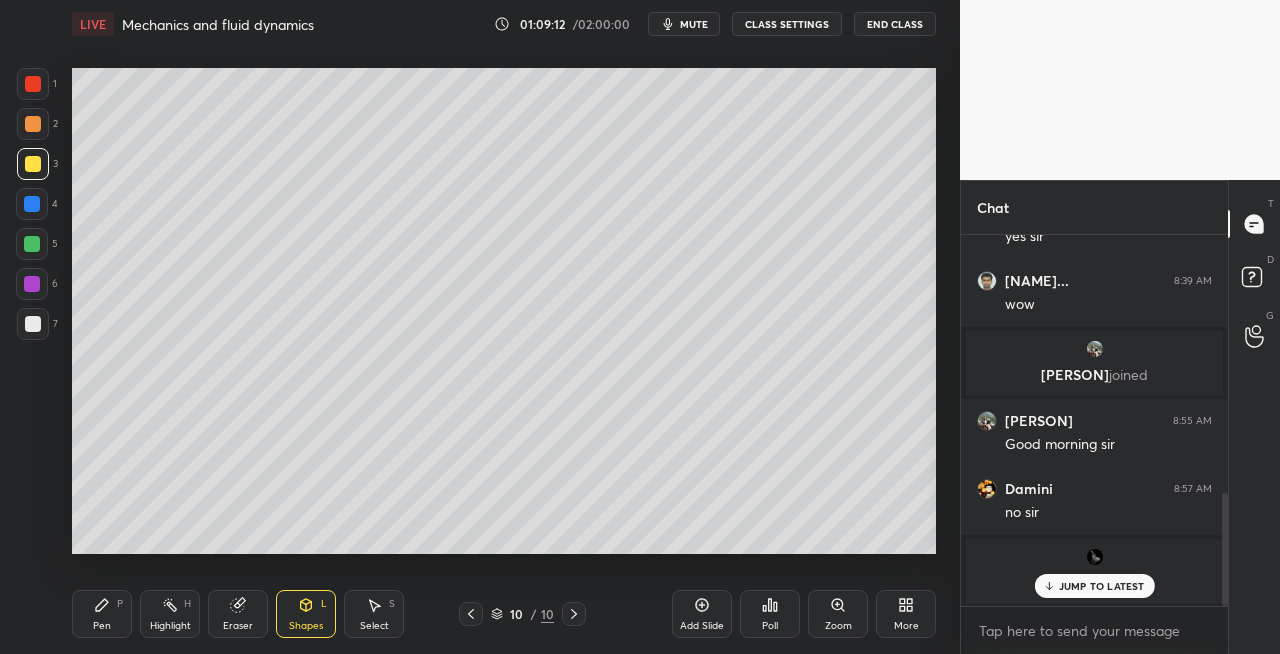 click on "Pen P" at bounding box center [102, 614] 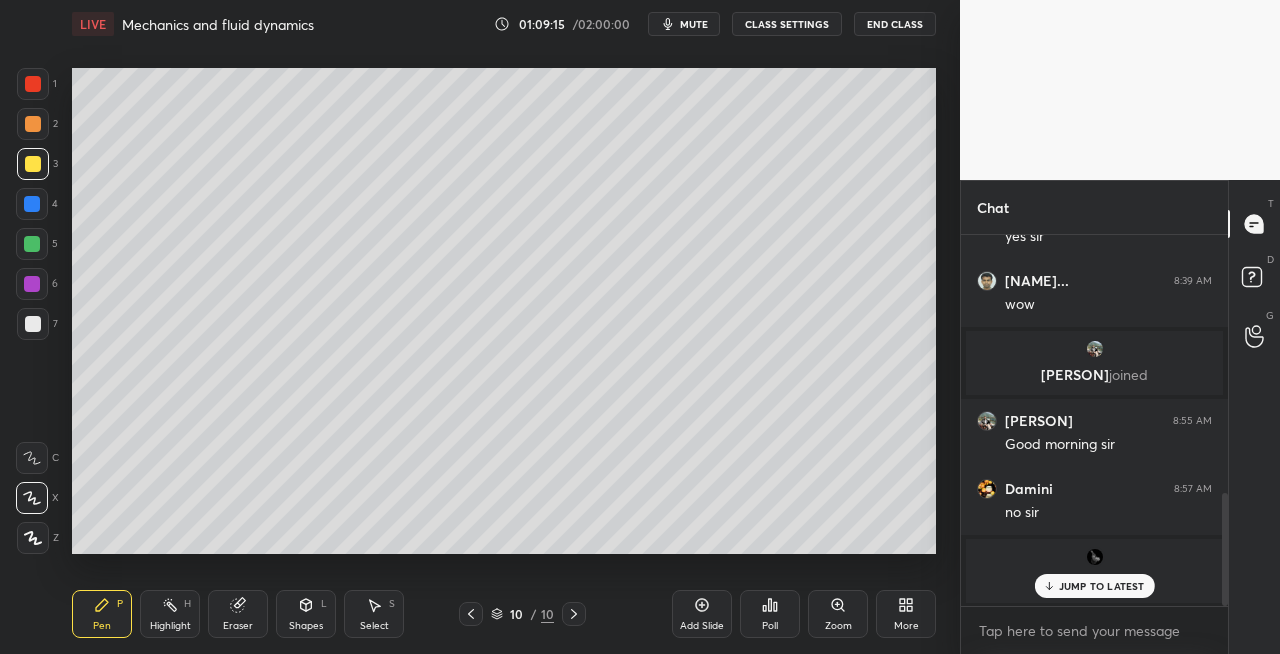 click 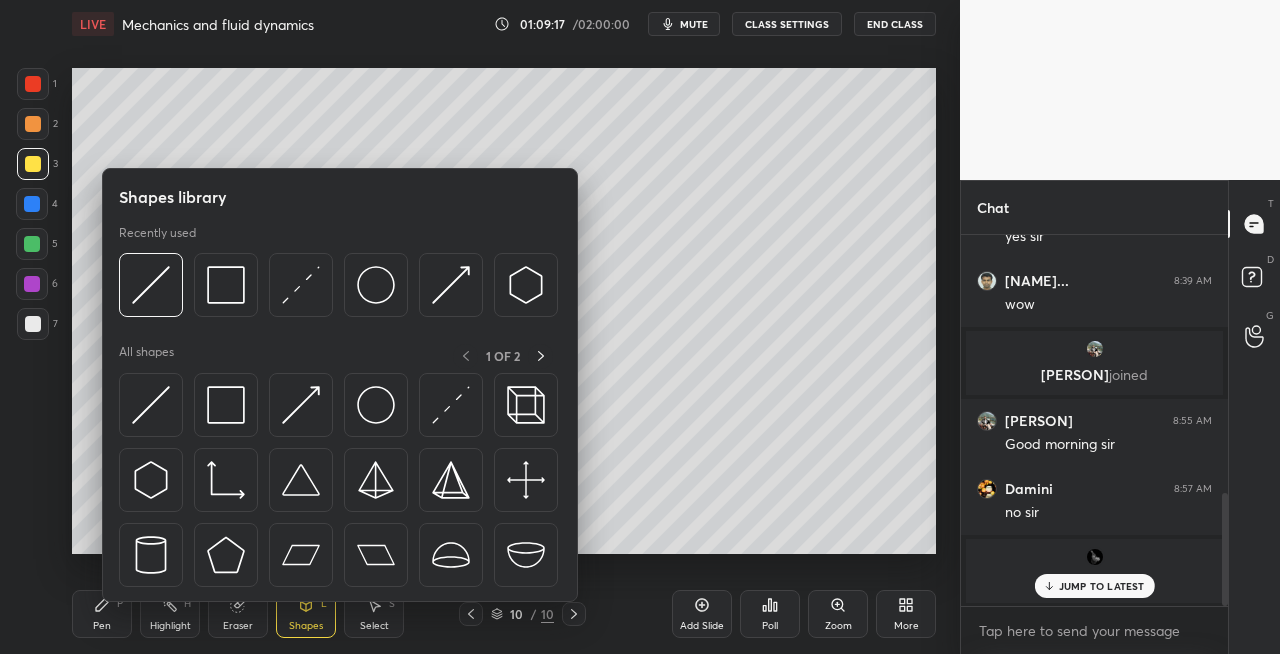 click on "Pen" at bounding box center [102, 626] 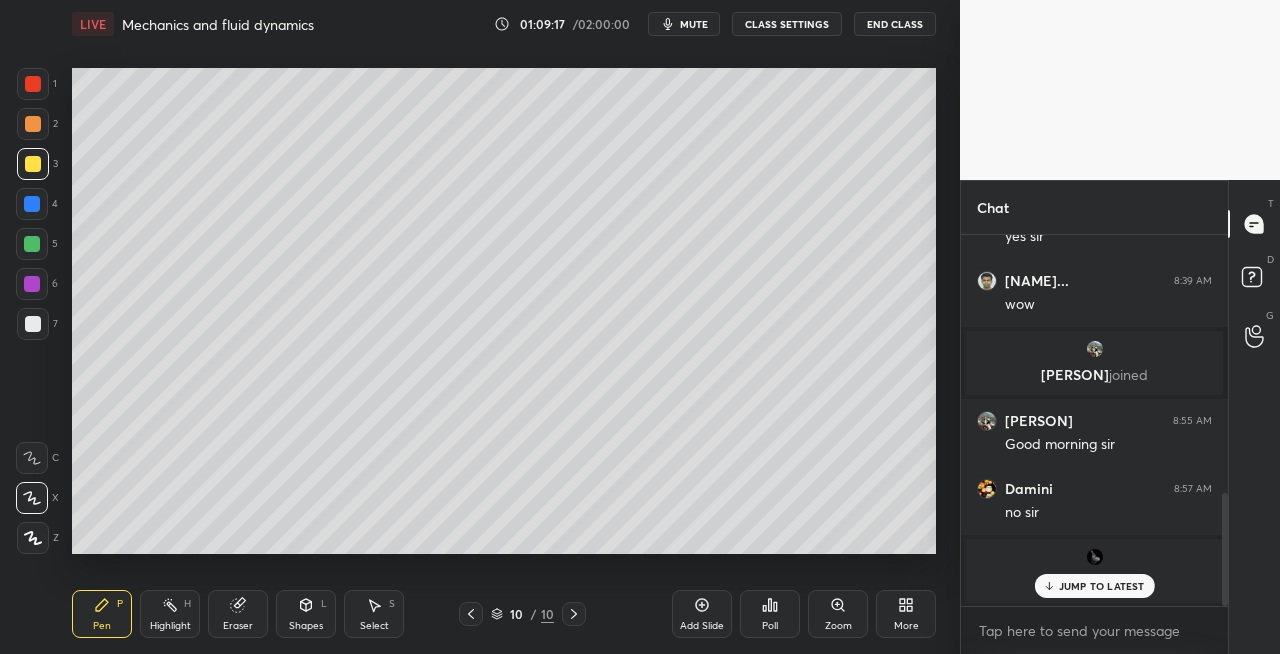 click at bounding box center (33, 324) 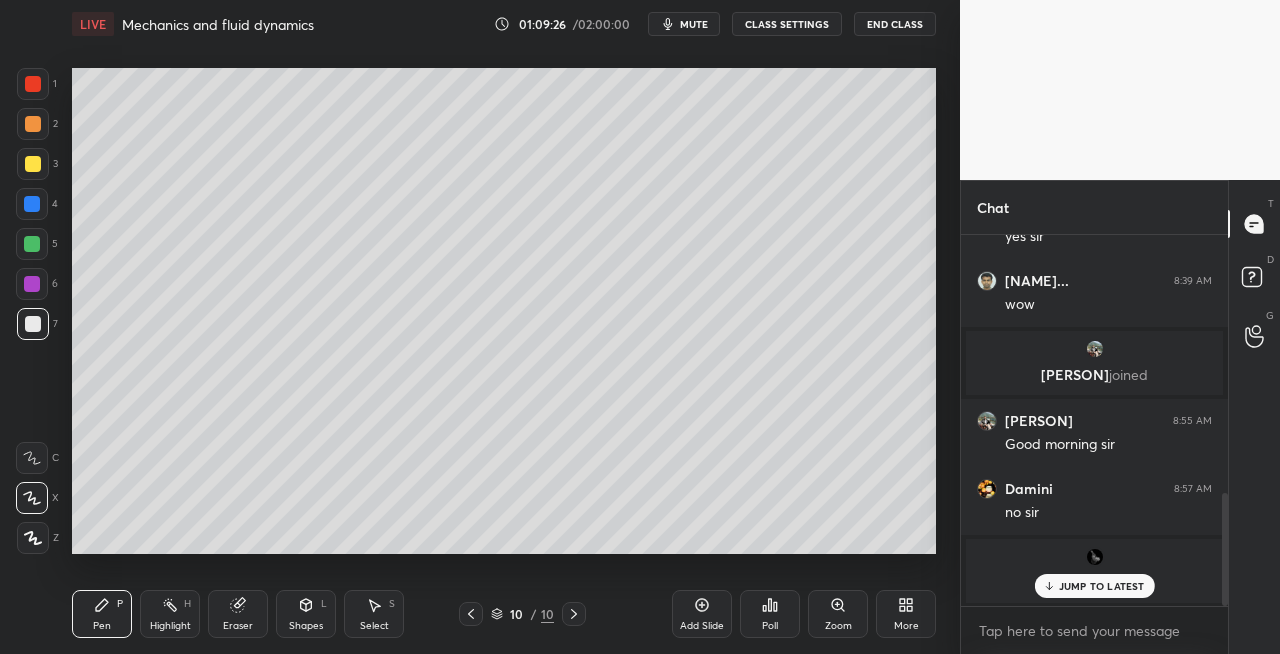 click on "Shapes" at bounding box center [306, 626] 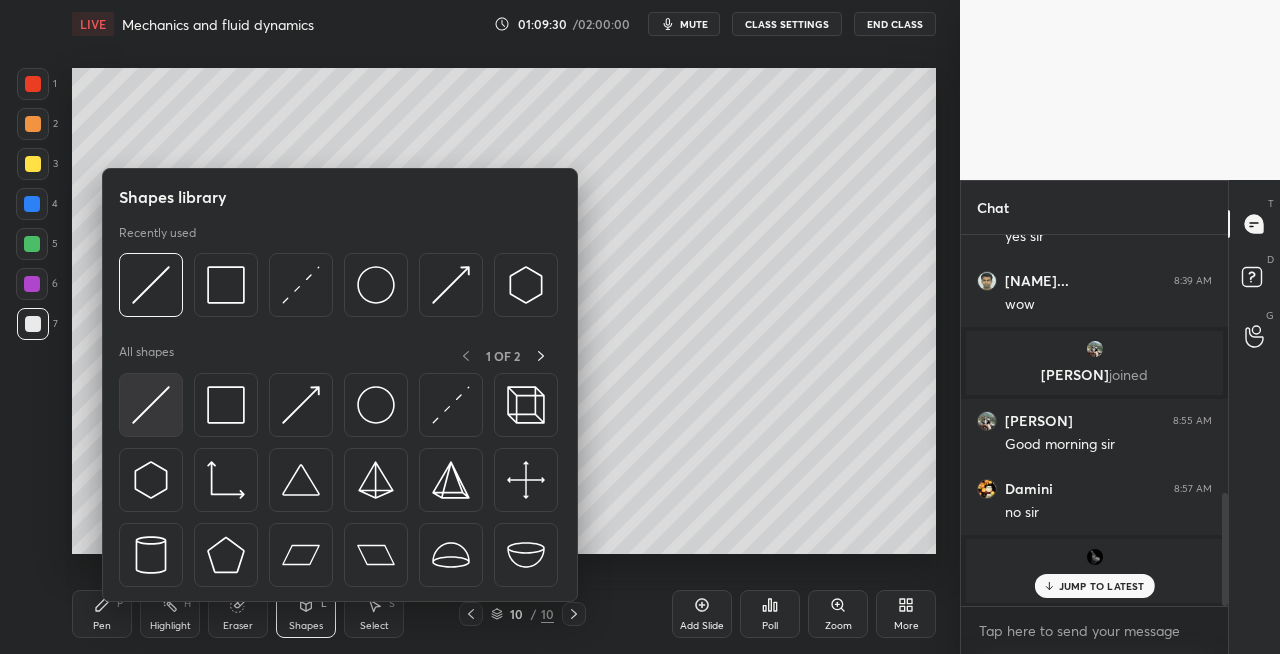 click at bounding box center [151, 405] 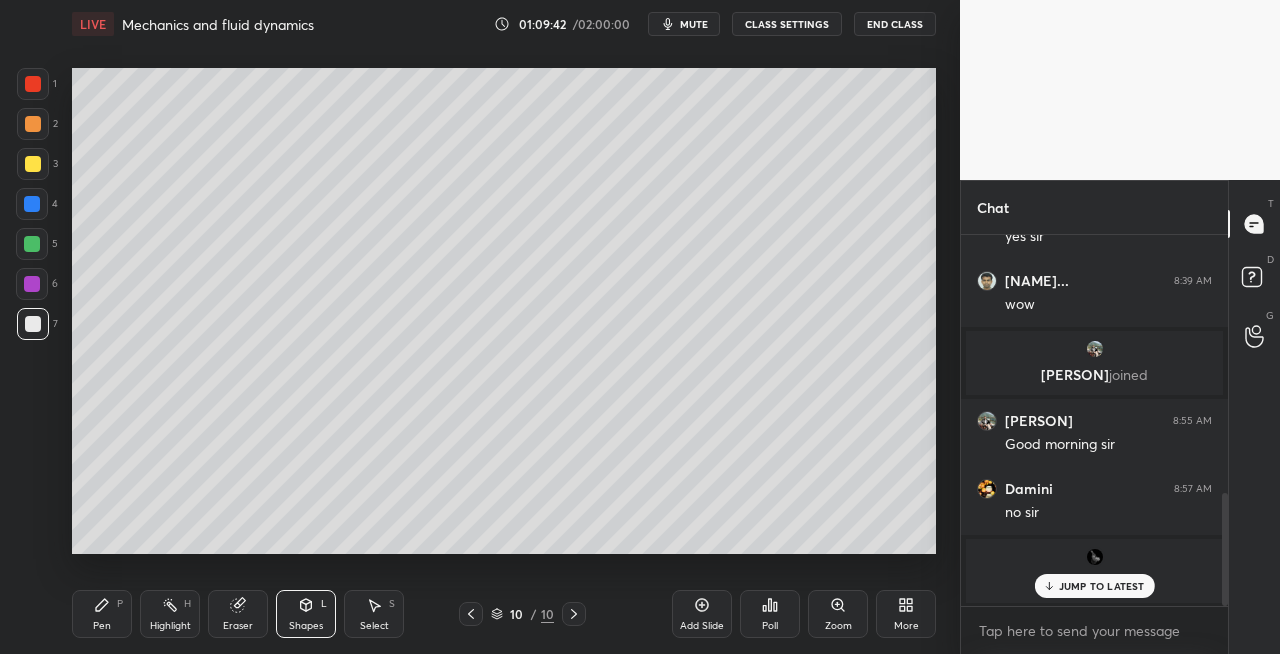 click on "Pen" at bounding box center [102, 626] 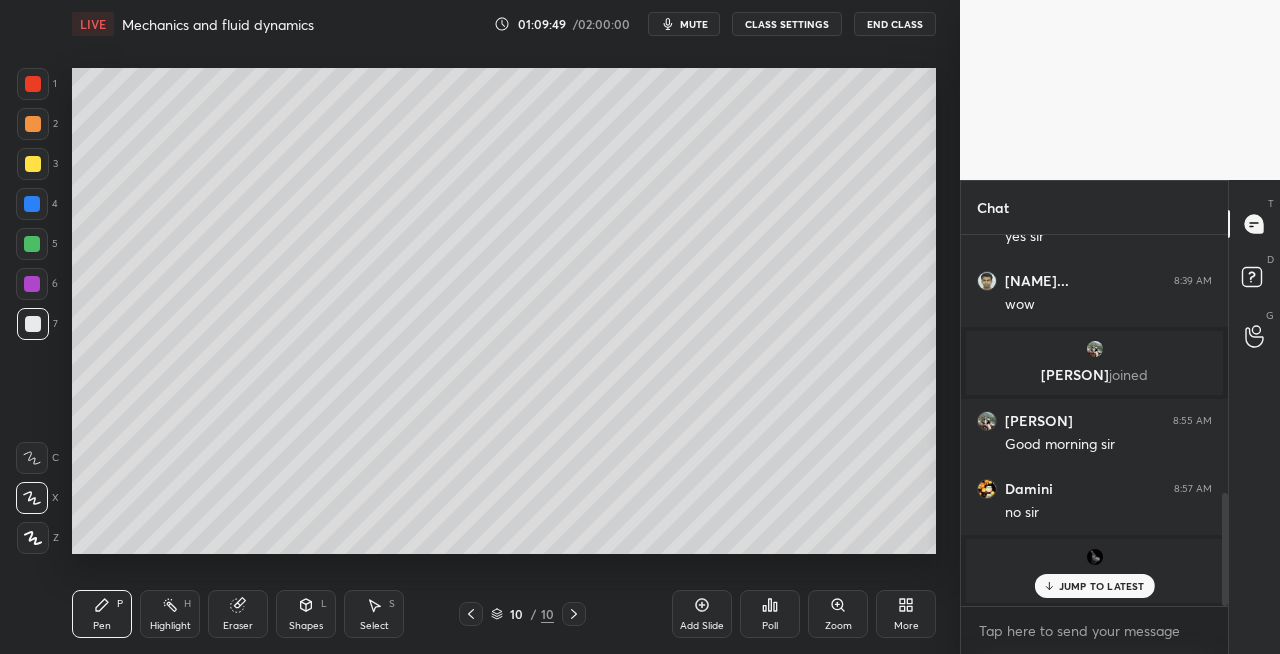 click on "Eraser" at bounding box center [238, 626] 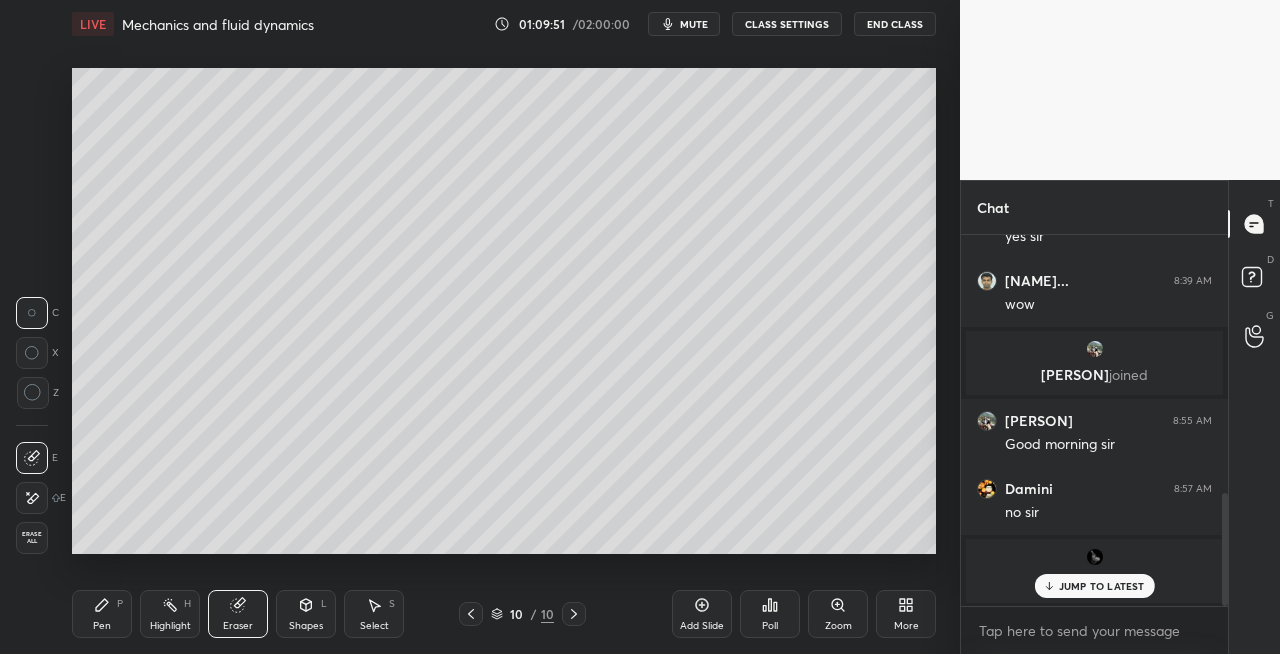 click on "Pen" at bounding box center [102, 626] 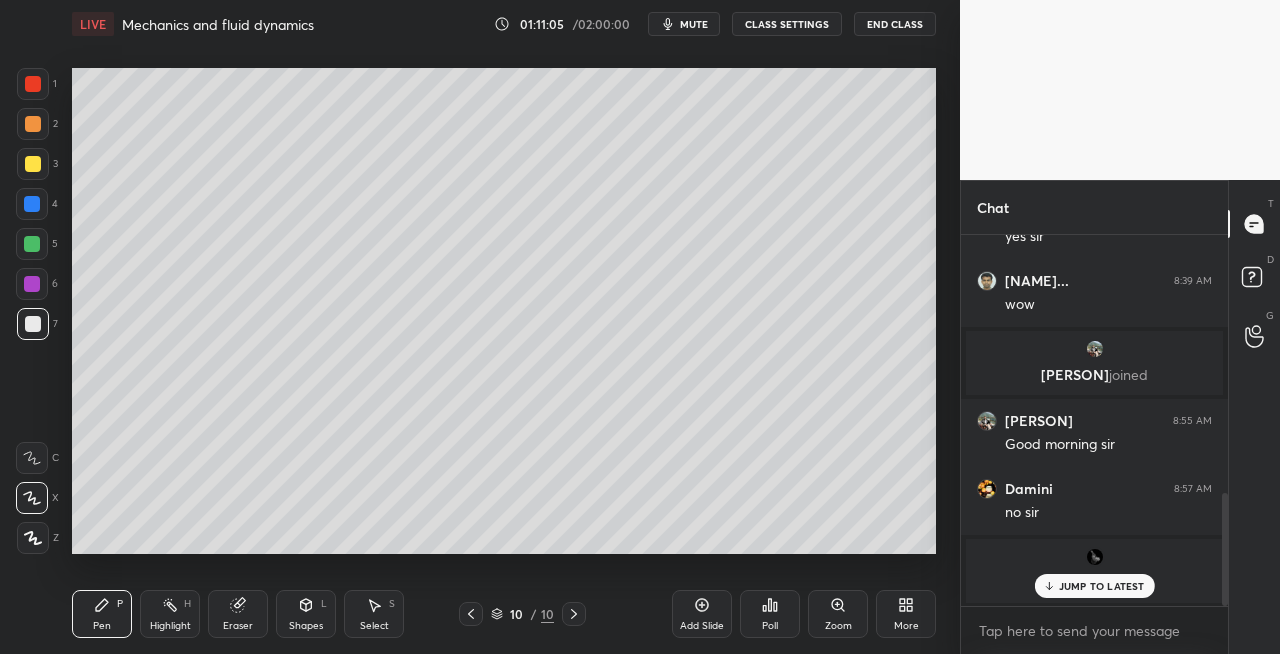 click 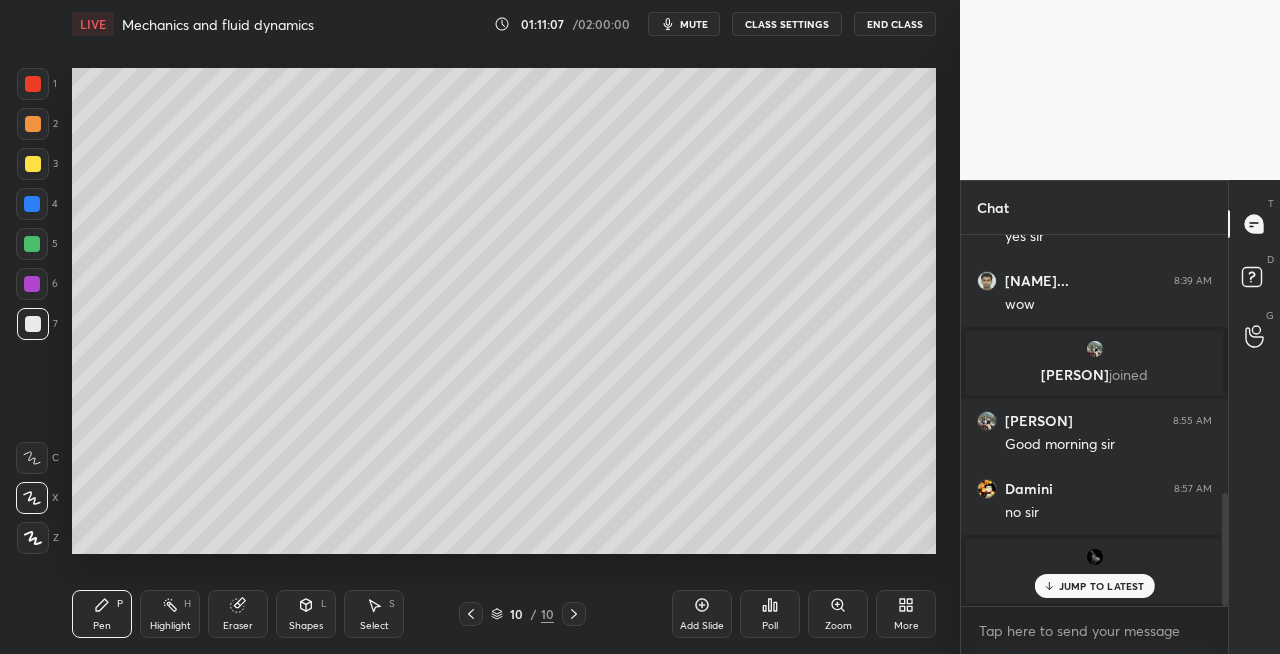 click 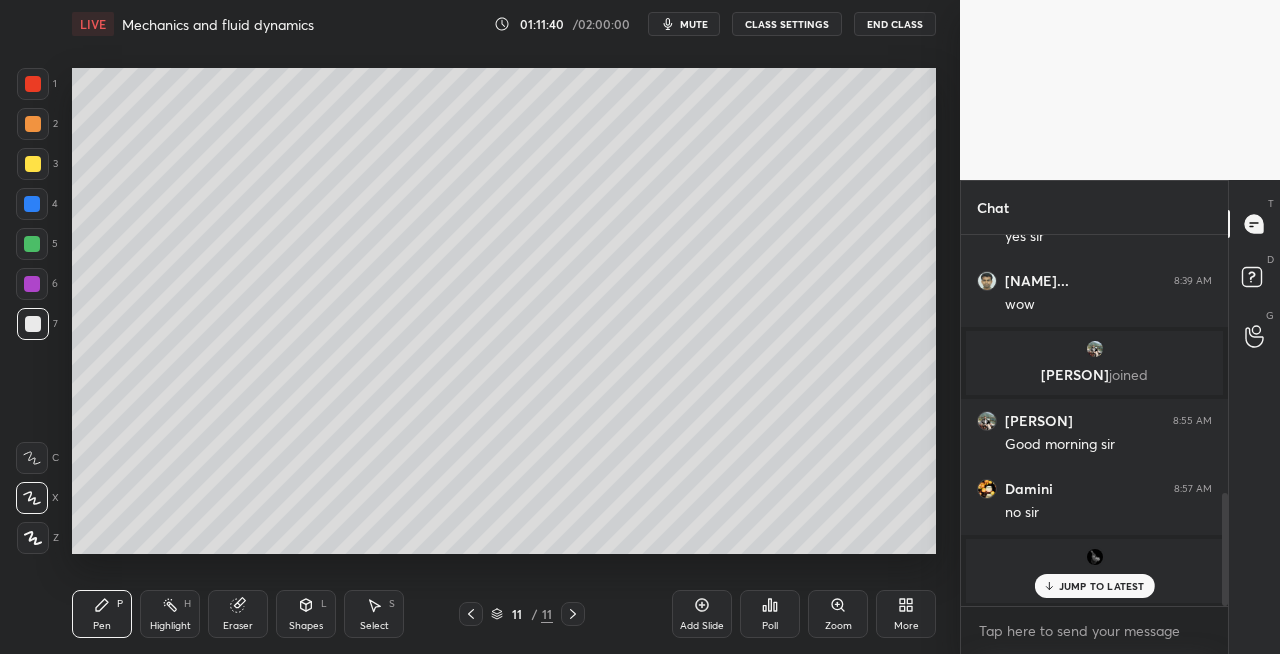 click at bounding box center (33, 164) 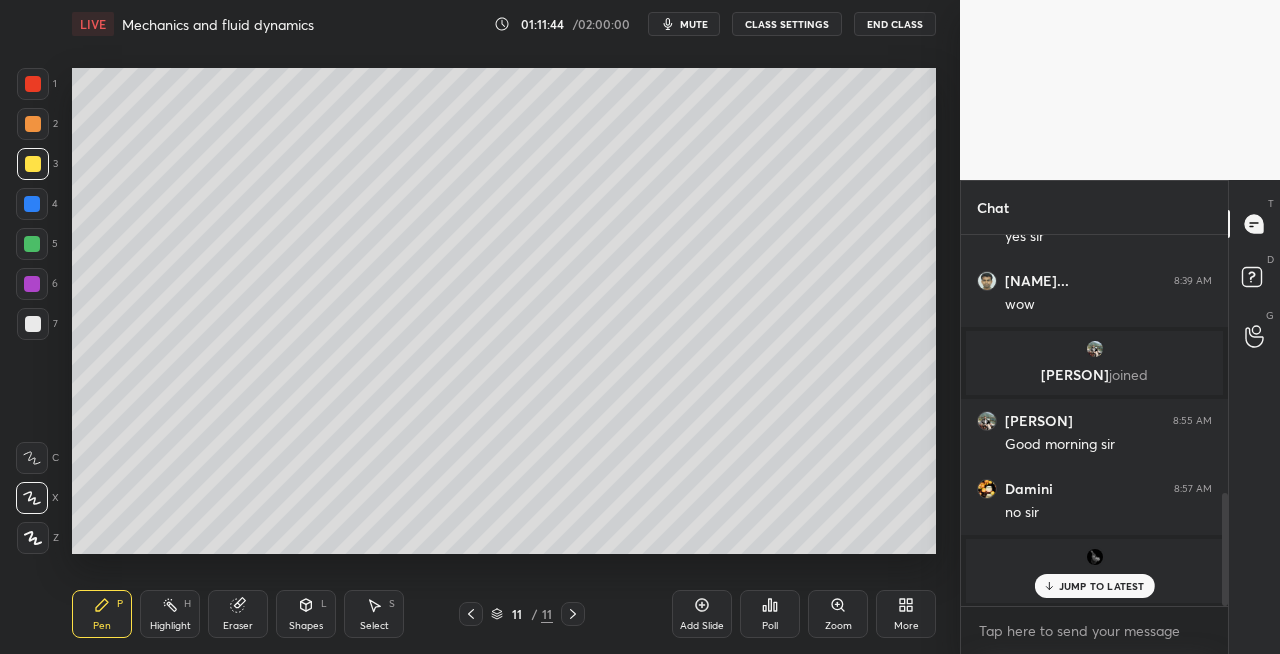 click on "Shapes L" at bounding box center [306, 614] 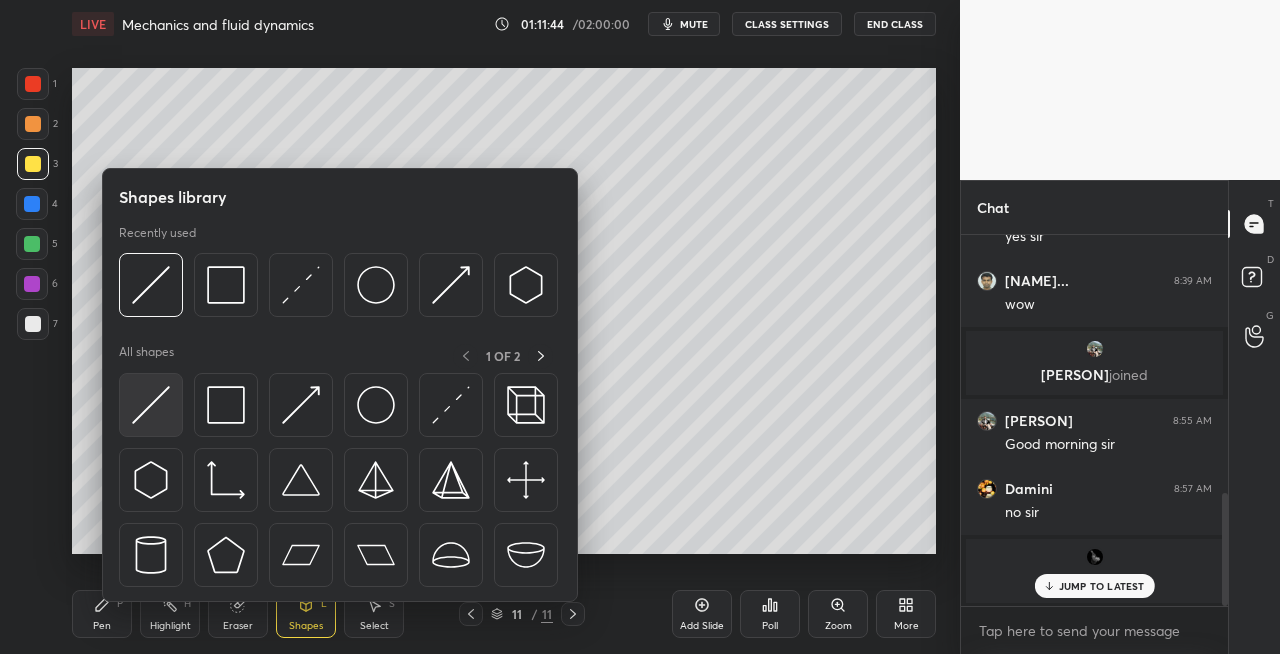 click at bounding box center [151, 405] 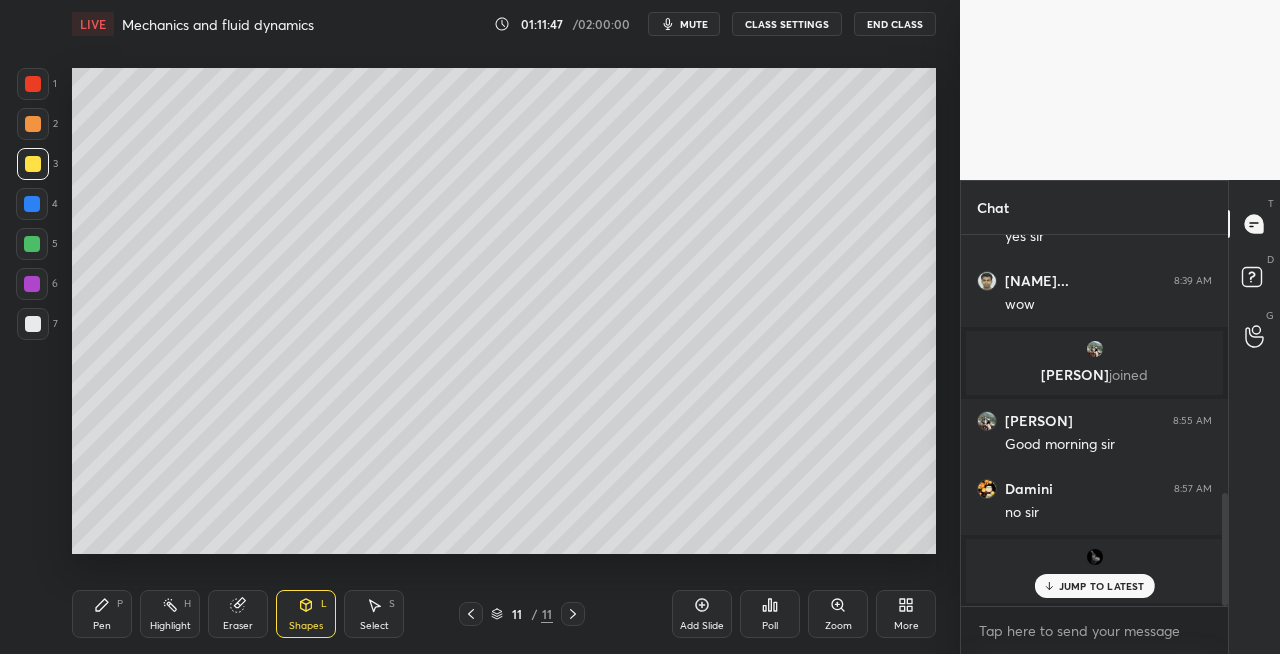 click on "Pen" at bounding box center [102, 626] 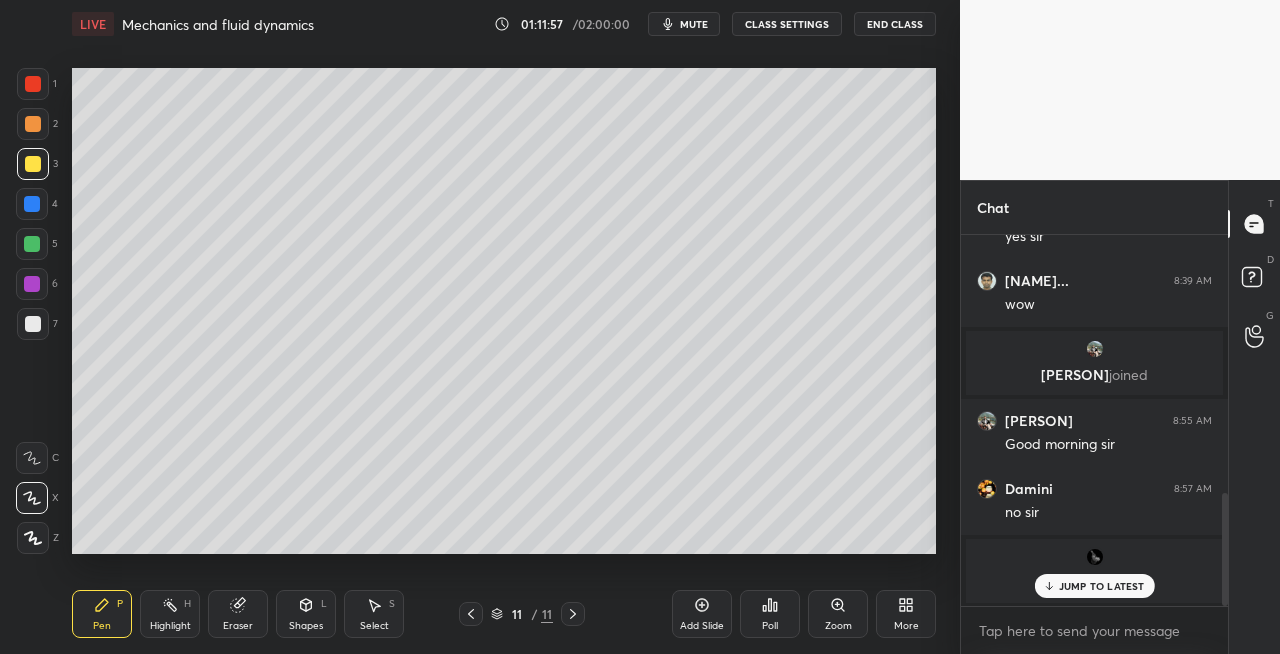 click on "Shapes L" at bounding box center [306, 614] 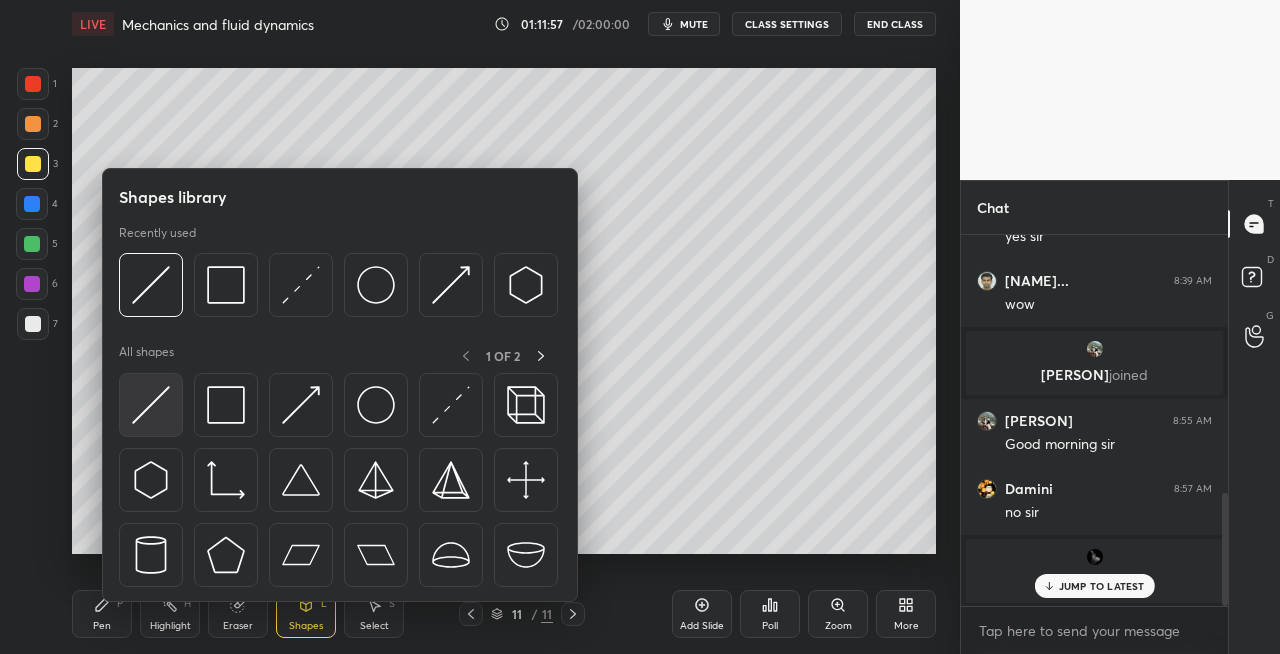 click at bounding box center [151, 405] 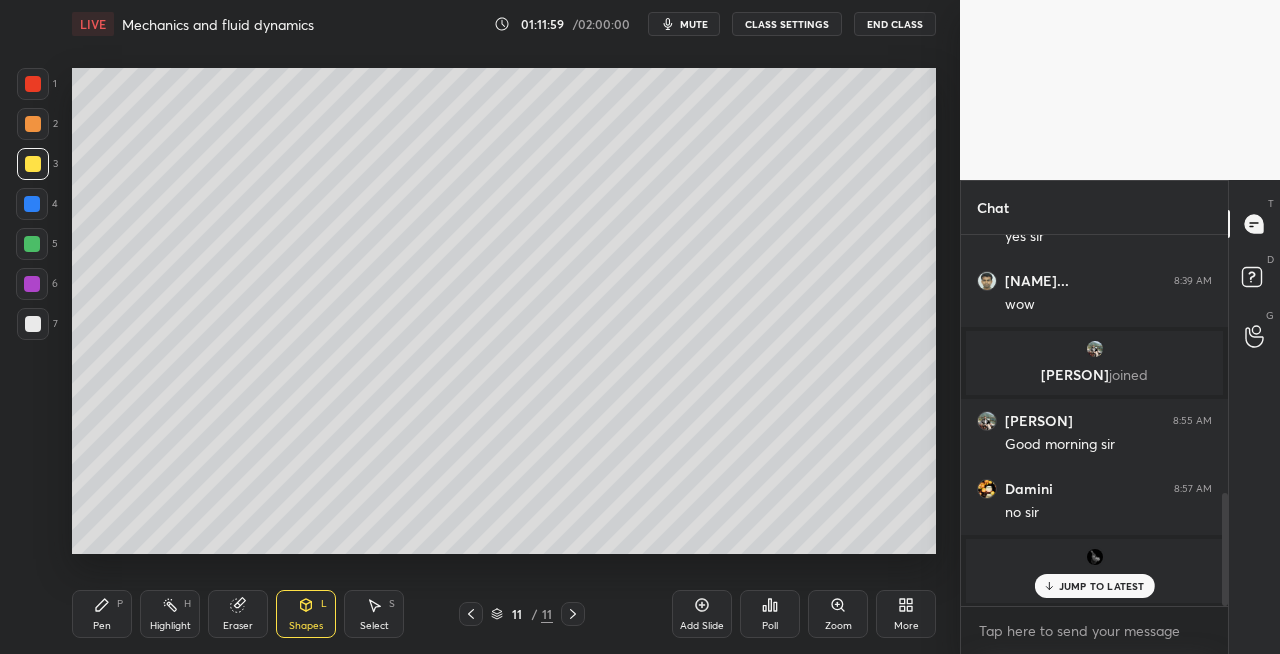 click on "Pen P" at bounding box center (102, 614) 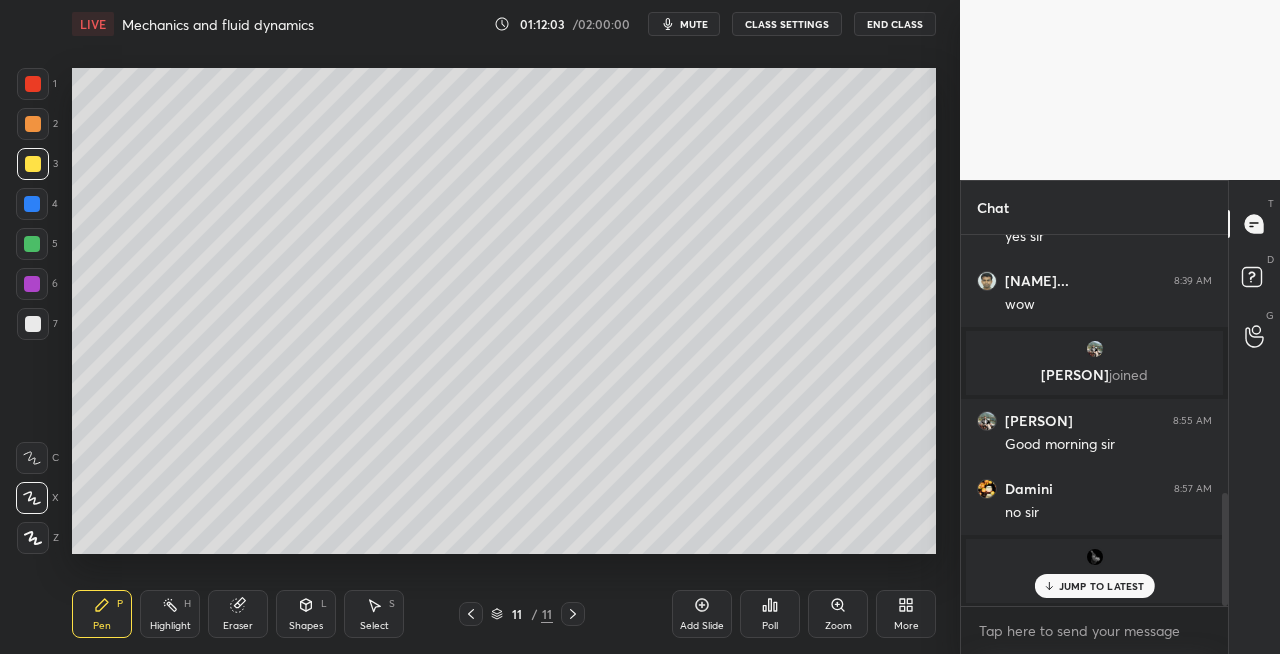 click at bounding box center [33, 324] 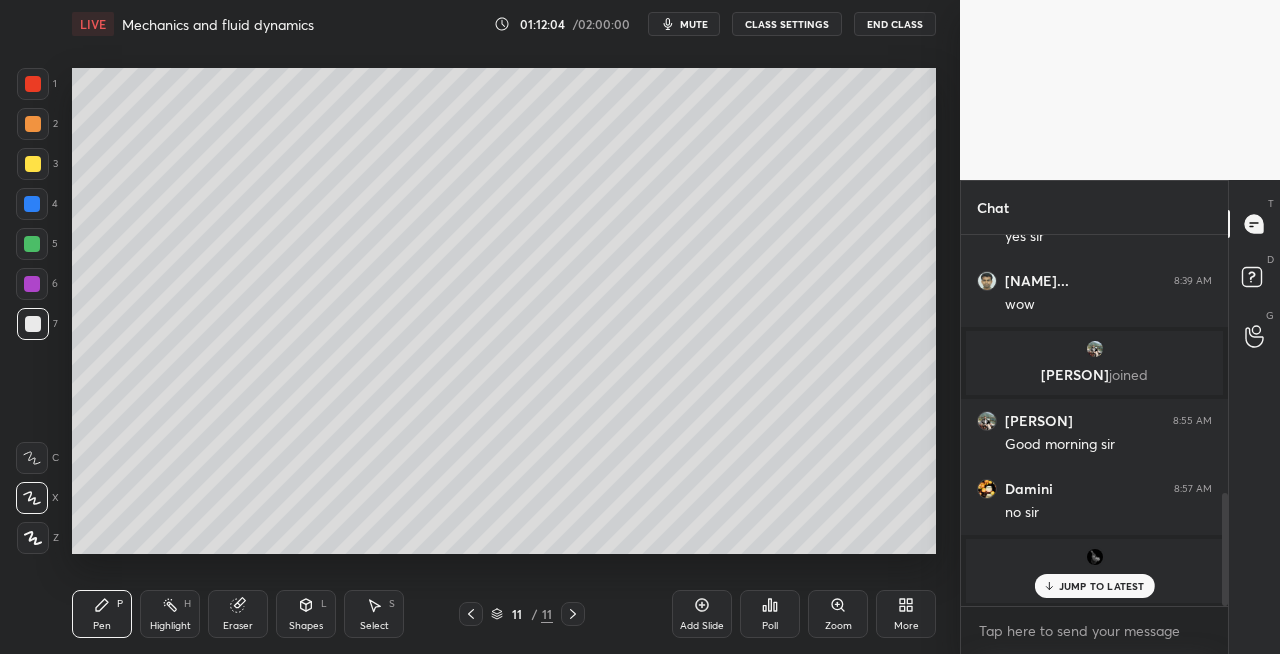 click on "Shapes L" at bounding box center (306, 614) 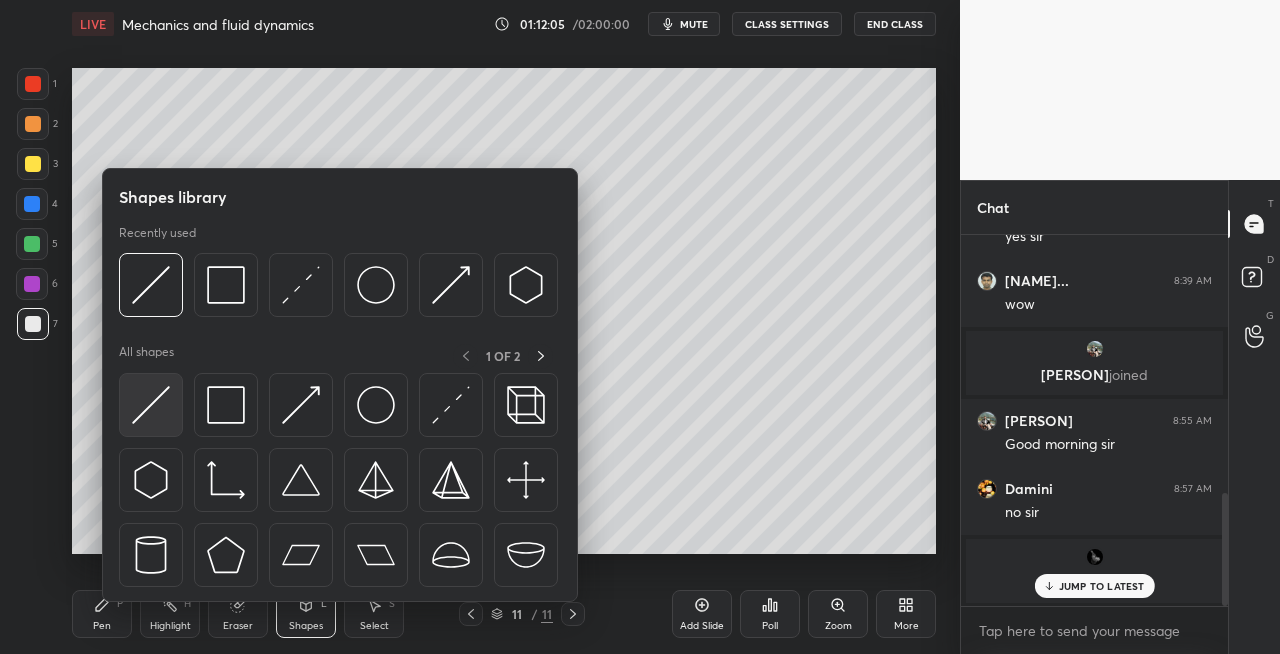 click at bounding box center [151, 405] 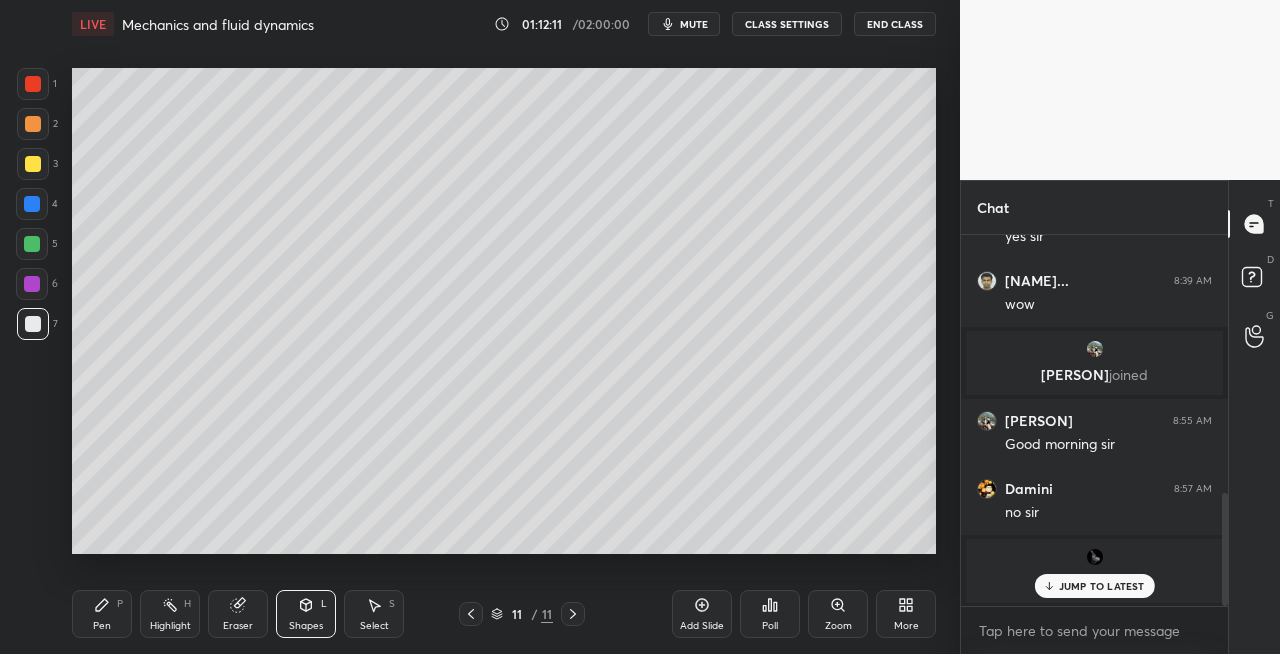 click on "Pen P" at bounding box center (102, 614) 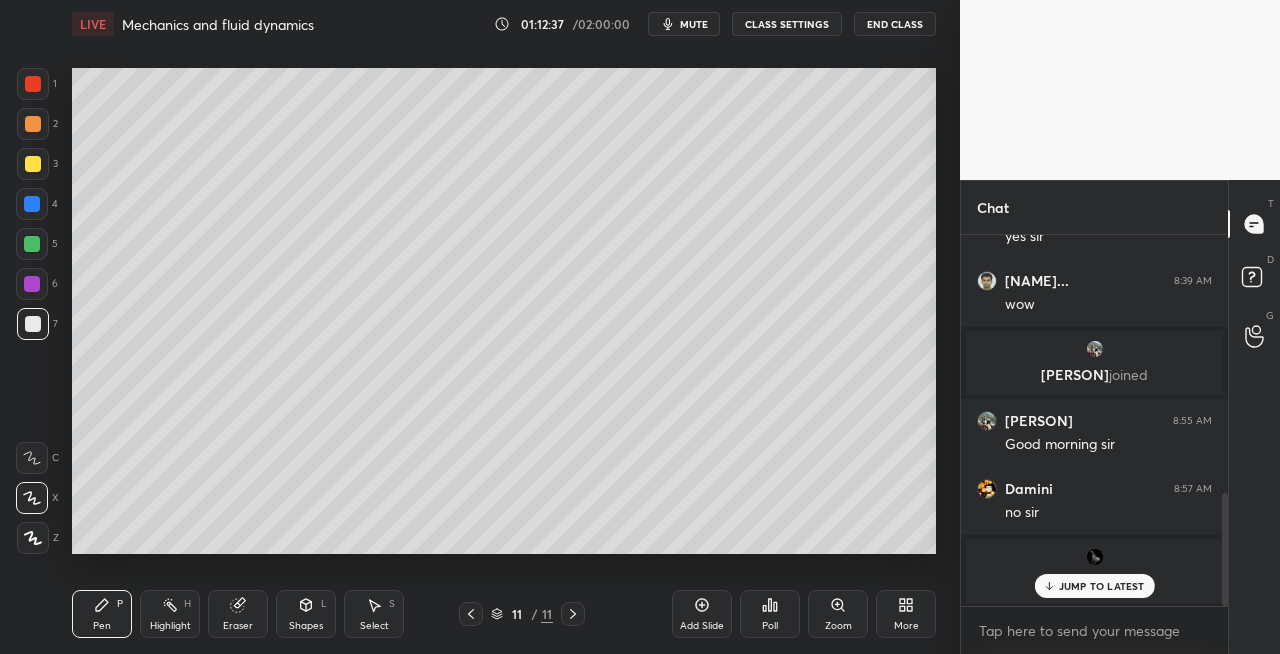 click 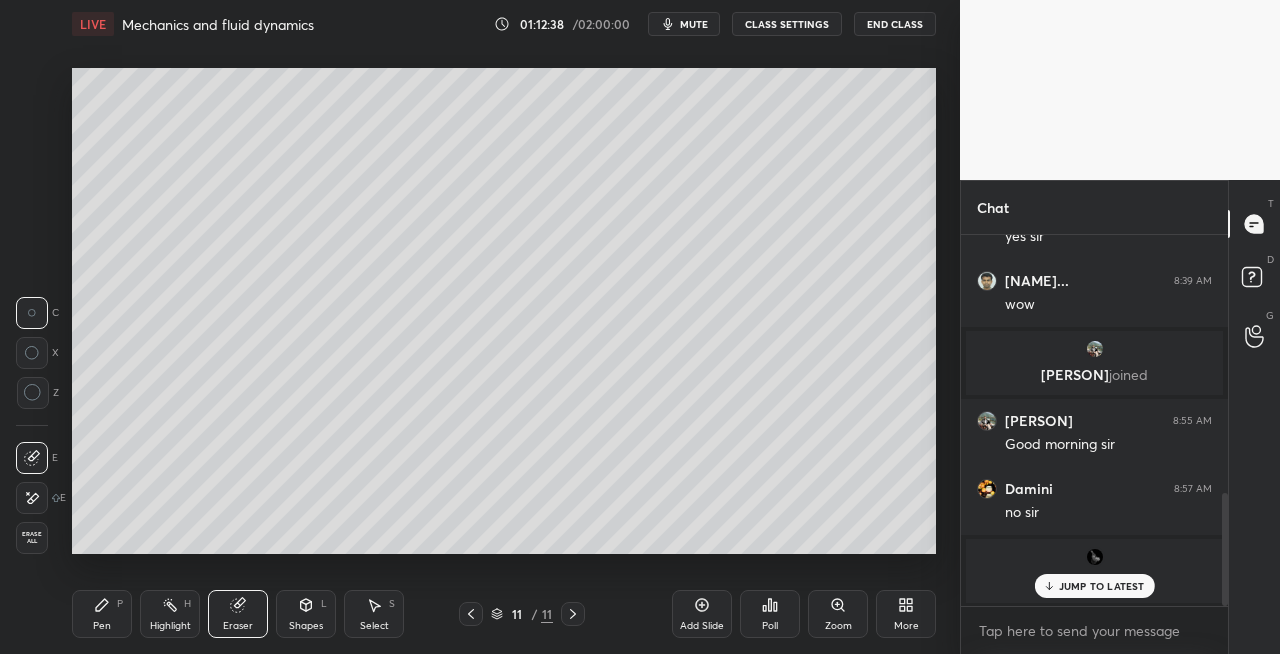 click on "Pen P" at bounding box center [102, 614] 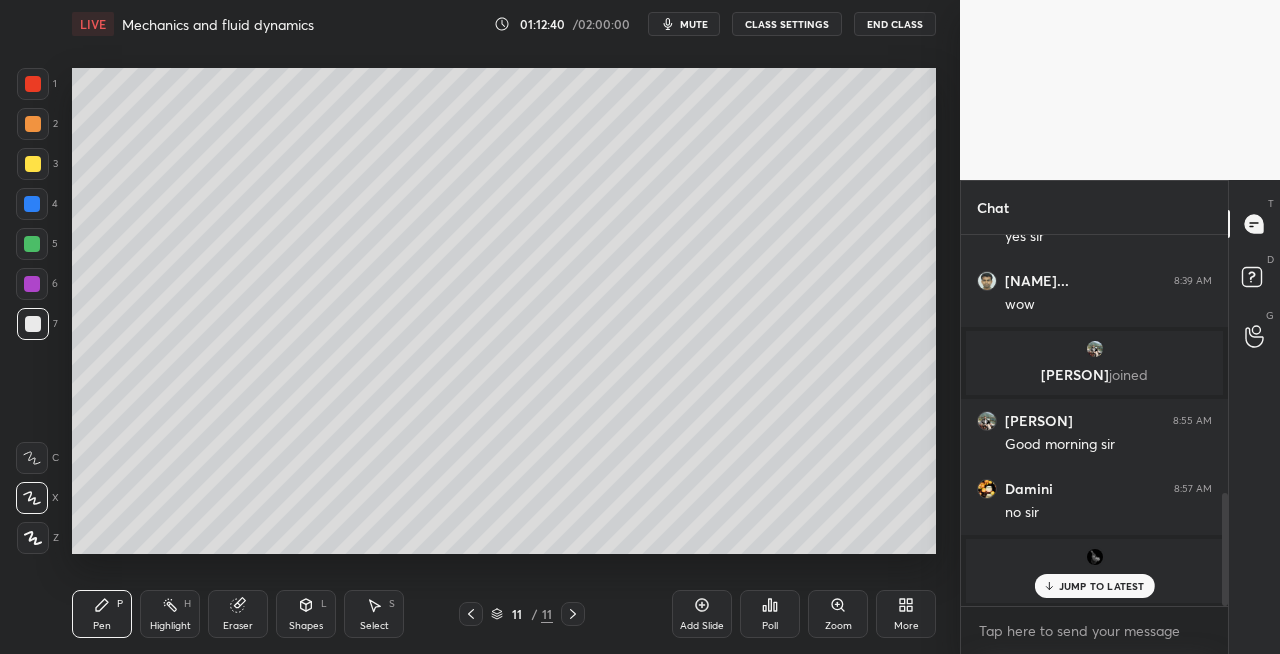 click on "Shapes L" at bounding box center [306, 614] 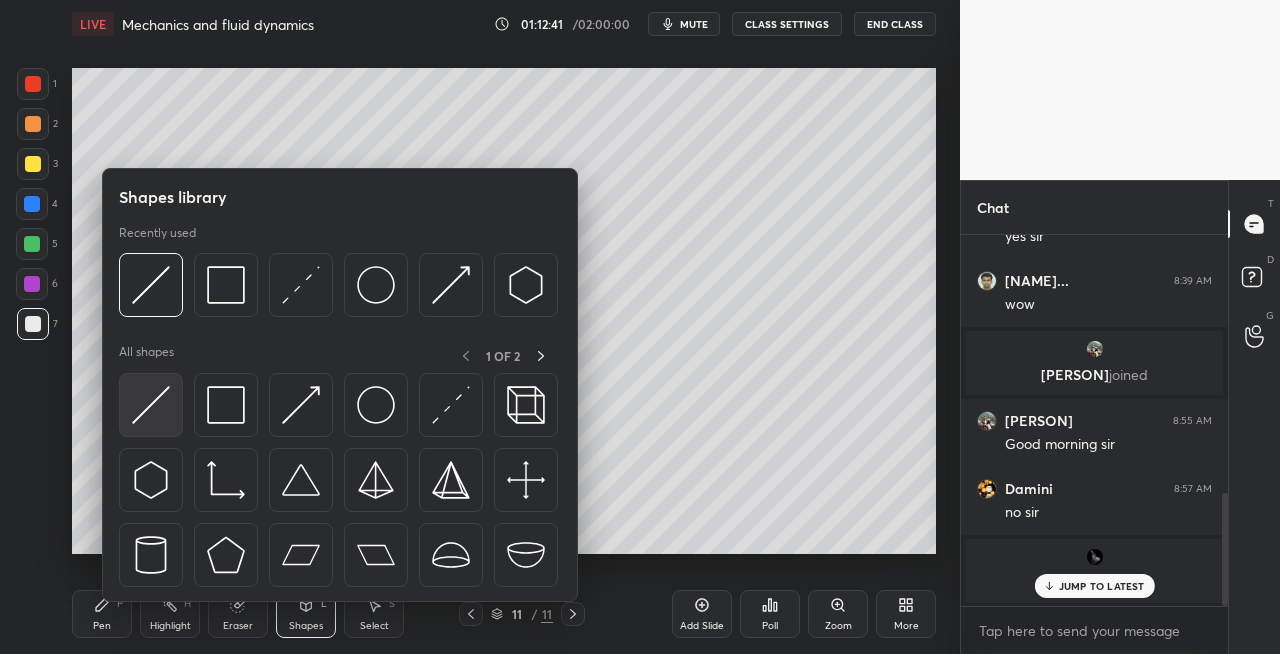 click at bounding box center (151, 405) 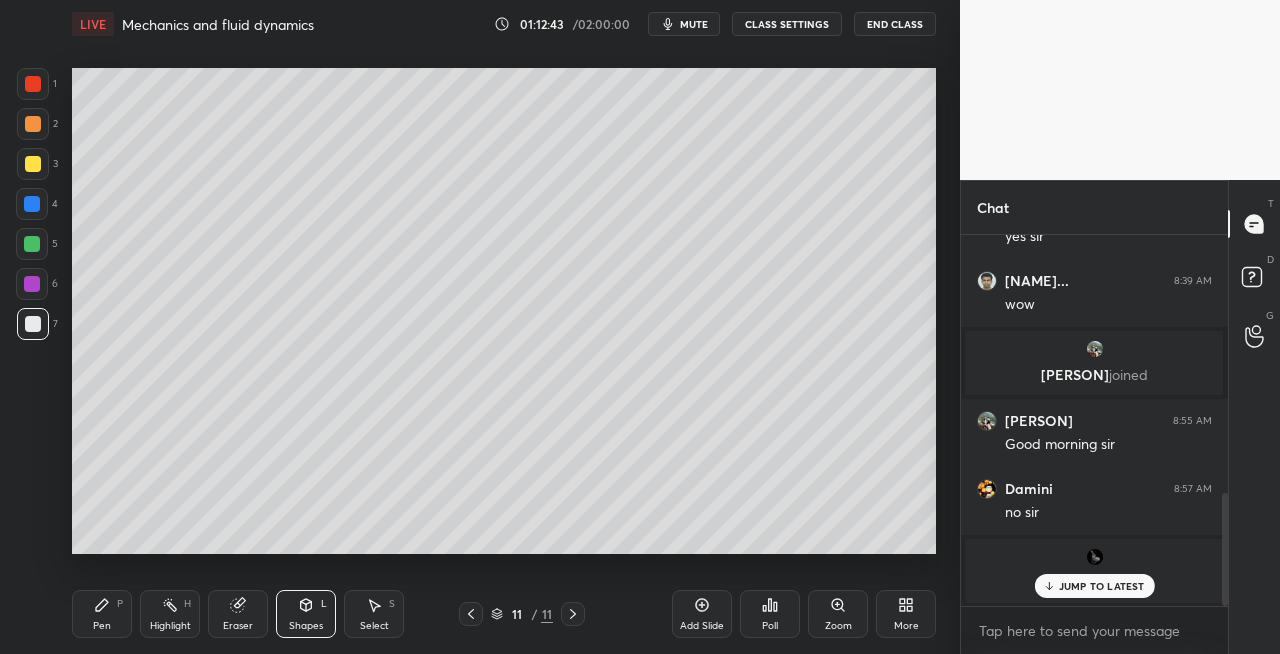 click on "Eraser" at bounding box center (238, 614) 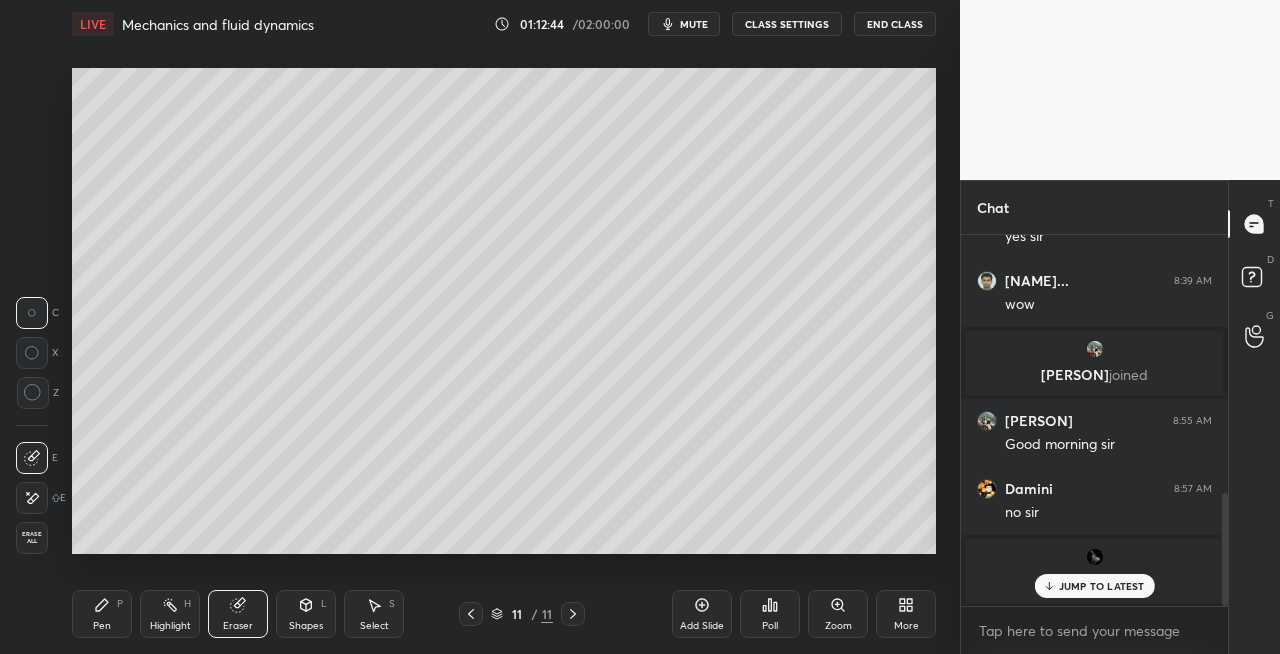 click 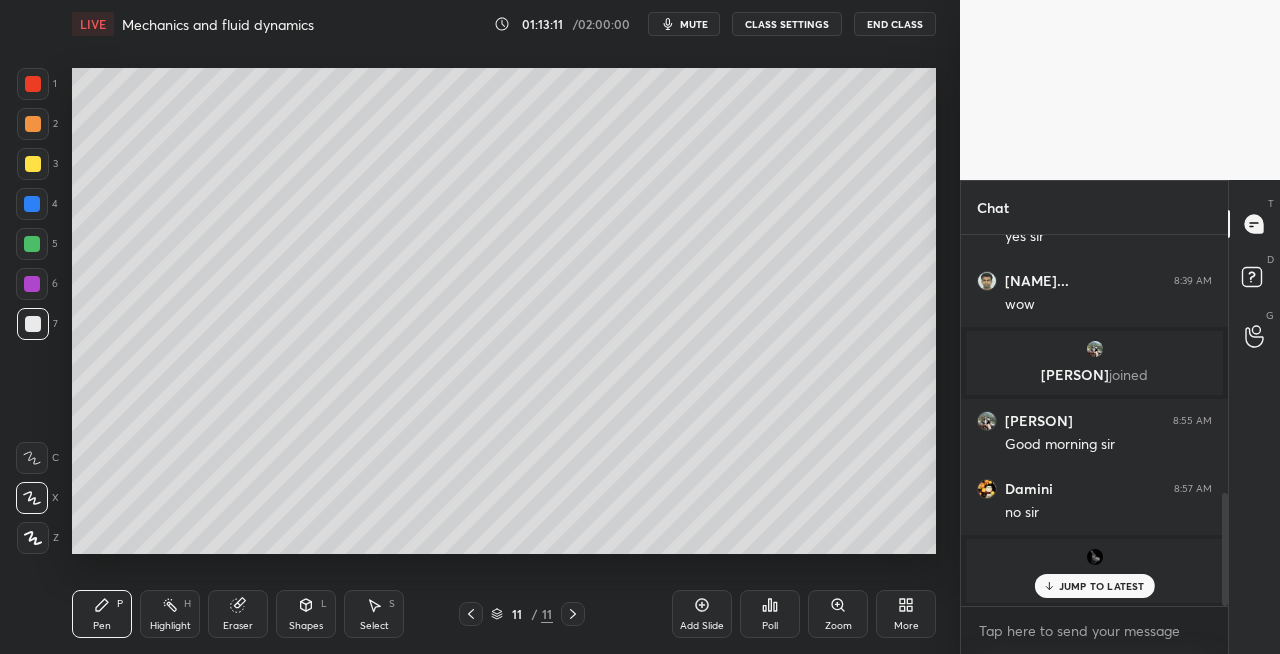 click 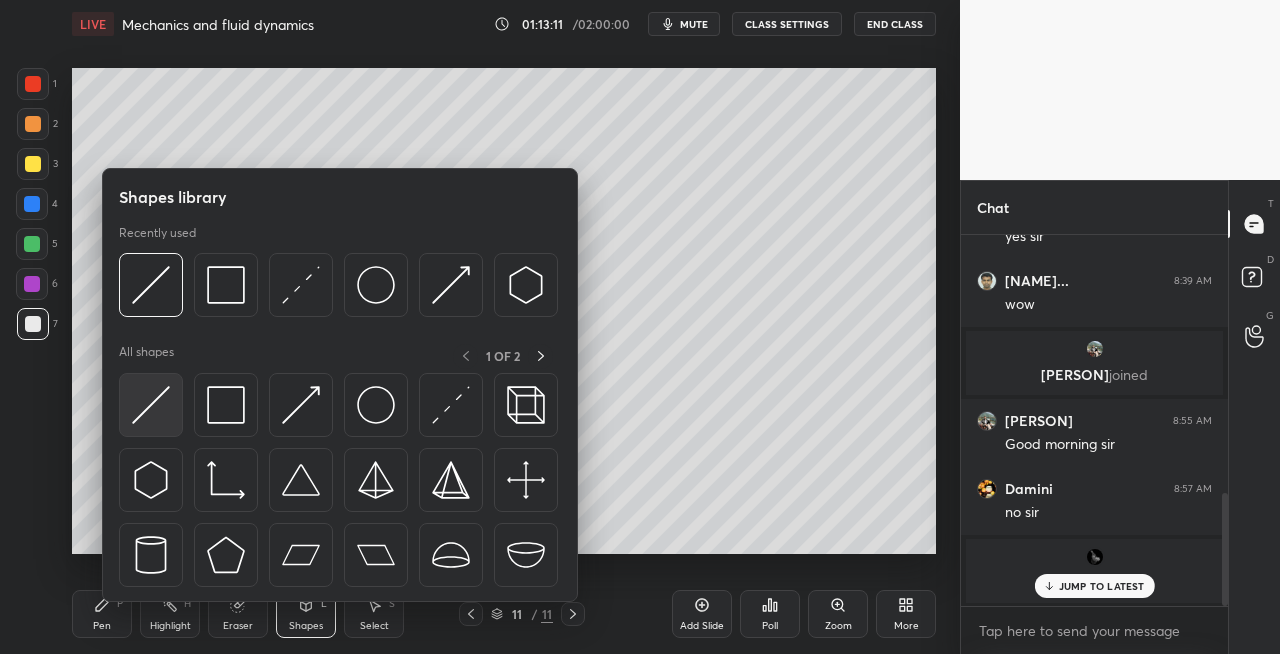 click at bounding box center (151, 405) 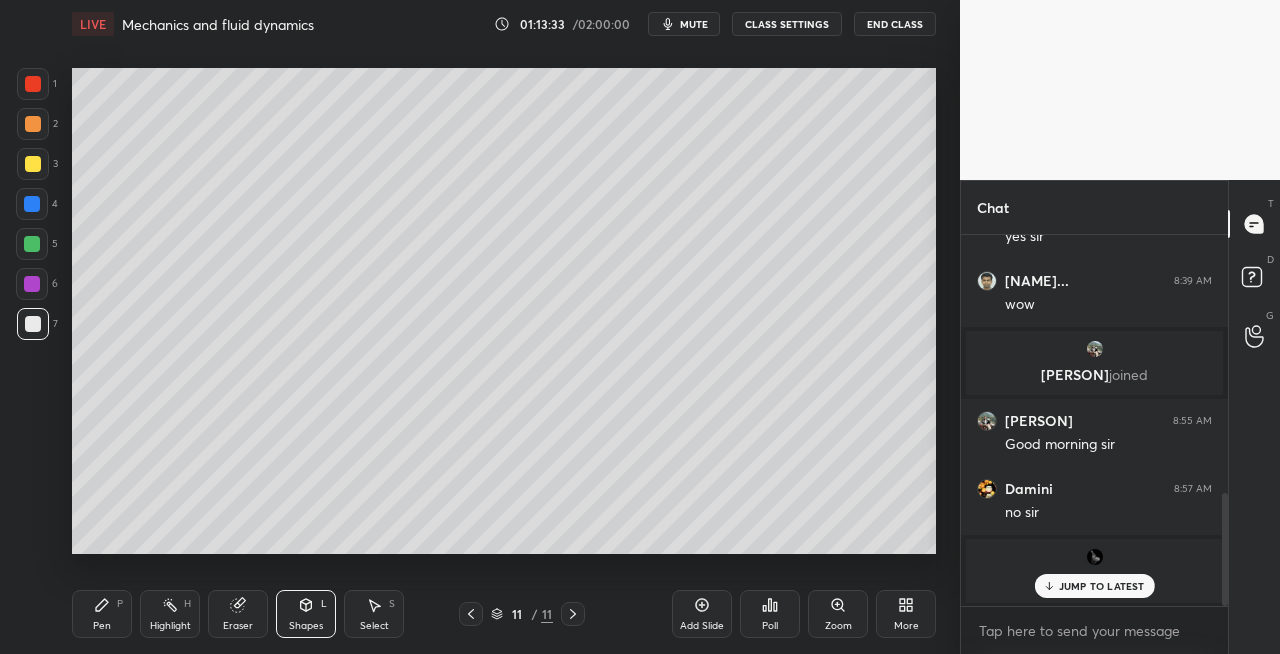click on "Shapes" at bounding box center [306, 626] 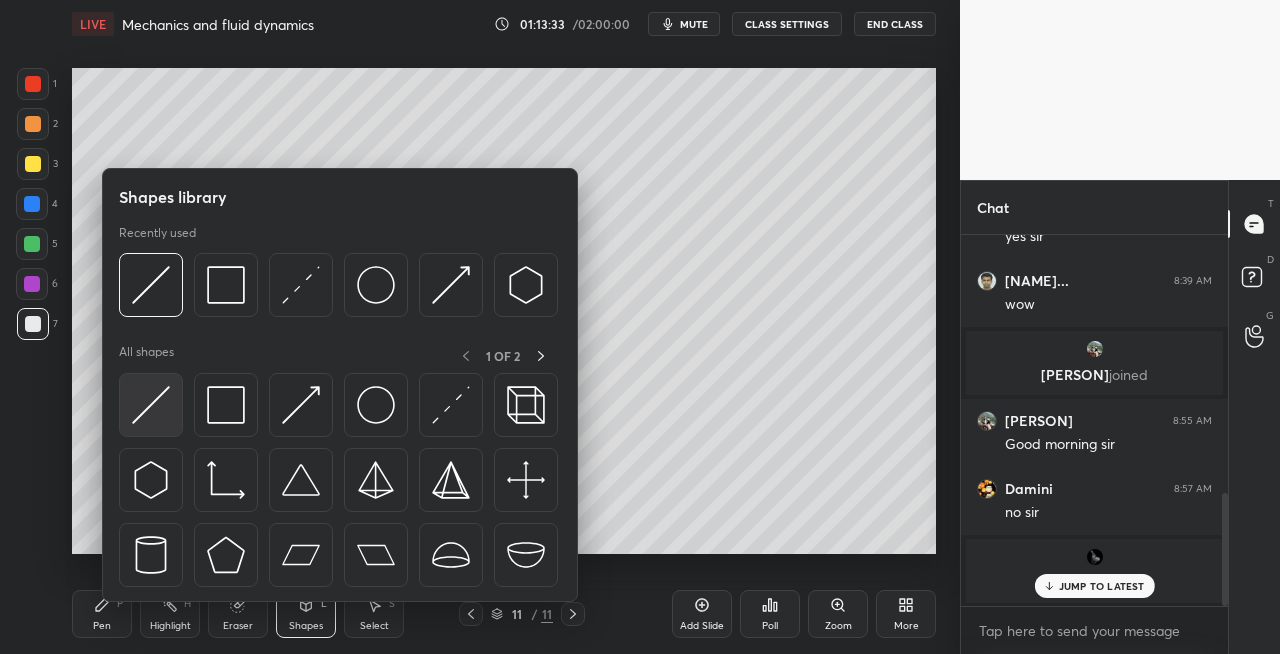 click at bounding box center (151, 405) 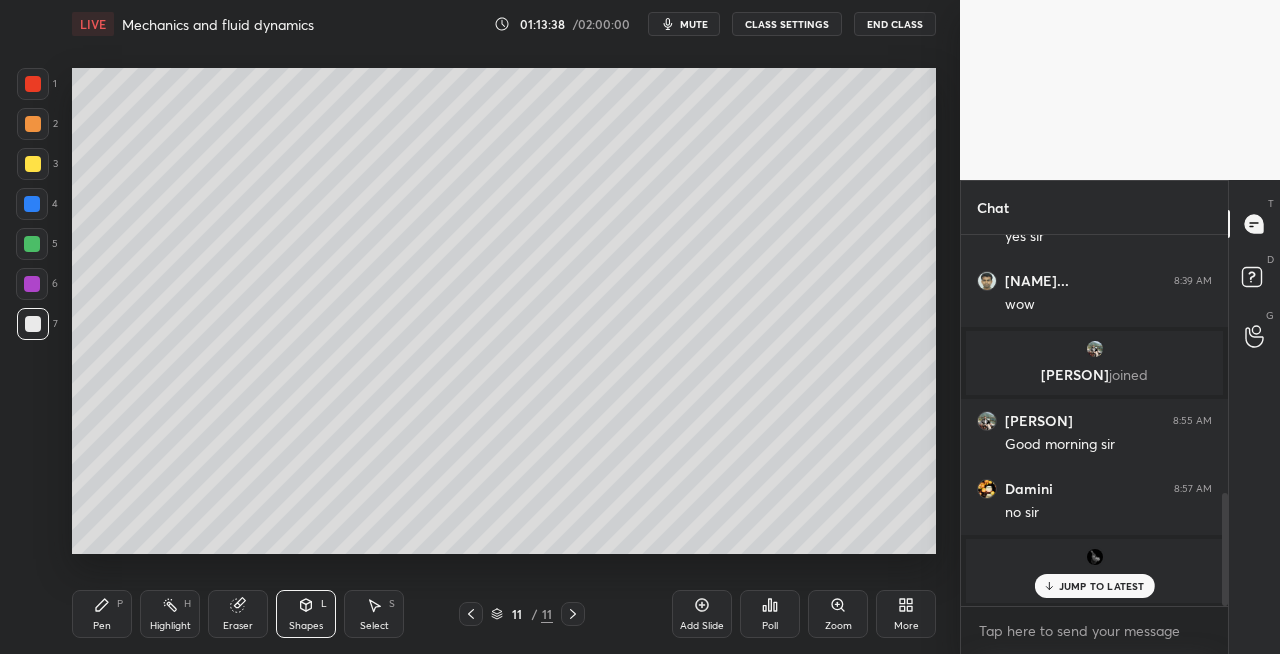 click 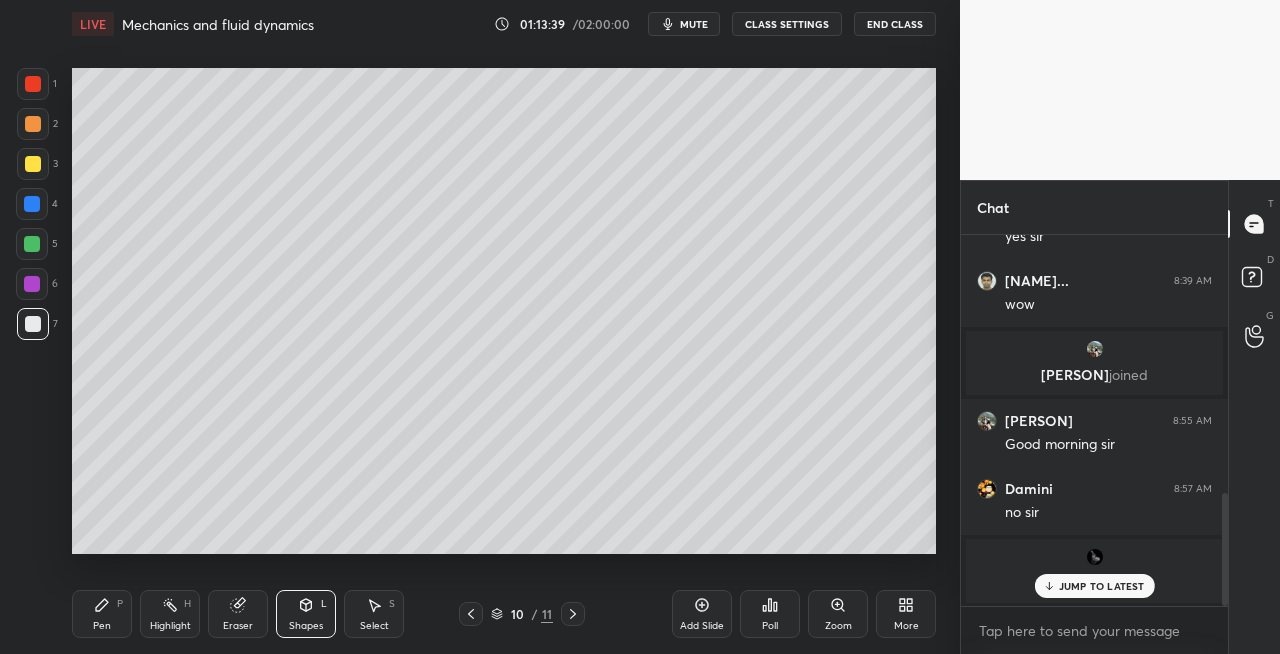 click 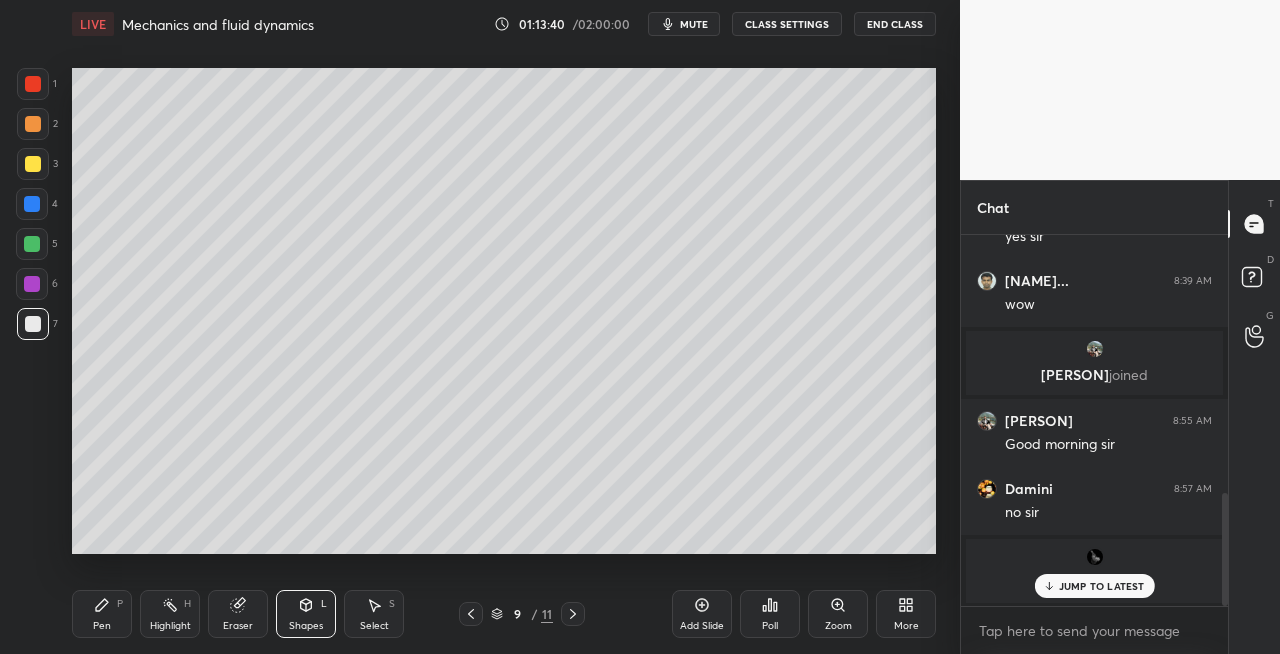 click 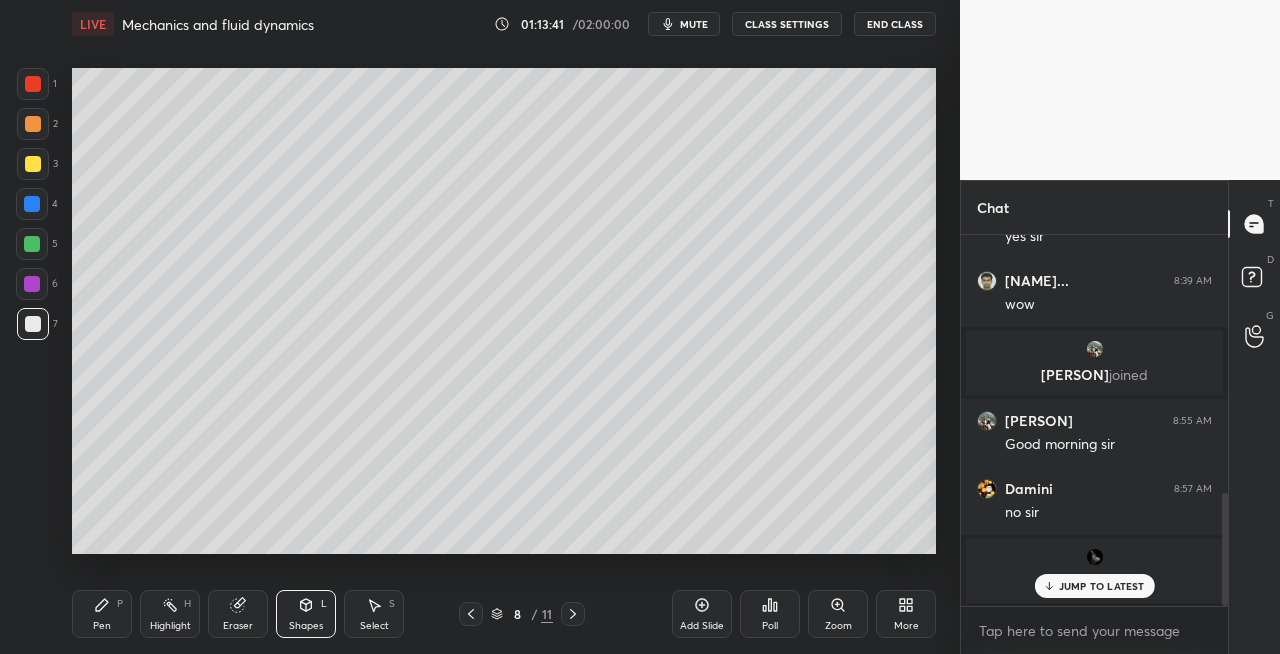 click 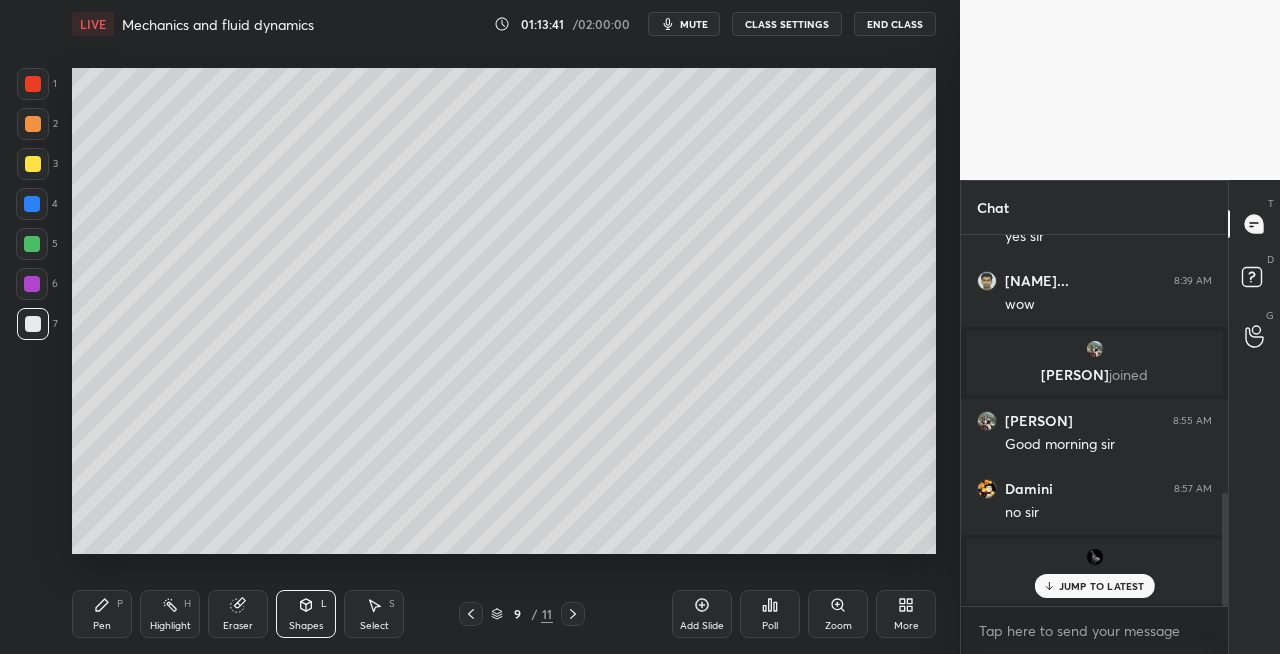 click 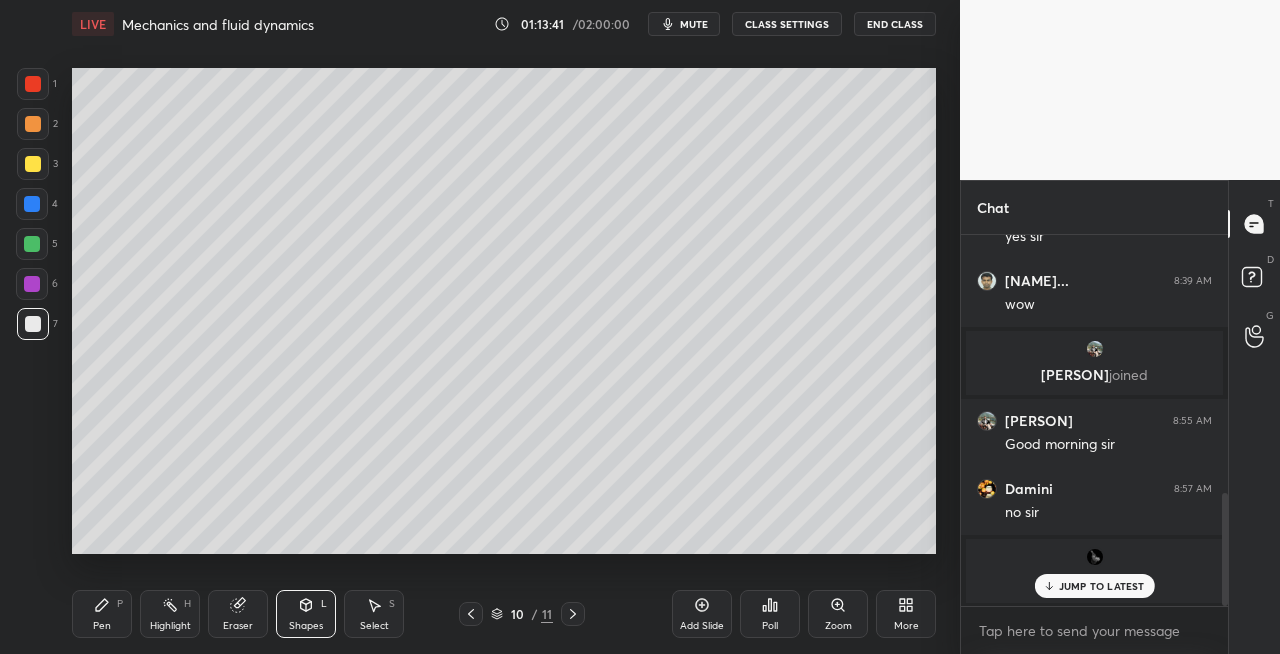 click 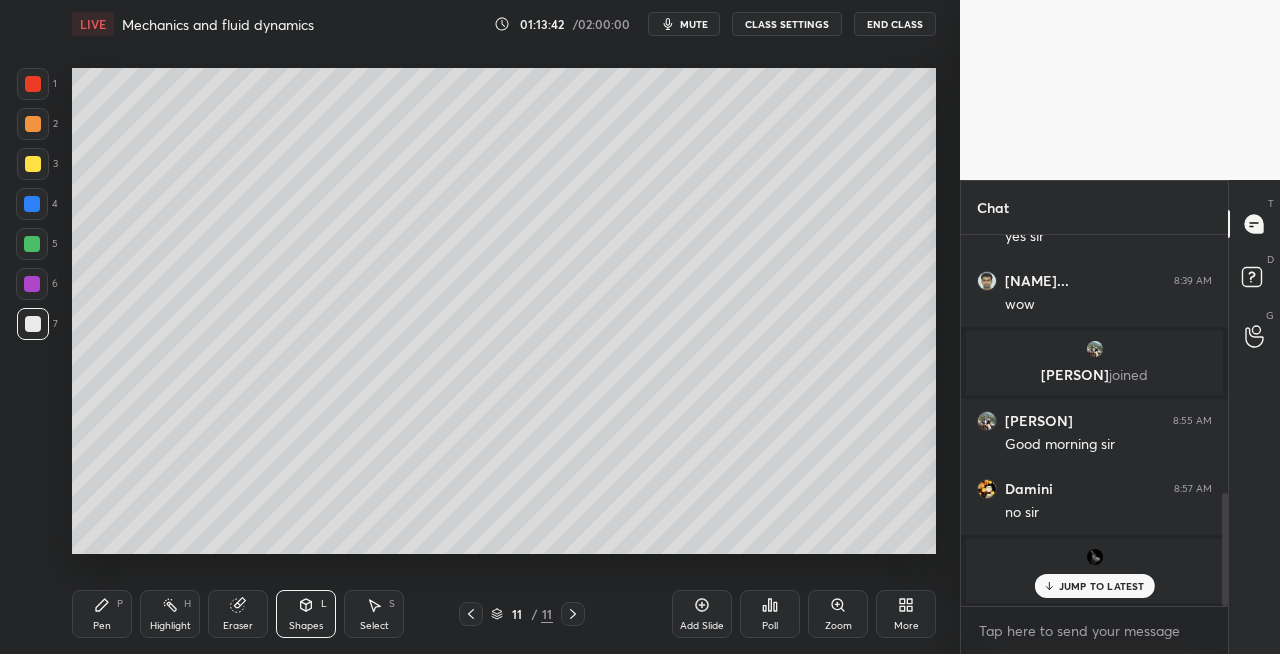 scroll, scrollTop: 934, scrollLeft: 0, axis: vertical 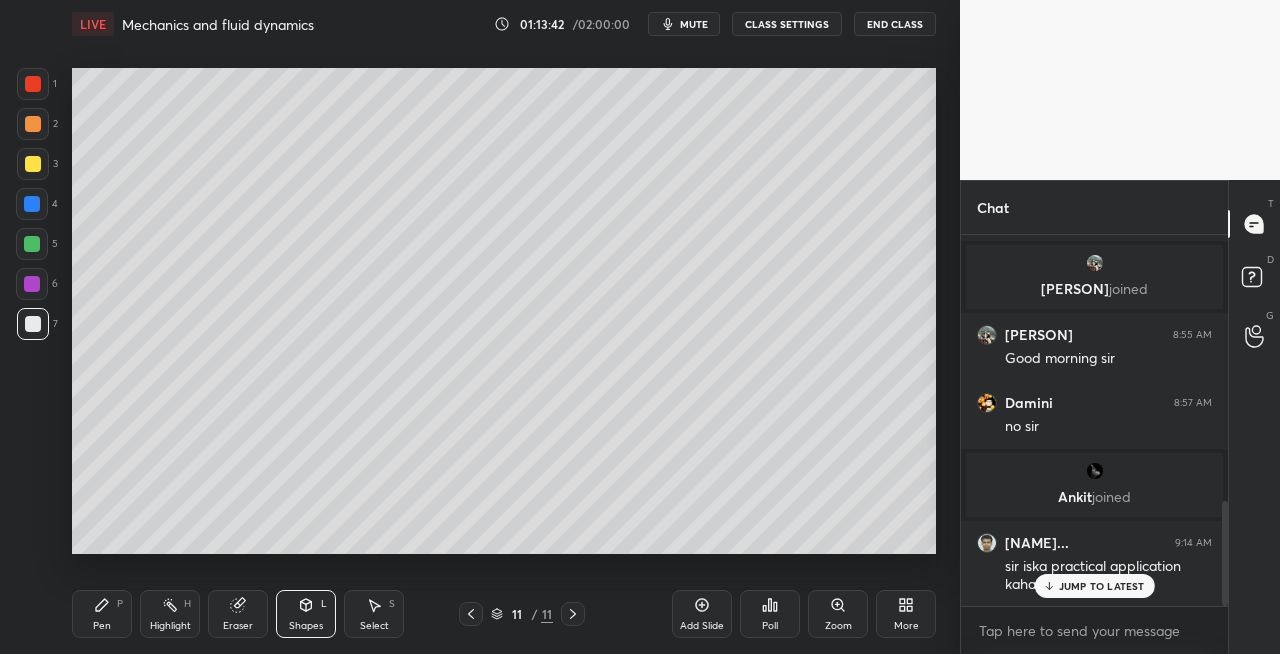 click 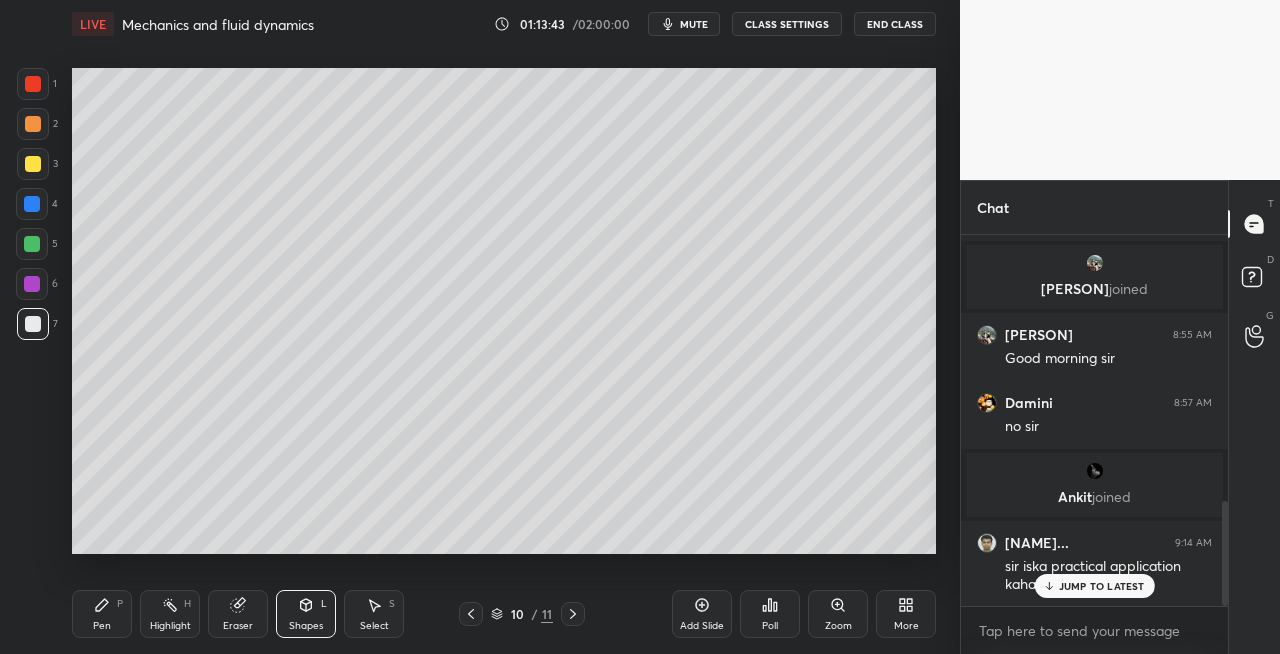click 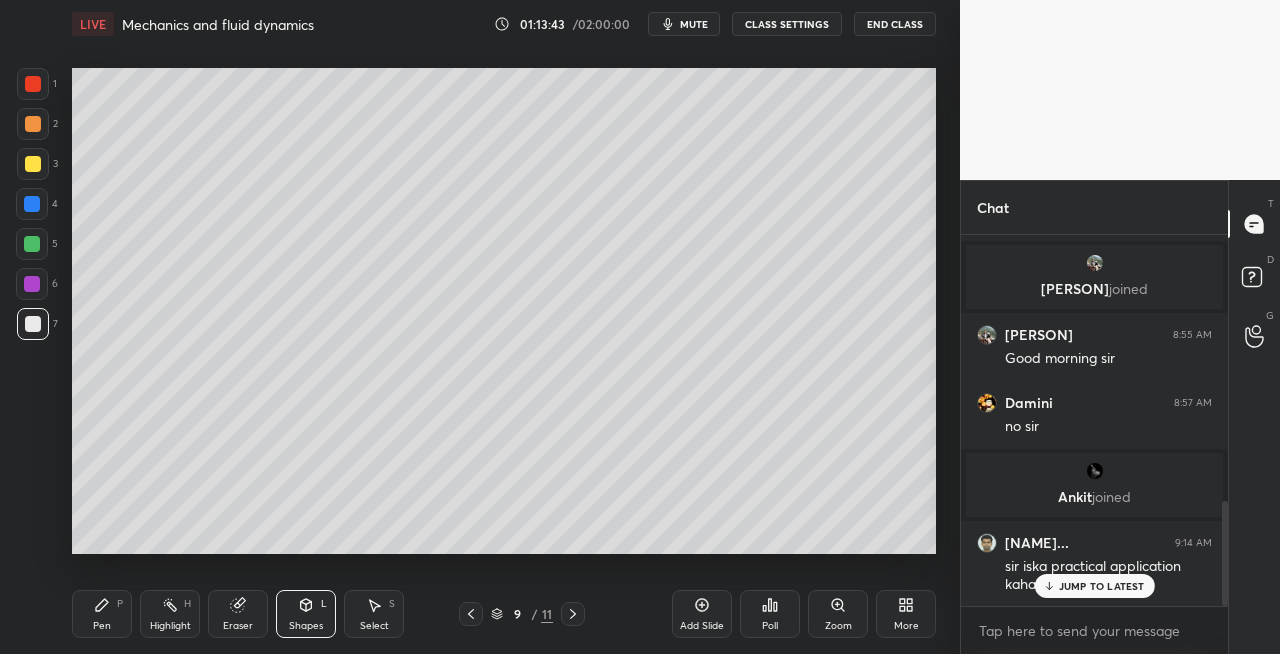 click 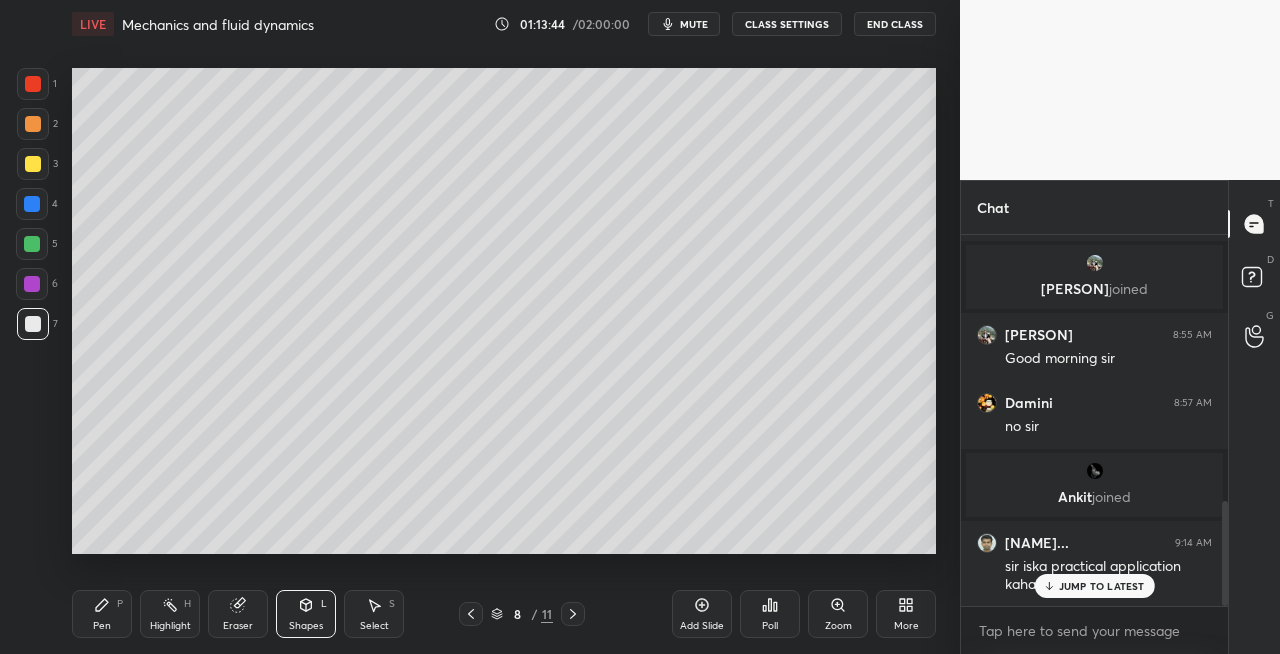 click 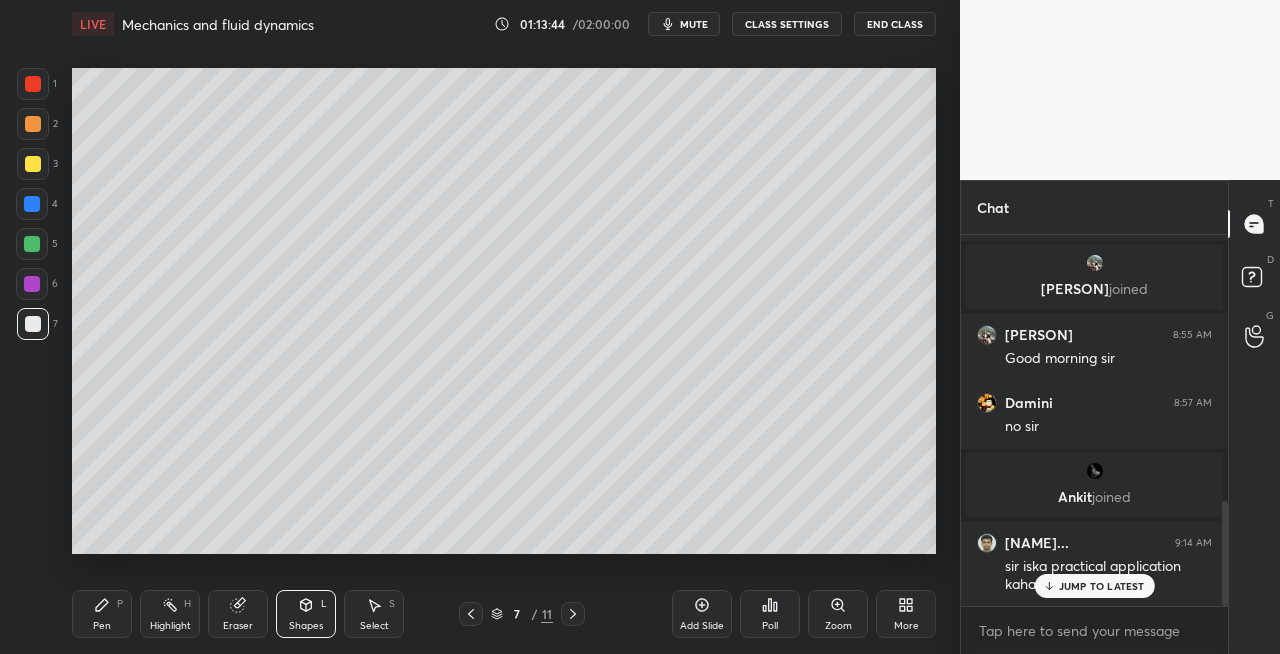 click 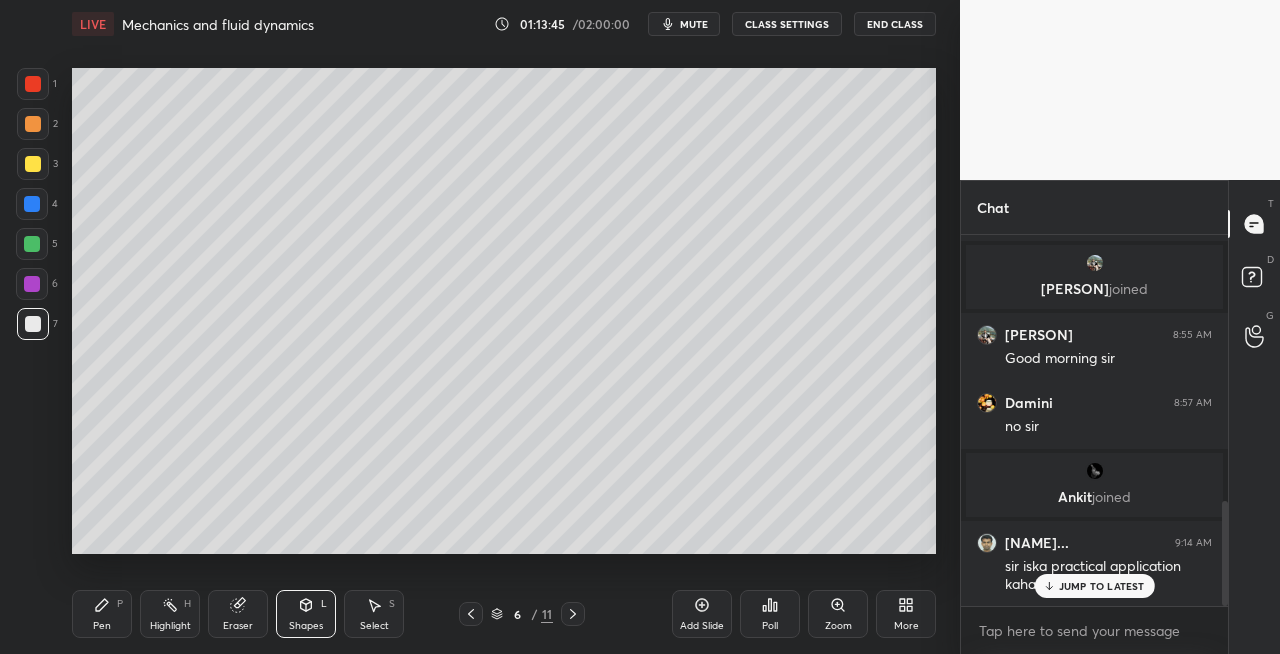 click 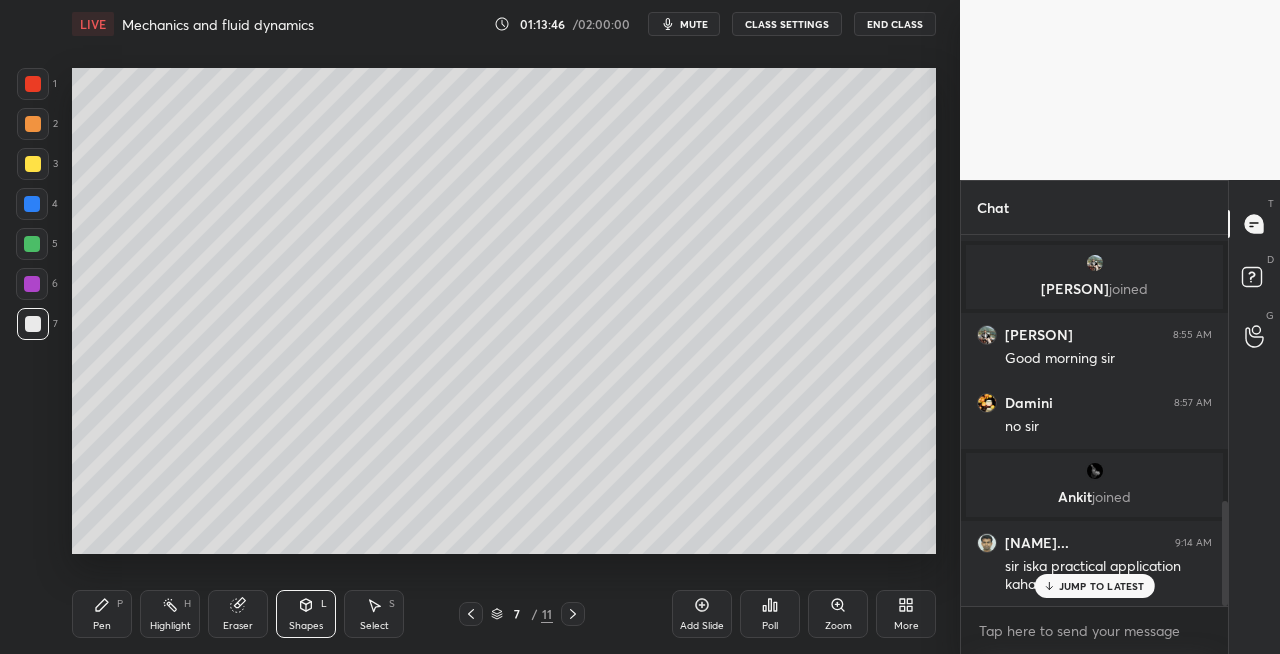 click 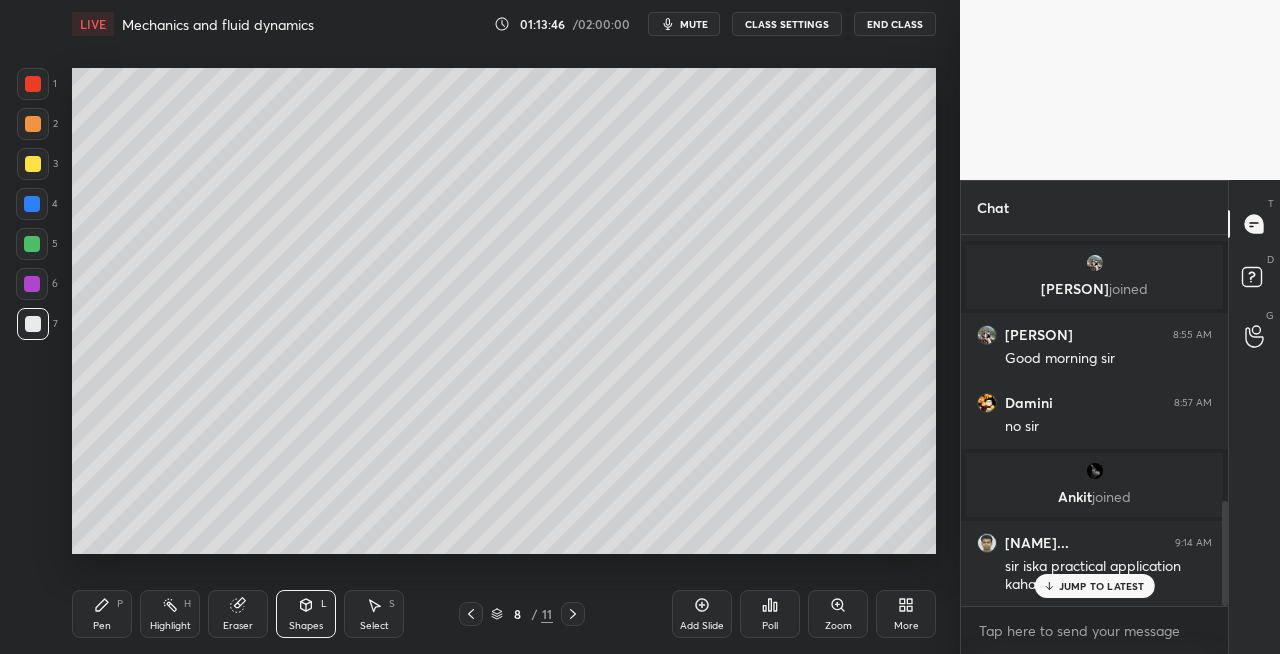 click 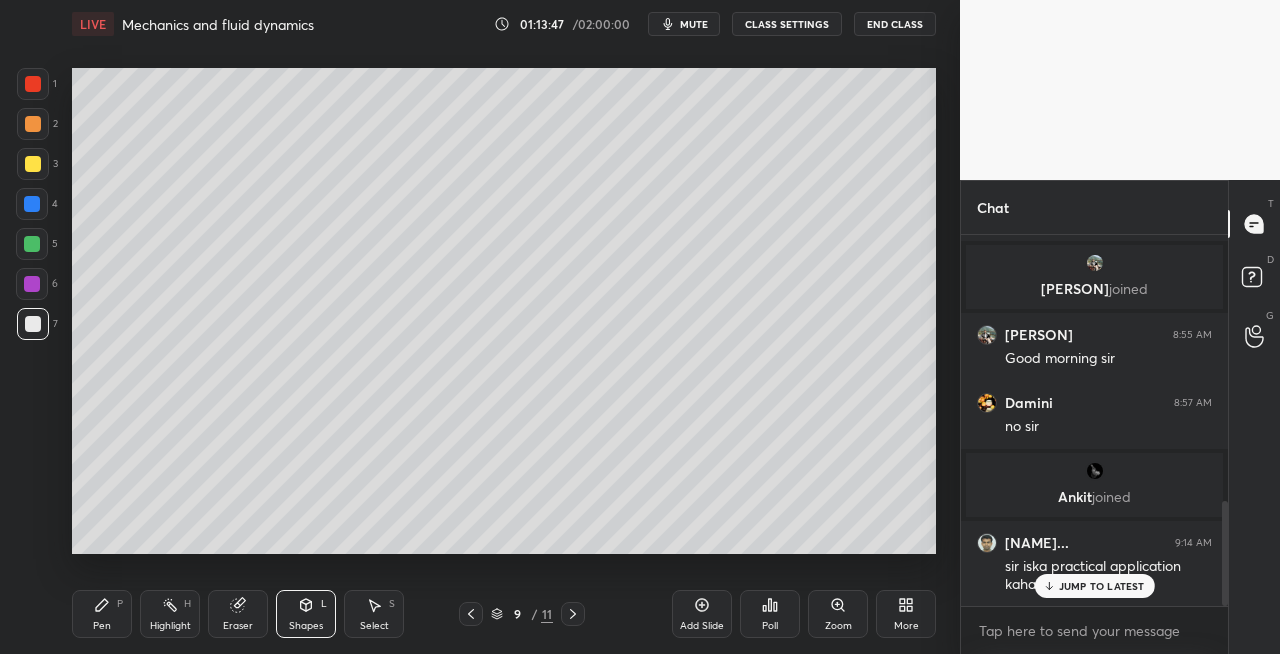 click 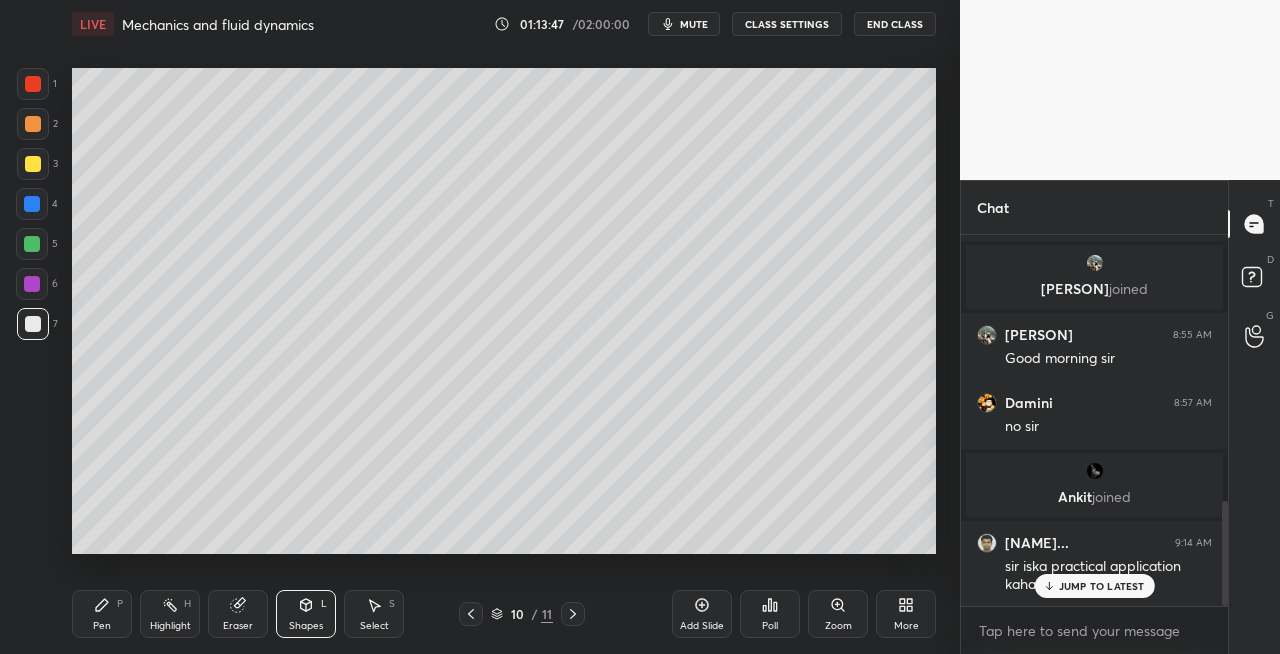 click 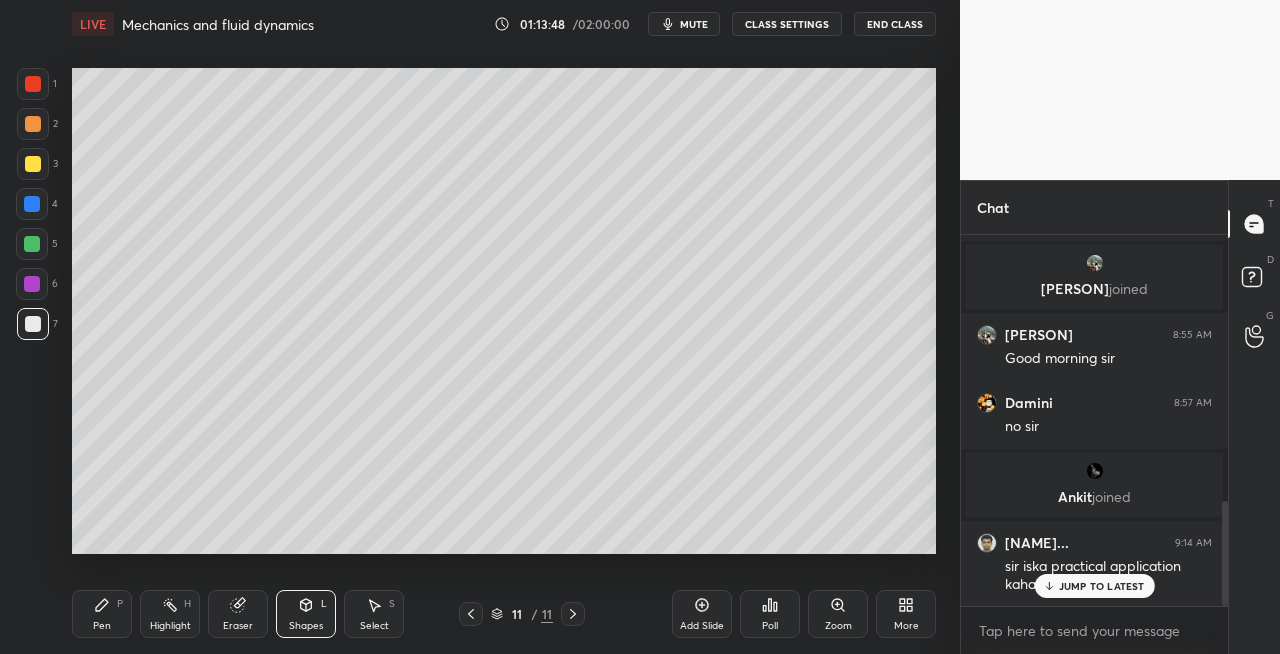 click at bounding box center [573, 614] 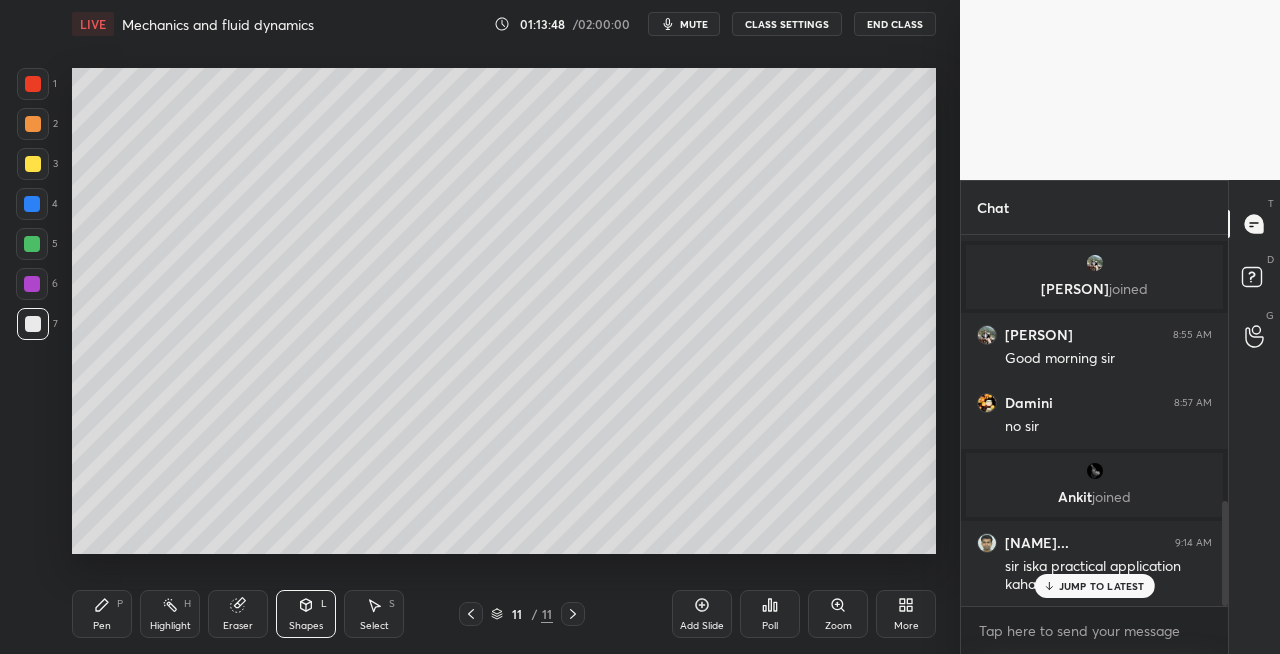 click 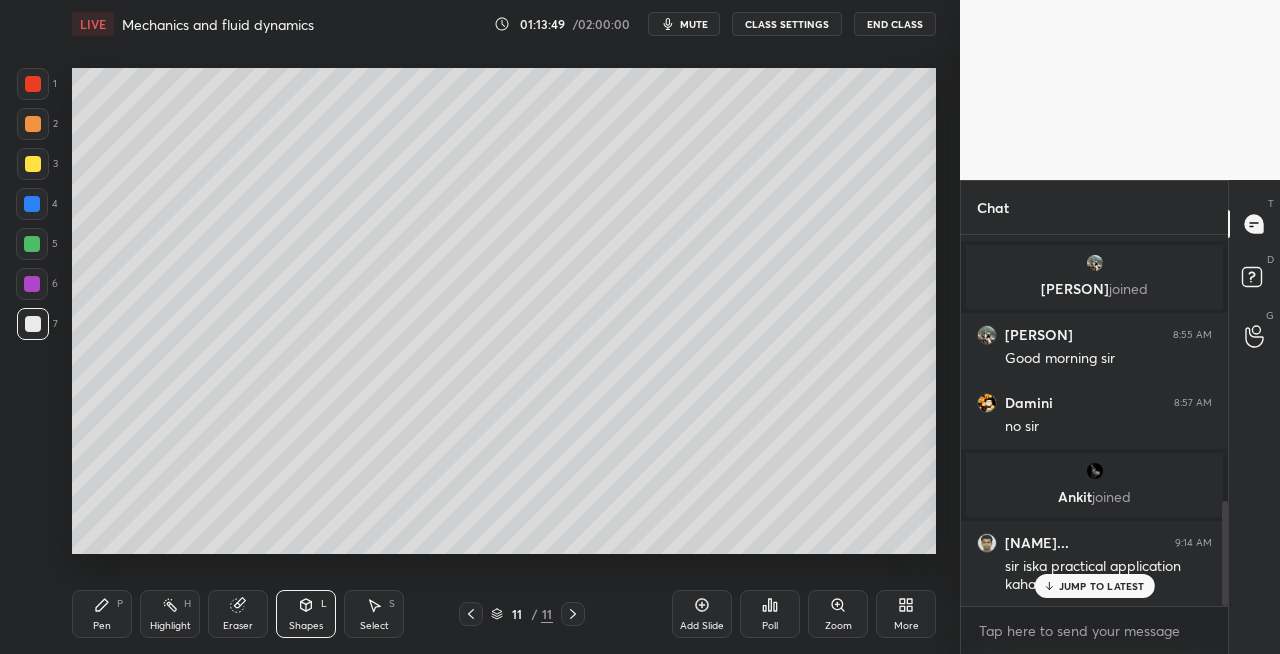 click on "Add Slide" at bounding box center [702, 626] 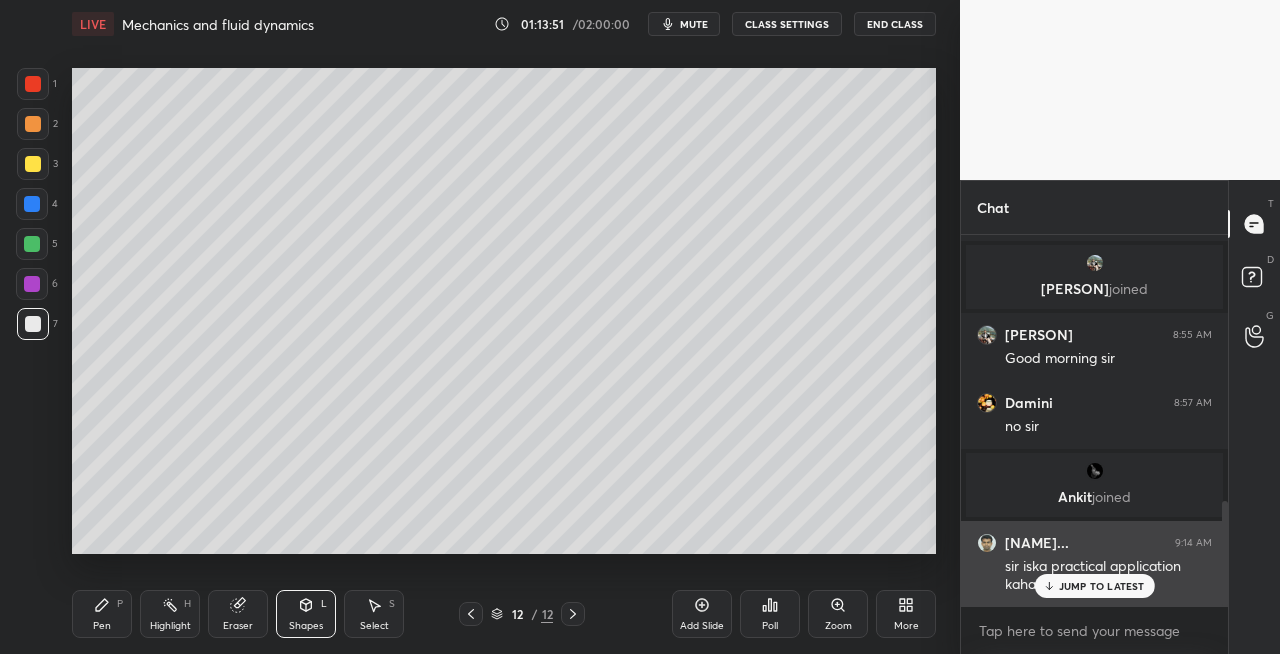 click on "JUMP TO LATEST" at bounding box center (1102, 586) 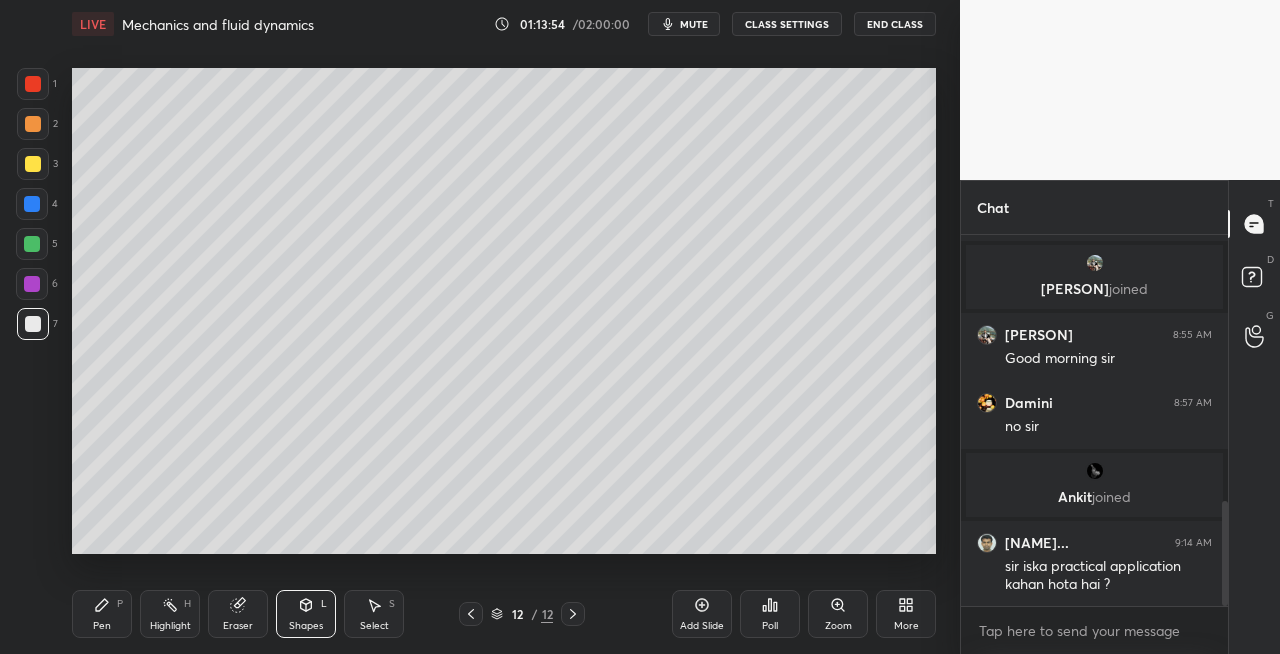 click 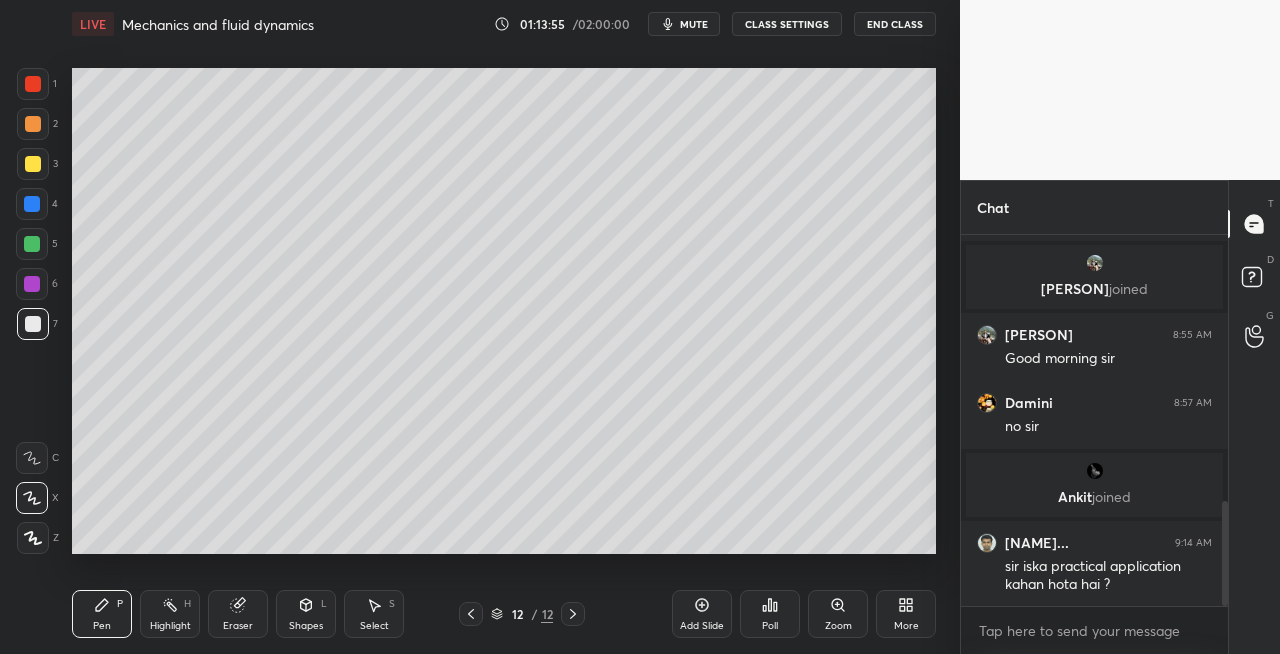 click at bounding box center [33, 164] 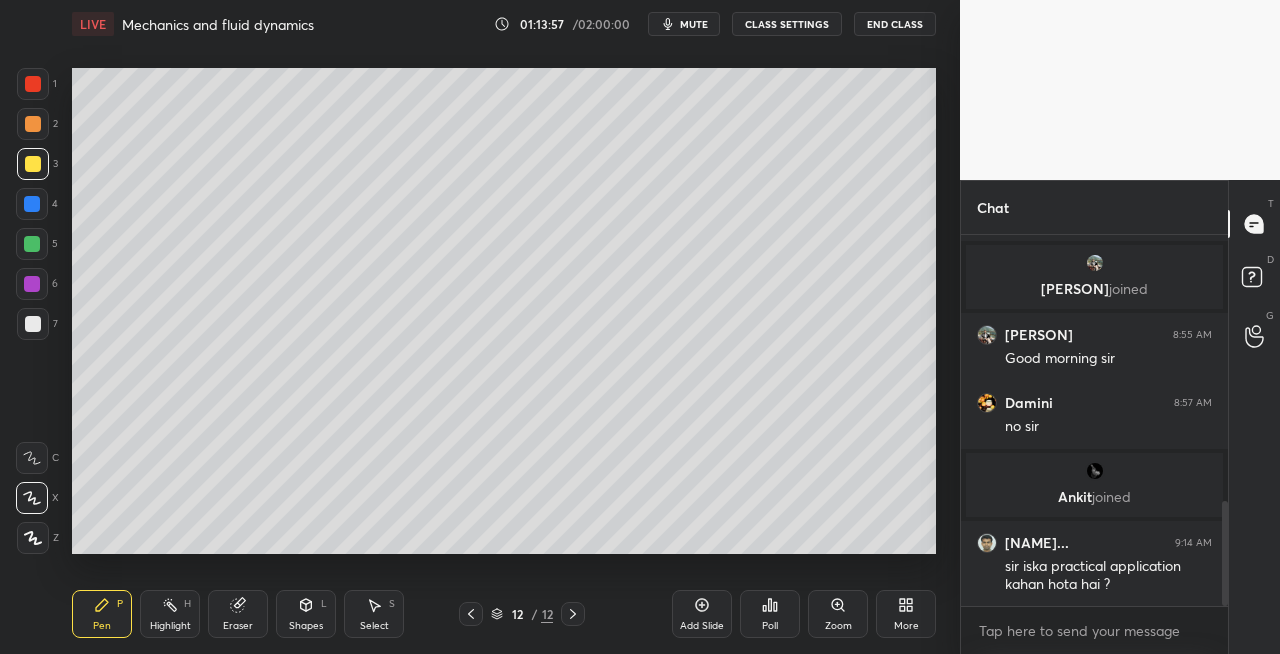 click 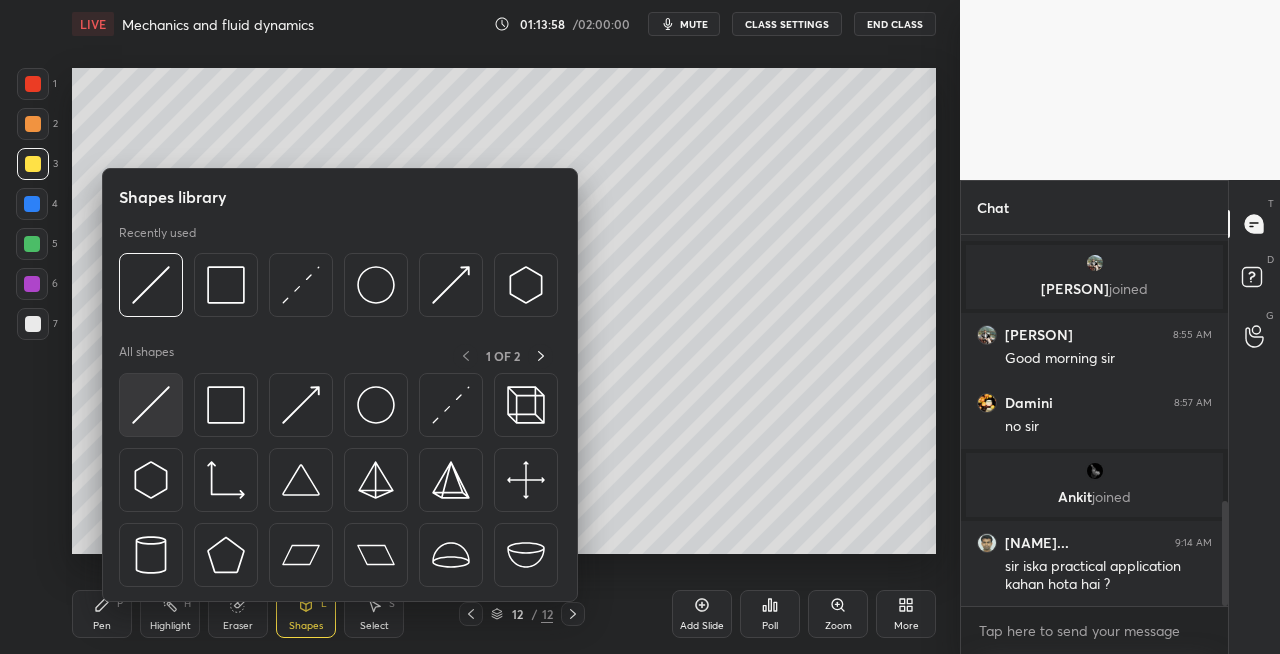 click at bounding box center [151, 405] 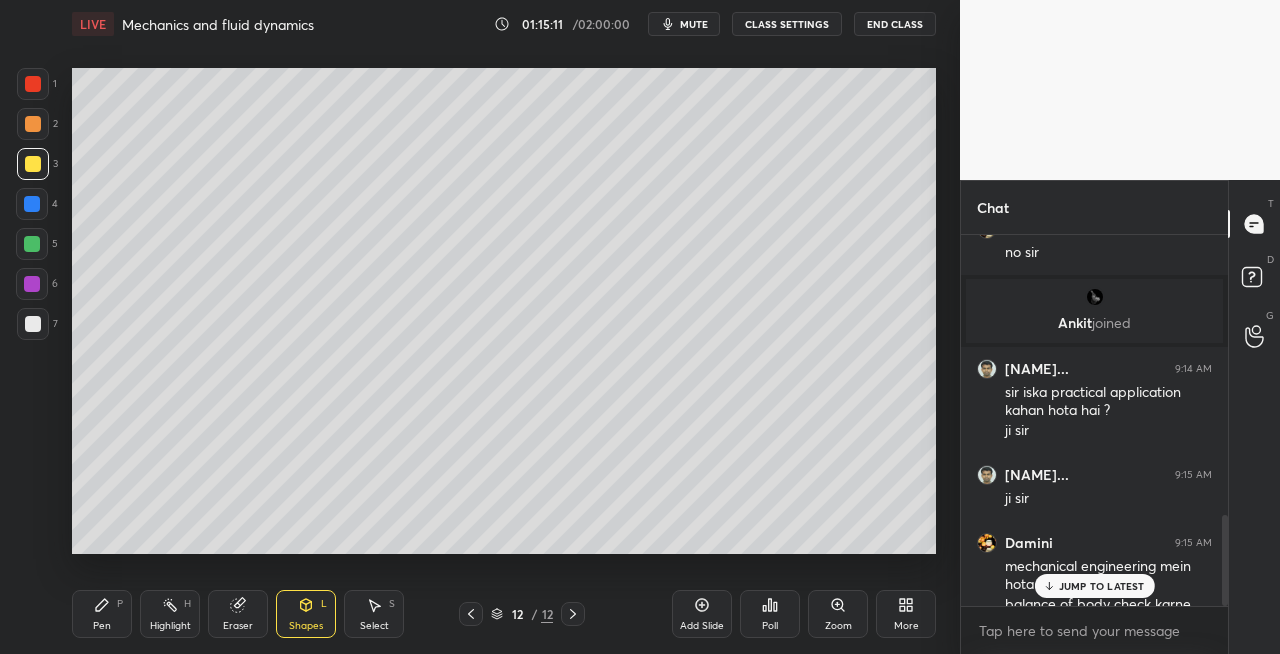 scroll, scrollTop: 1146, scrollLeft: 0, axis: vertical 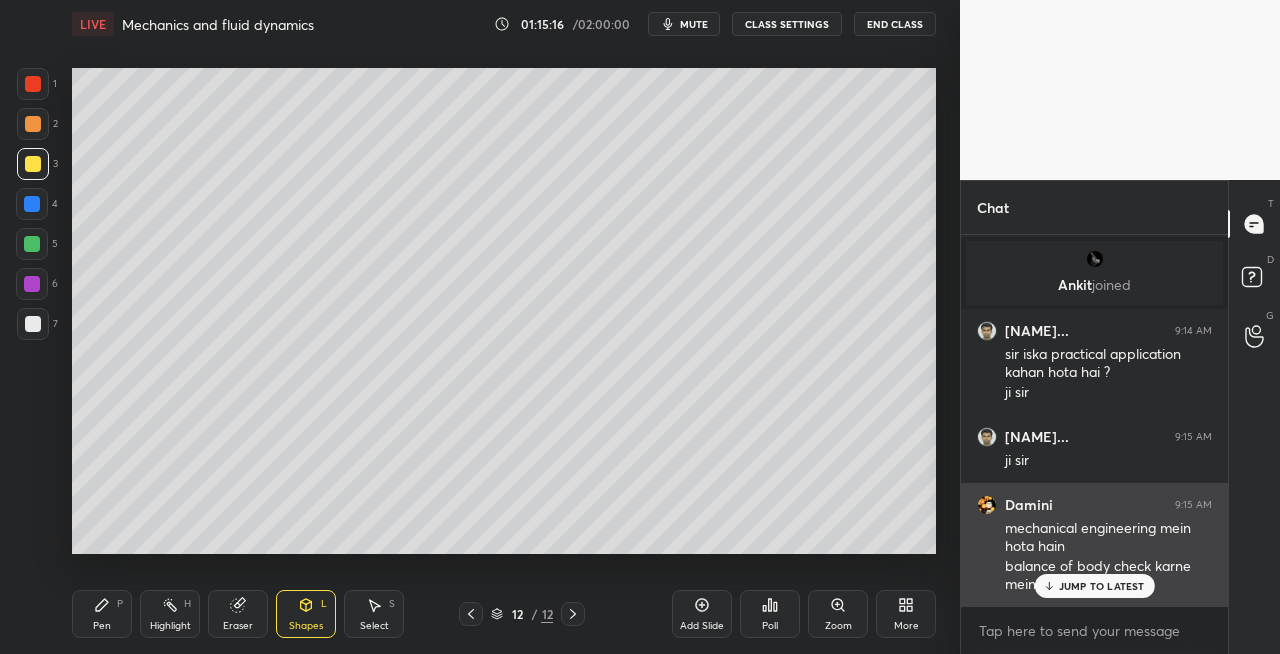 click on "JUMP TO LATEST" at bounding box center (1102, 586) 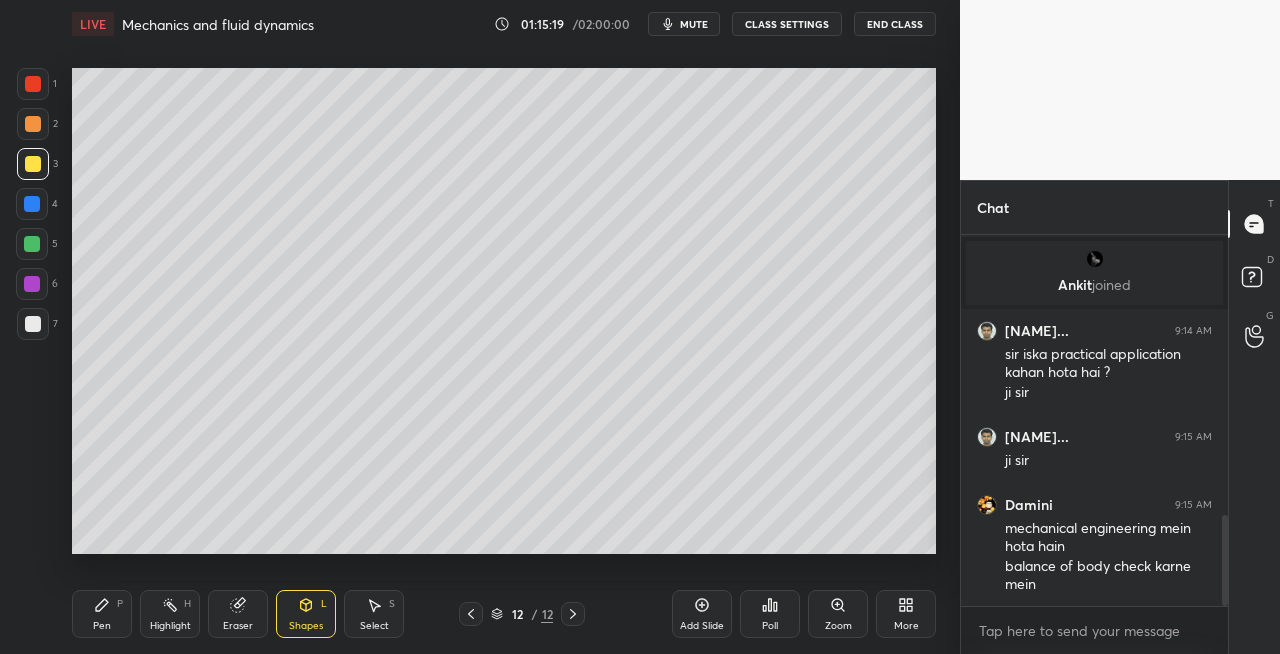 click on "Pen P" at bounding box center (102, 614) 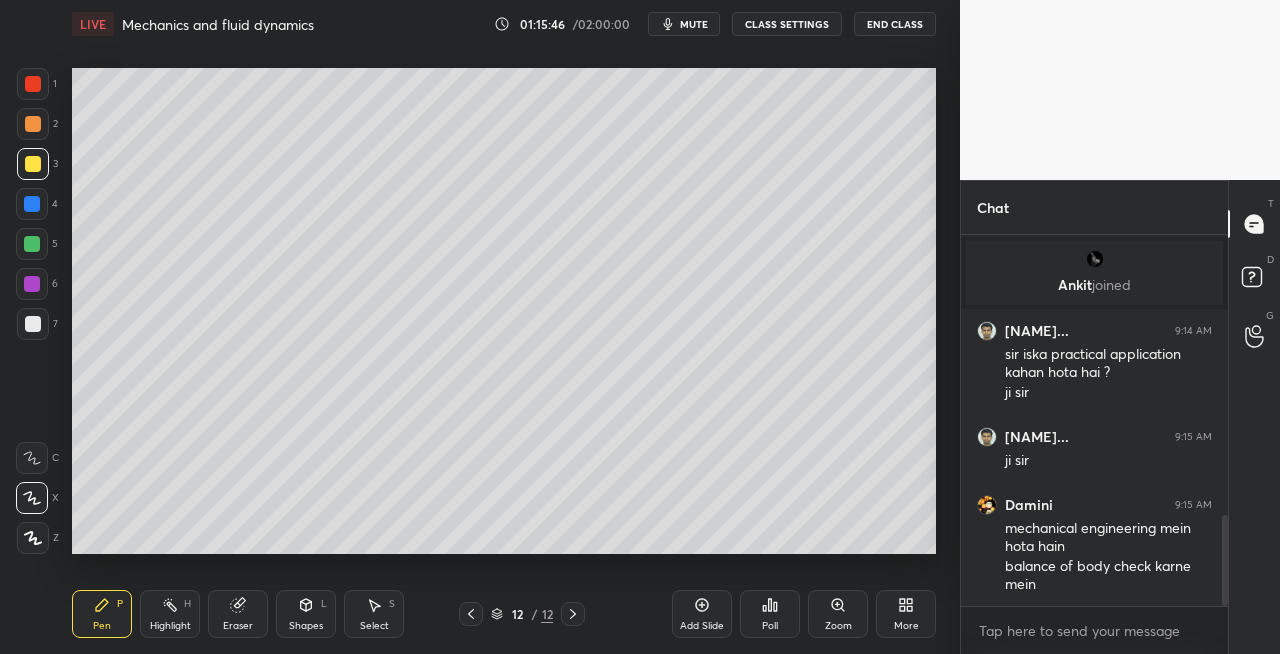 scroll, scrollTop: 1232, scrollLeft: 0, axis: vertical 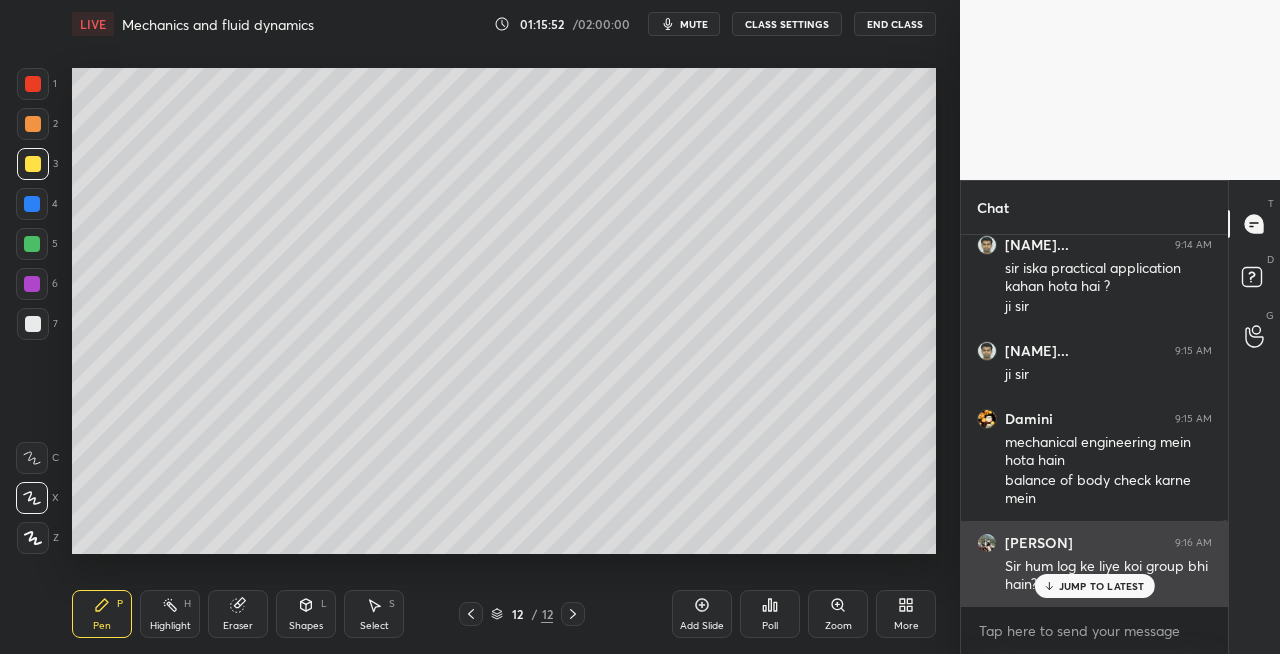 click on "JUMP TO LATEST" at bounding box center (1094, 586) 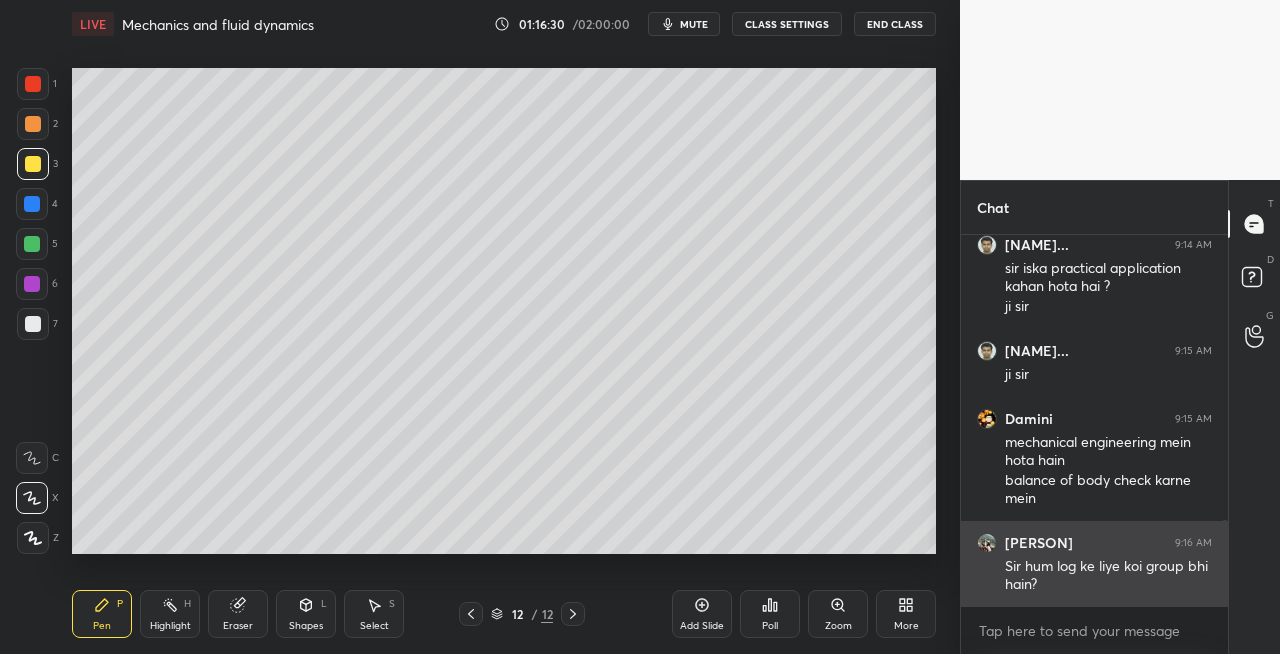 scroll, scrollTop: 1300, scrollLeft: 0, axis: vertical 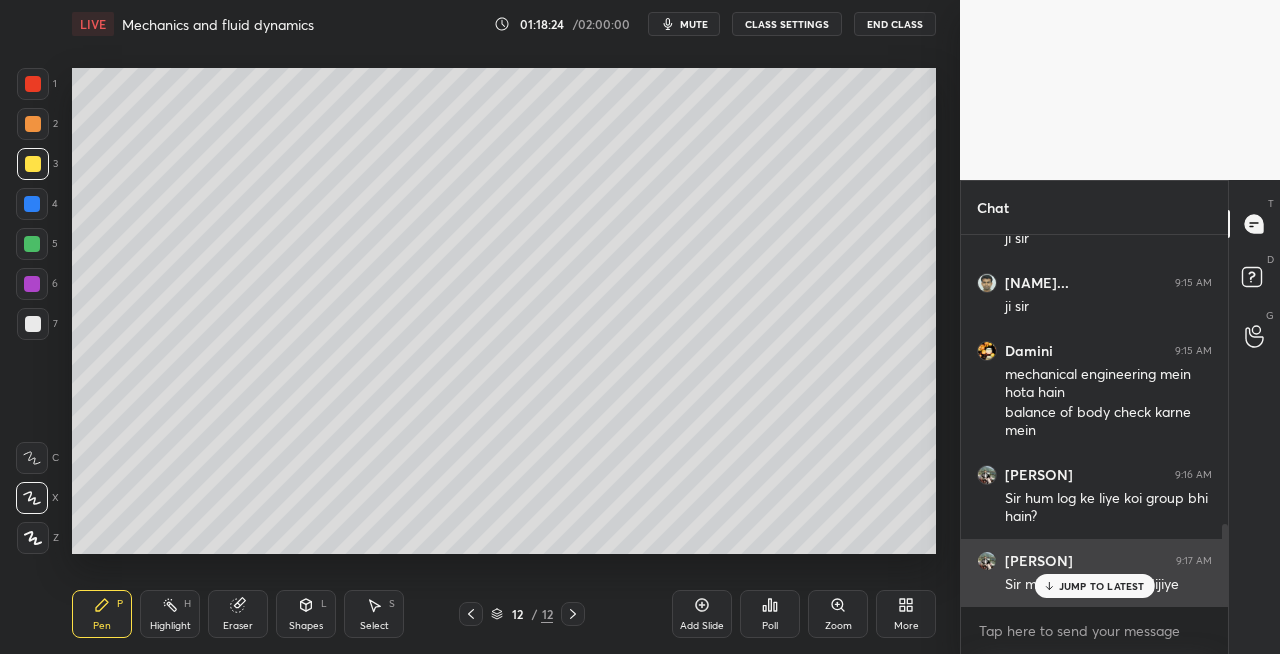 click on "JUMP TO LATEST" at bounding box center [1102, 586] 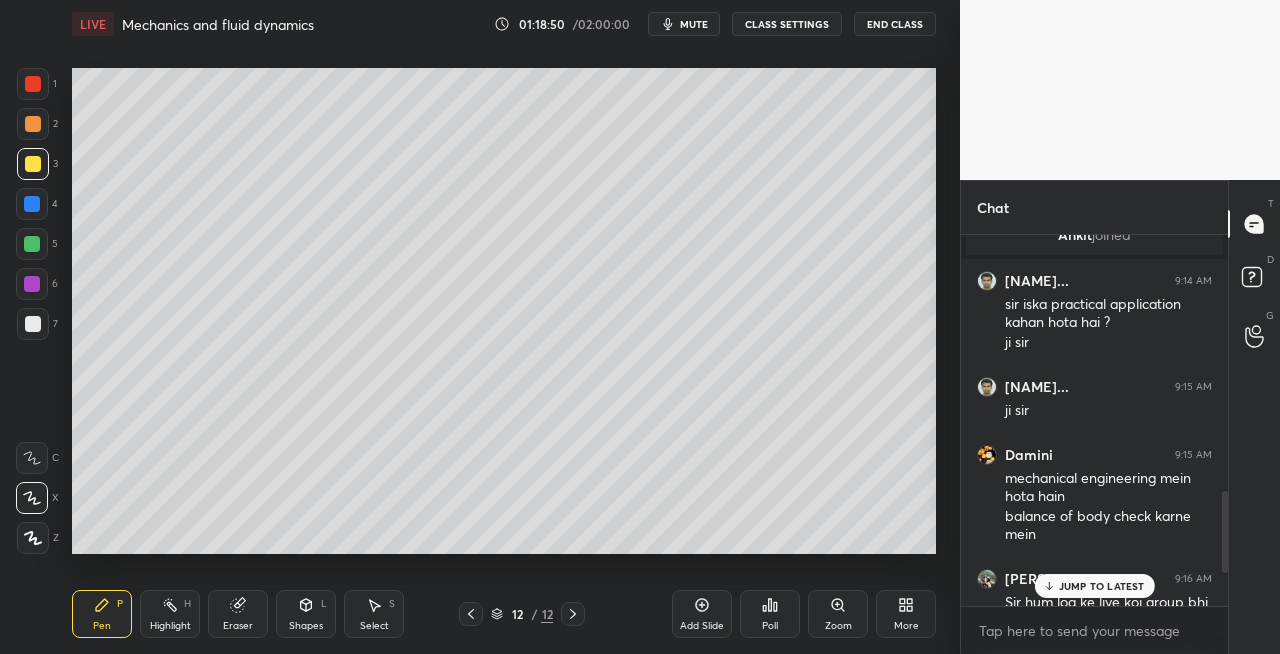 scroll, scrollTop: 1300, scrollLeft: 0, axis: vertical 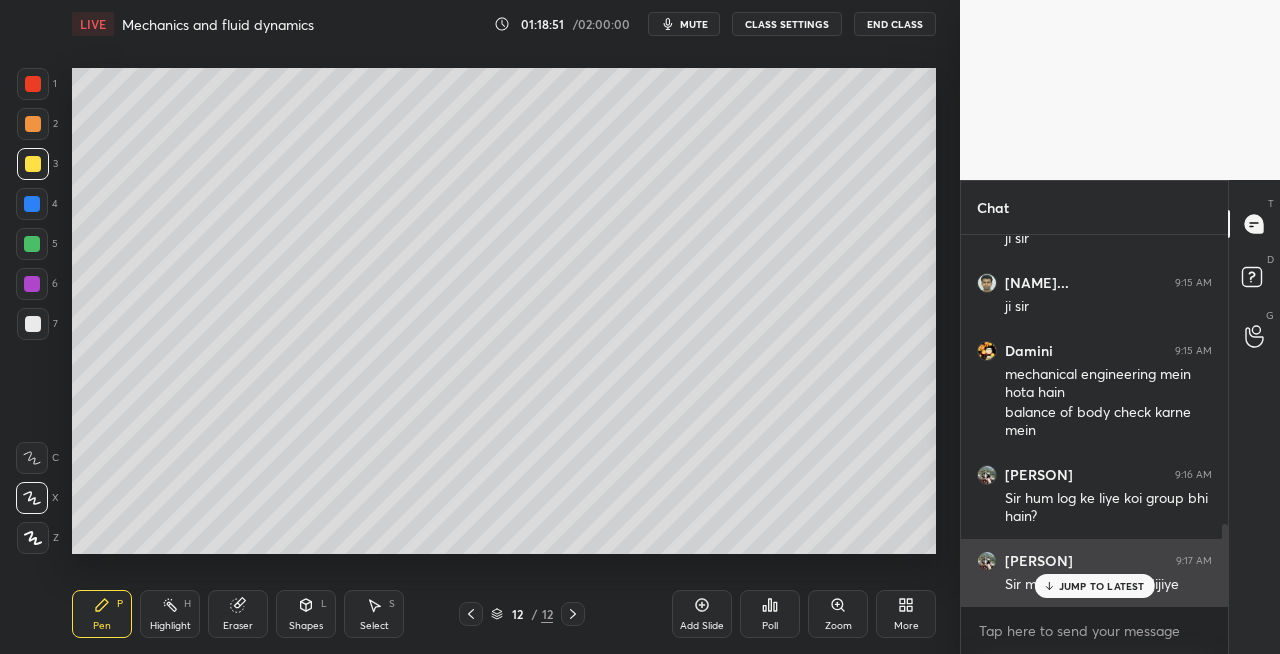 click on "JUMP TO LATEST" at bounding box center (1102, 586) 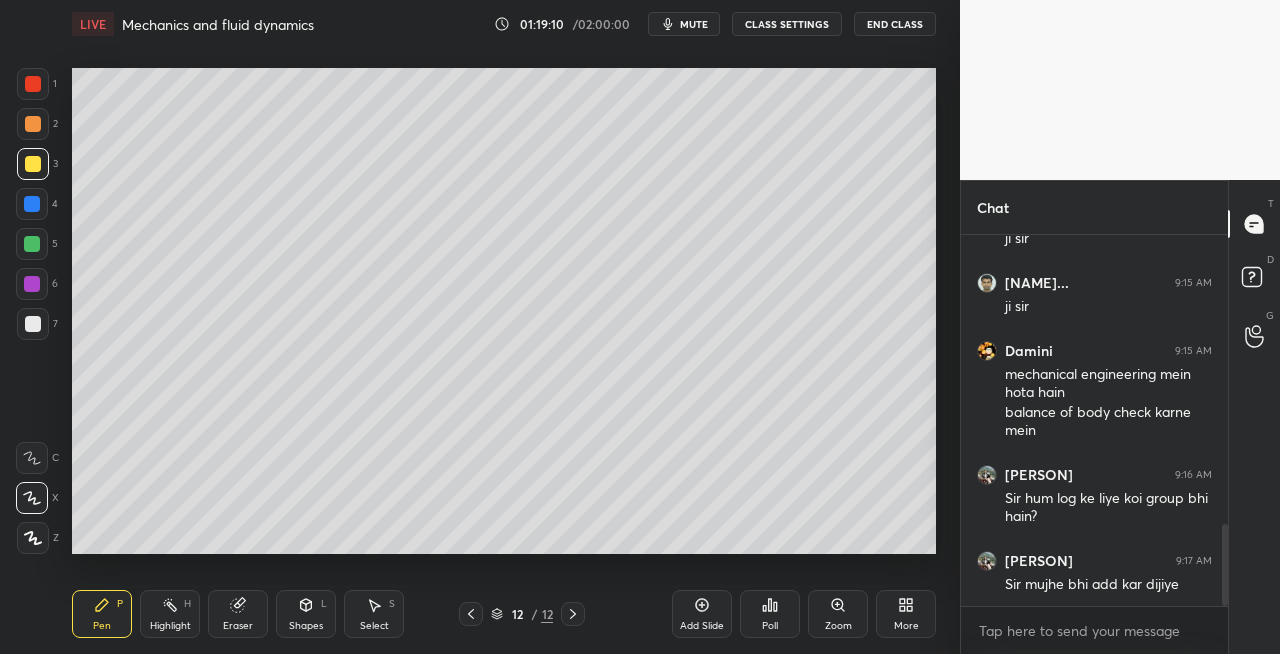 click on "Eraser" at bounding box center [238, 626] 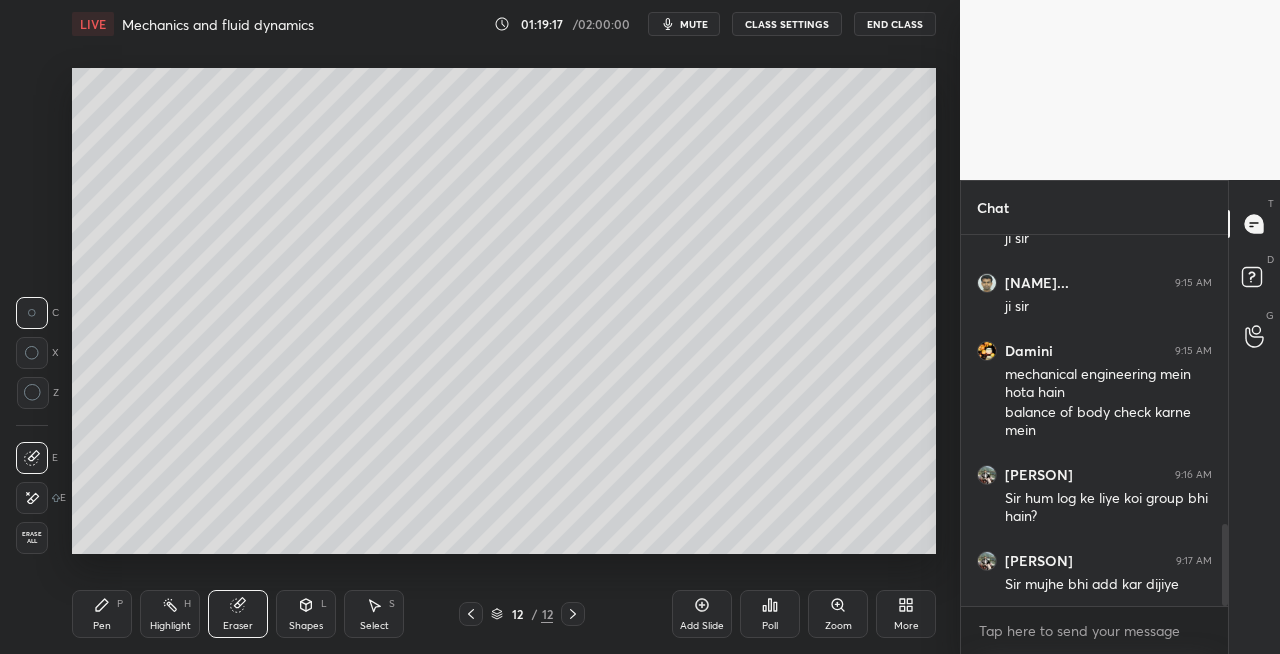 click on "Pen P" at bounding box center (102, 614) 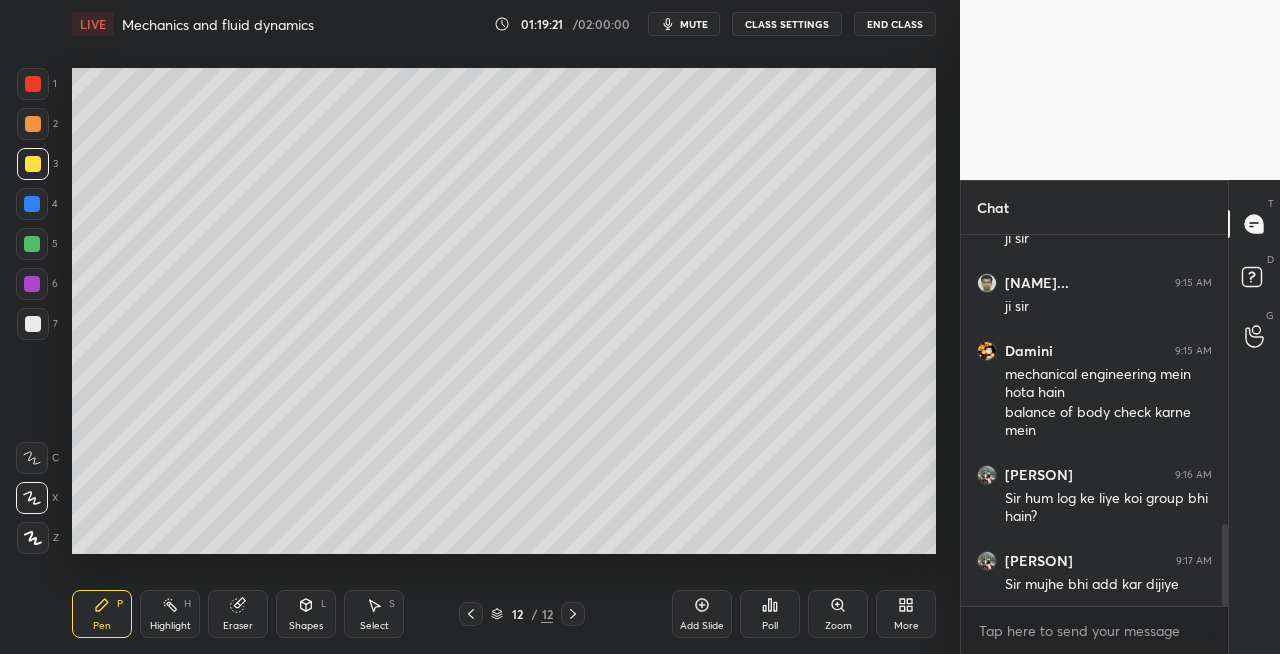 click 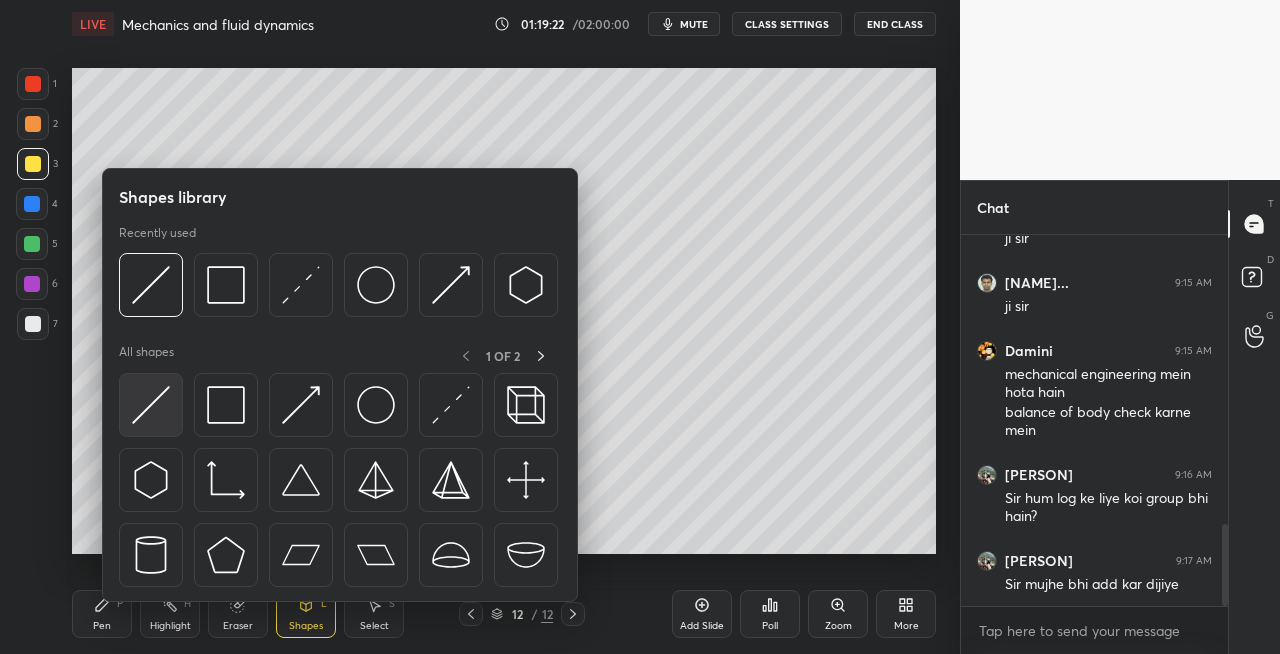 click at bounding box center [151, 405] 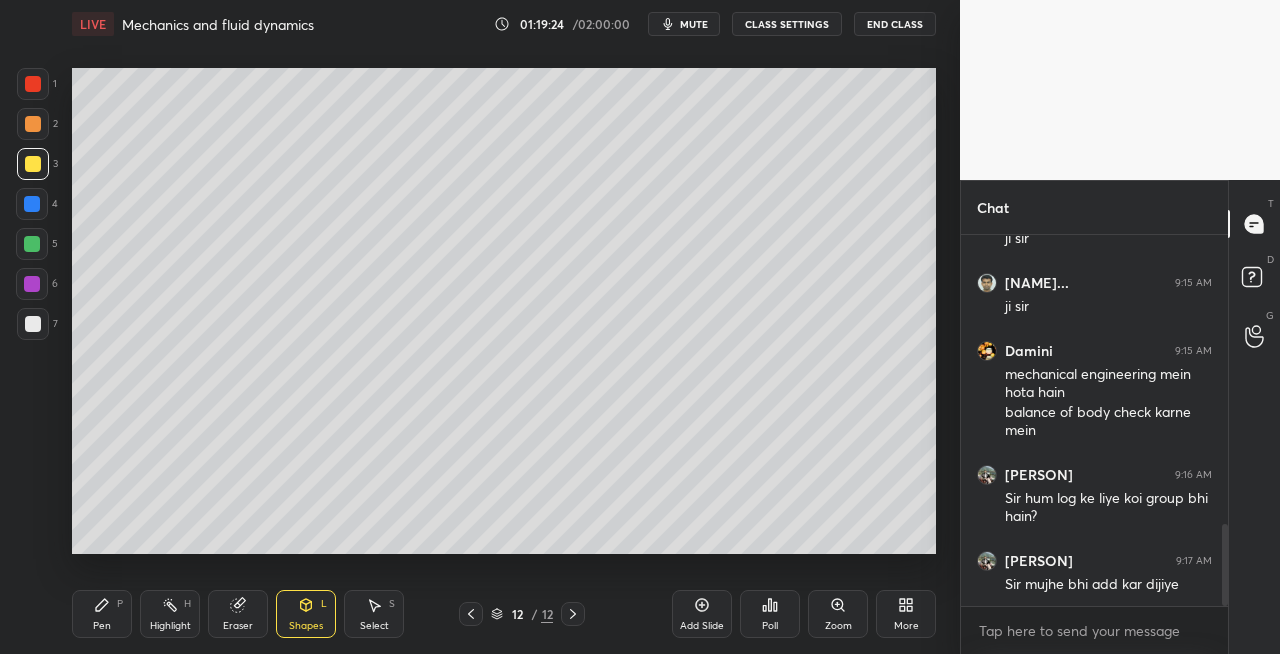 click on "Pen P" at bounding box center [102, 614] 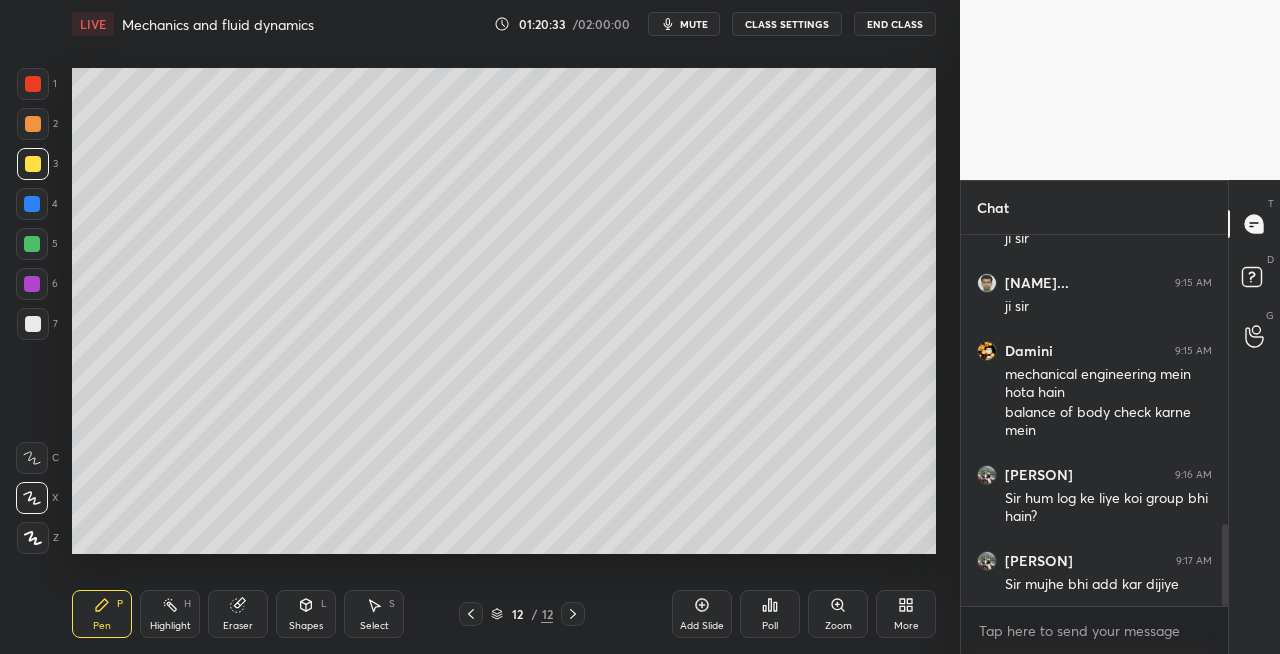 click on "Shapes" at bounding box center [306, 626] 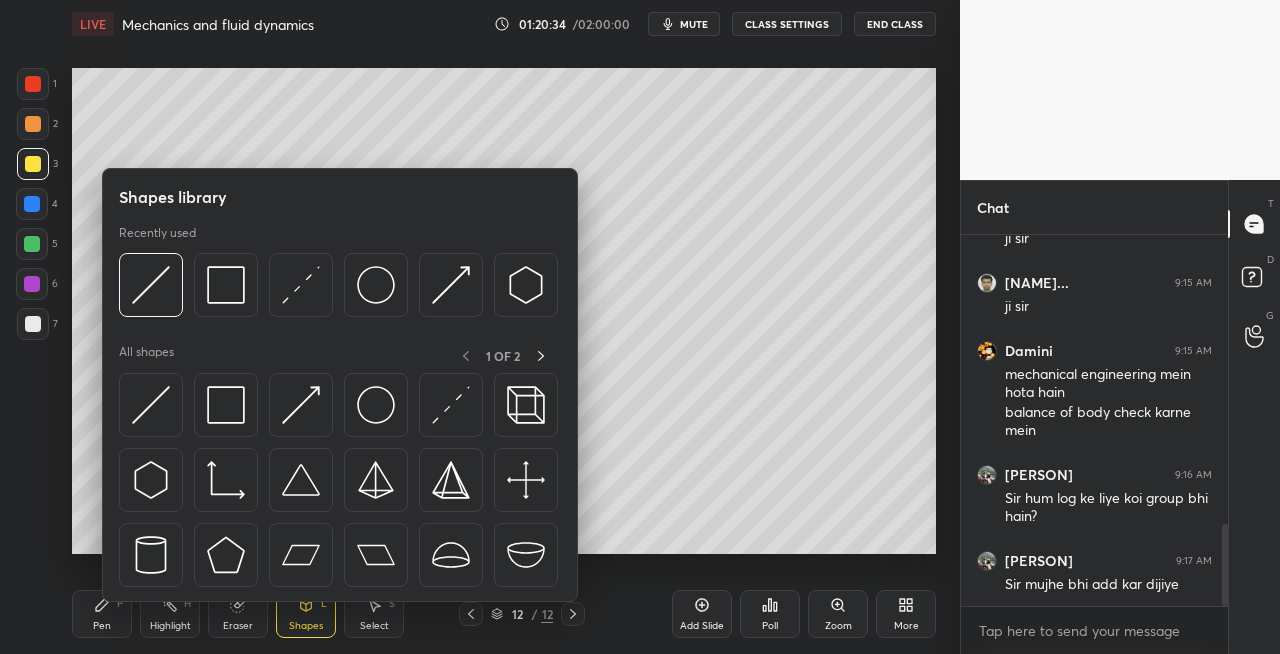 click on "Pen" at bounding box center [102, 626] 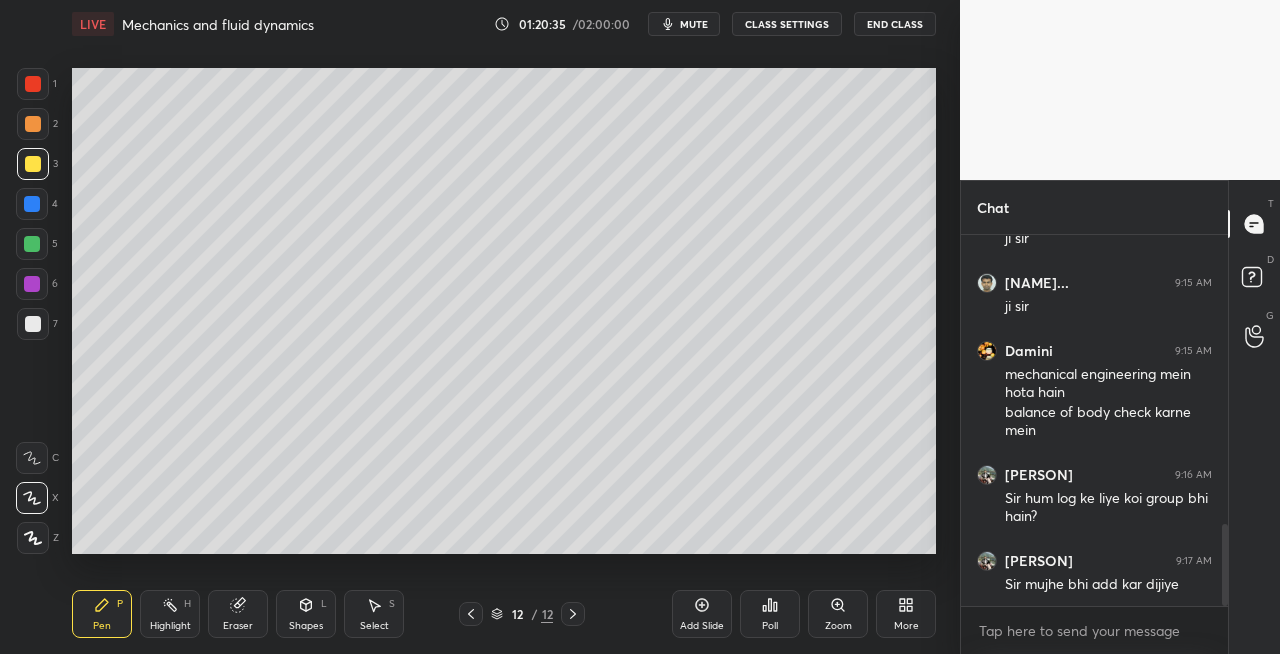 click at bounding box center [33, 324] 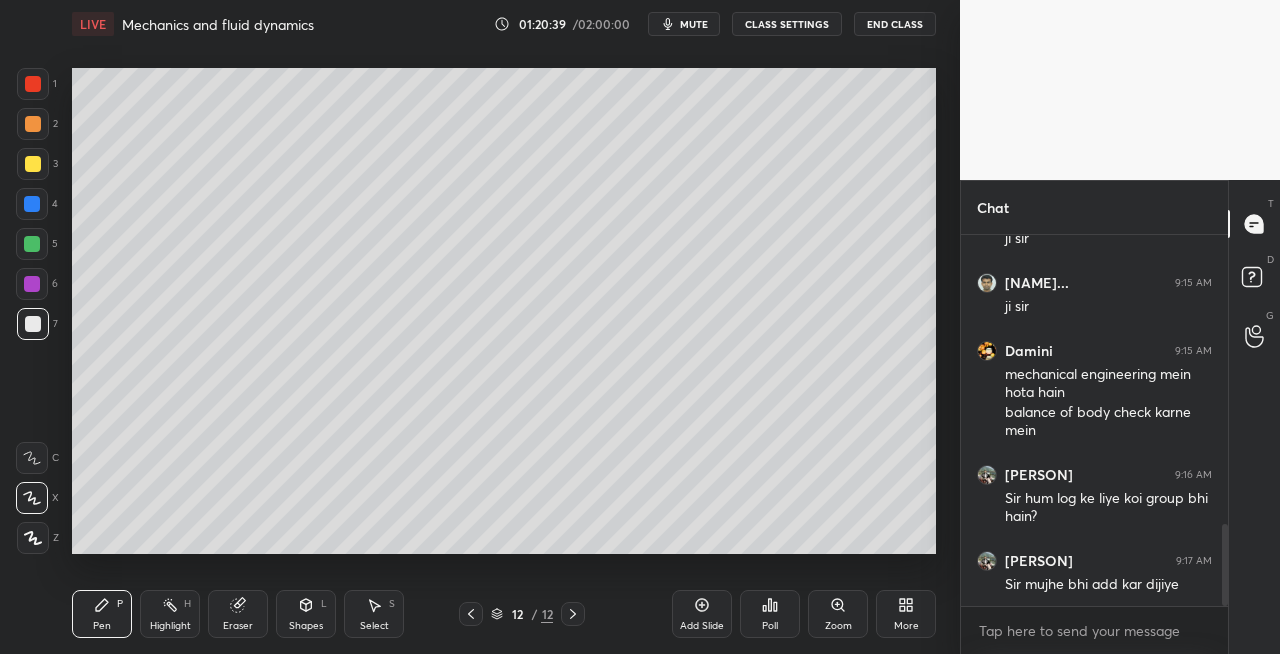click on "Shapes" at bounding box center [306, 626] 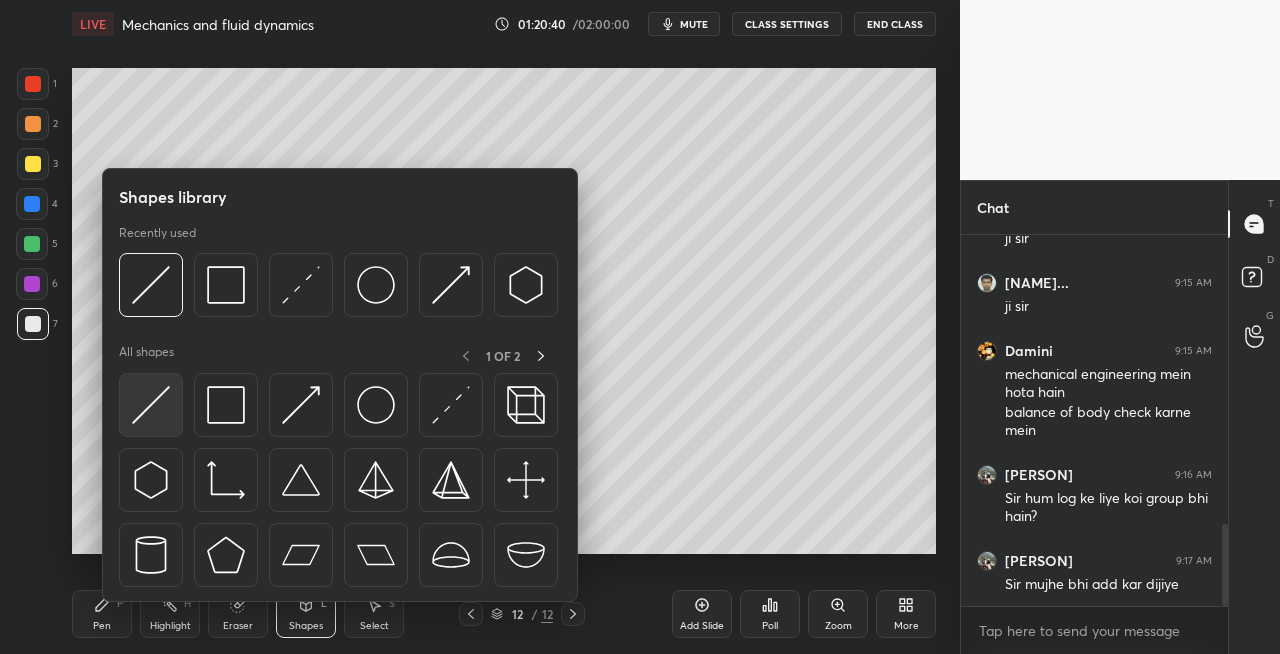 click at bounding box center [151, 405] 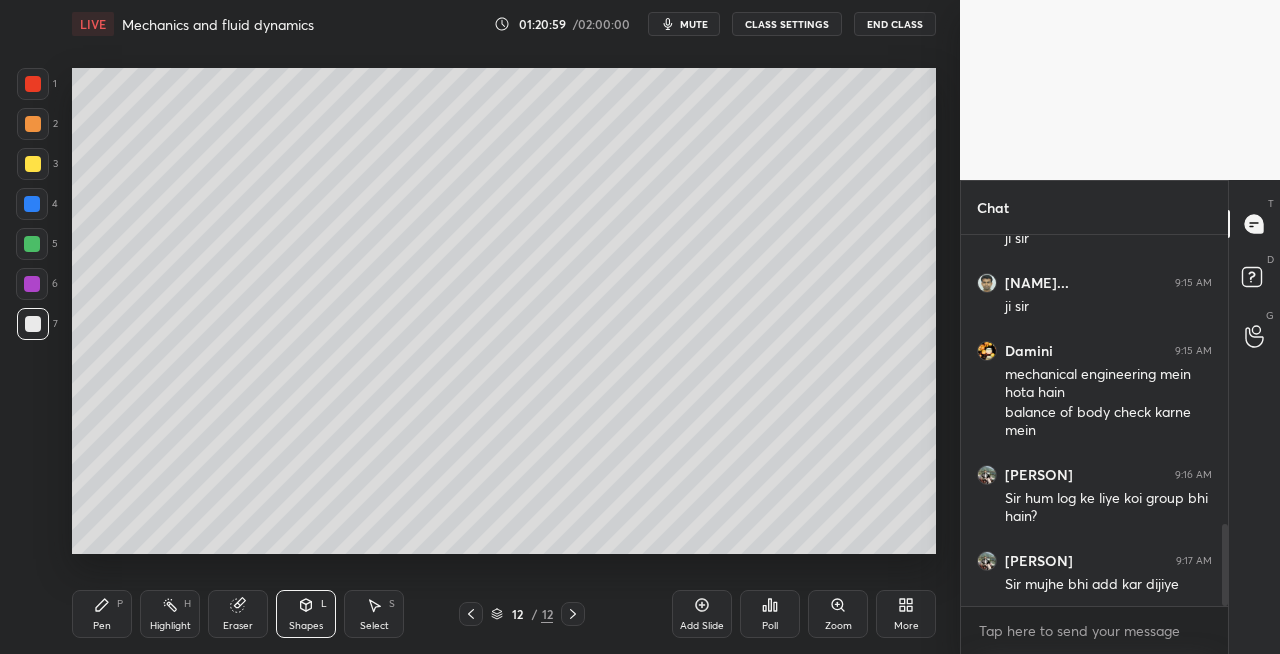 click on "Eraser" at bounding box center (238, 614) 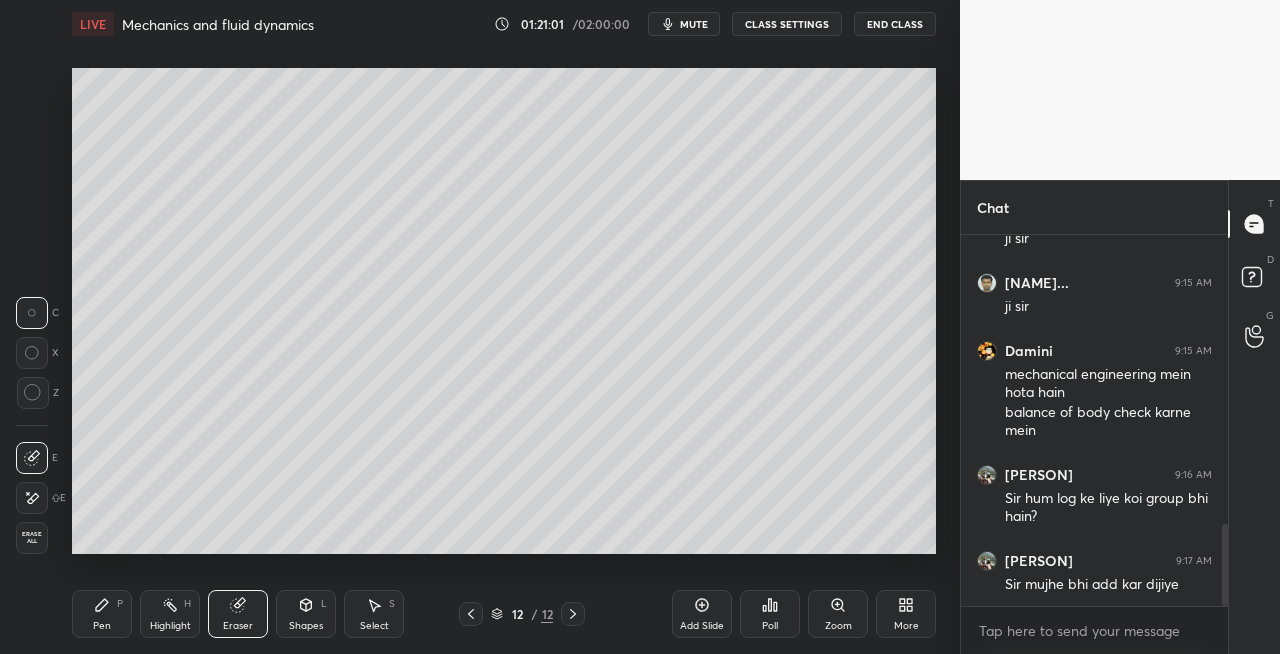 click on "Shapes L" at bounding box center [306, 614] 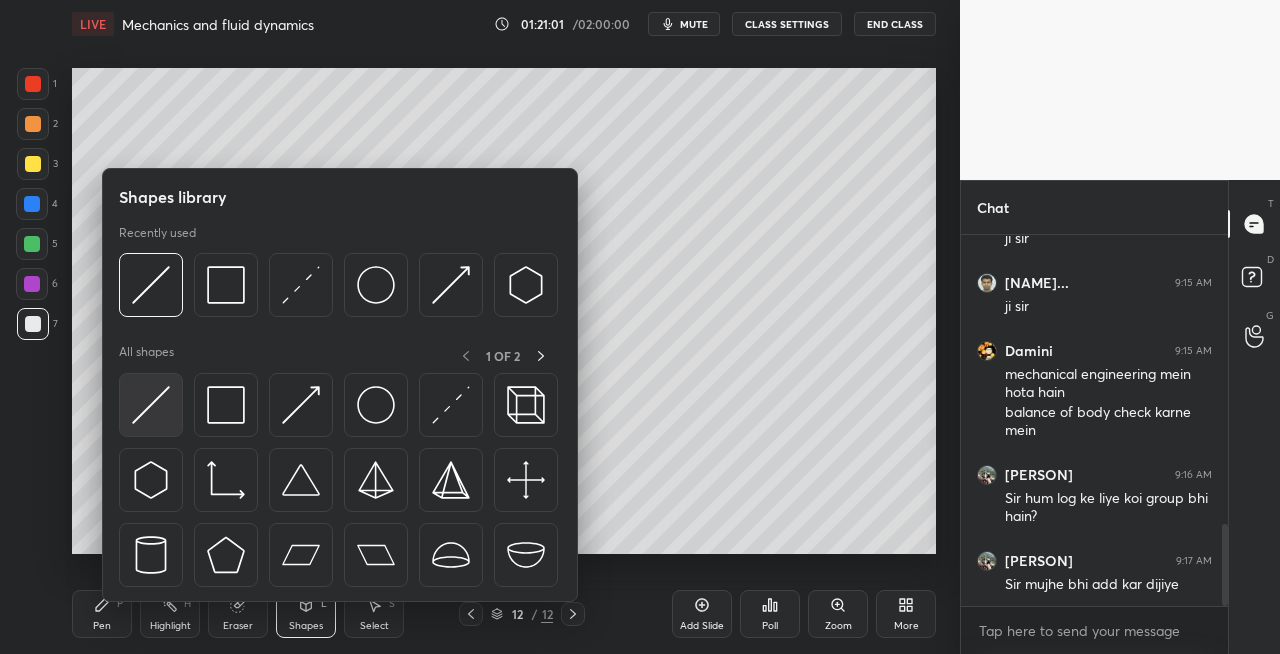 click at bounding box center (151, 405) 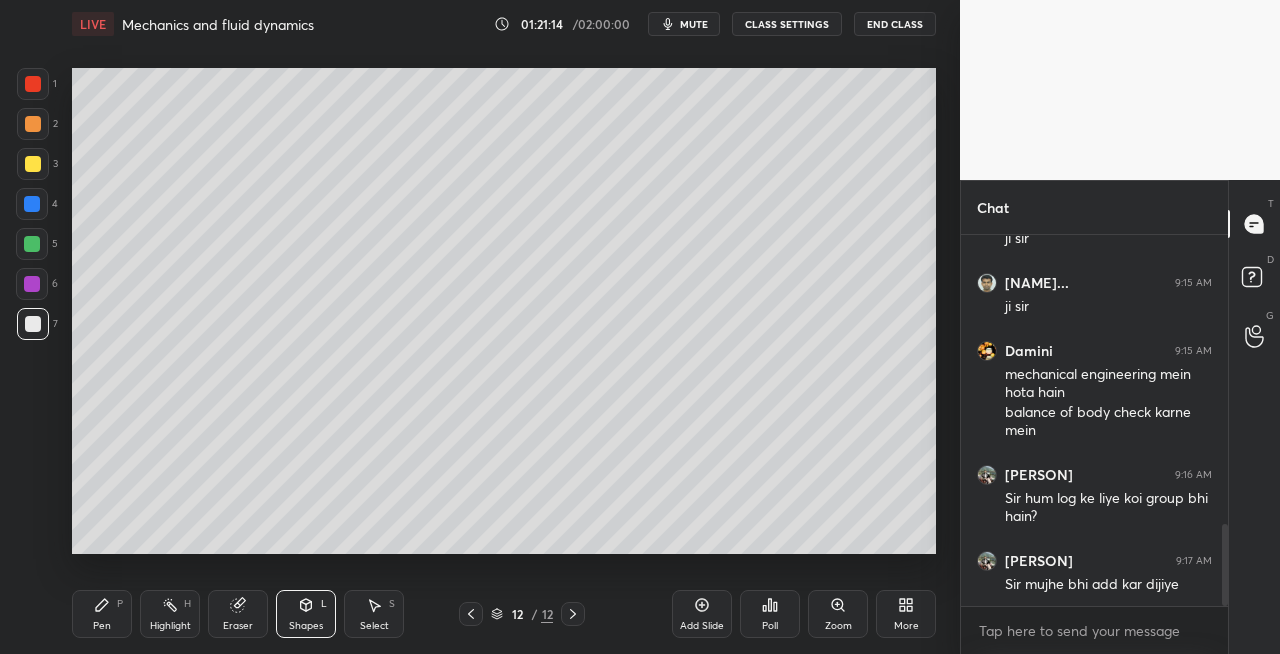 click 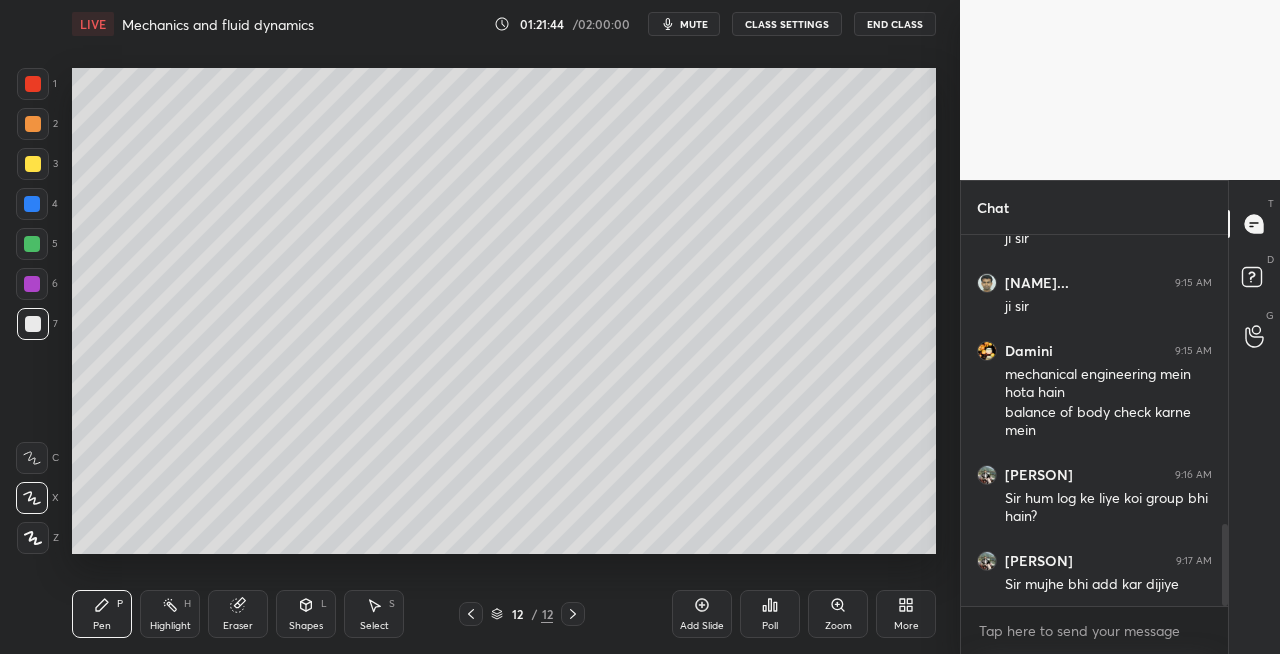 click on "Eraser" at bounding box center [238, 614] 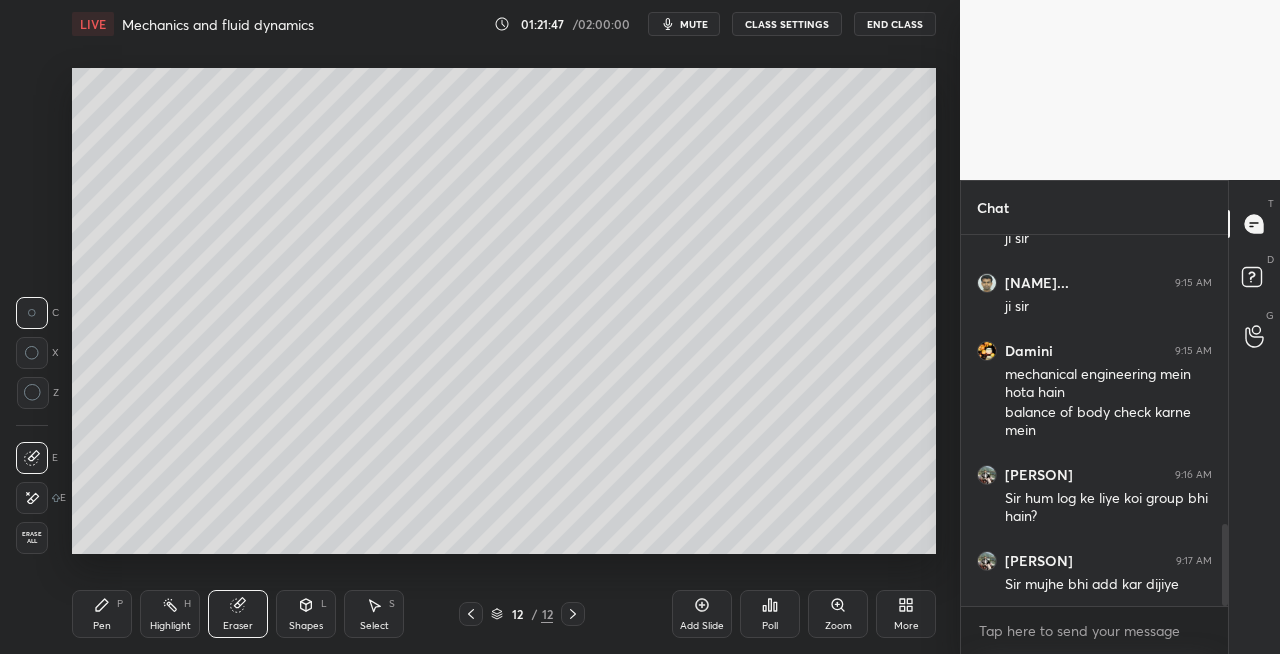 click on "Pen" at bounding box center [102, 626] 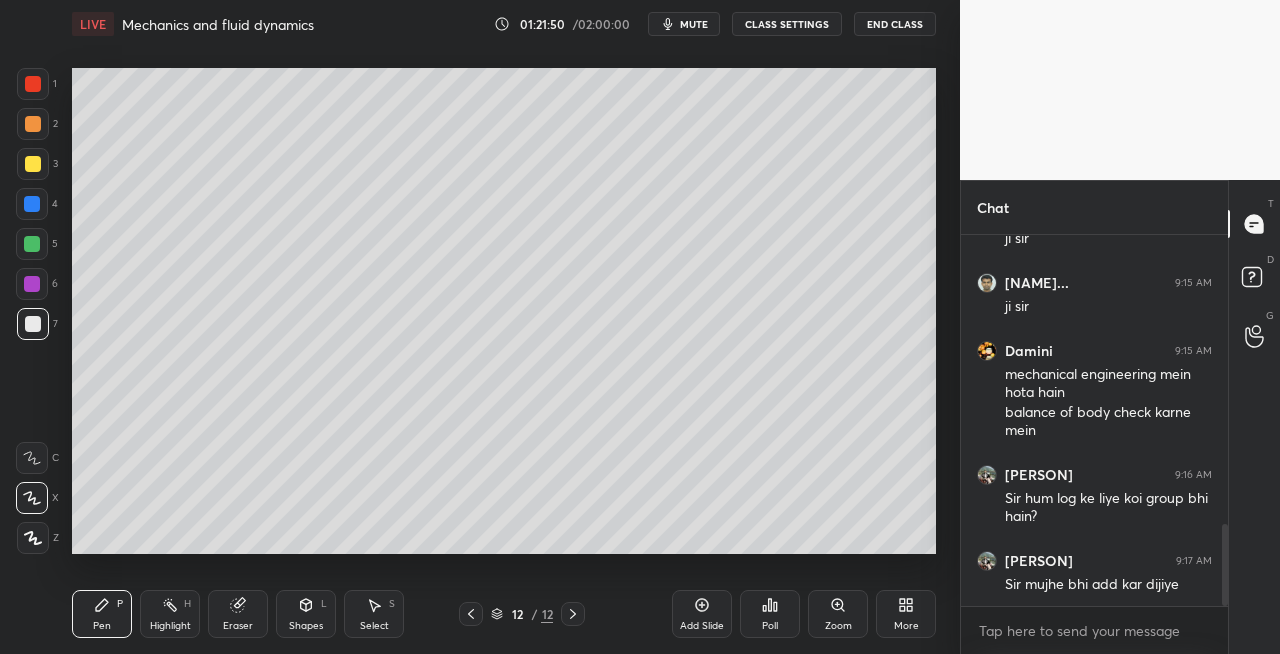 click 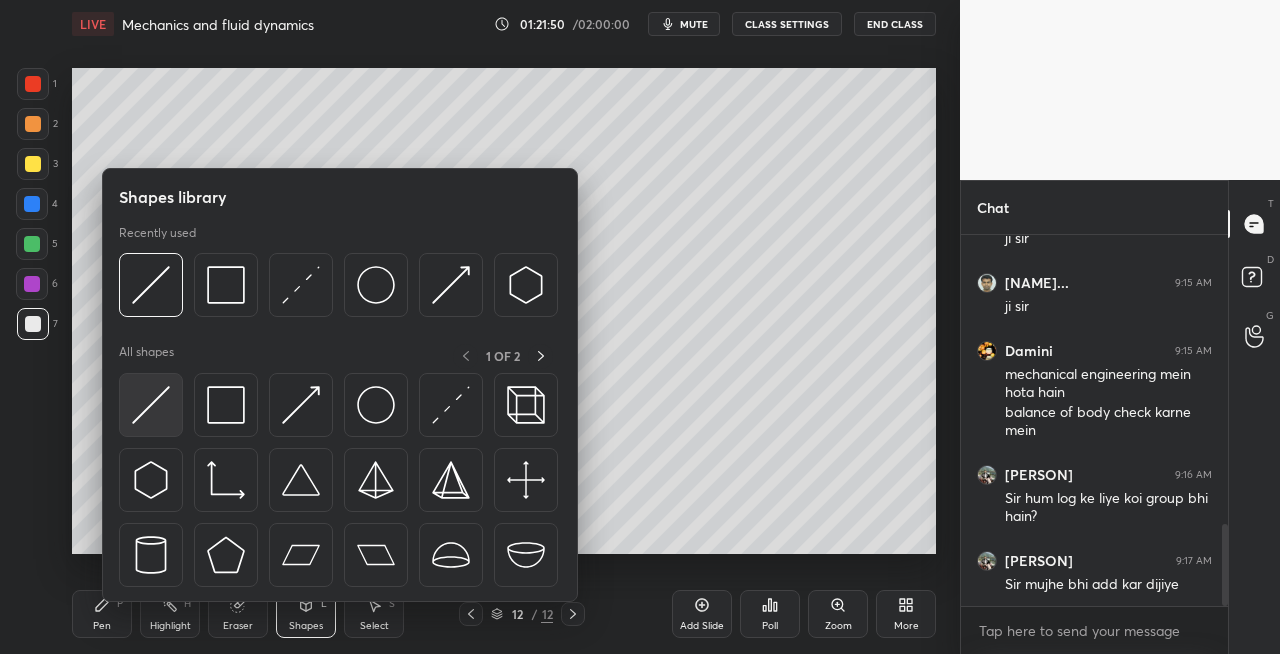 click at bounding box center [151, 405] 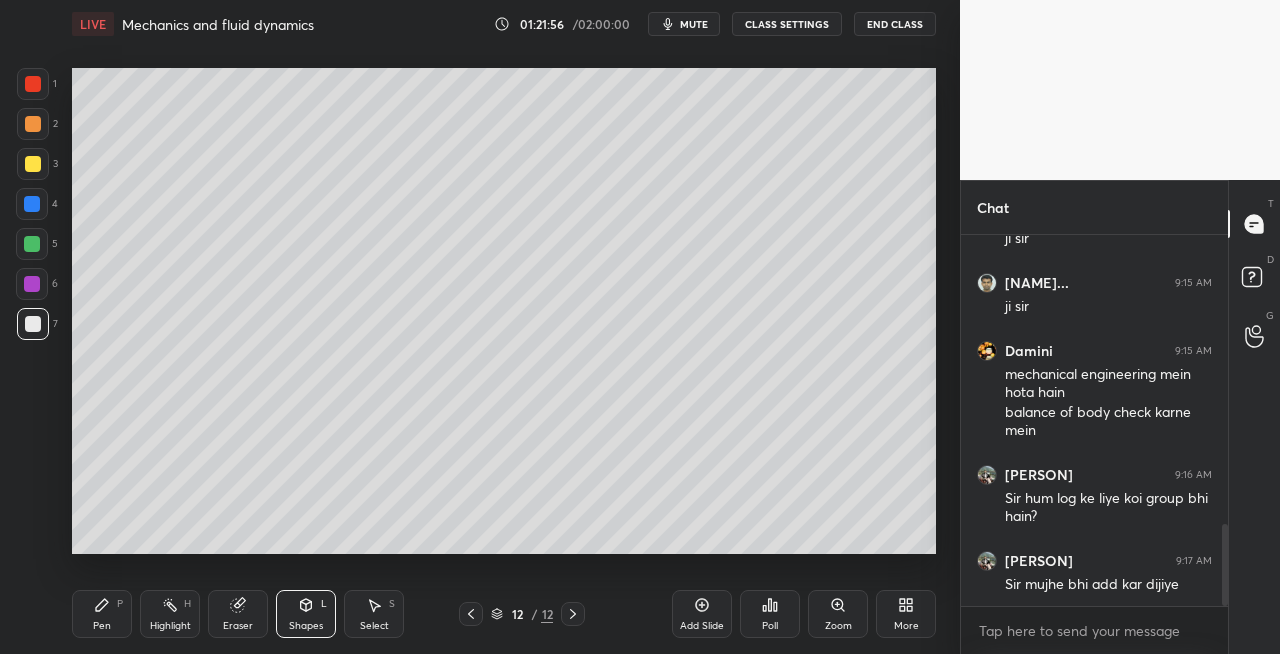 click on "Pen P" at bounding box center (102, 614) 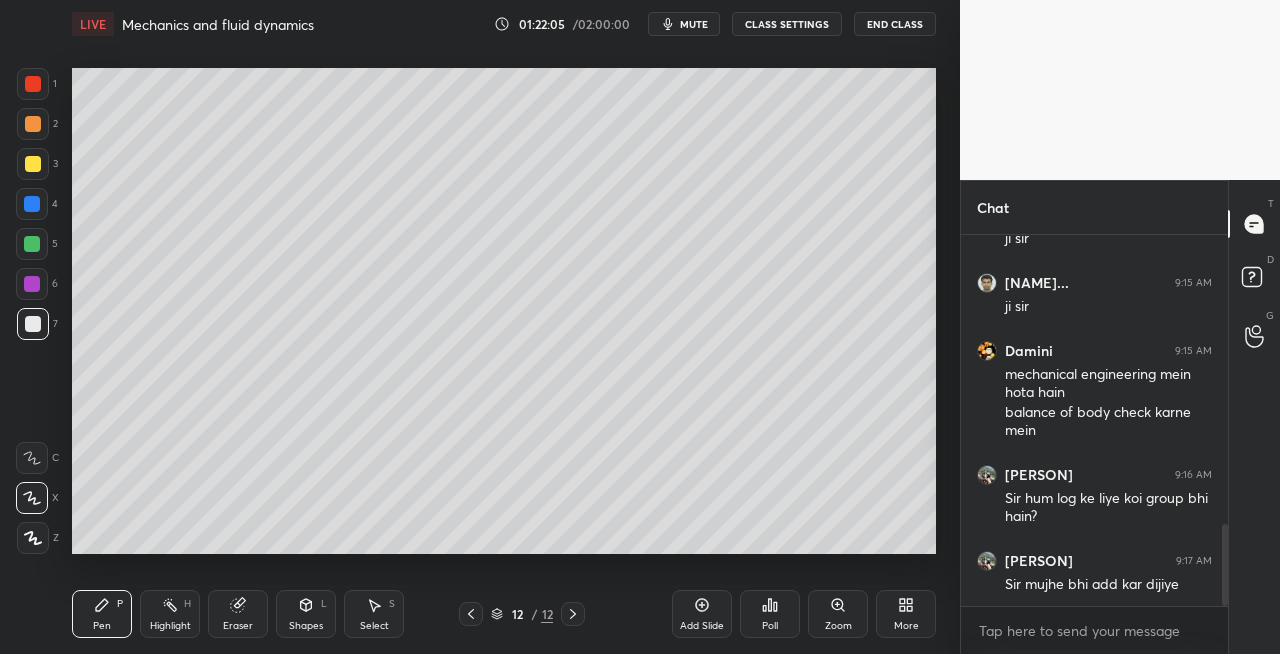 click on "mute" at bounding box center (684, 24) 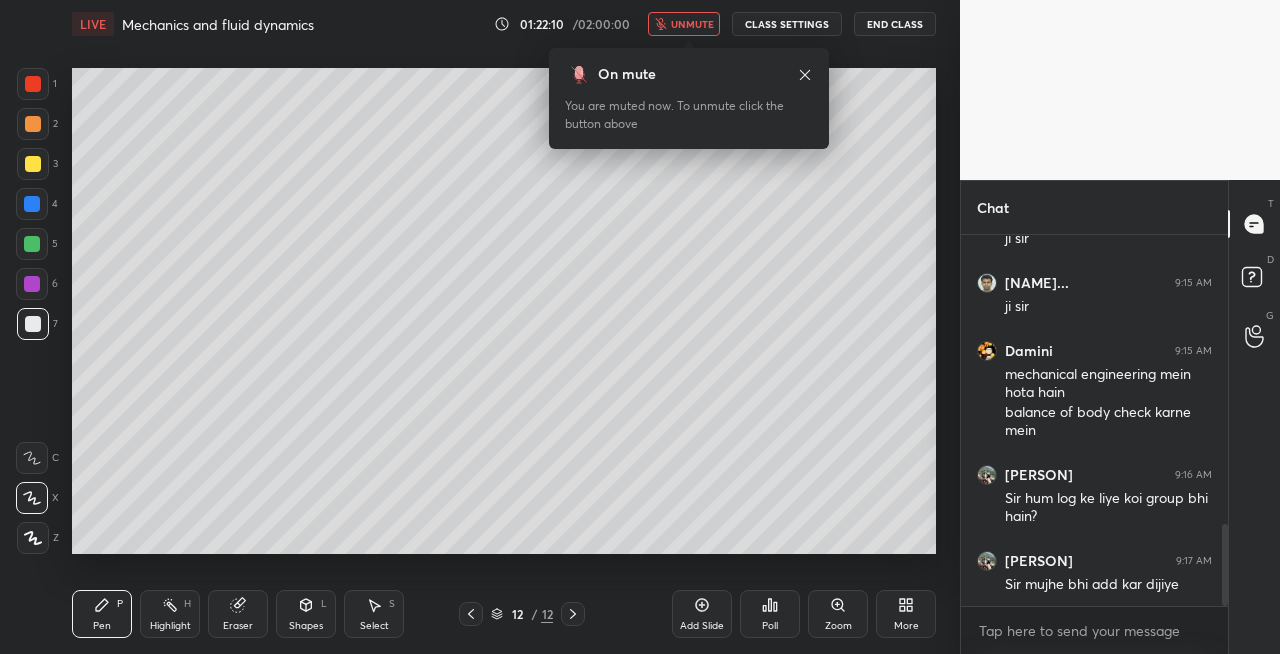click on "unmute" at bounding box center [684, 24] 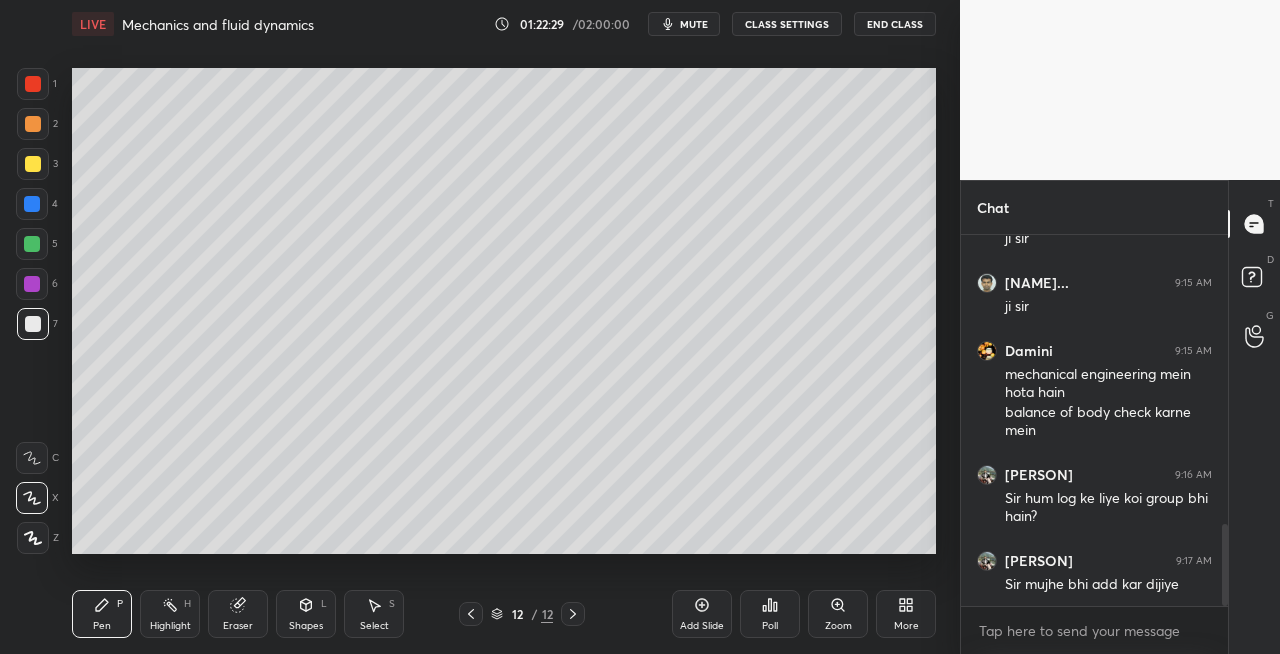 click on "Shapes L" at bounding box center (306, 614) 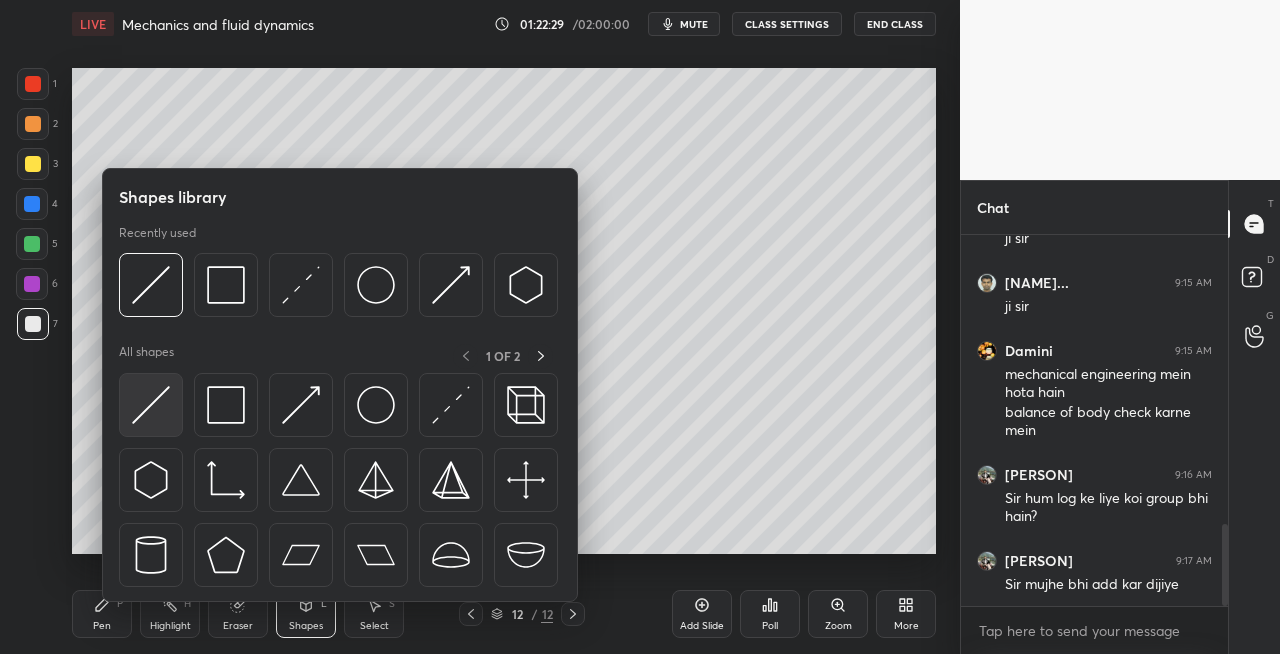 click at bounding box center [151, 405] 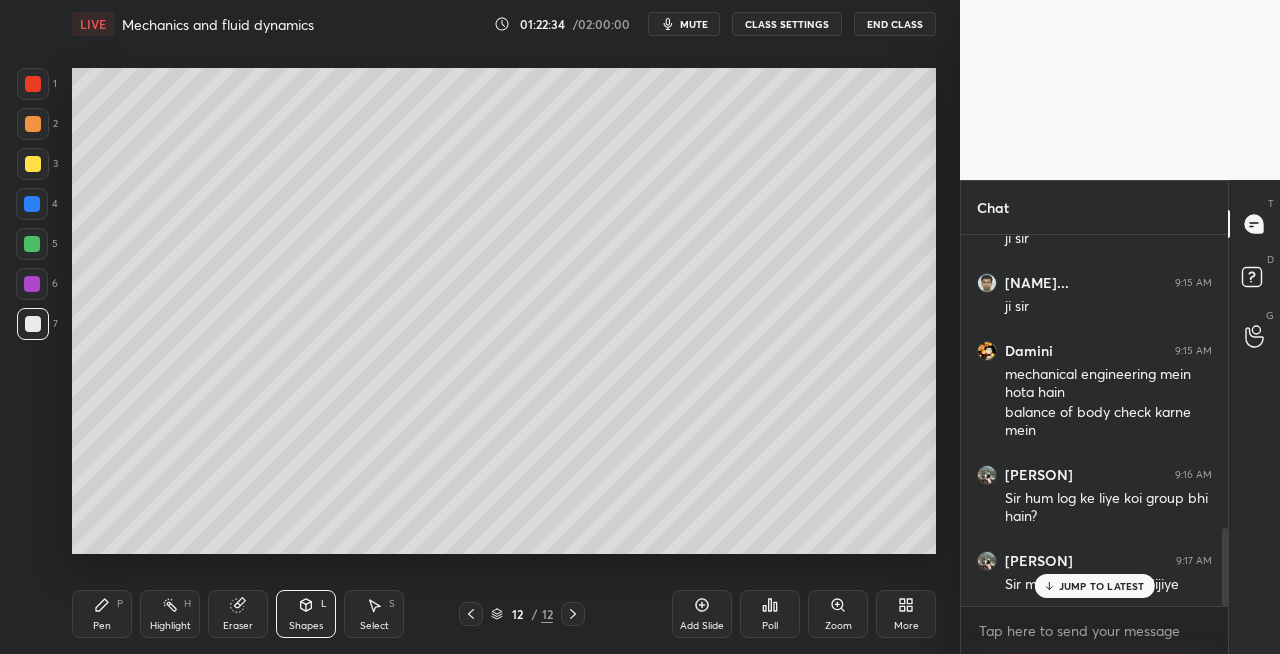 scroll, scrollTop: 1386, scrollLeft: 0, axis: vertical 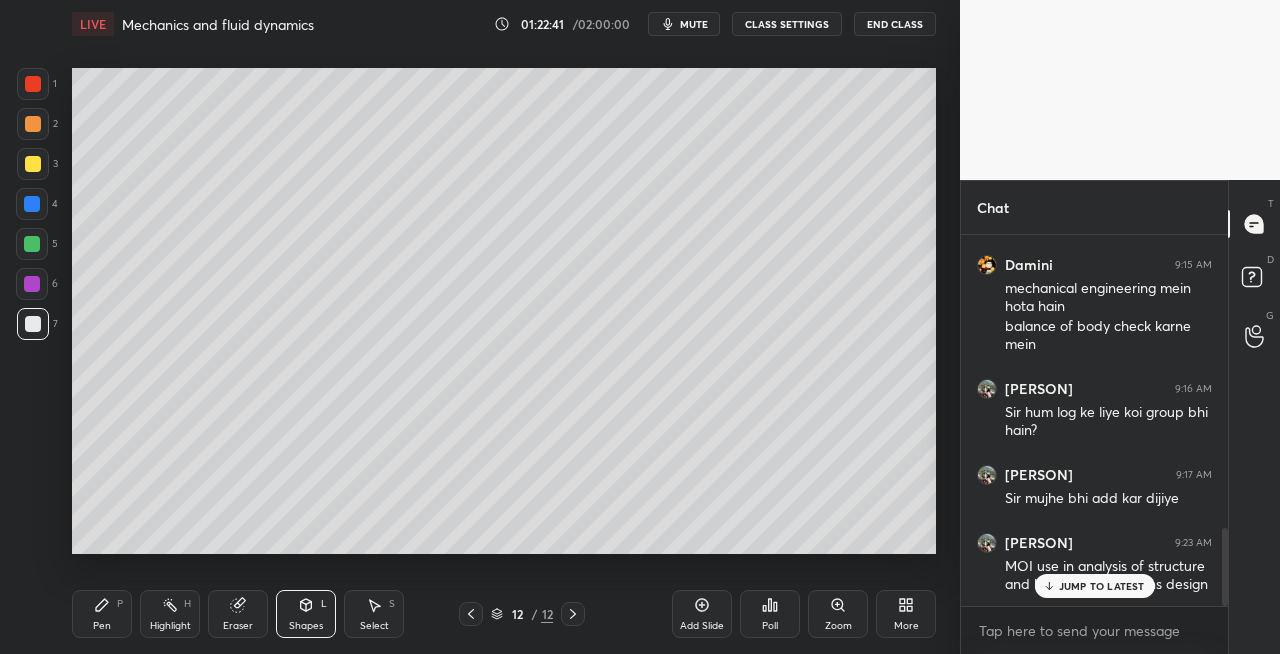 click 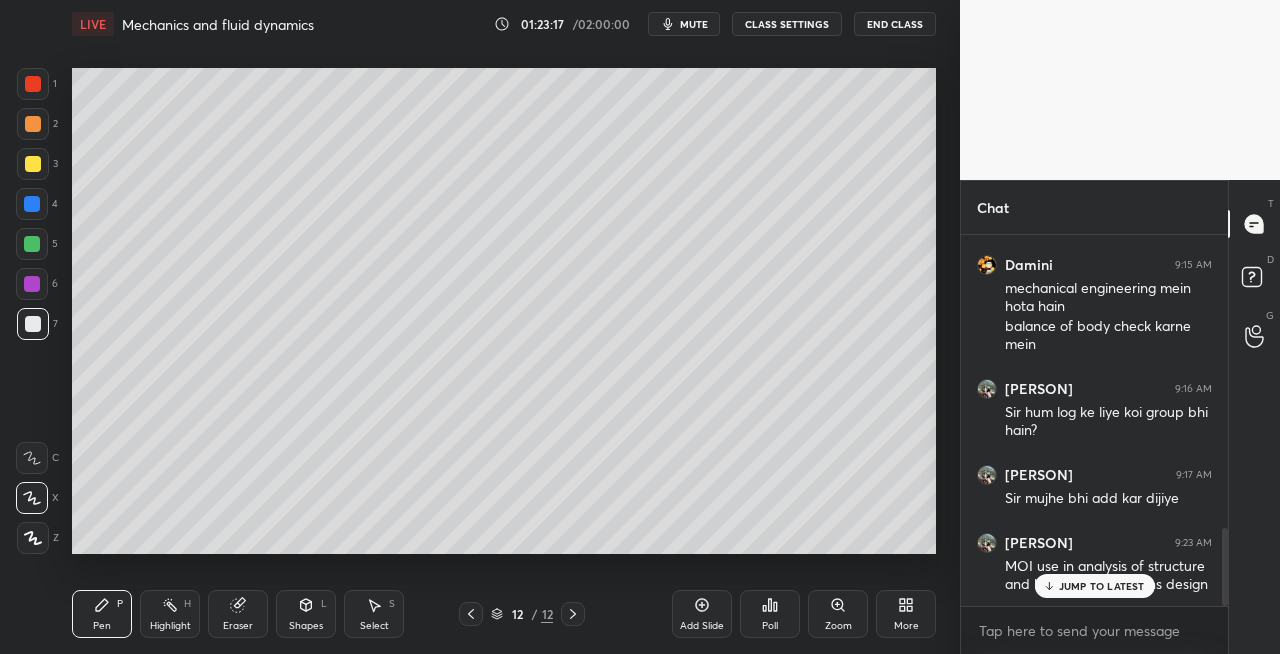 click on "Eraser" at bounding box center [238, 614] 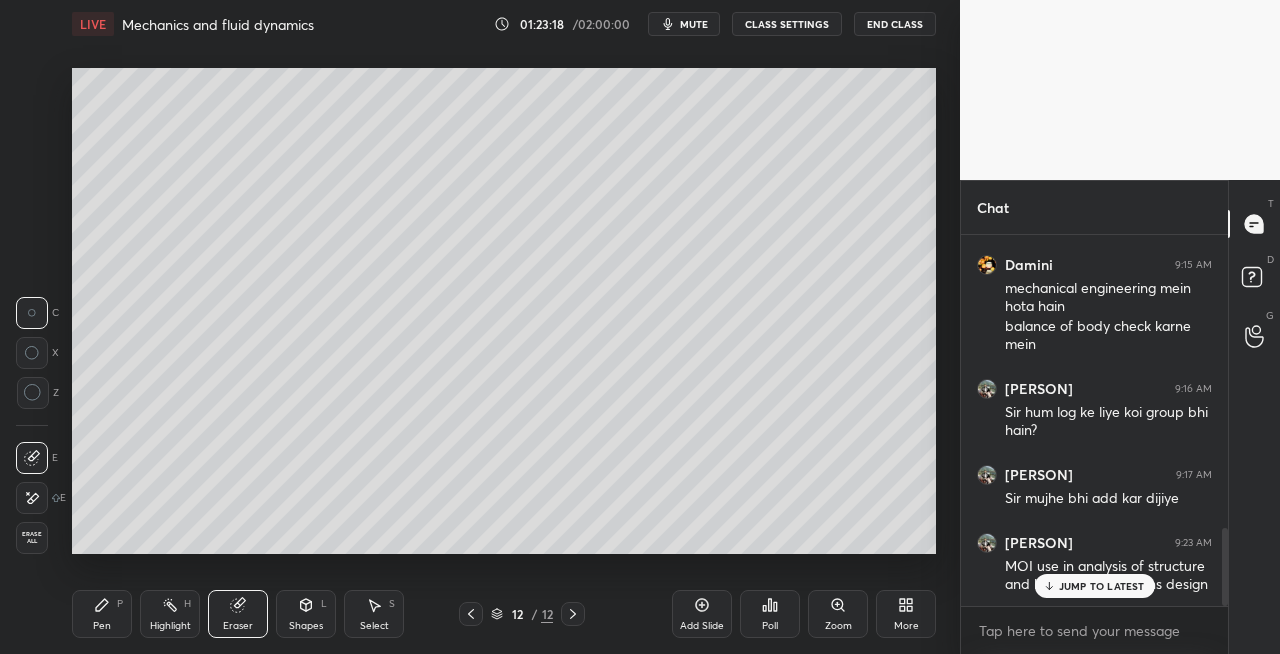 click on "Pen P" at bounding box center (102, 614) 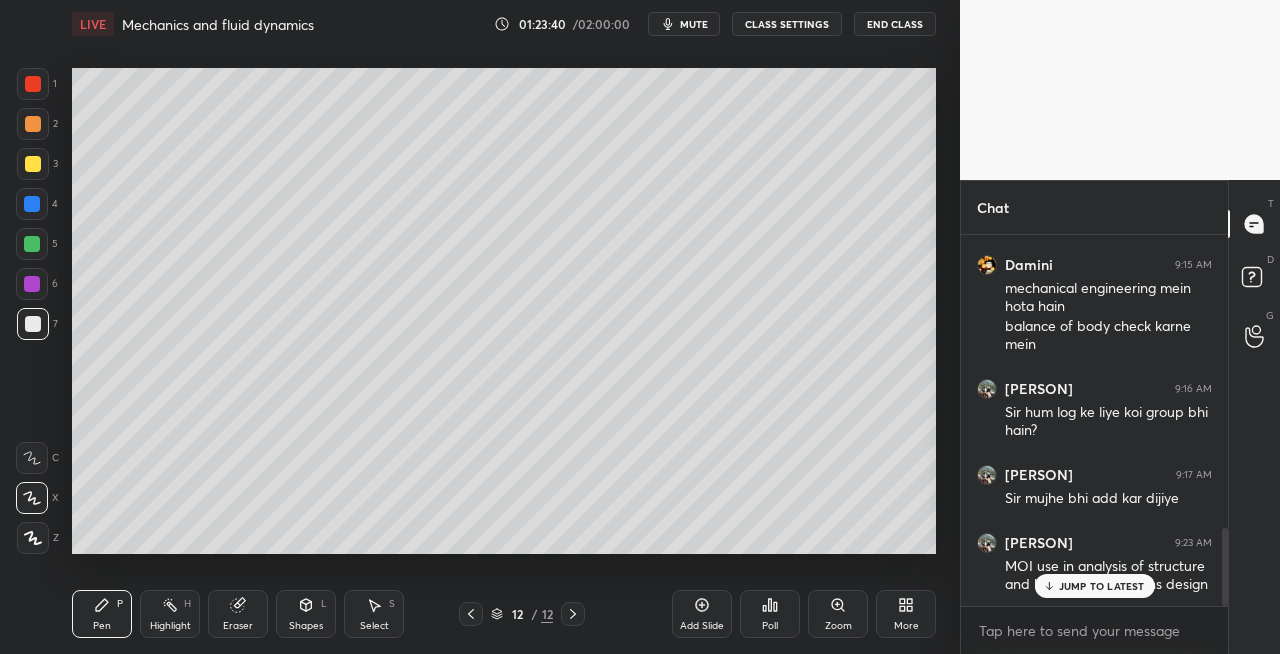 click 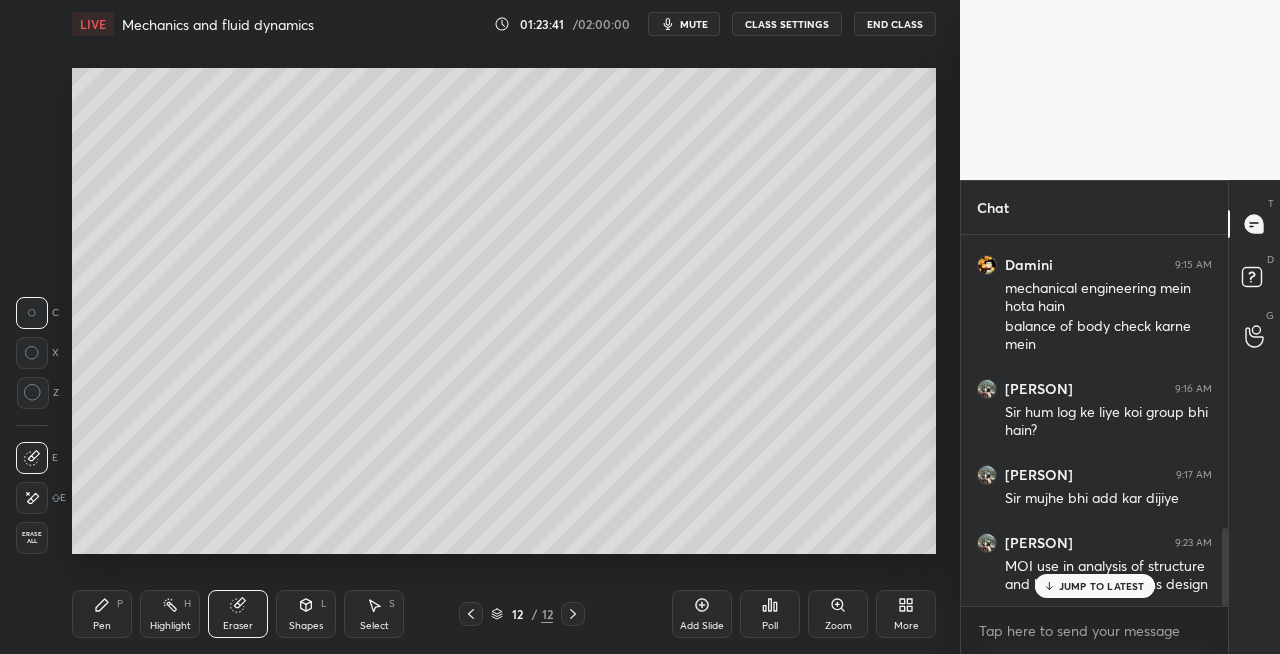 click 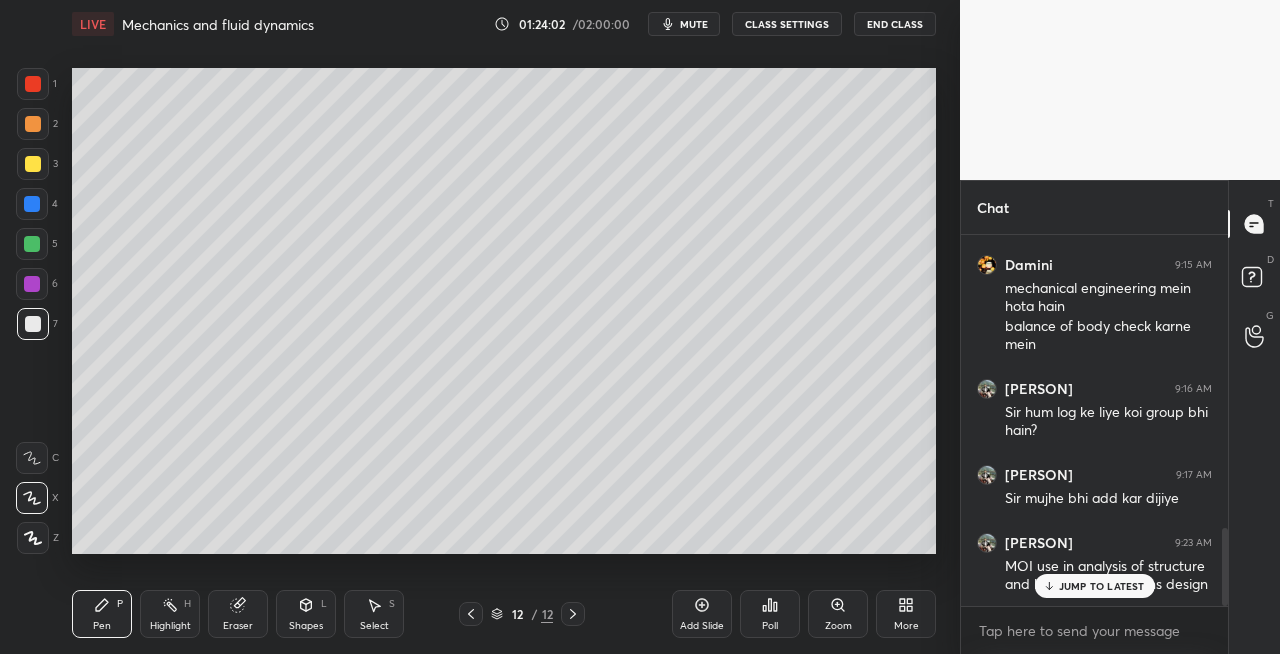 click 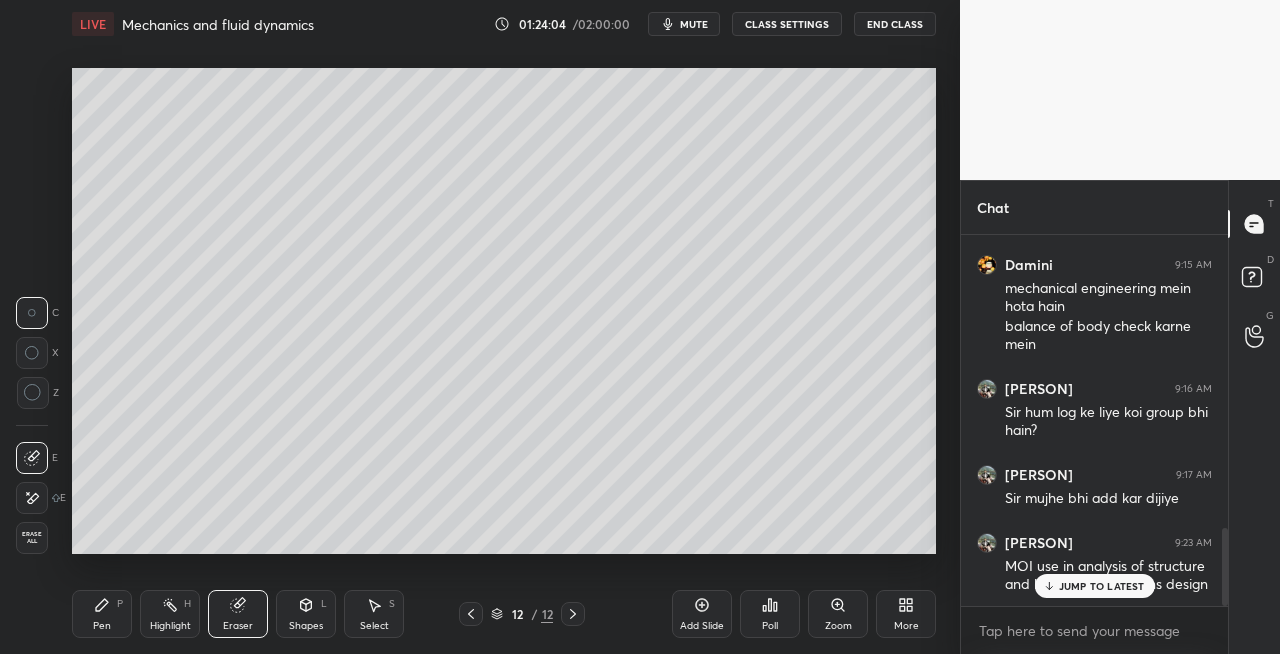 click on "Pen" at bounding box center (102, 626) 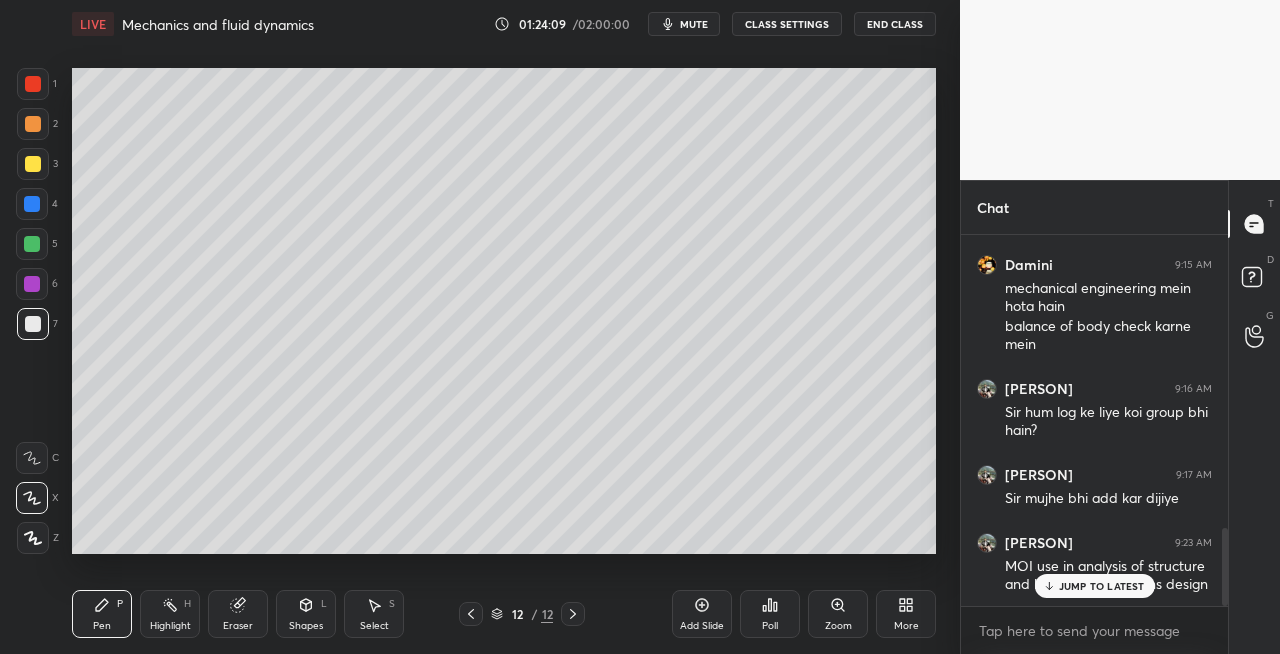 click 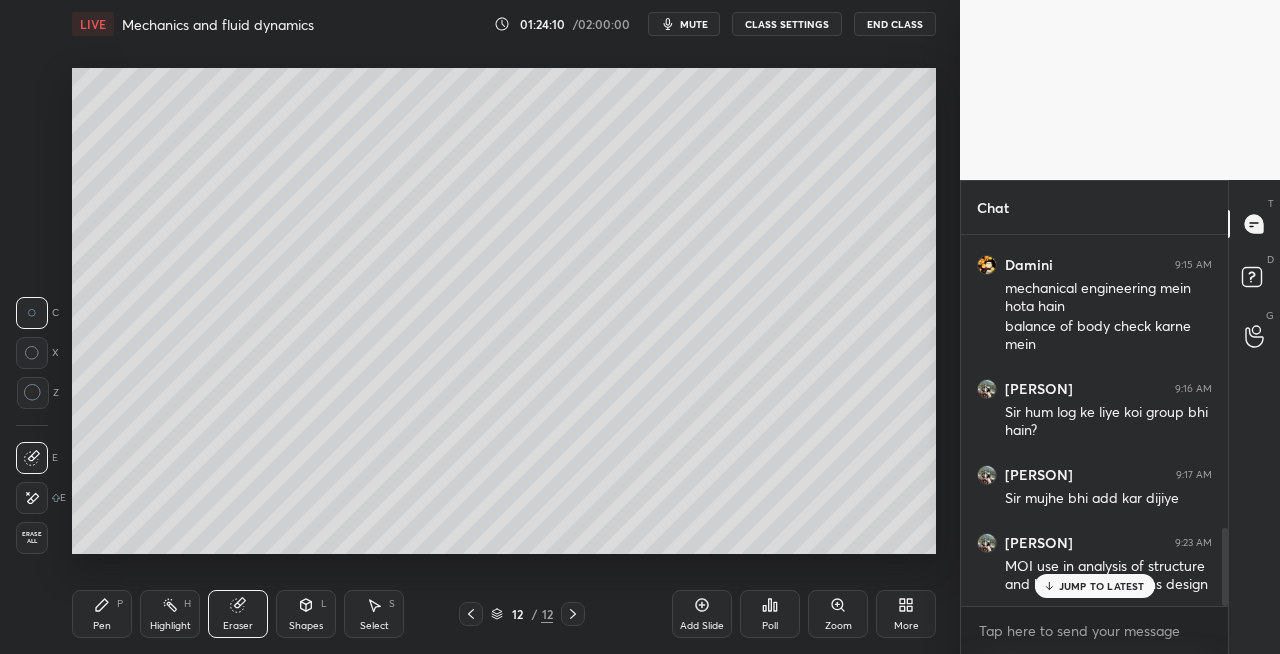 click on "Pen P" at bounding box center [102, 614] 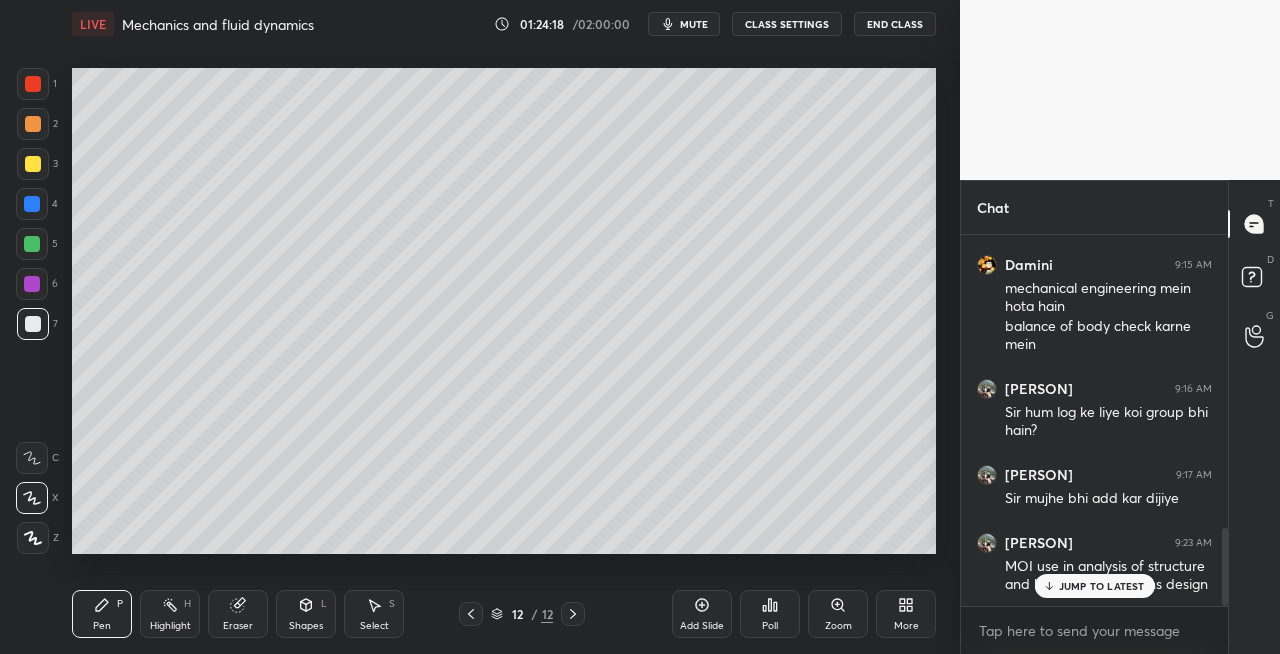 click on "Shapes L" at bounding box center (306, 614) 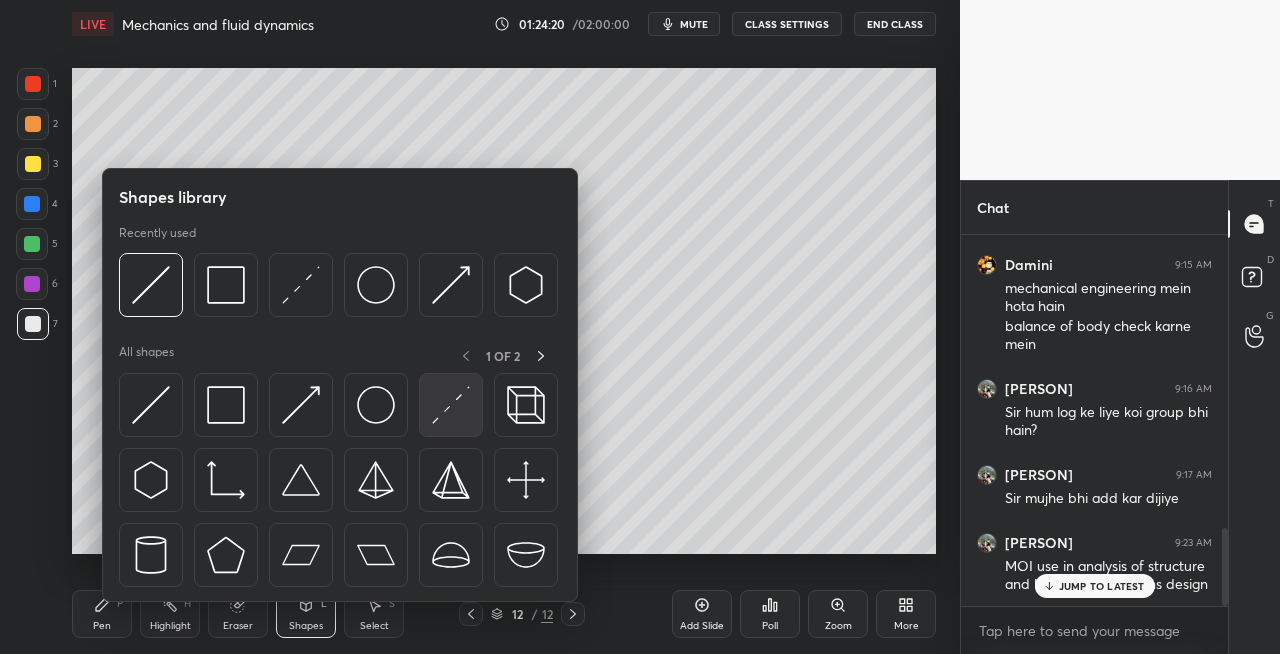 click at bounding box center (451, 405) 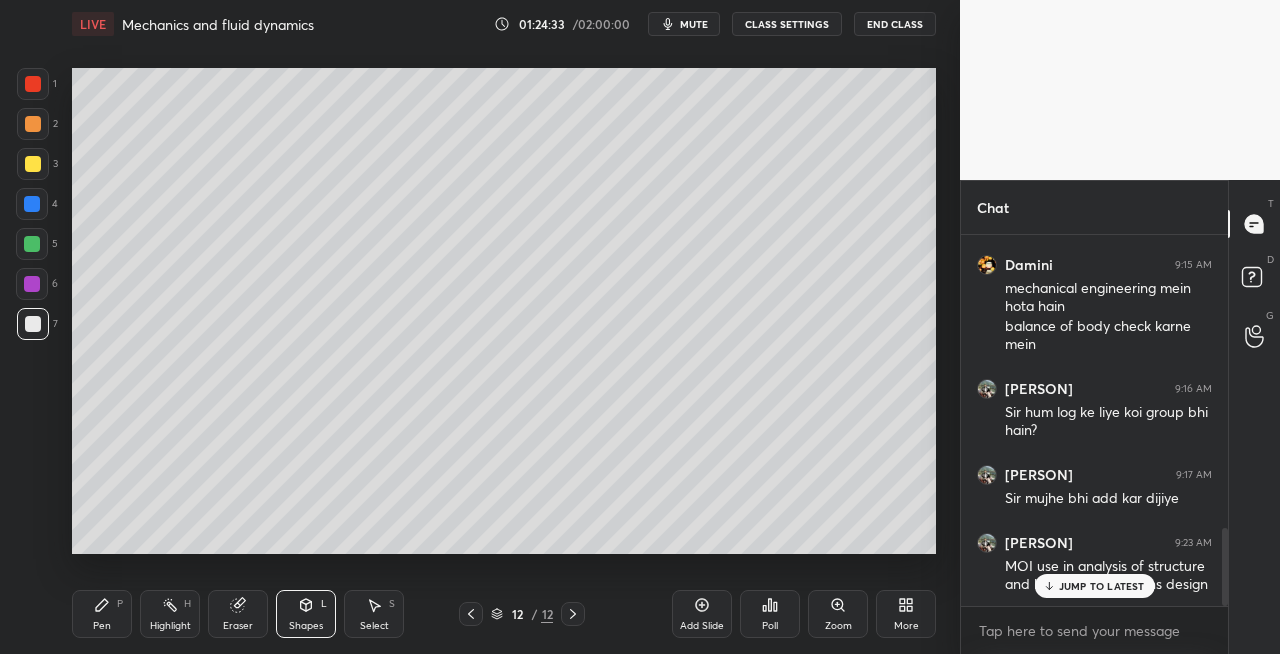 click 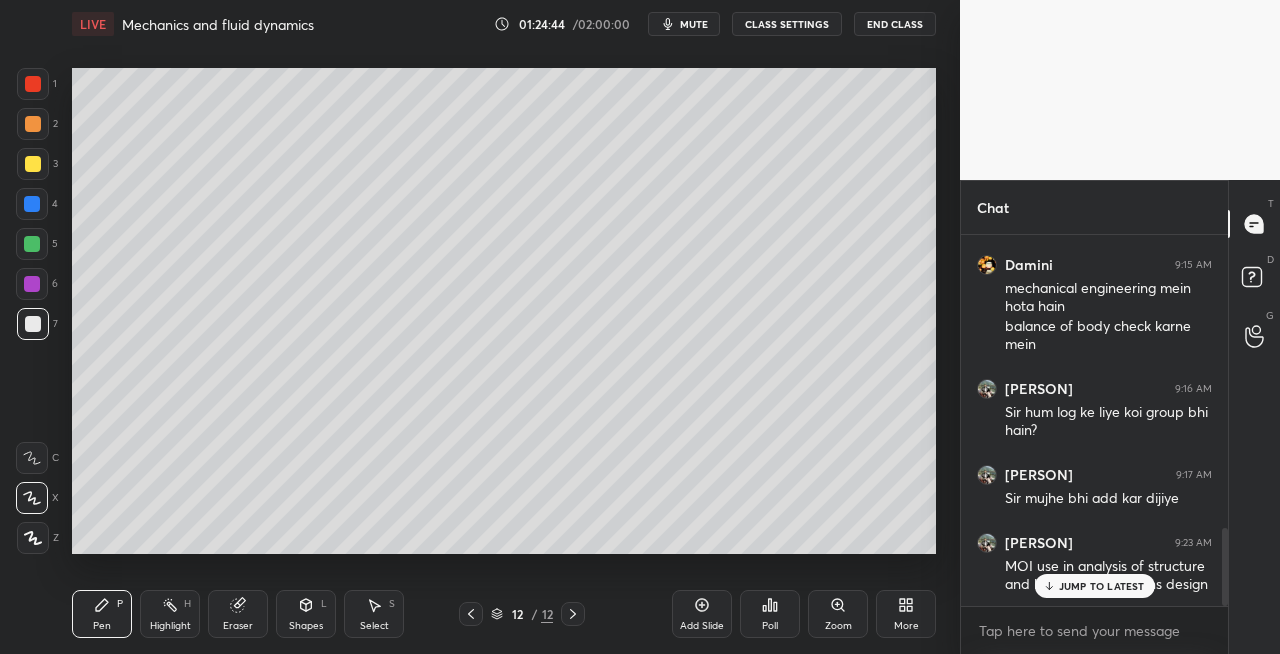 click on "Eraser" at bounding box center [238, 614] 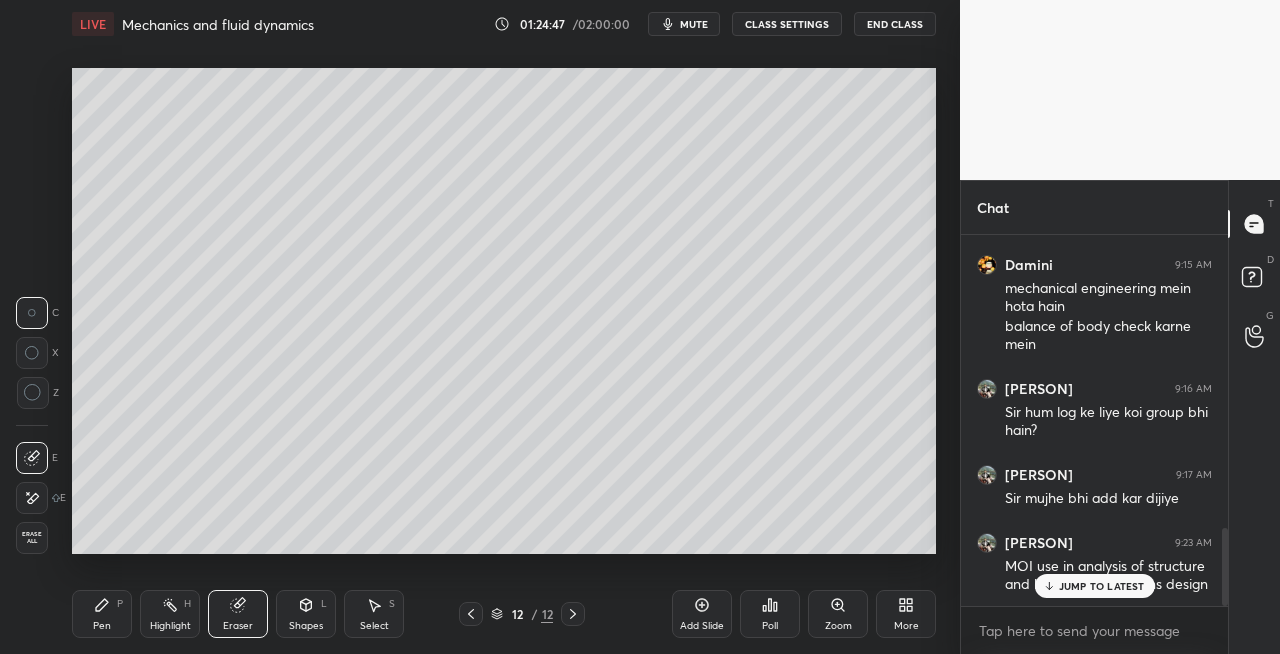 click on "Pen P" at bounding box center (102, 614) 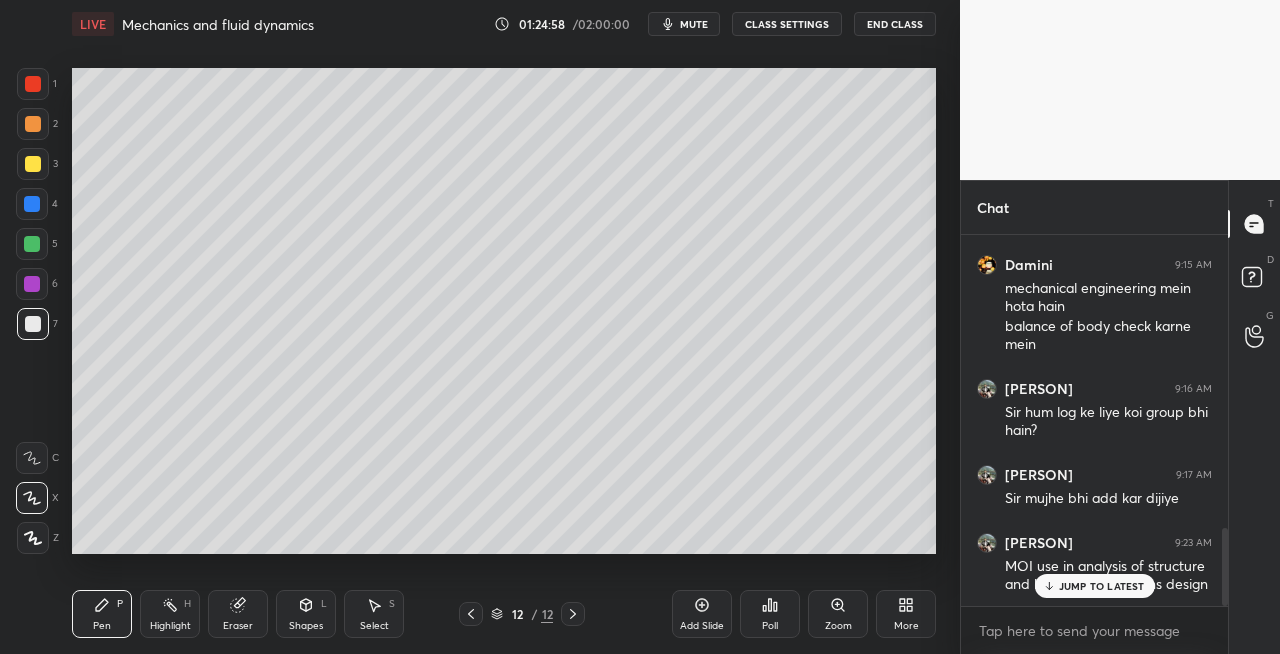 click 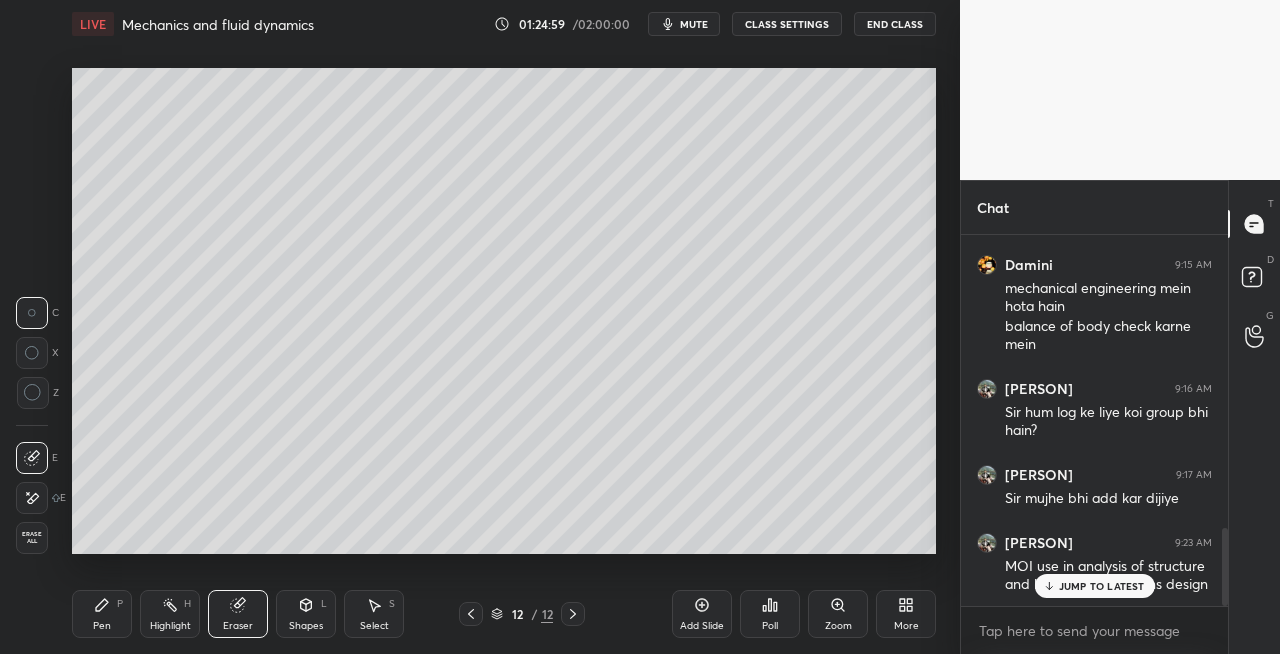 click on "Pen" at bounding box center [102, 626] 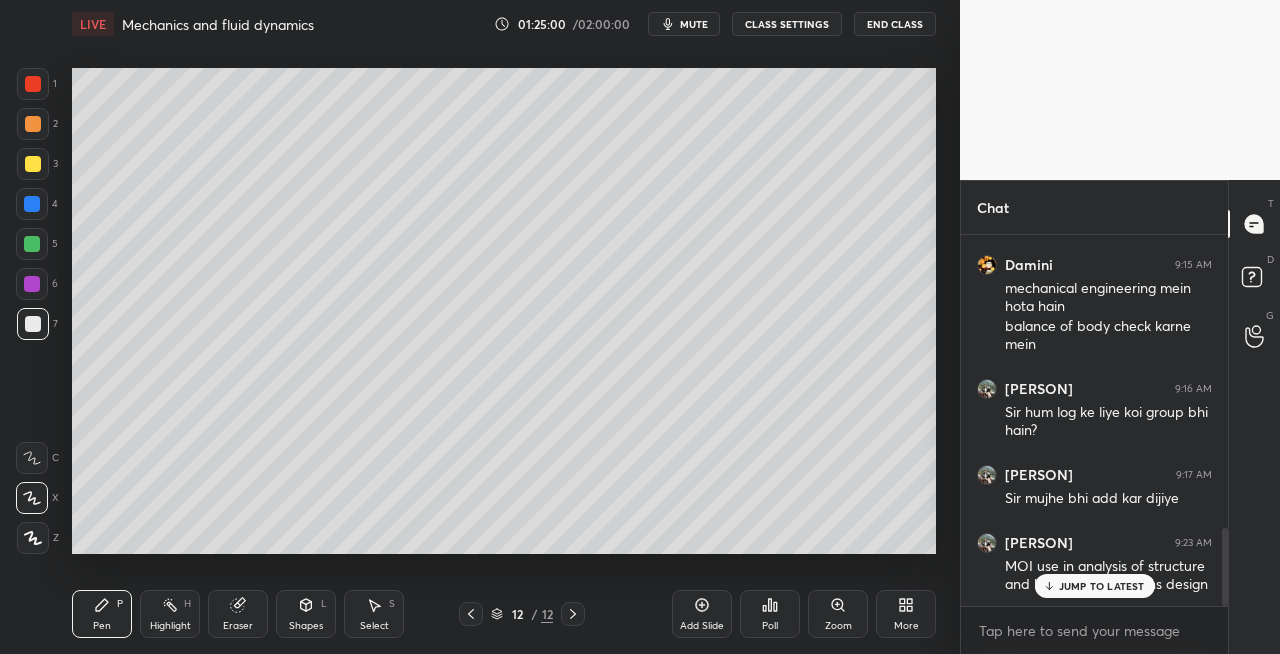 click on "Setting up your live class Poll for   secs No correct answer Start poll" at bounding box center [504, 311] 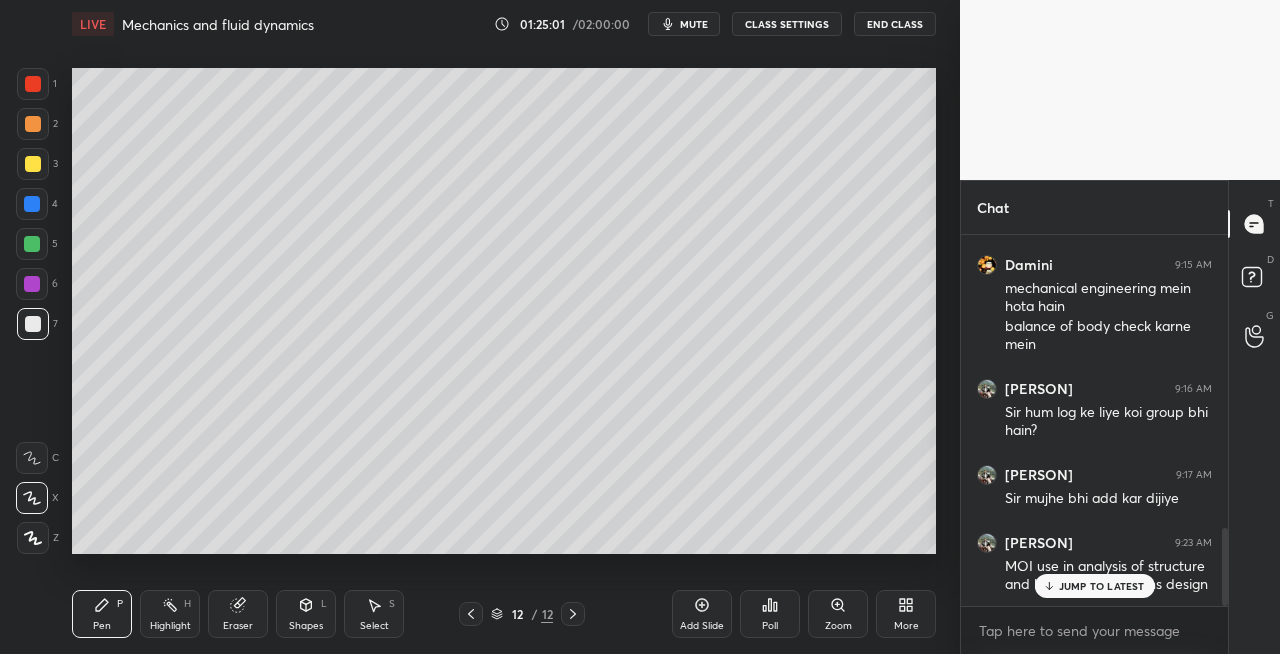 click on "Setting up your live class Poll for   secs No correct answer Start poll" at bounding box center (504, 311) 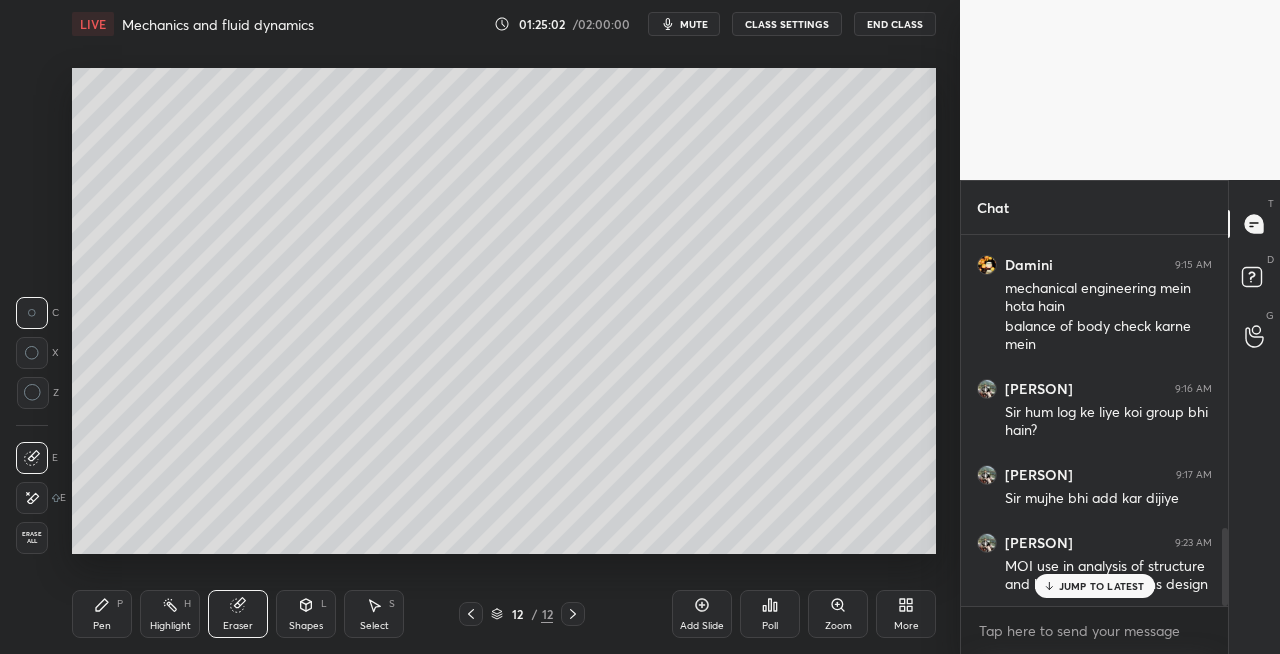 click on "Pen P" at bounding box center [102, 614] 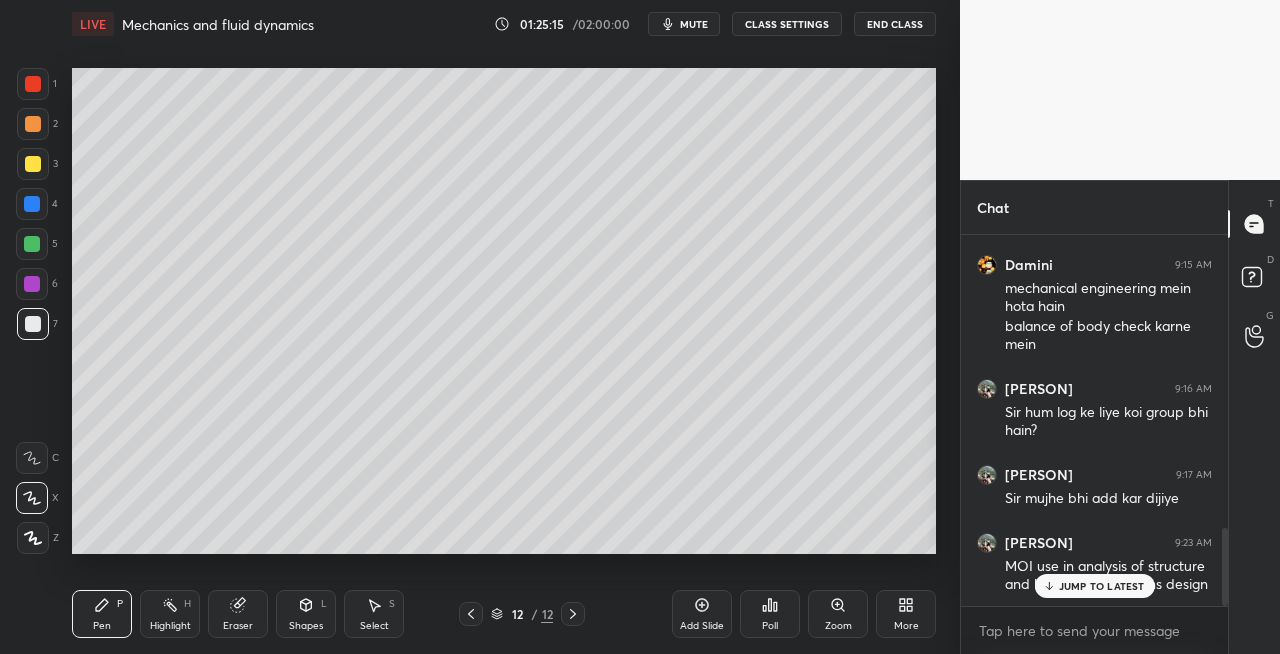 click 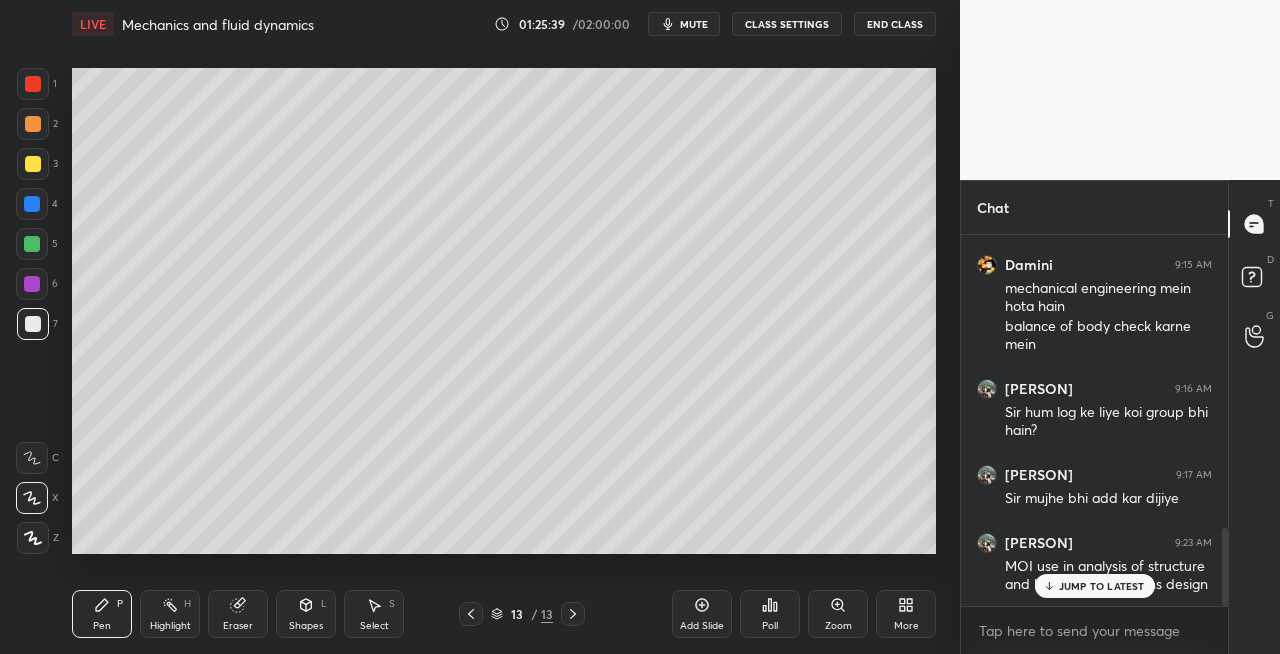 click 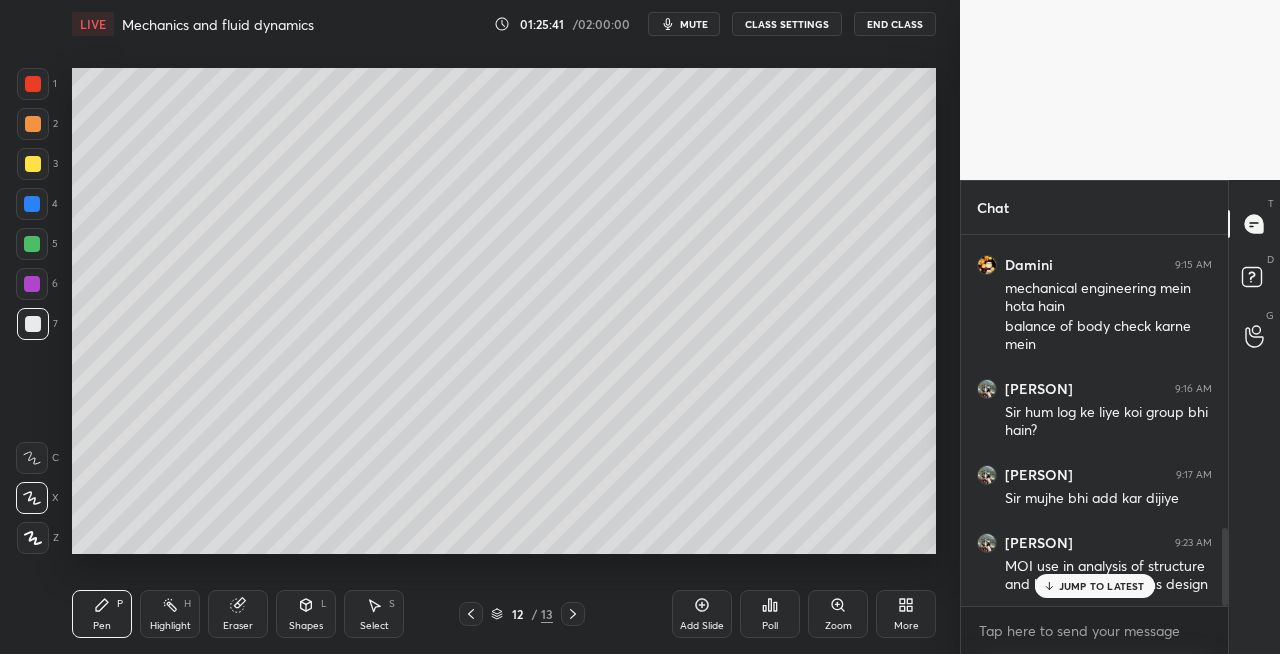 click 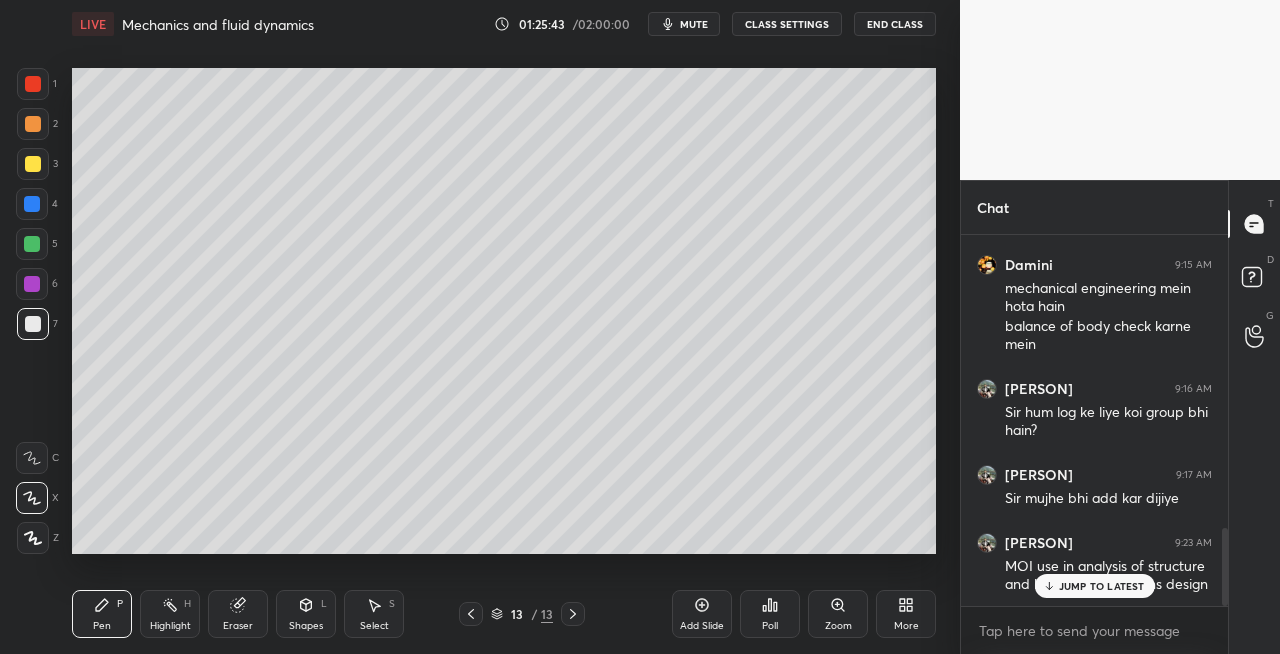 click on "Eraser" at bounding box center (238, 614) 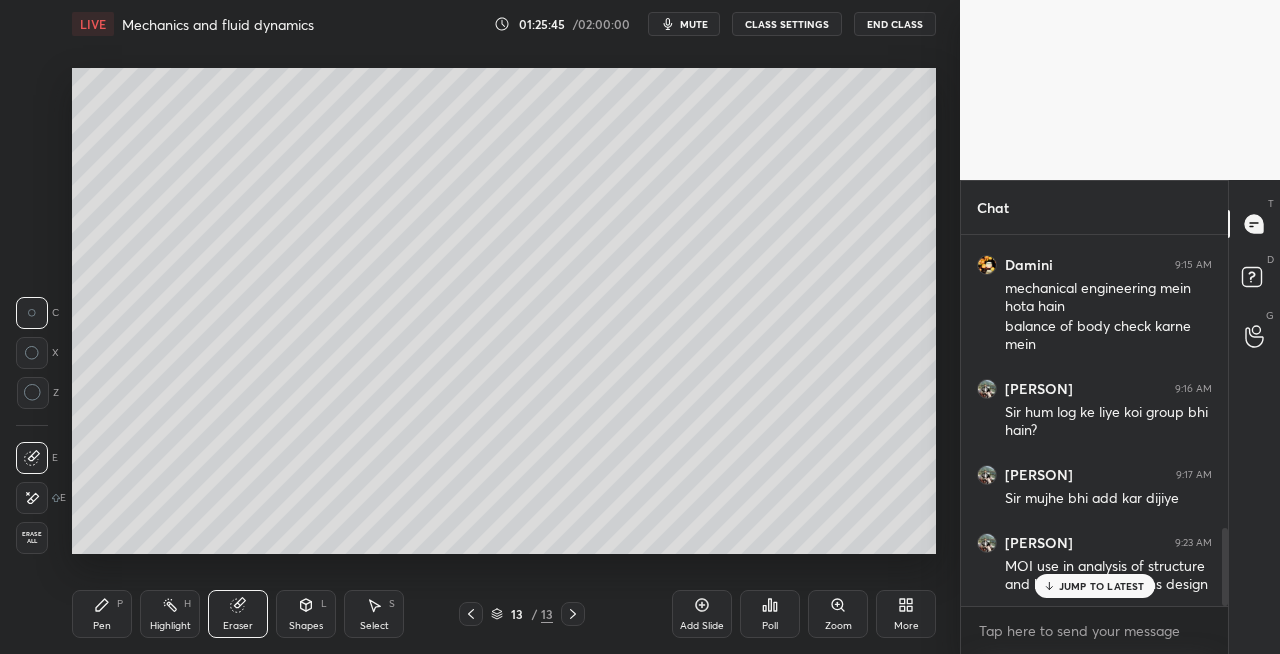 click 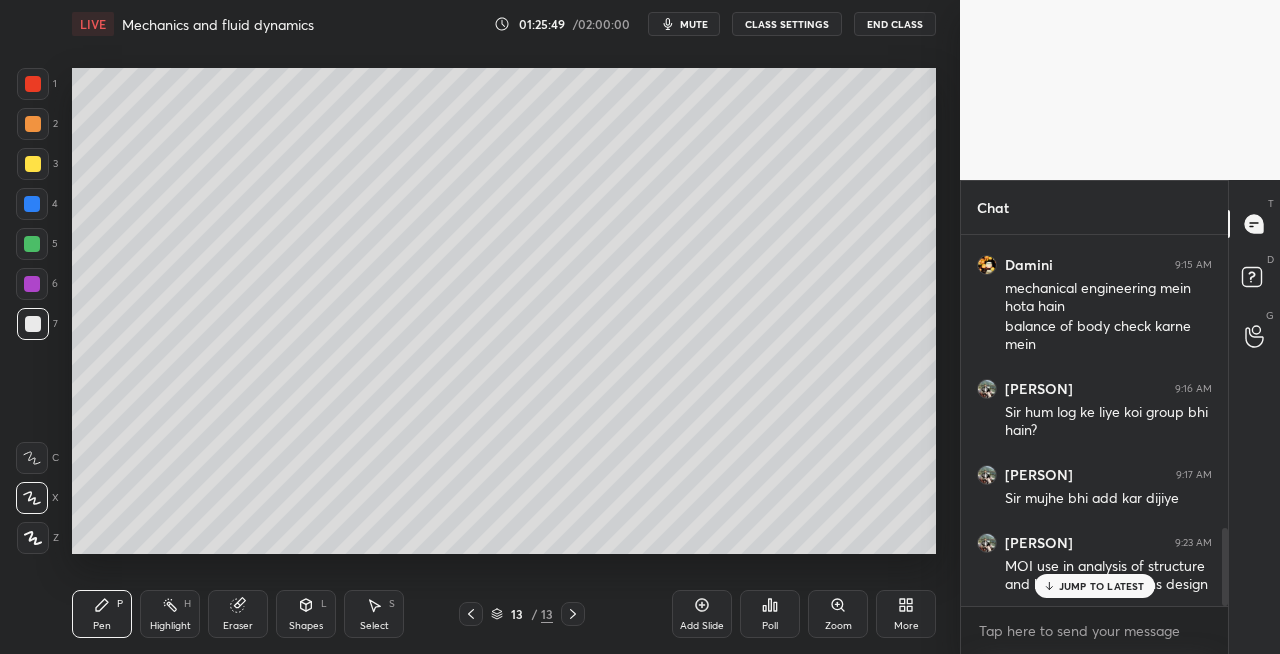 click on "13 / 13" at bounding box center [522, 614] 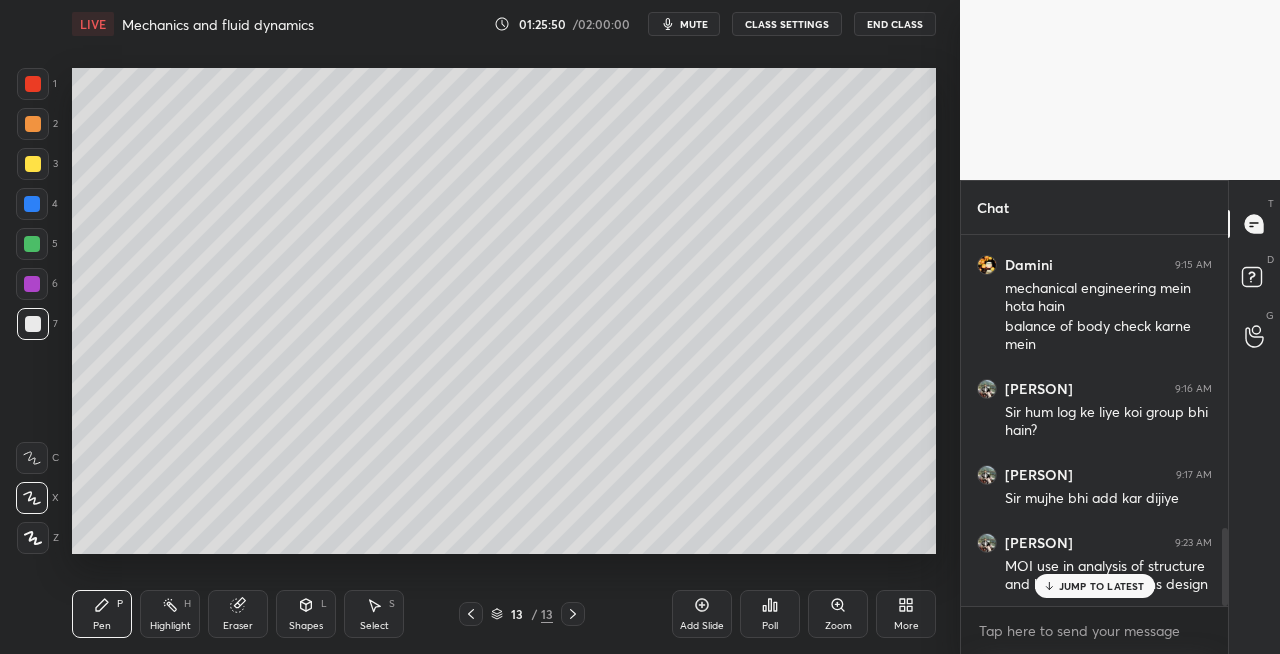 click 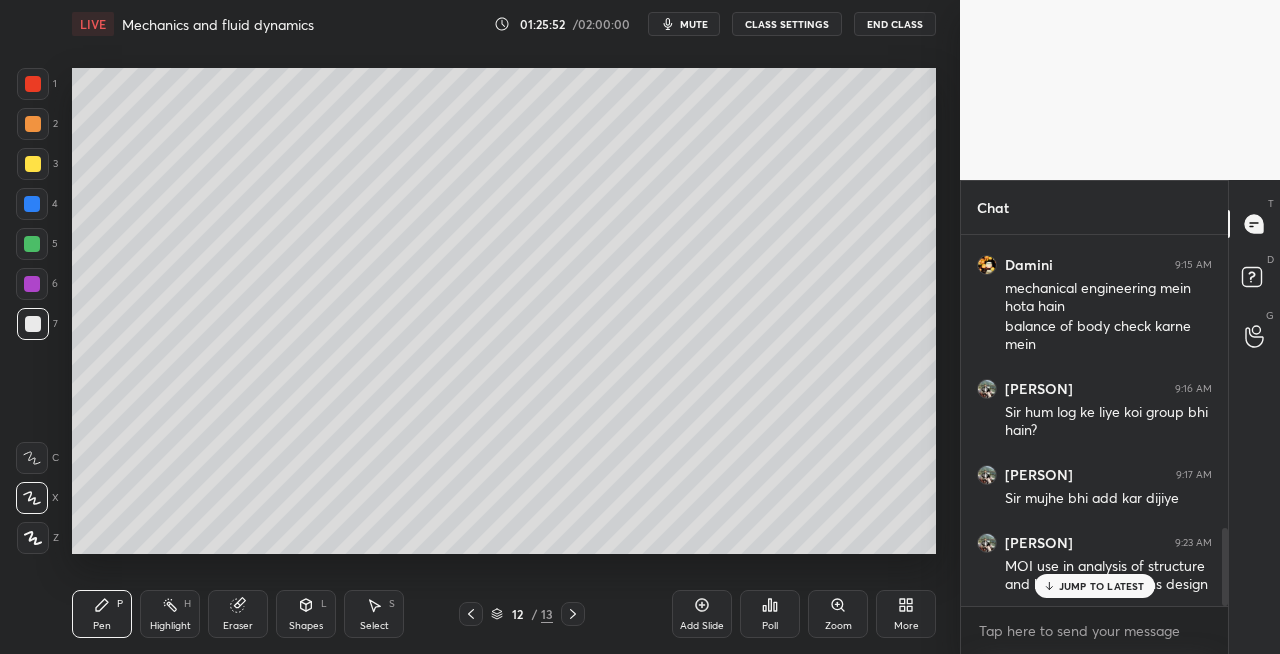 click 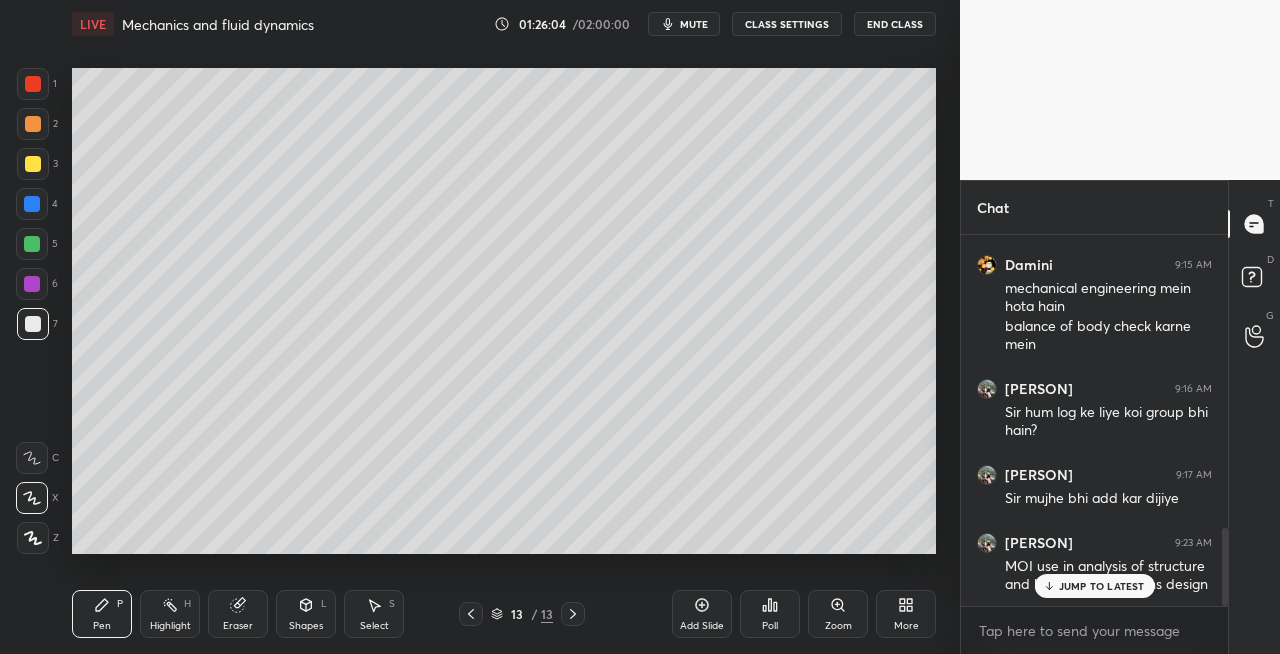 click on "Eraser" at bounding box center [238, 626] 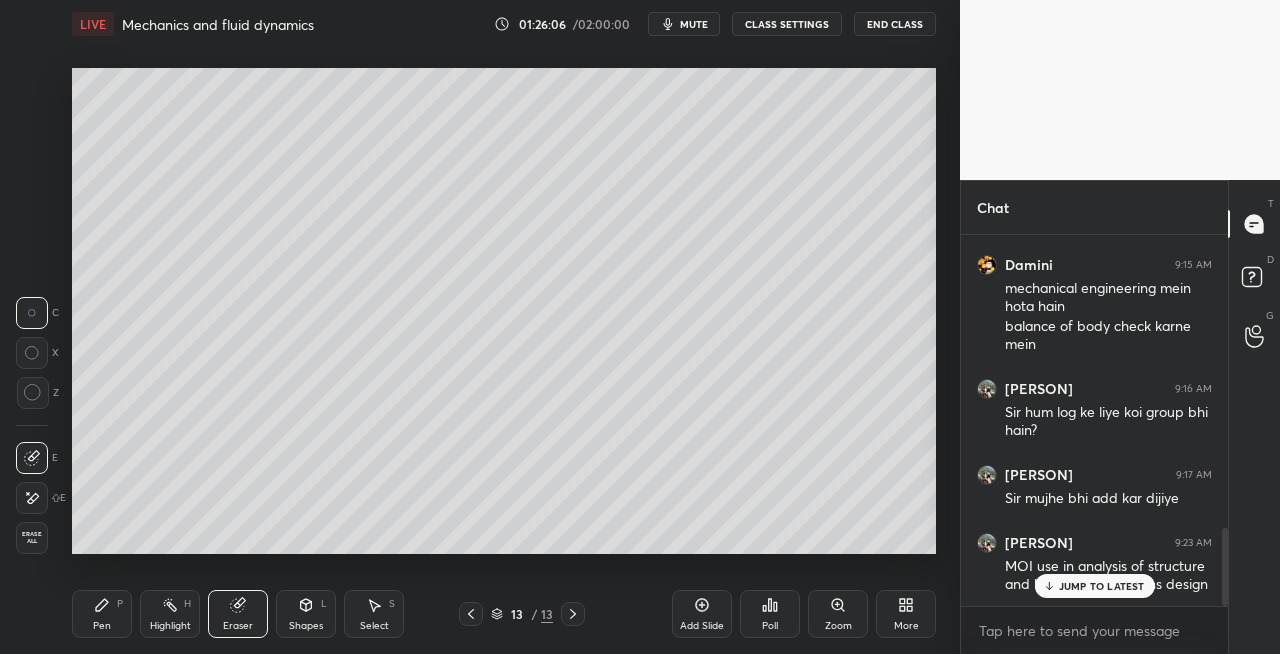 click on "Pen" at bounding box center (102, 626) 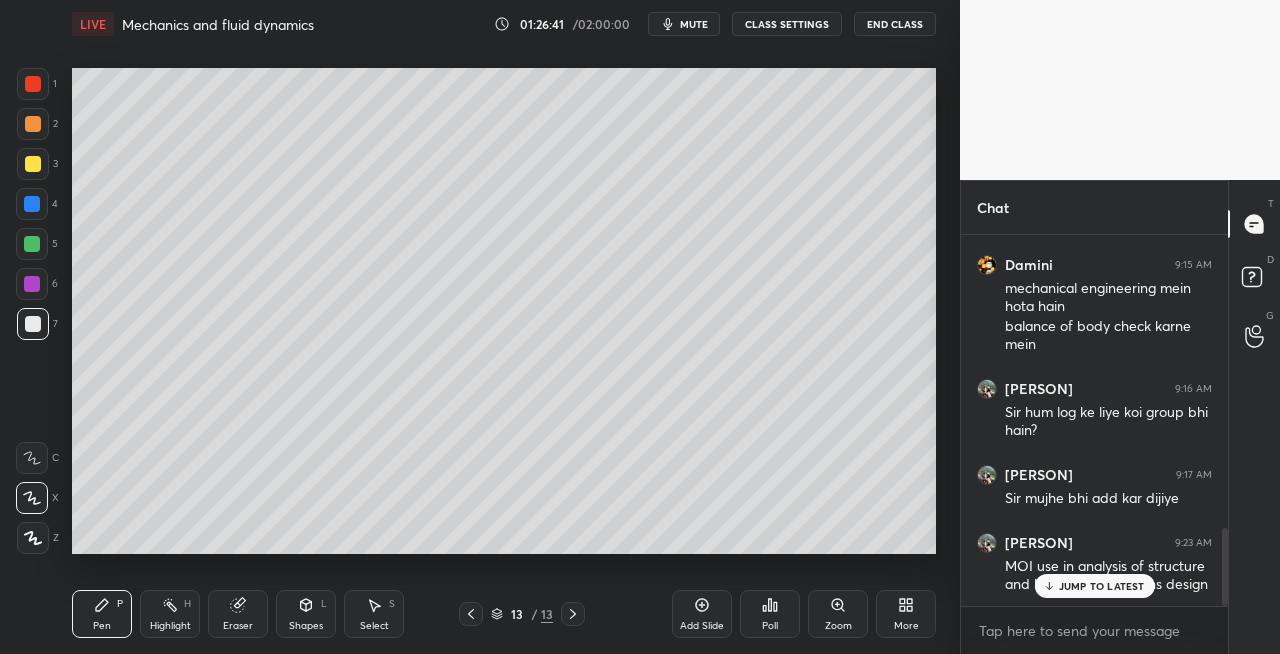 click 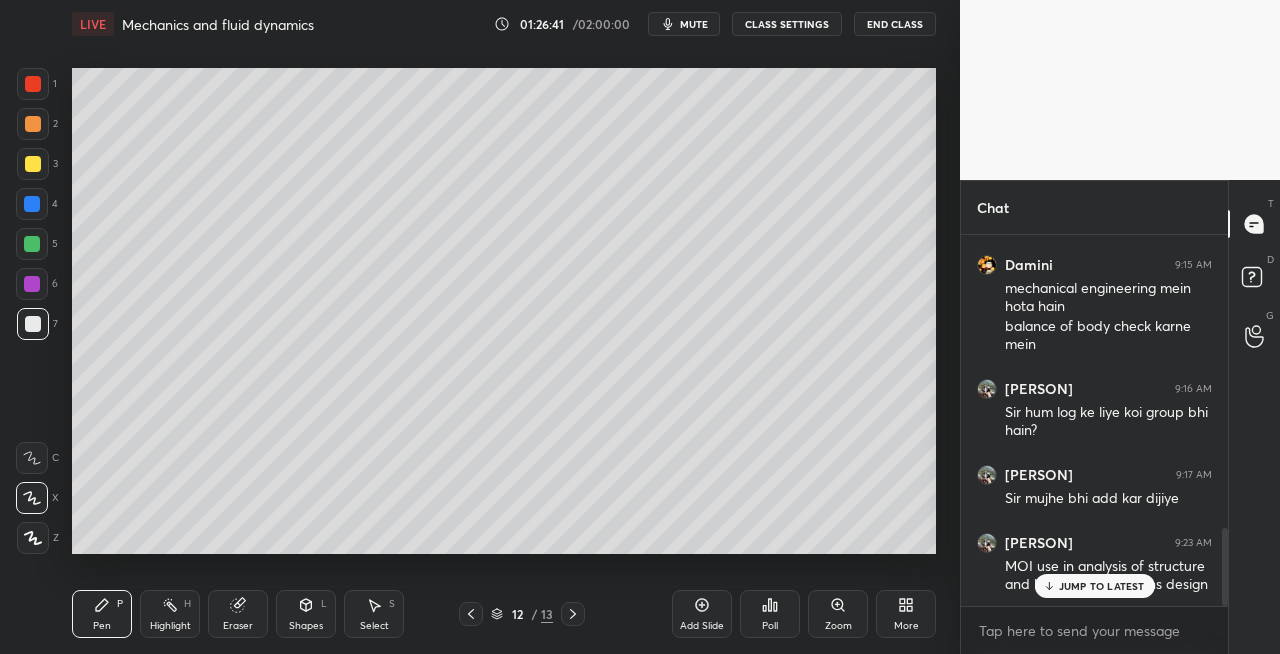 click 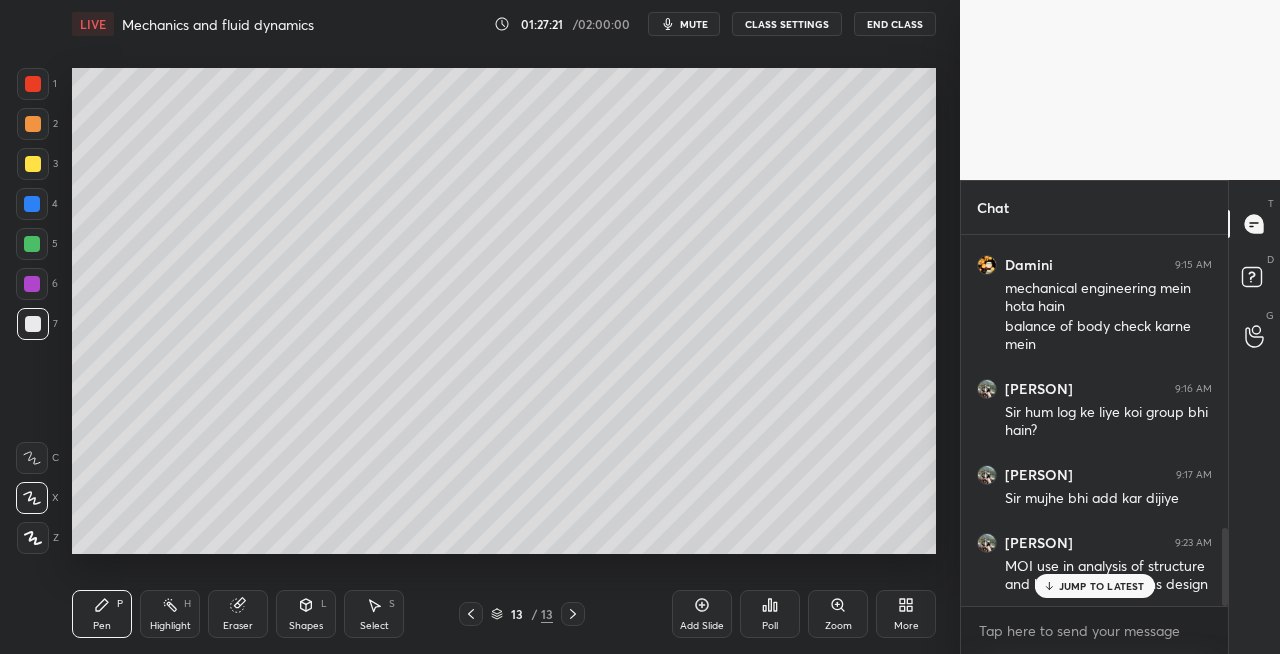 scroll, scrollTop: 1490, scrollLeft: 0, axis: vertical 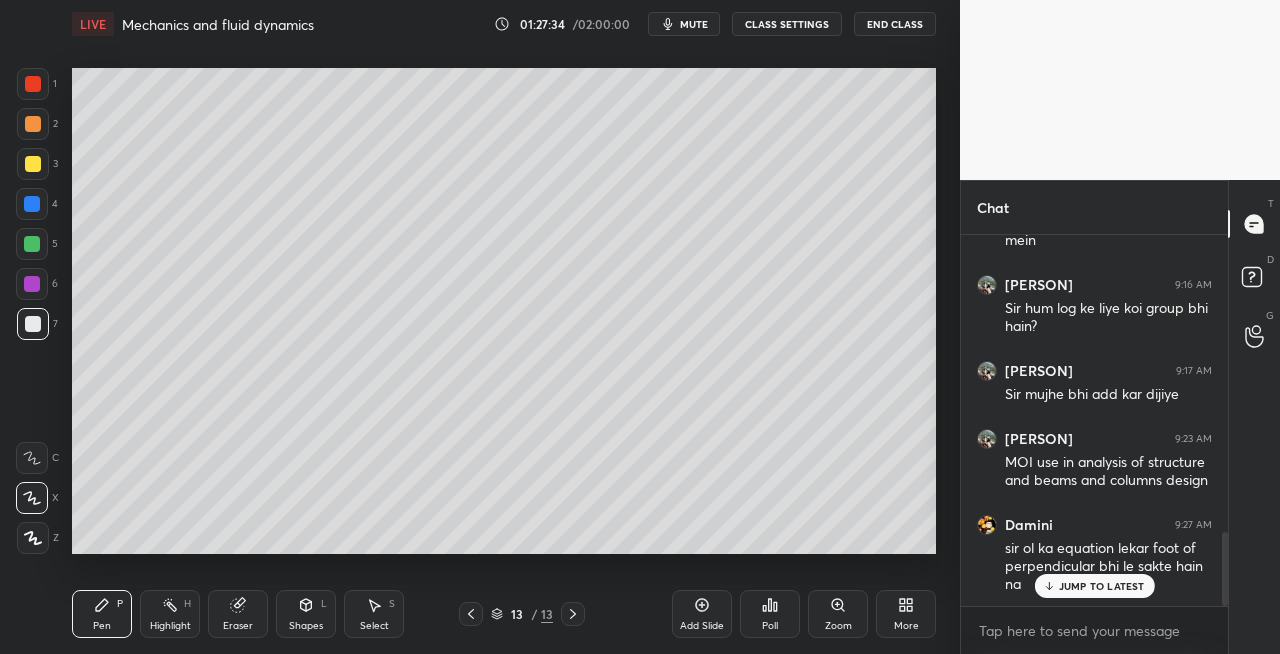 click 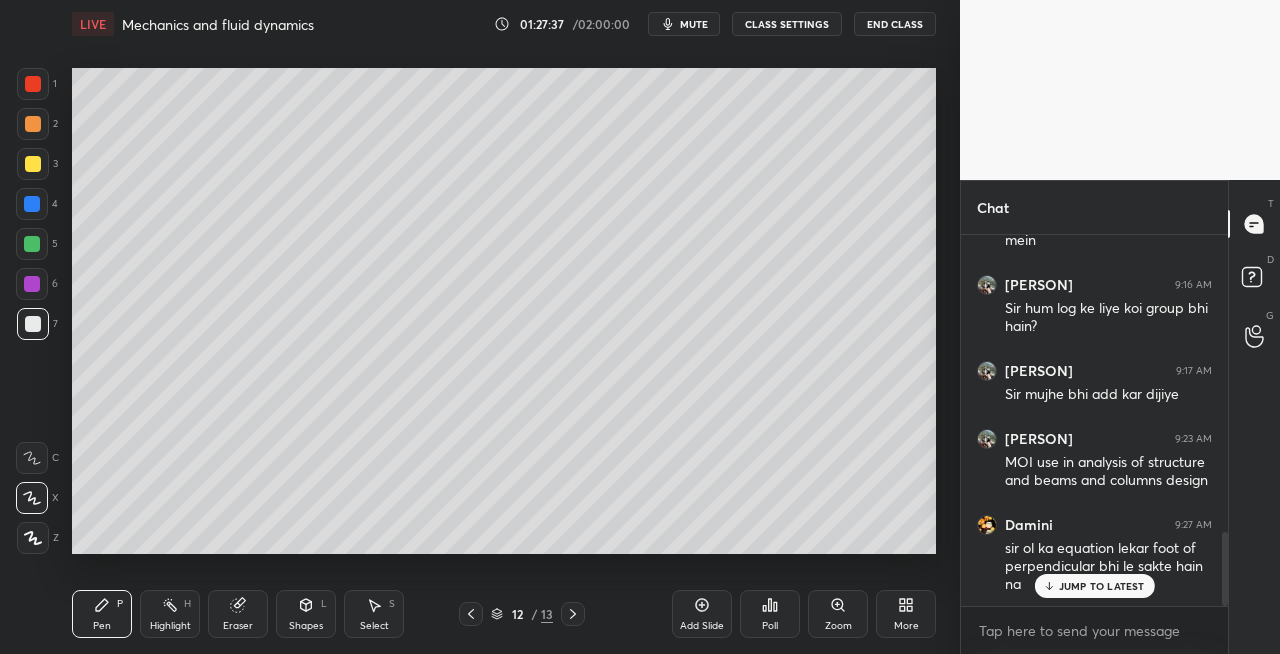 click 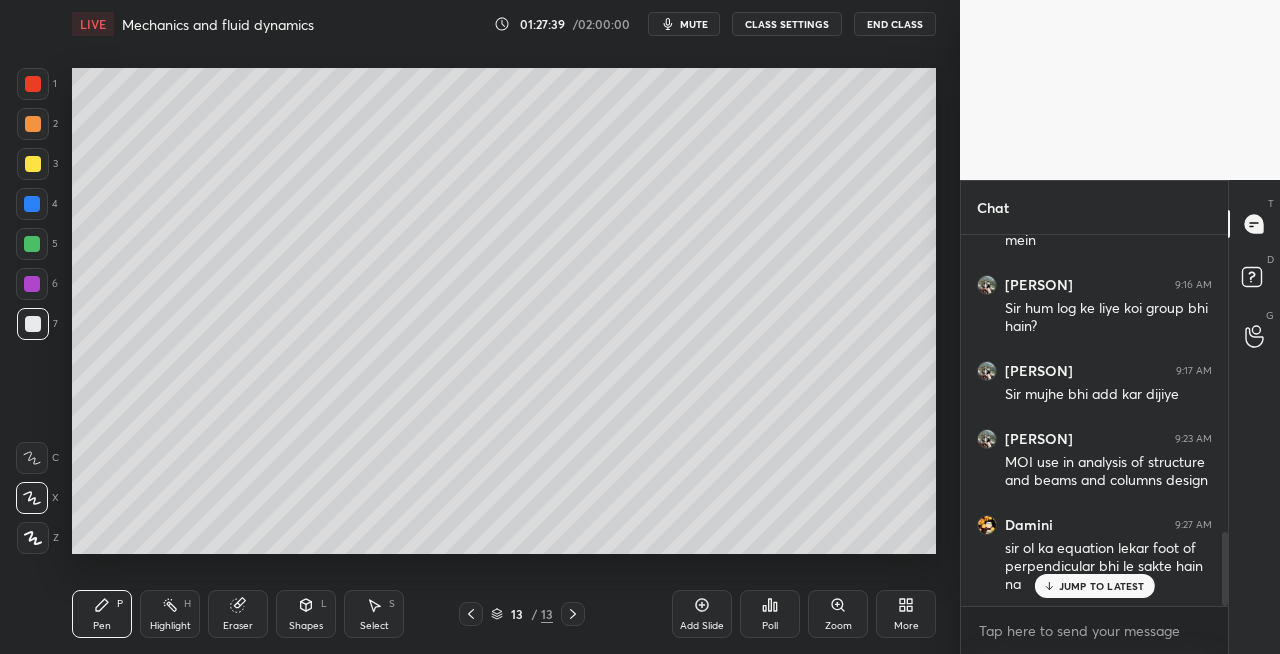 click 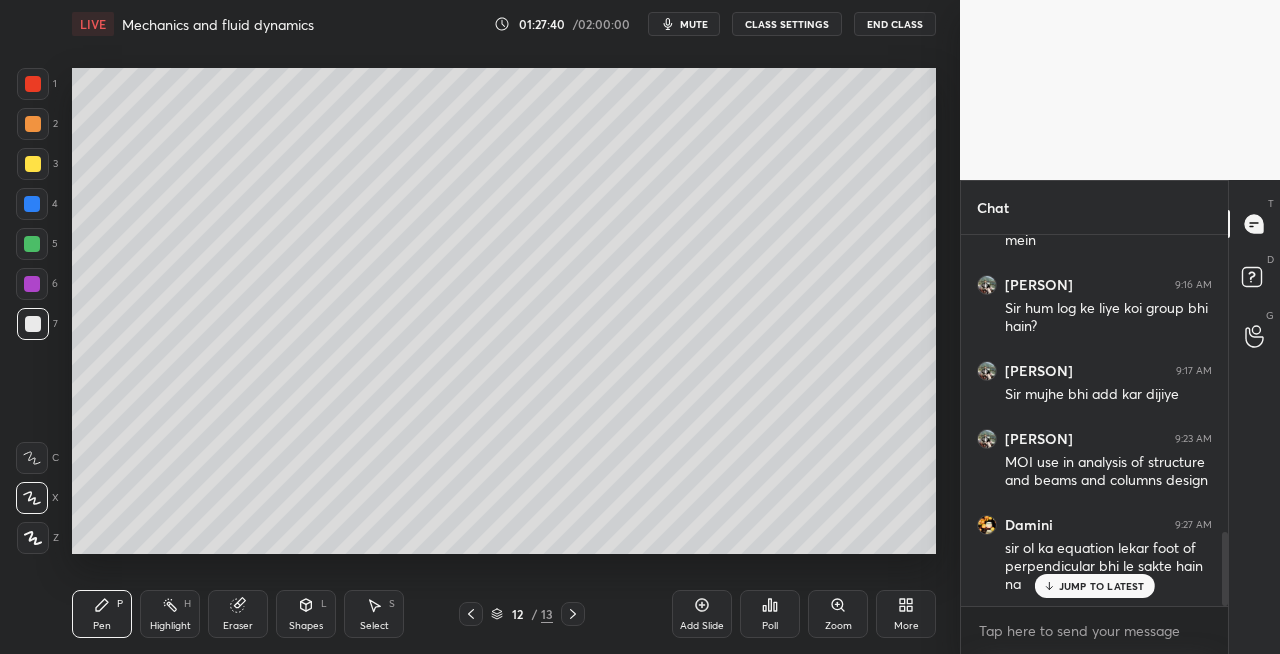 click at bounding box center (573, 614) 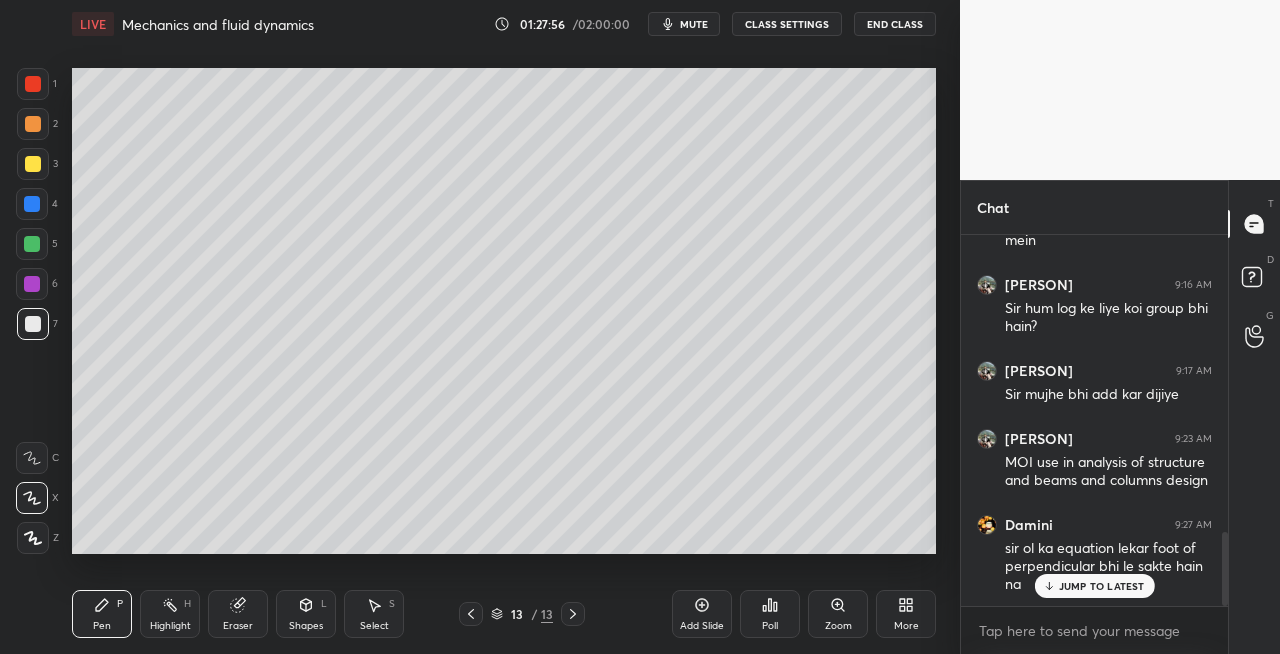 click 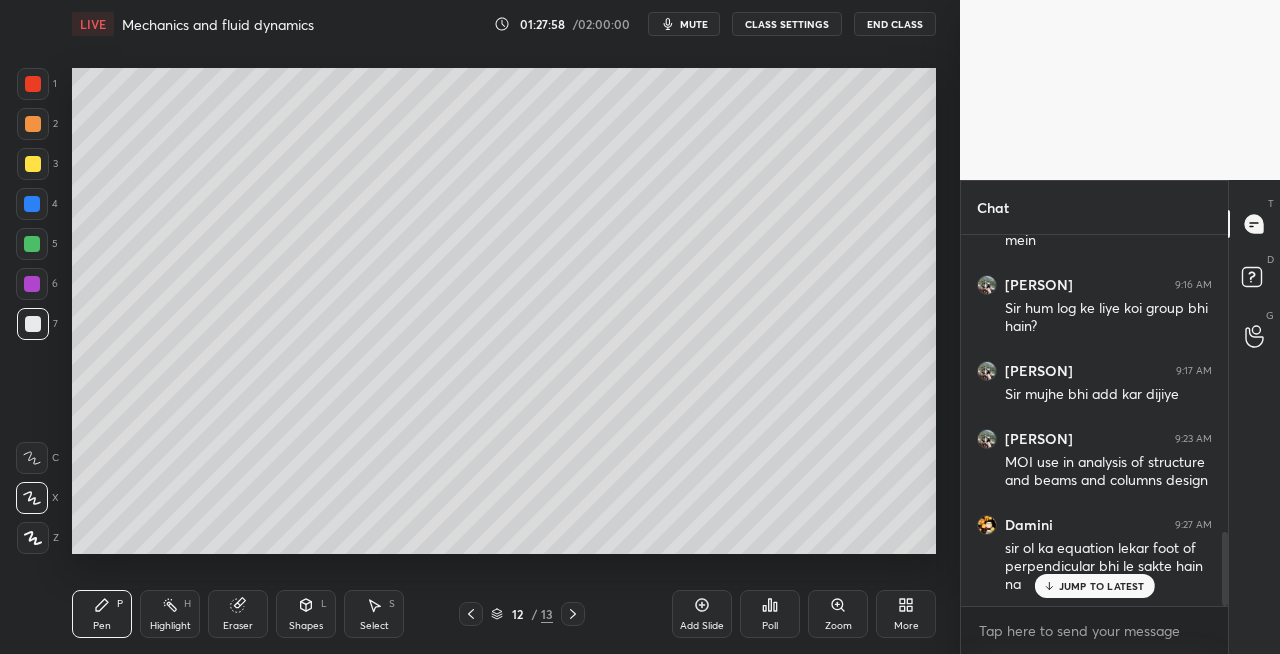 click 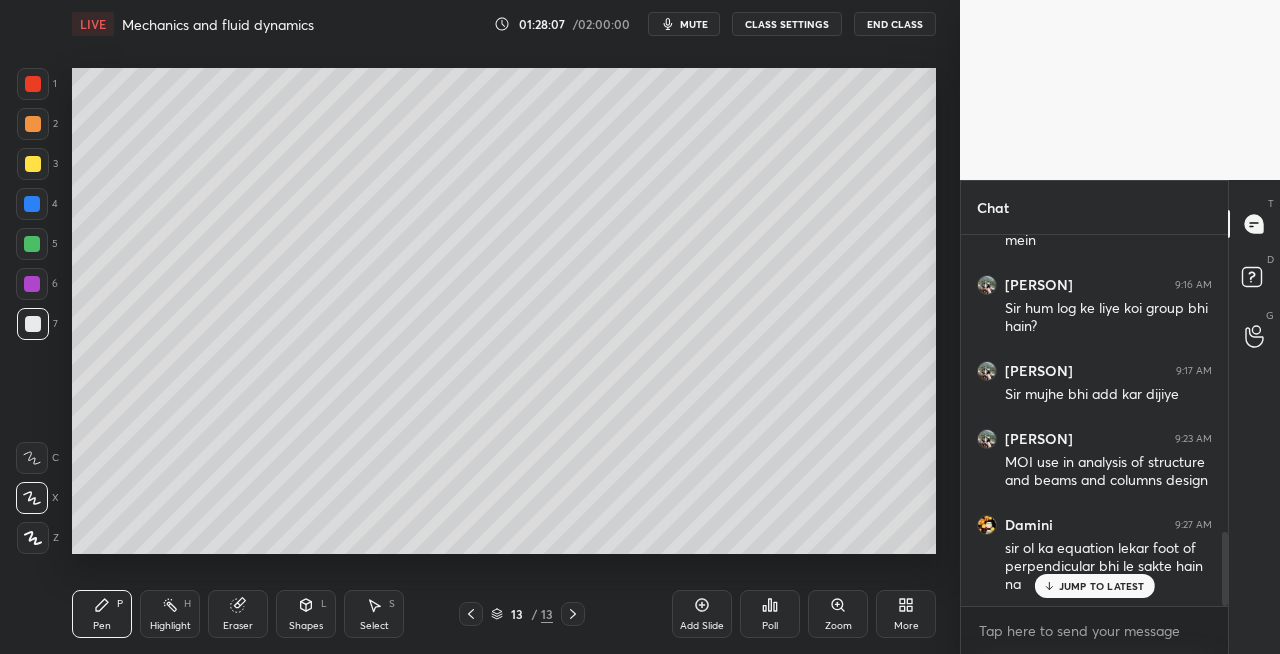 click on "Shapes" at bounding box center [306, 626] 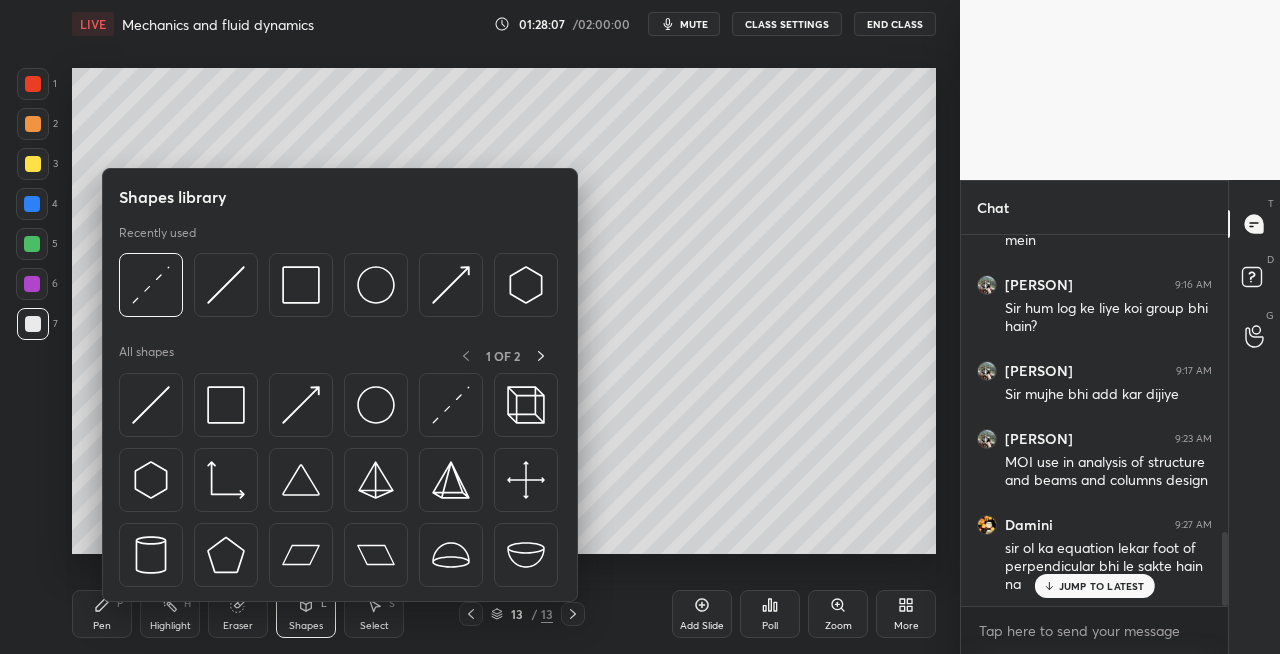 click on "Eraser" at bounding box center [238, 626] 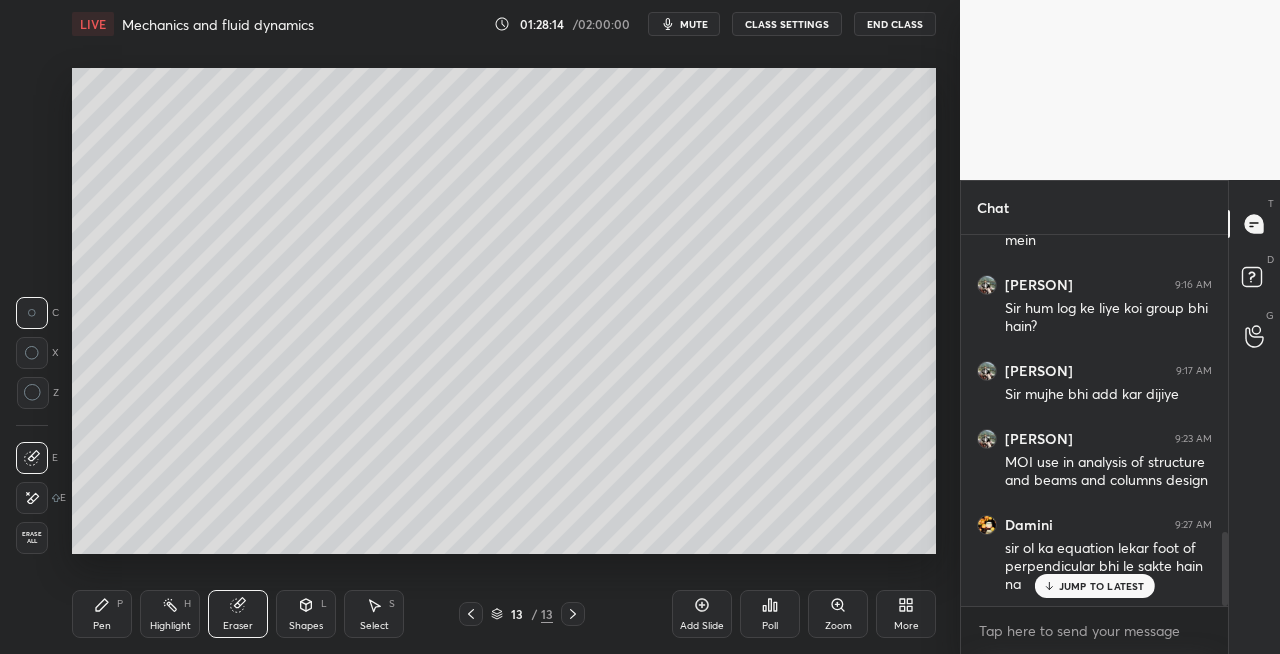 click on "Pen P" at bounding box center [102, 614] 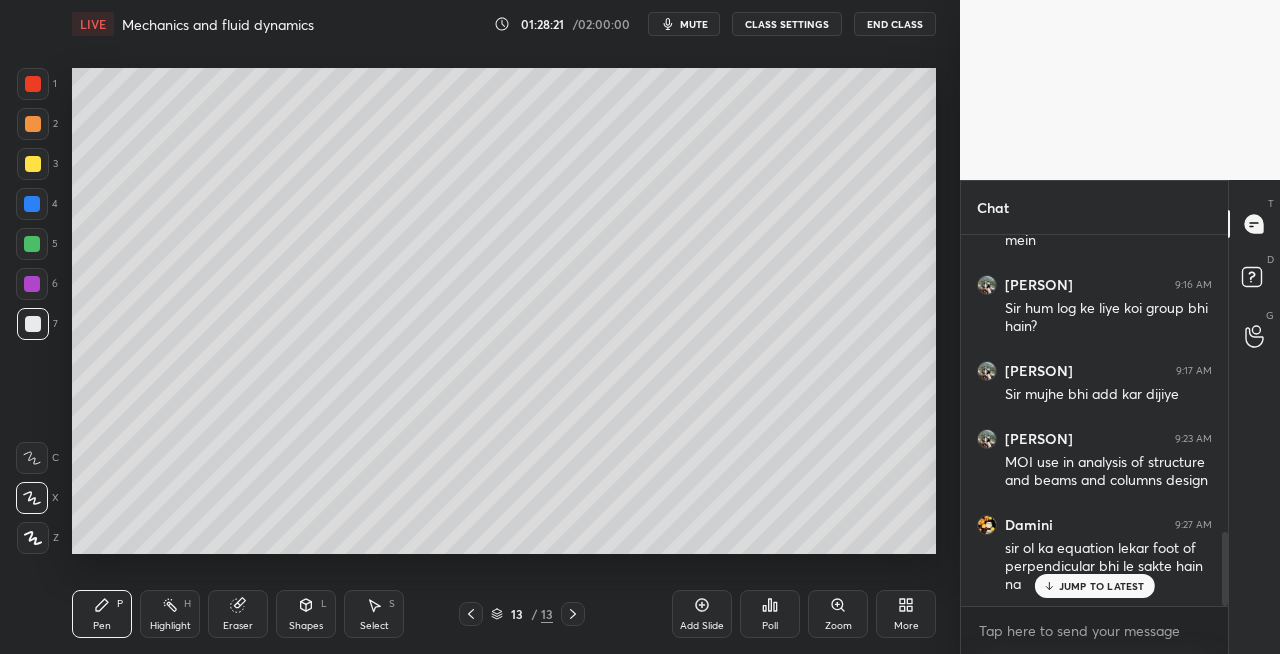 click 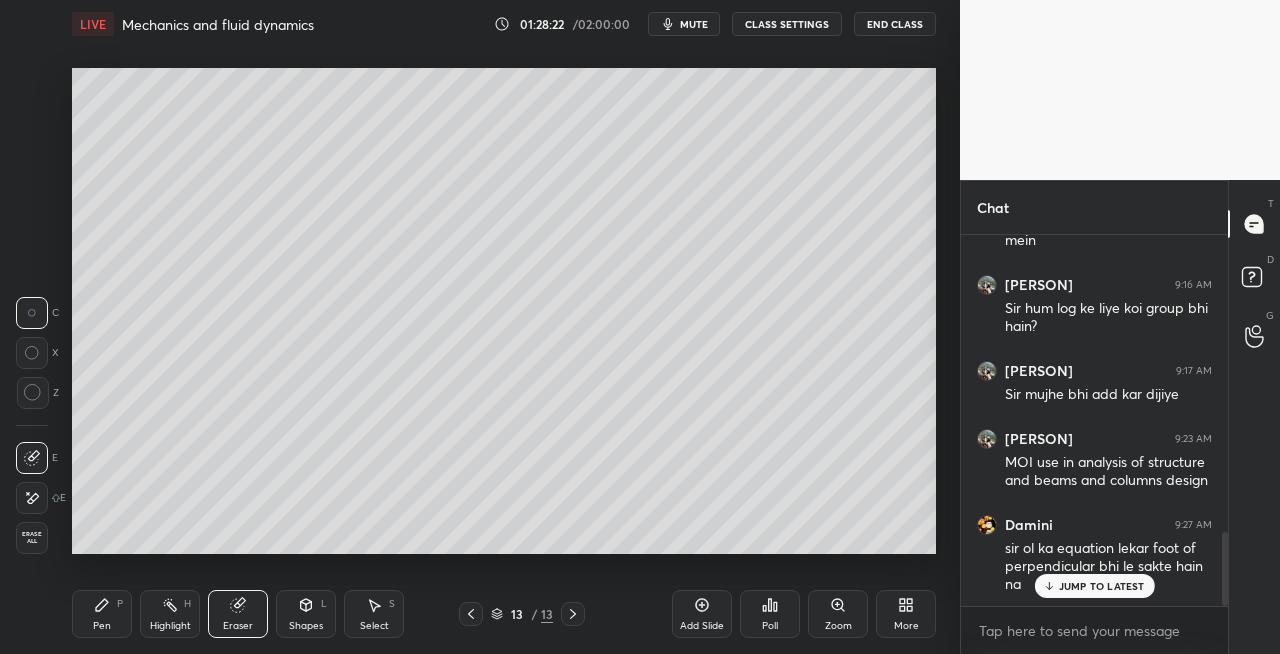 click on "Pen" at bounding box center (102, 626) 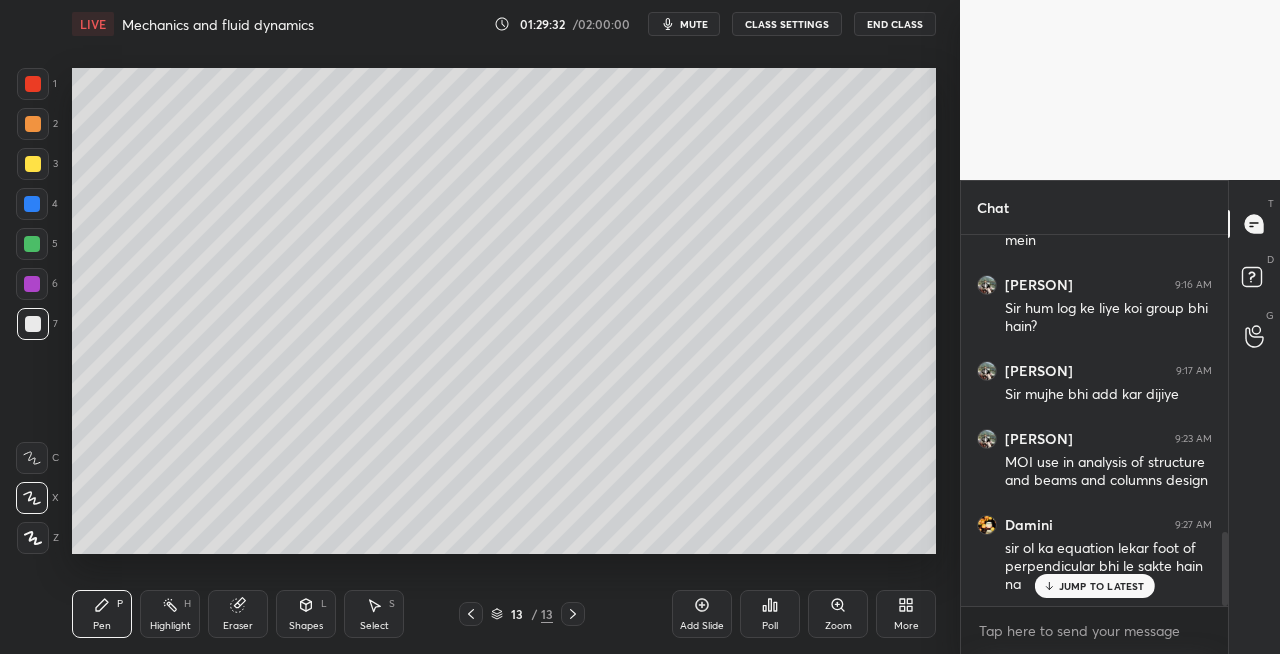 click on "Eraser" at bounding box center (238, 614) 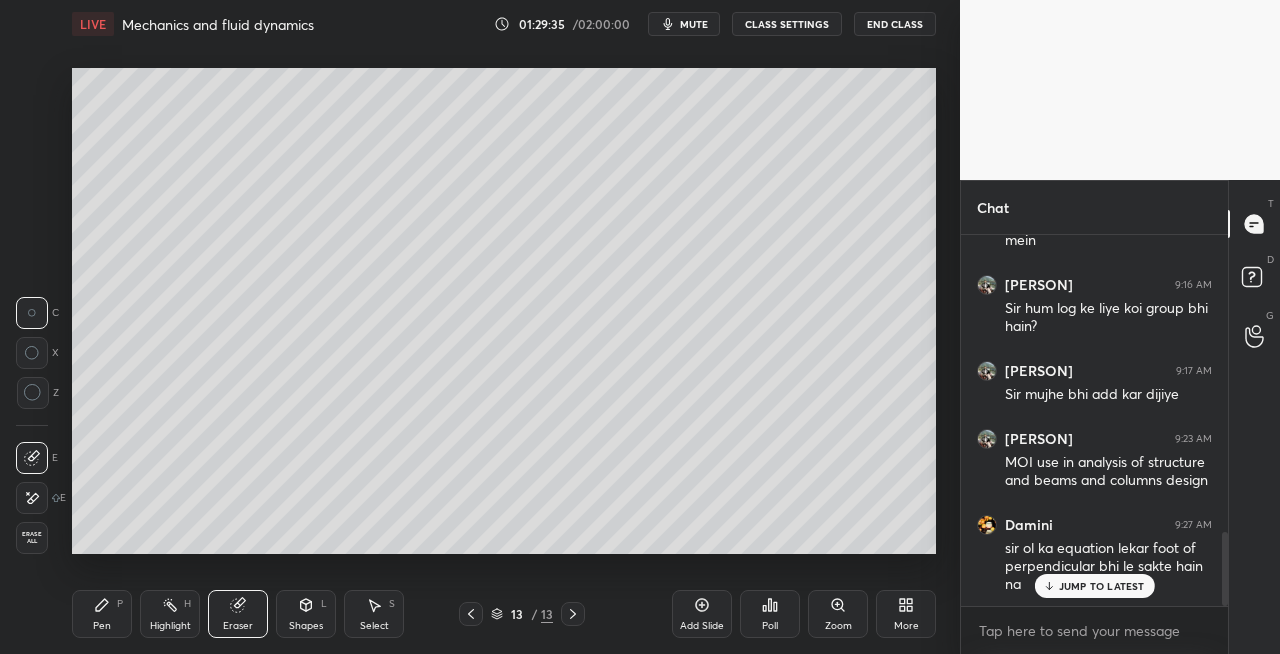 click on "Pen P" at bounding box center [102, 614] 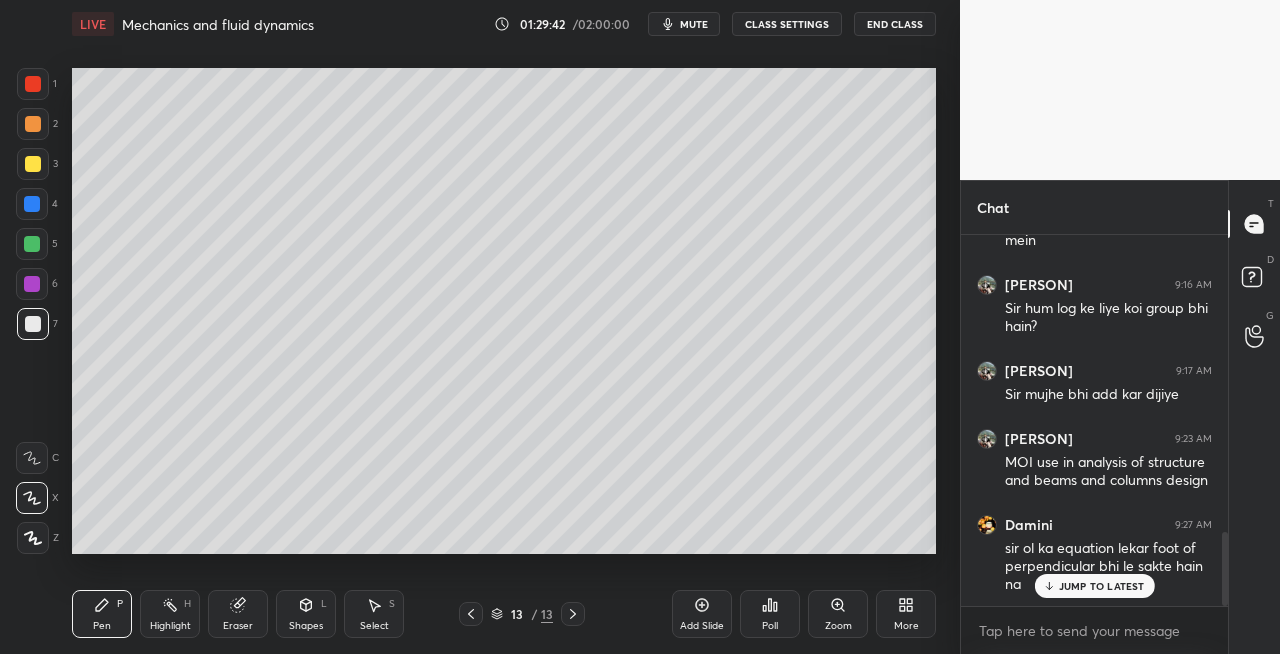 click on "Eraser" at bounding box center (238, 626) 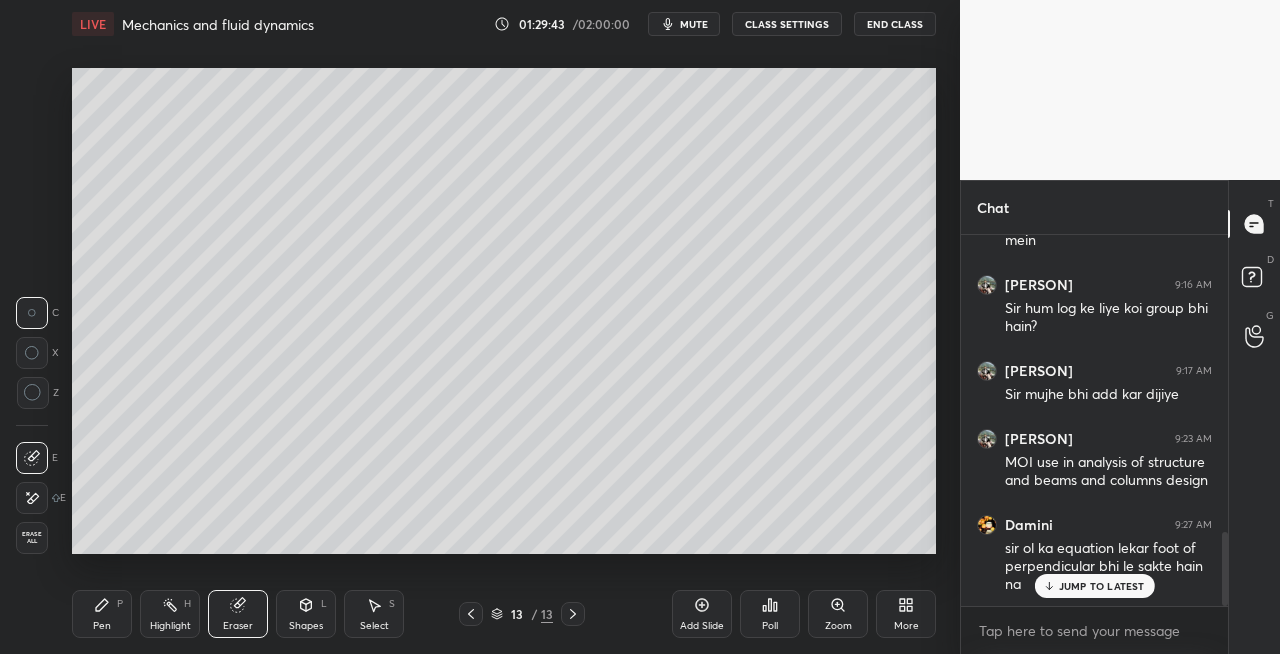 click on "Pen P" at bounding box center [102, 614] 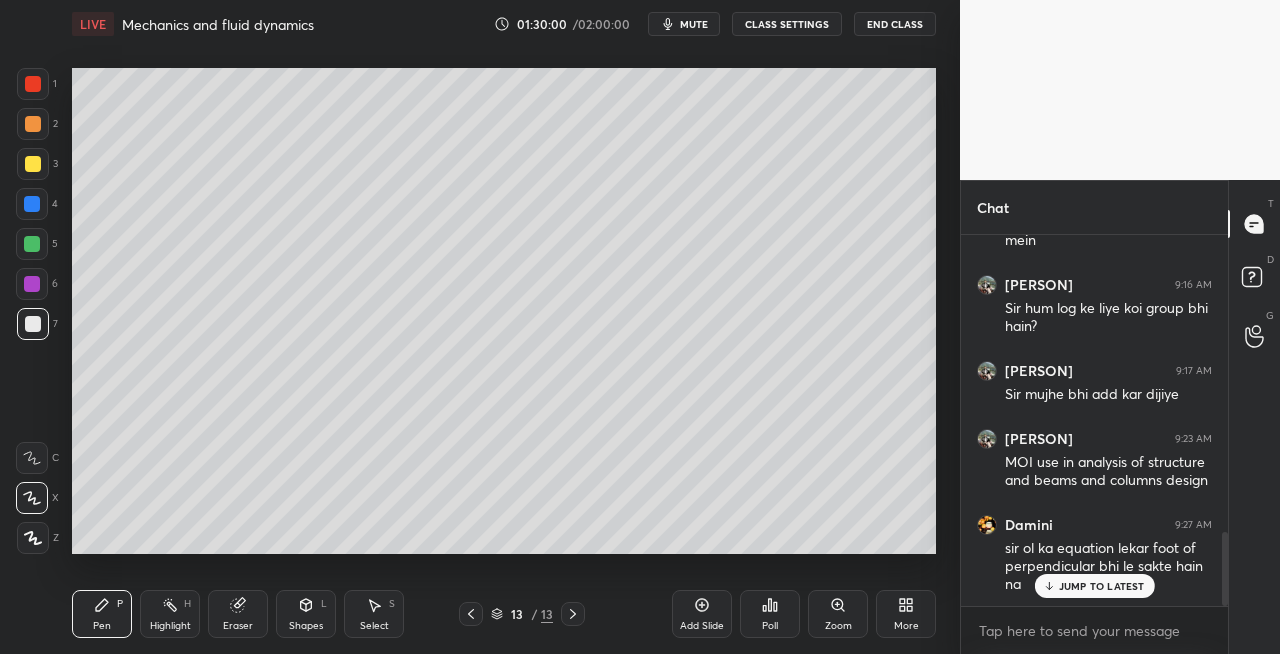 click on "Setting up your live class Poll for   secs No correct answer Start poll" at bounding box center [504, 311] 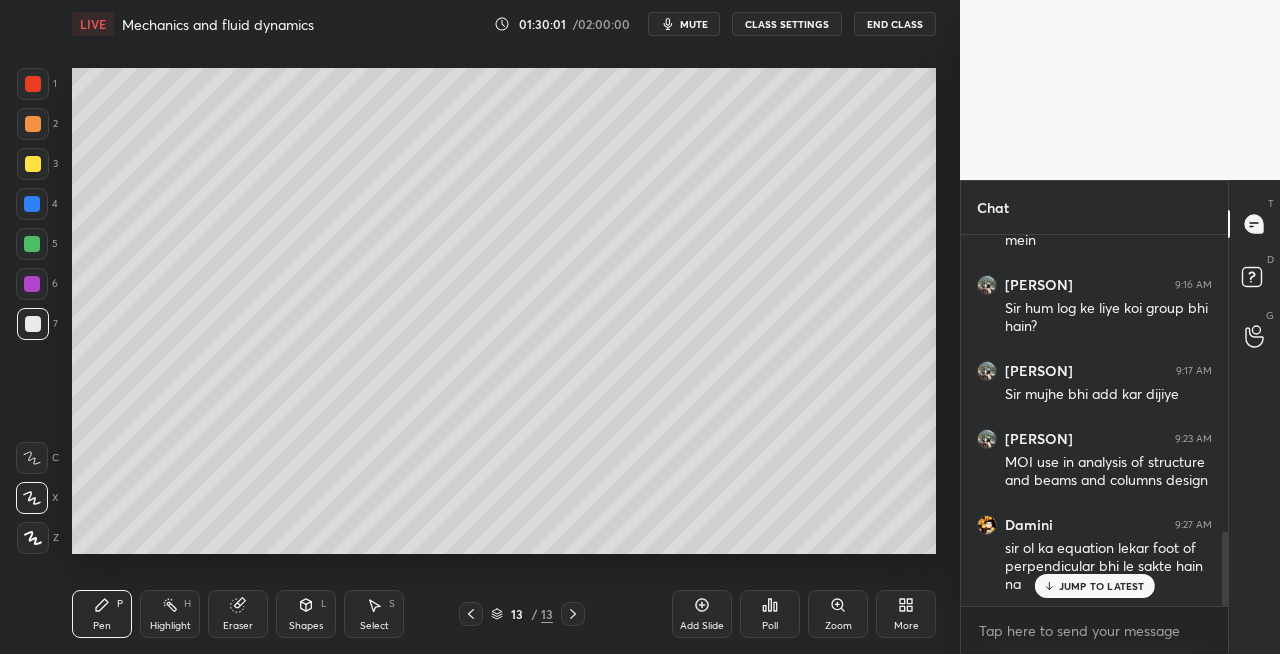 click on "Setting up your live class Poll for   secs No correct answer Start poll" at bounding box center (504, 311) 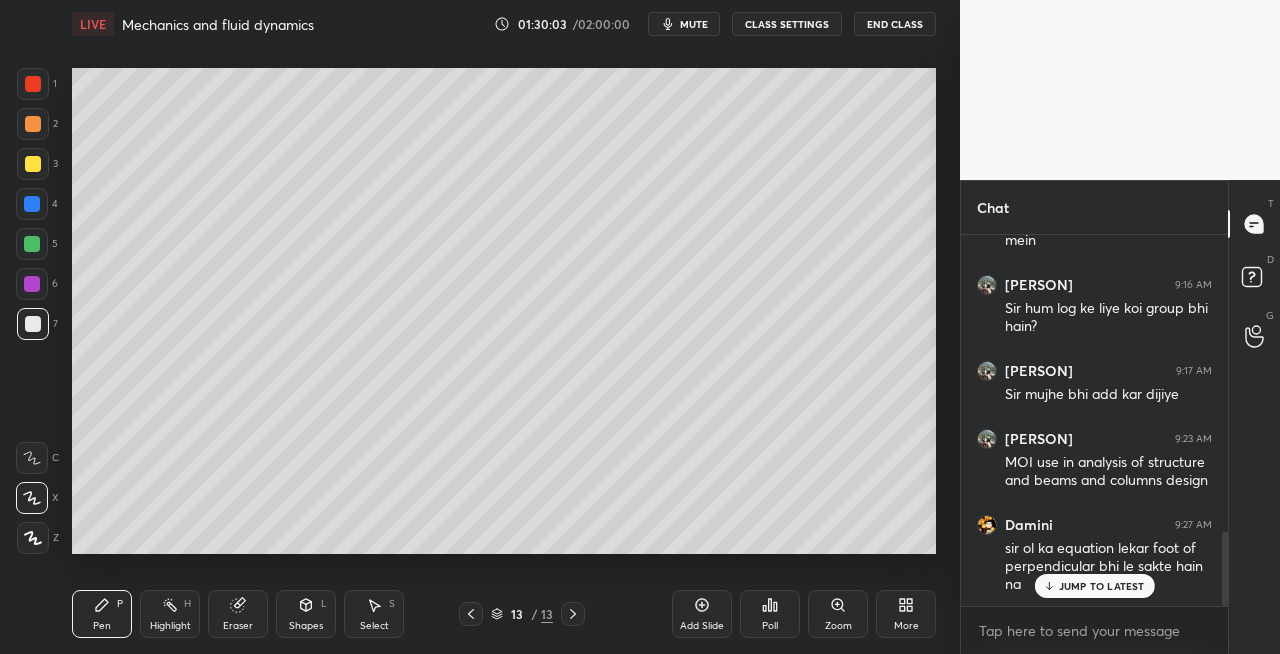click 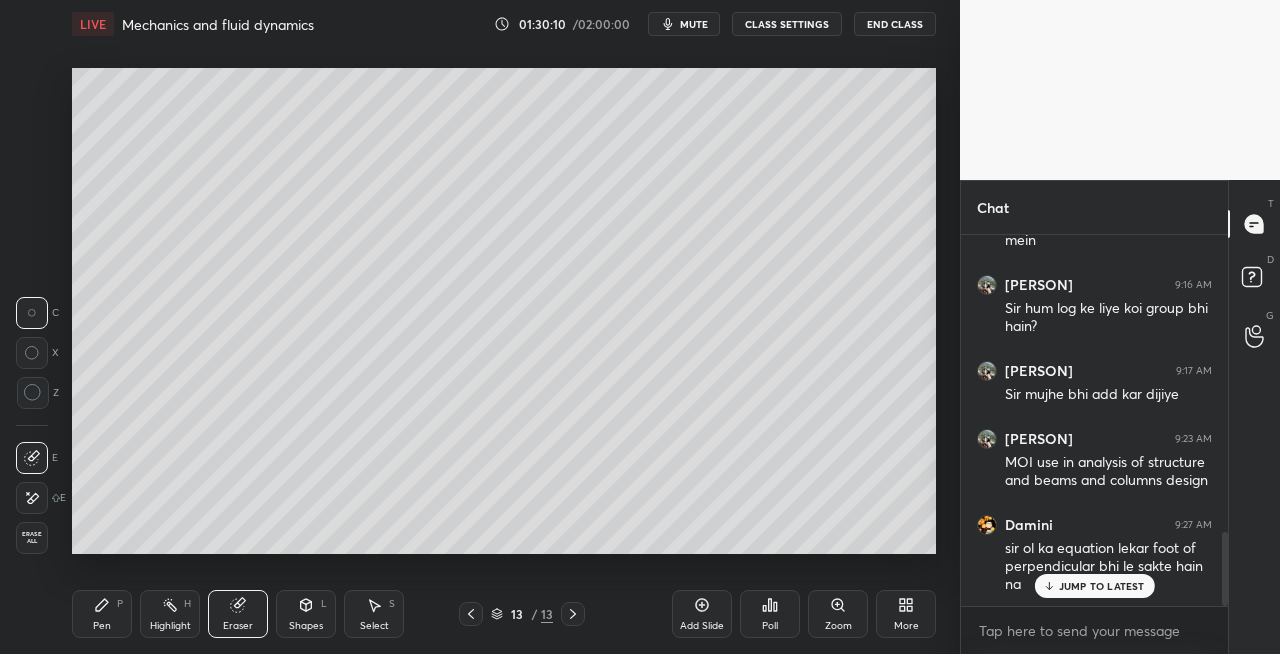 click 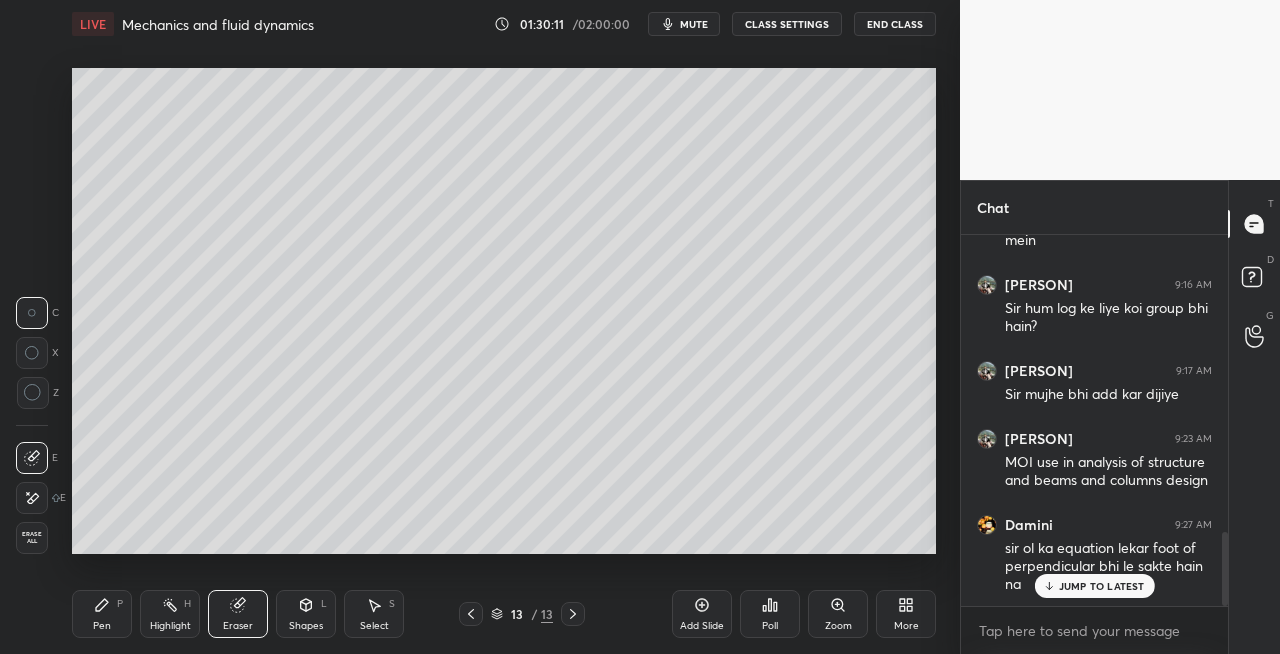 click on "Add Slide" at bounding box center (702, 614) 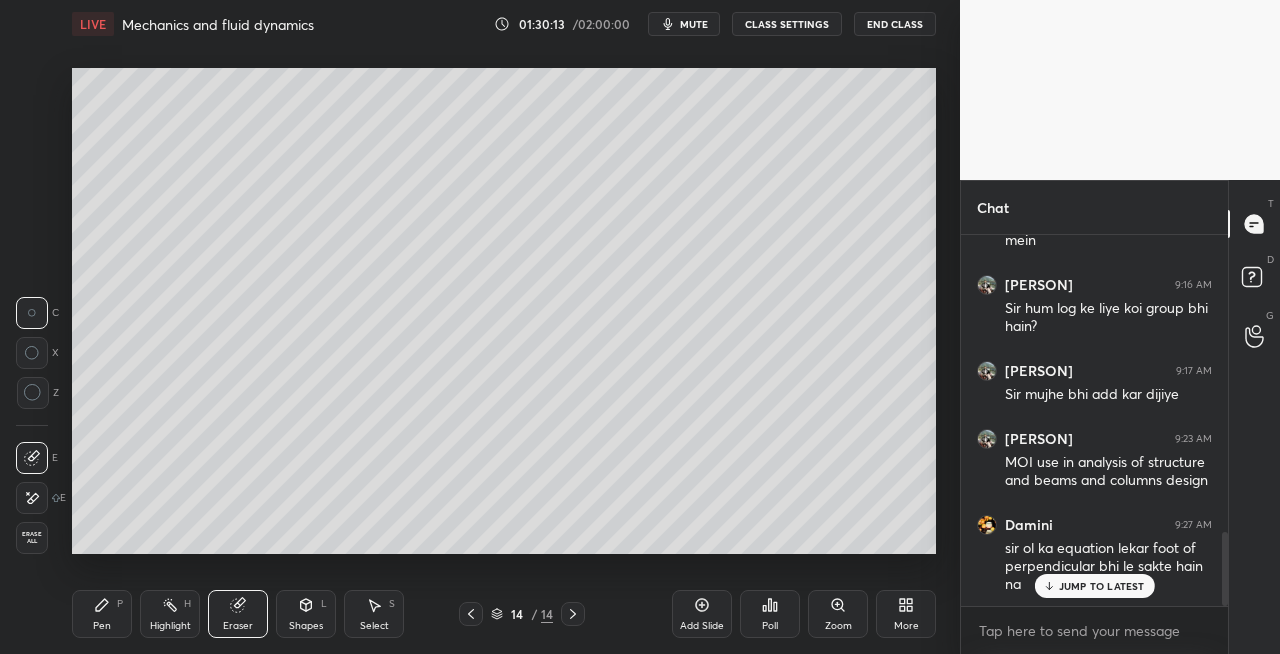 click 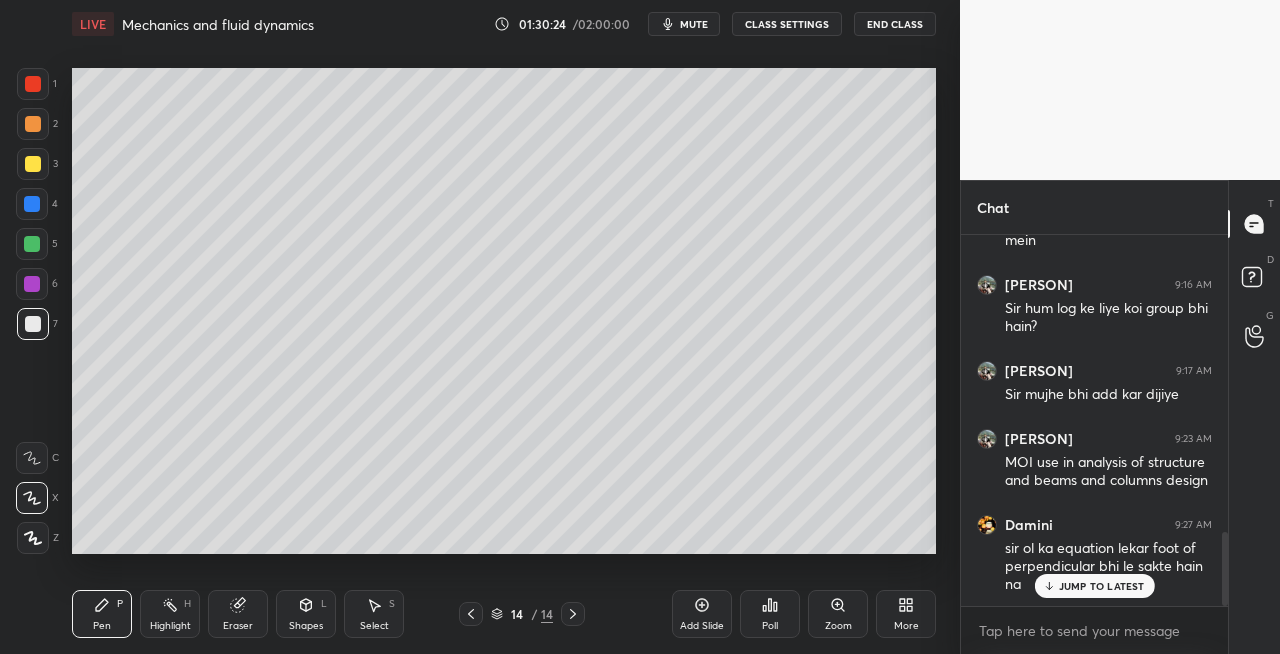 click at bounding box center (471, 614) 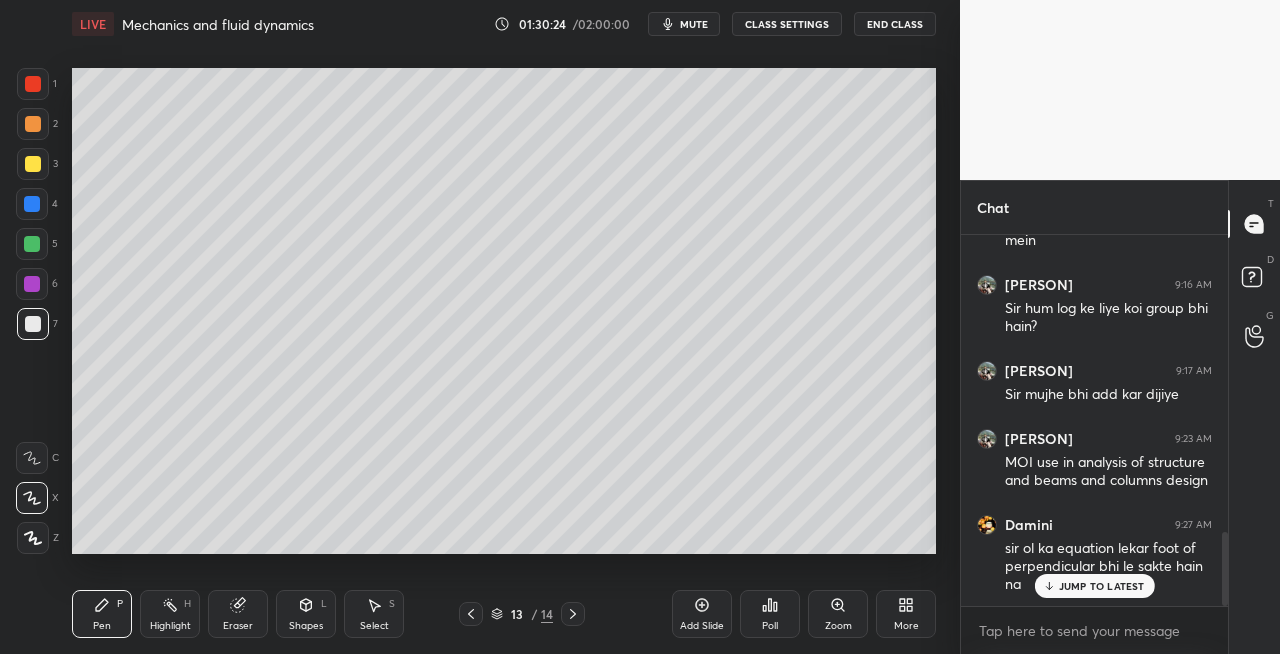 click at bounding box center [573, 614] 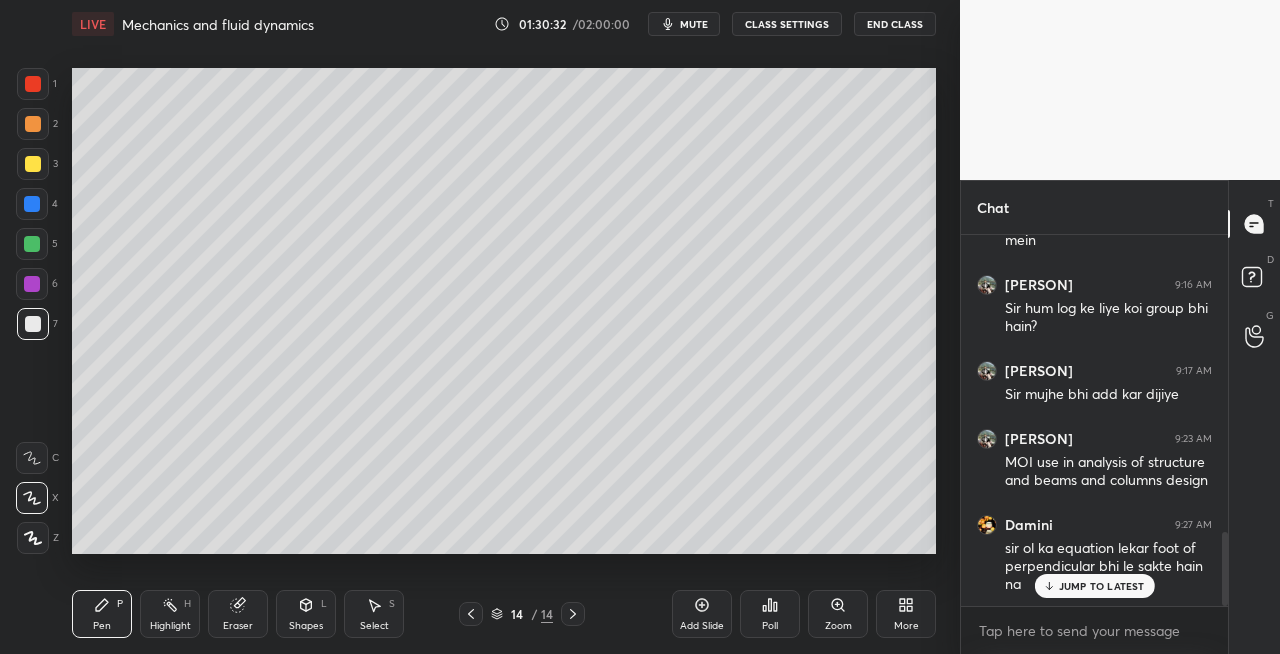 click on "Eraser" at bounding box center [238, 626] 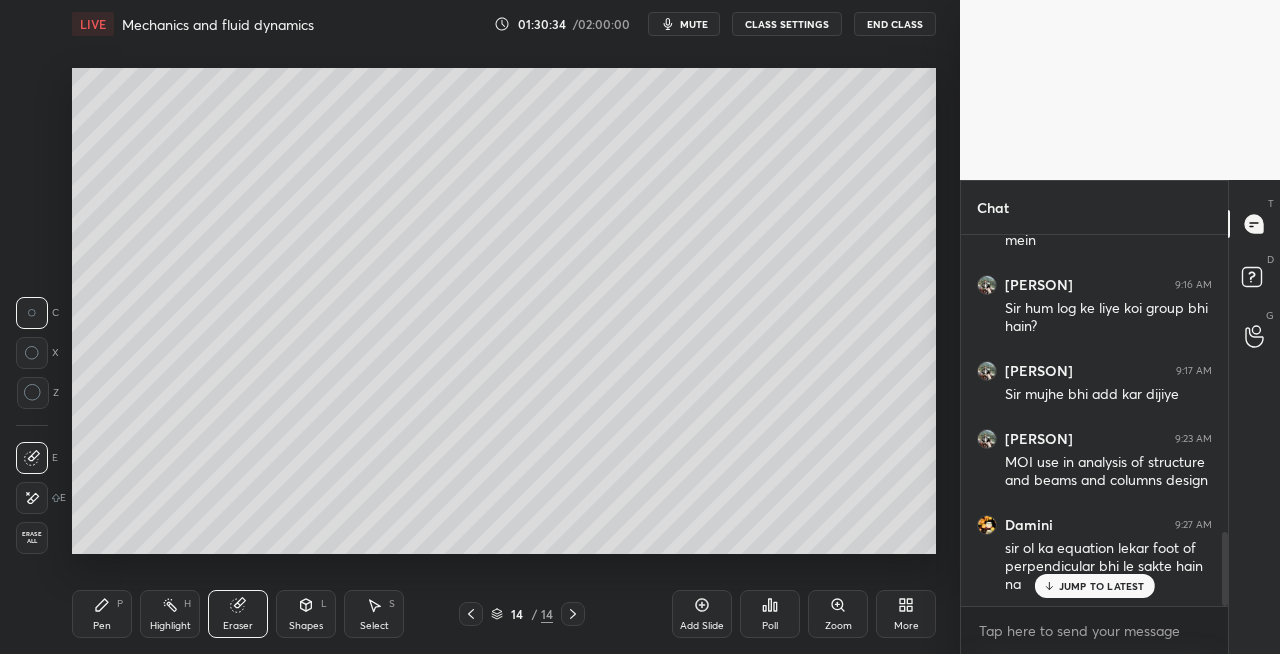 click 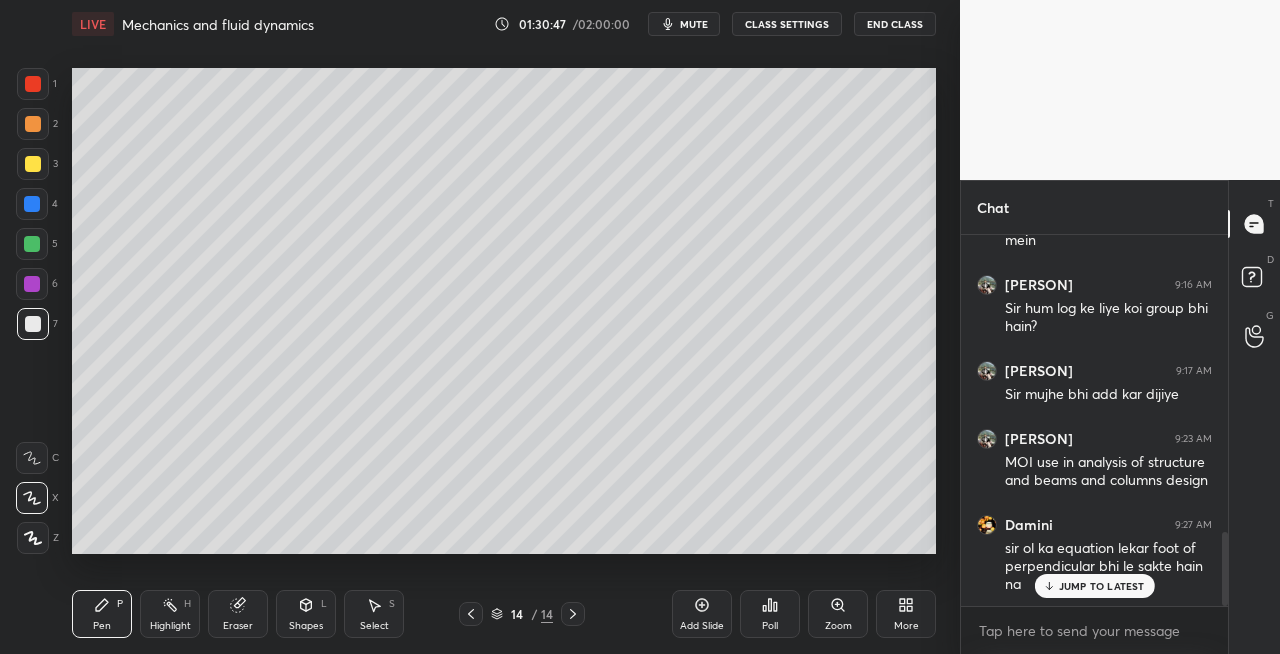 click 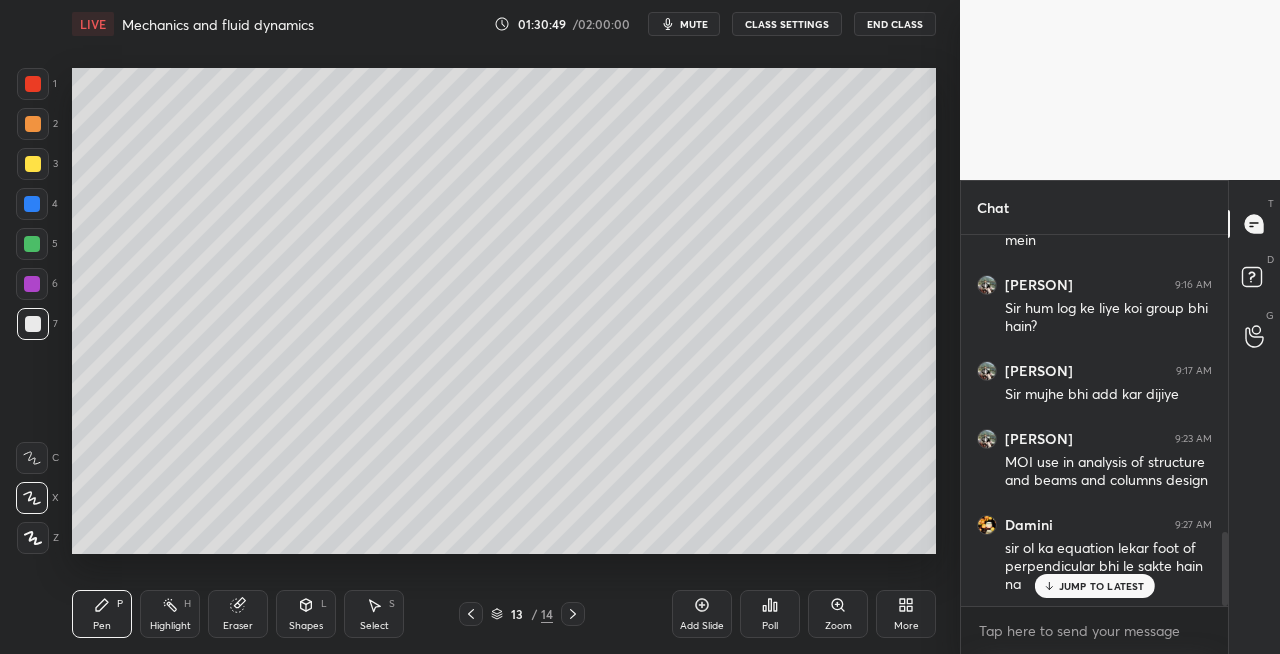 click 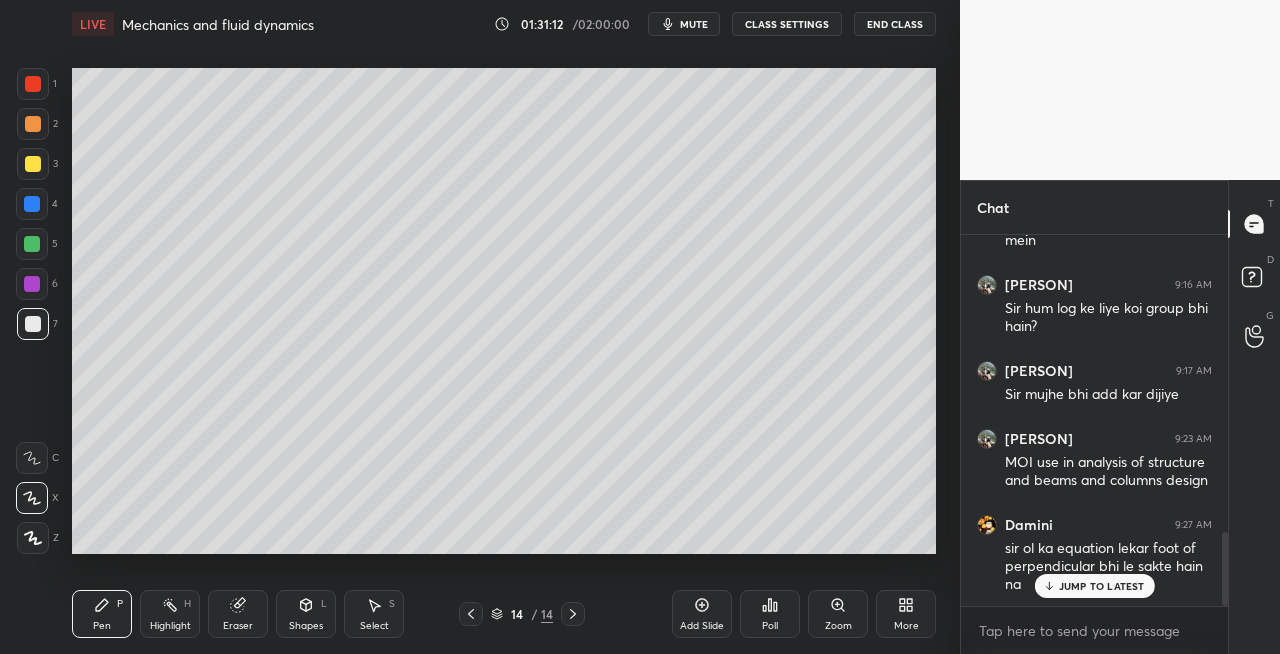 click on "Pen P Highlight H Eraser Shapes L Select S 14 / 14 Add Slide Poll Zoom More" at bounding box center [504, 614] 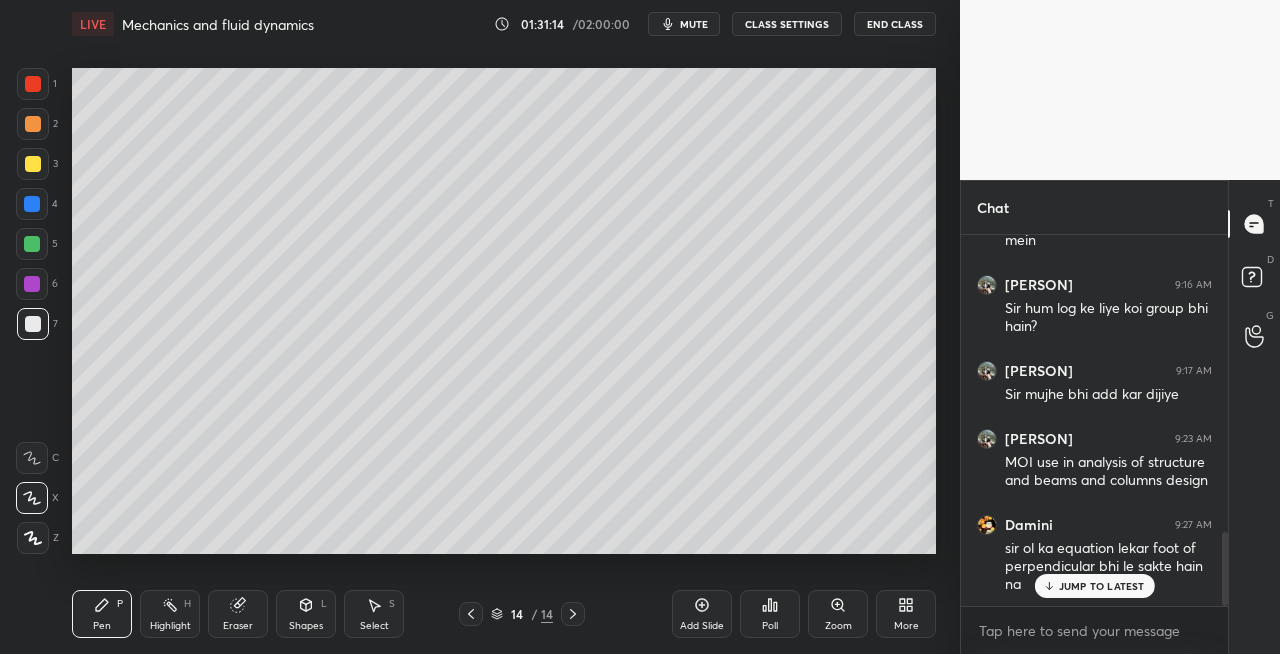 click on "Eraser" at bounding box center [238, 626] 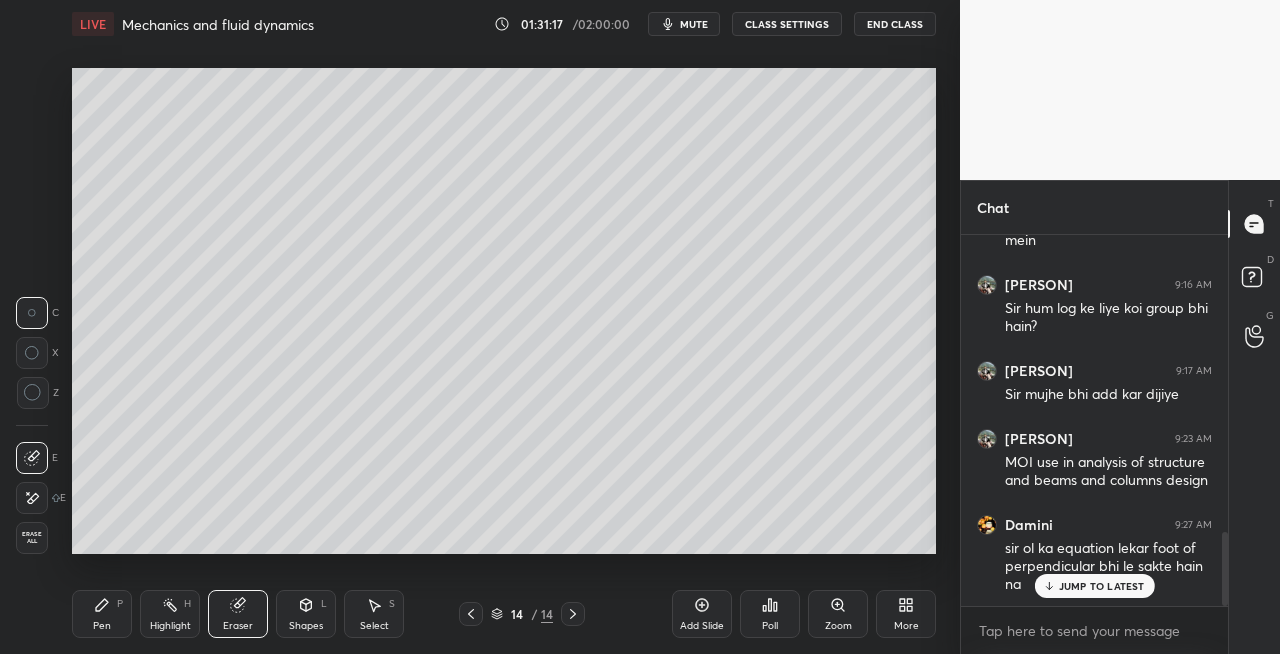 click on "Pen" at bounding box center (102, 626) 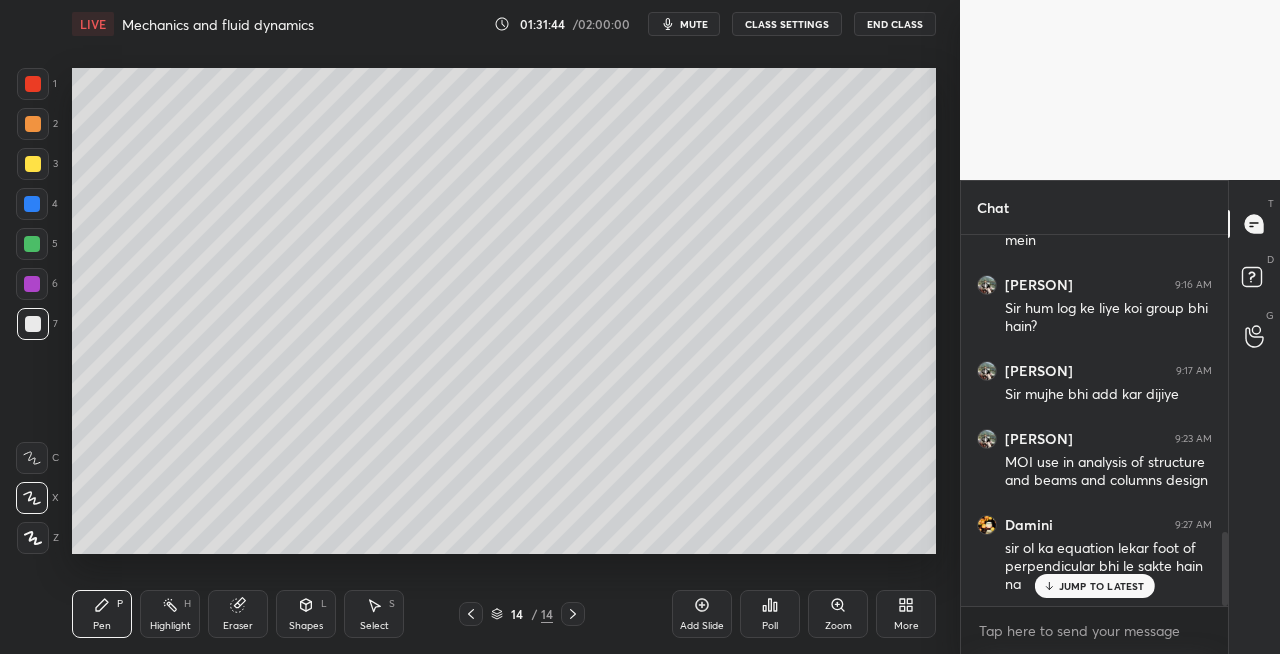 click on "1 2 3 4 5 6 7 C X Z C X Z E E Erase all   H H LIVE Mechanics and fluid dynamics 01:31:44 /  02:00:00 mute CLASS SETTINGS End Class Setting up your live class Poll for   secs No correct answer Start poll Back Mechanics and fluid dynamics • L258 of Complete Course Of Mathematics Optional Paper-2 [NAME] [LASTNAME] Pen P Highlight H Eraser Shapes L Select S 14 / 14 Add Slide Poll Zoom More" at bounding box center [480, 327] 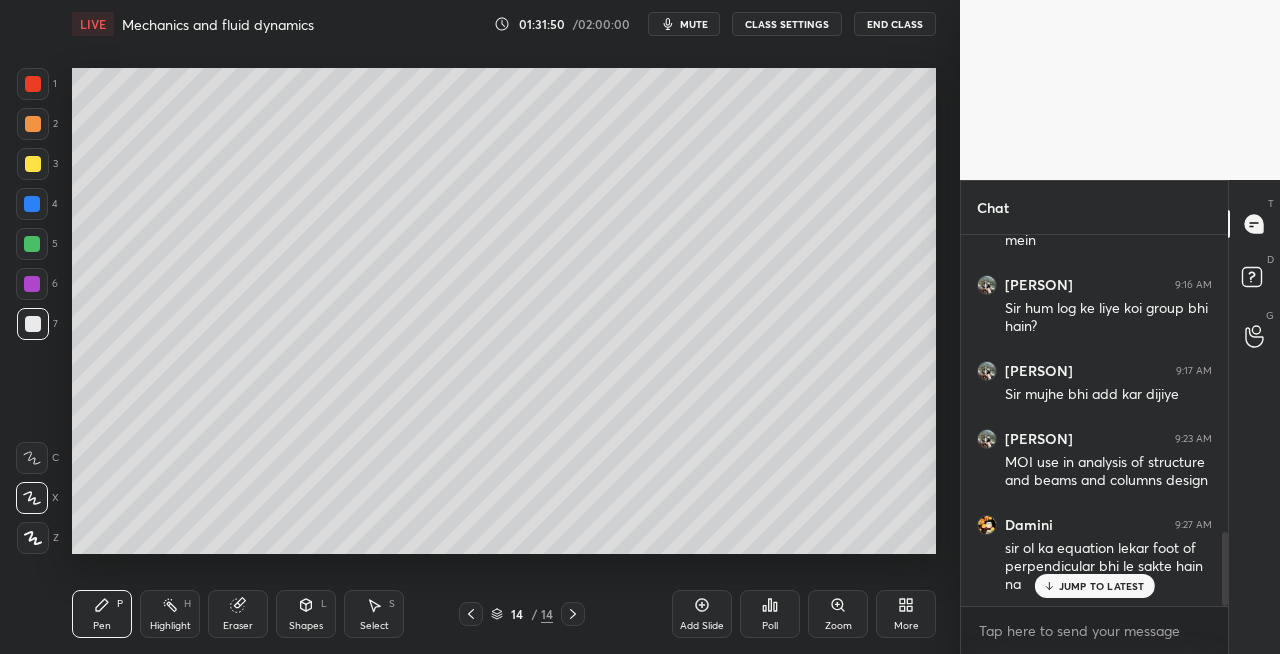 click on "Eraser" at bounding box center (238, 614) 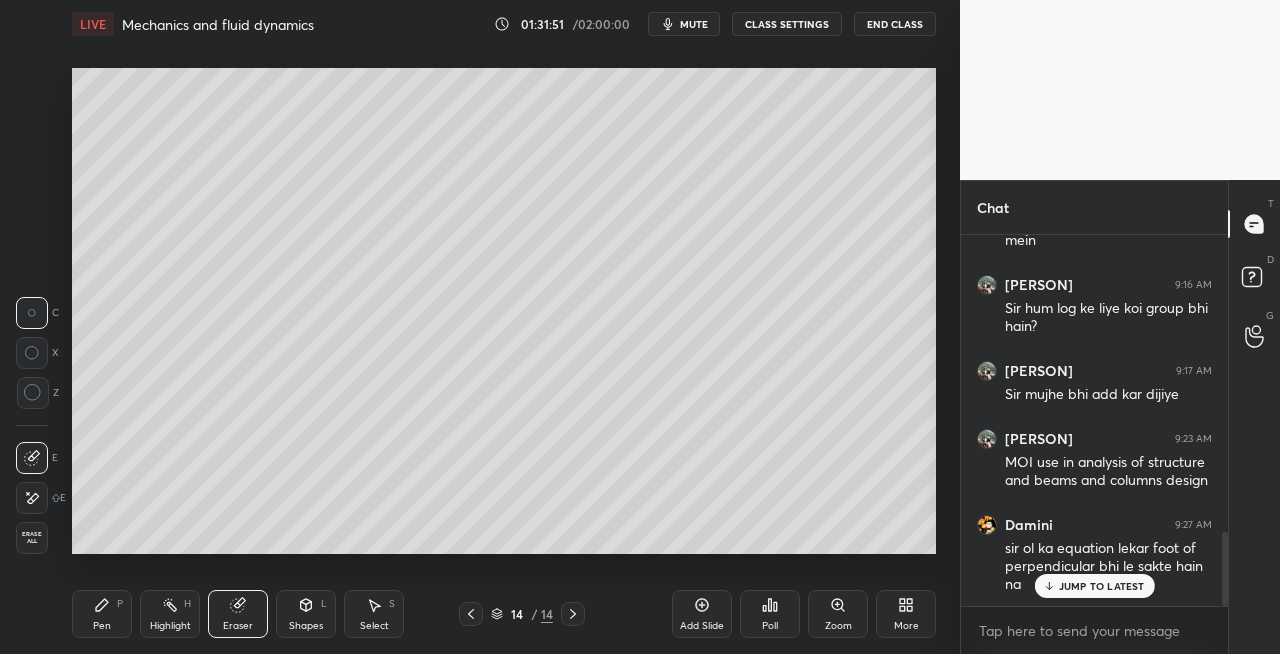 click on "Pen P" at bounding box center (102, 614) 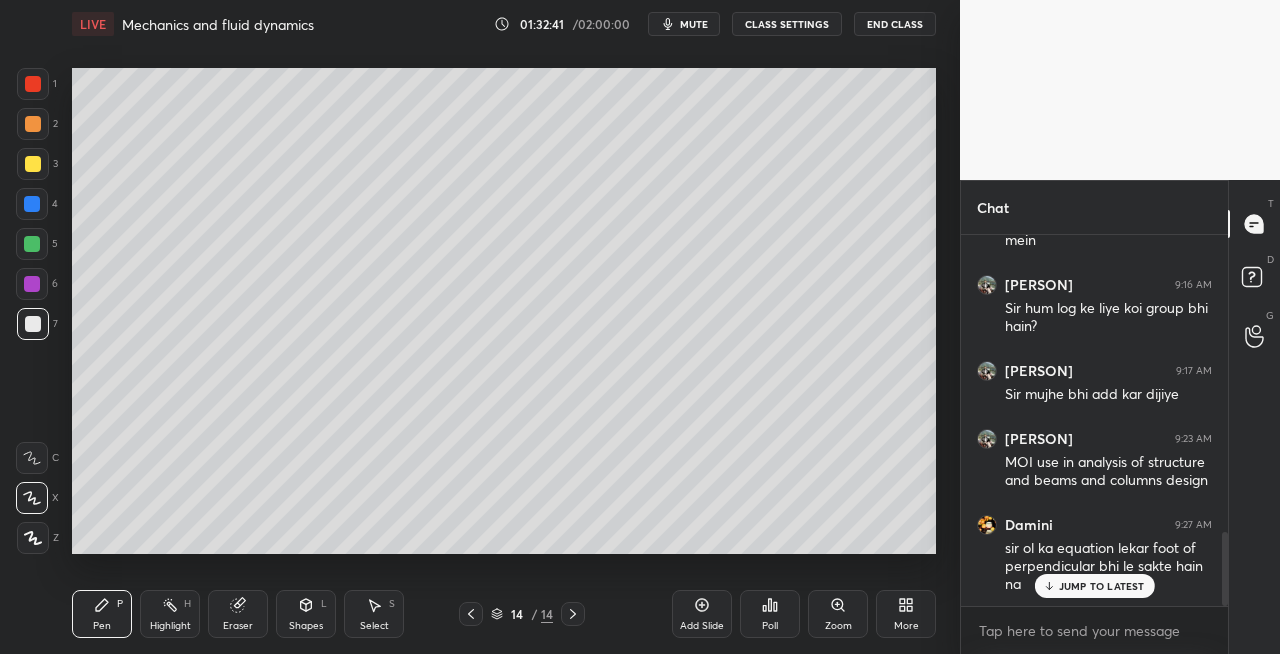 click on "Eraser" at bounding box center [238, 626] 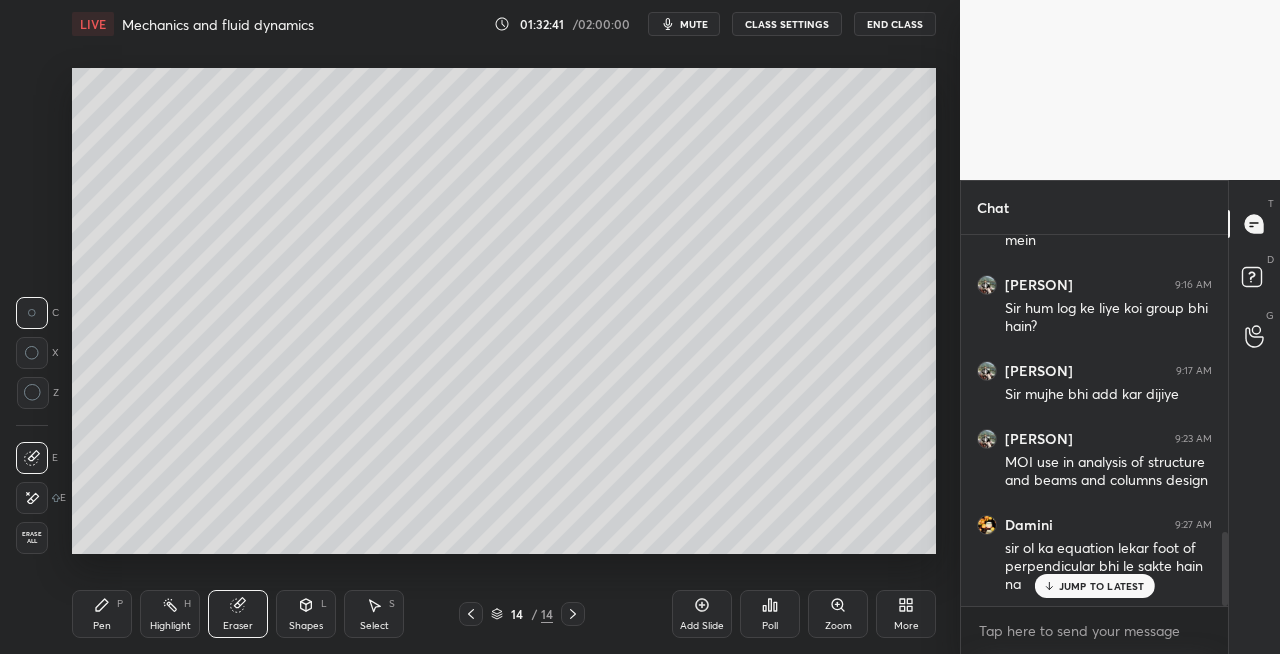 click on "Shapes L" at bounding box center [306, 614] 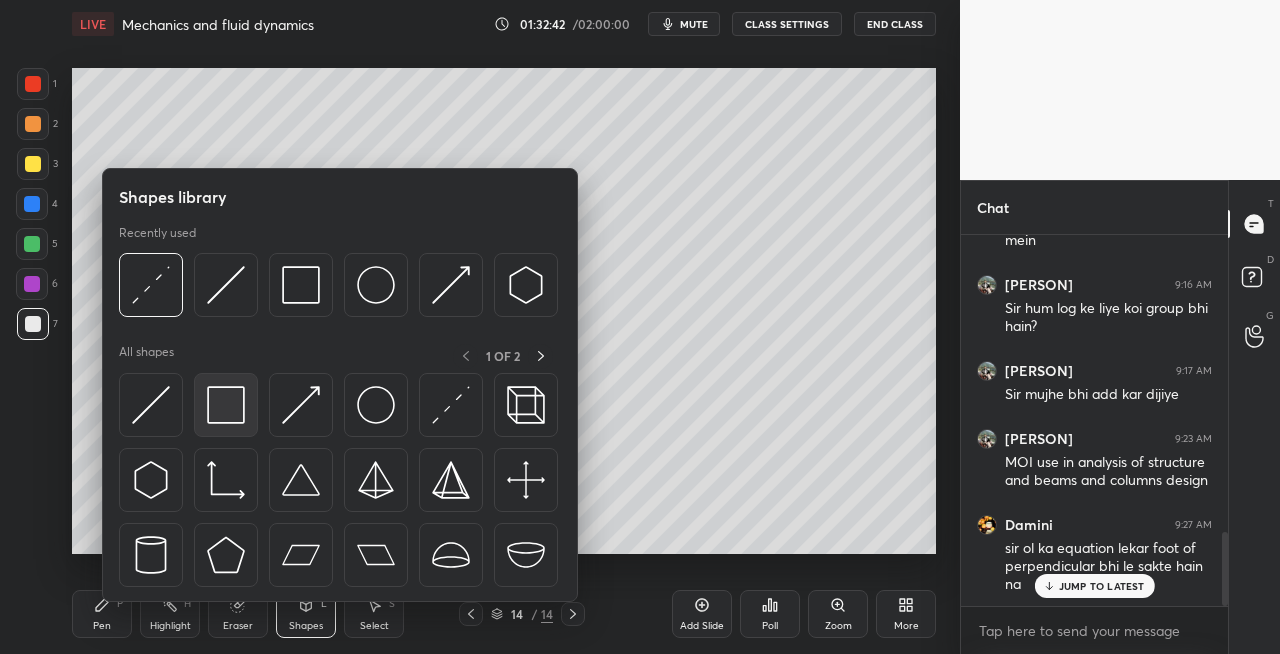 click at bounding box center (226, 405) 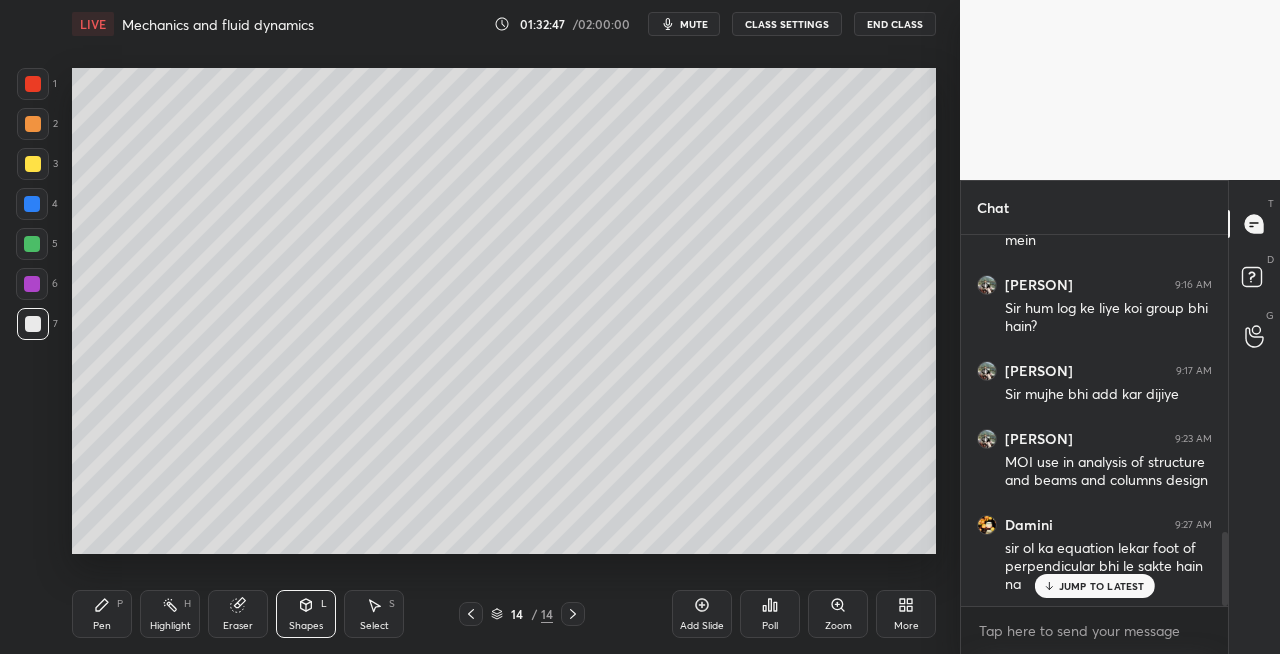 click on "Pen P" at bounding box center (102, 614) 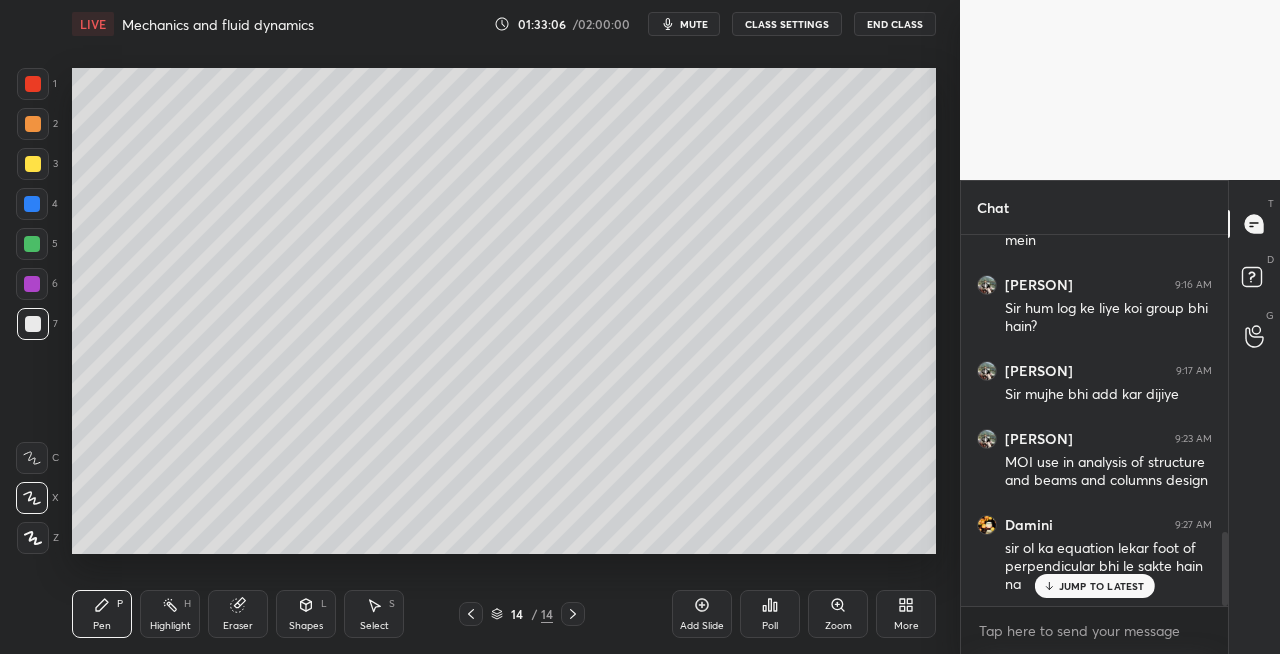 click 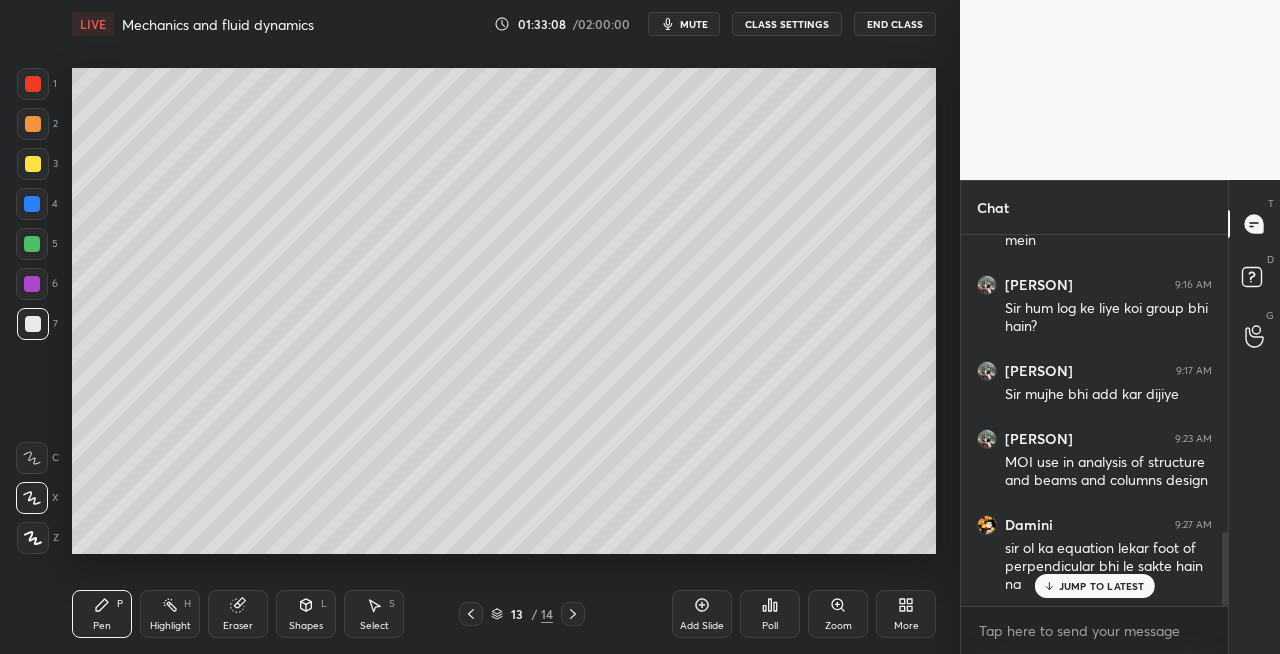 click 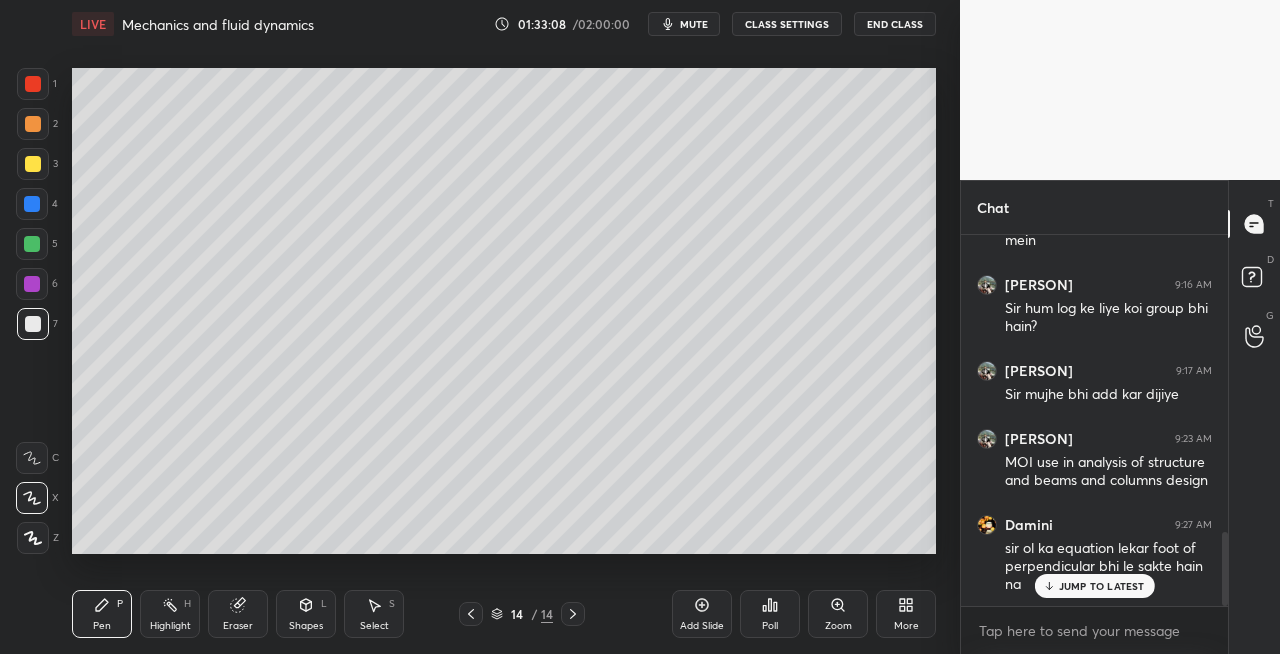click on "14 / 14" at bounding box center (522, 614) 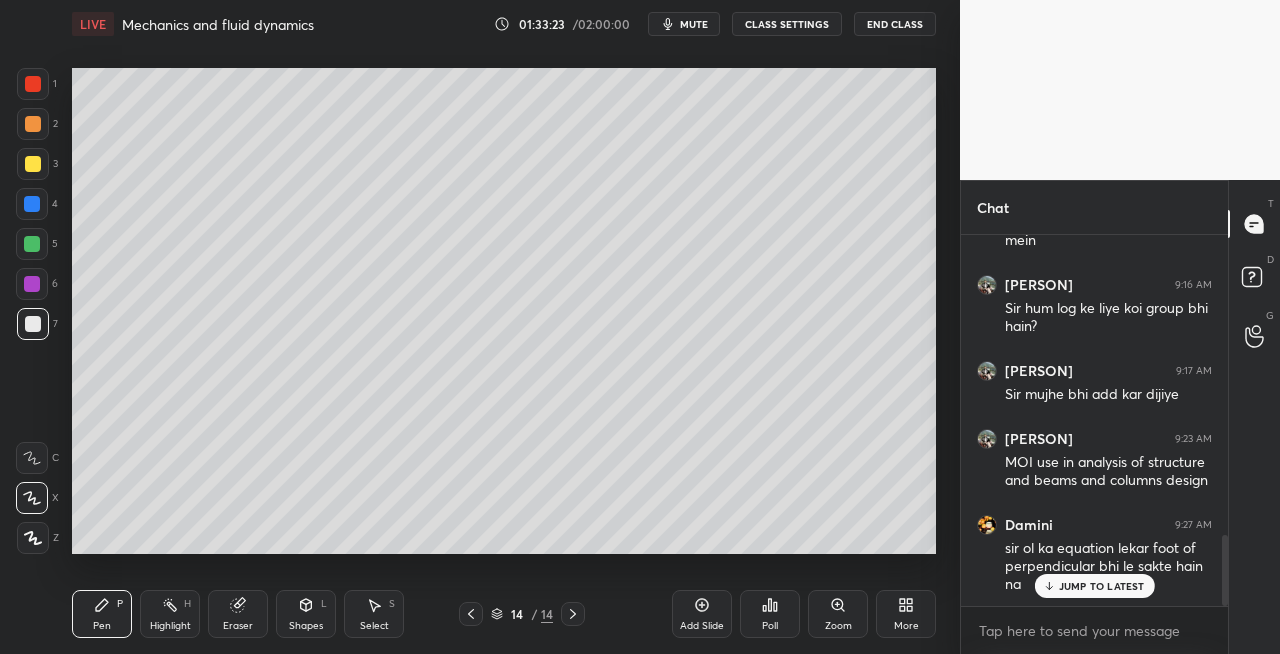 scroll, scrollTop: 1558, scrollLeft: 0, axis: vertical 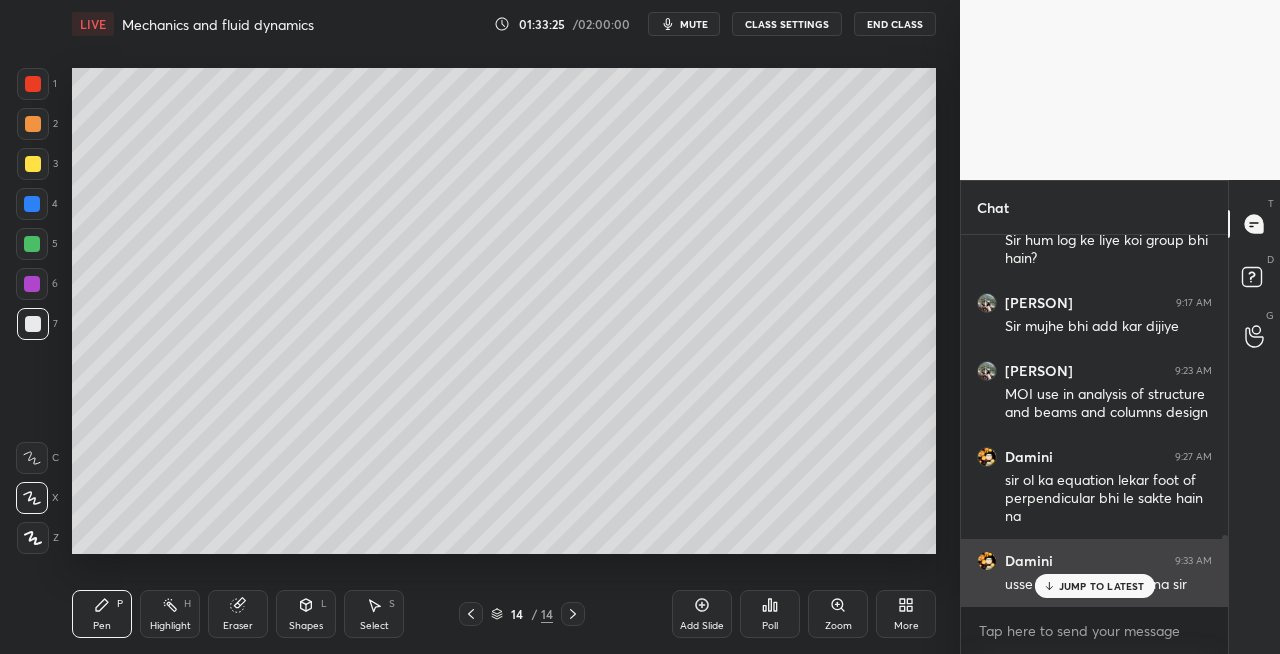 click 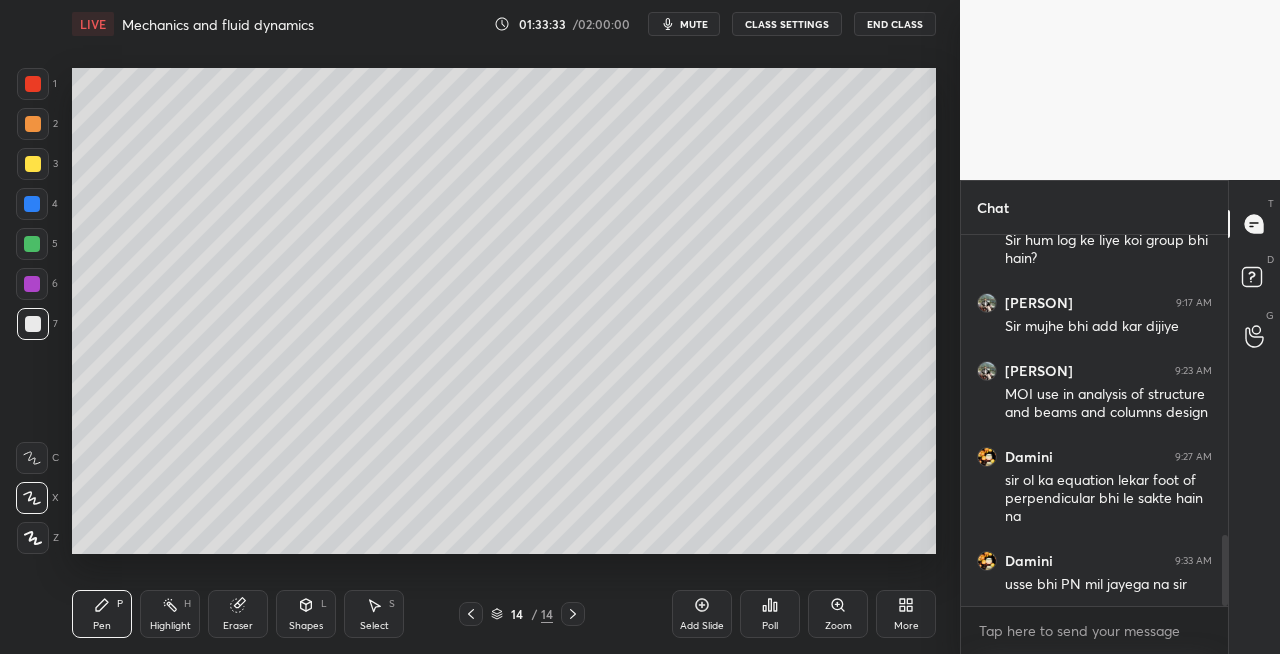 click 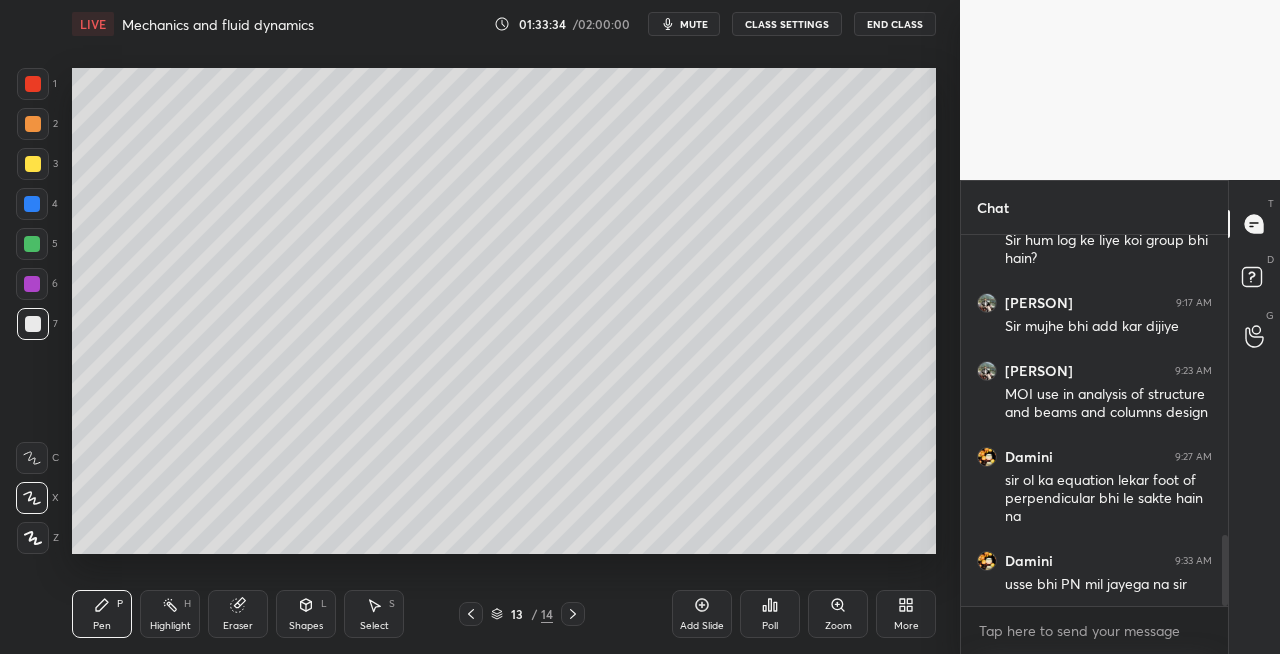 click 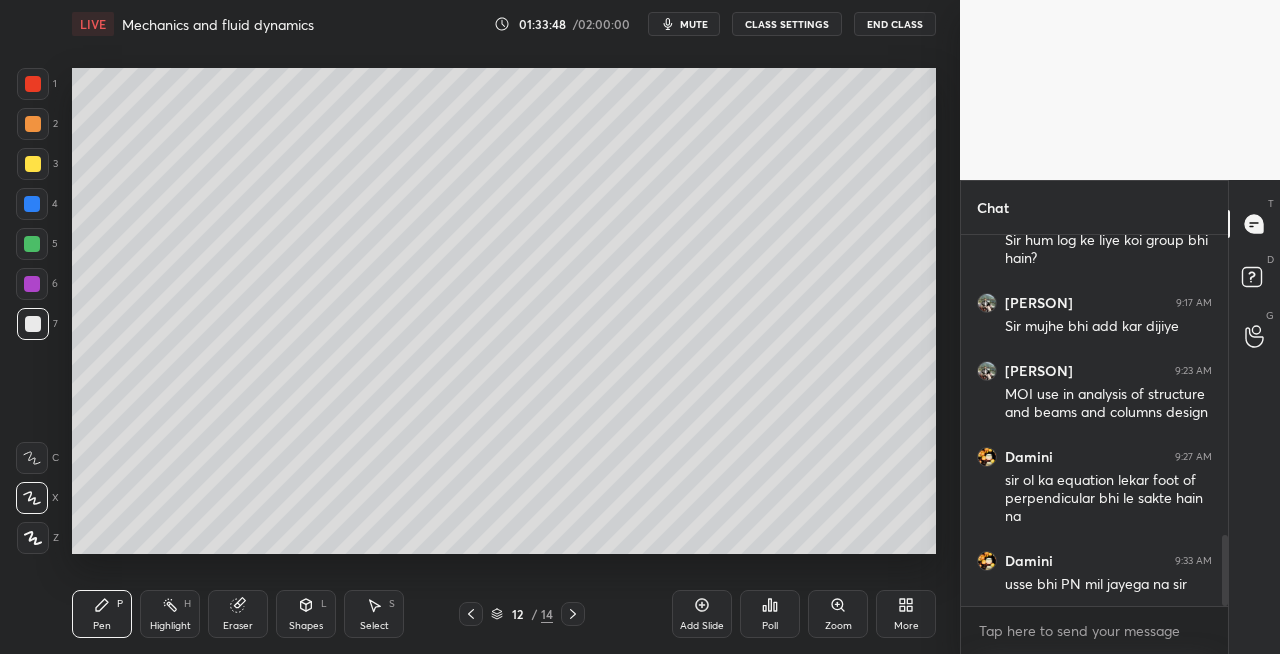 click 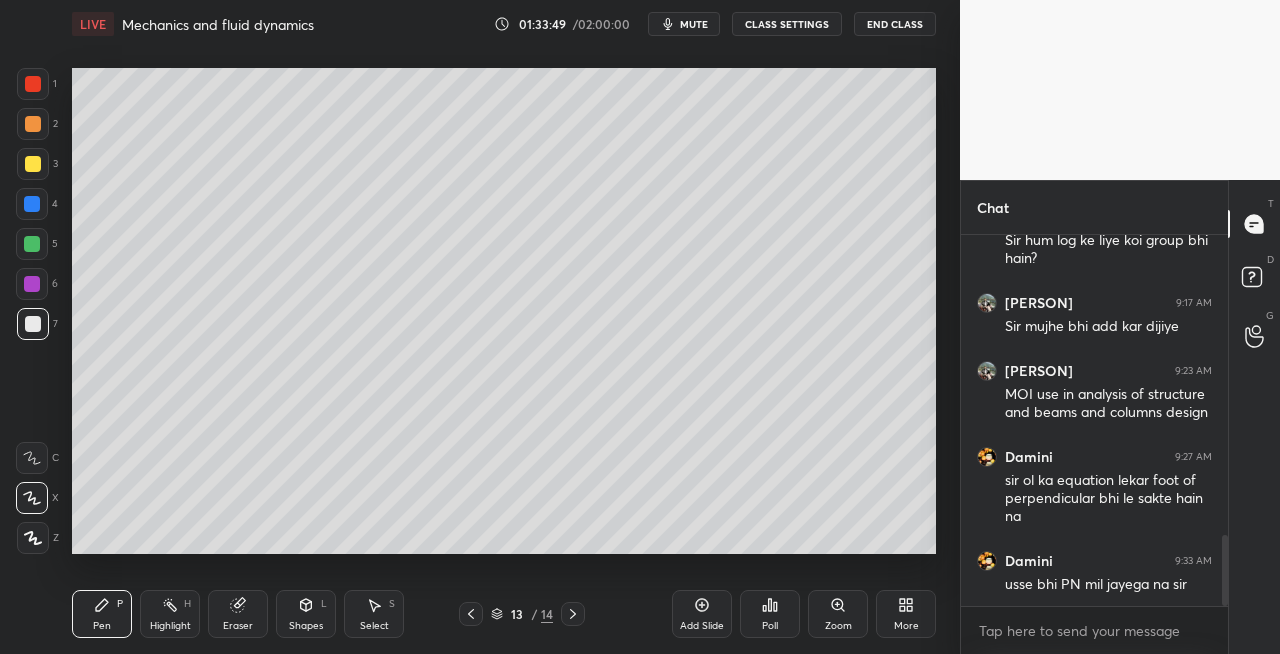click 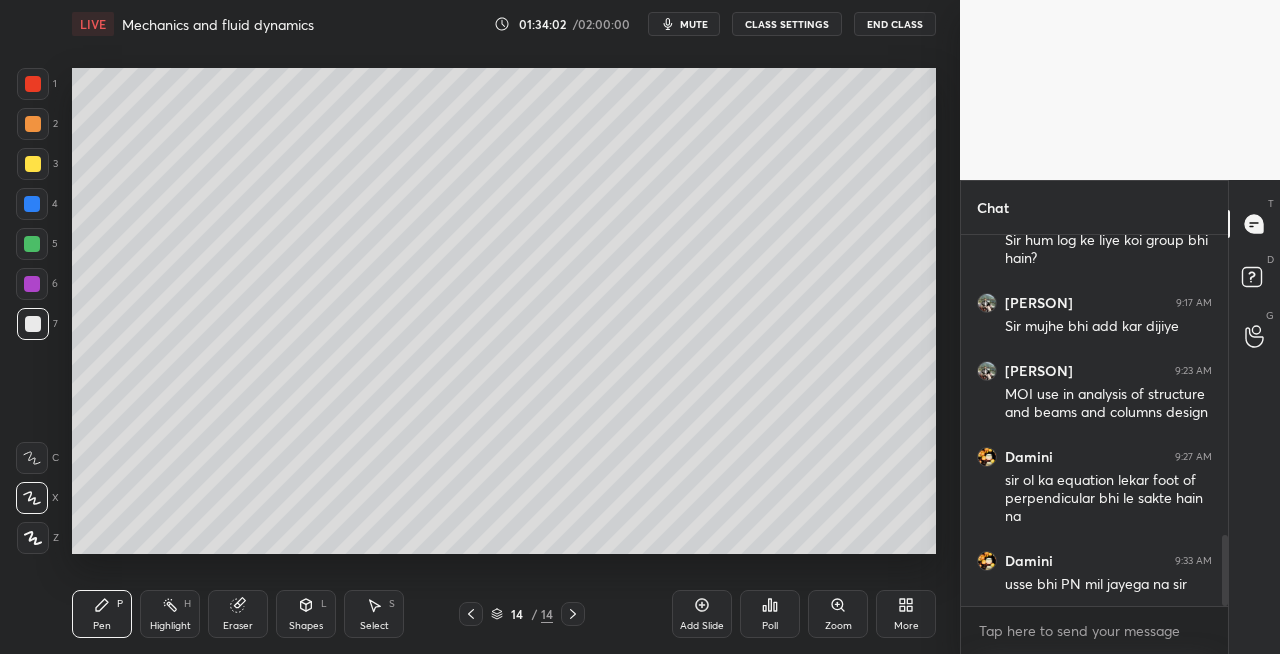 click 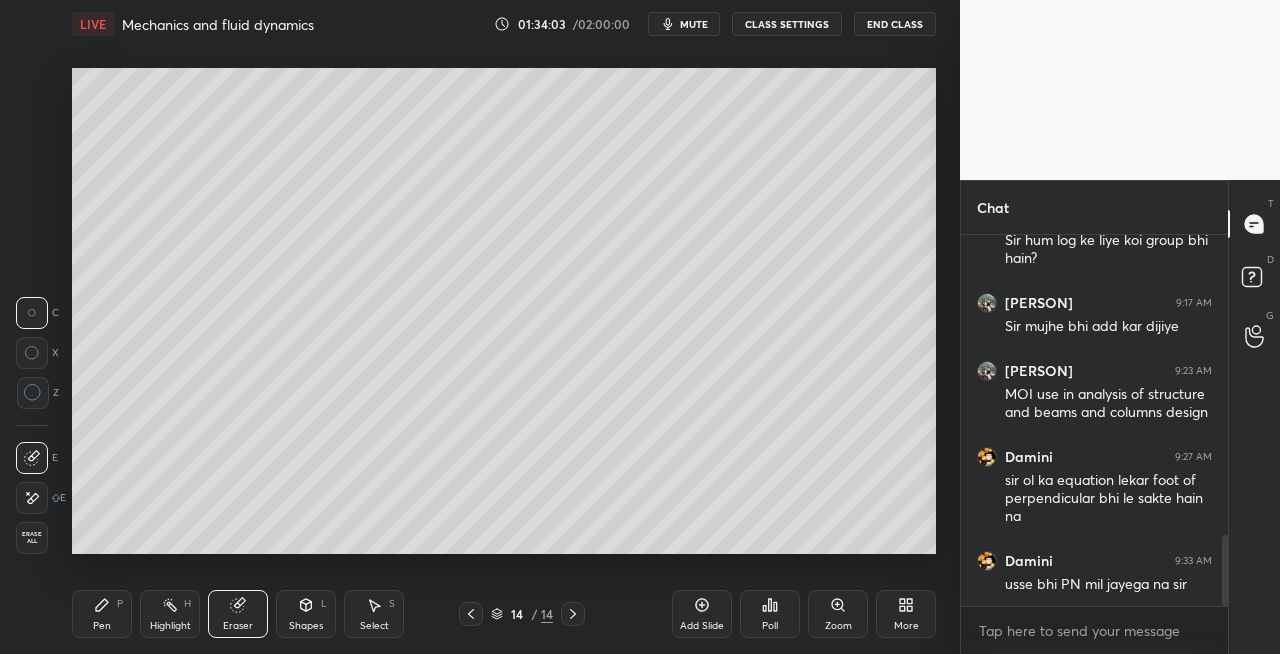 click on "Pen" at bounding box center (102, 626) 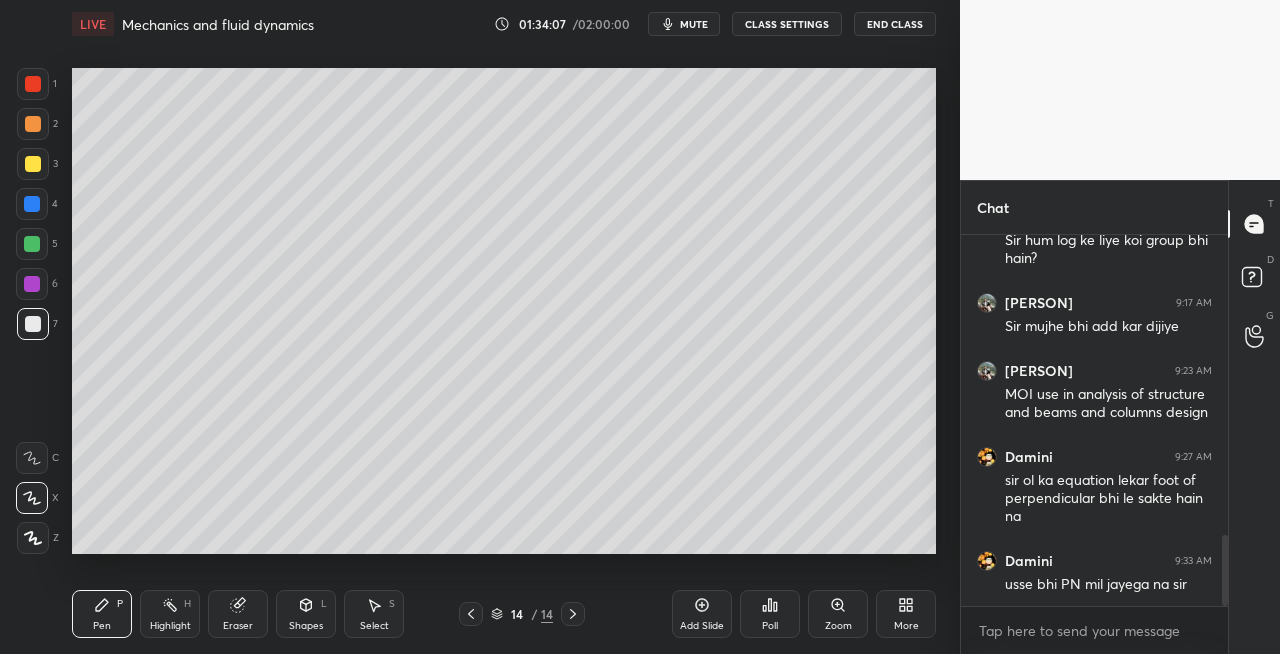 click 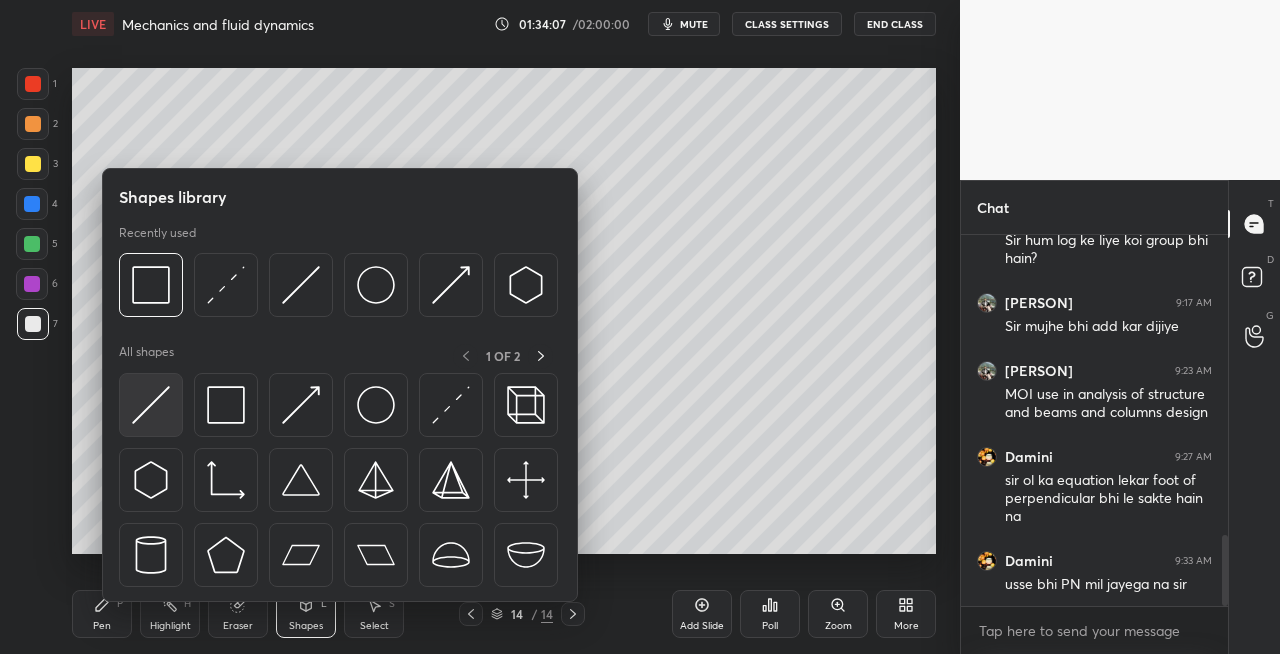 click at bounding box center (151, 405) 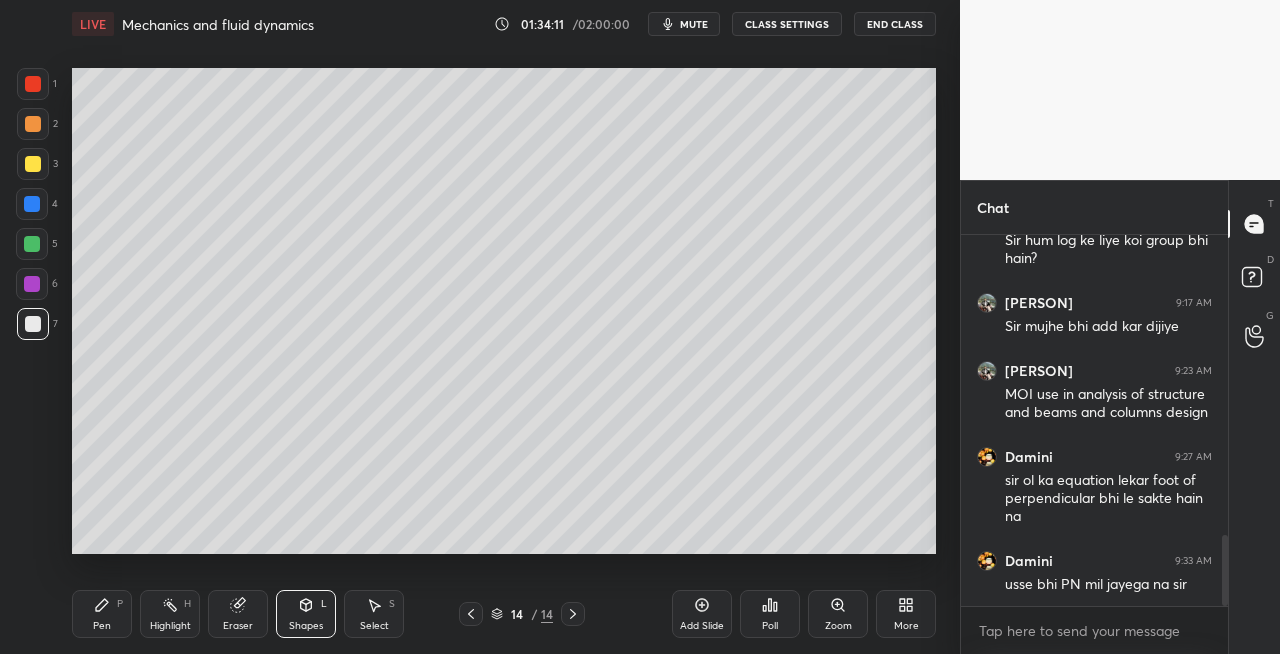 click on "Pen P" at bounding box center (102, 614) 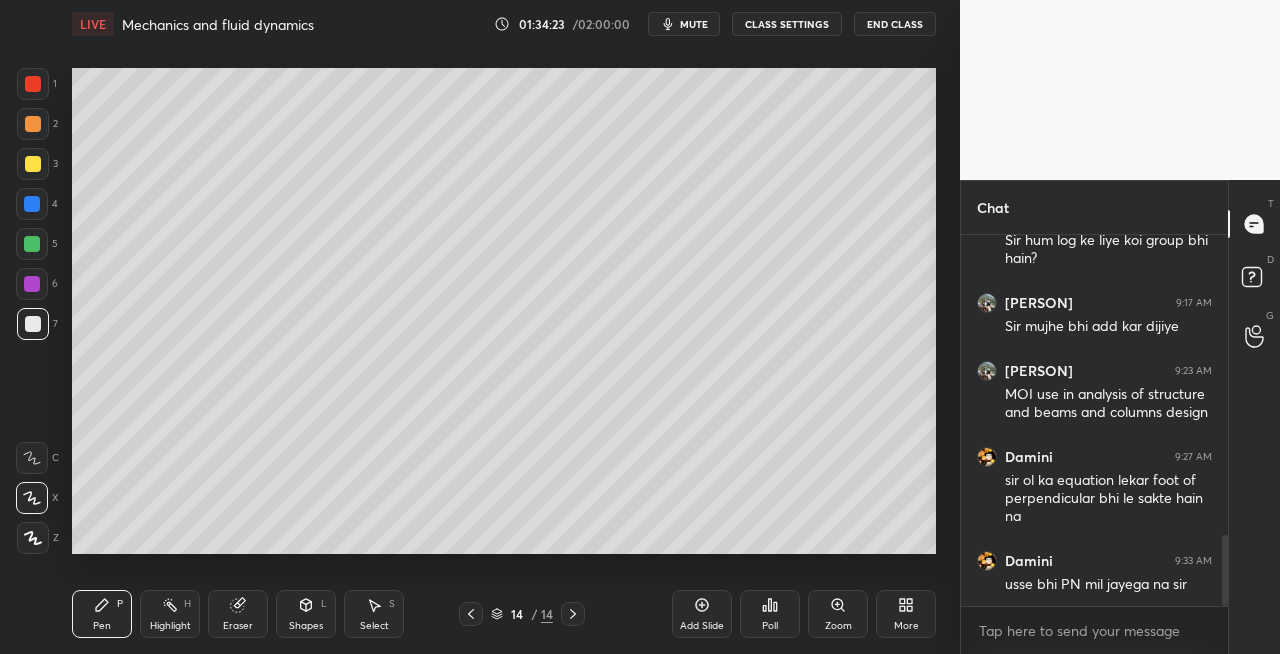 click on "3" at bounding box center [37, 164] 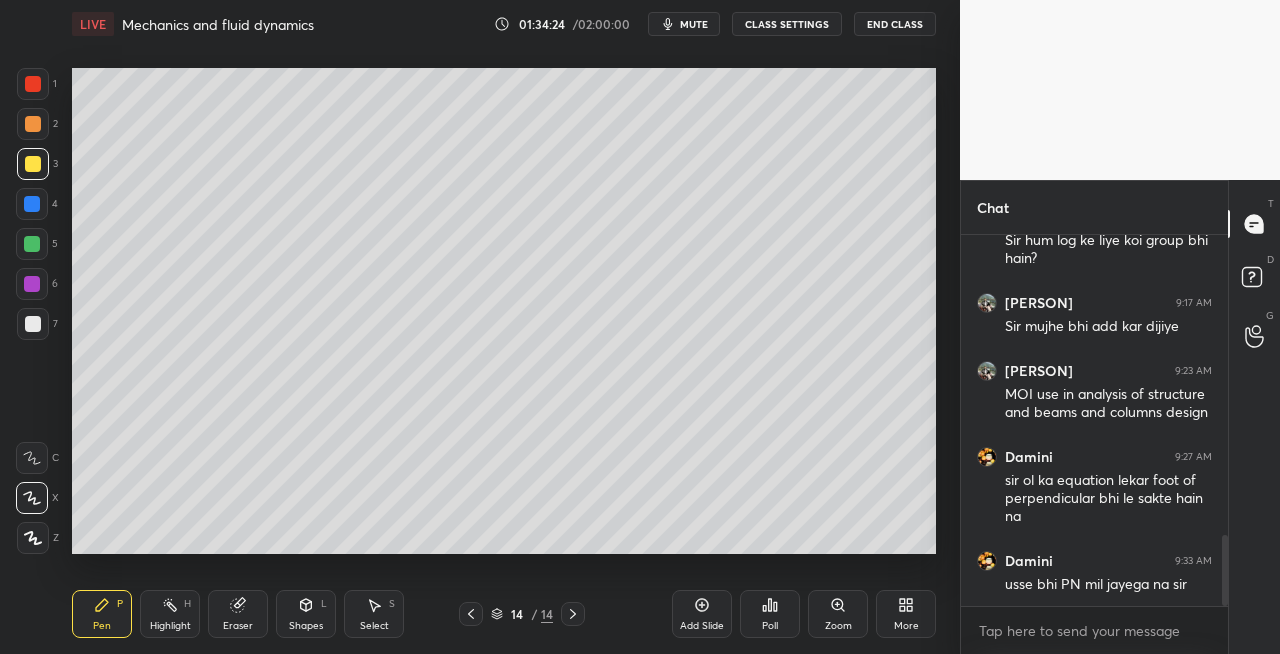 click 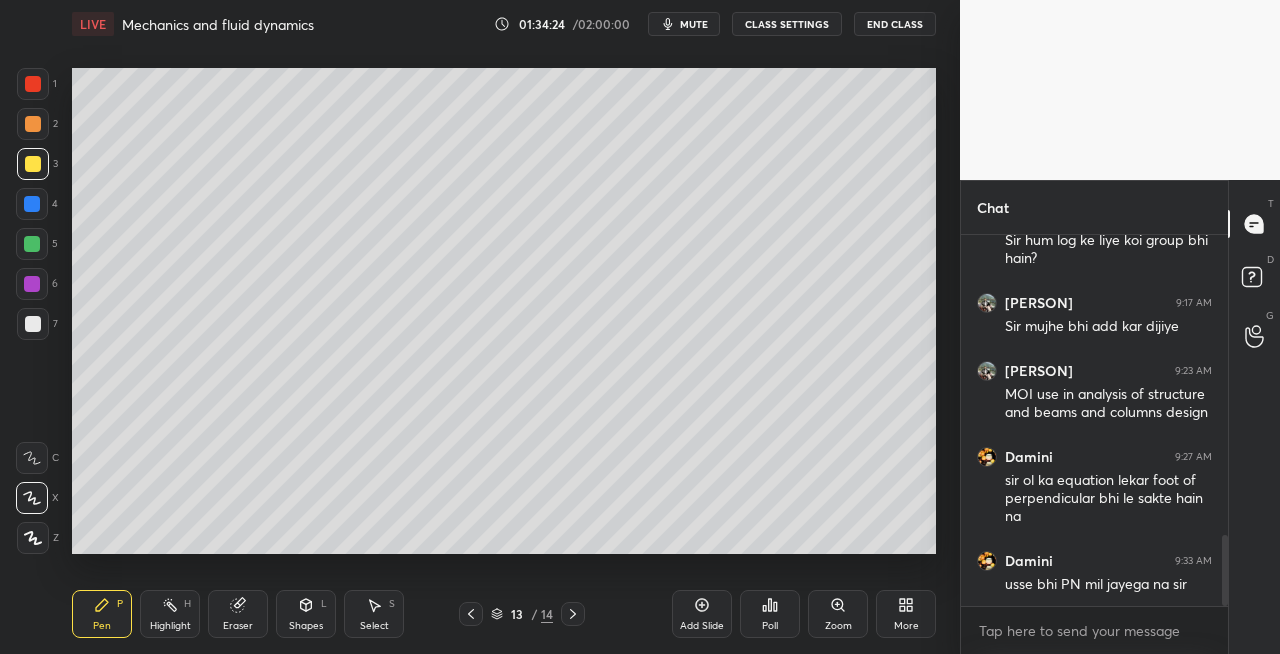 click 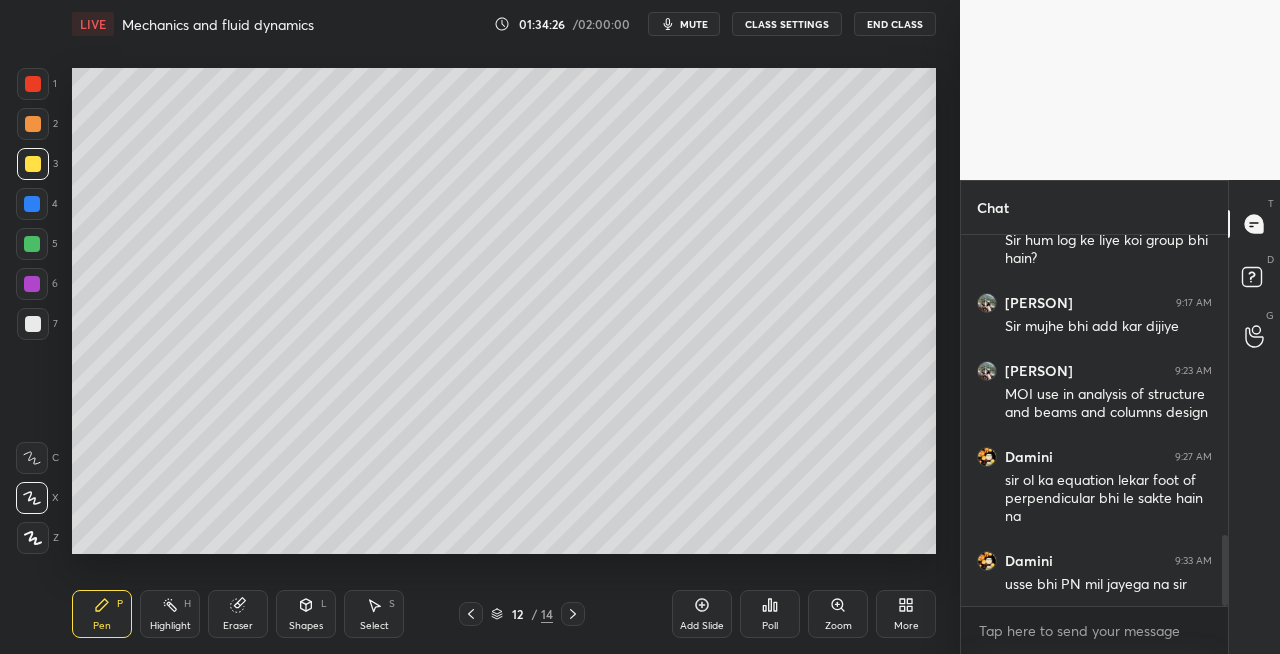click 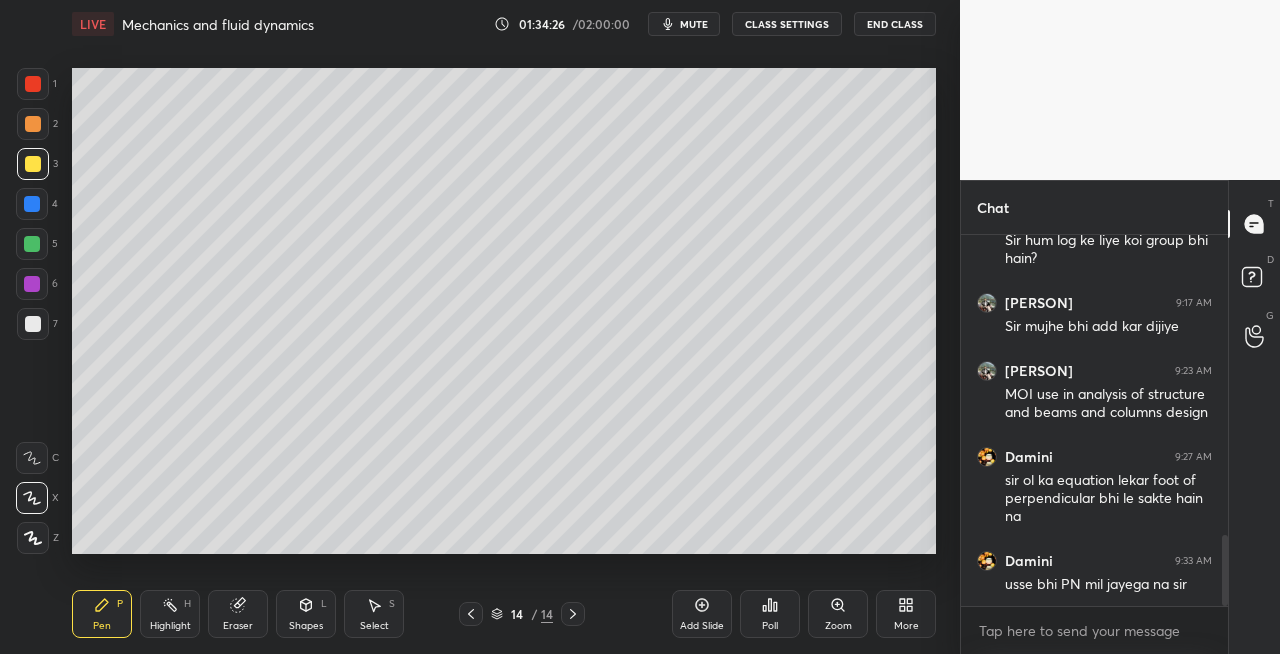 click 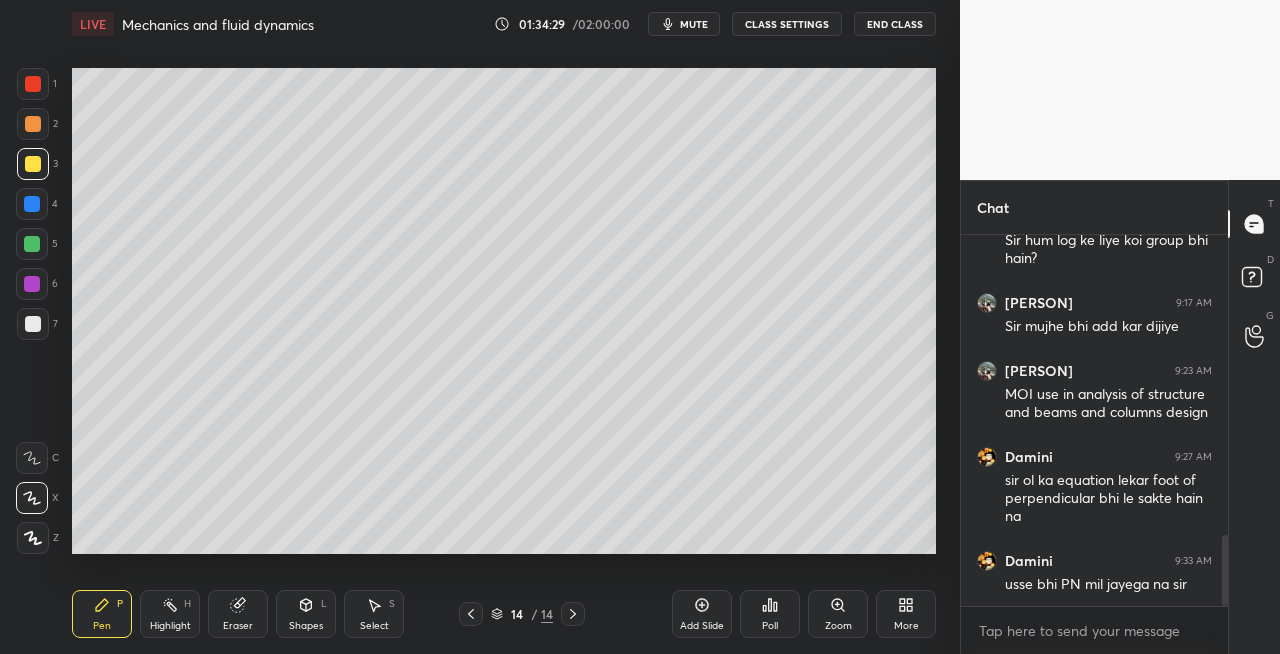 click on "Shapes L" at bounding box center [306, 614] 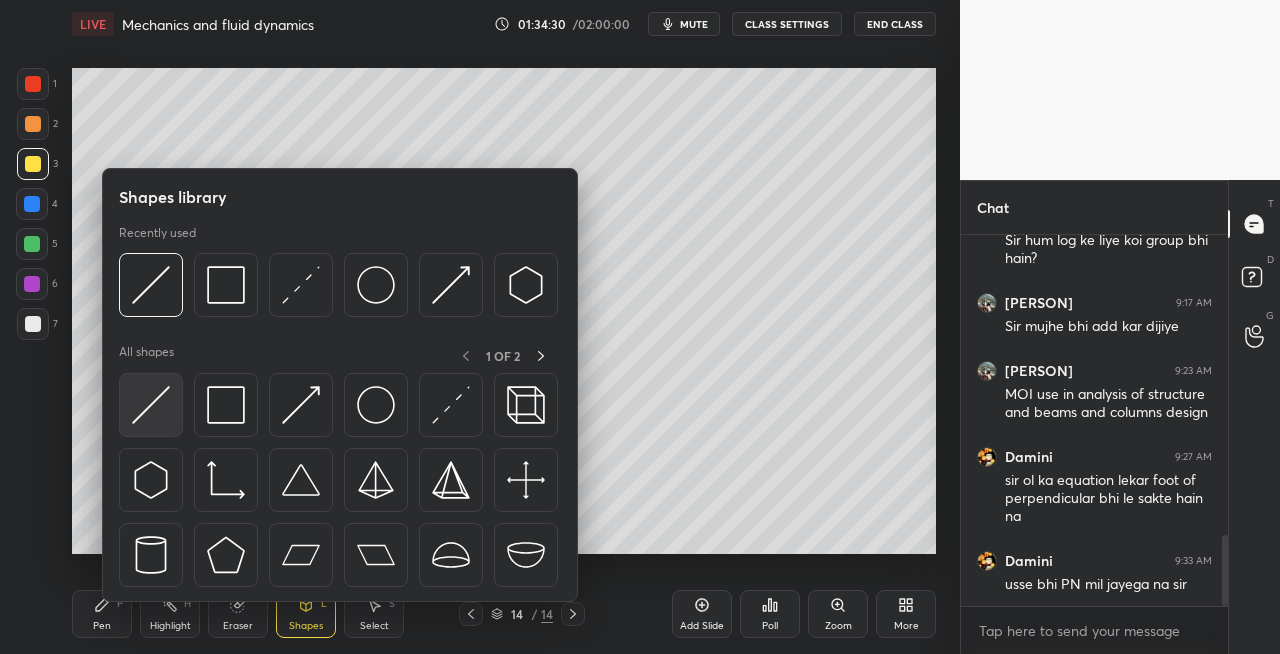 click at bounding box center [151, 405] 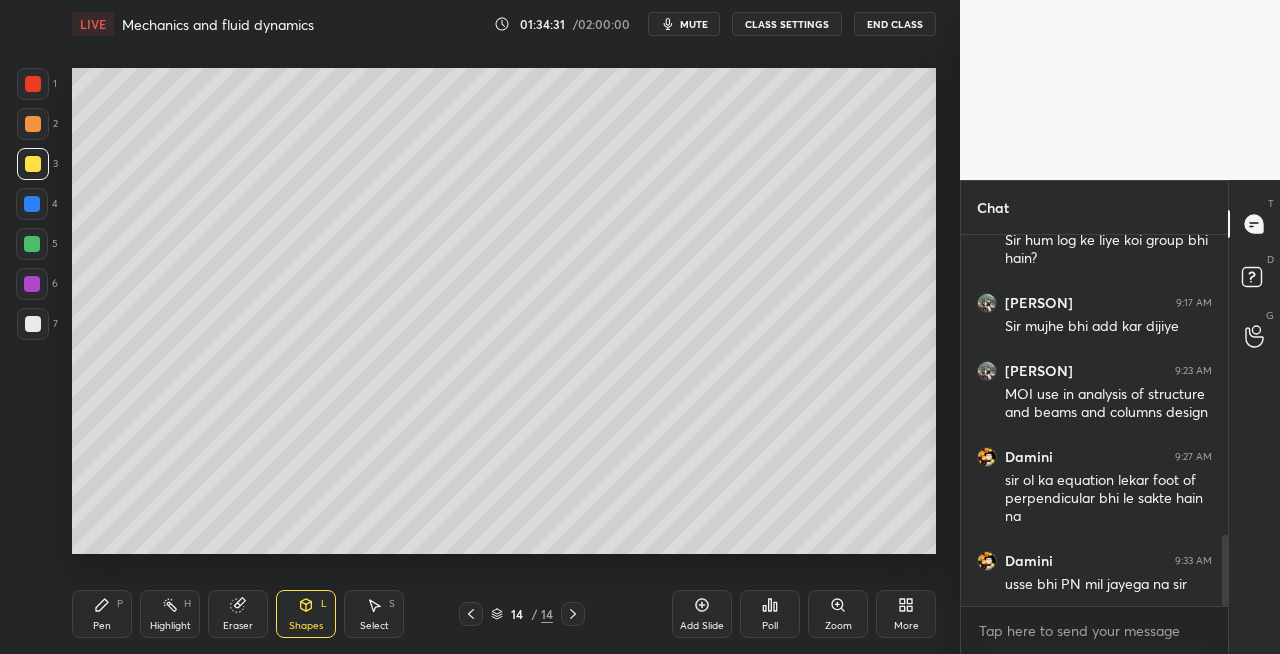 click 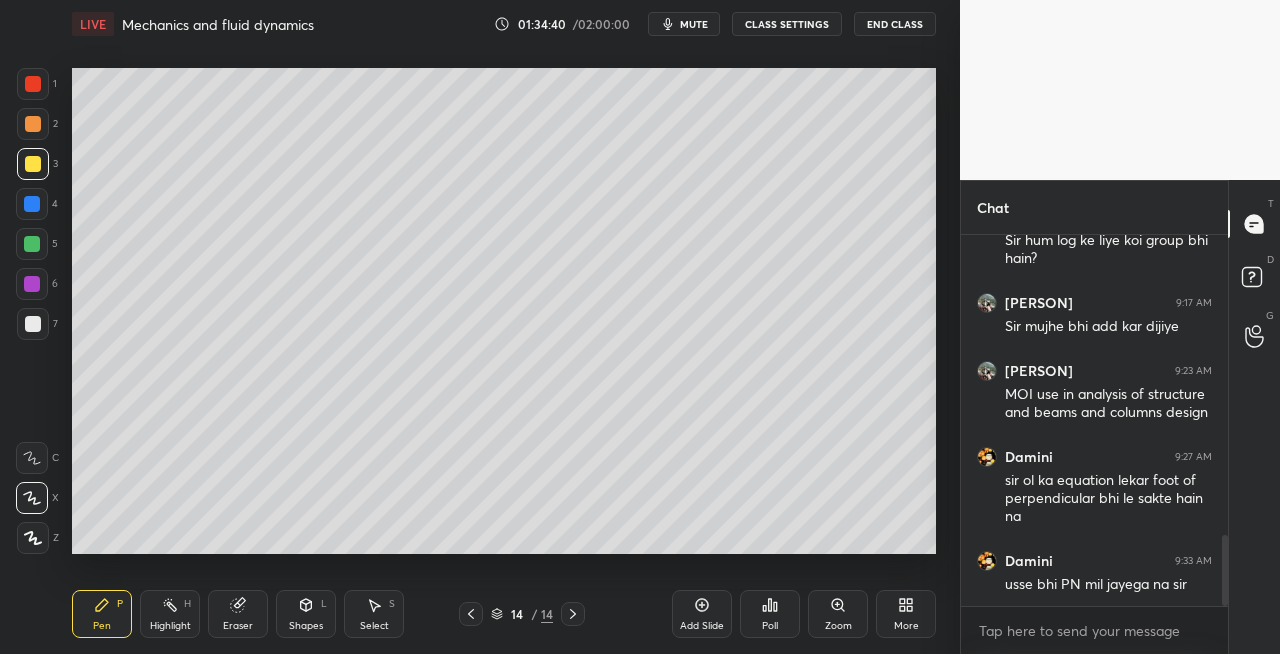 click 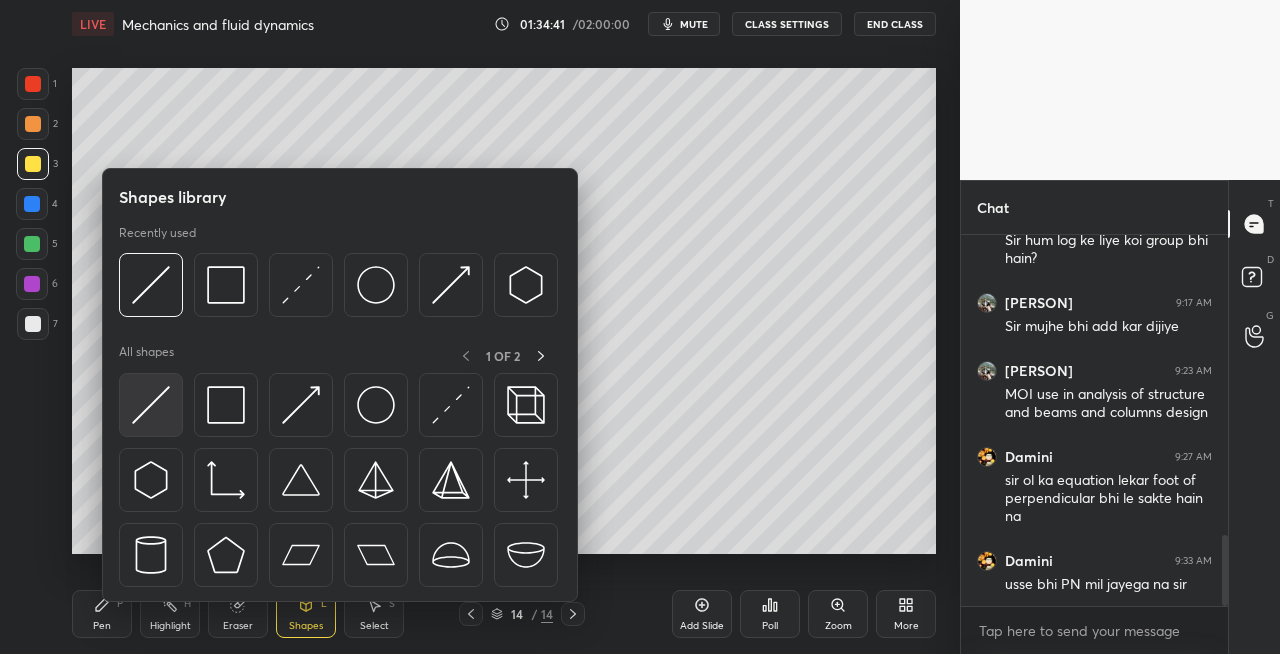click at bounding box center [151, 405] 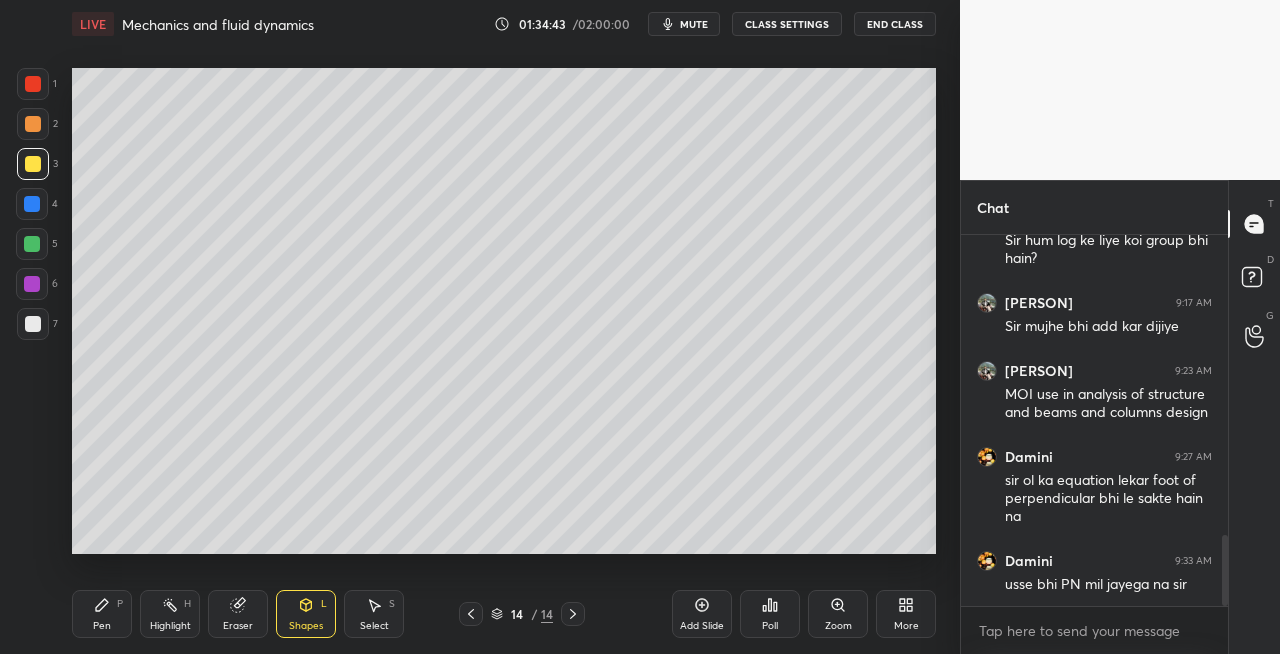click on "Pen P" at bounding box center [102, 614] 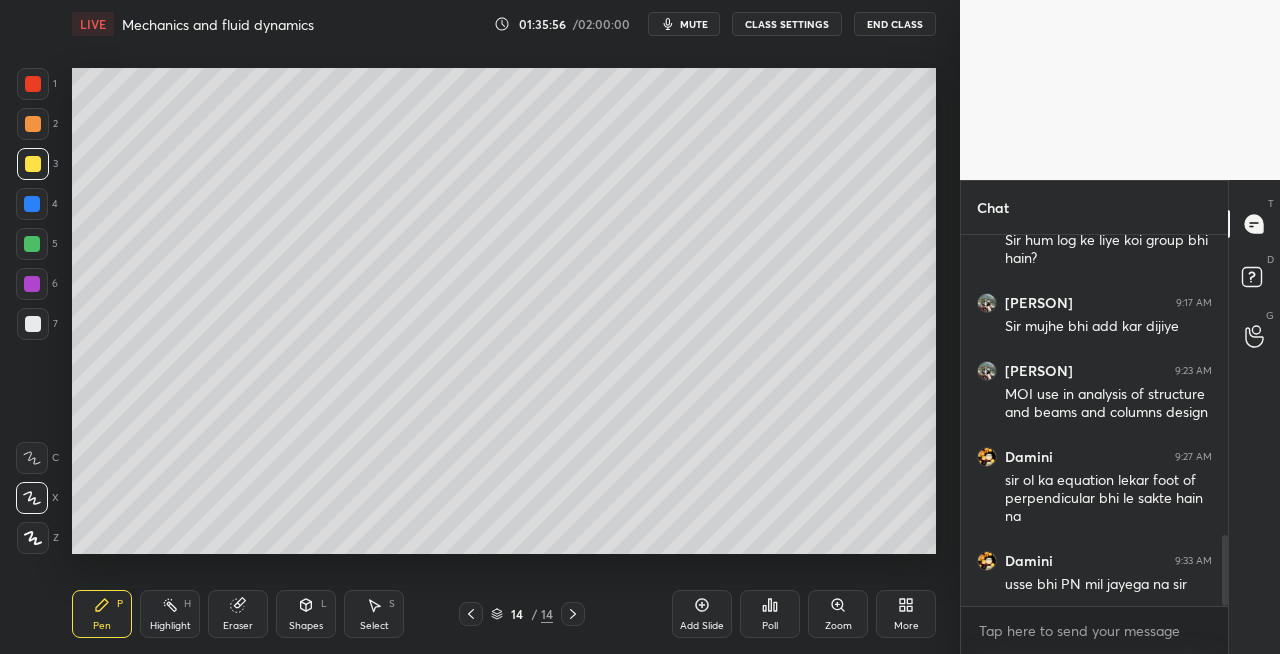 click 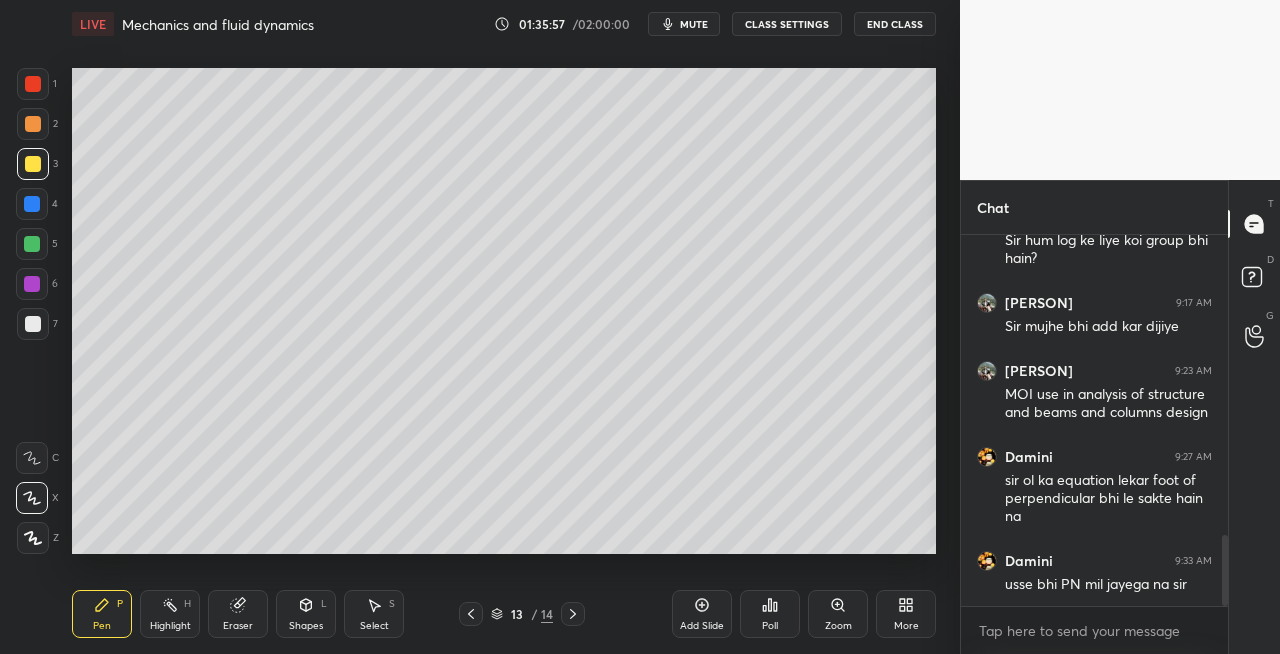 click 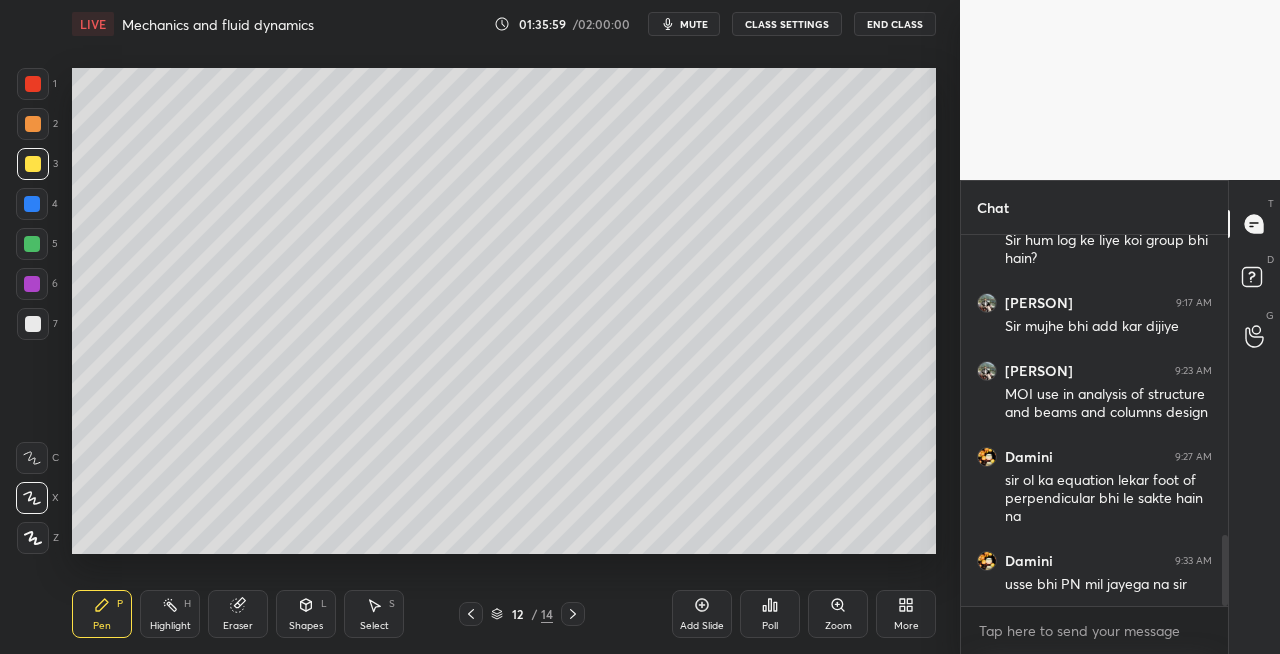 click 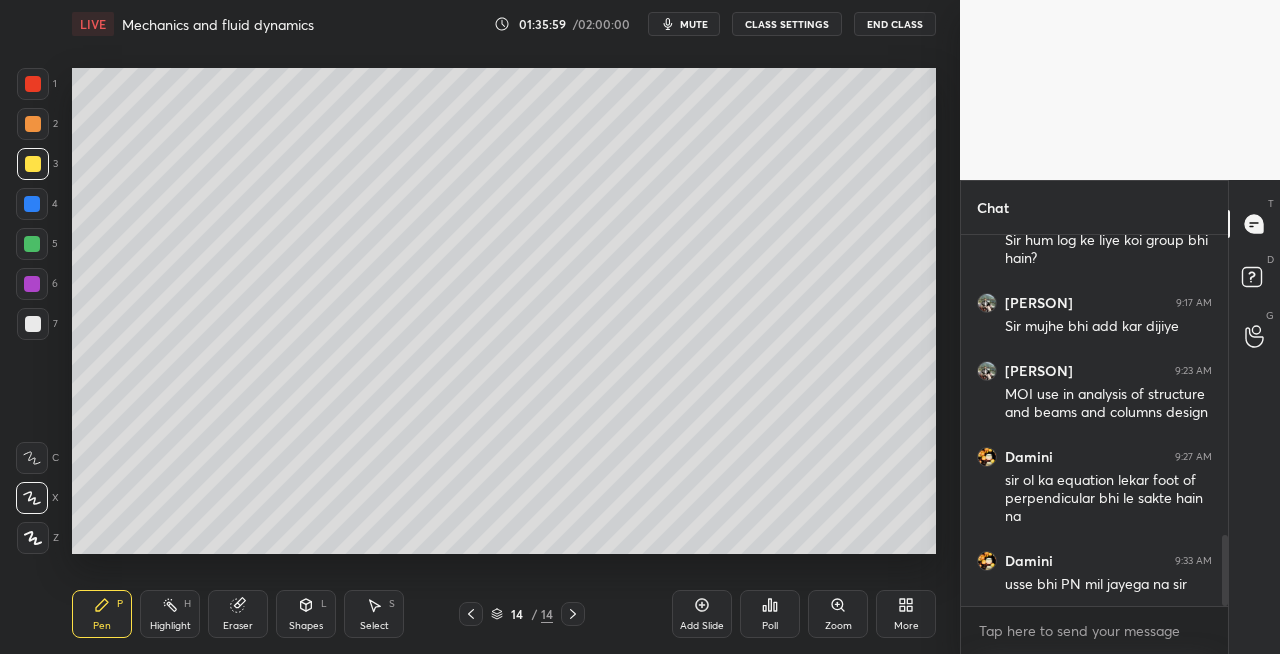 click 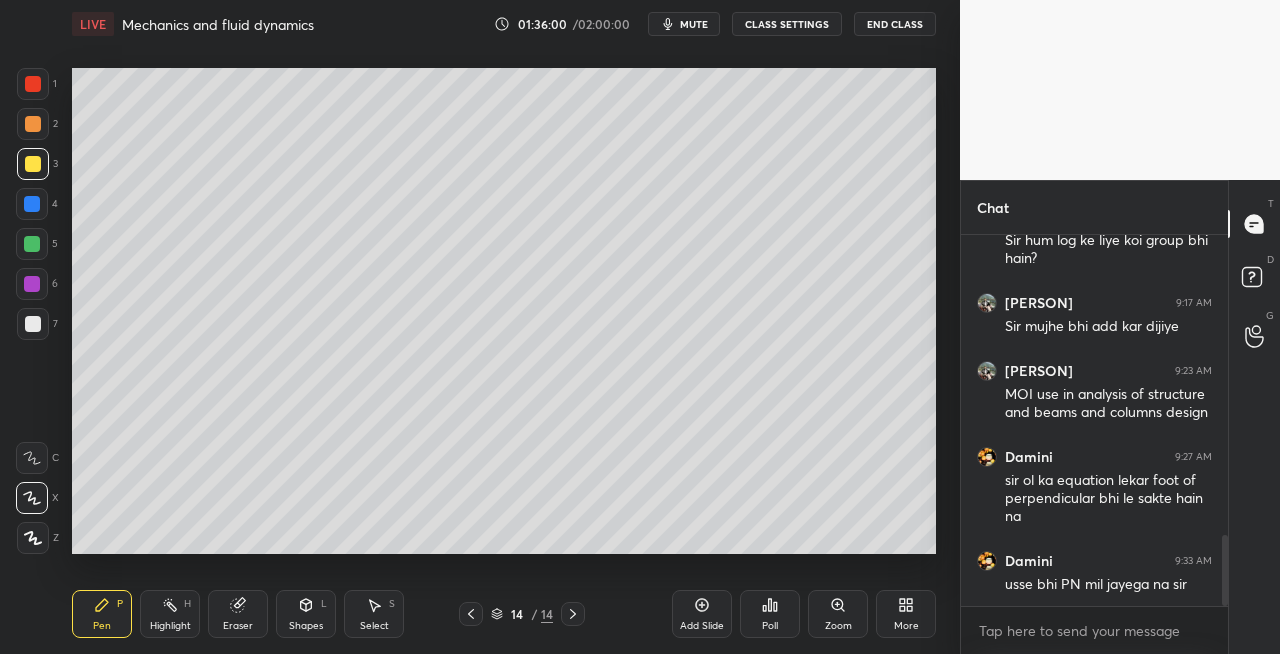 click 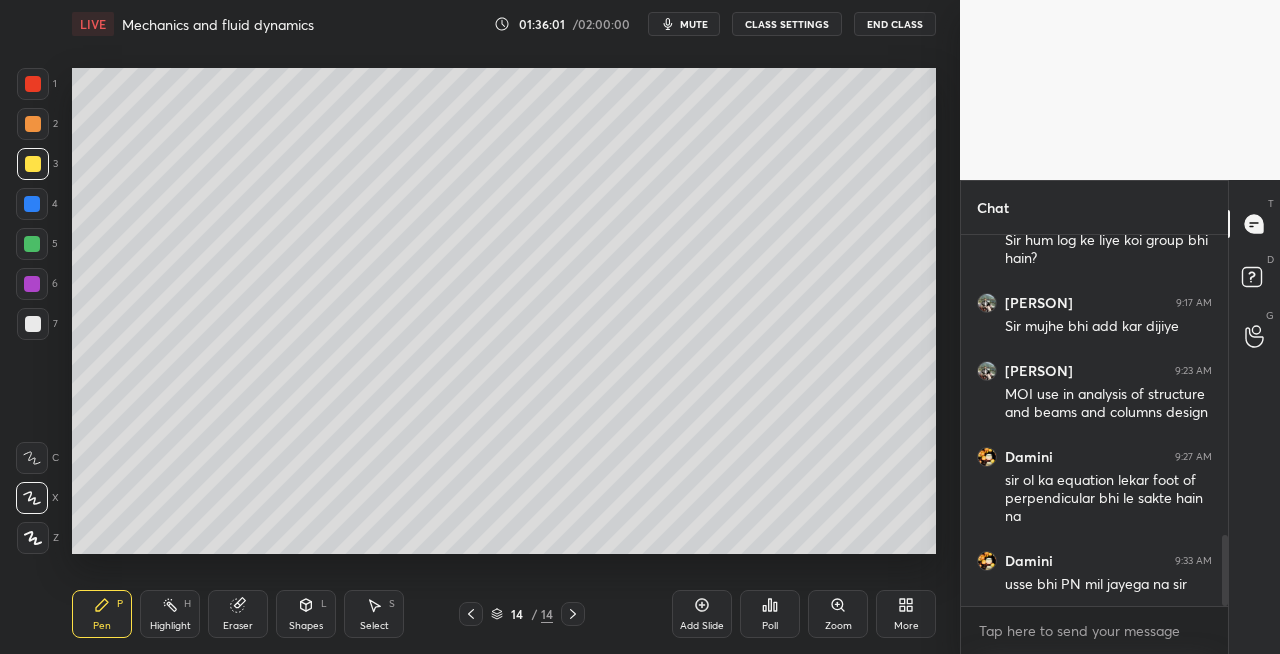 click 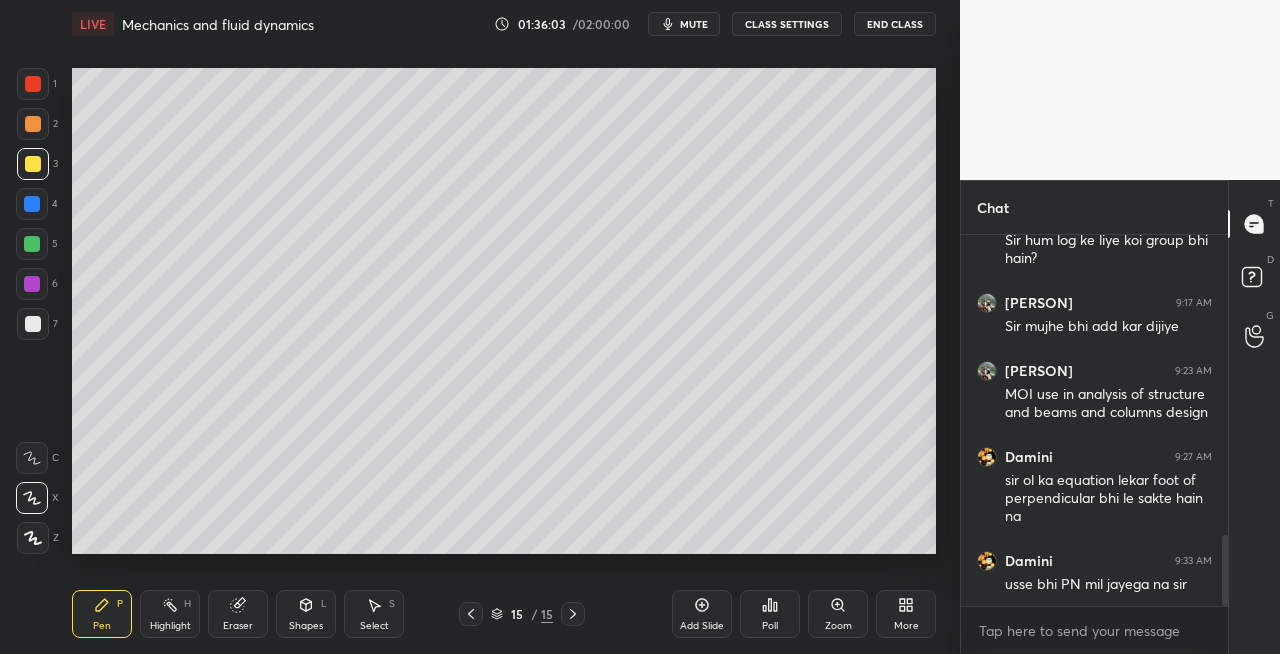click at bounding box center [33, 324] 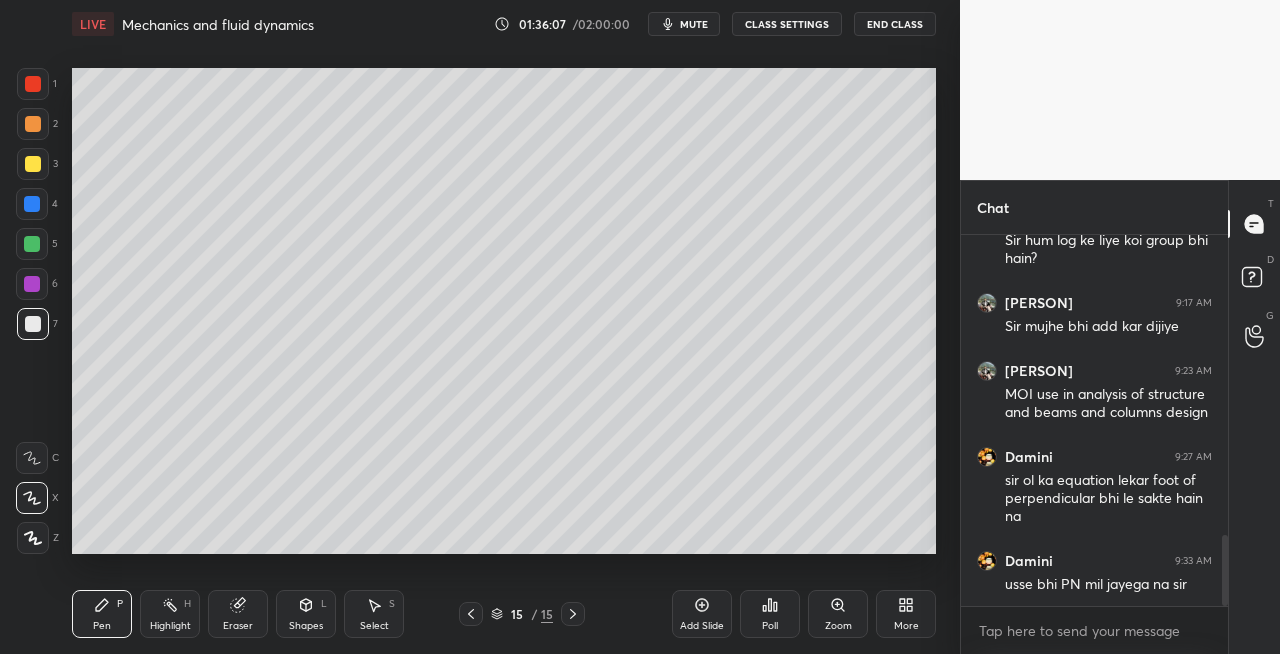 click 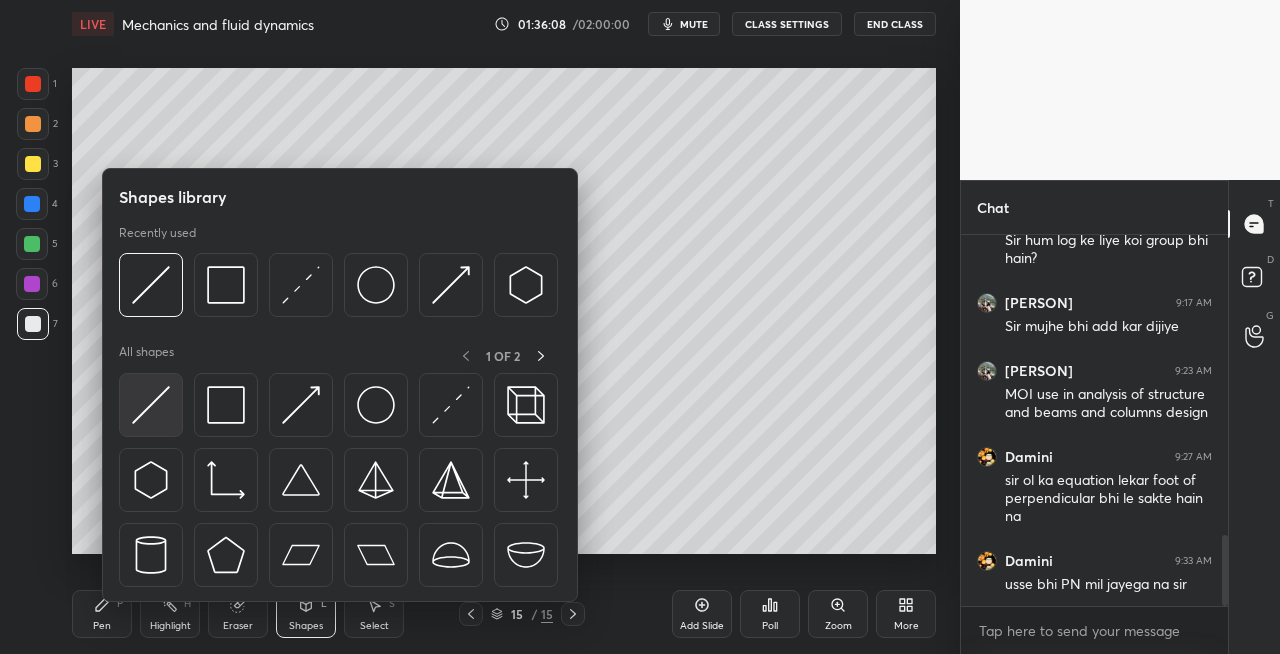 click at bounding box center (151, 405) 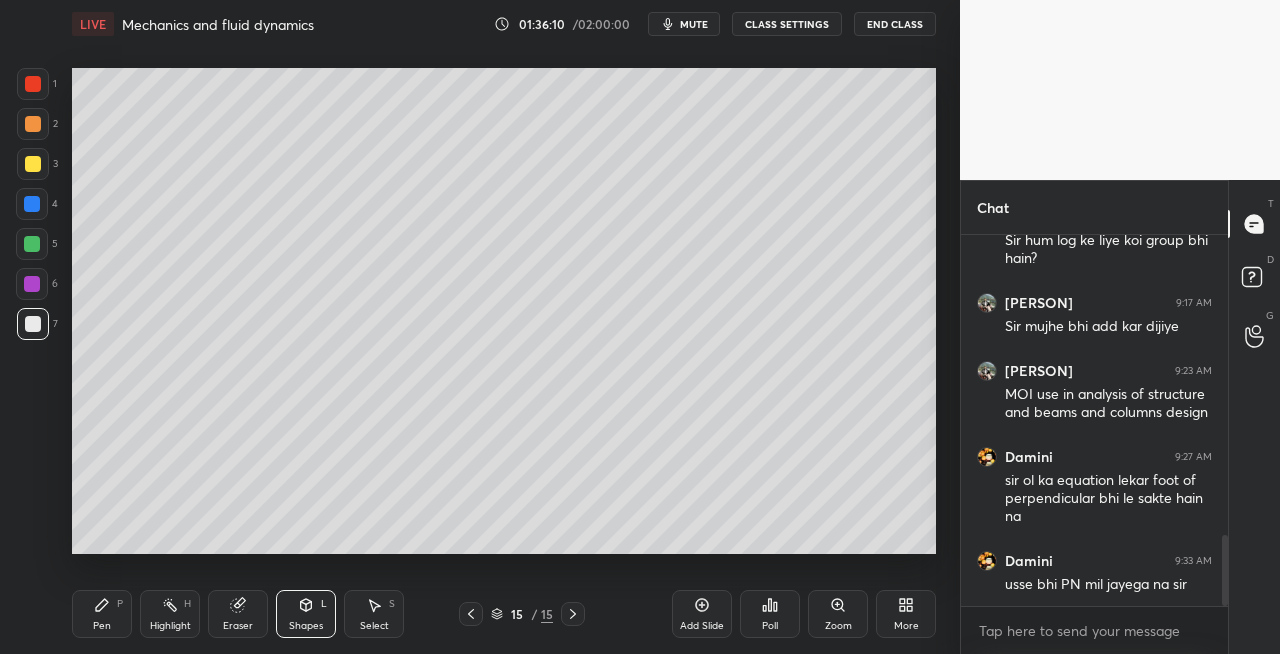click on "Shapes L" at bounding box center (306, 614) 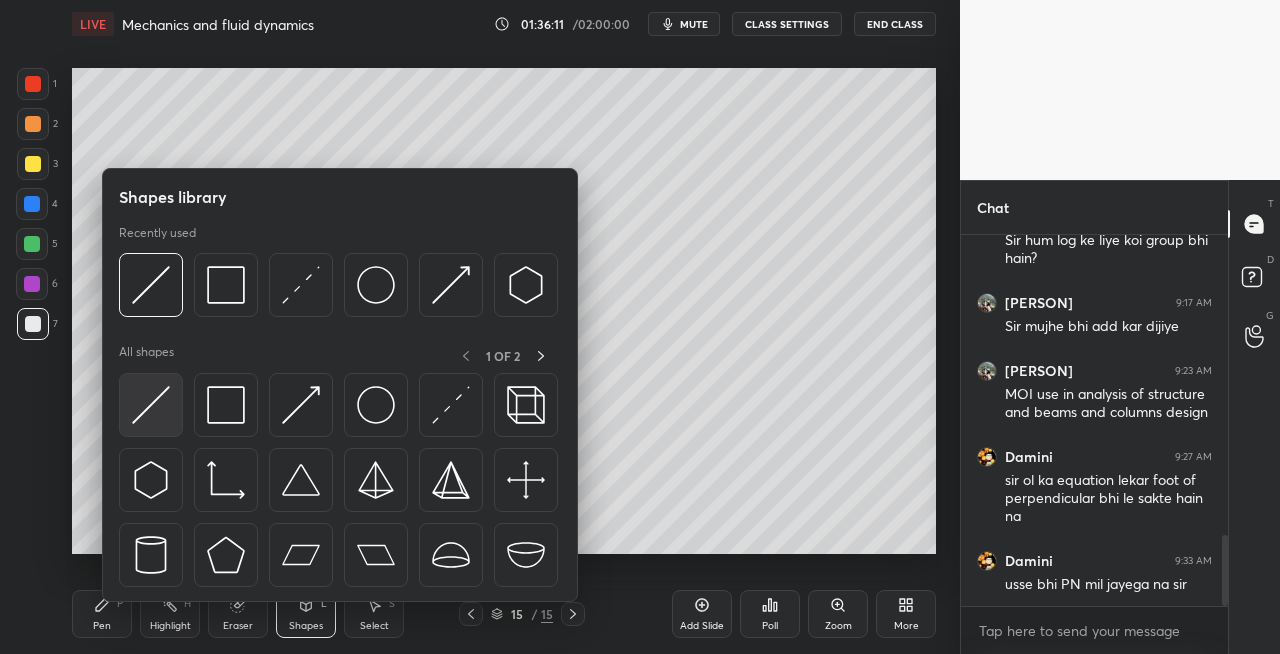 click at bounding box center [151, 405] 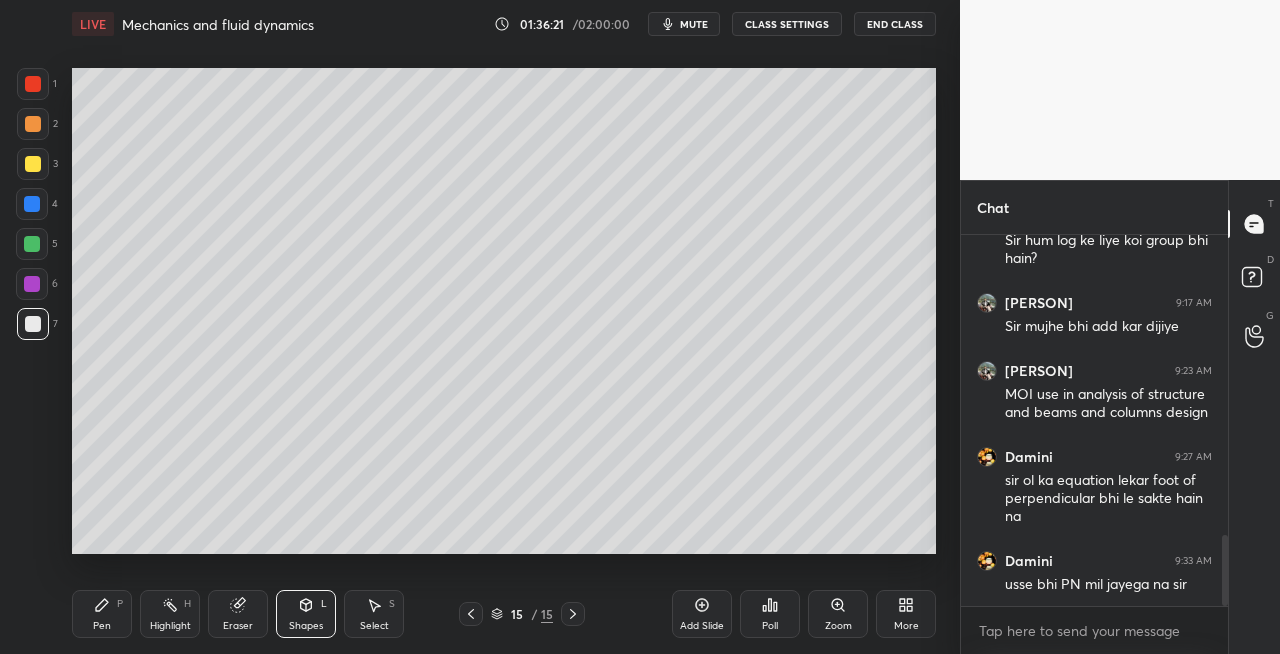 click on "Pen P" at bounding box center [102, 614] 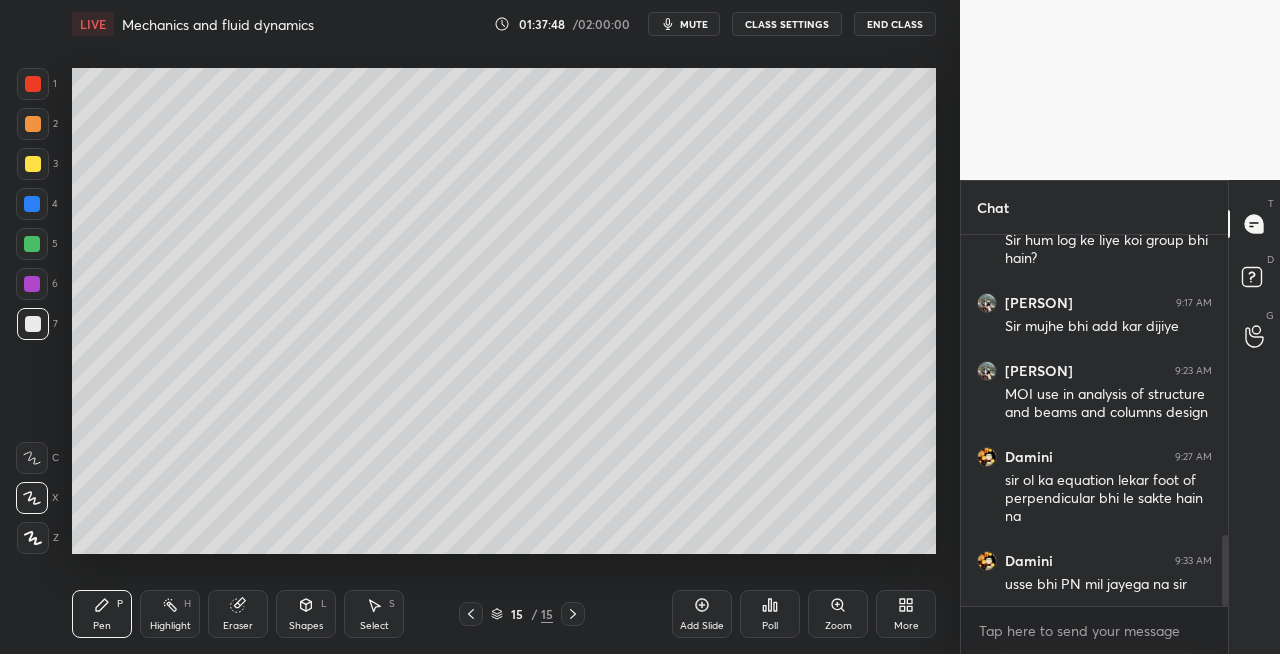 click on "Shapes L" at bounding box center (306, 614) 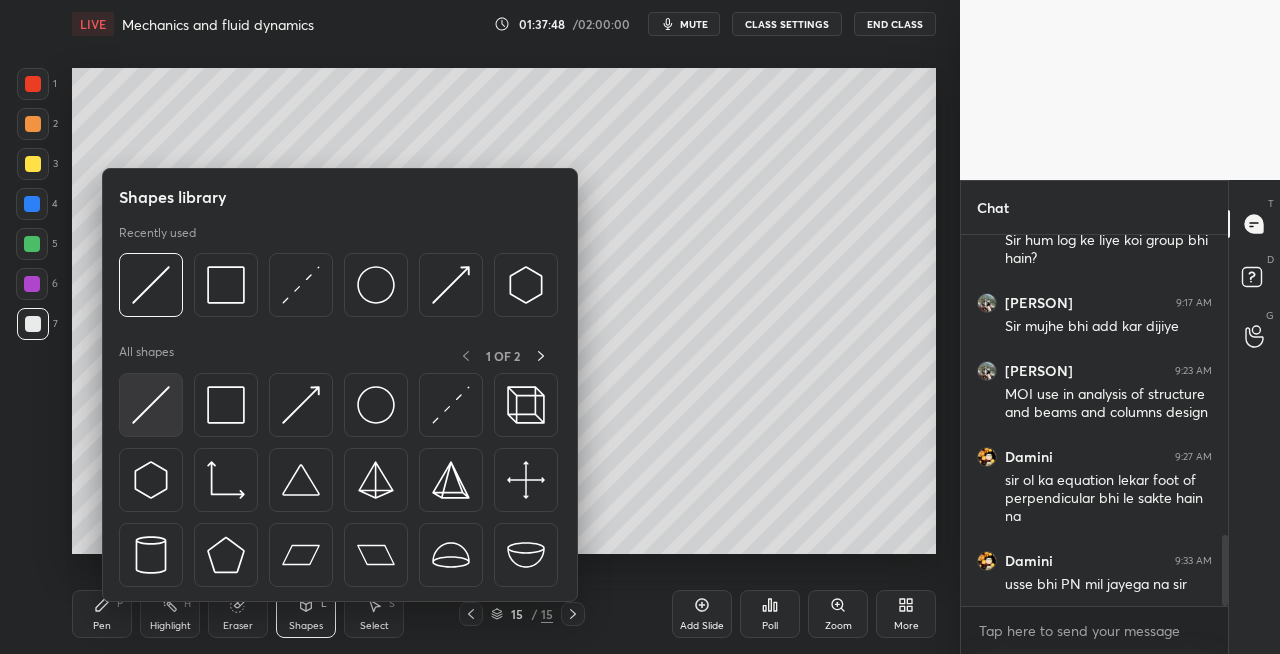 click at bounding box center (151, 405) 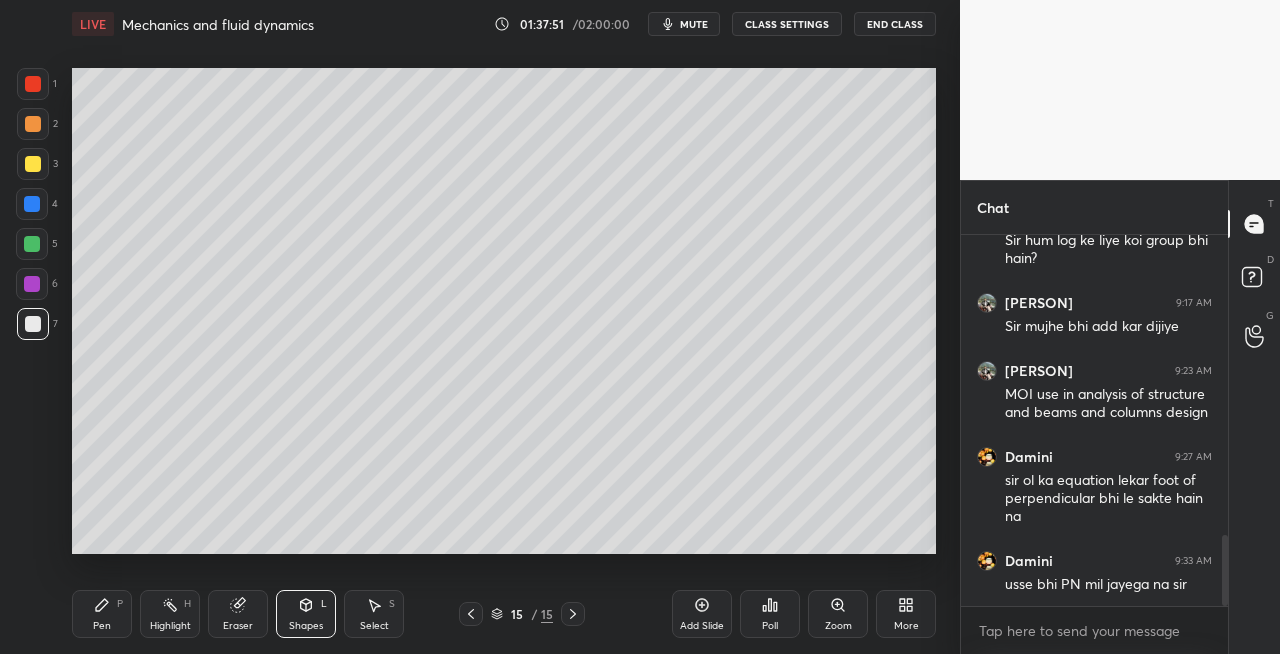 click on "Pen P" at bounding box center [102, 614] 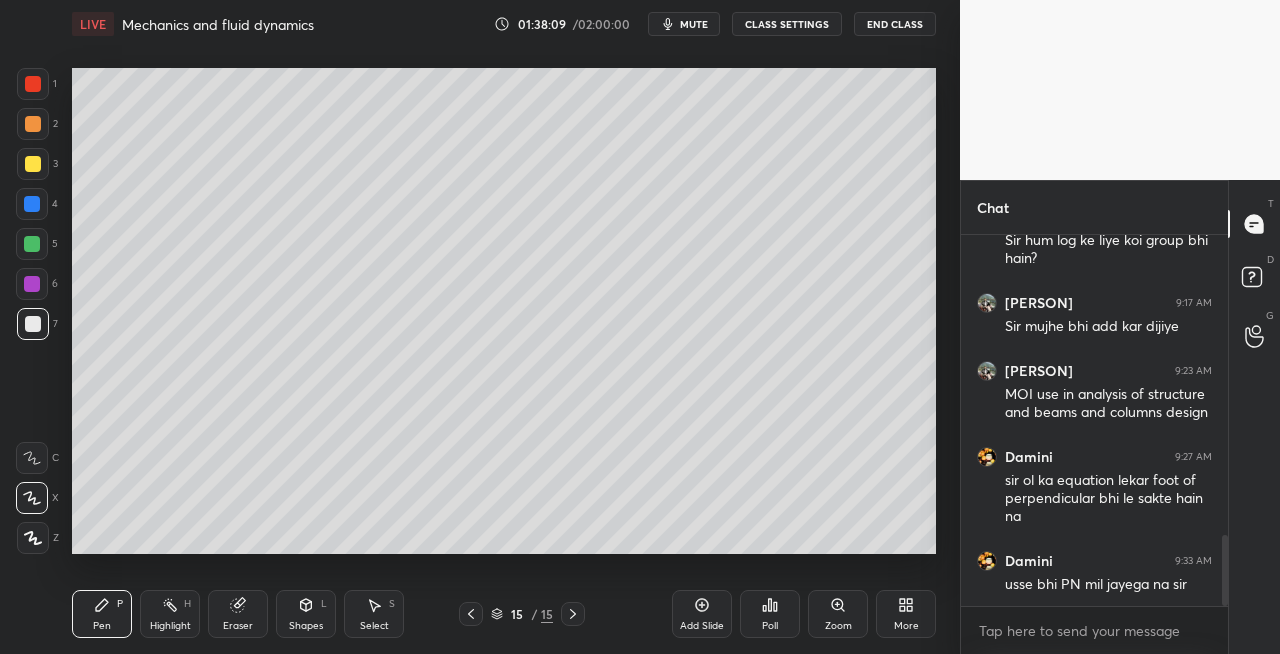 click 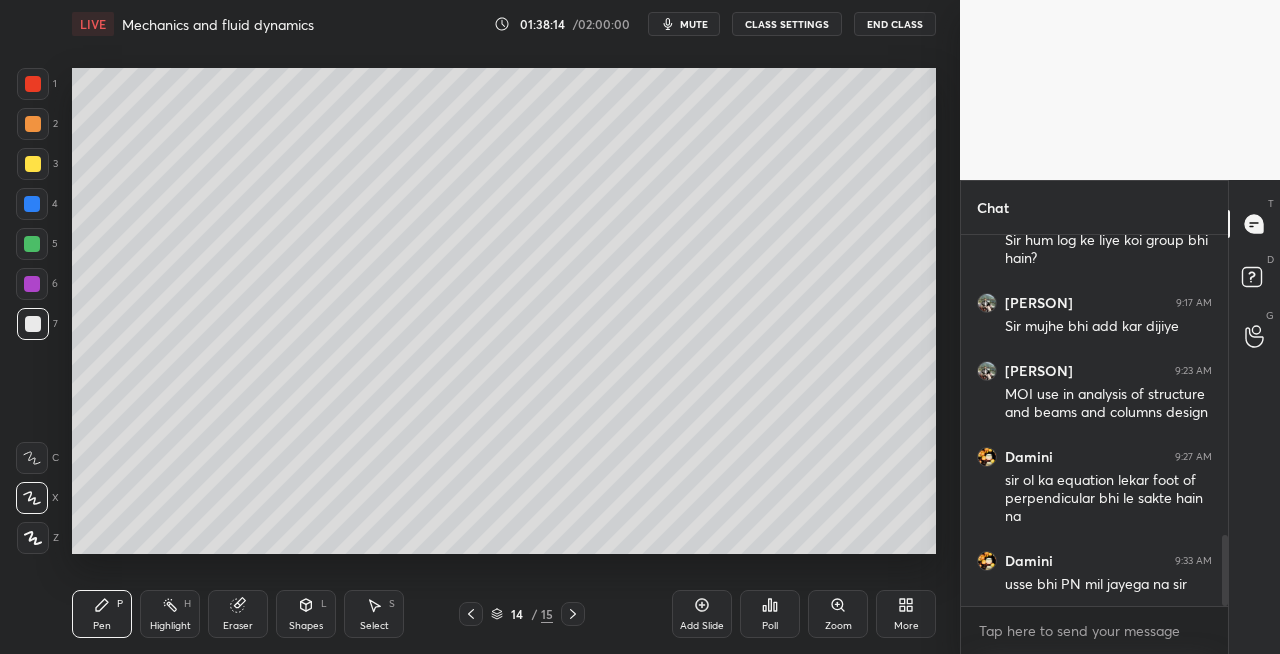 click 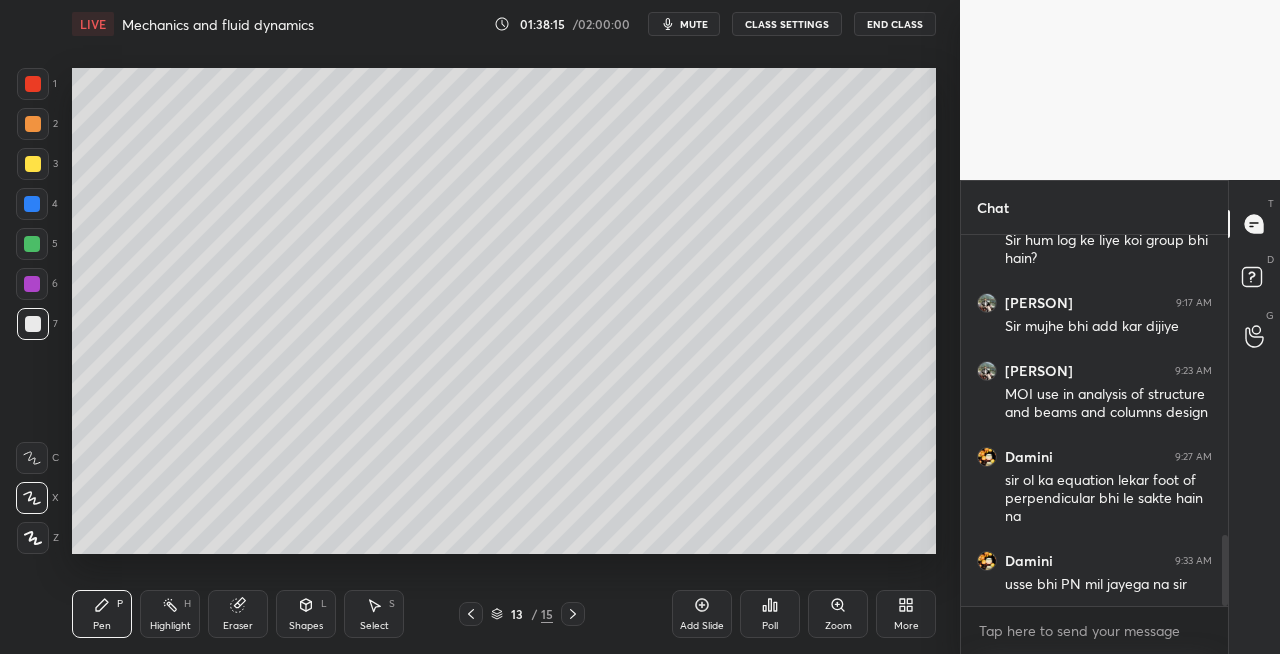 click 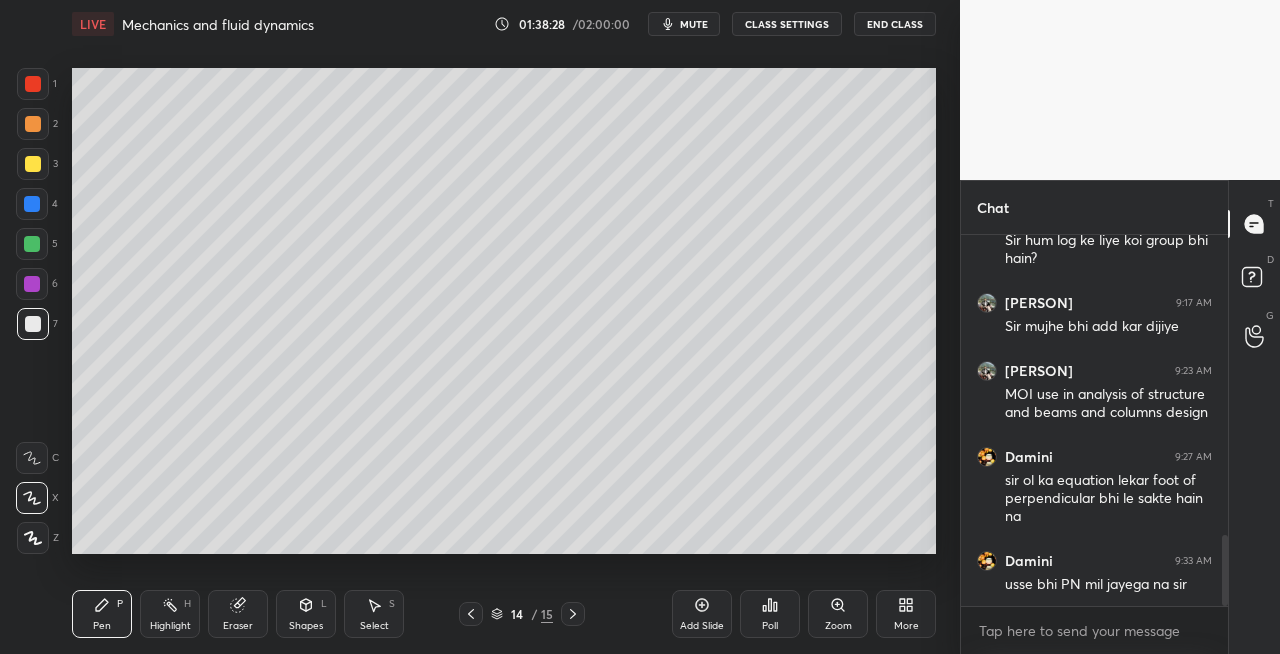 click 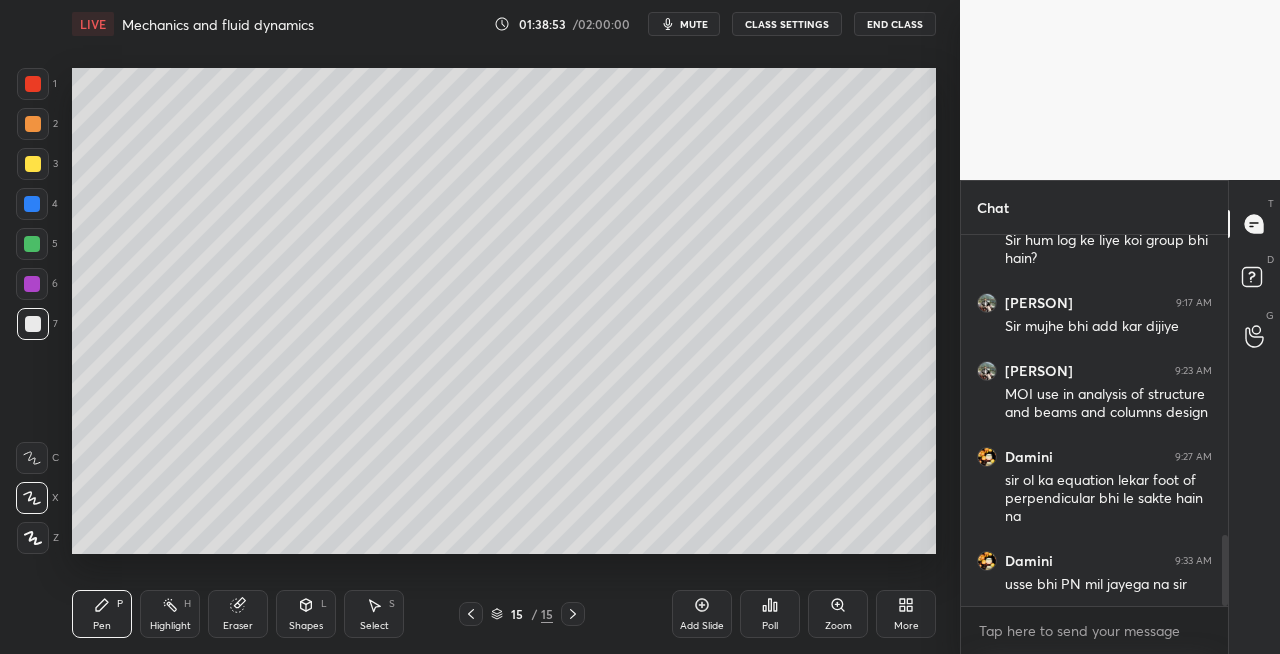 click on "Eraser" at bounding box center (238, 614) 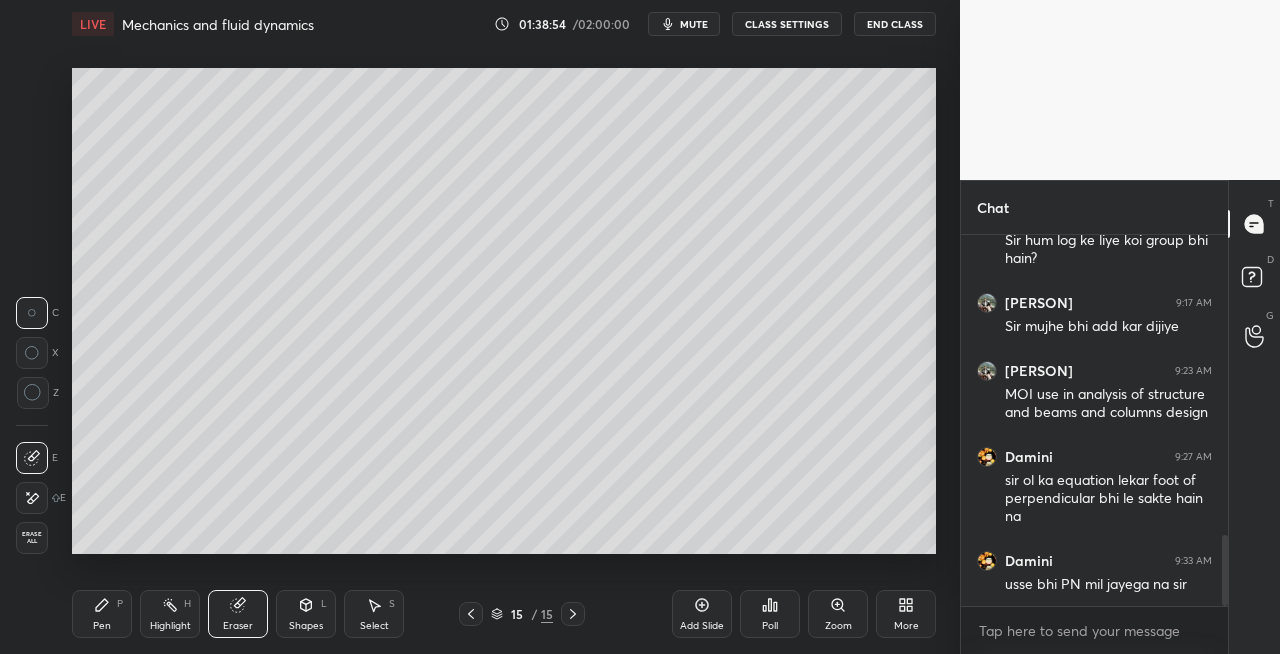 click 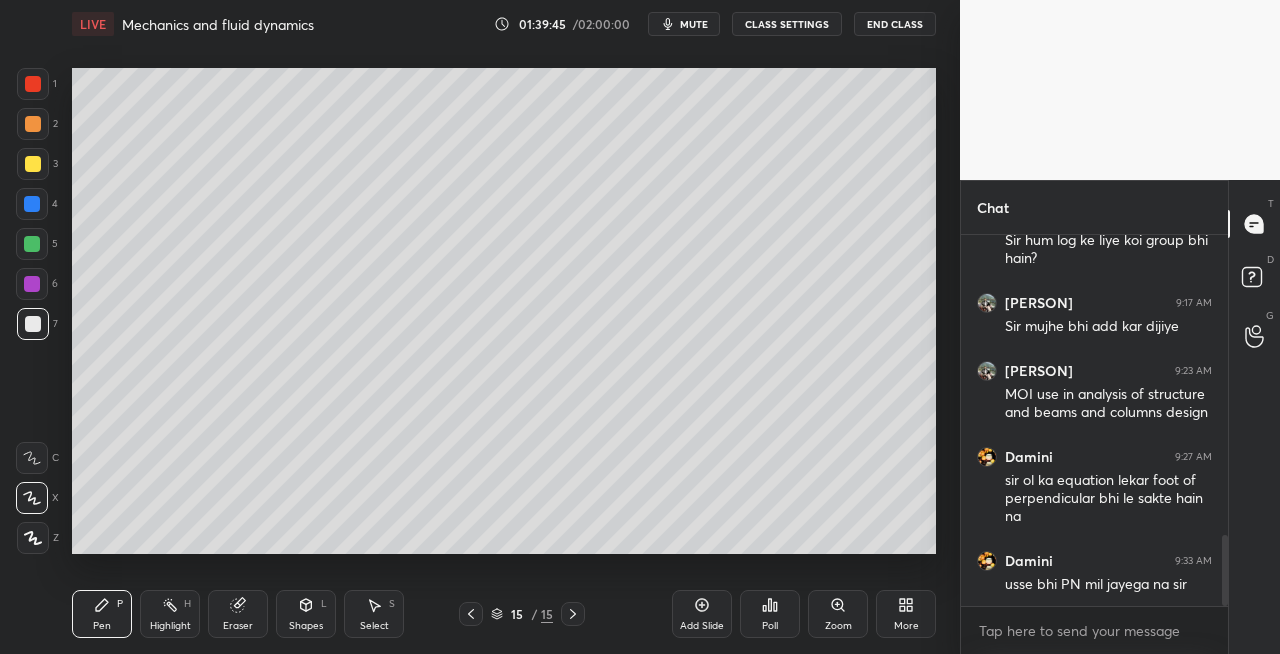 click 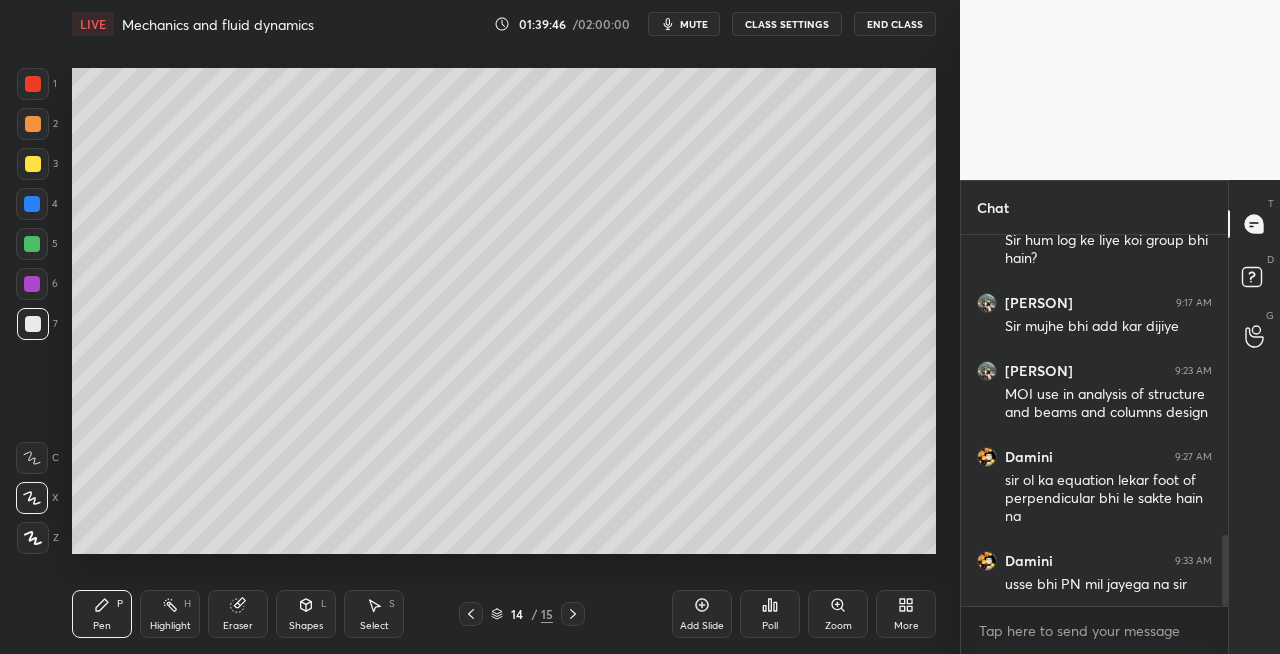 click 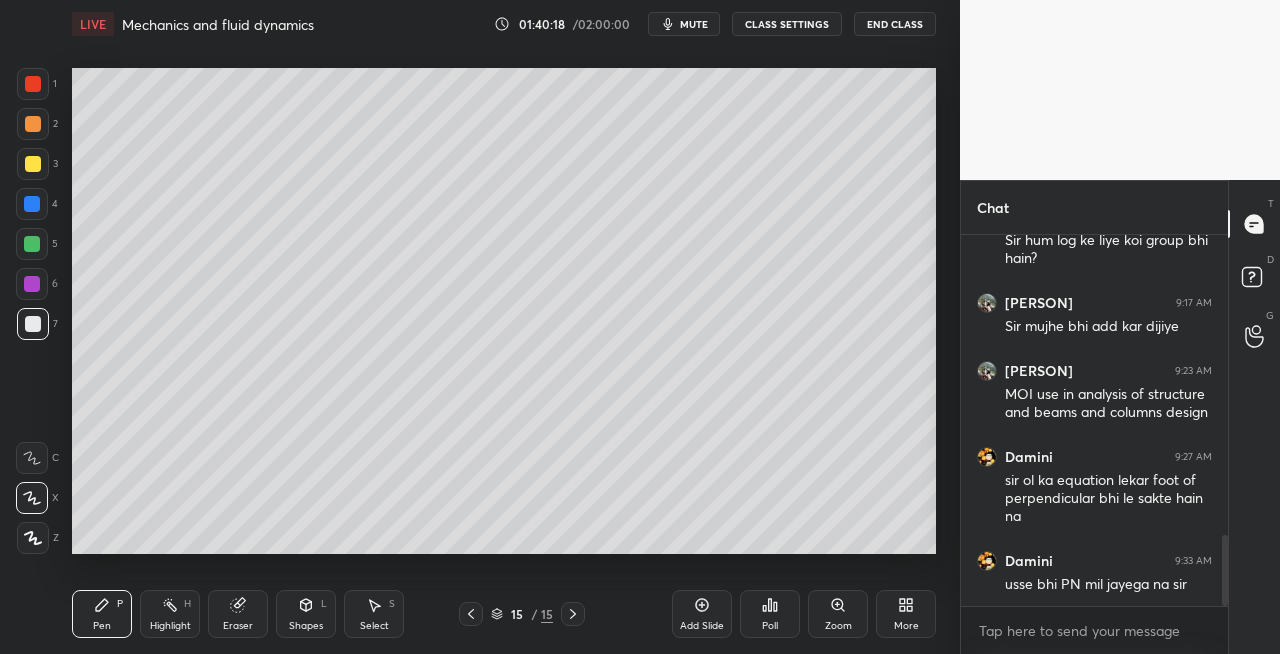 click 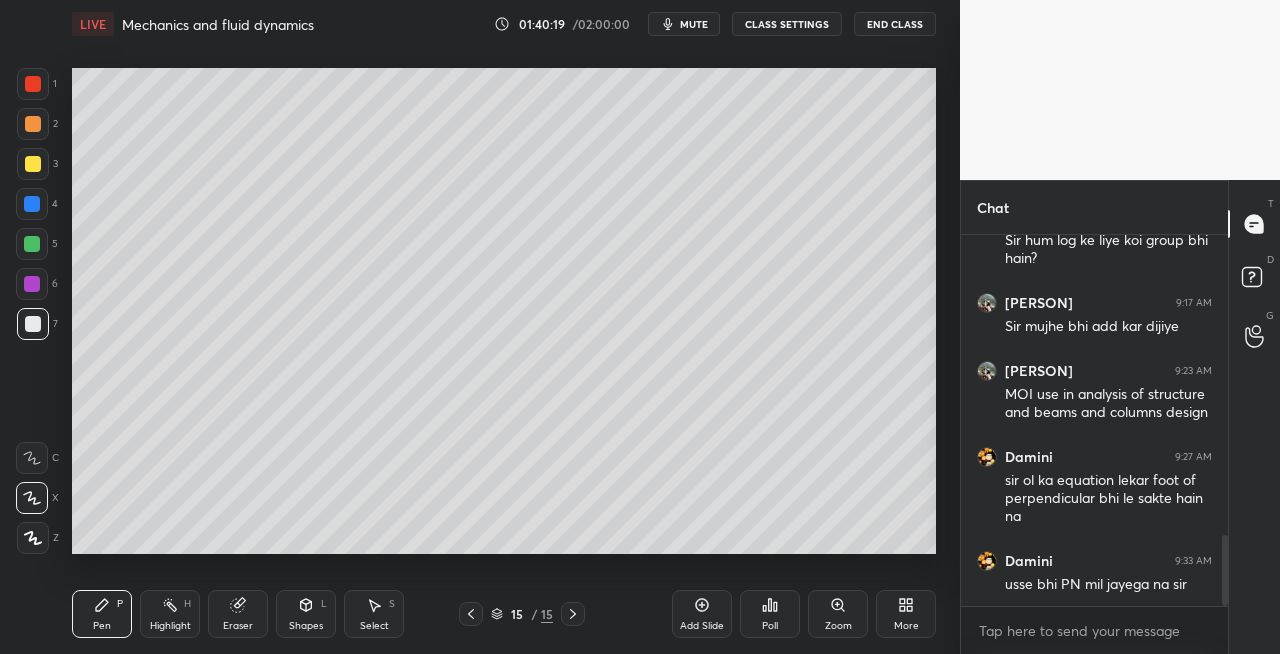 click on "Add Slide" at bounding box center [702, 626] 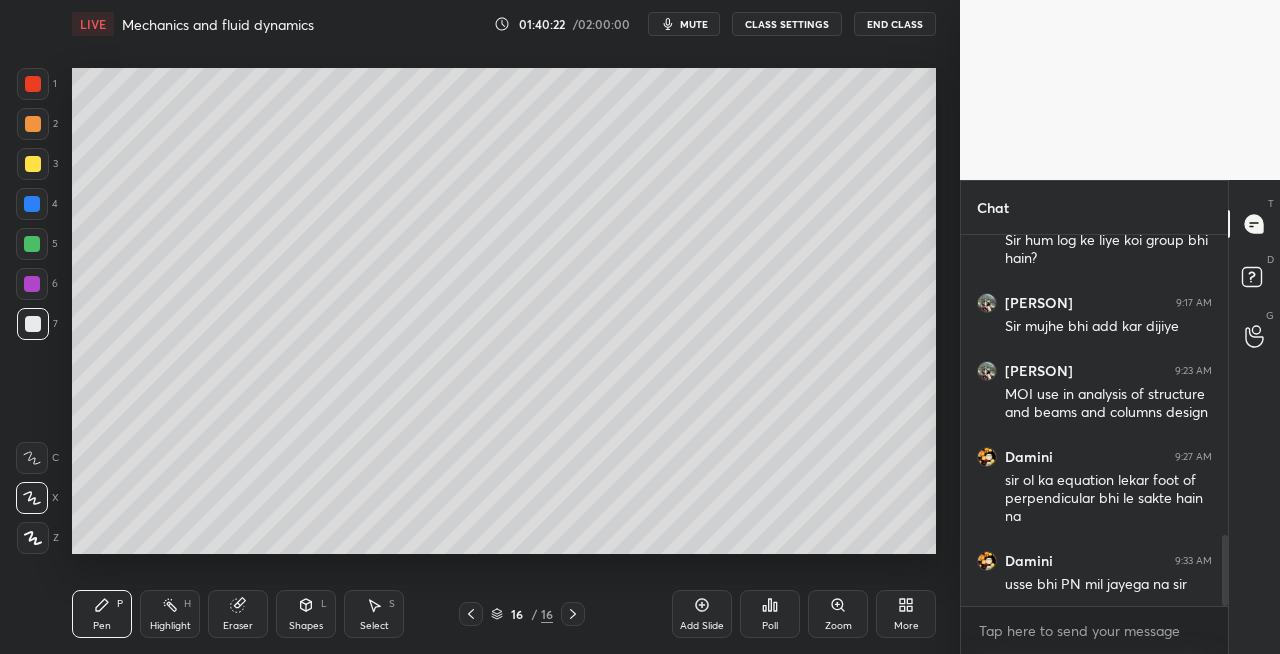 click on "Eraser" at bounding box center [238, 614] 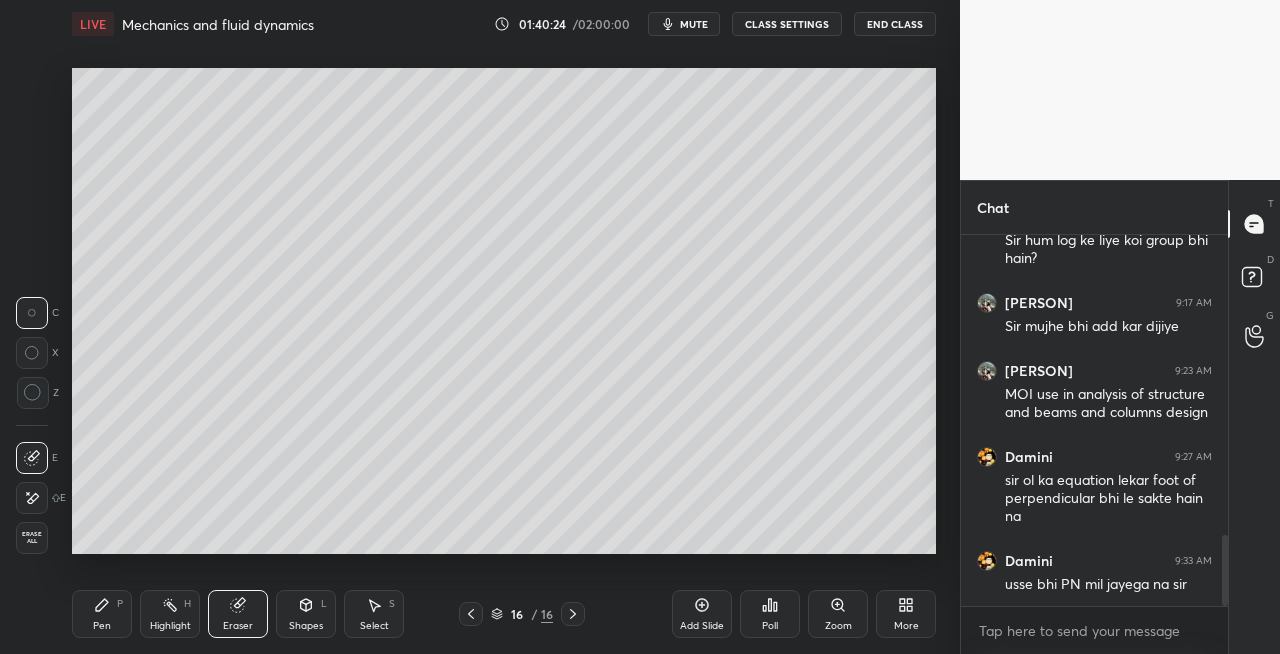 click 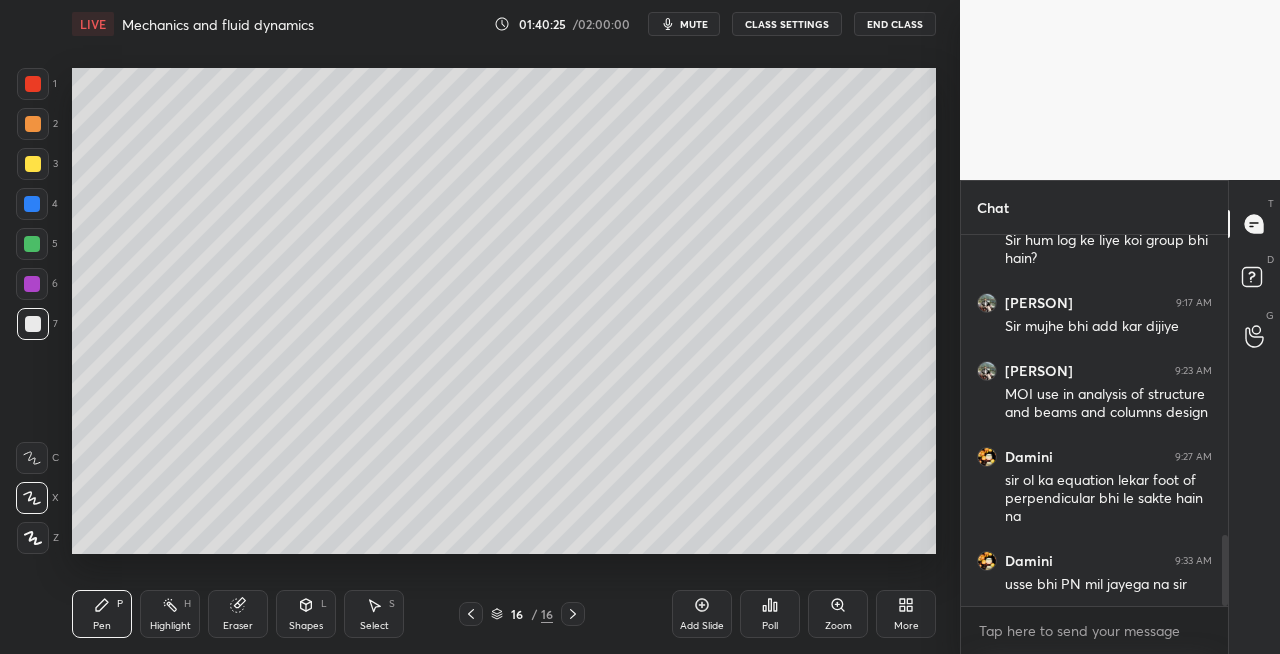 click on "Shapes L" at bounding box center (306, 614) 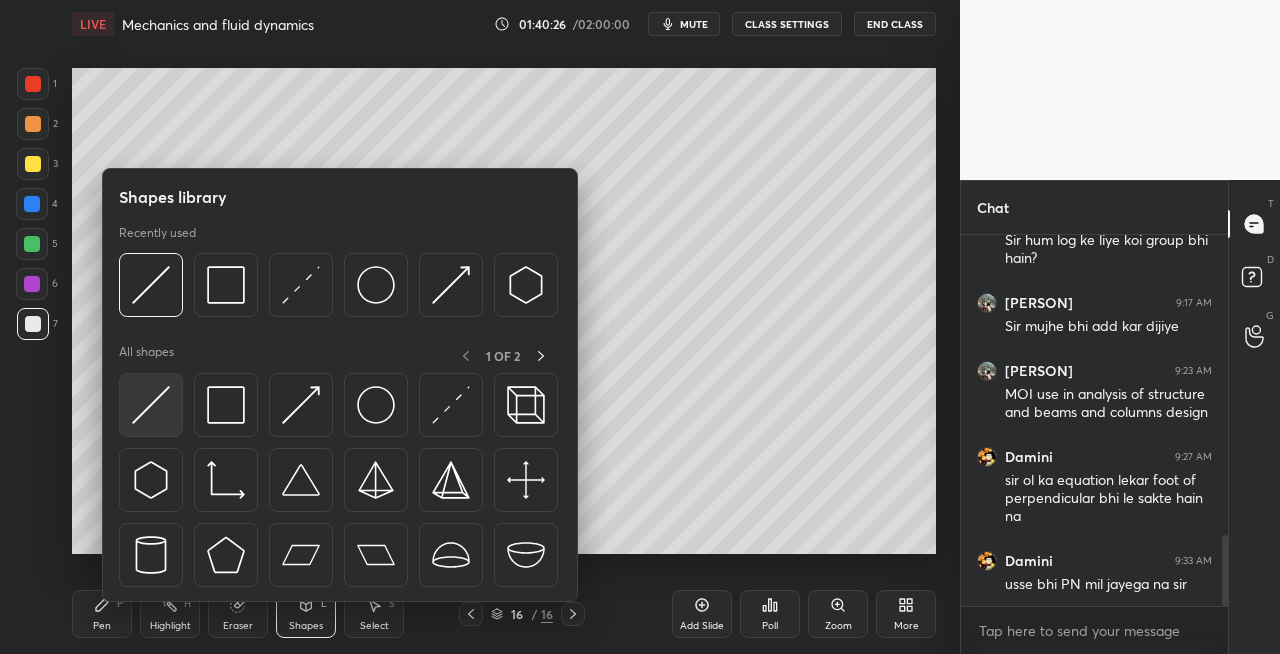 click at bounding box center (151, 405) 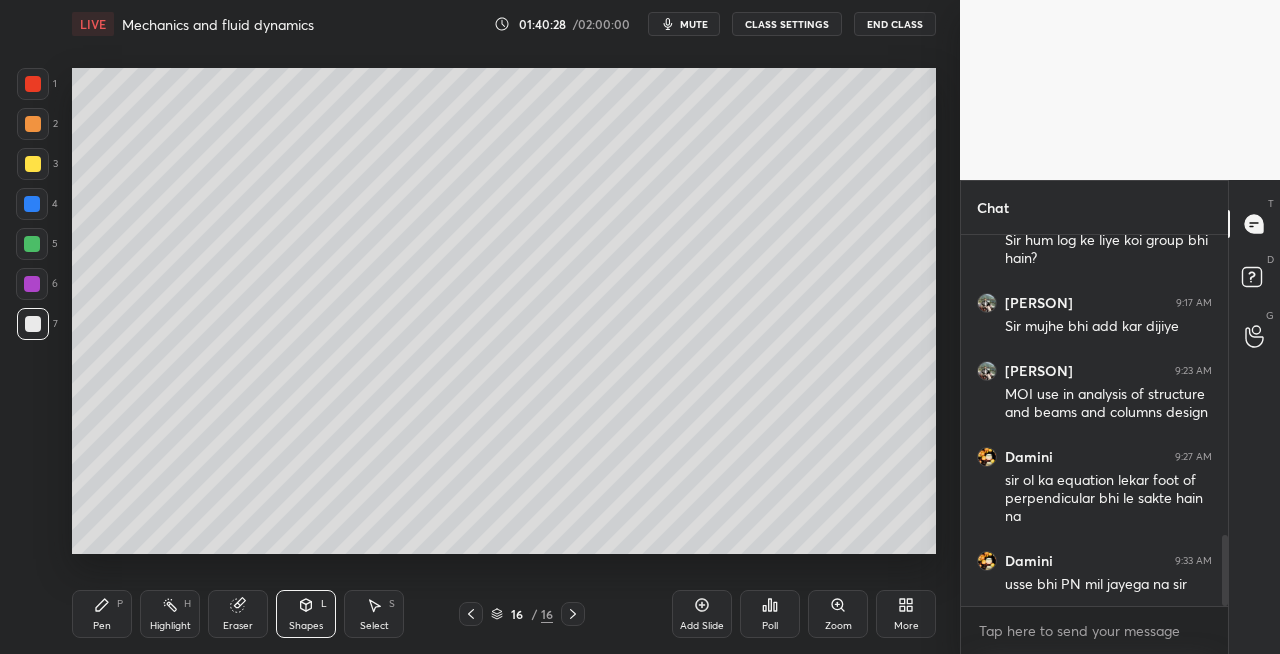 click on "Pen P" at bounding box center [102, 614] 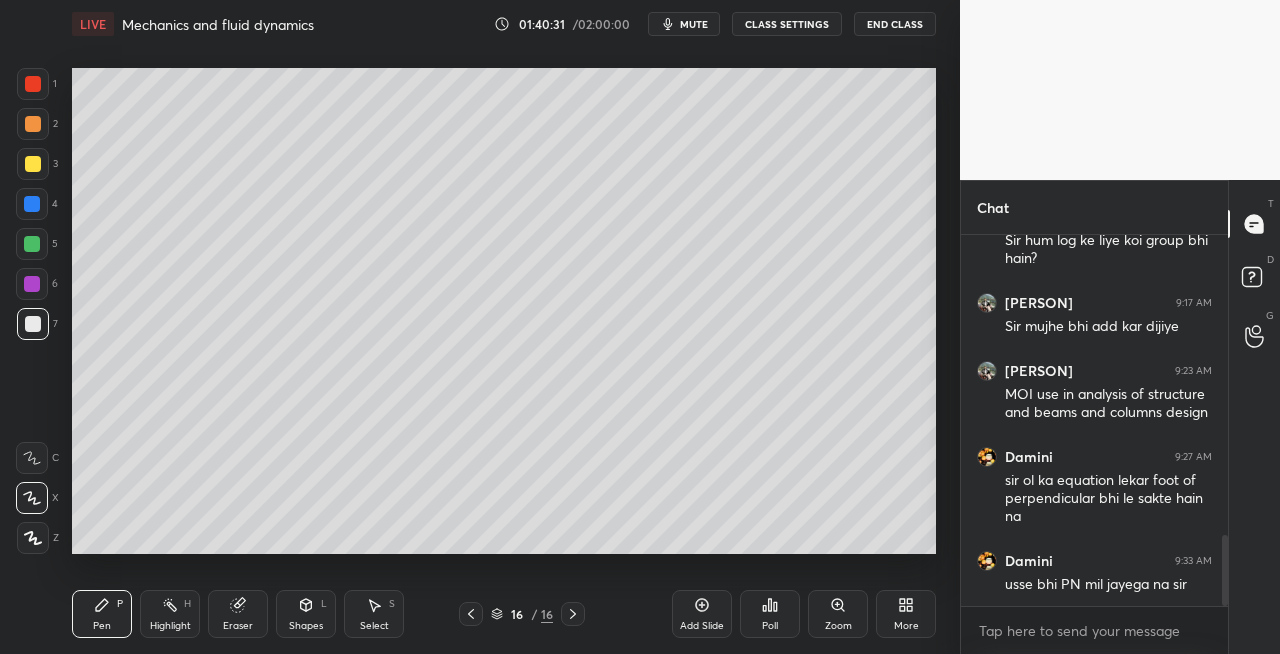 click 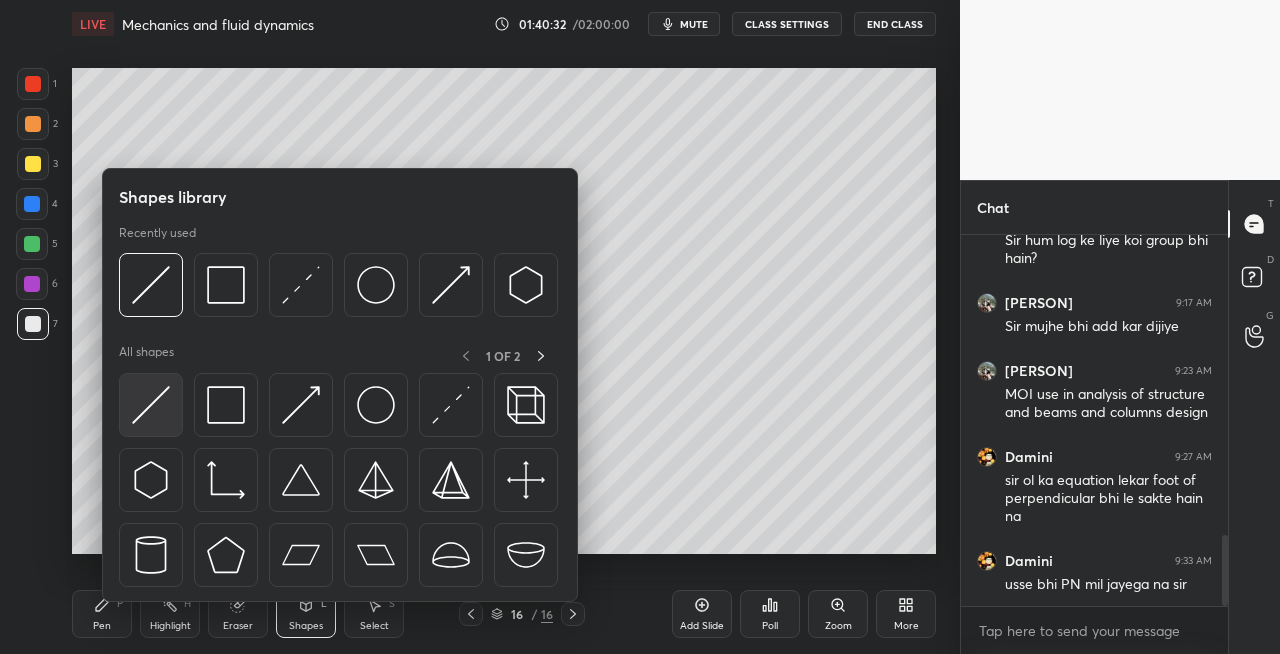 click at bounding box center (151, 405) 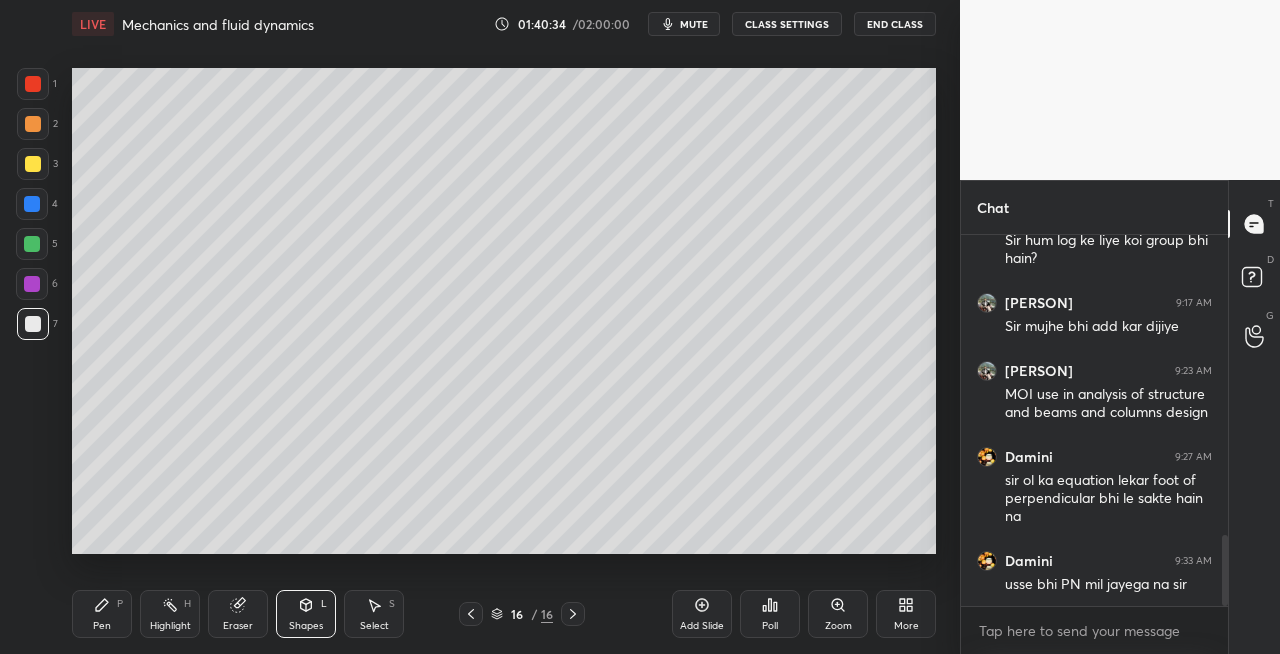 click on "P" at bounding box center [120, 604] 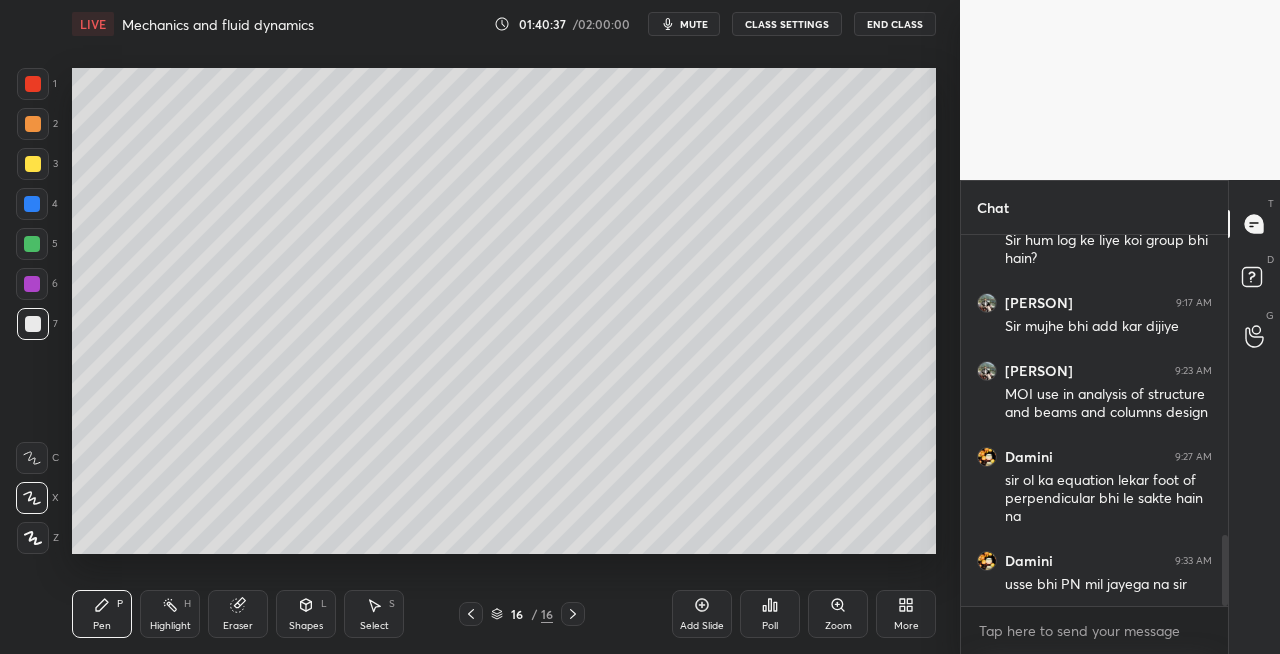 click on "Shapes L" at bounding box center (306, 614) 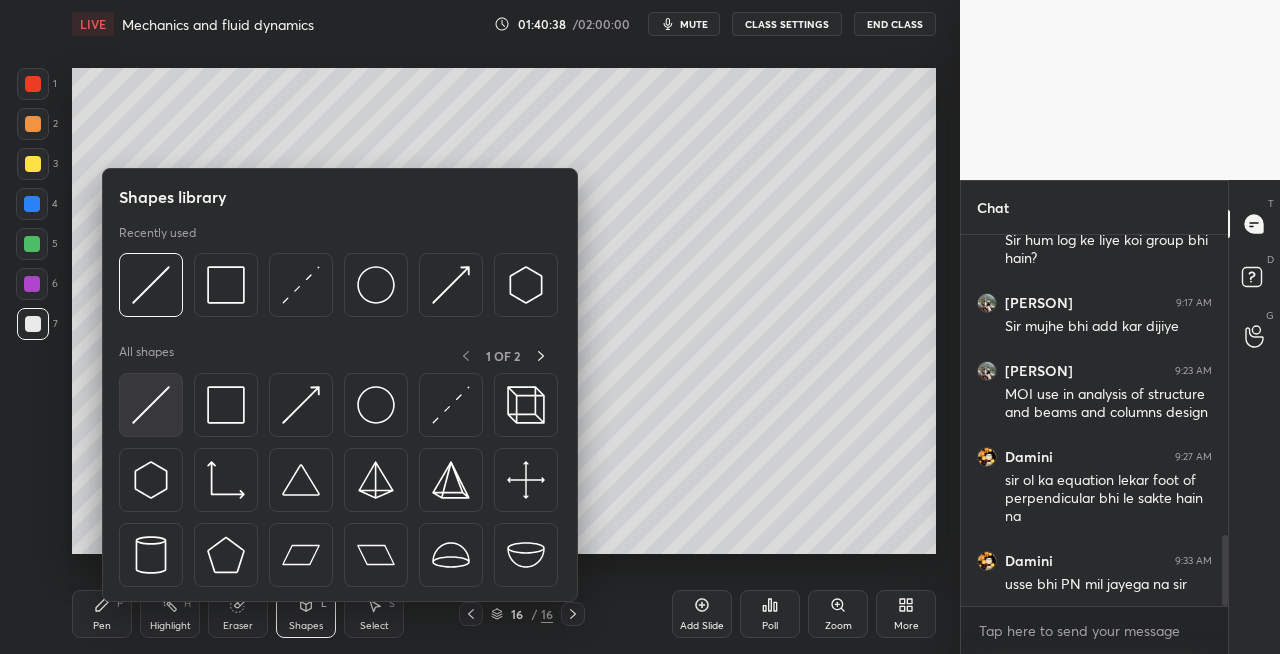 click at bounding box center [151, 405] 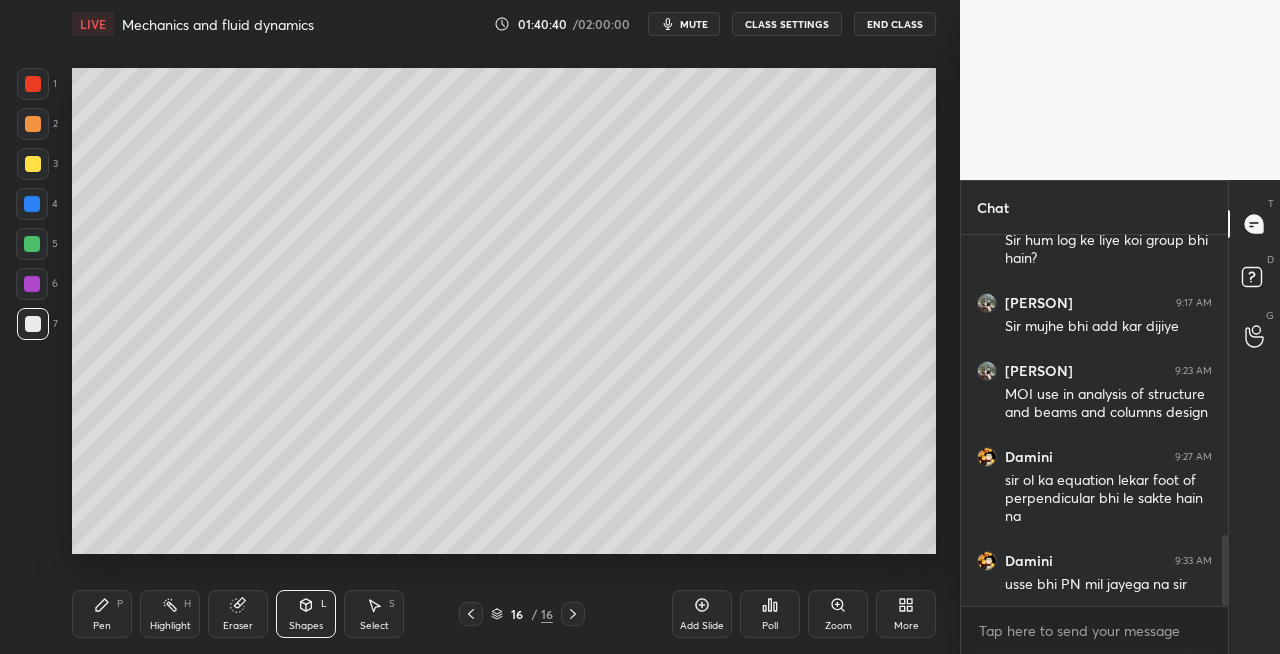 click on "Pen P" at bounding box center [102, 614] 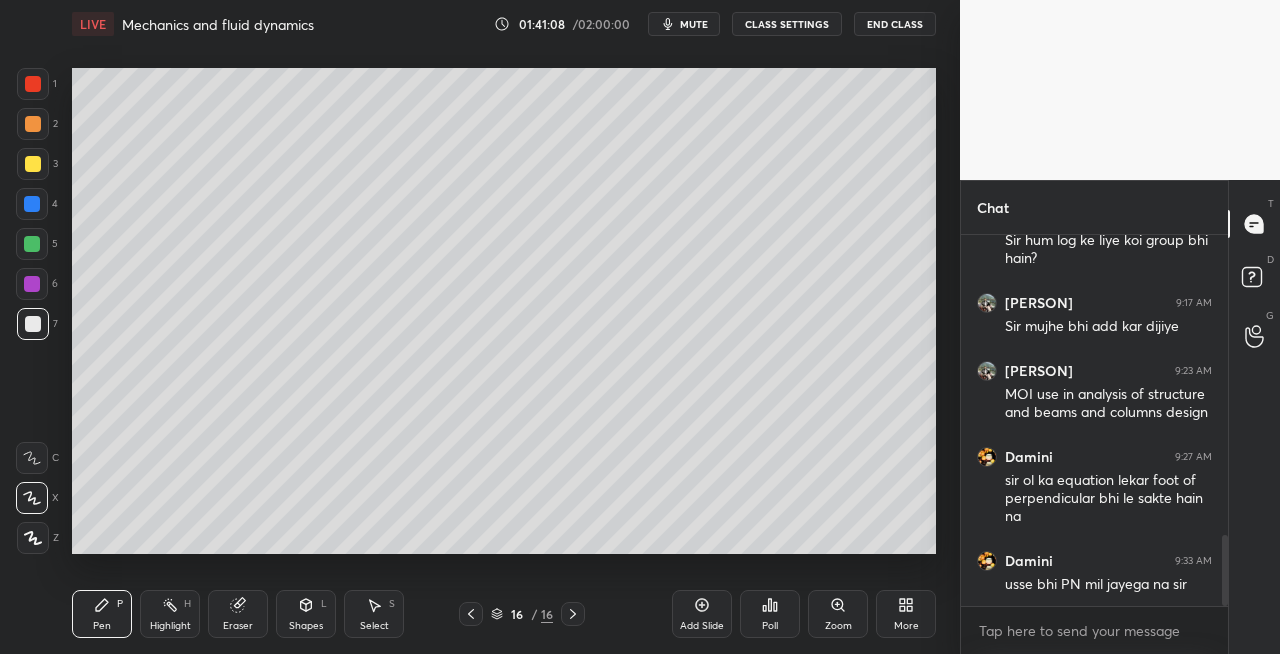 click at bounding box center [471, 614] 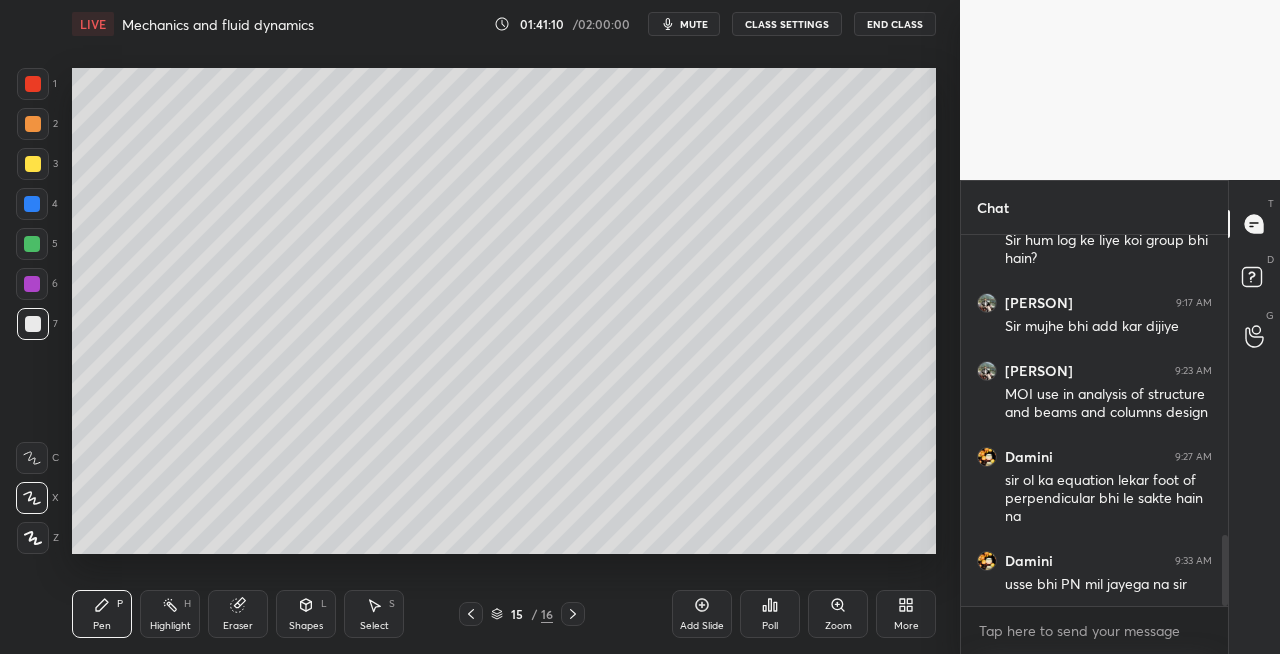 click 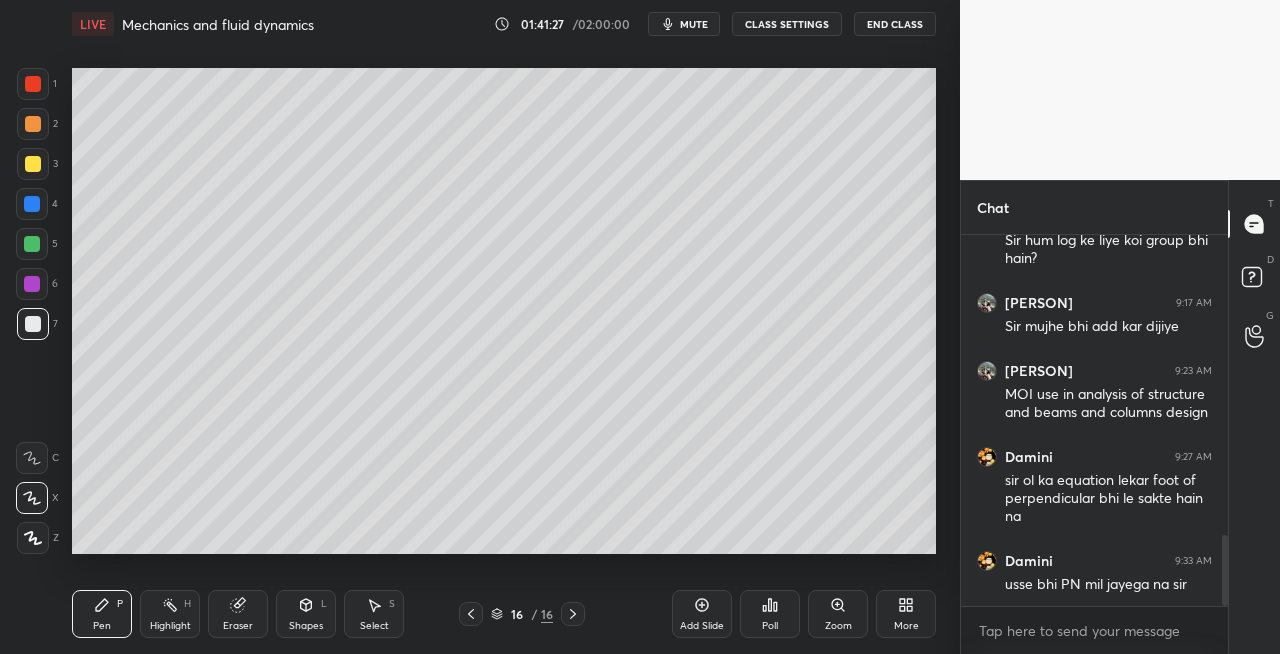 click on "Eraser" at bounding box center [238, 614] 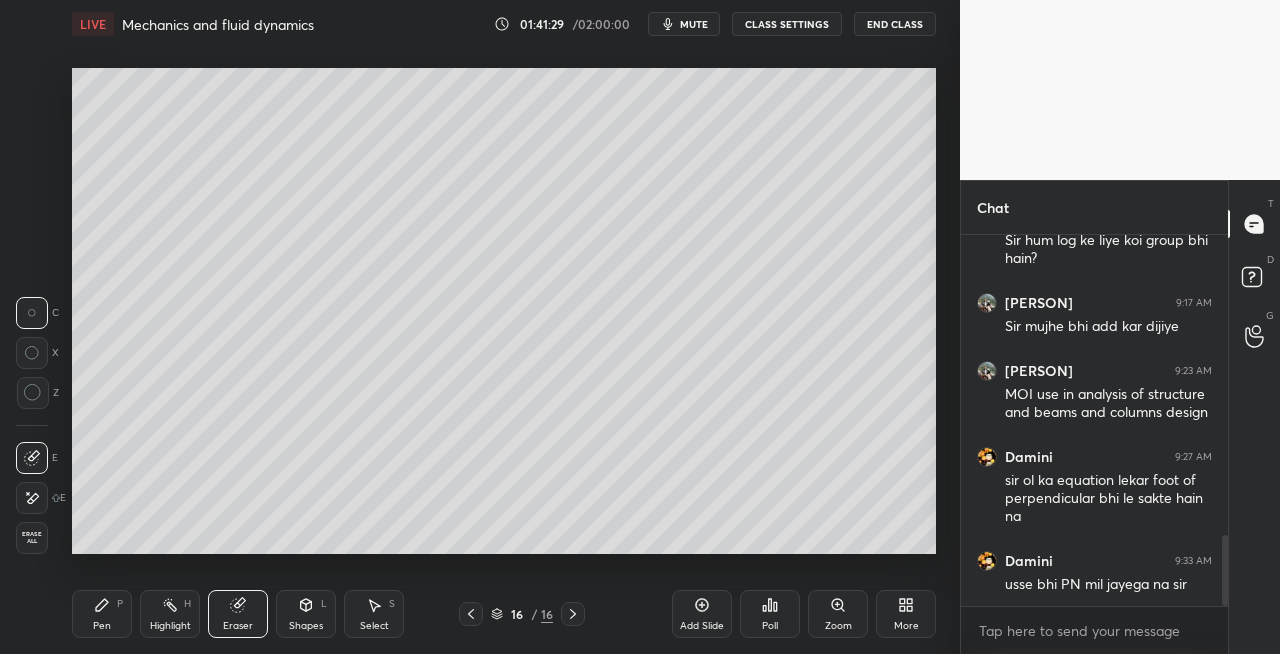 click on "Pen P" at bounding box center (102, 614) 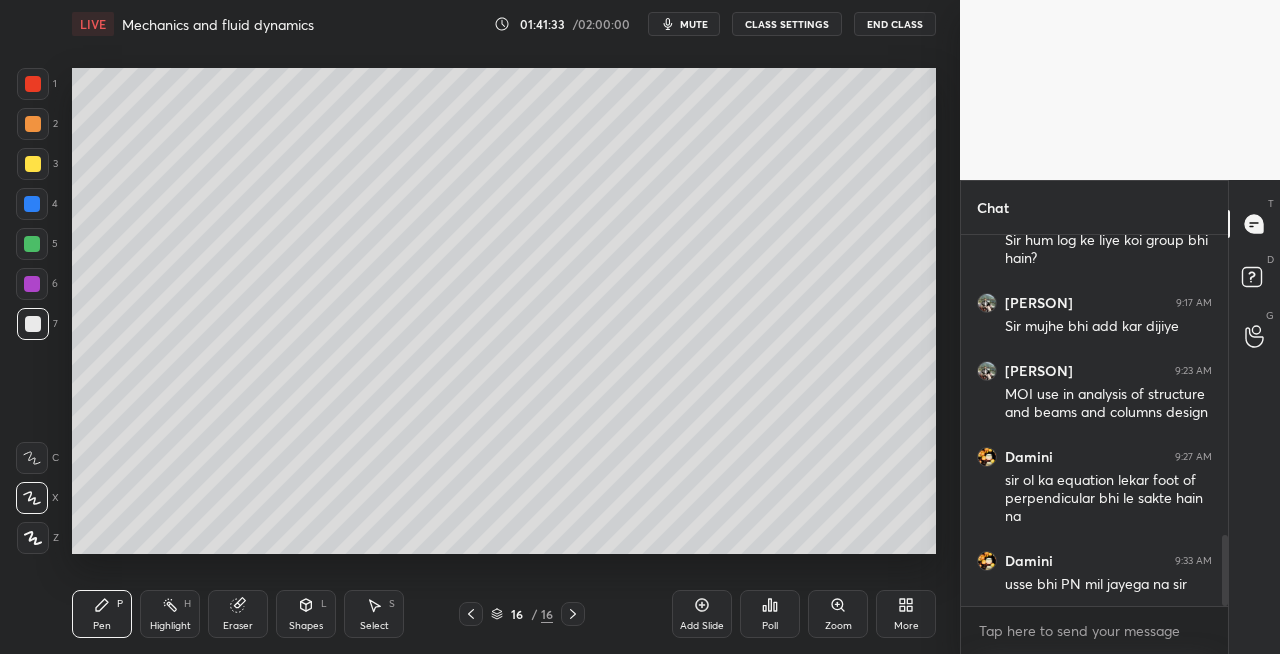 click on "Shapes L" at bounding box center [306, 614] 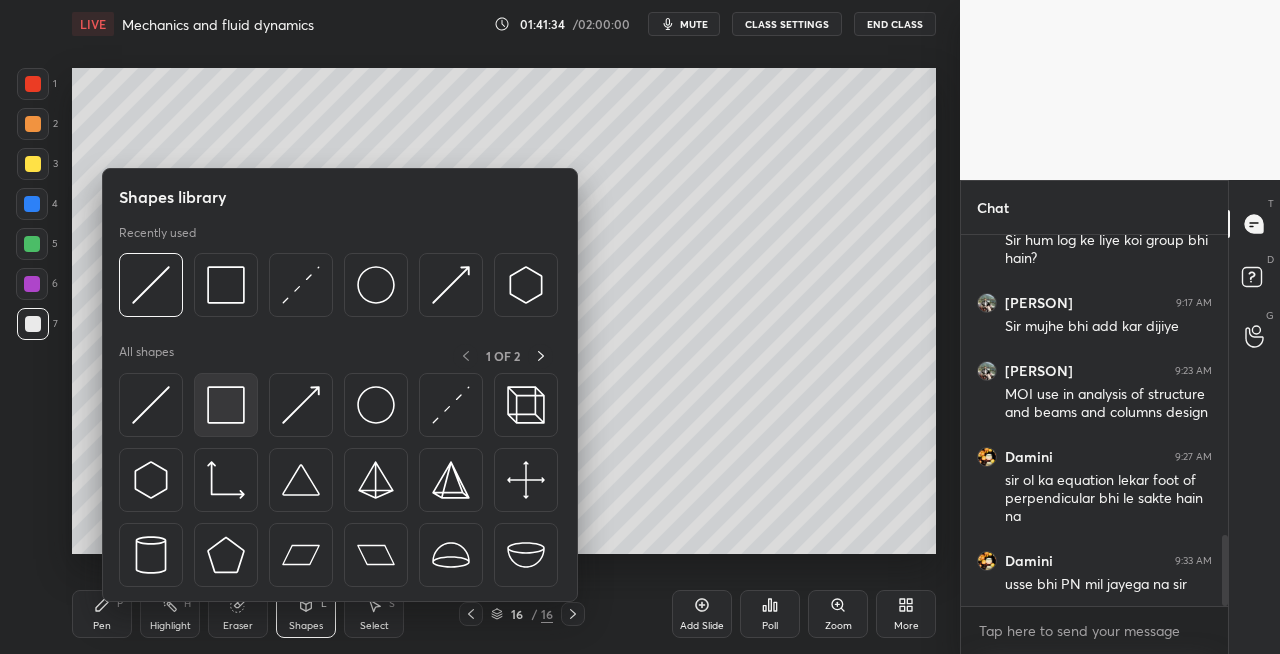 click at bounding box center [226, 405] 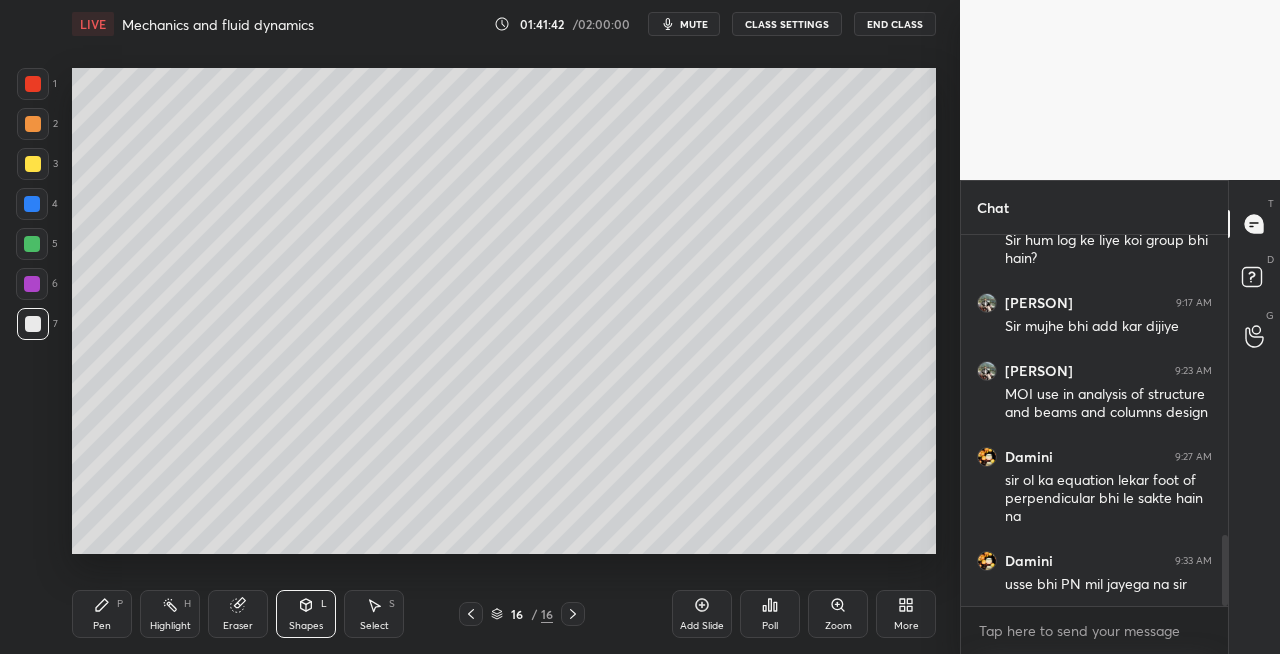 click 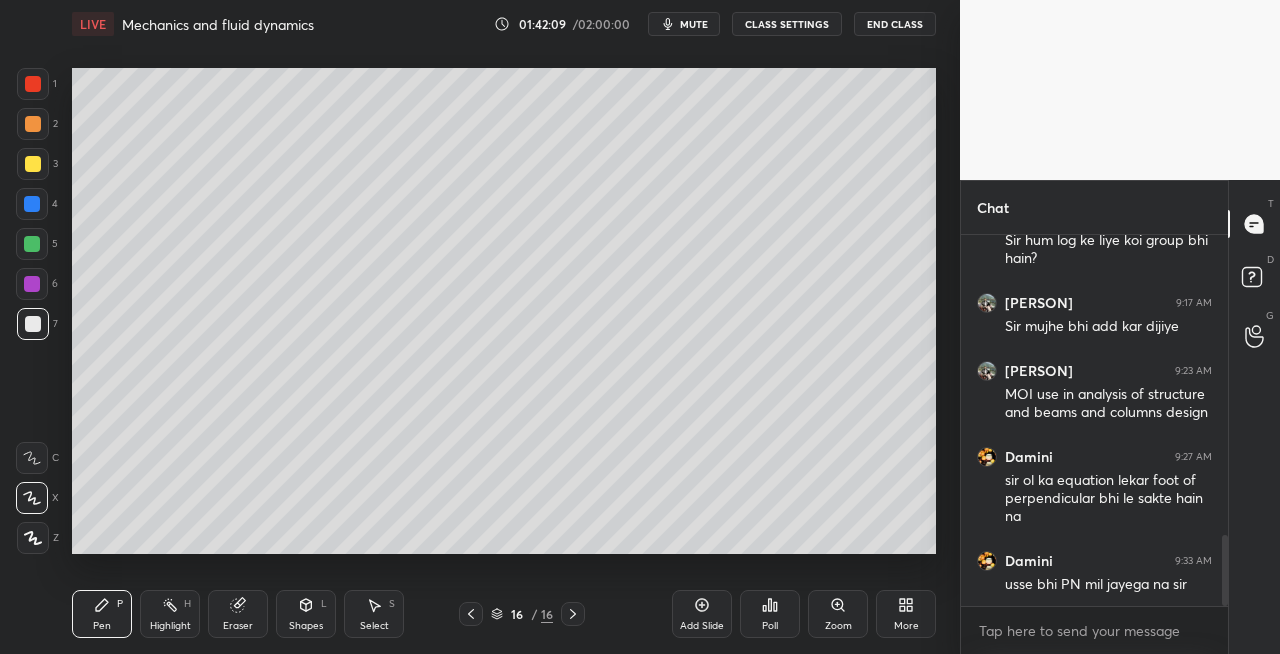 click 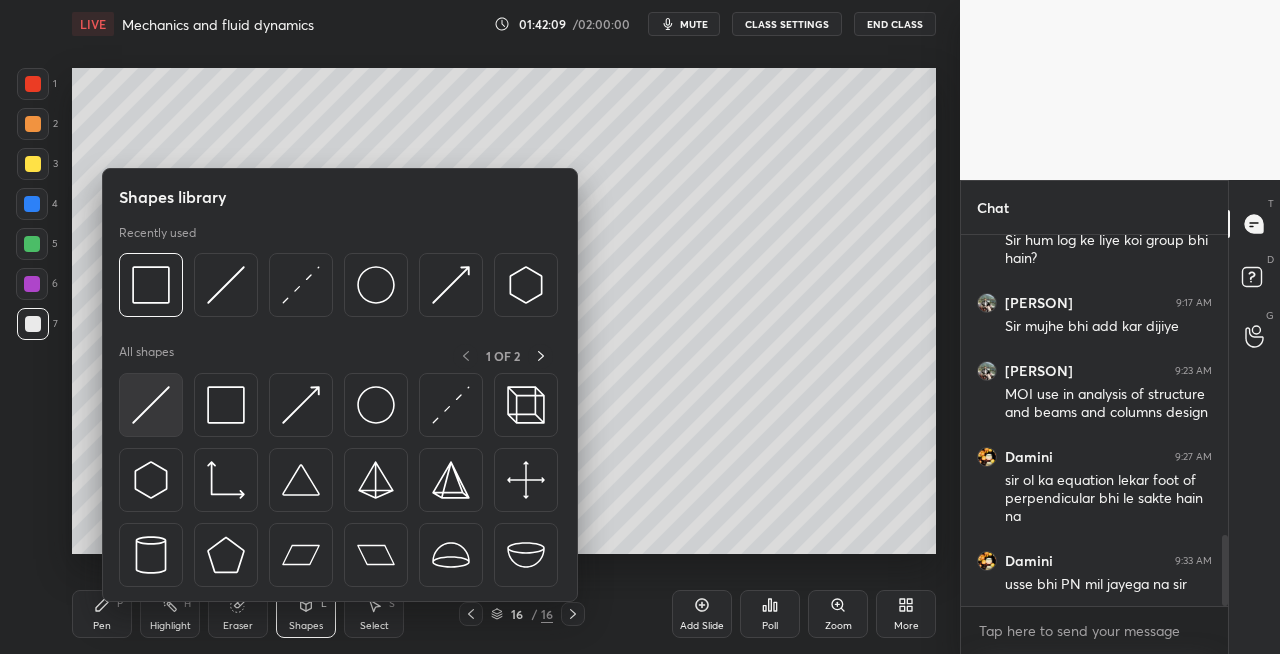 click at bounding box center [151, 405] 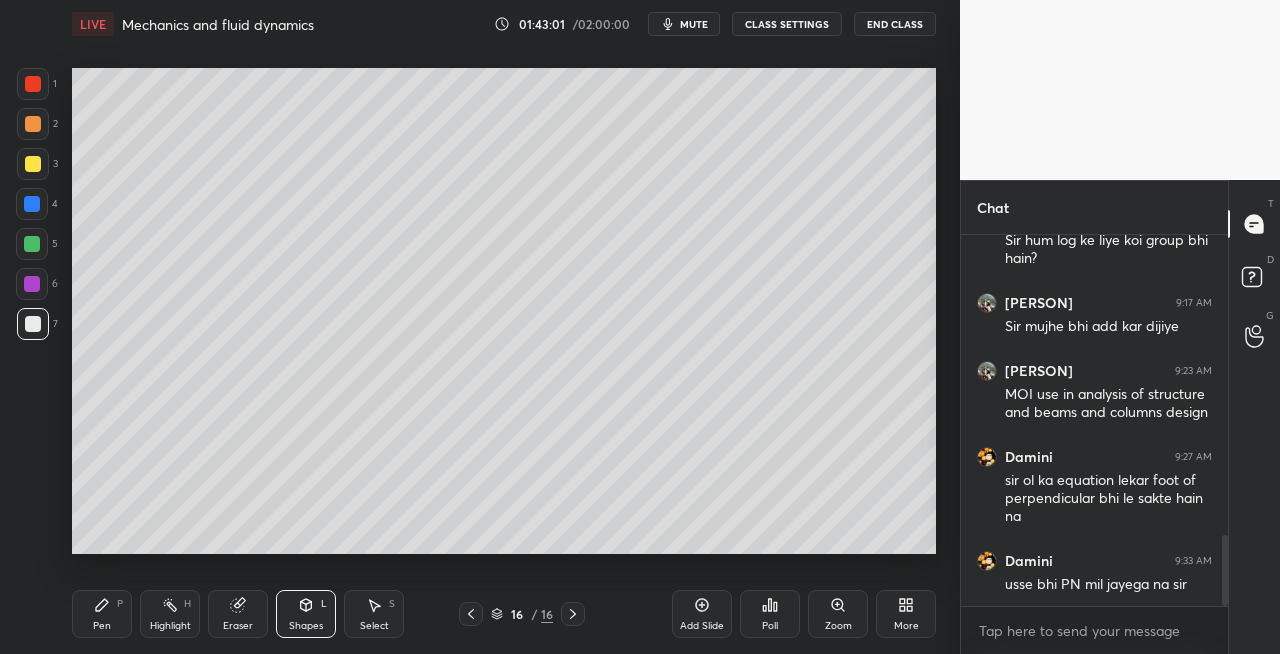 click on "Pen" at bounding box center [102, 626] 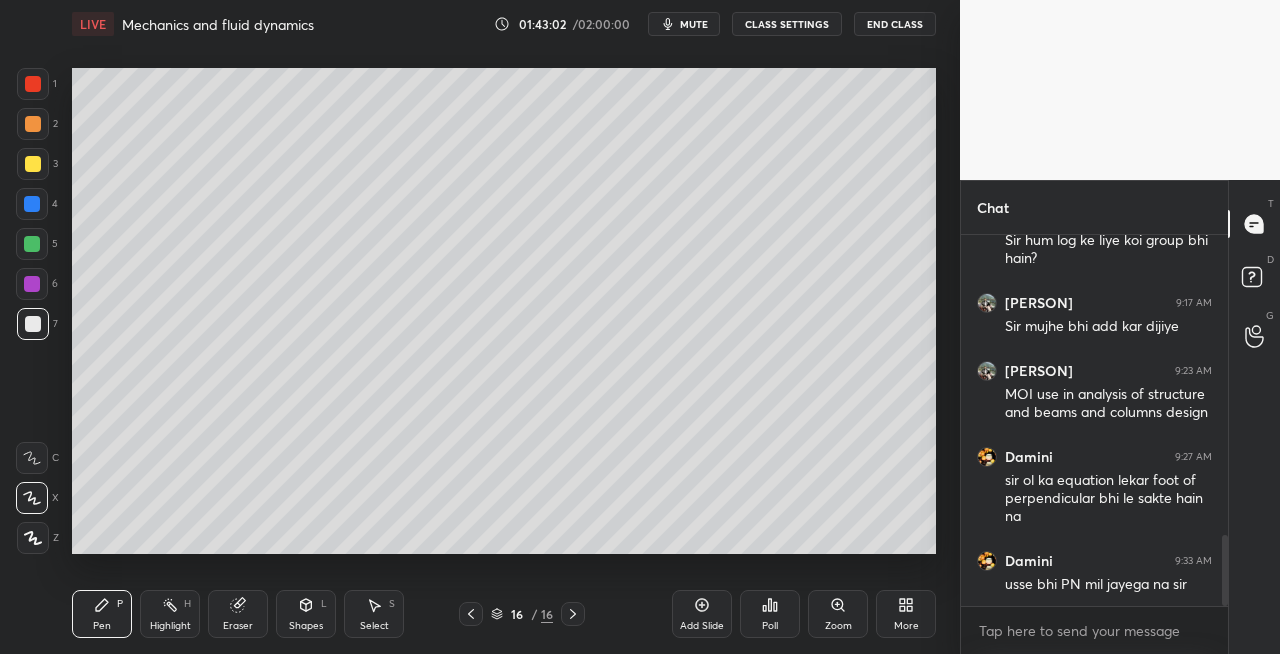 click at bounding box center (33, 164) 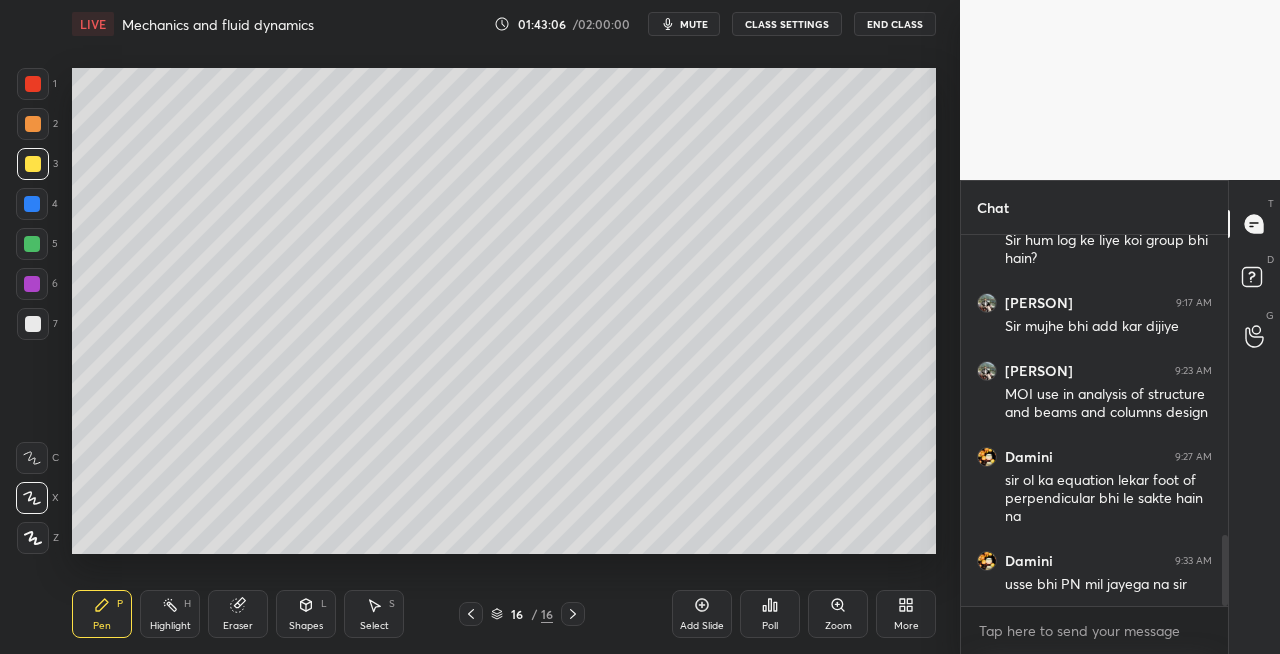 click 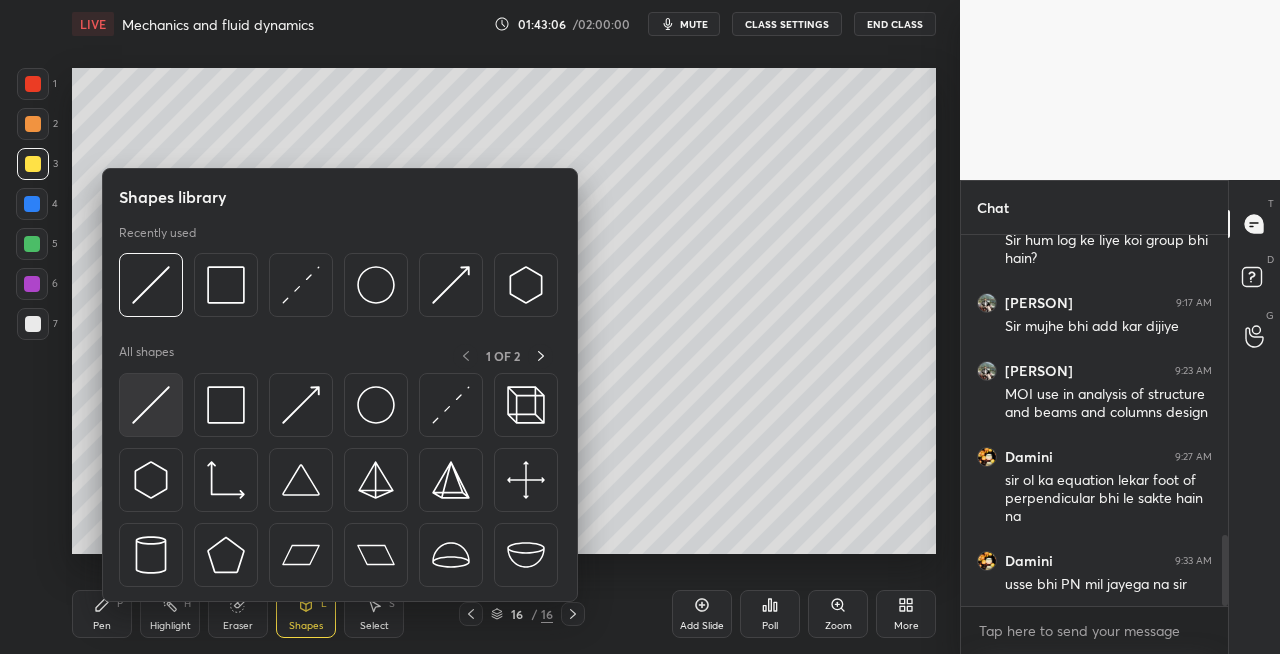 click at bounding box center [151, 405] 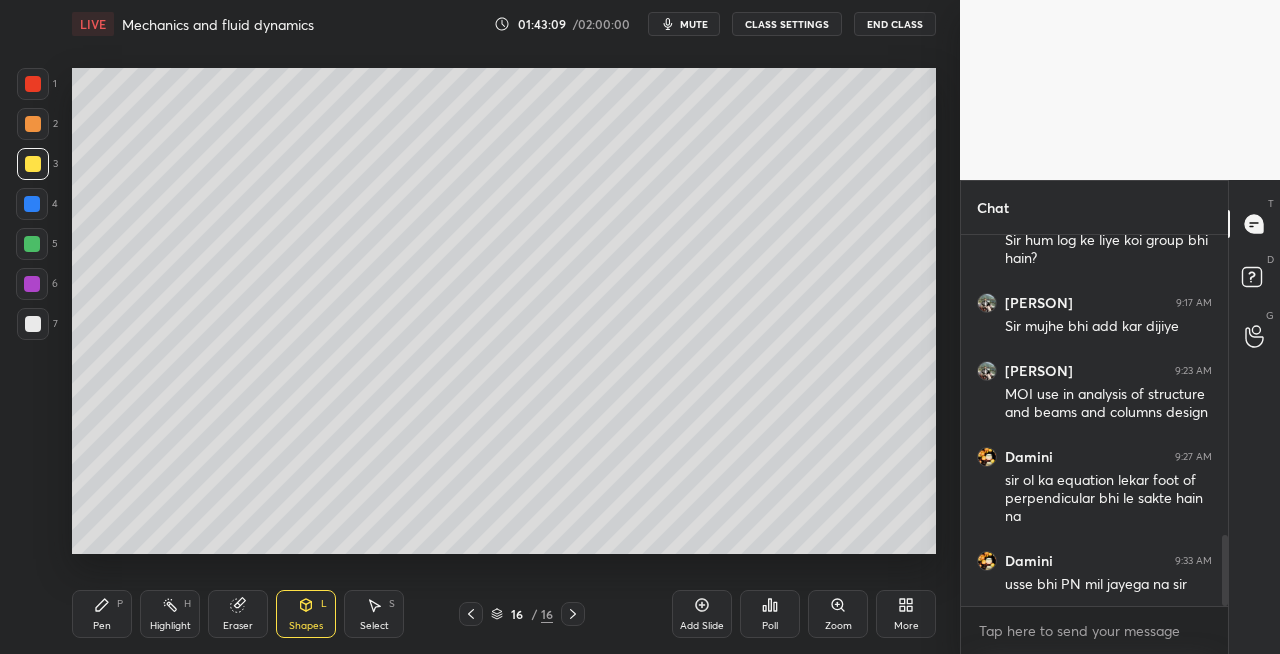 click on "Pen P" at bounding box center (102, 614) 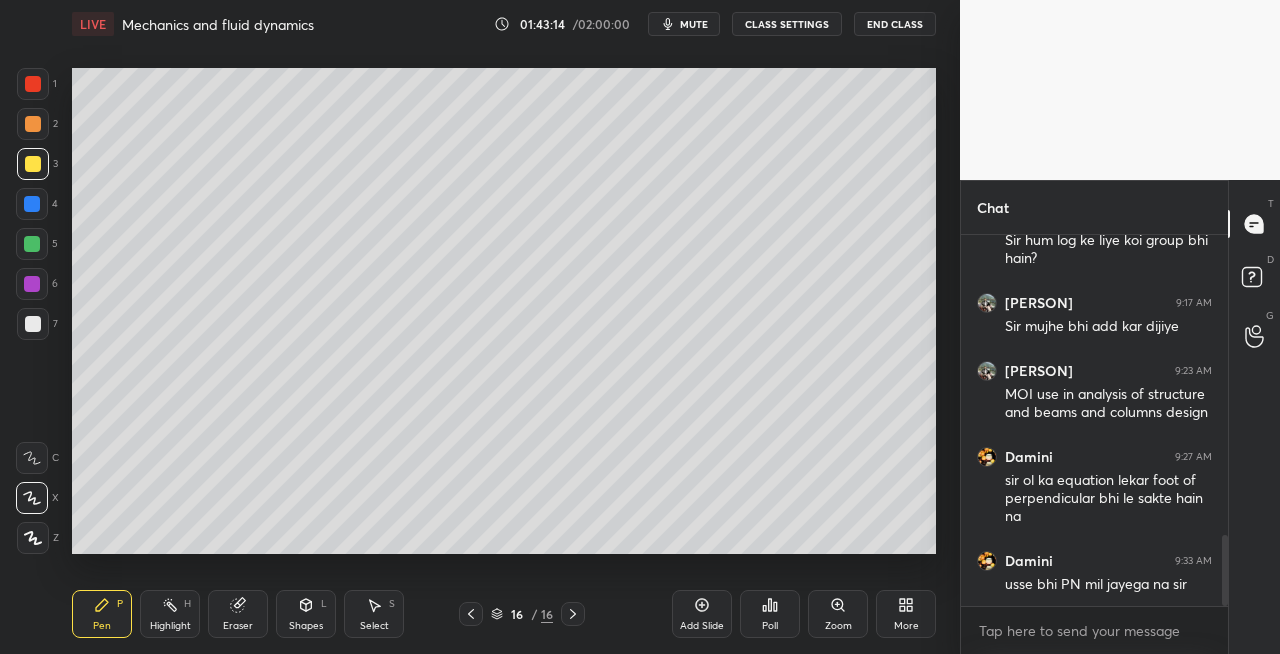 click at bounding box center [33, 324] 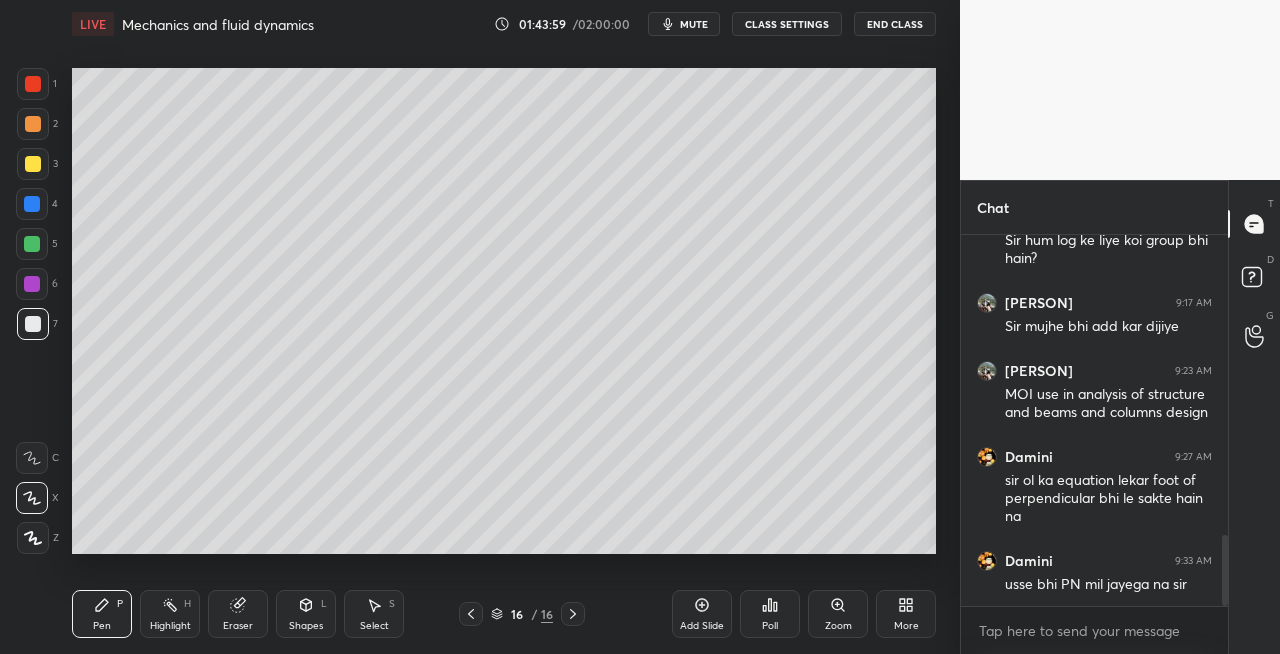 click on "mute" at bounding box center [684, 24] 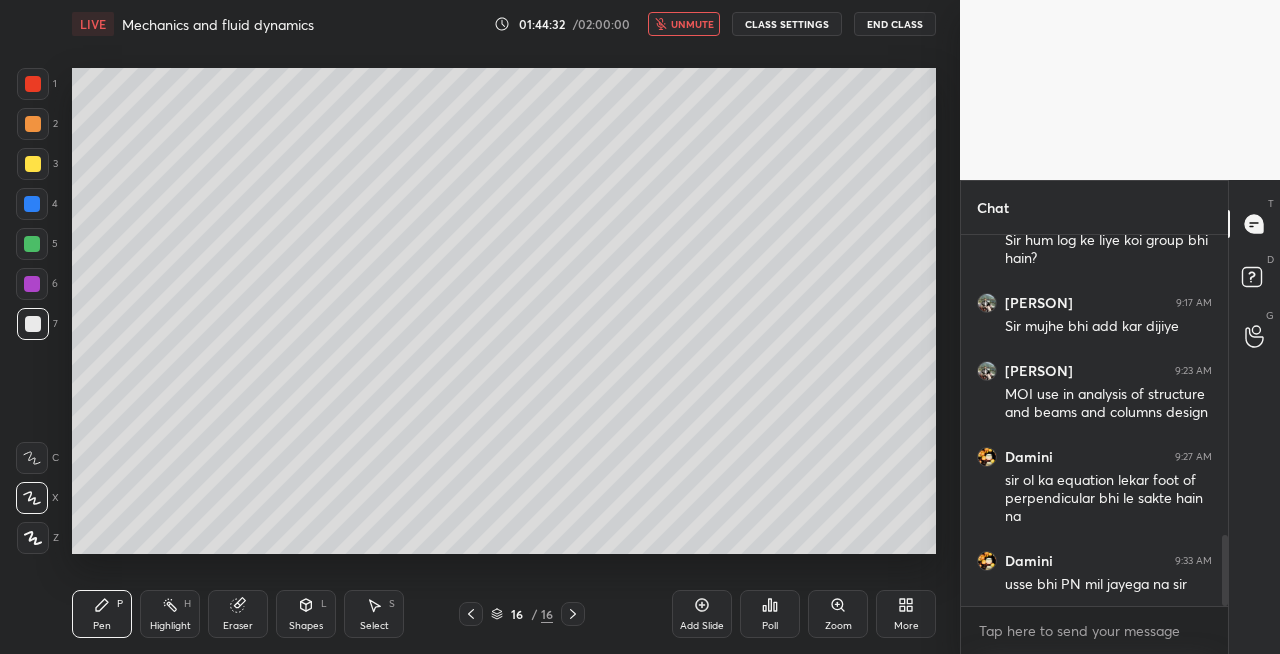 click on "LIVE Mechanics and fluid dynamics 01:44:32 /  02:00:00 unmute CLASS SETTINGS End Class" at bounding box center (504, 24) 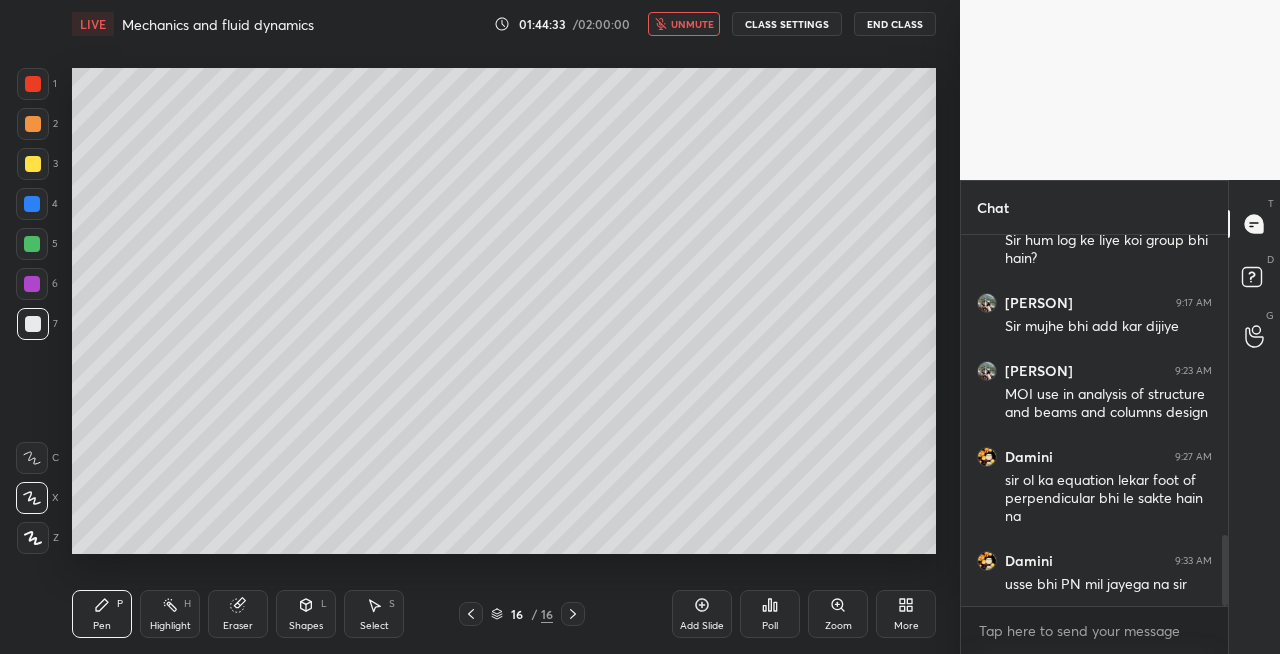 click on "unmute" at bounding box center [692, 24] 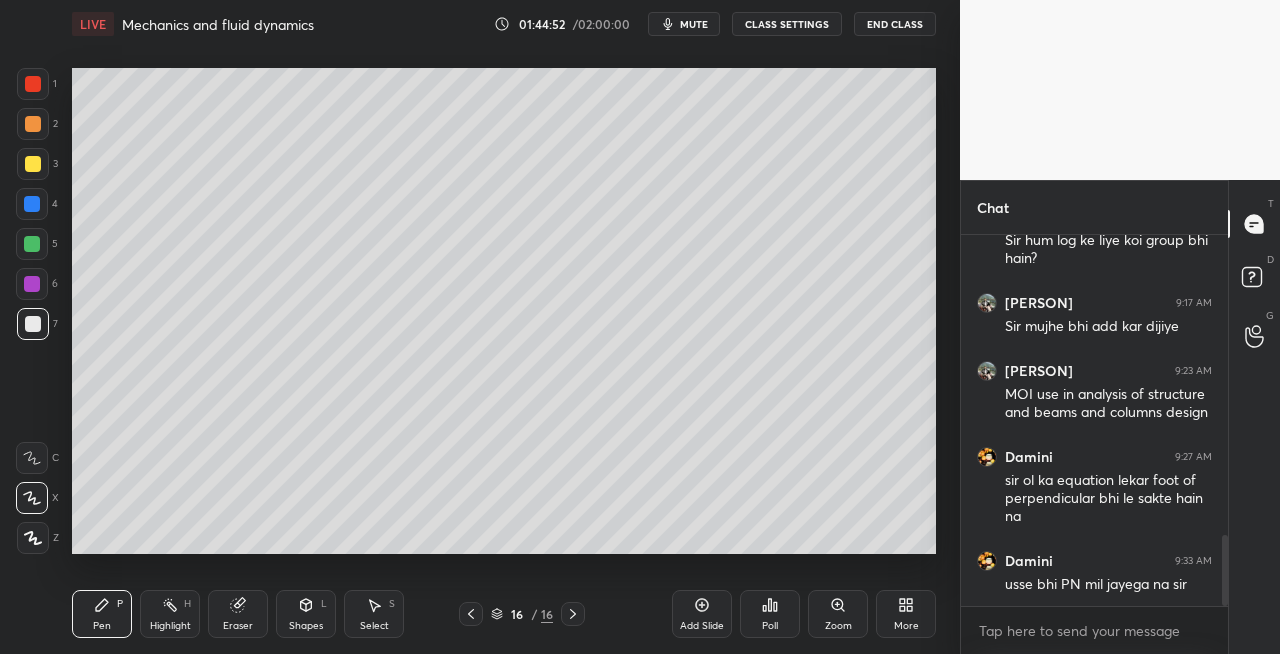 click on "Shapes L" at bounding box center (306, 614) 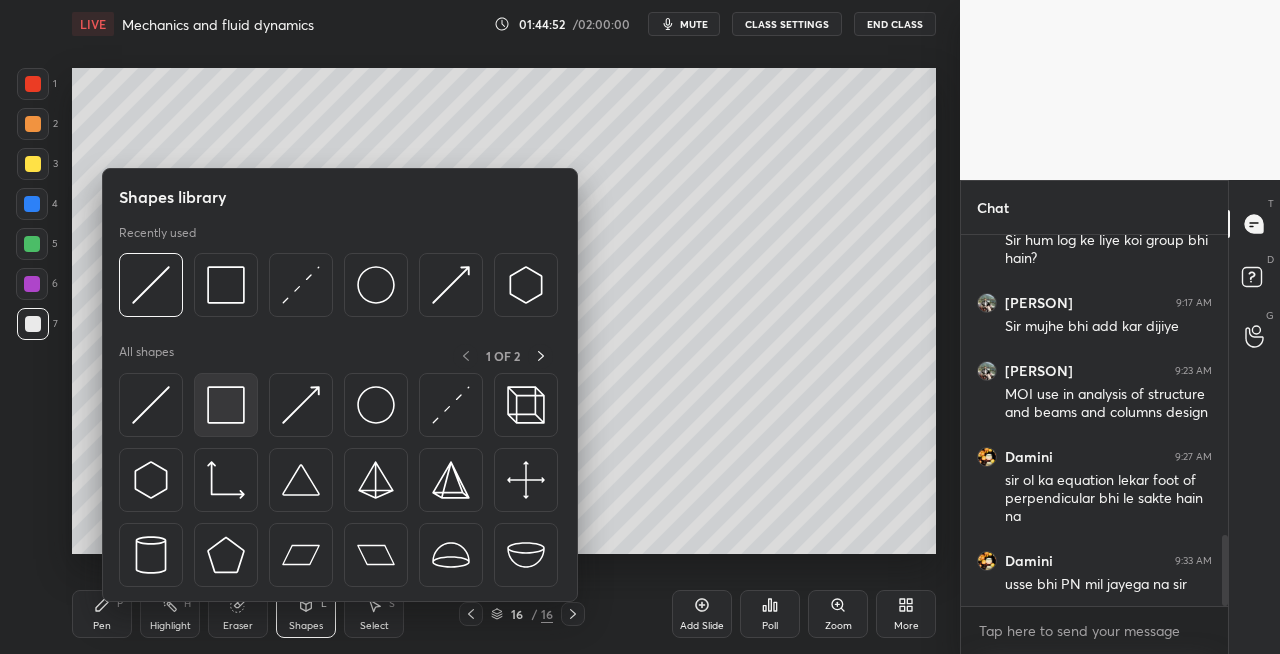 click at bounding box center [226, 405] 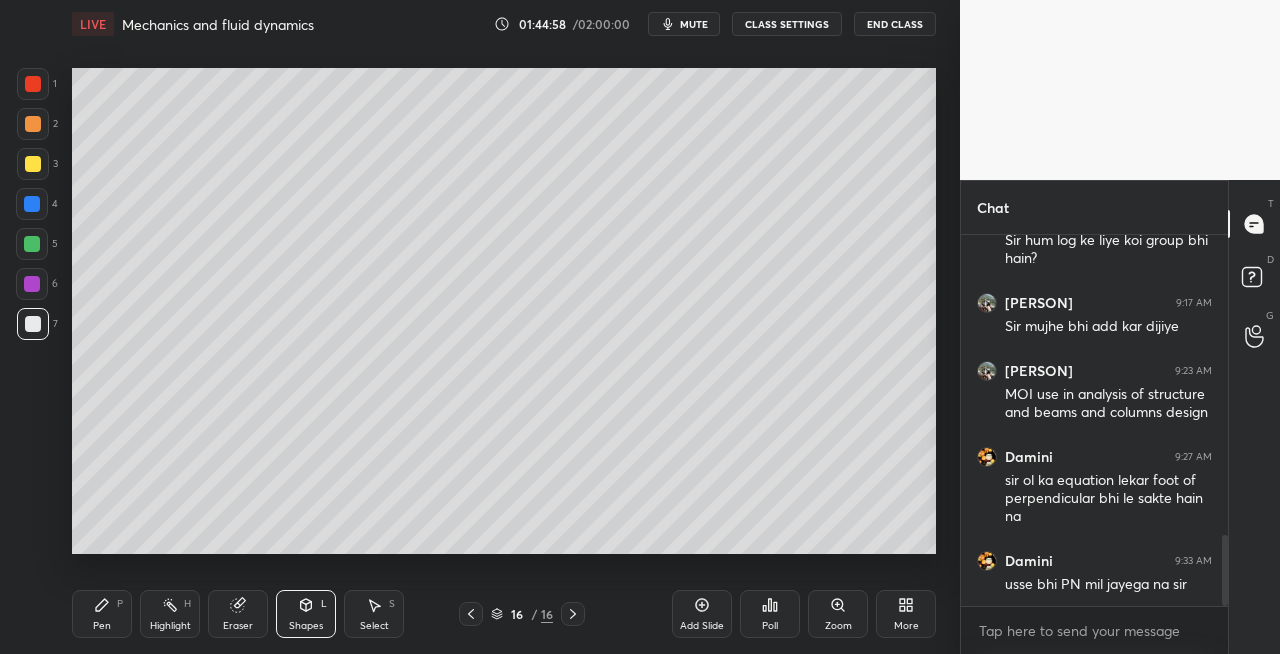 click 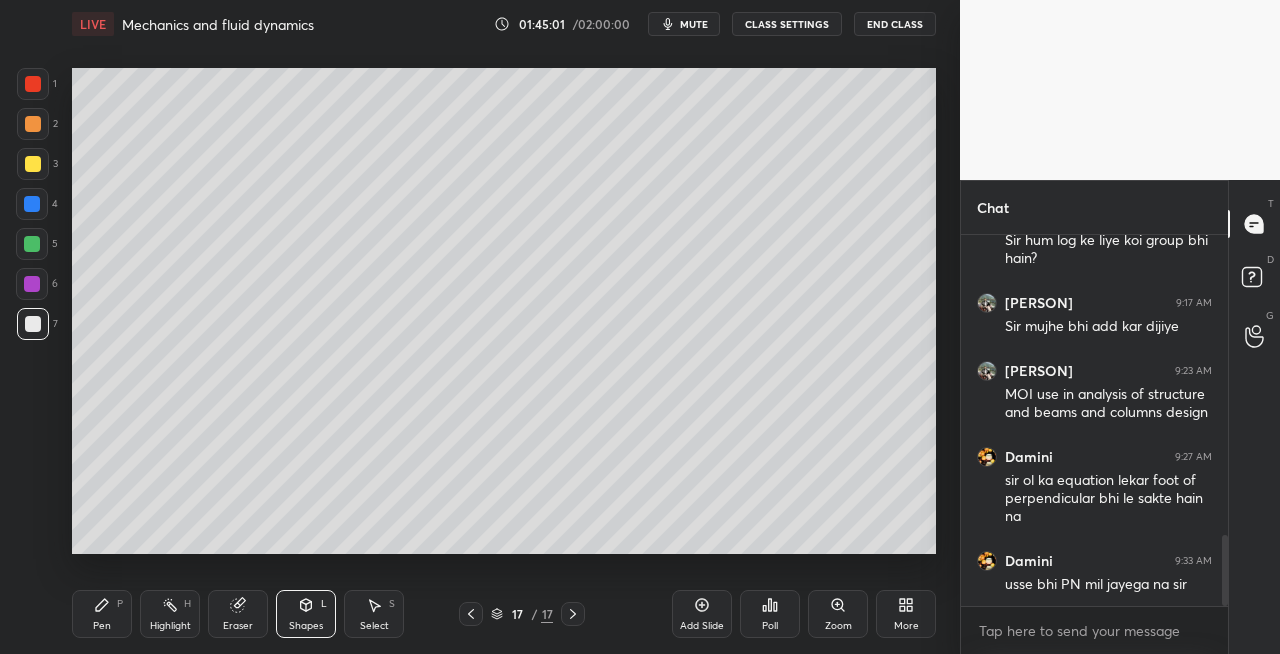 click on "Pen P" at bounding box center [102, 614] 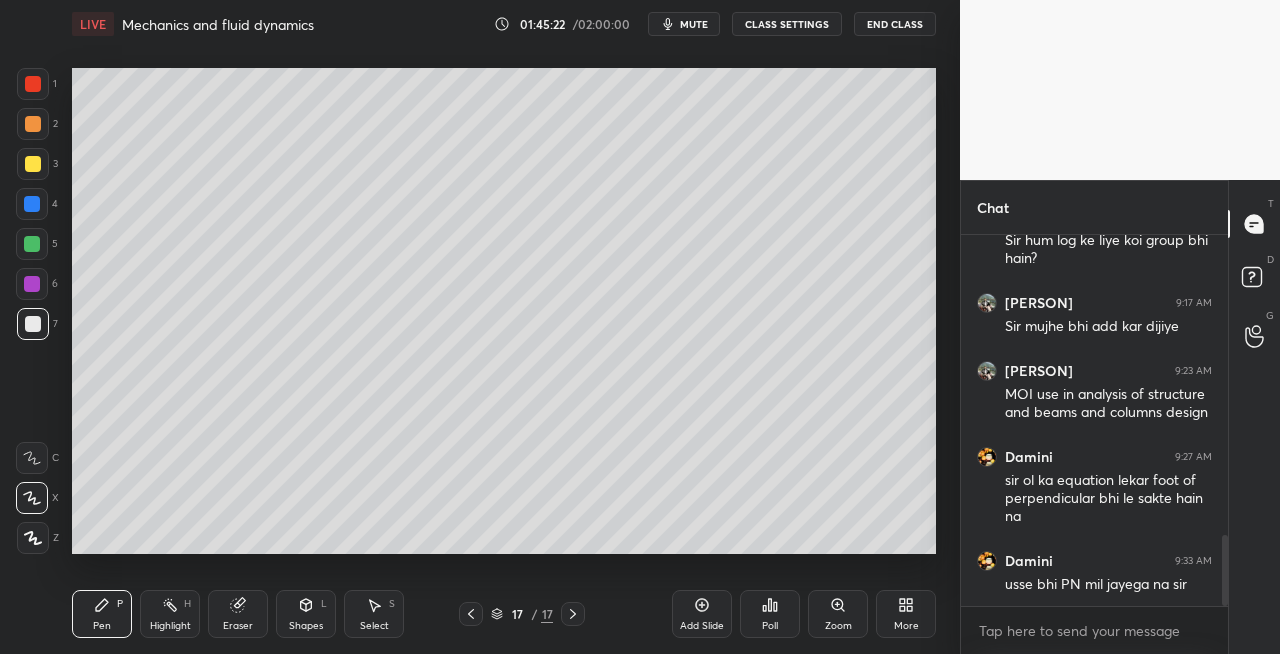 click 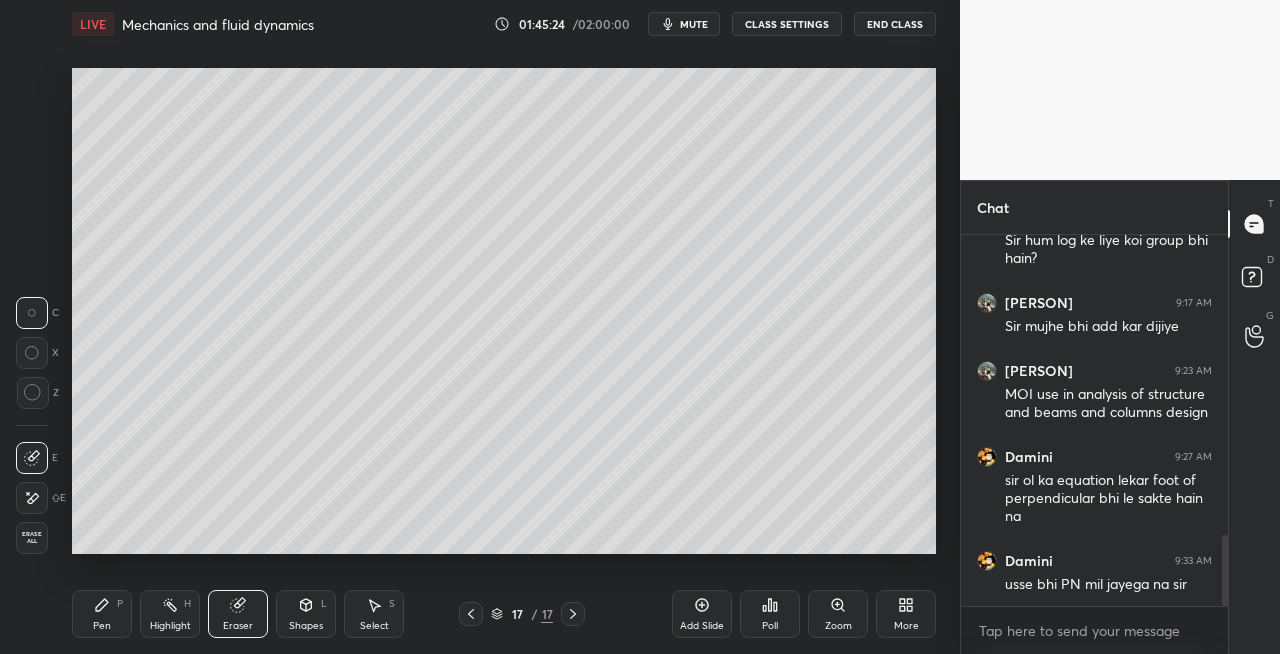 click on "Pen P" at bounding box center [102, 614] 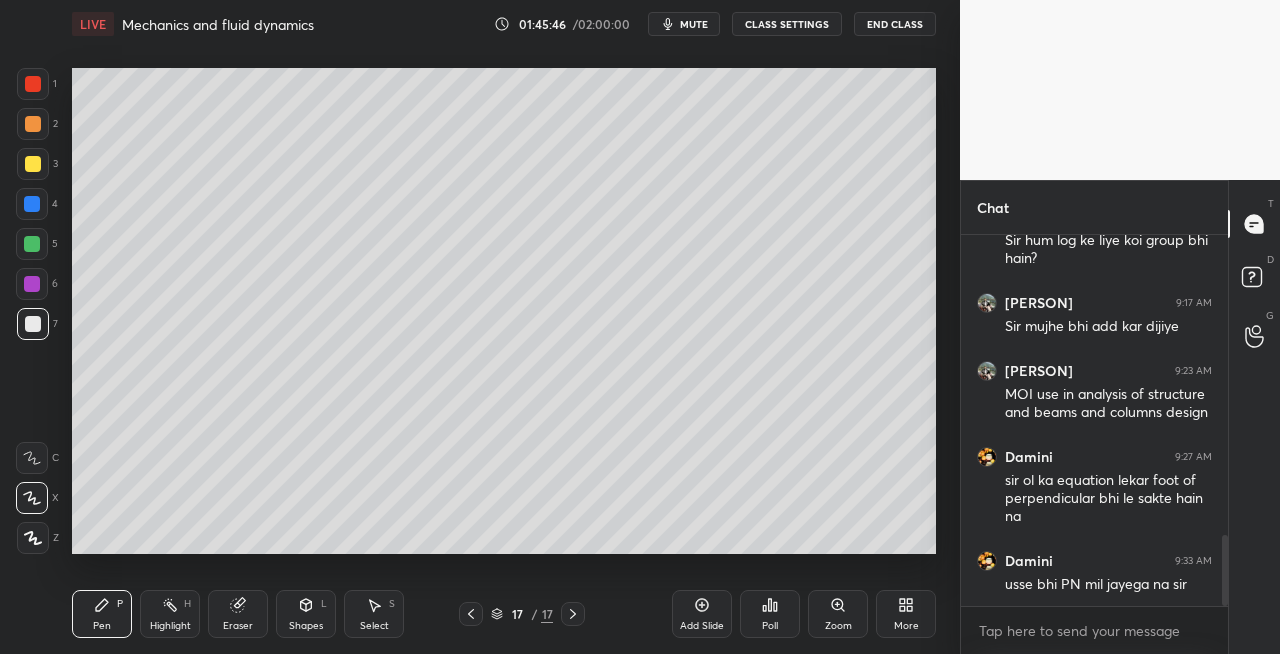 click on "Shapes L" at bounding box center [306, 614] 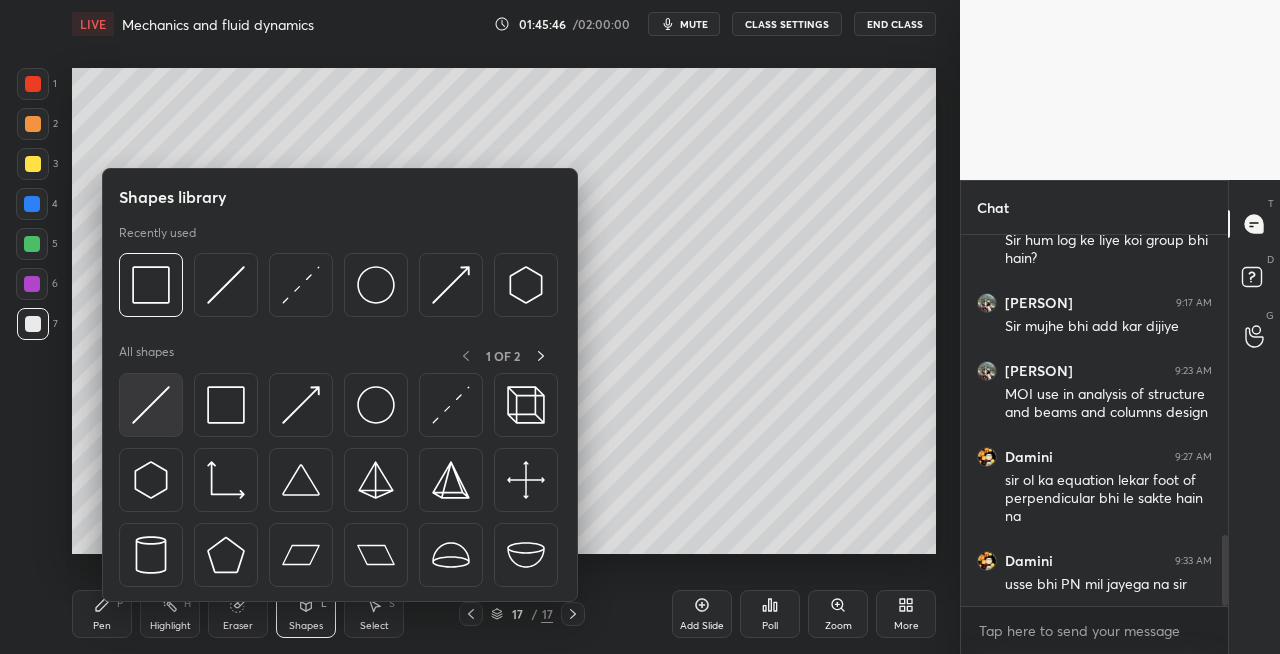 click at bounding box center [151, 405] 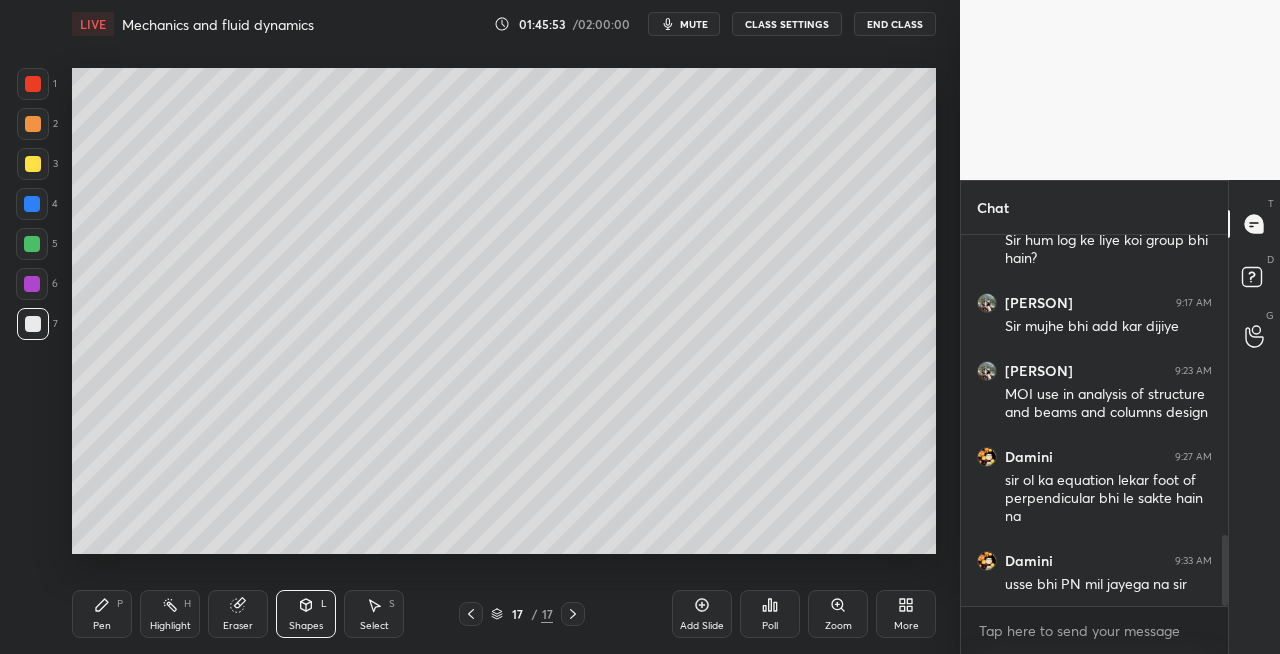 click 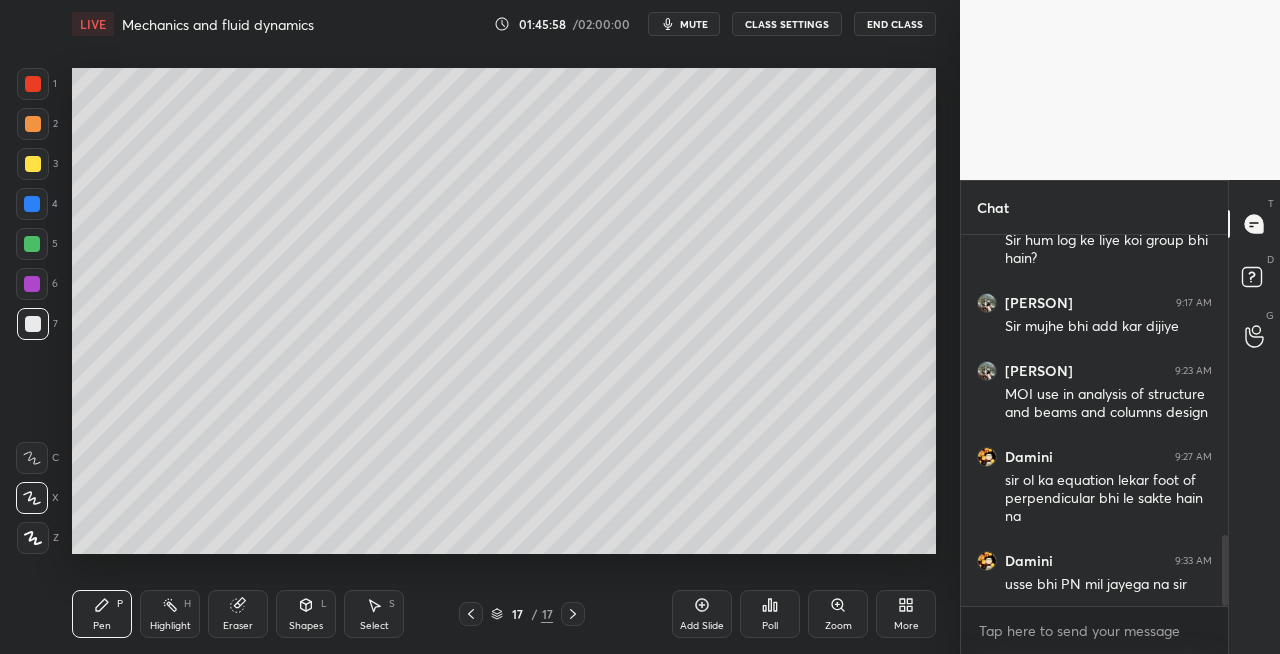 click 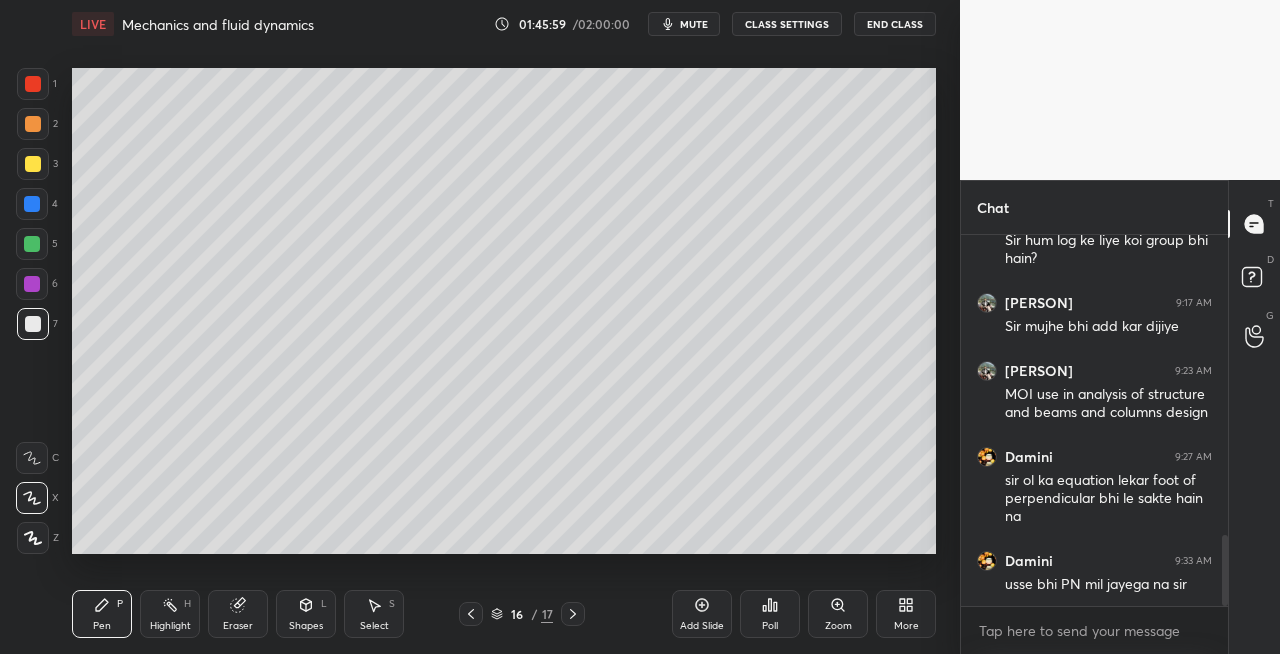 click 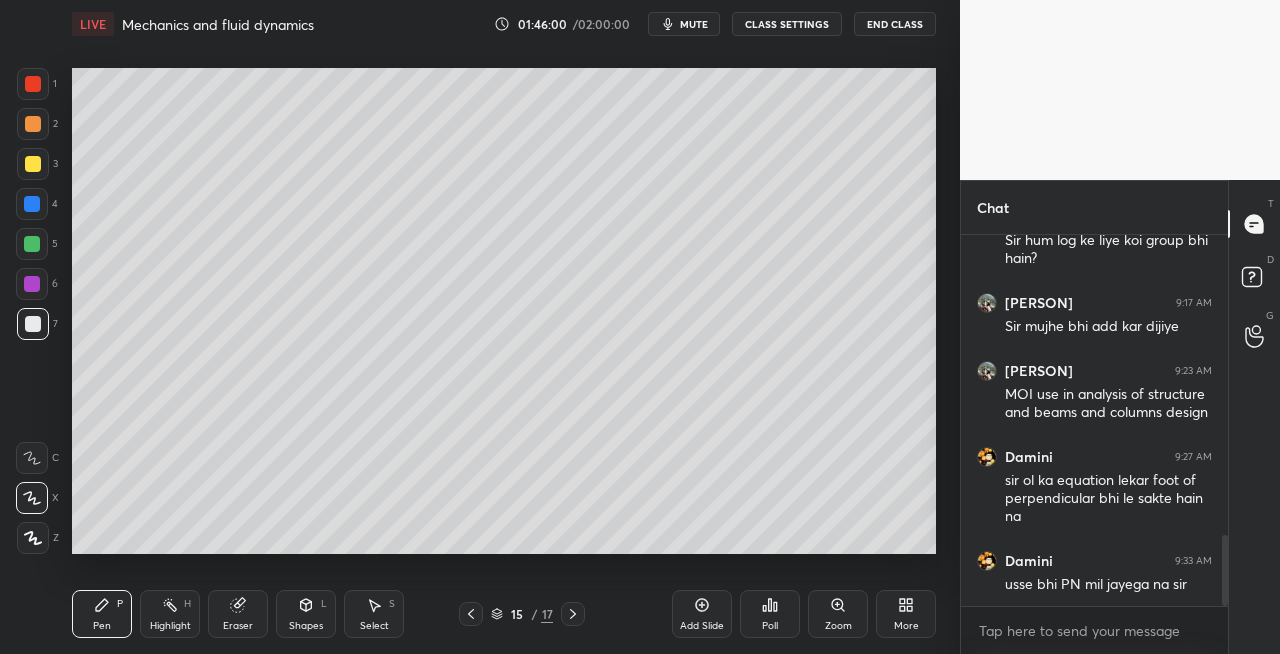 click 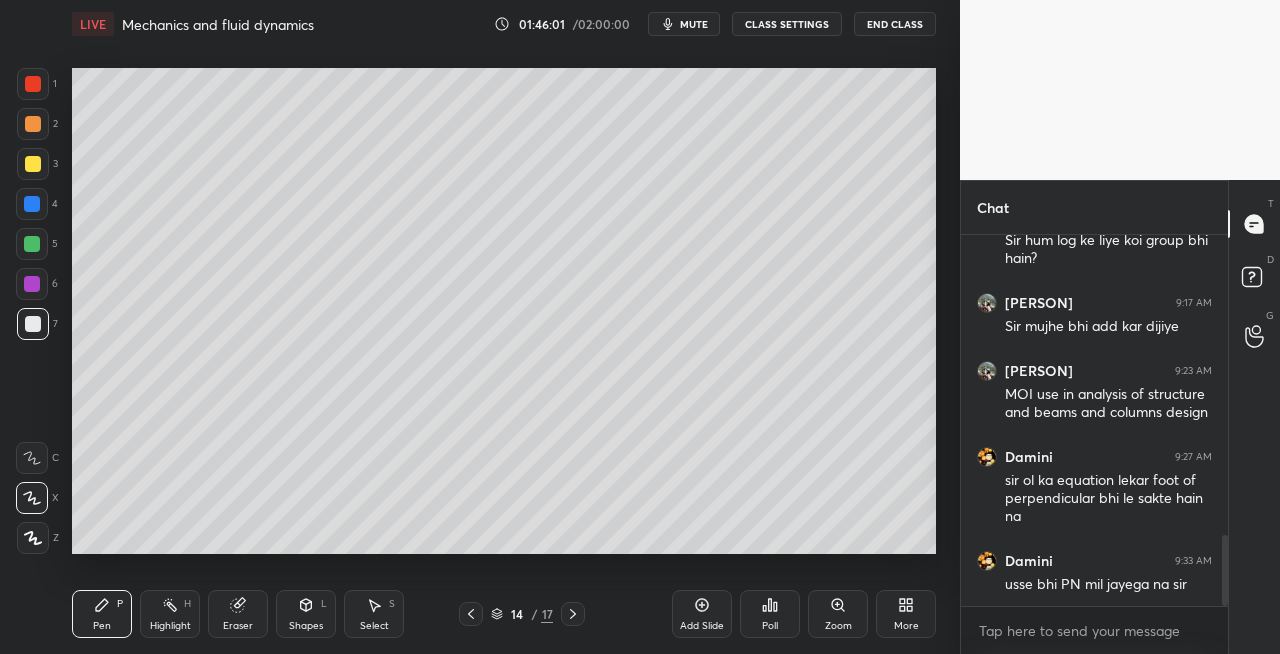 click 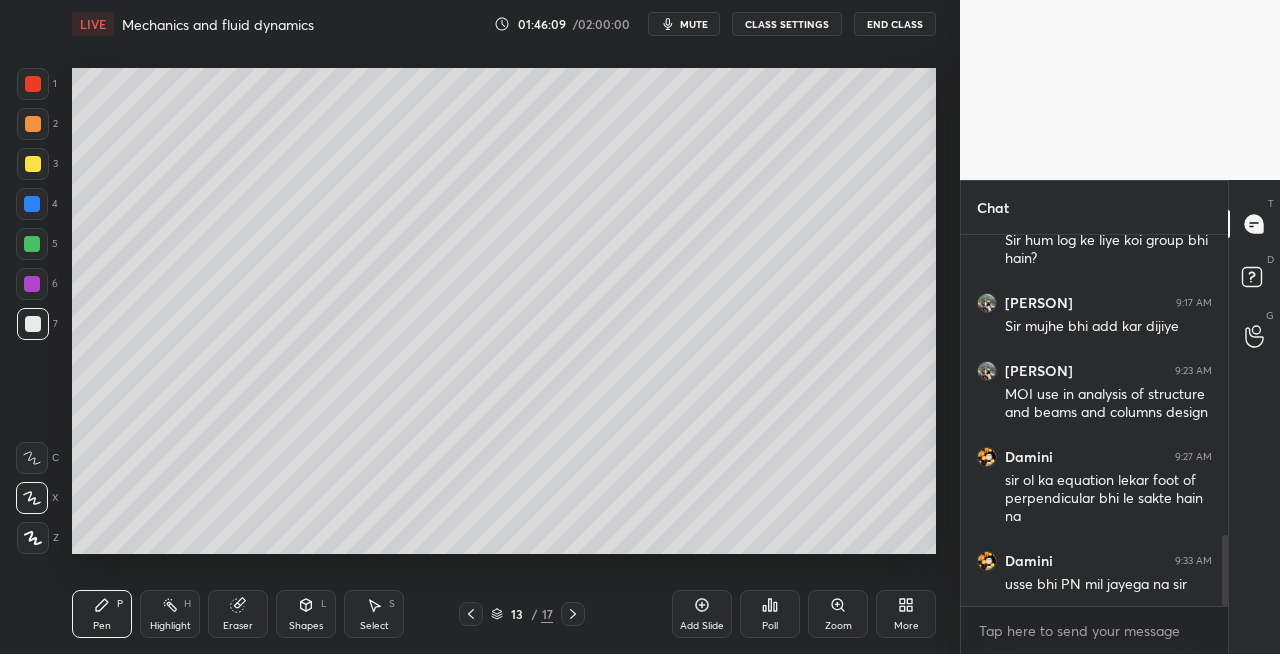 click 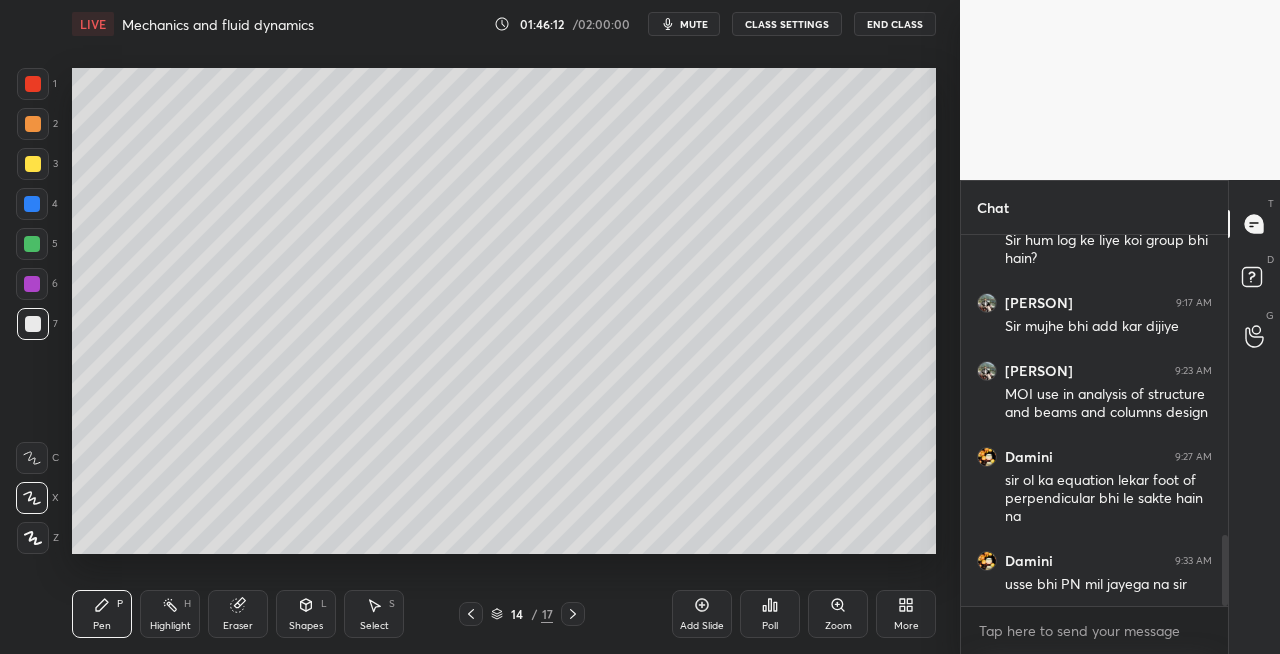 click 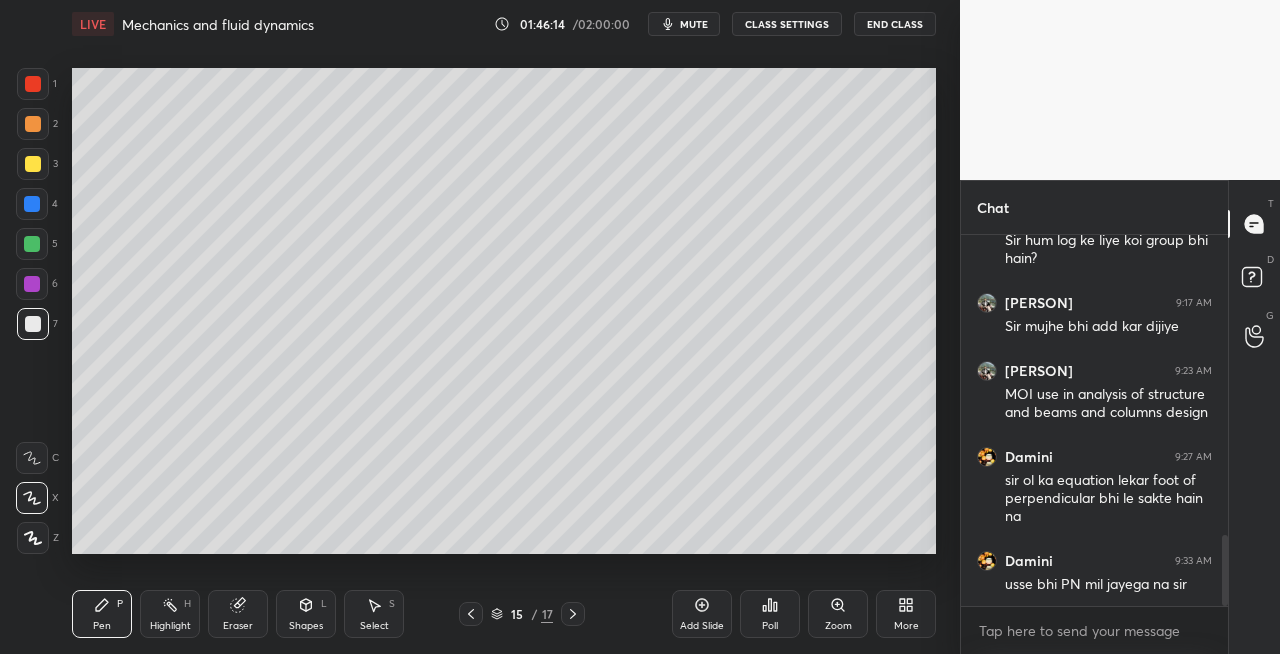 click 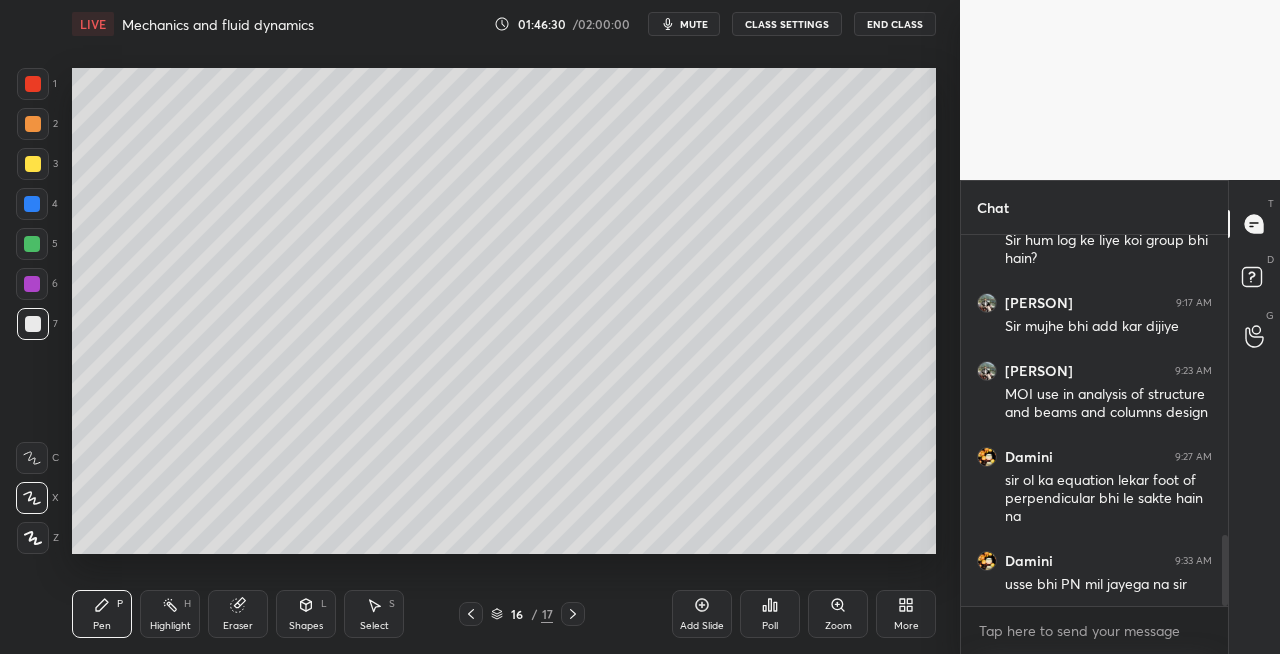 click 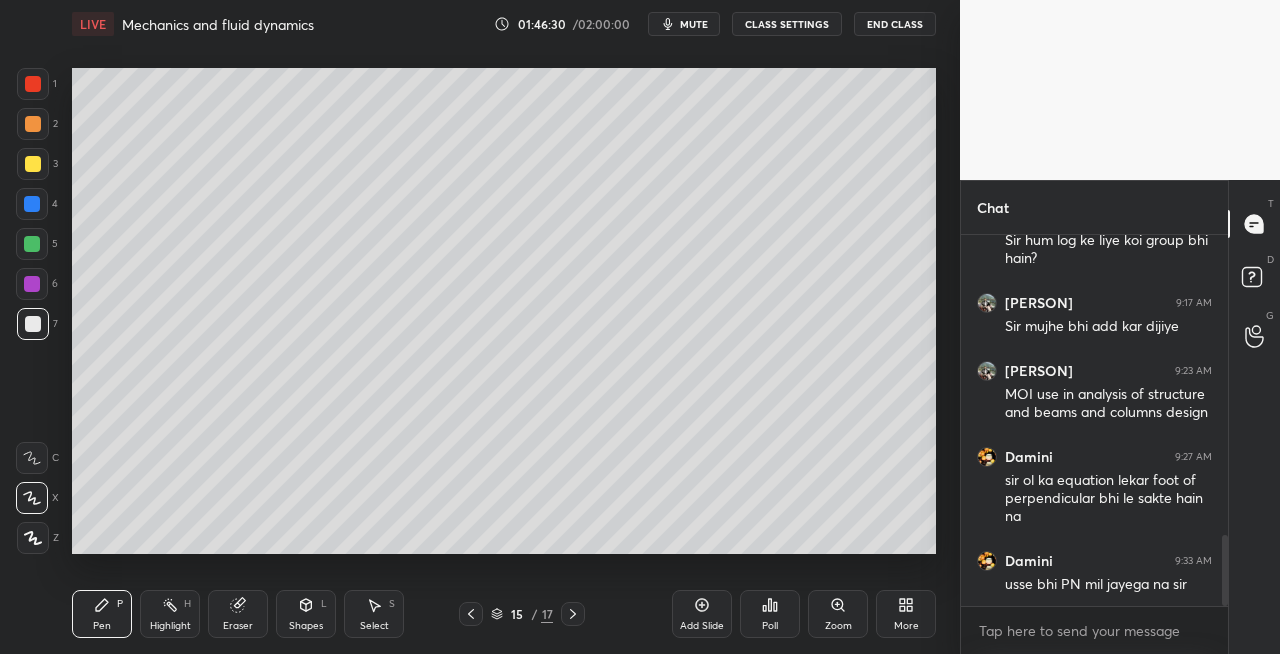 click 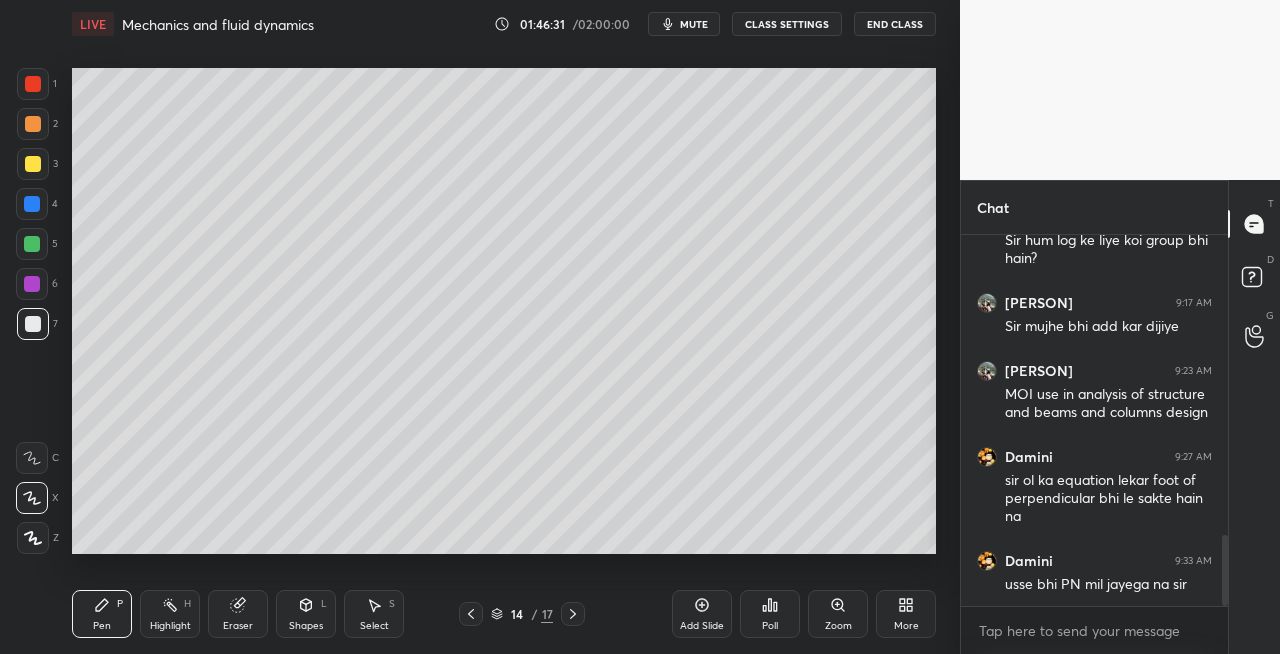 click 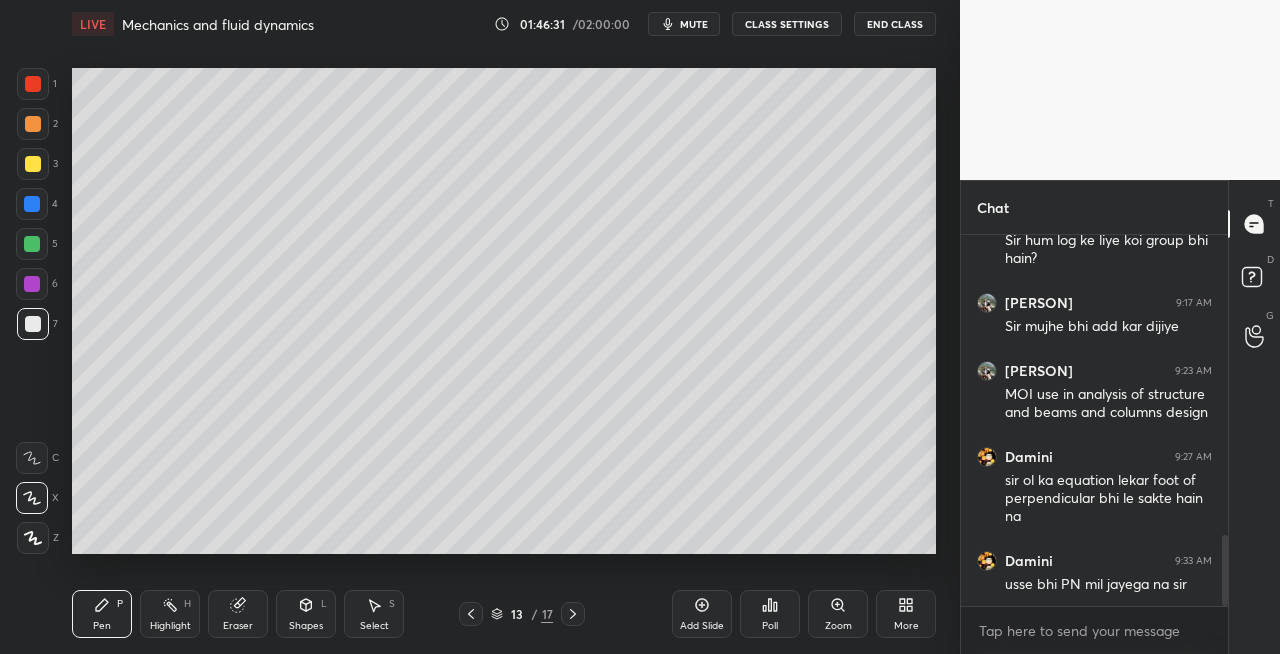 click 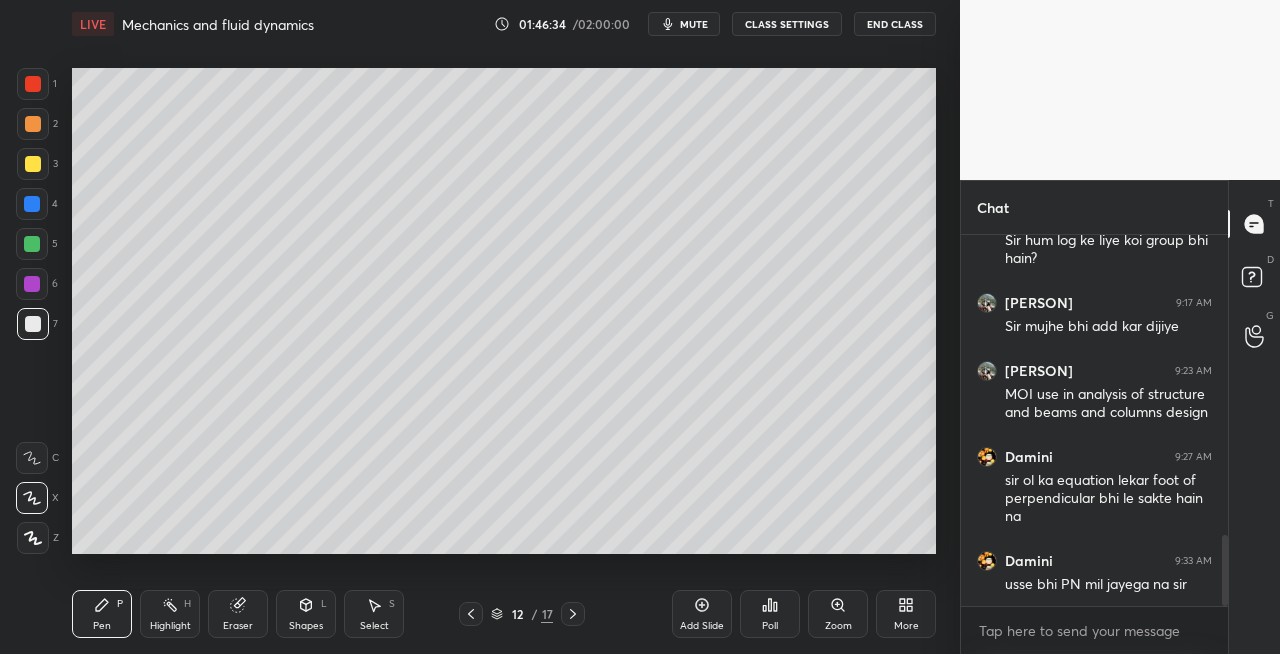click 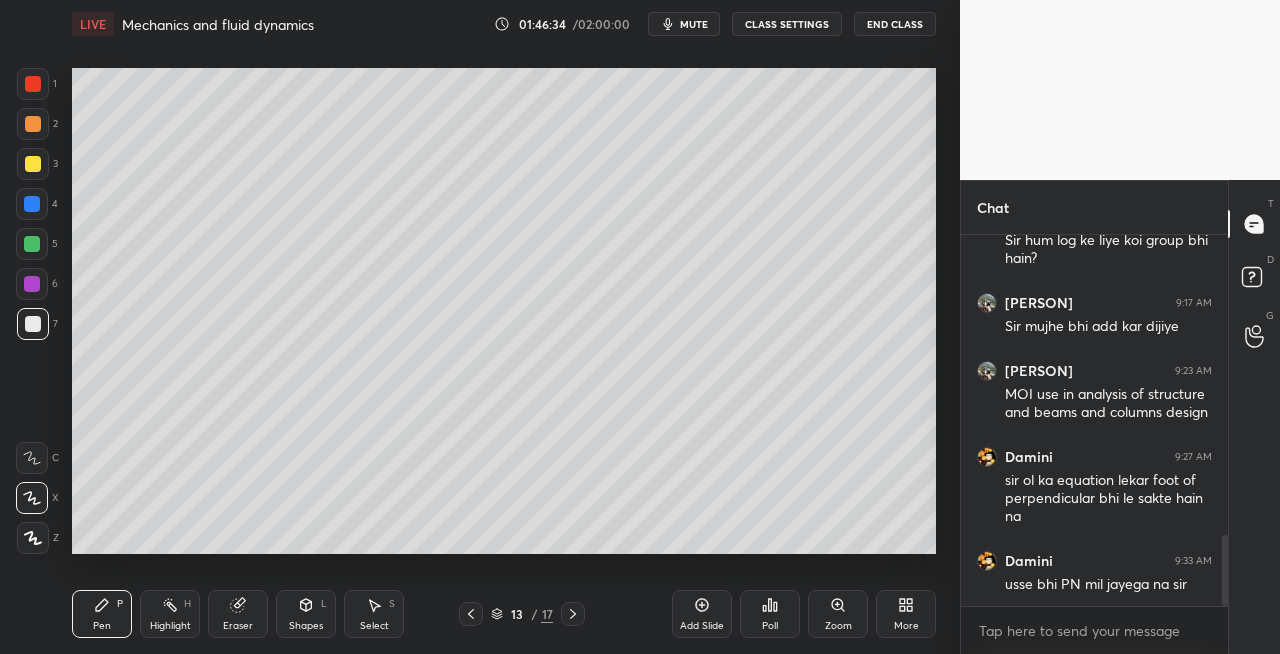 click 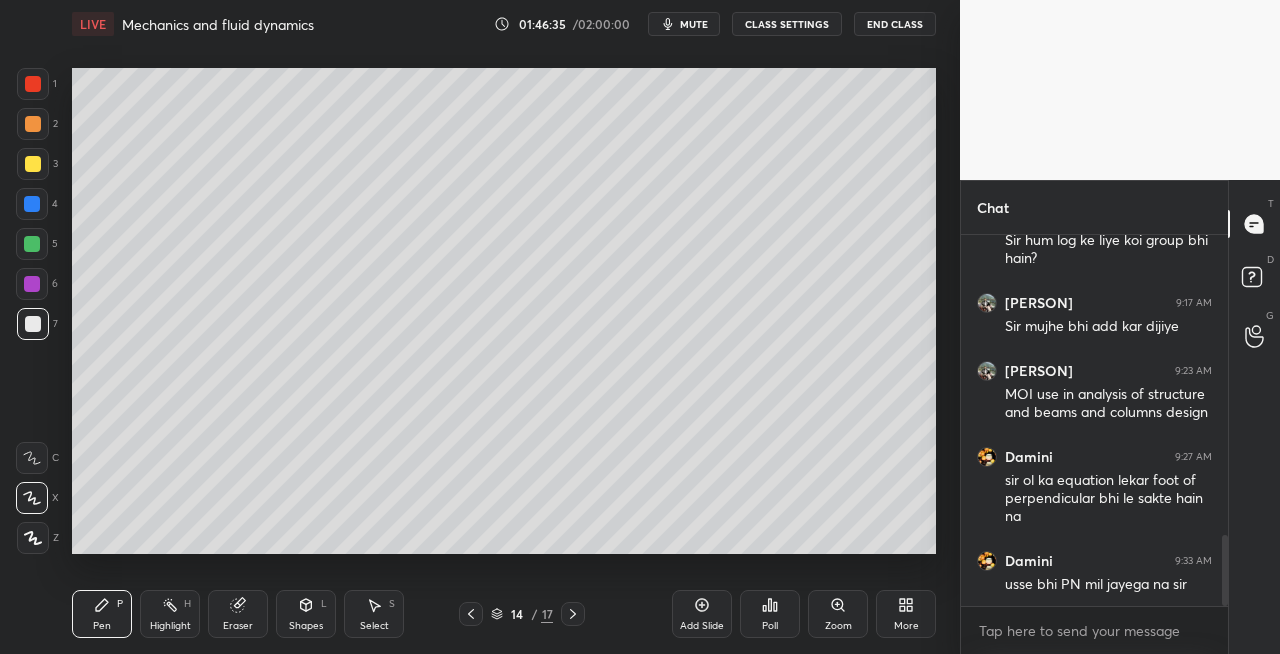 click 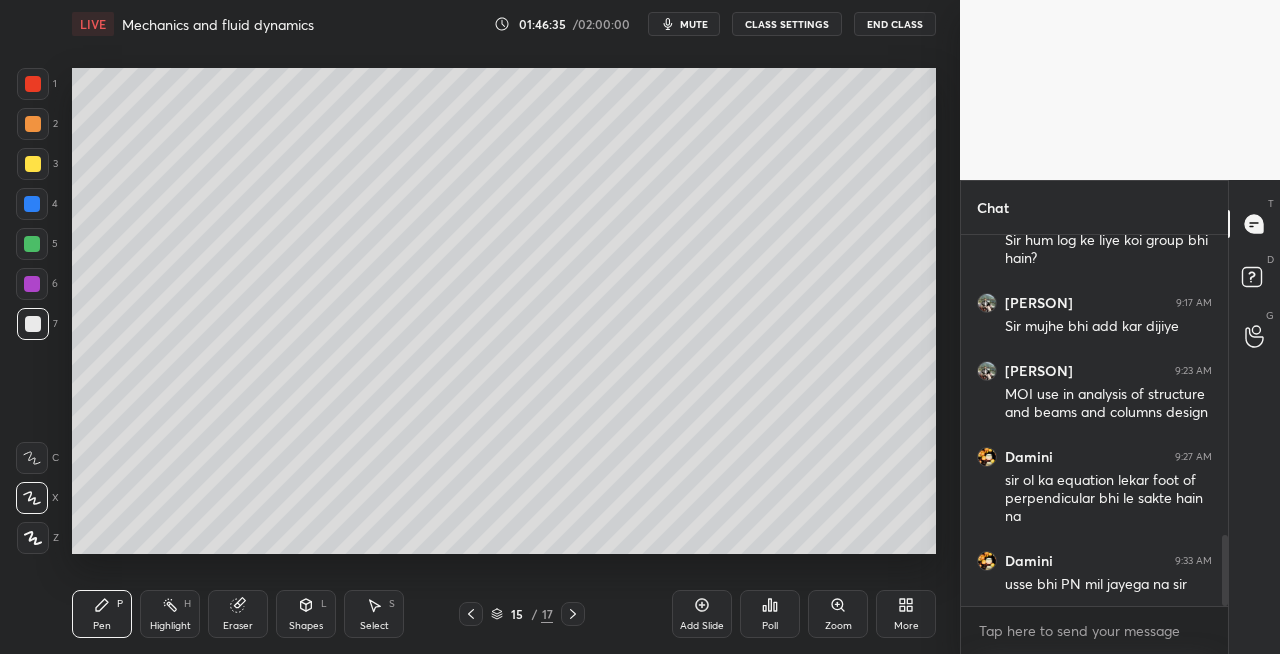 click 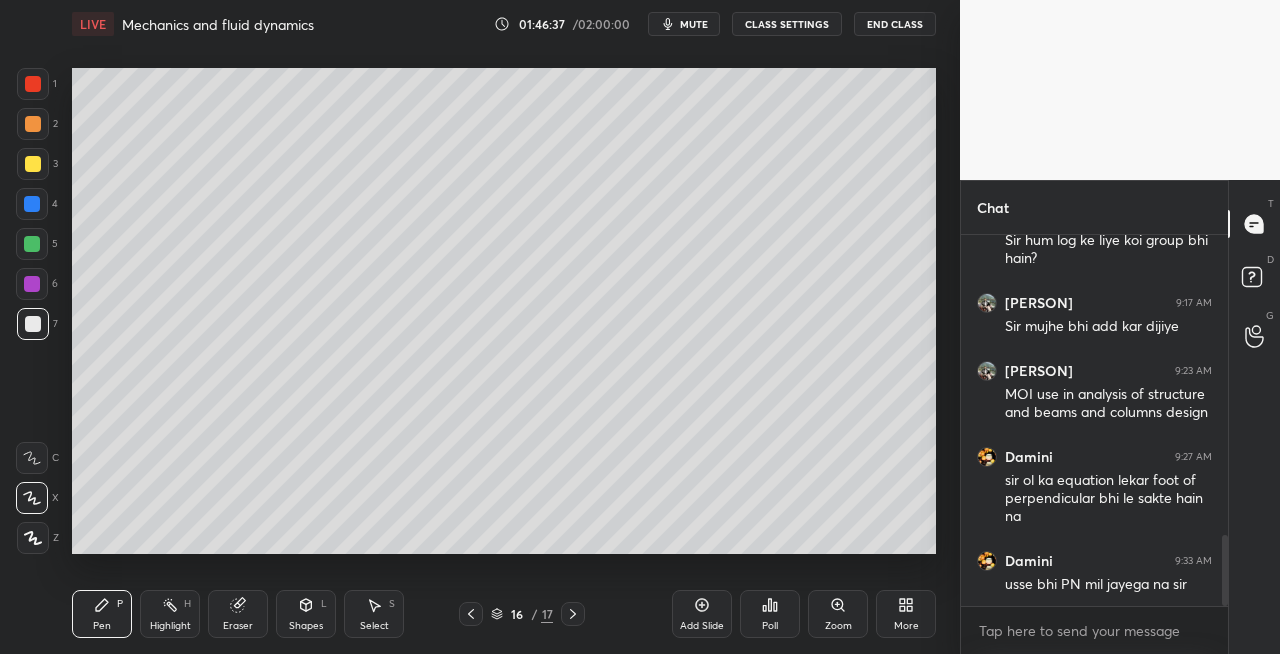 click 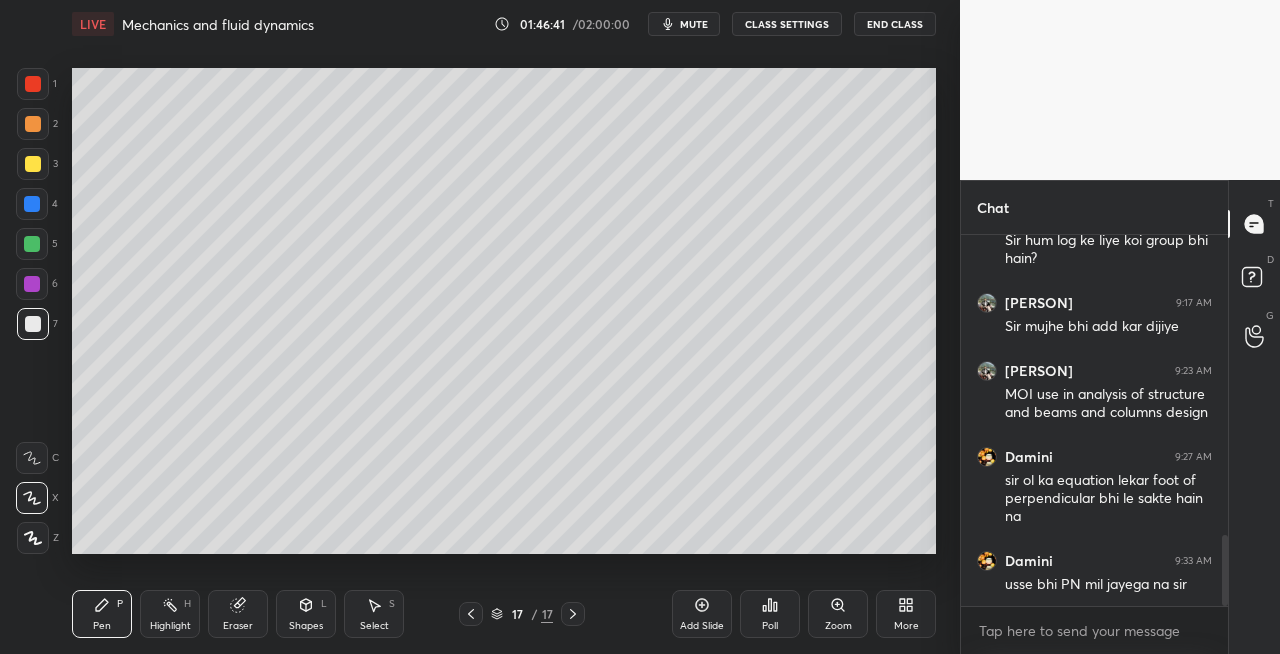 click 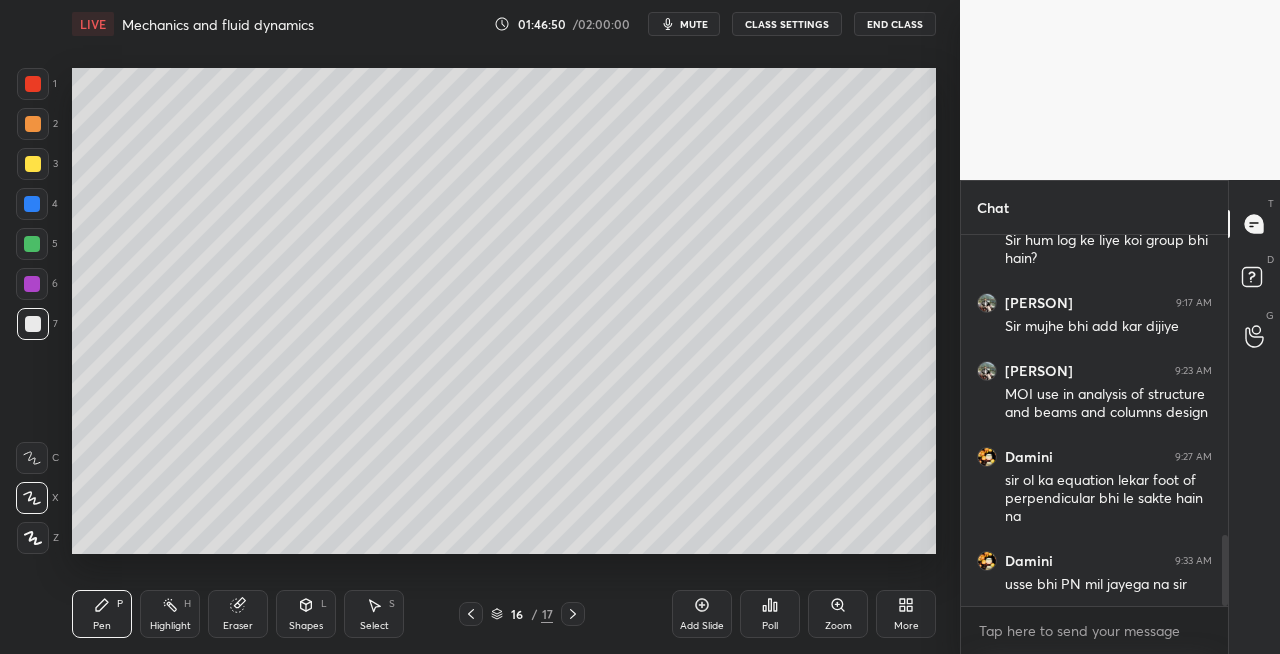 click 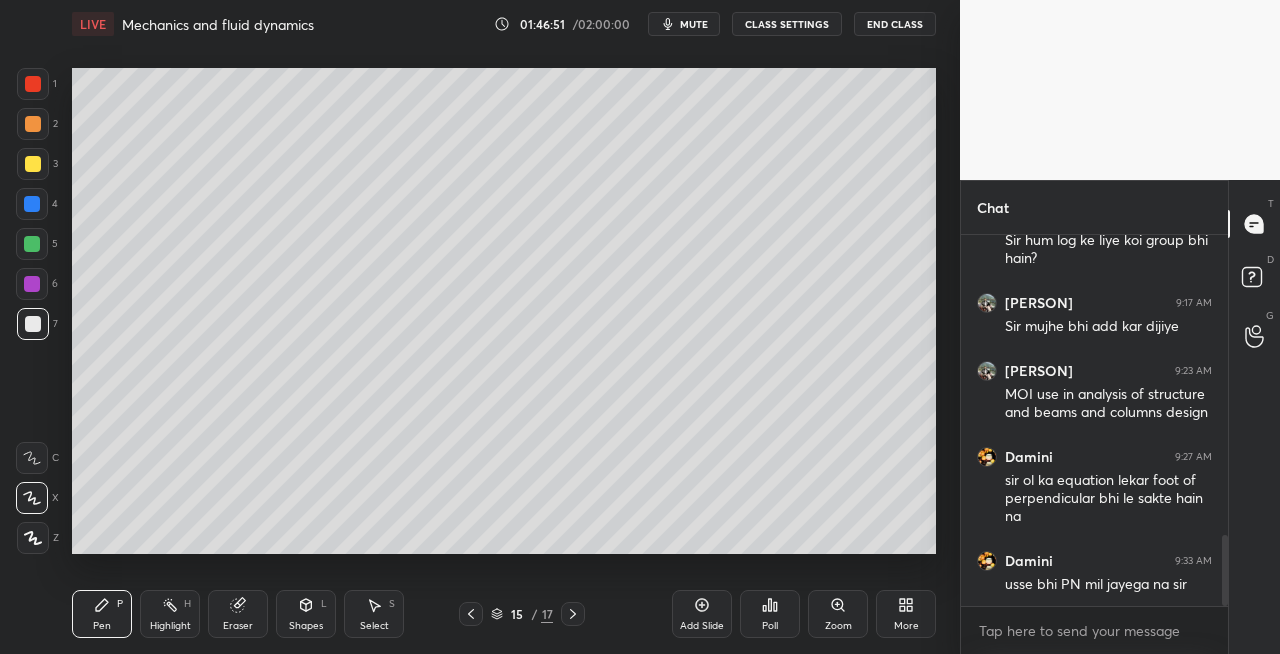 click 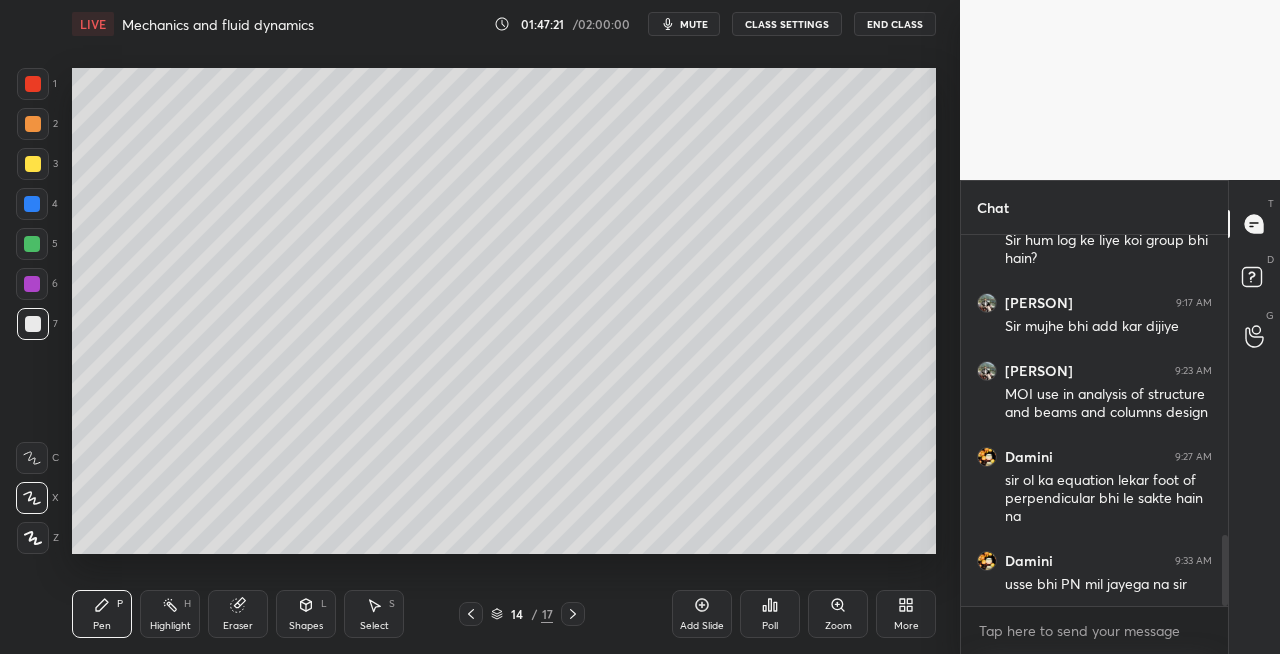 click 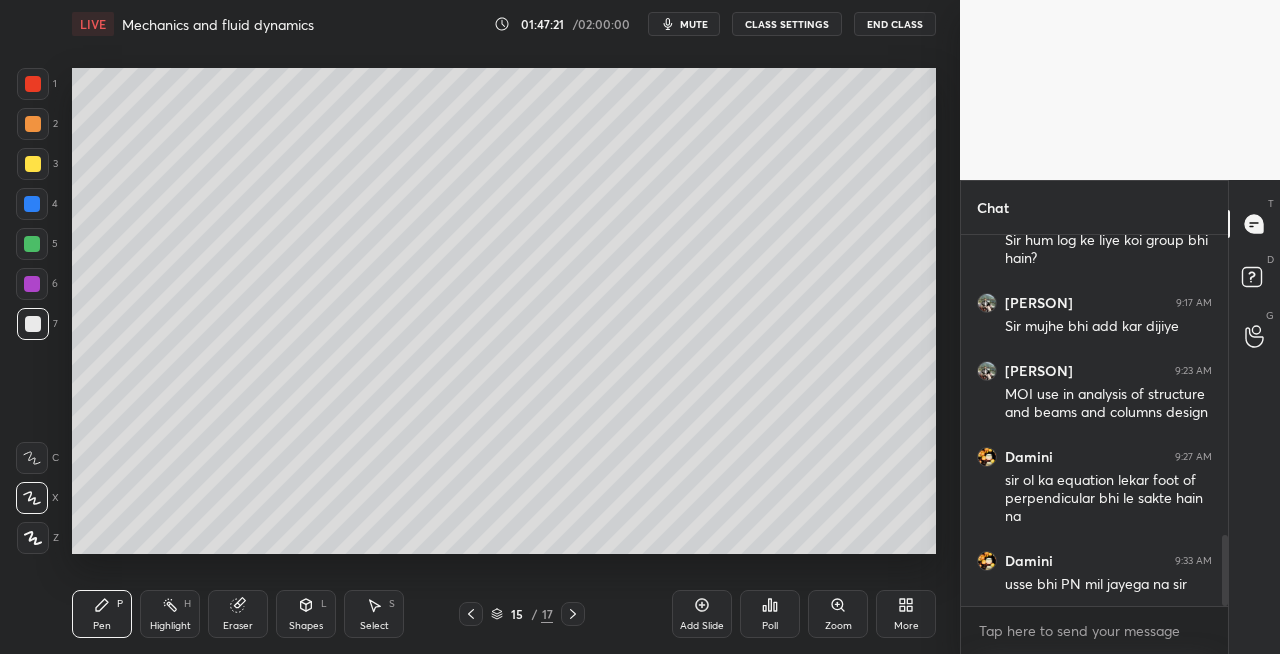 click 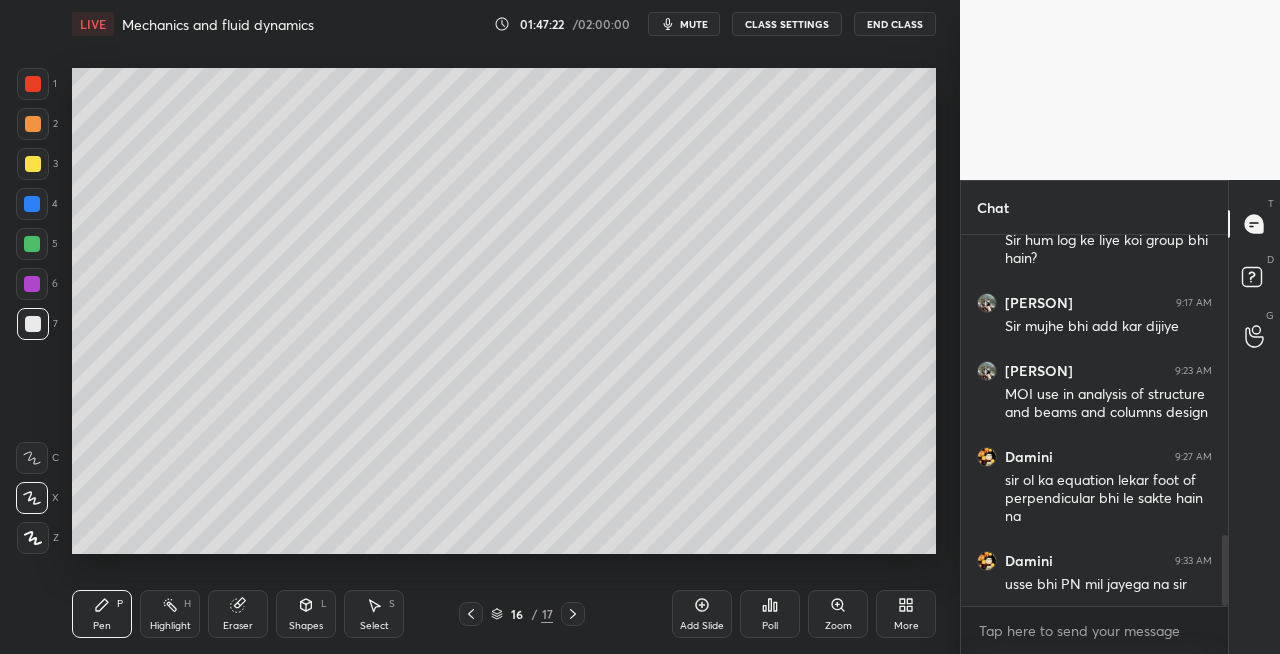 click 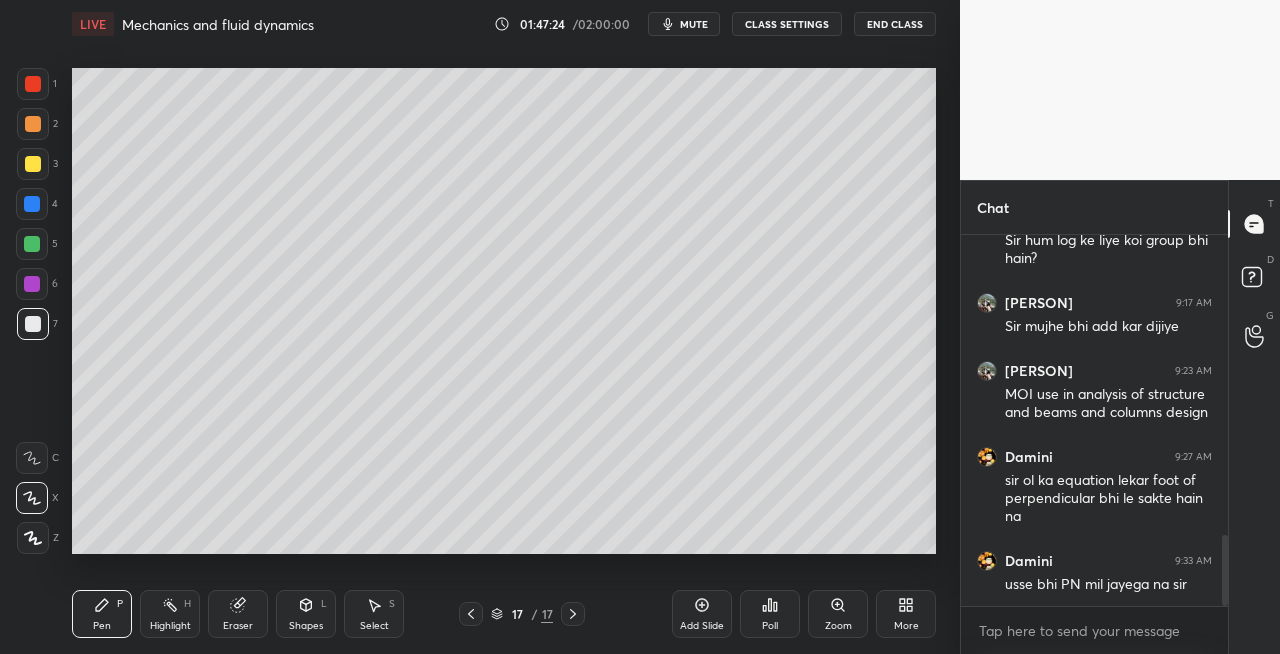 click at bounding box center [33, 164] 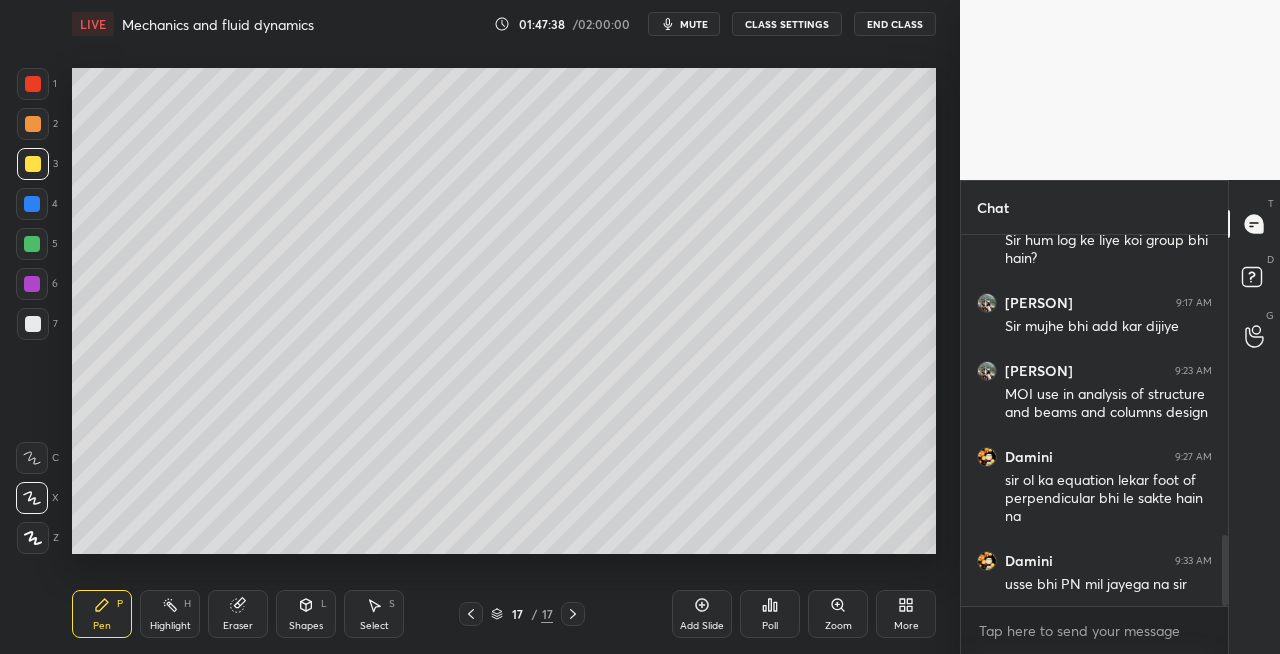 click at bounding box center (33, 164) 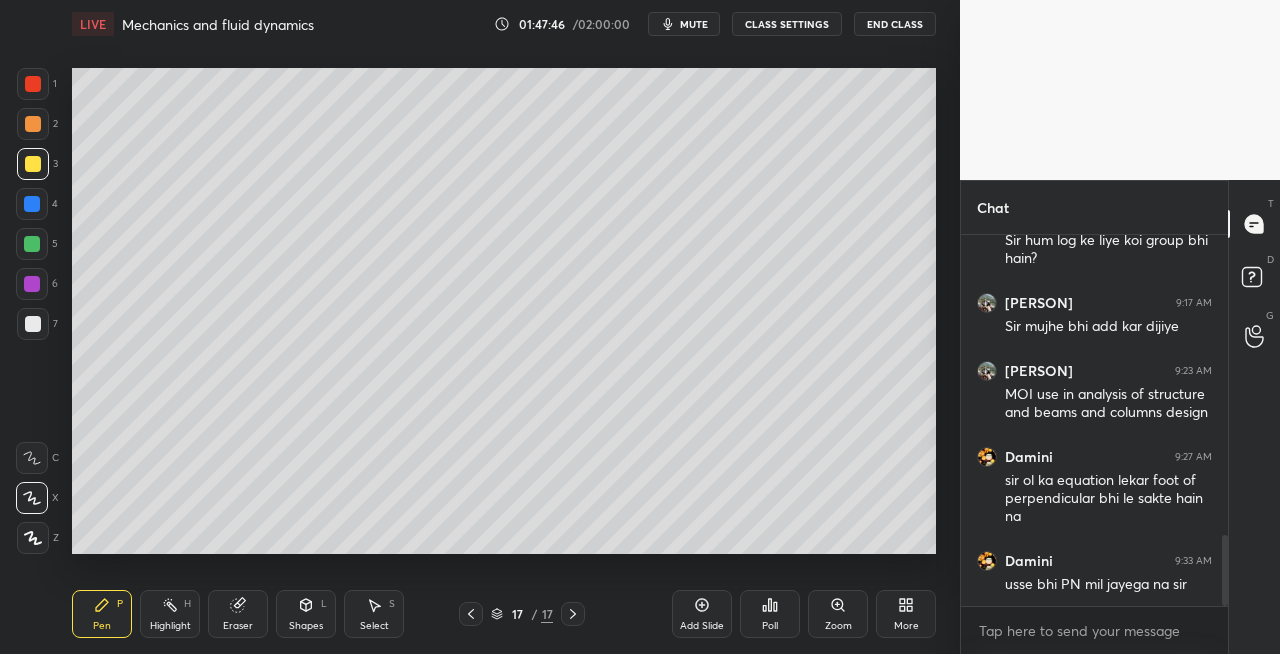 click on "Eraser" at bounding box center (238, 626) 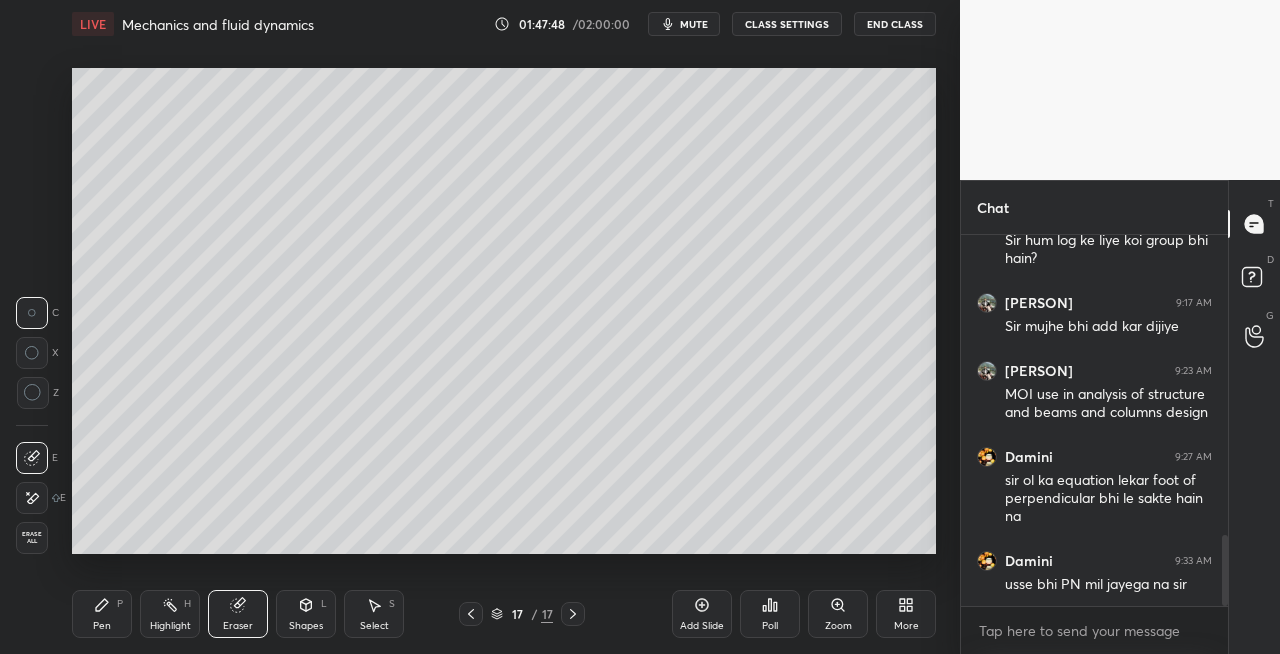 click 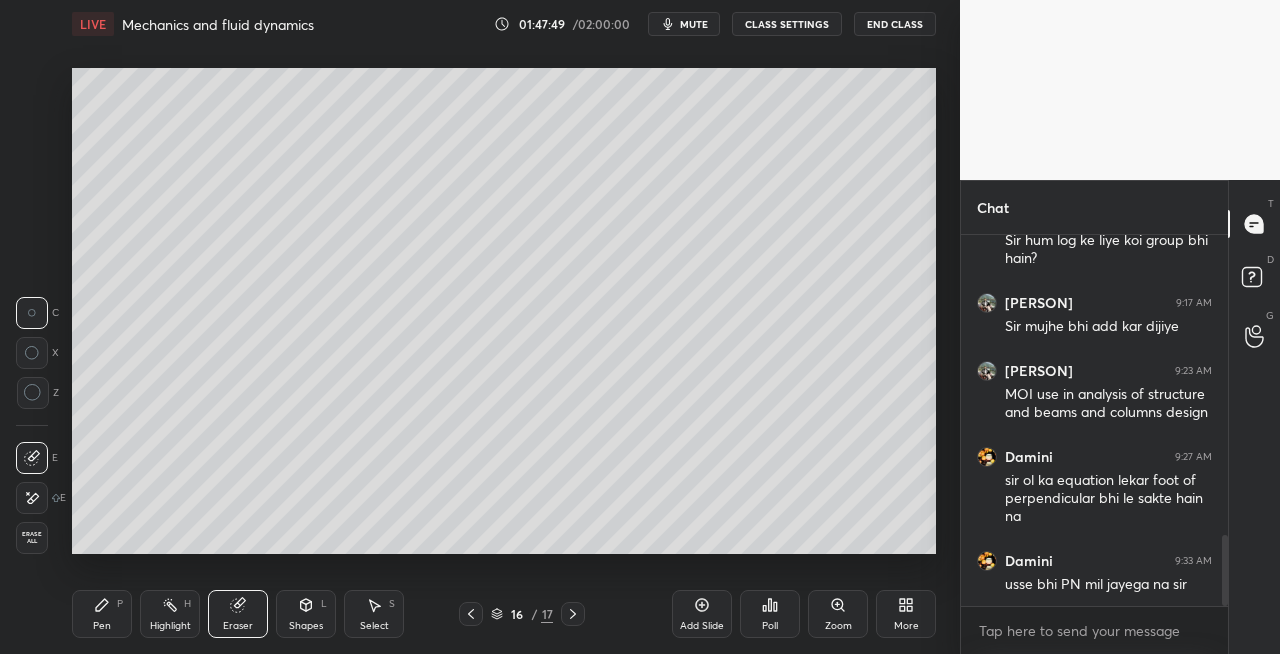 click 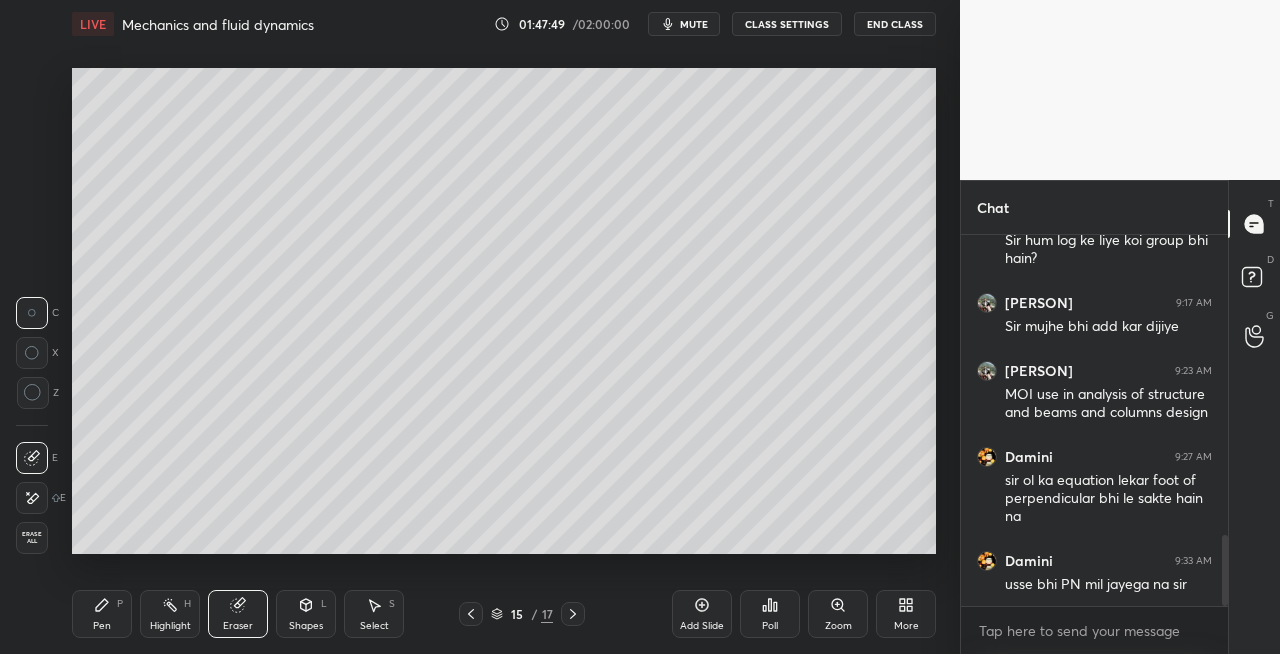 click at bounding box center (471, 614) 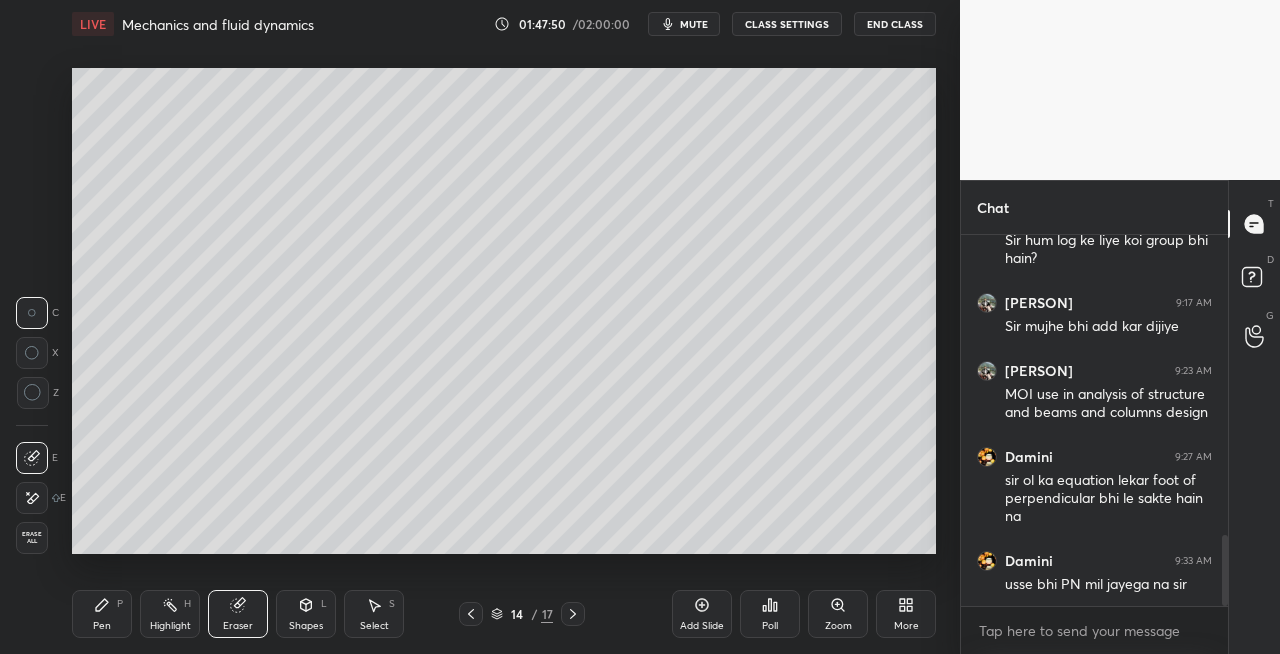 click at bounding box center [471, 614] 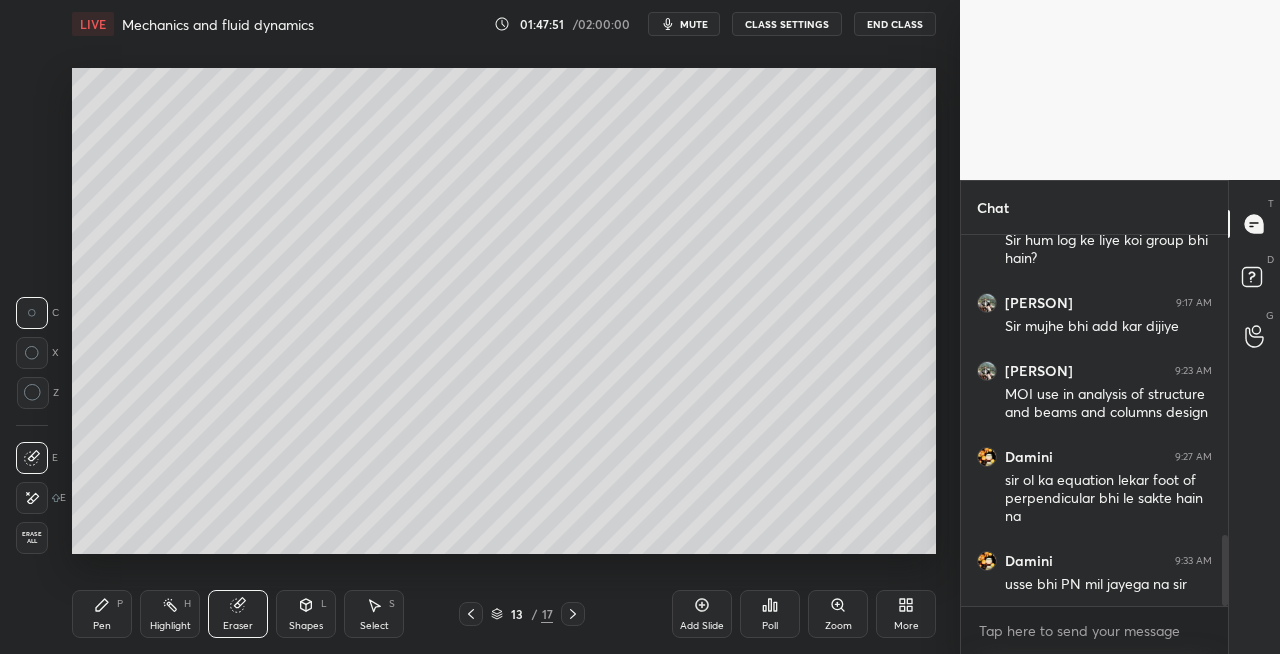 click at bounding box center [471, 614] 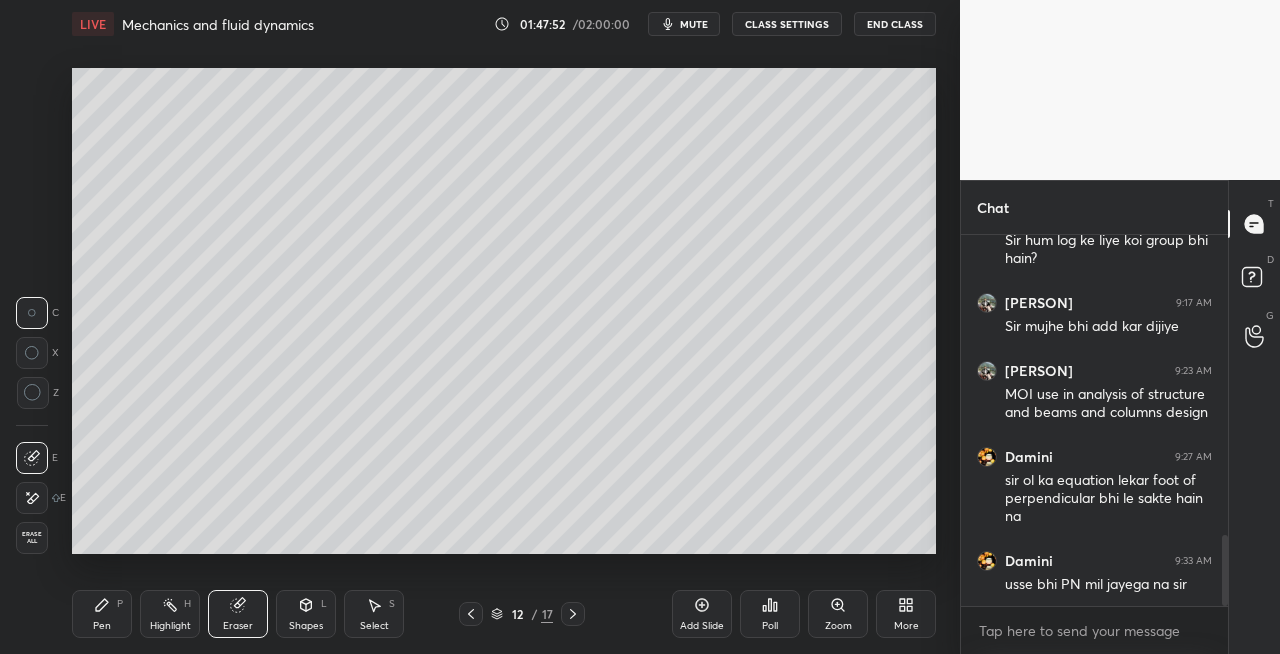 click 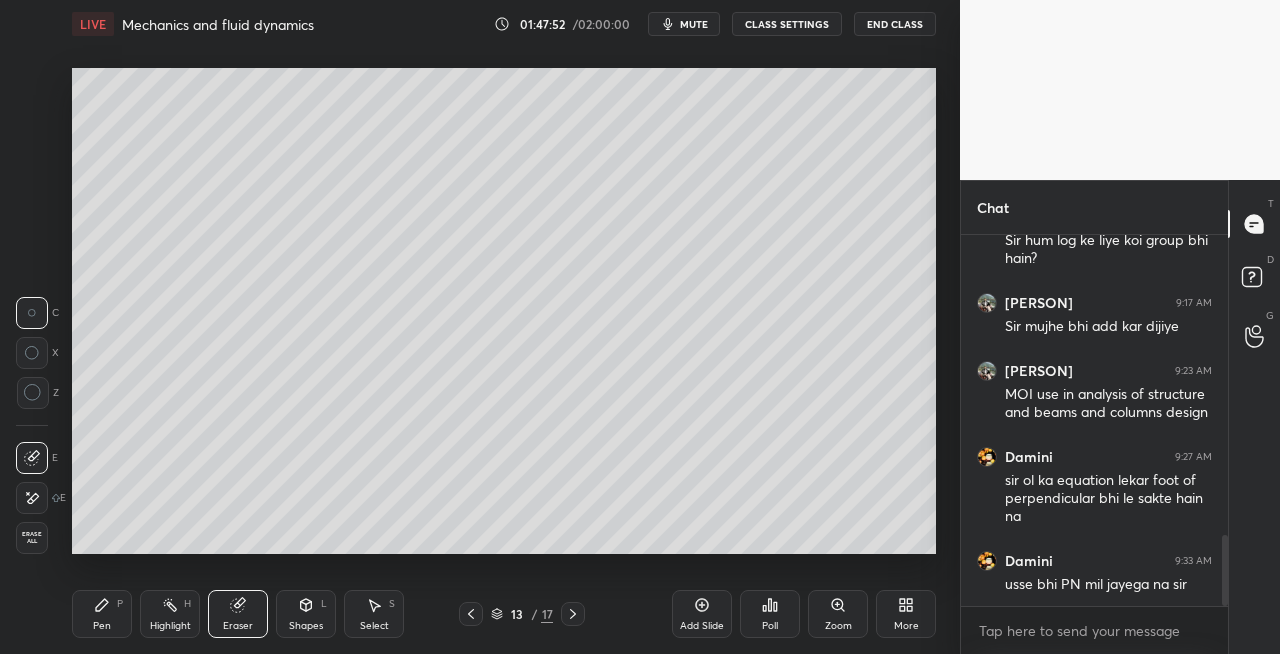 click 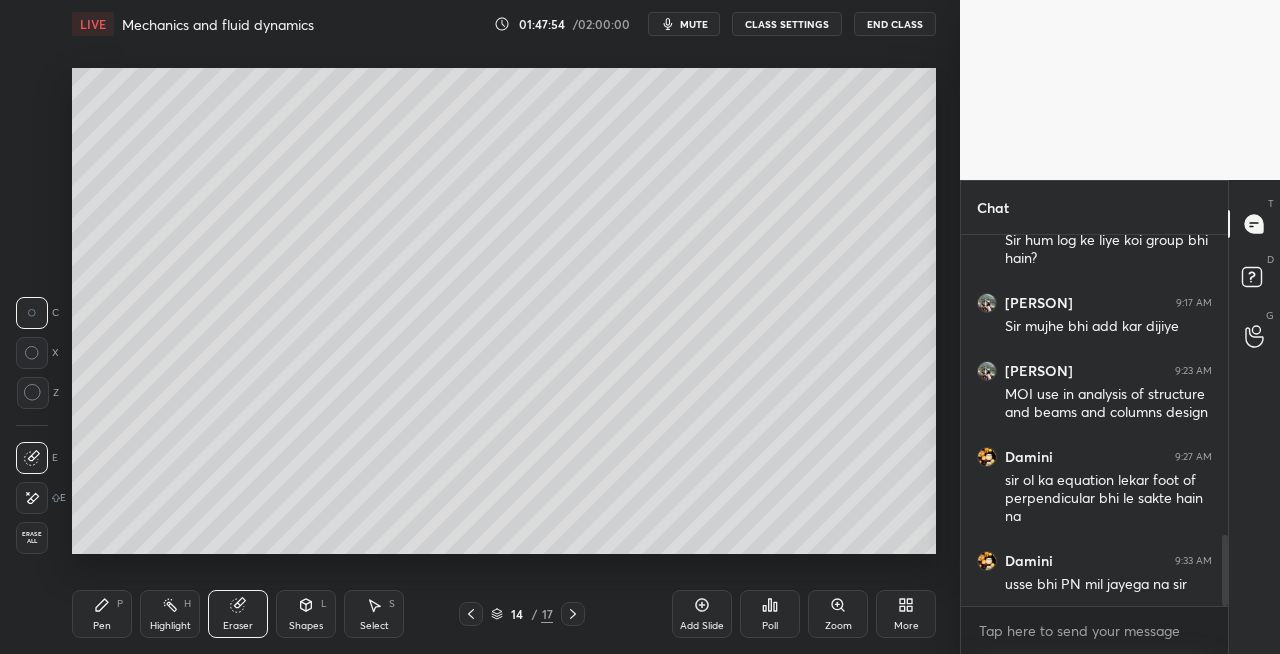 click 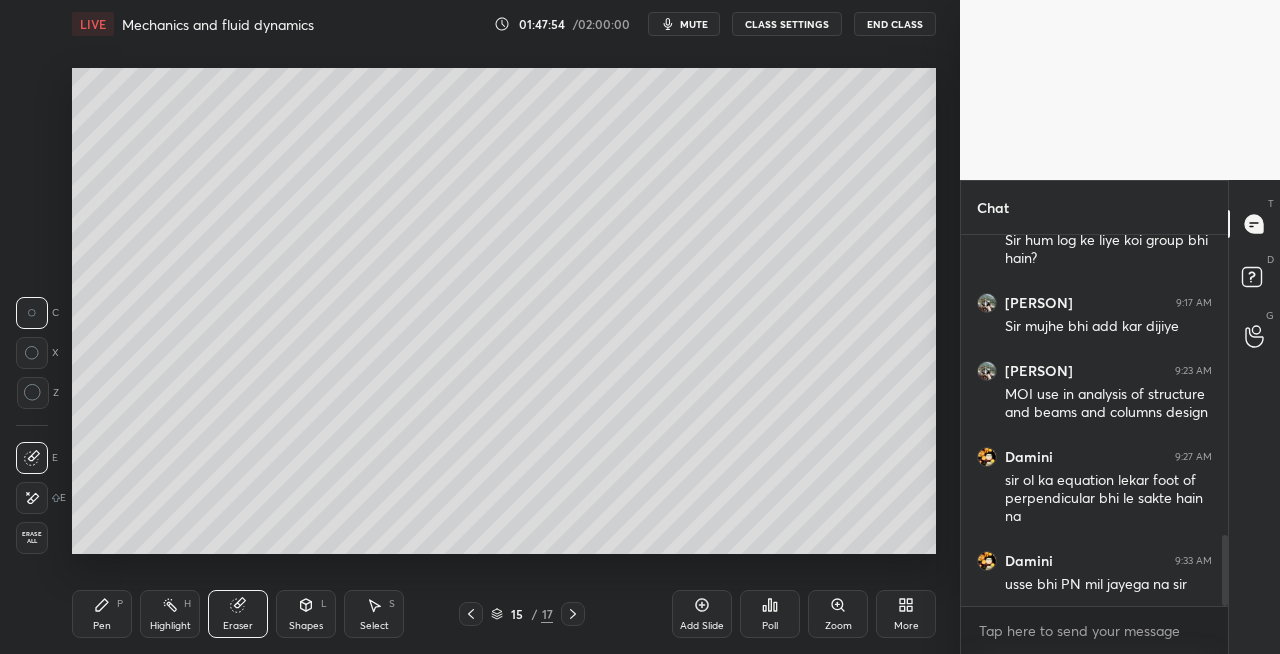 click 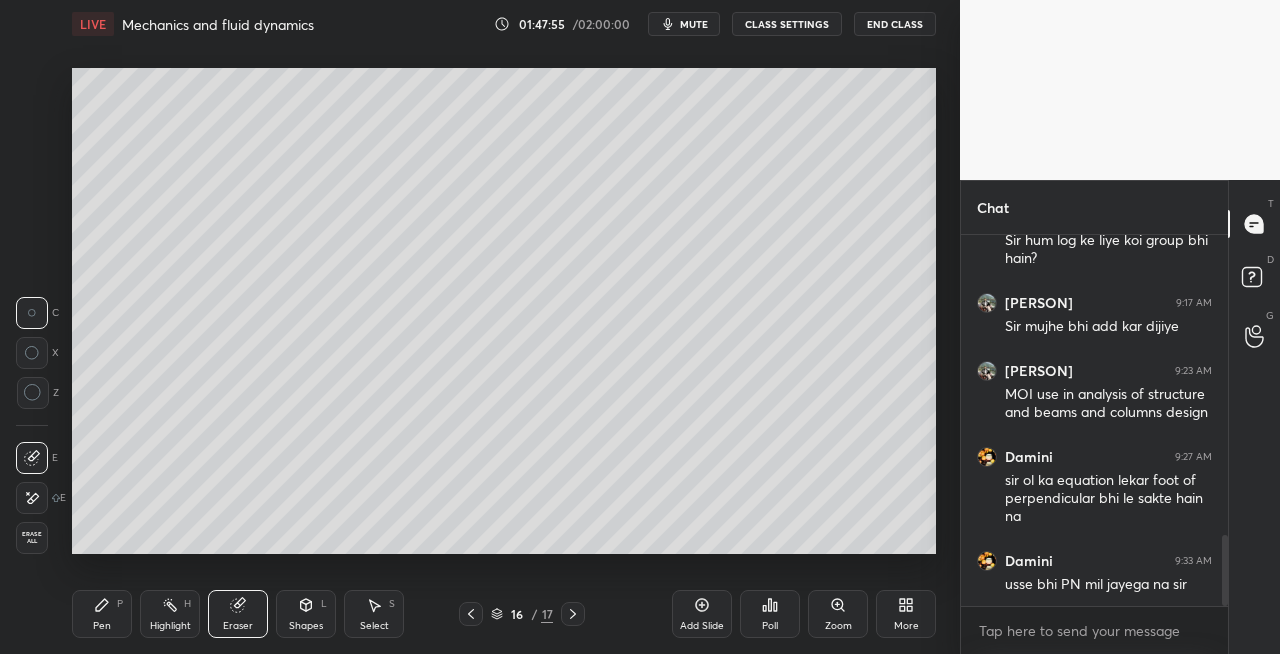 click 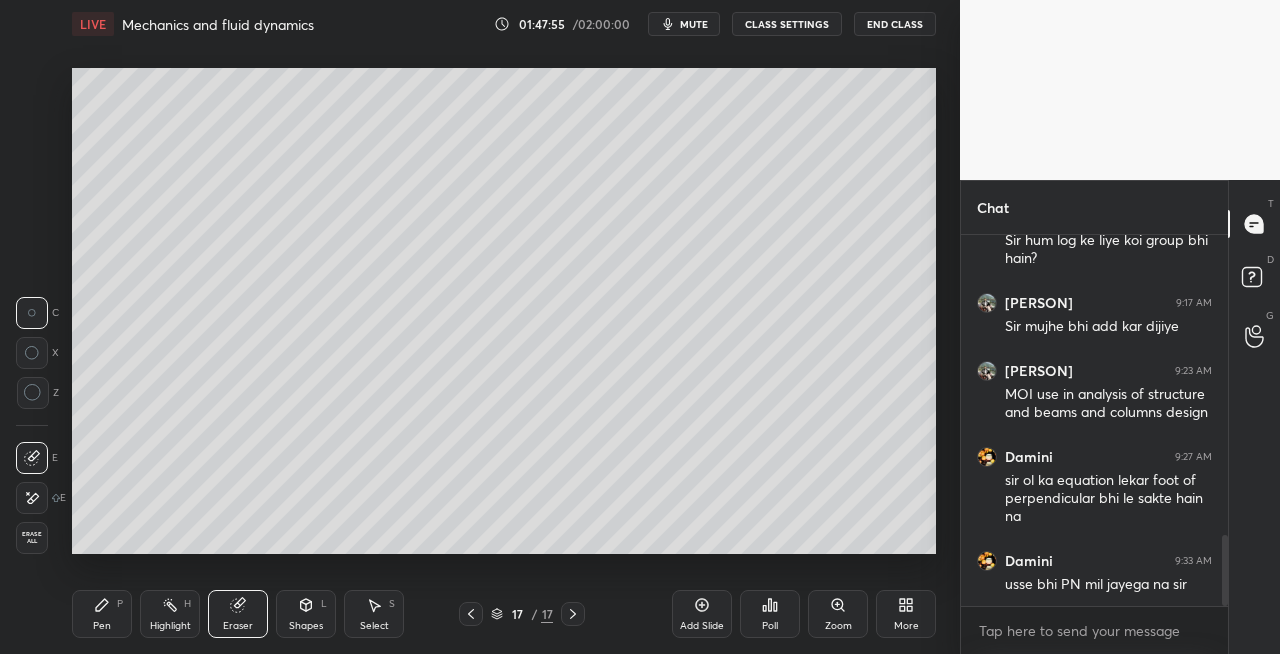 click on "Pen" at bounding box center [102, 626] 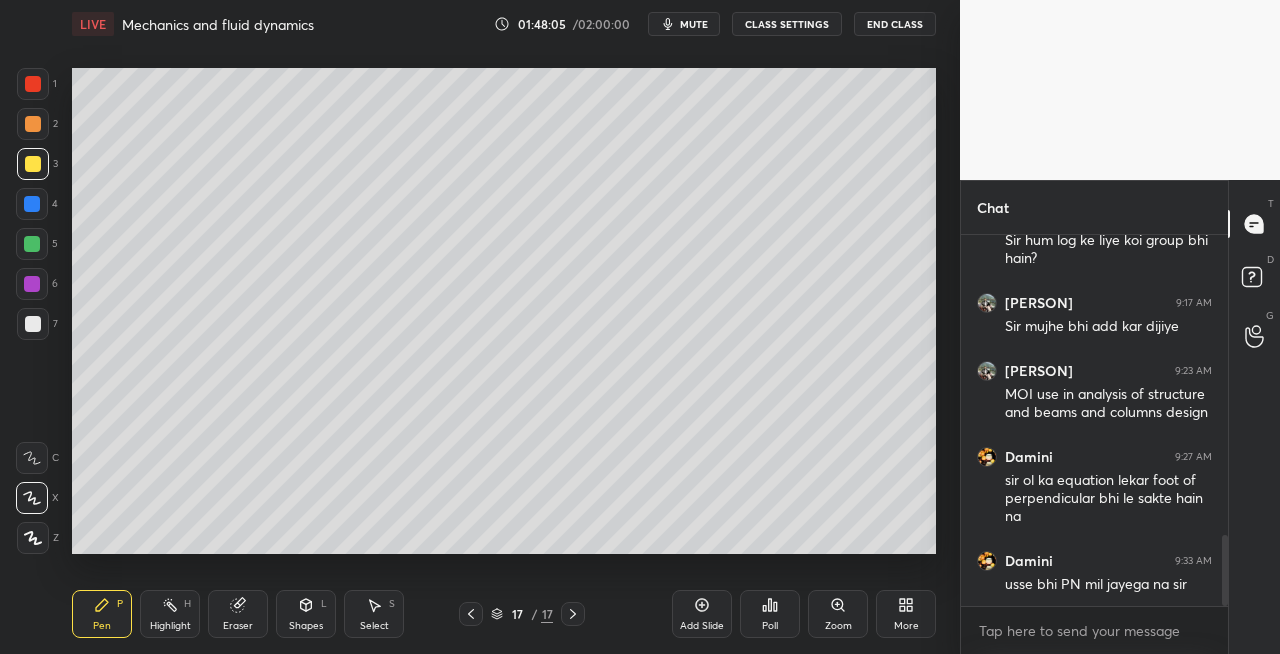click on "Shapes L" at bounding box center [306, 614] 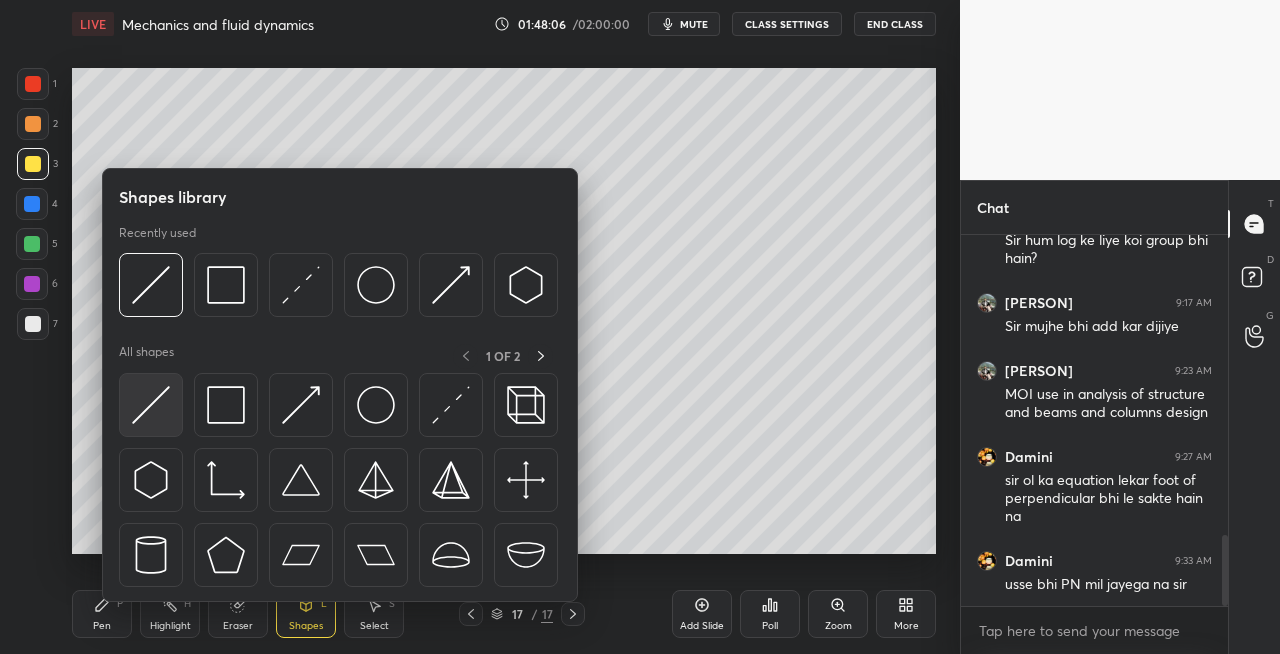 click at bounding box center [151, 405] 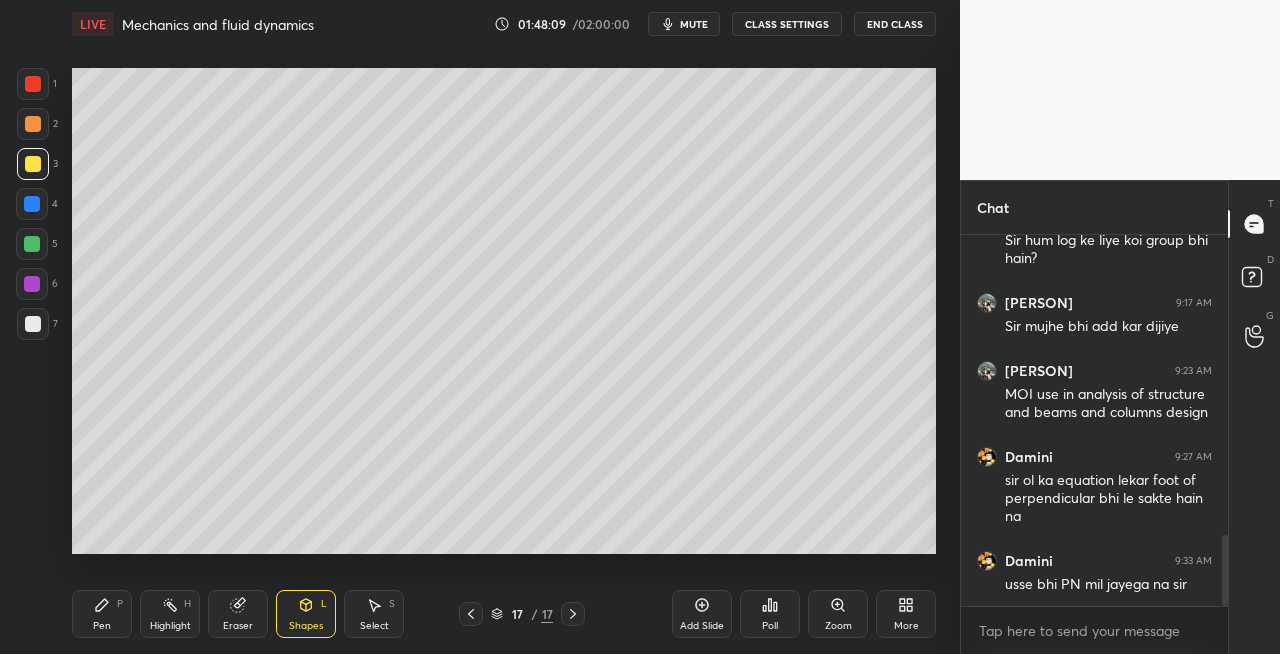 click 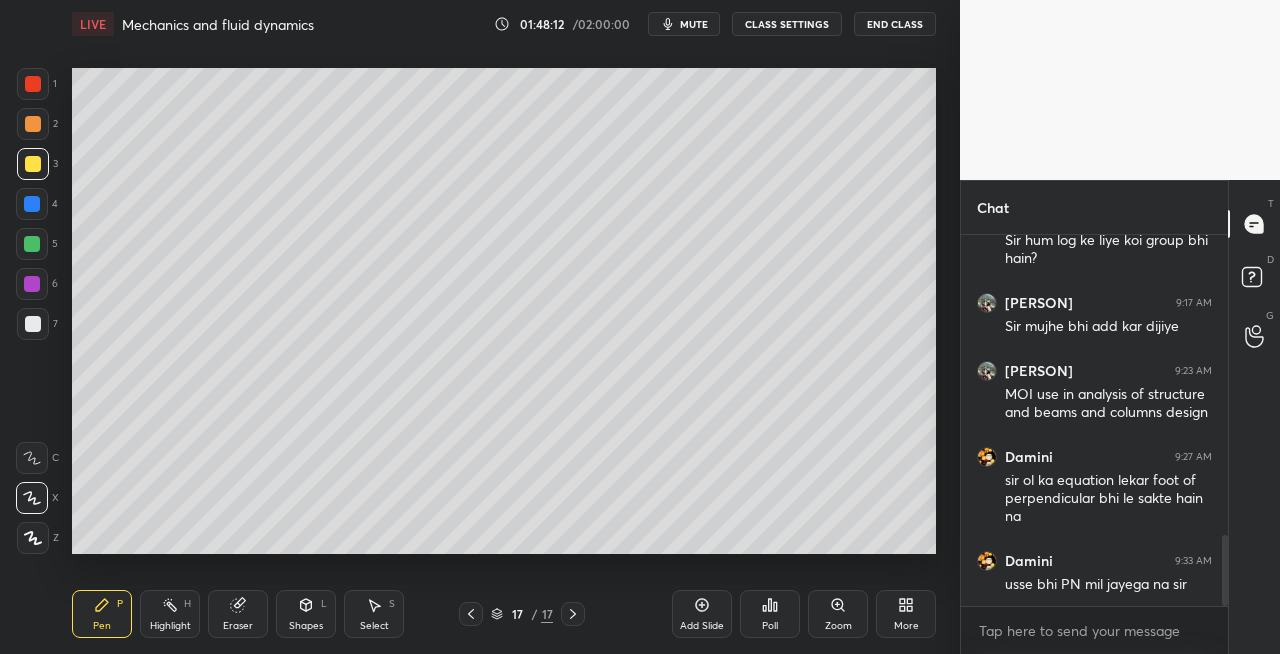 click 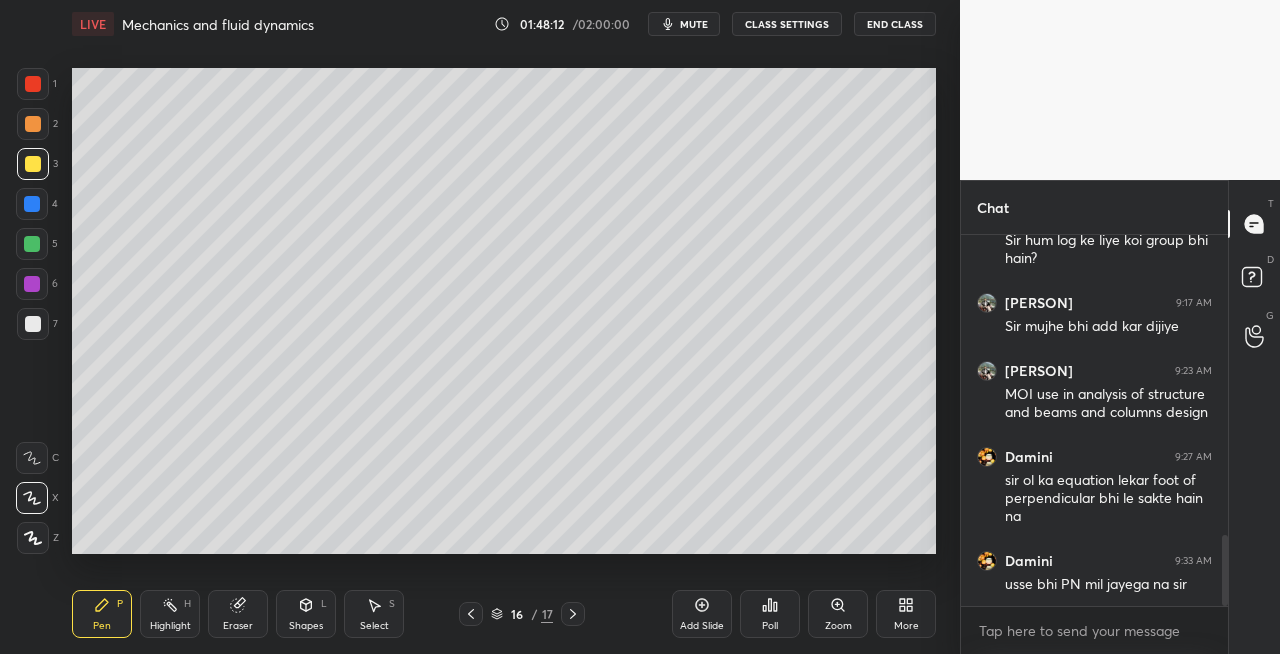 click 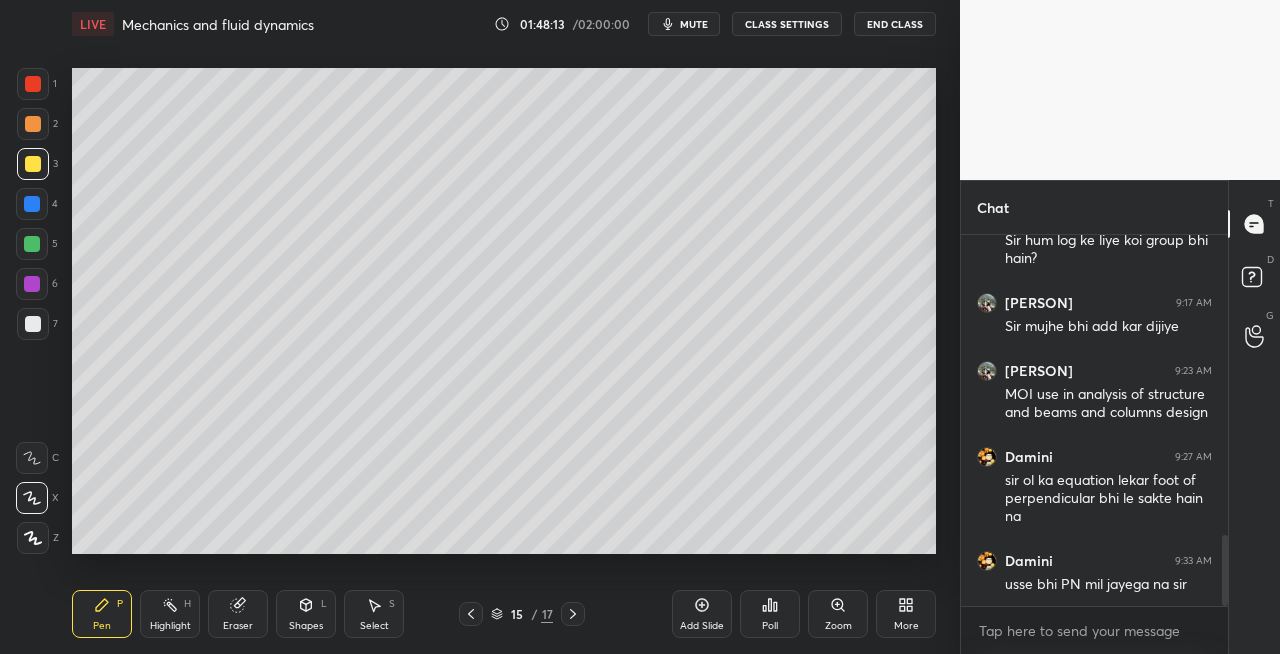 click 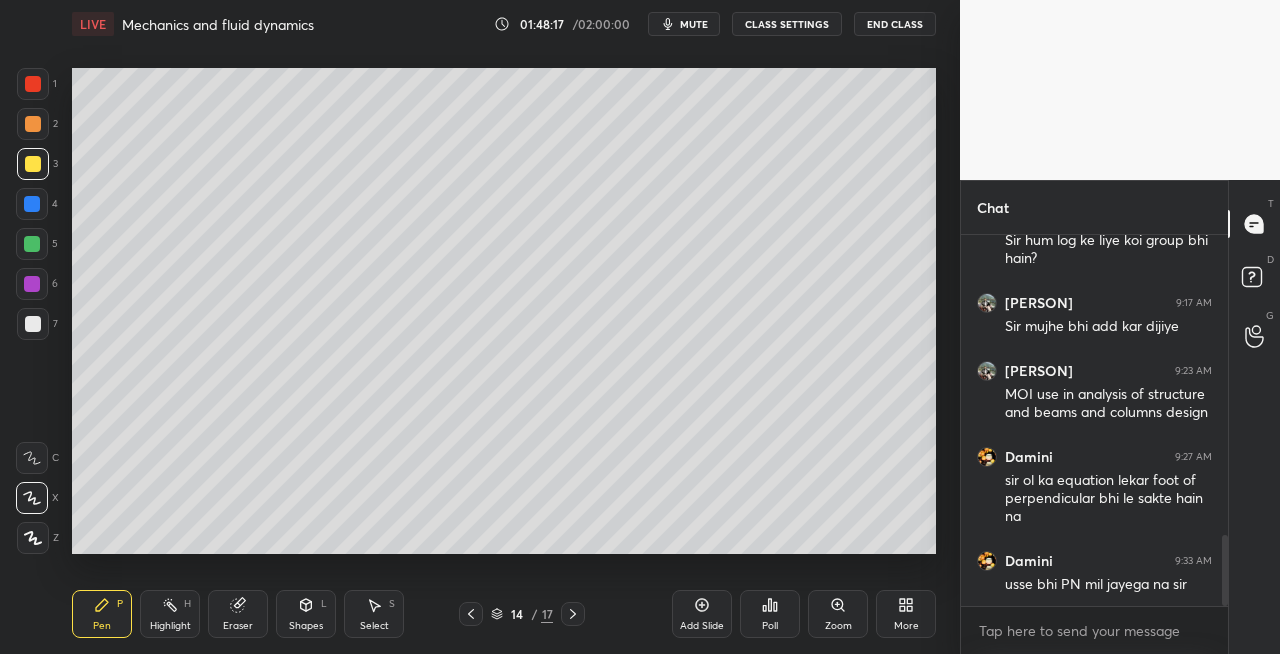 click on "Eraser" at bounding box center [238, 626] 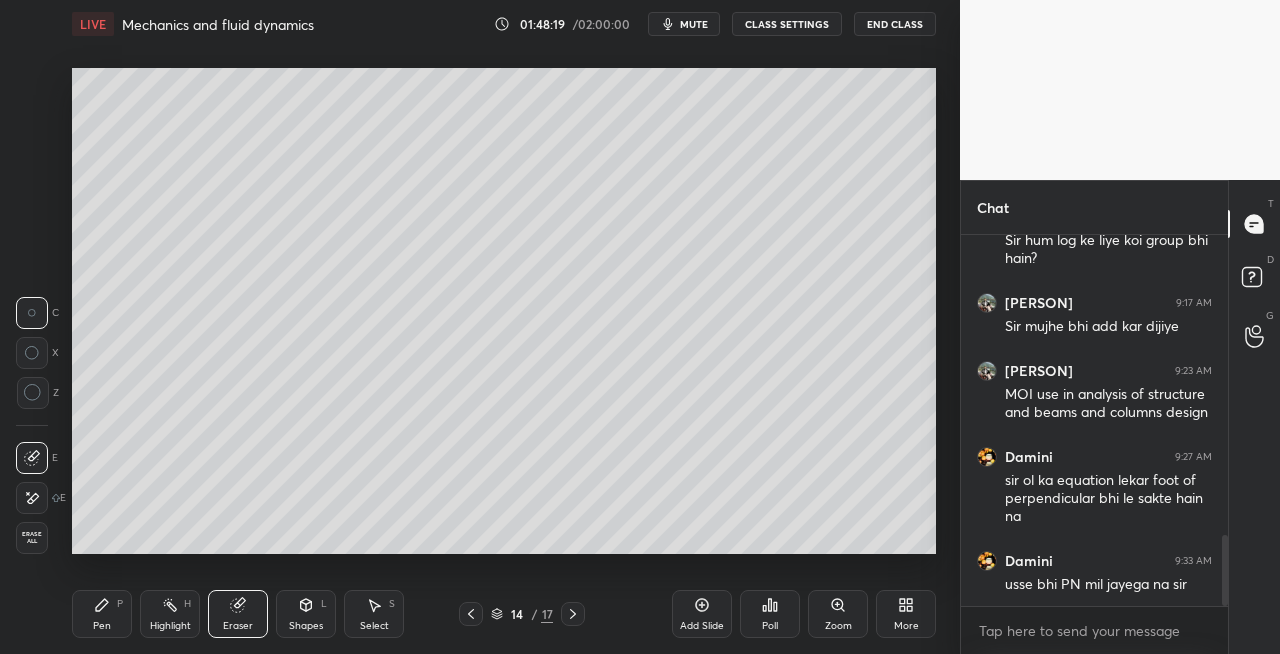 click 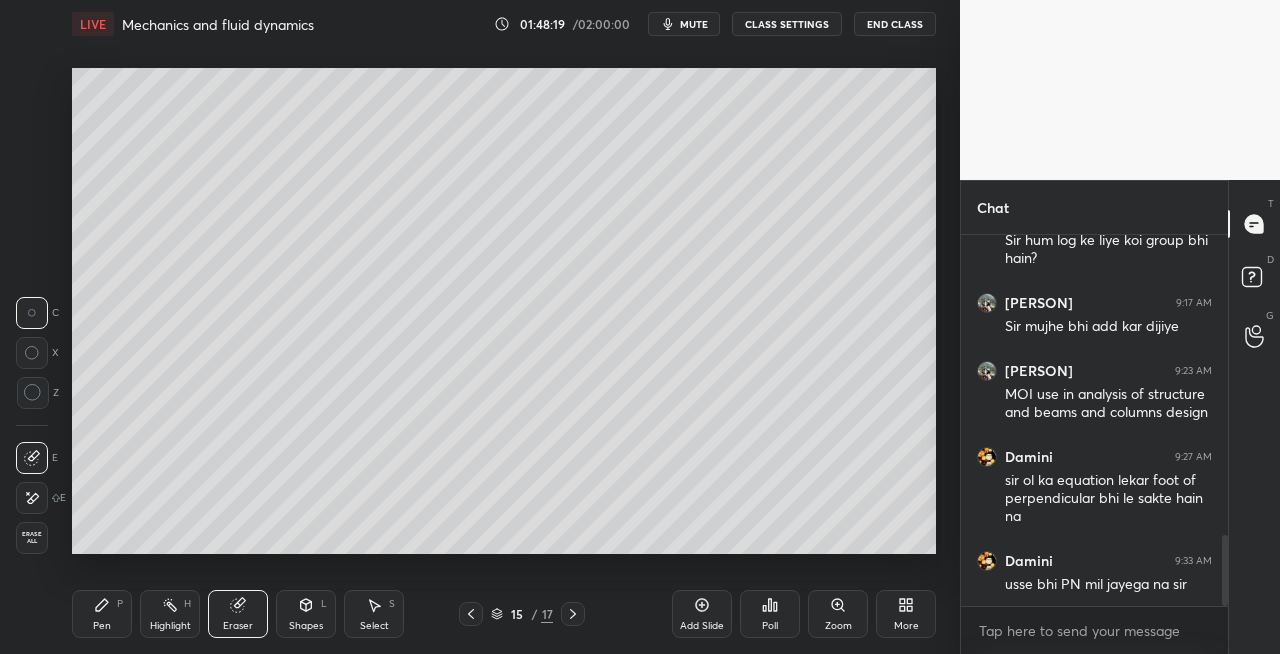 click 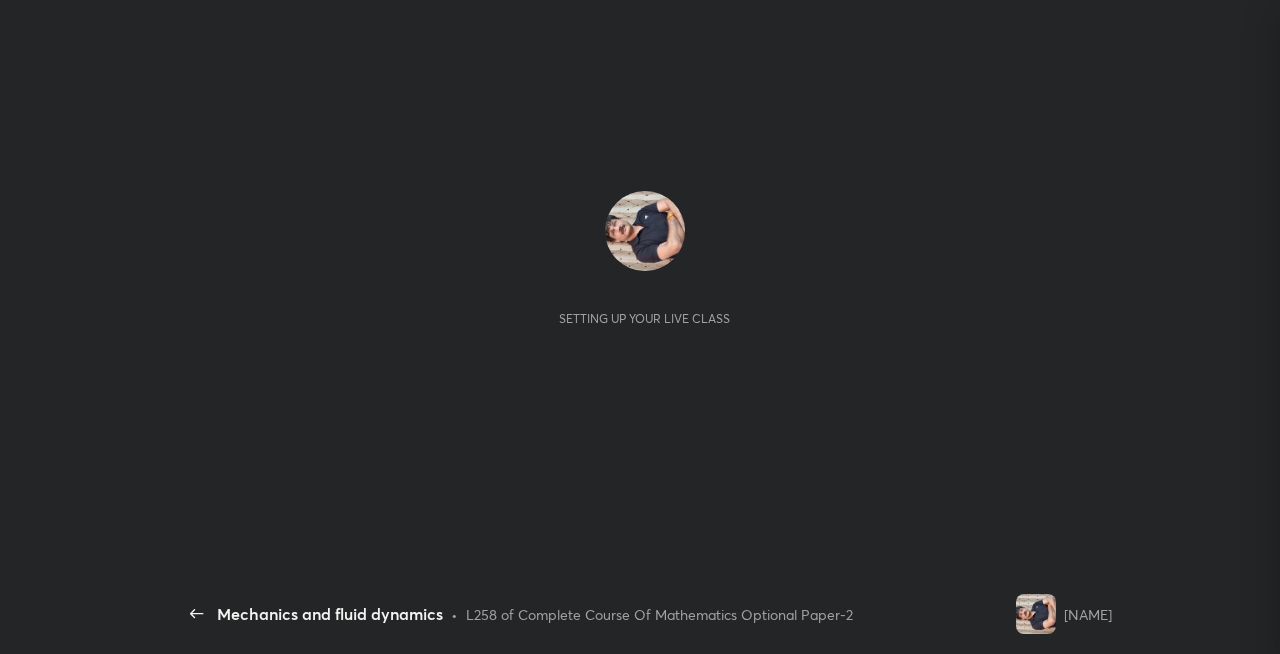 scroll, scrollTop: 0, scrollLeft: 0, axis: both 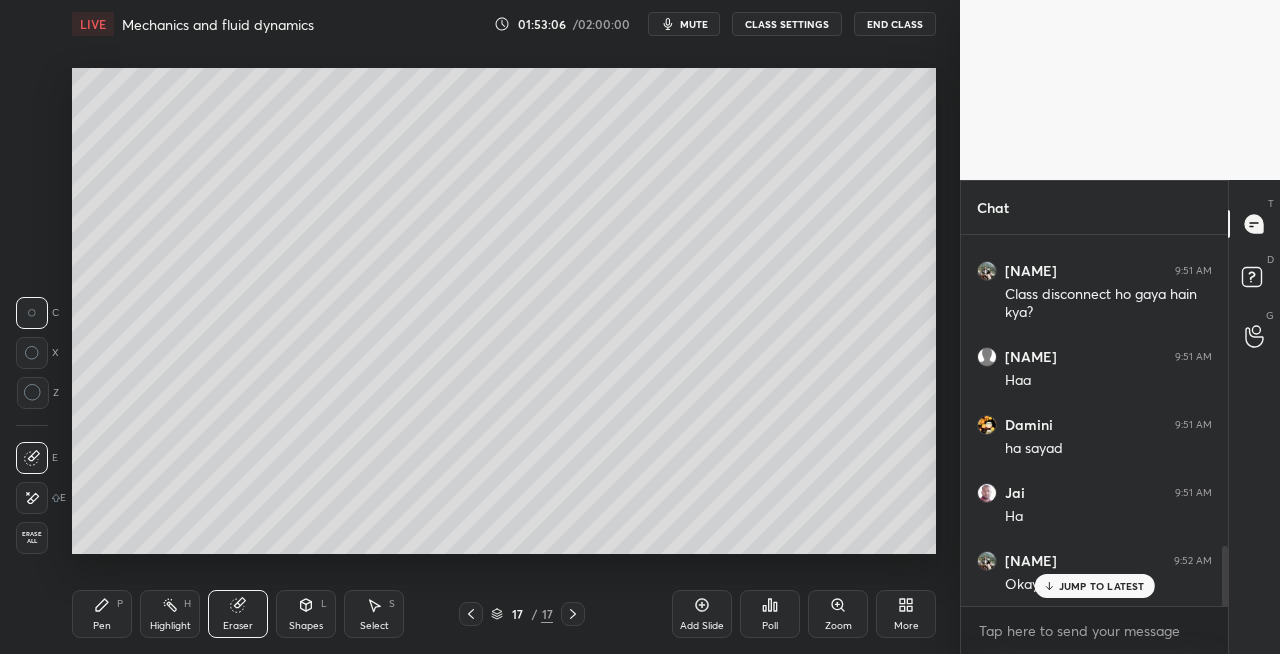 click on "Pen P" at bounding box center [102, 614] 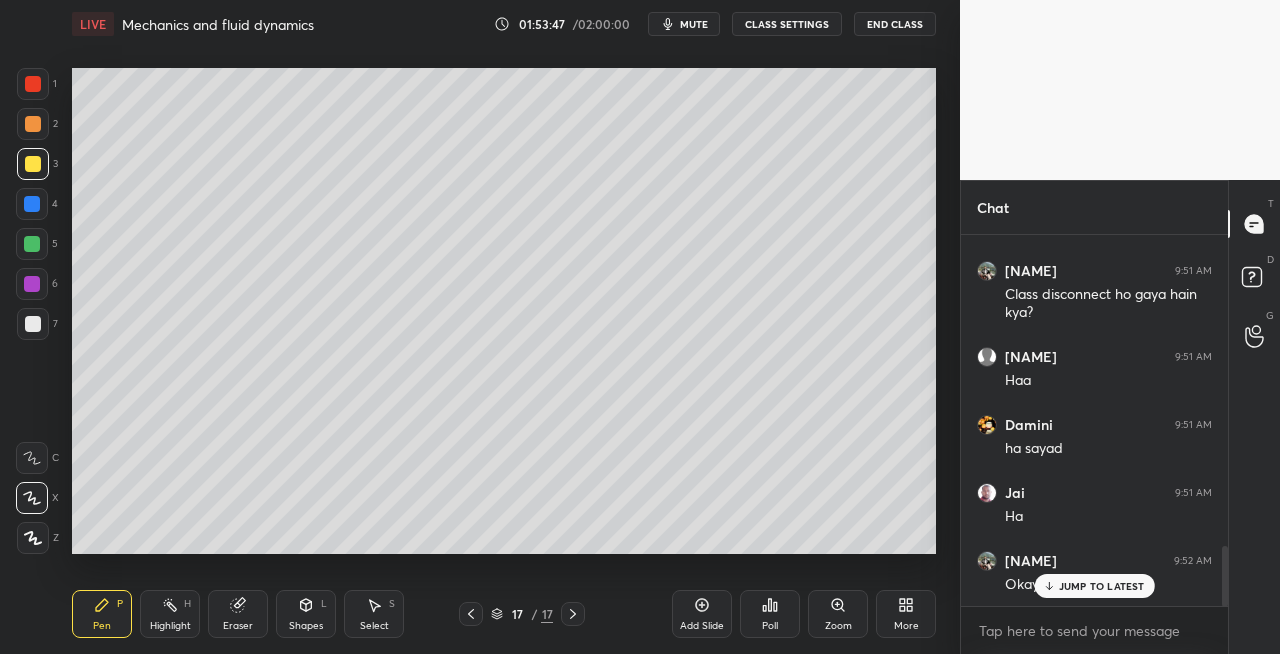 click at bounding box center (33, 324) 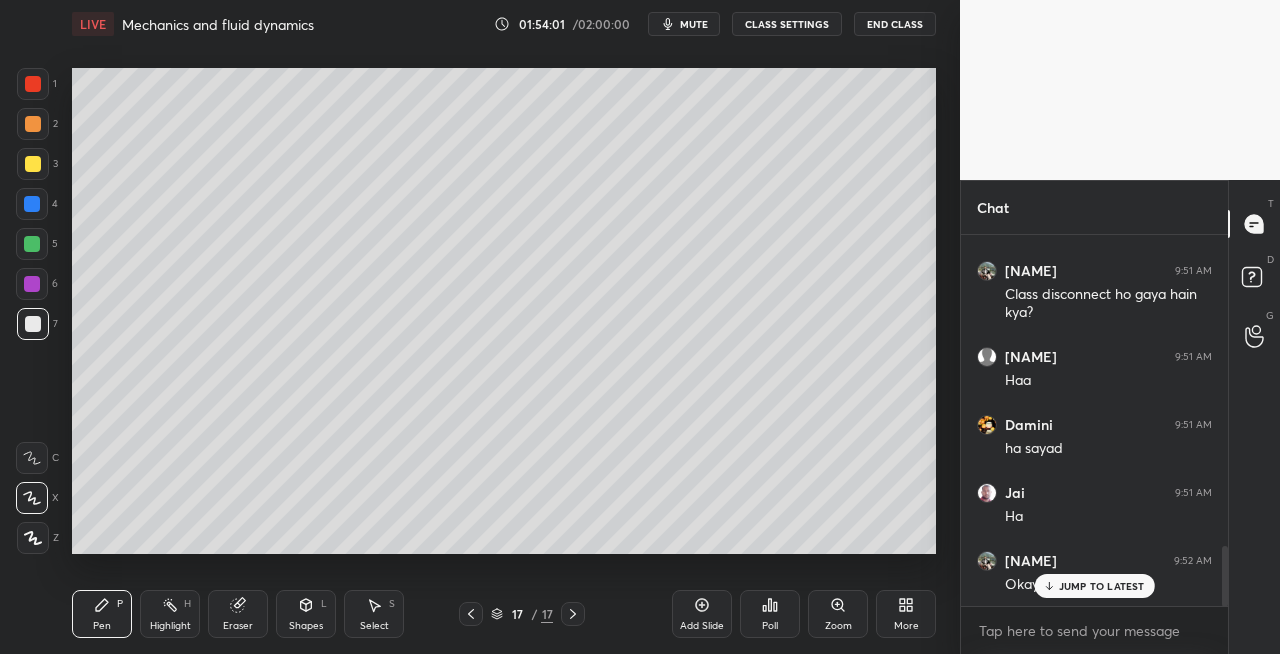 click at bounding box center [33, 164] 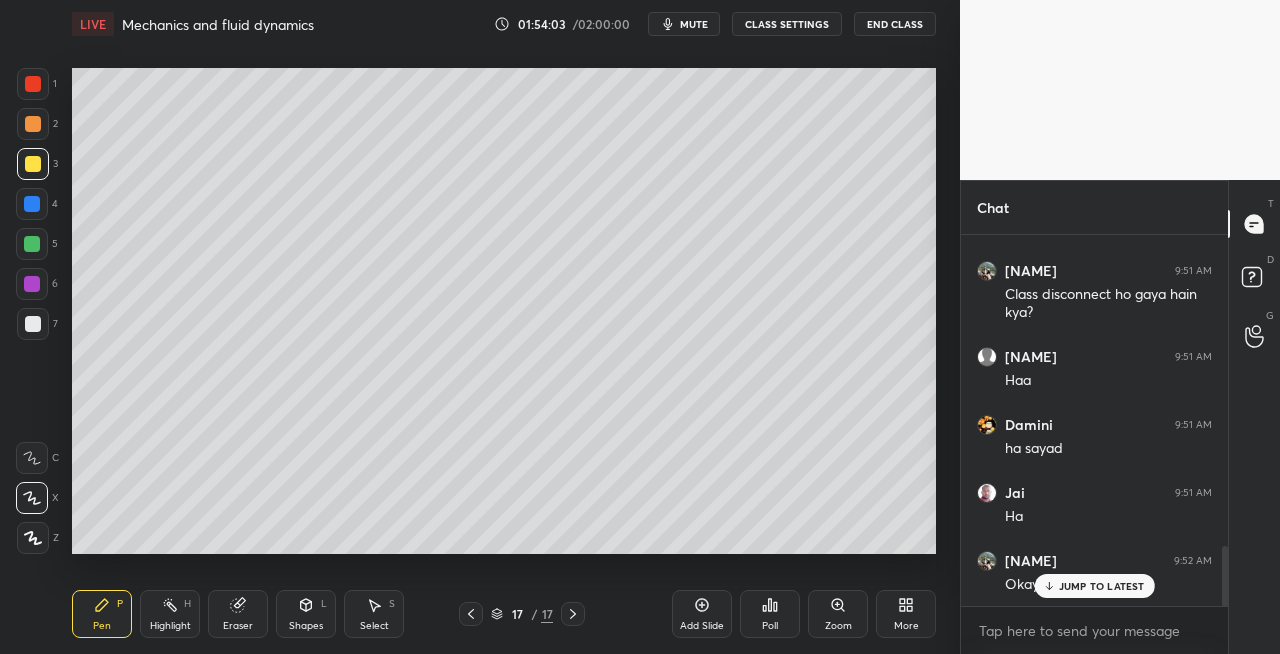 click on "Shapes" at bounding box center (306, 626) 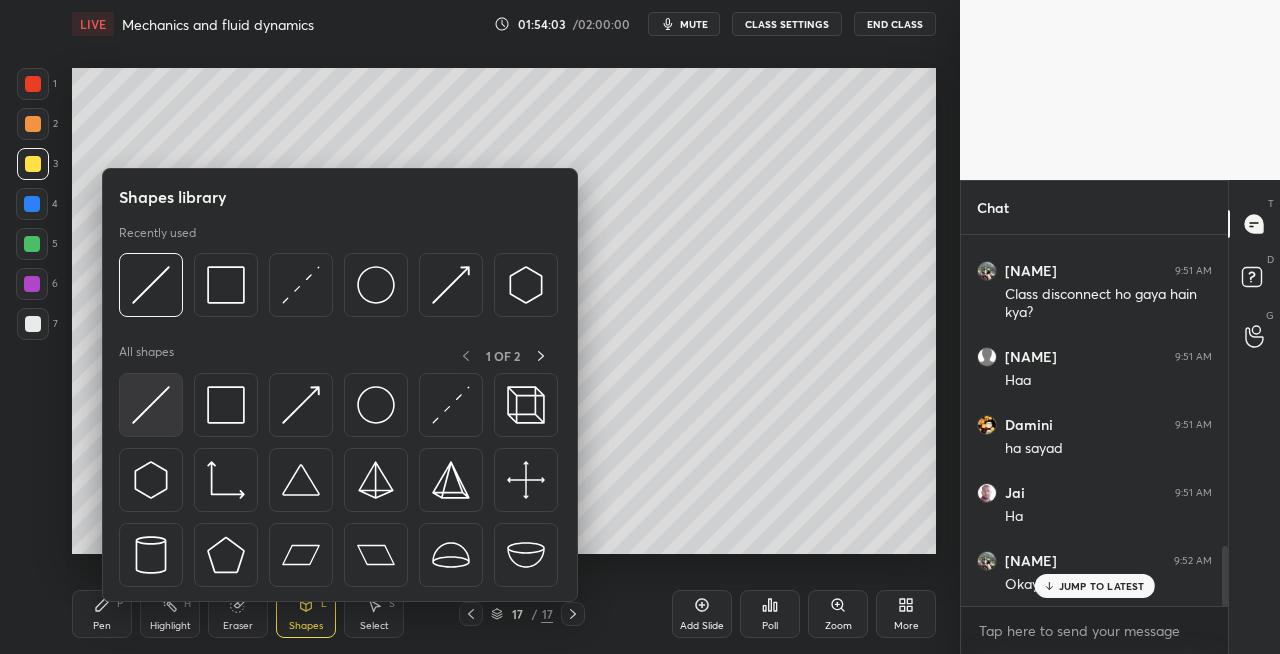 click at bounding box center (151, 405) 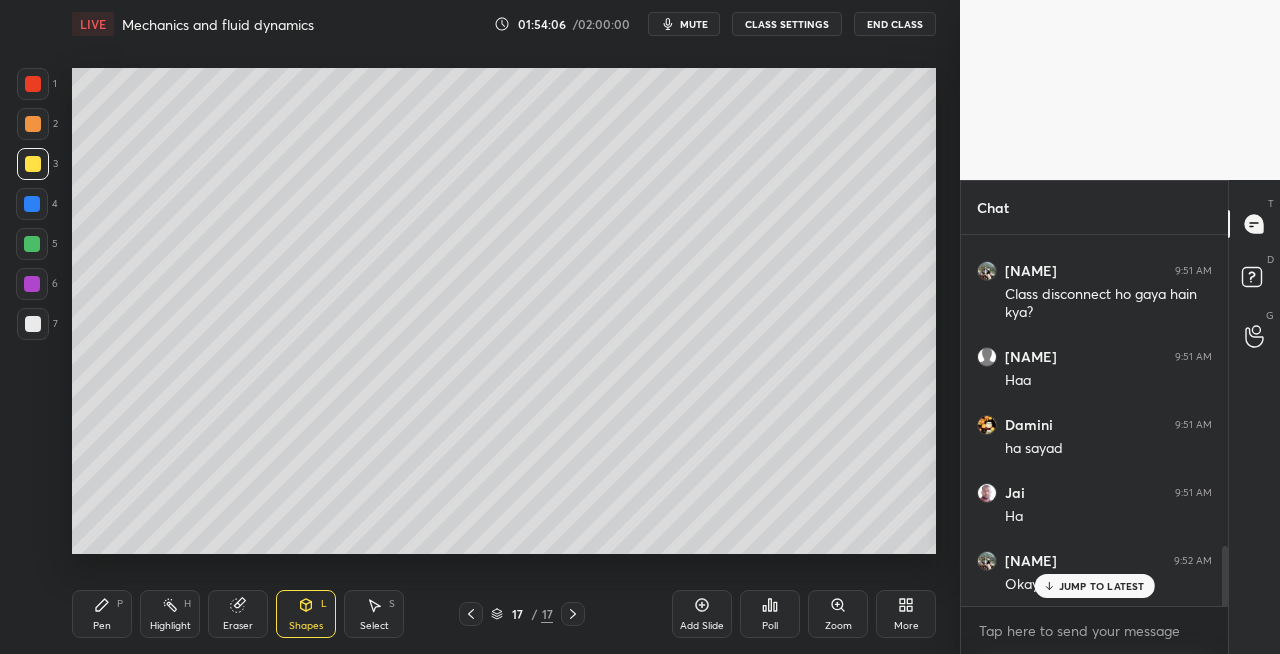 click on "Pen P" at bounding box center (102, 614) 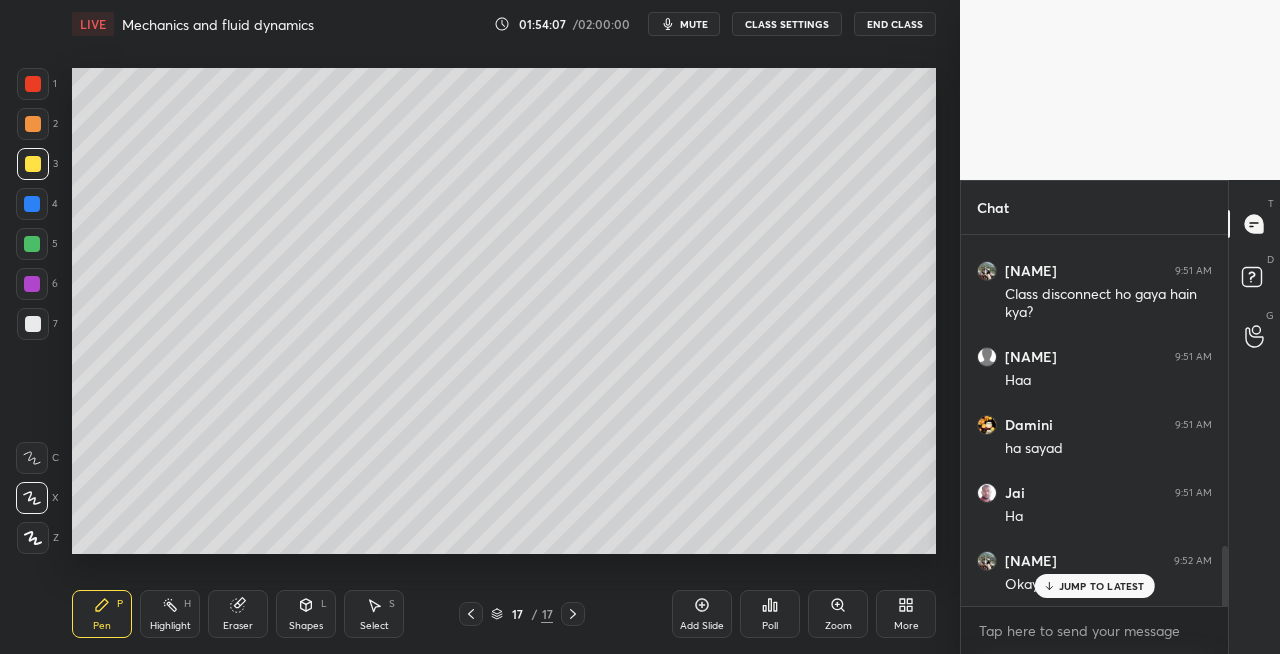 click at bounding box center (33, 324) 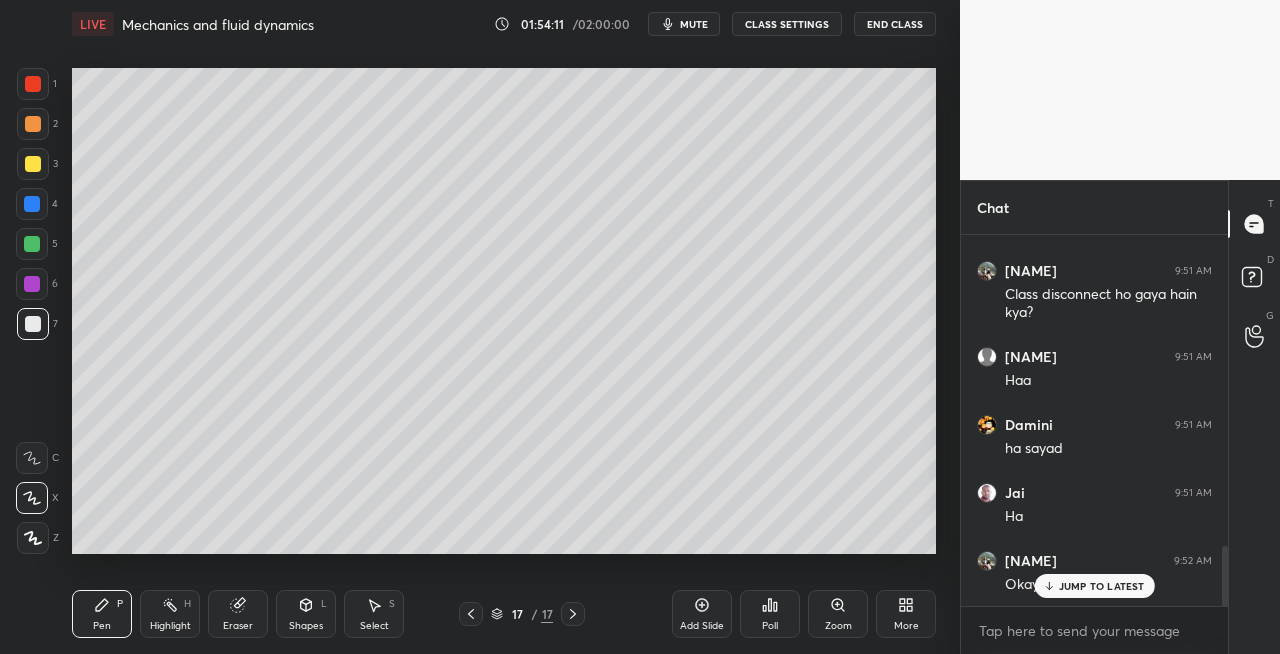 click on "Shapes L" at bounding box center (306, 614) 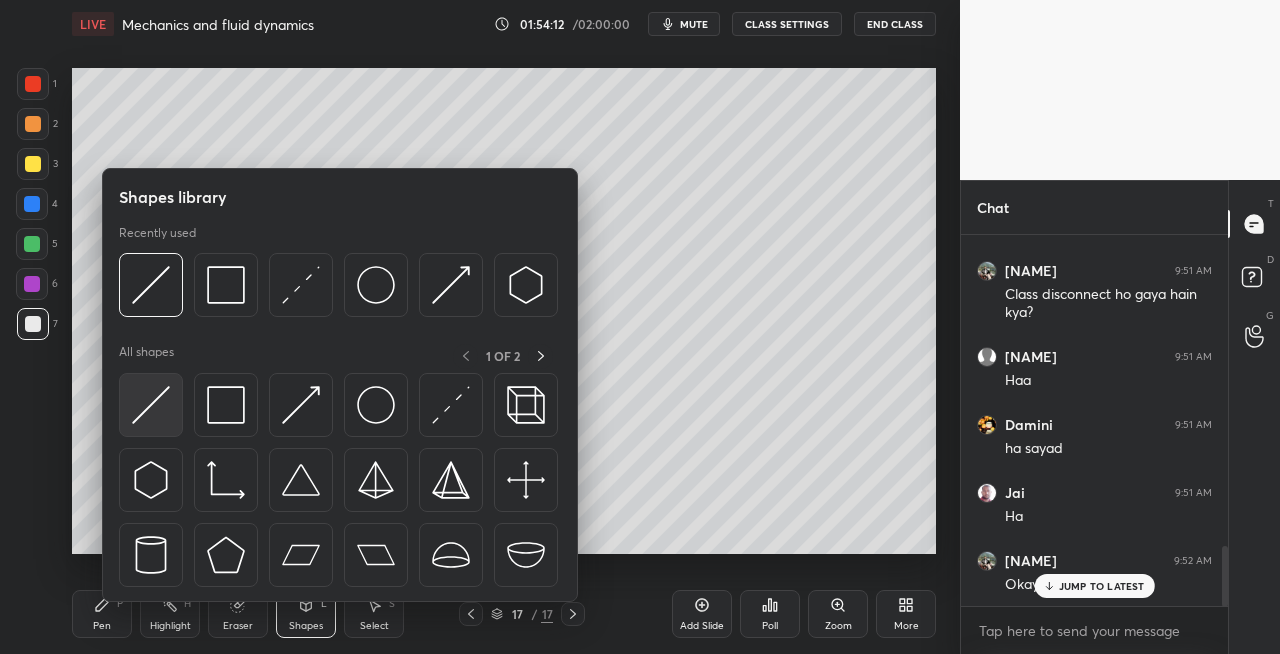 click at bounding box center (151, 405) 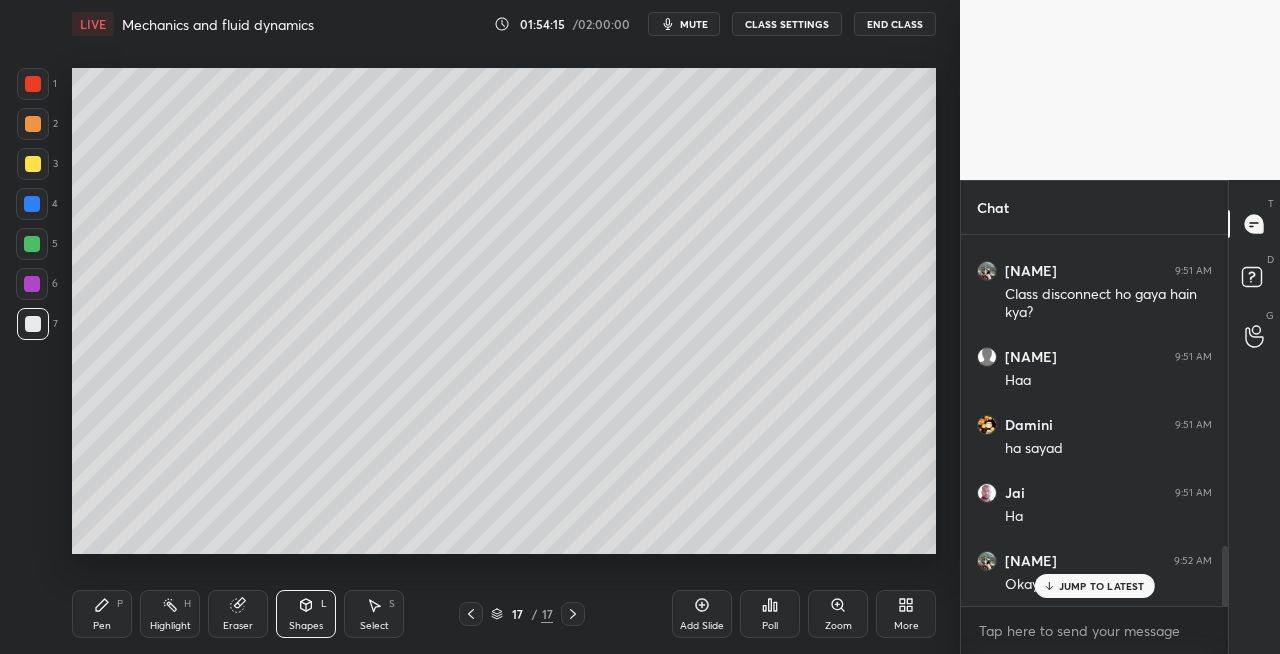 click on "Pen P" at bounding box center [102, 614] 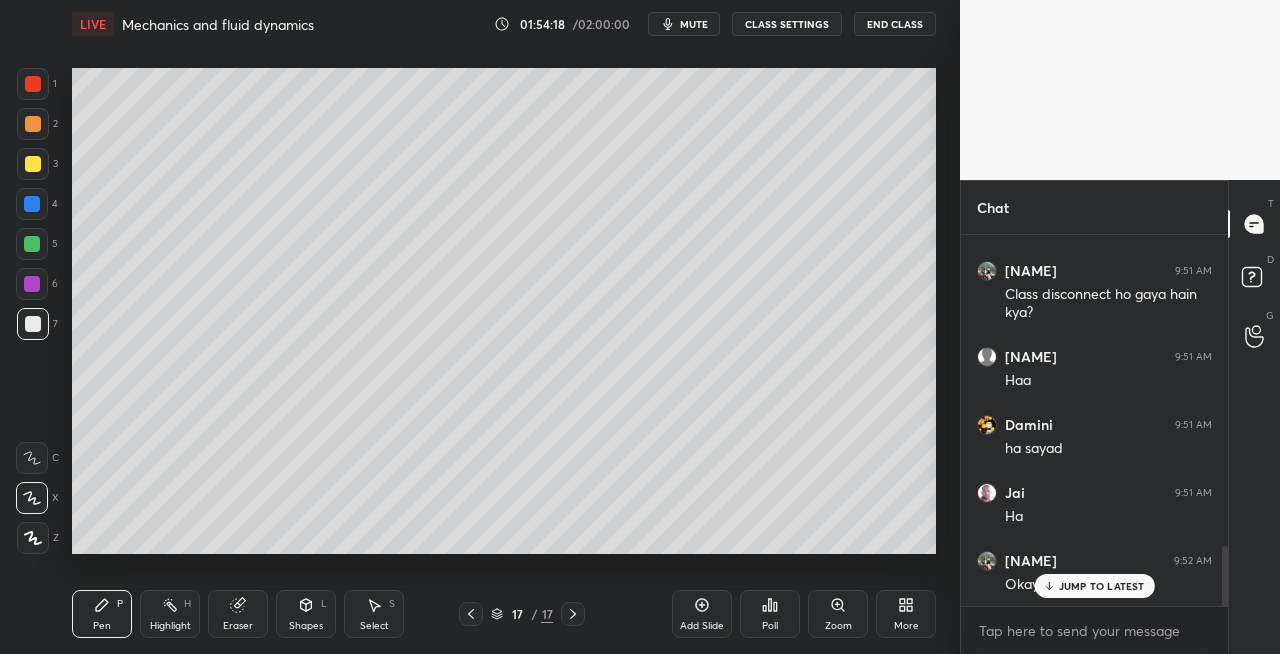 click on "Shapes L" at bounding box center (306, 614) 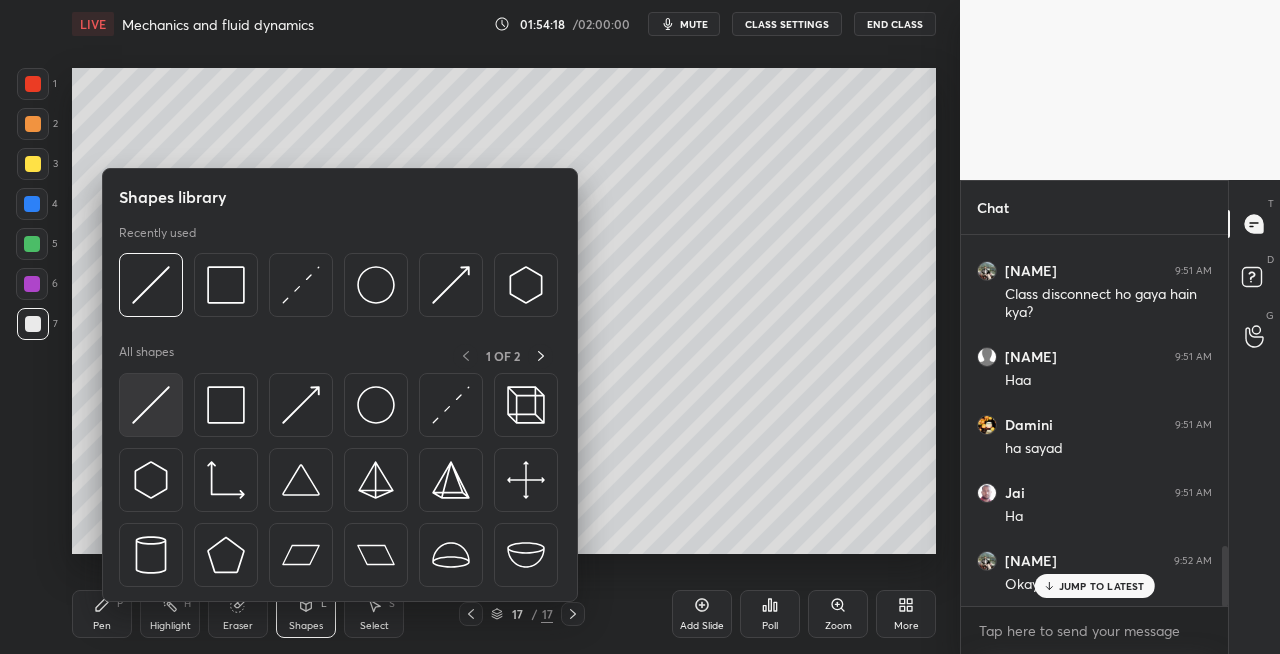 click at bounding box center (151, 405) 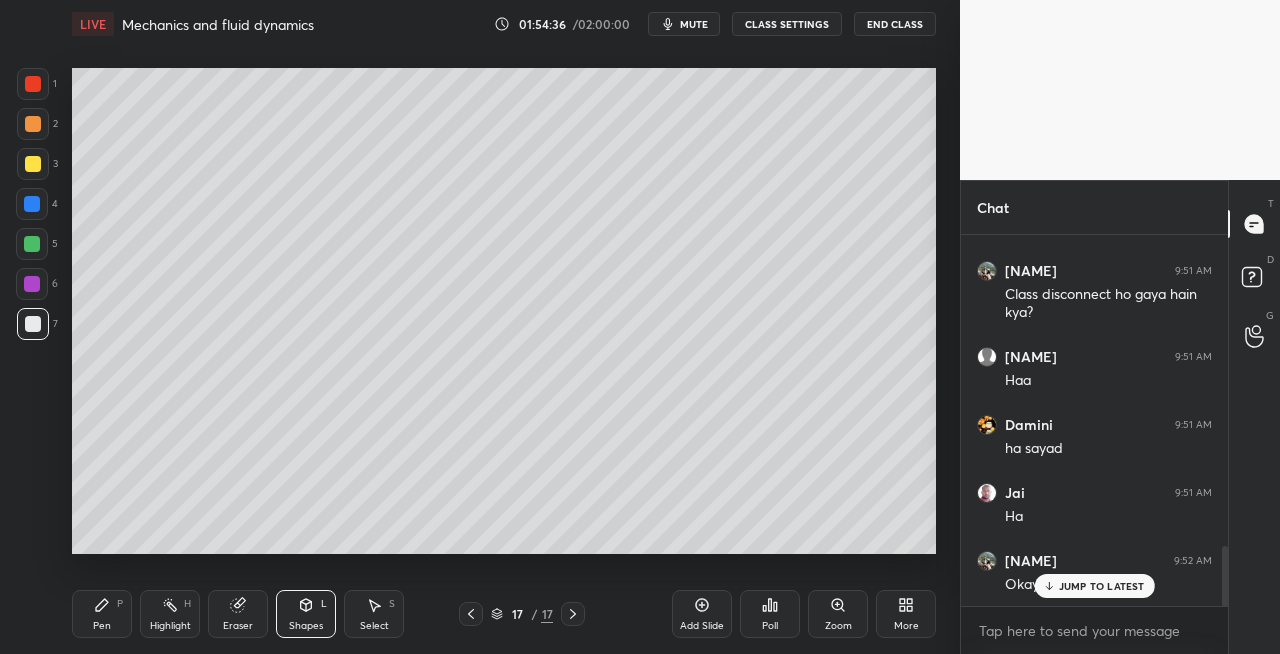 click on "Pen P" at bounding box center (102, 614) 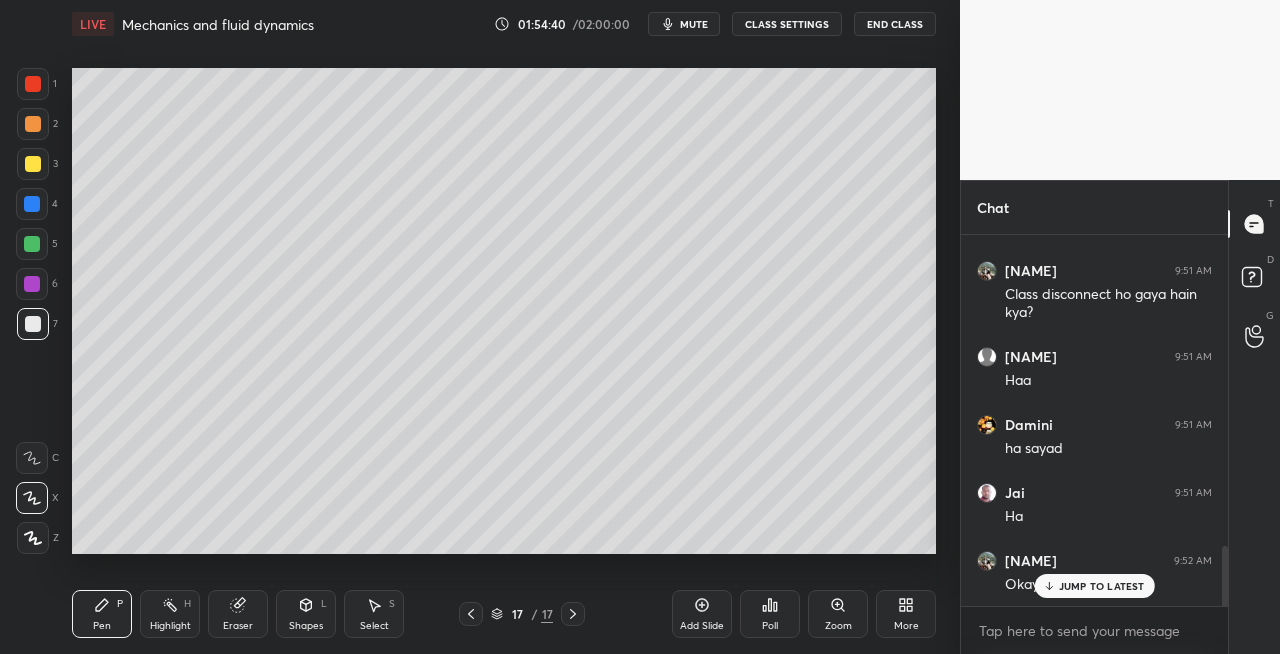 click on "Eraser" at bounding box center [238, 614] 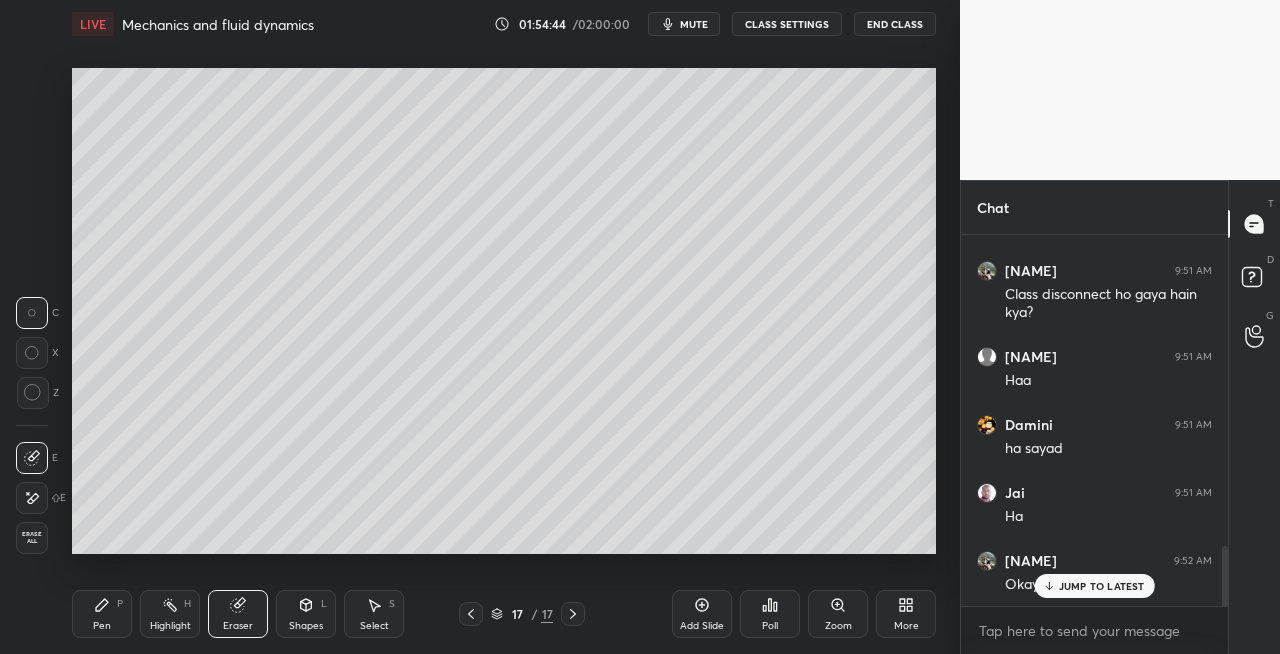 click on "Eraser" at bounding box center [238, 614] 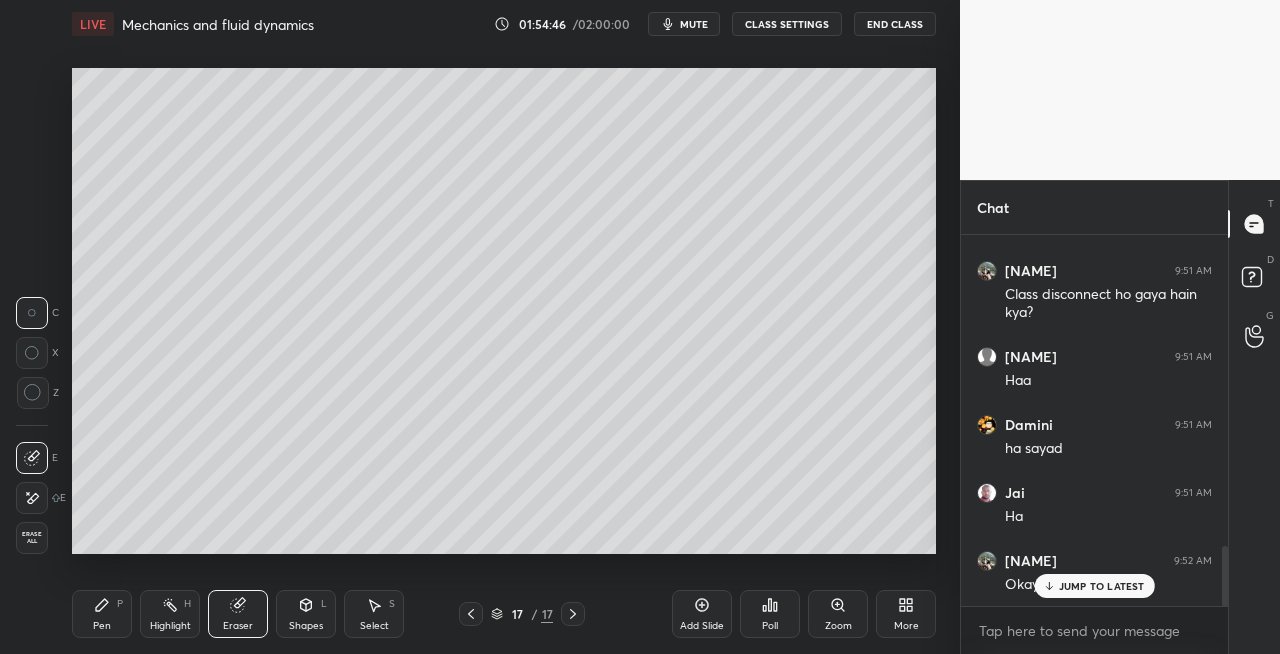 click on "Pen P" at bounding box center [102, 614] 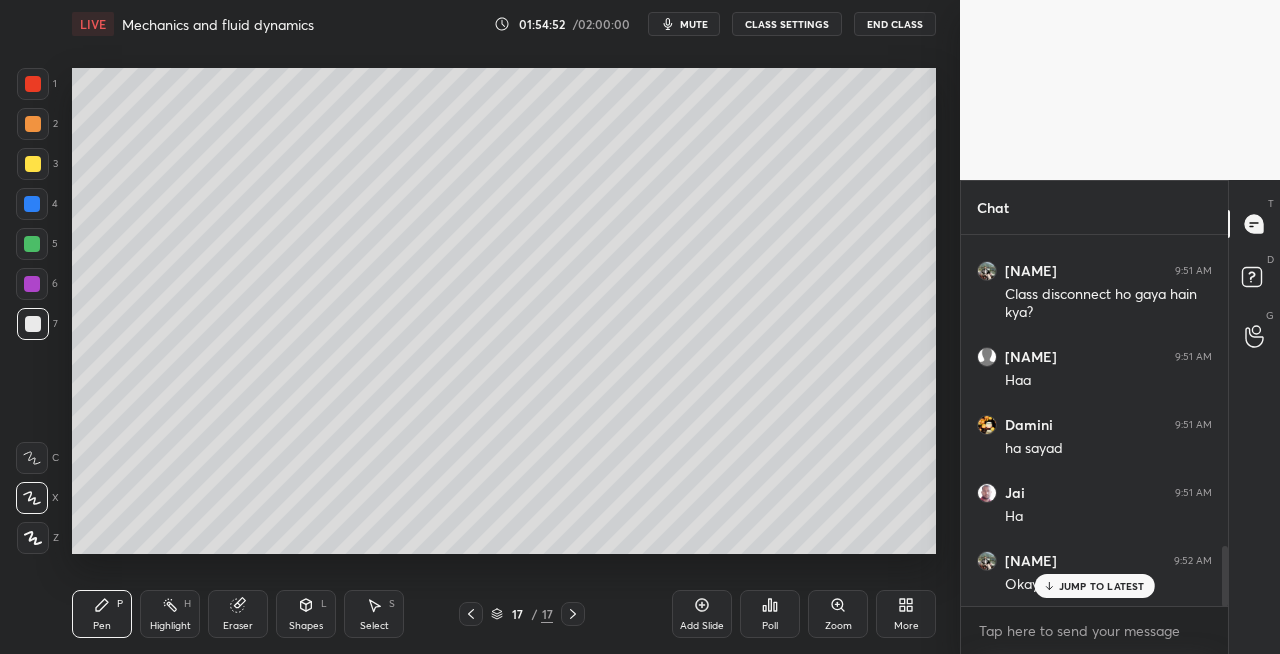 click 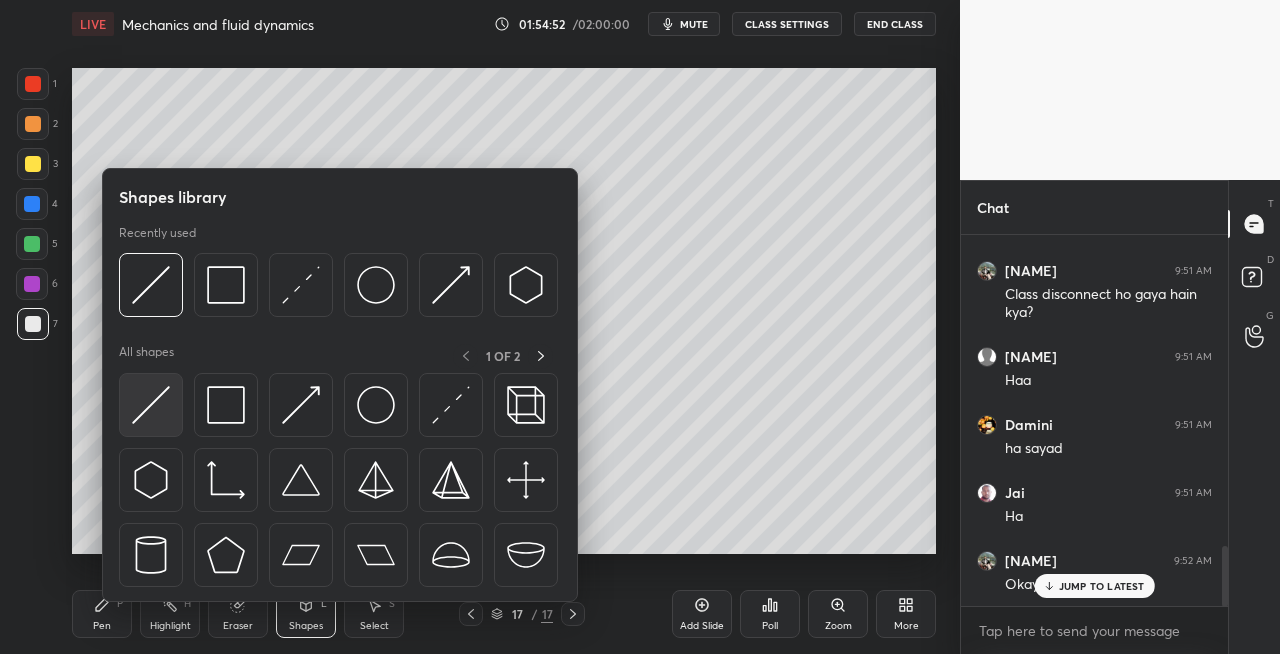 click at bounding box center (151, 405) 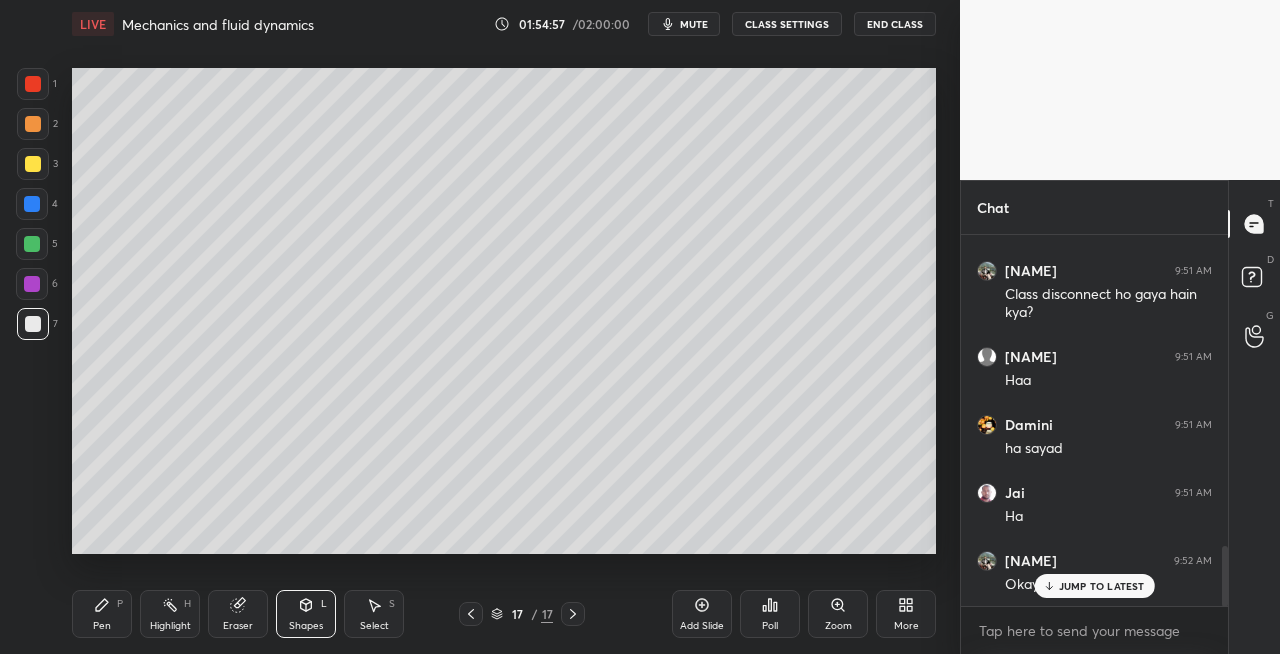 click on "Pen P" at bounding box center [102, 614] 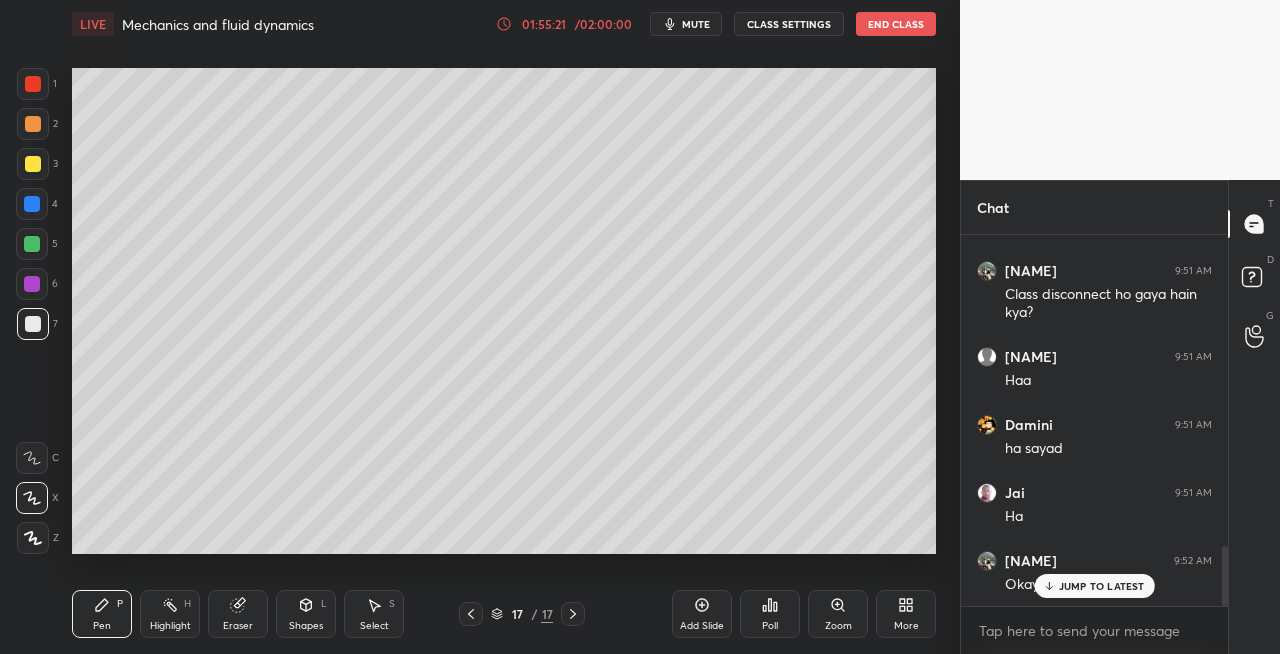 click 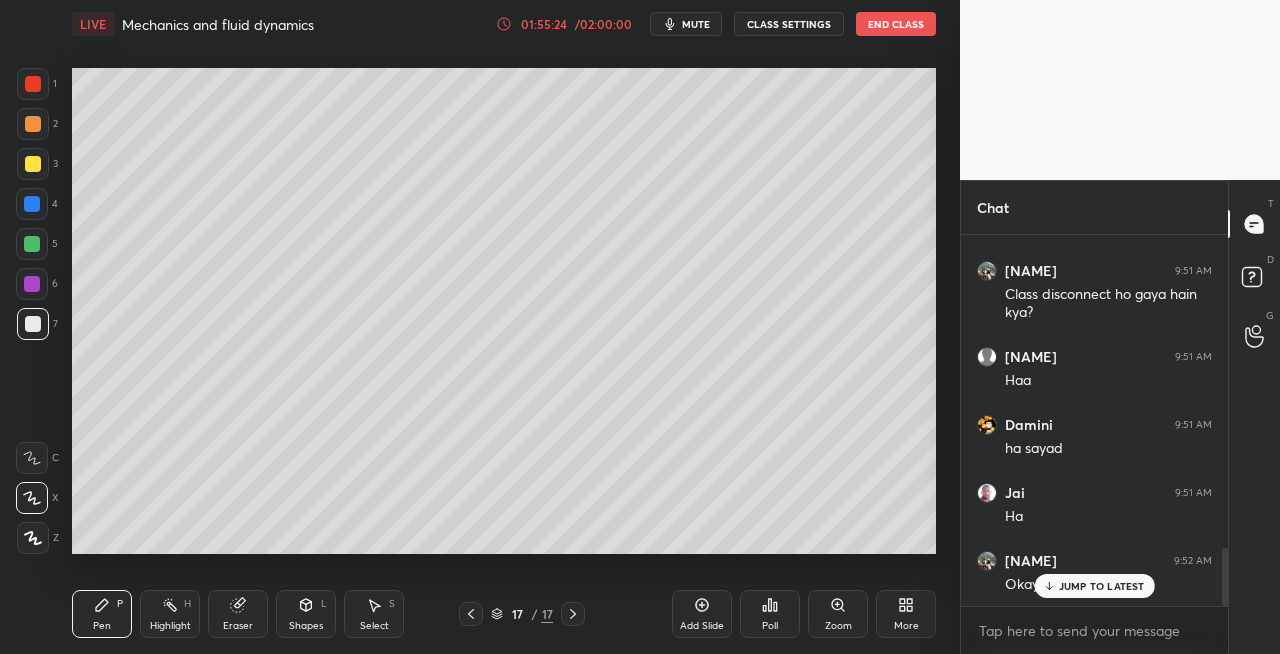 scroll, scrollTop: 1984, scrollLeft: 0, axis: vertical 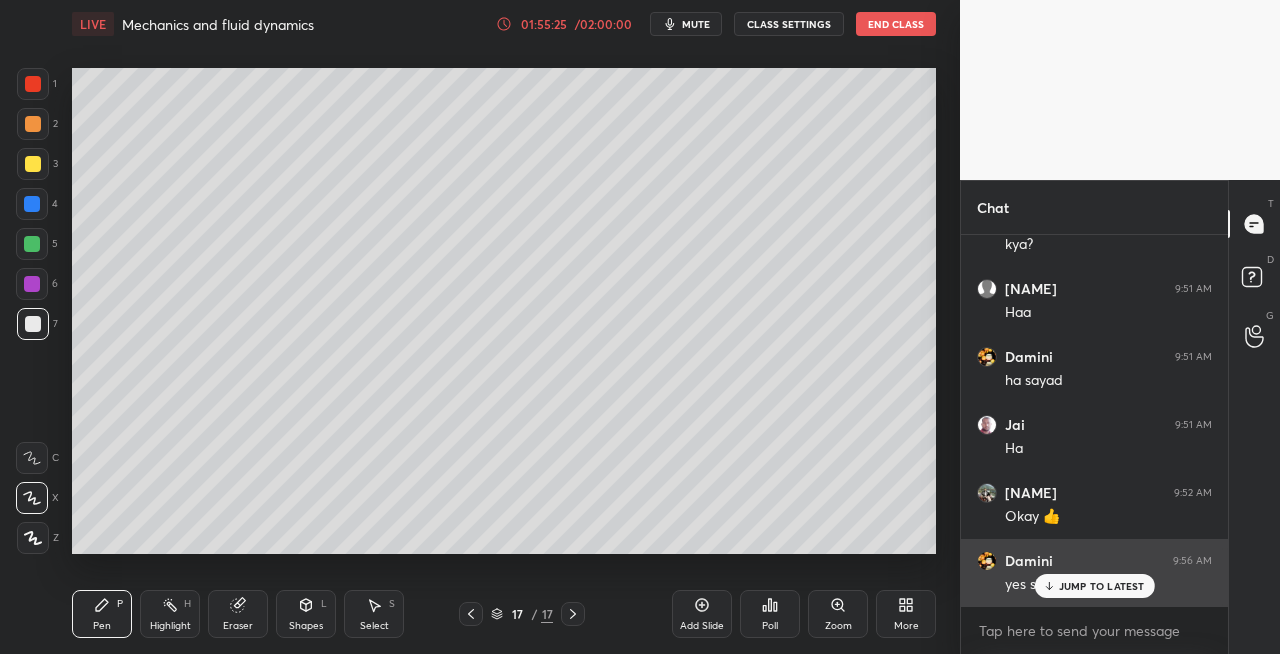 click on "JUMP TO LATEST" at bounding box center [1094, 586] 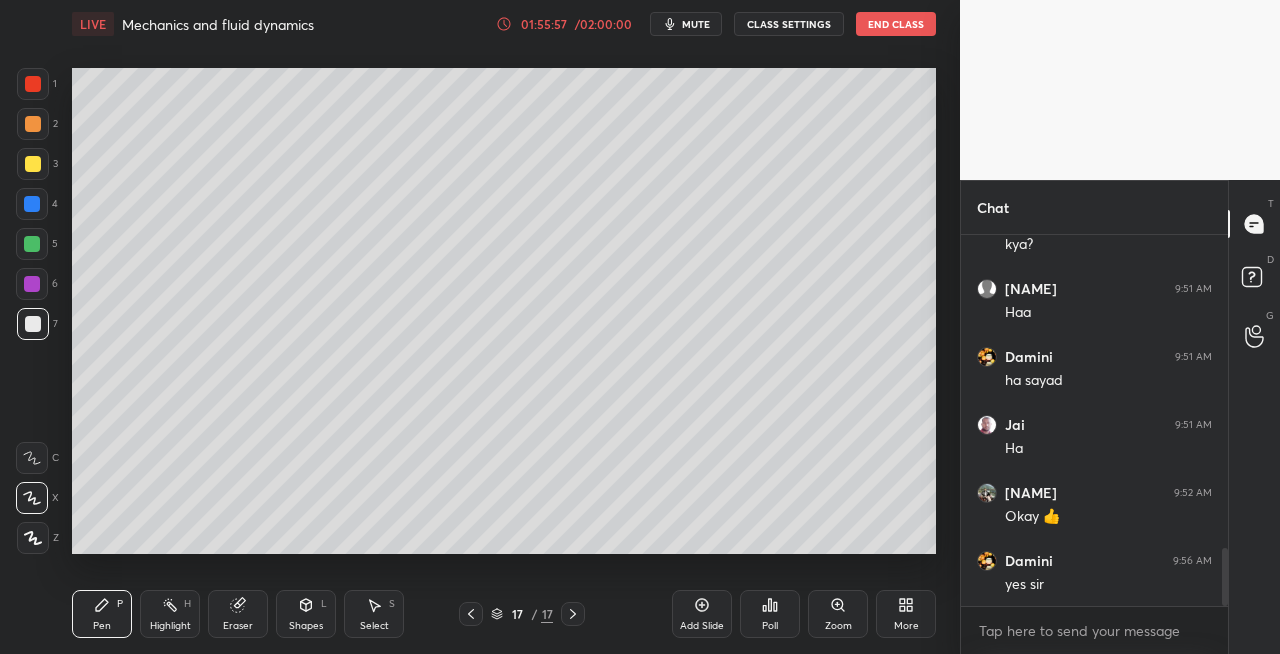 click 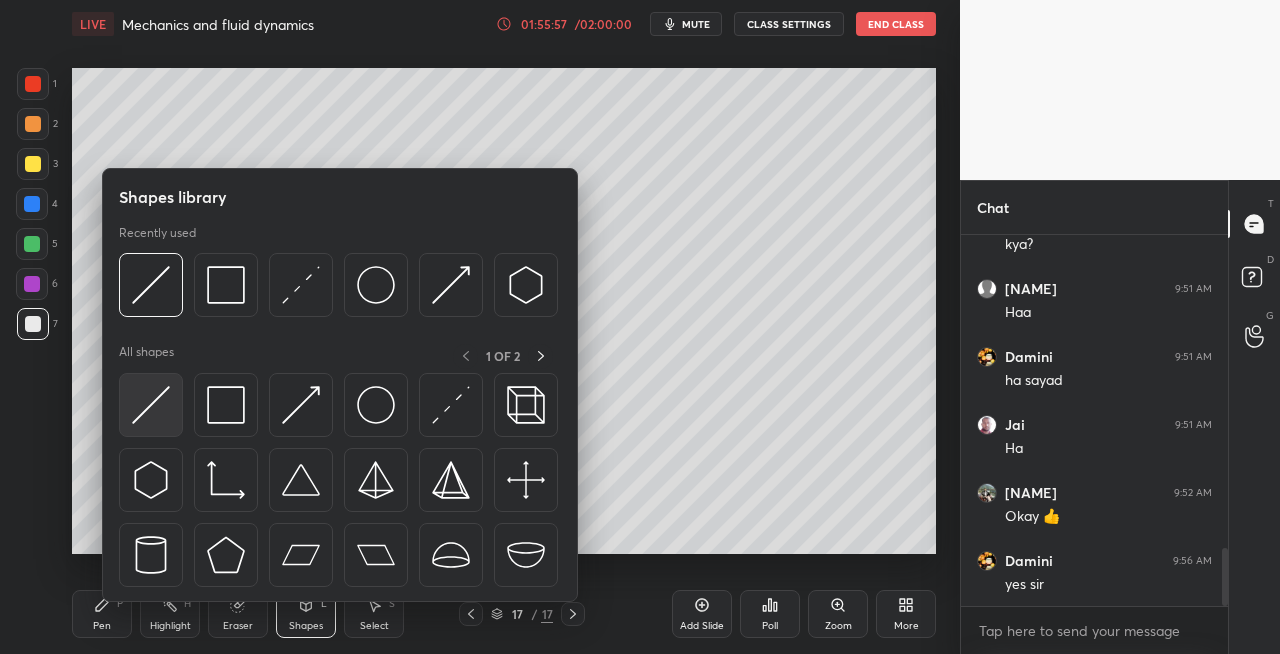 click at bounding box center [151, 405] 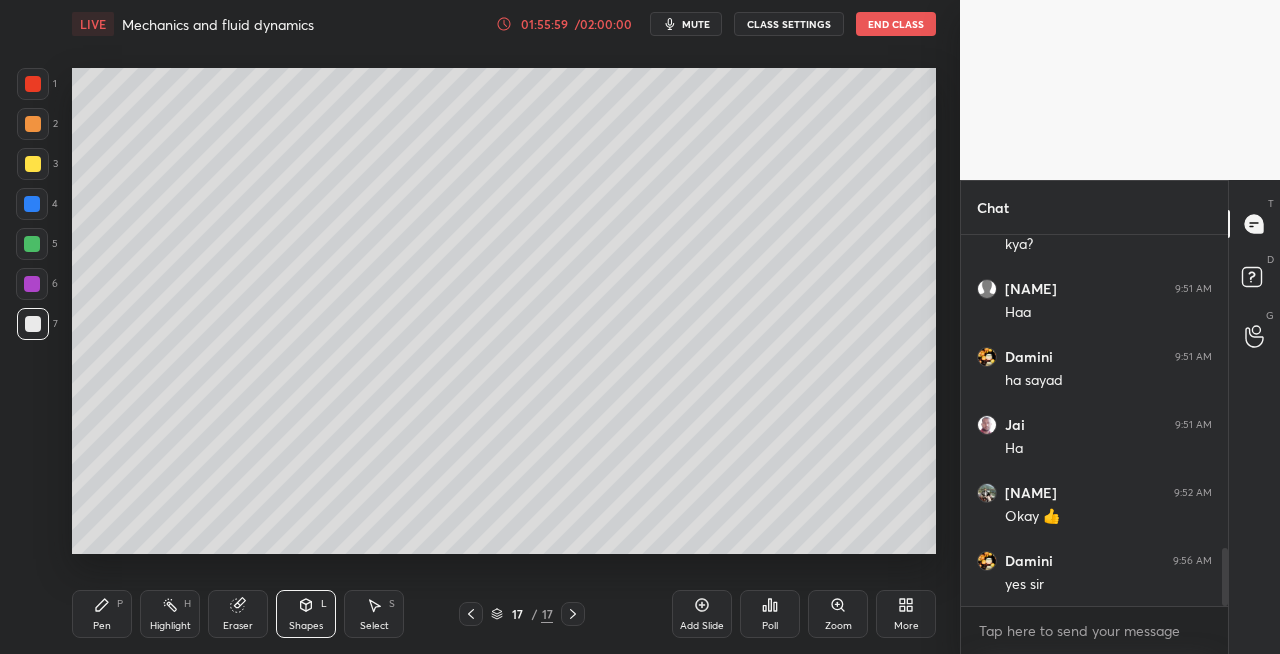 click on "Pen P" at bounding box center [102, 614] 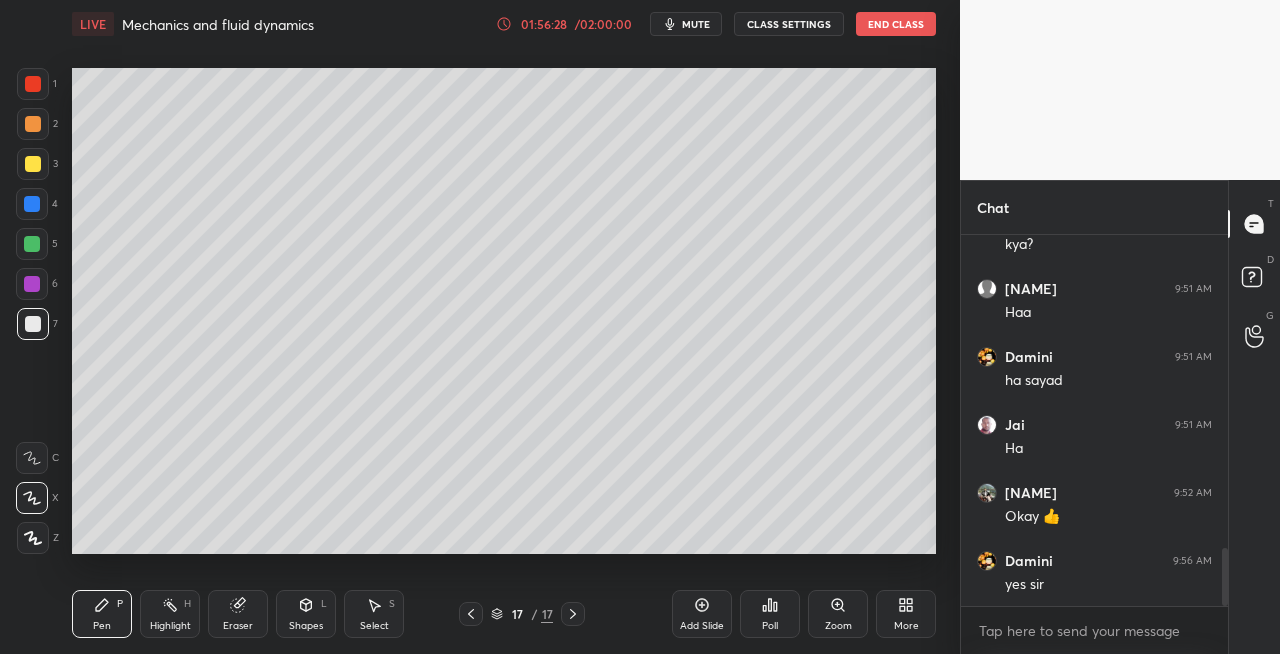 click on "Setting up your live class Poll for   secs No correct answer Start poll" at bounding box center (504, 311) 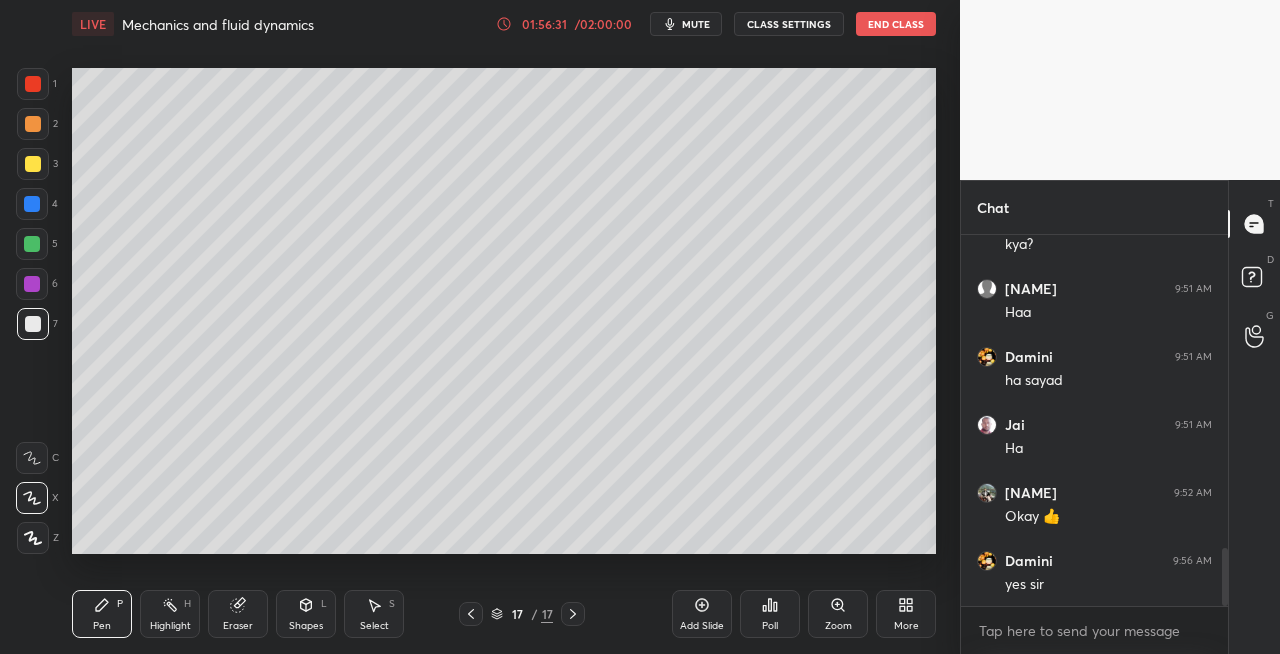 click on "Eraser" at bounding box center [238, 614] 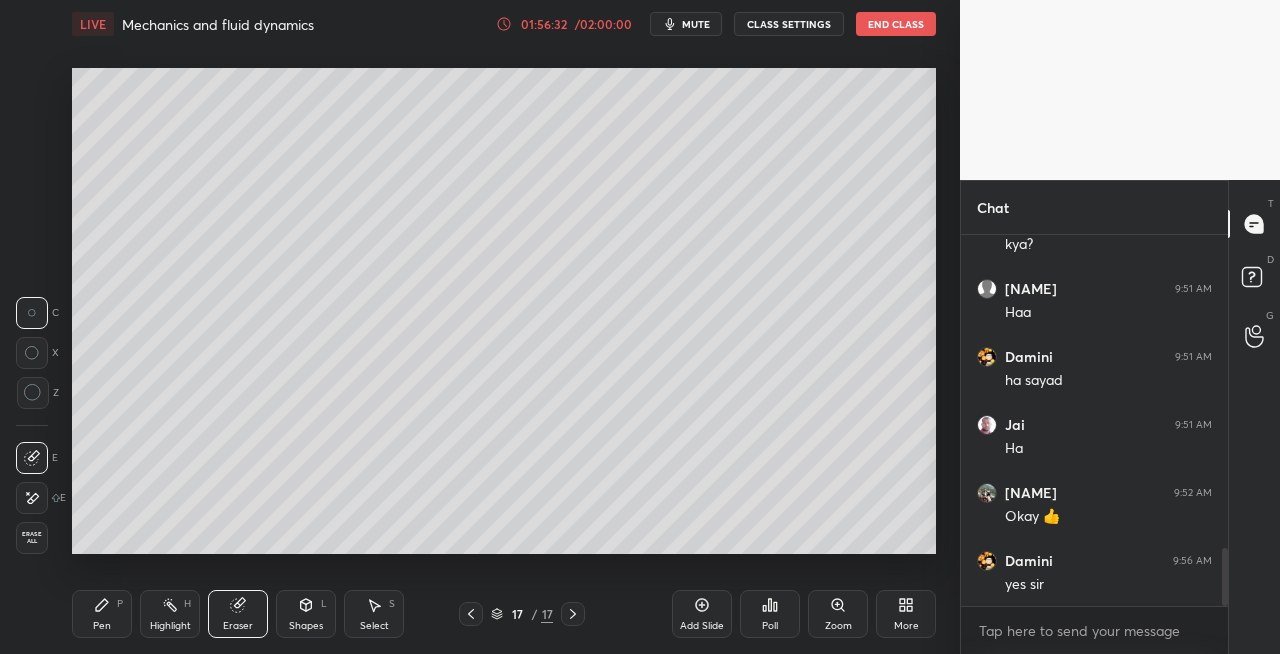 click on "Pen P" at bounding box center (102, 614) 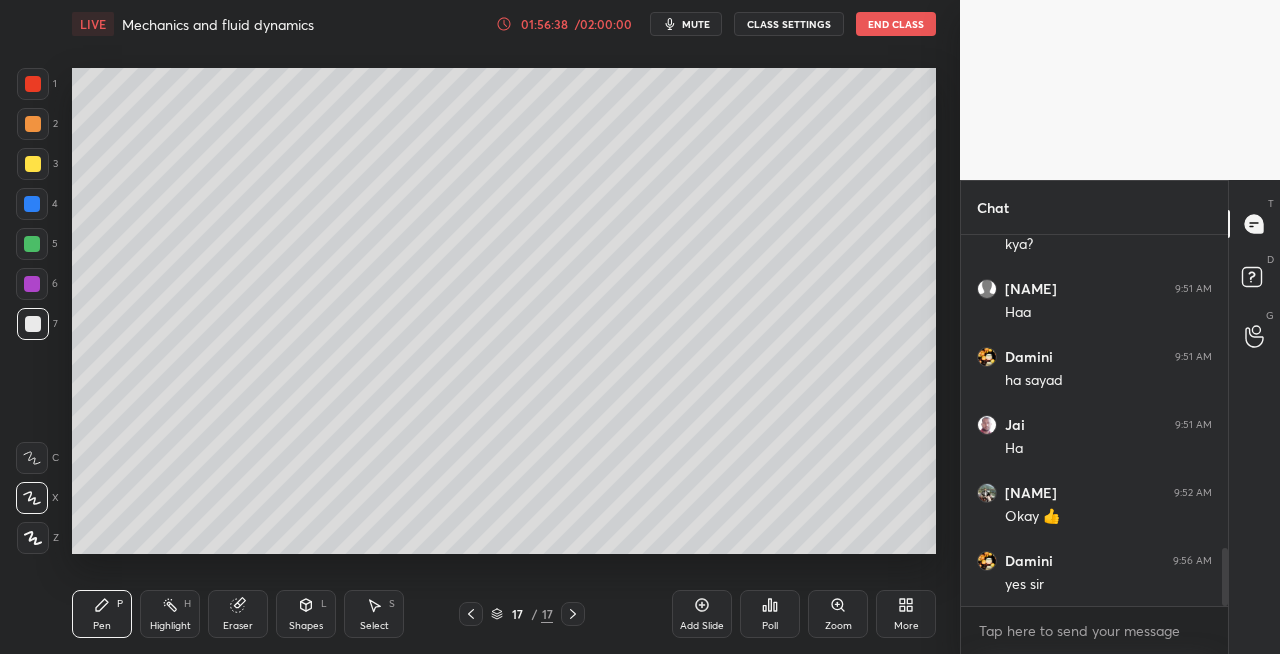 click 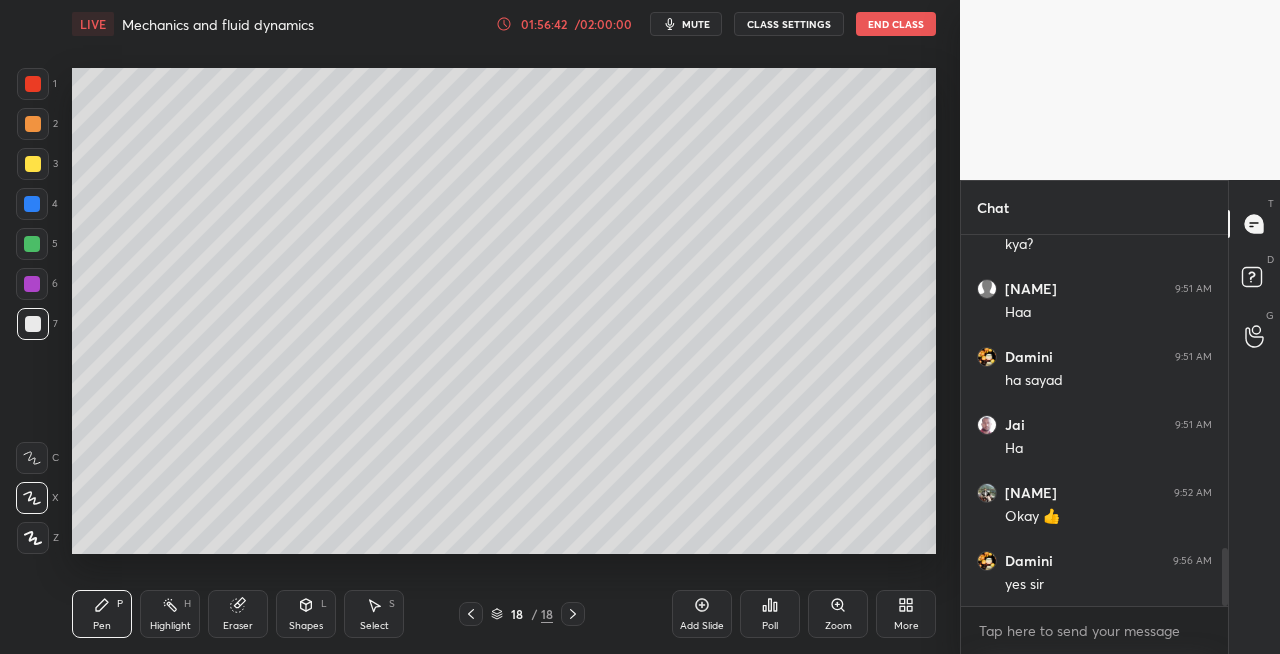 click 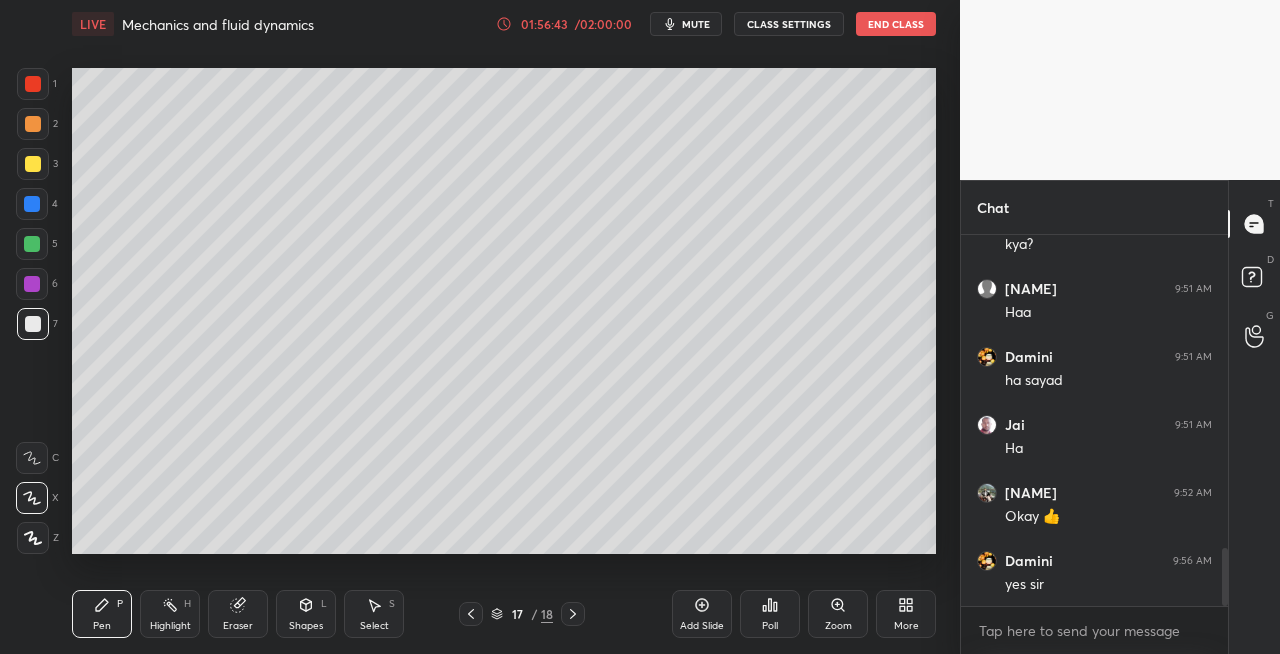 click 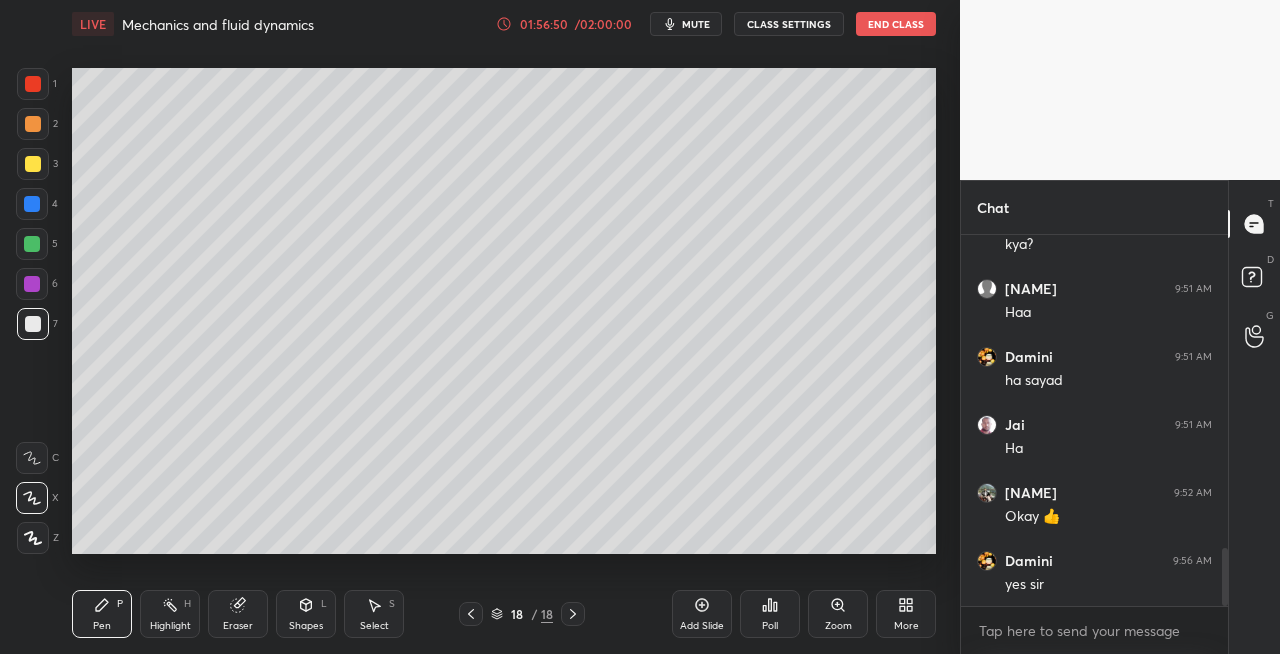 click on "Shapes L" at bounding box center [306, 614] 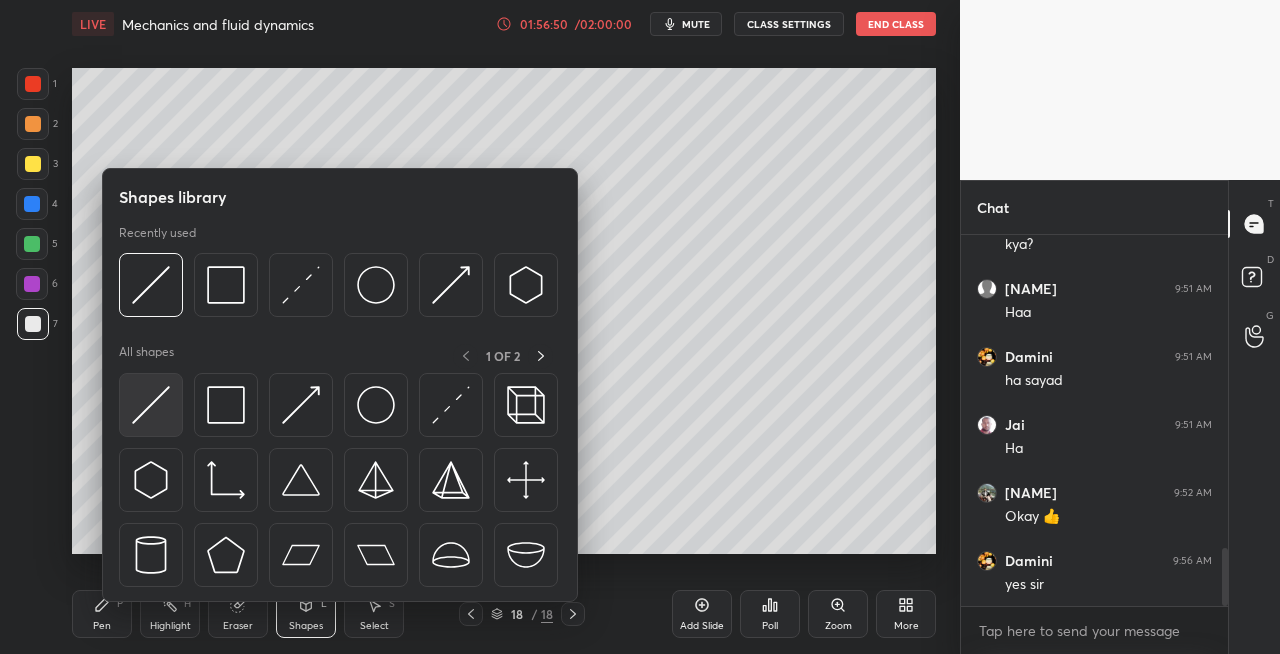 click at bounding box center [151, 405] 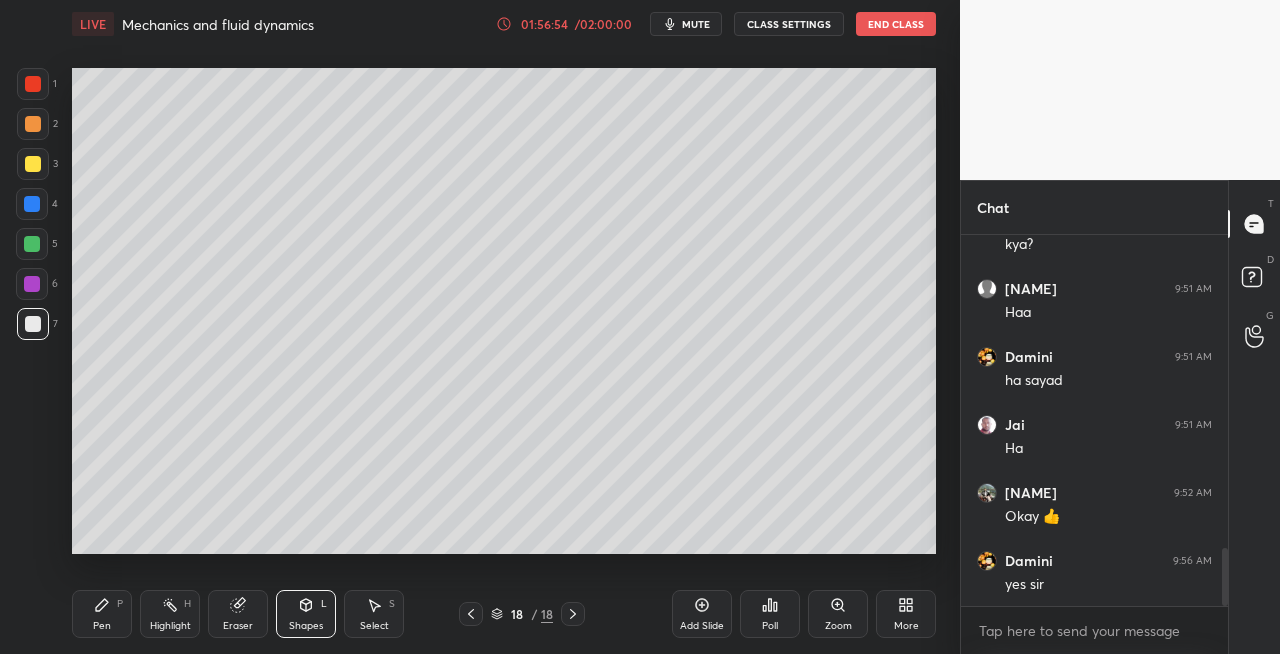 click on "Pen P" at bounding box center [102, 614] 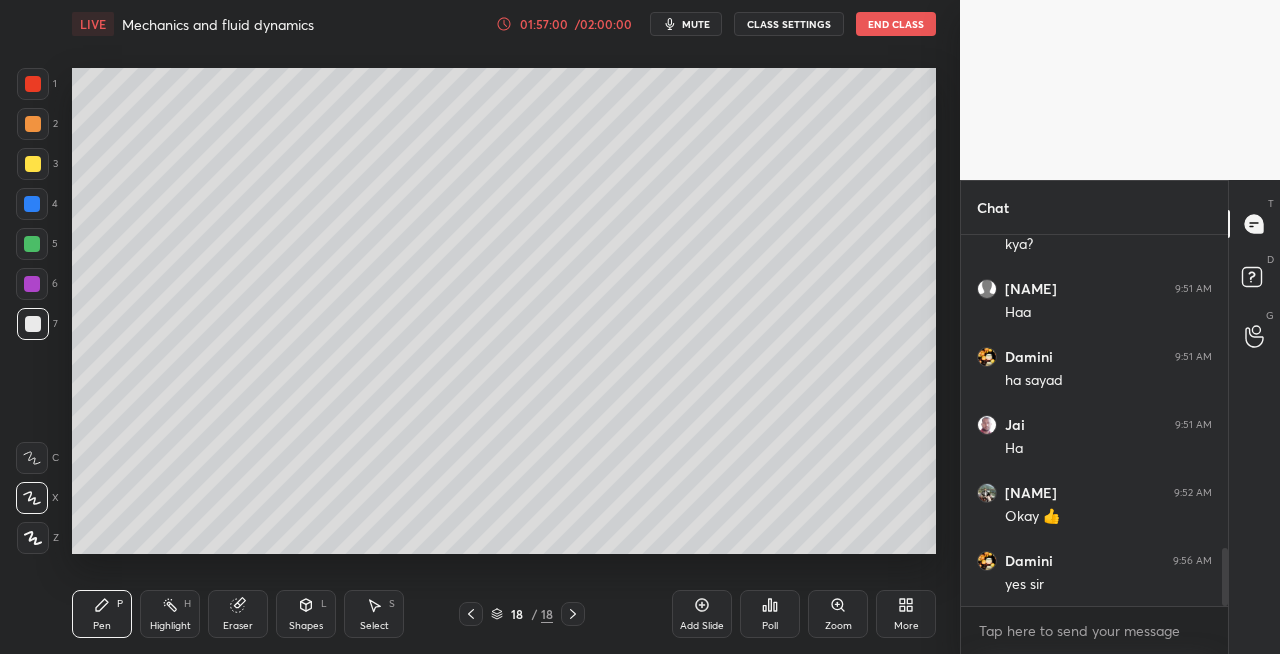 click 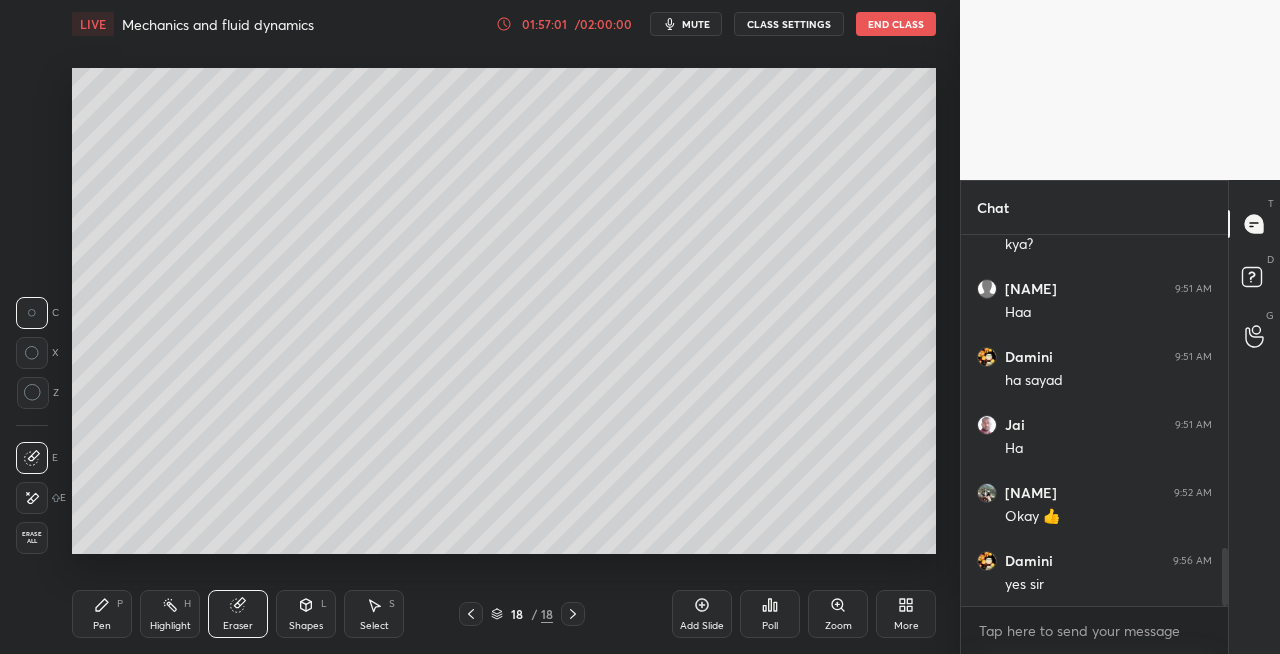 click 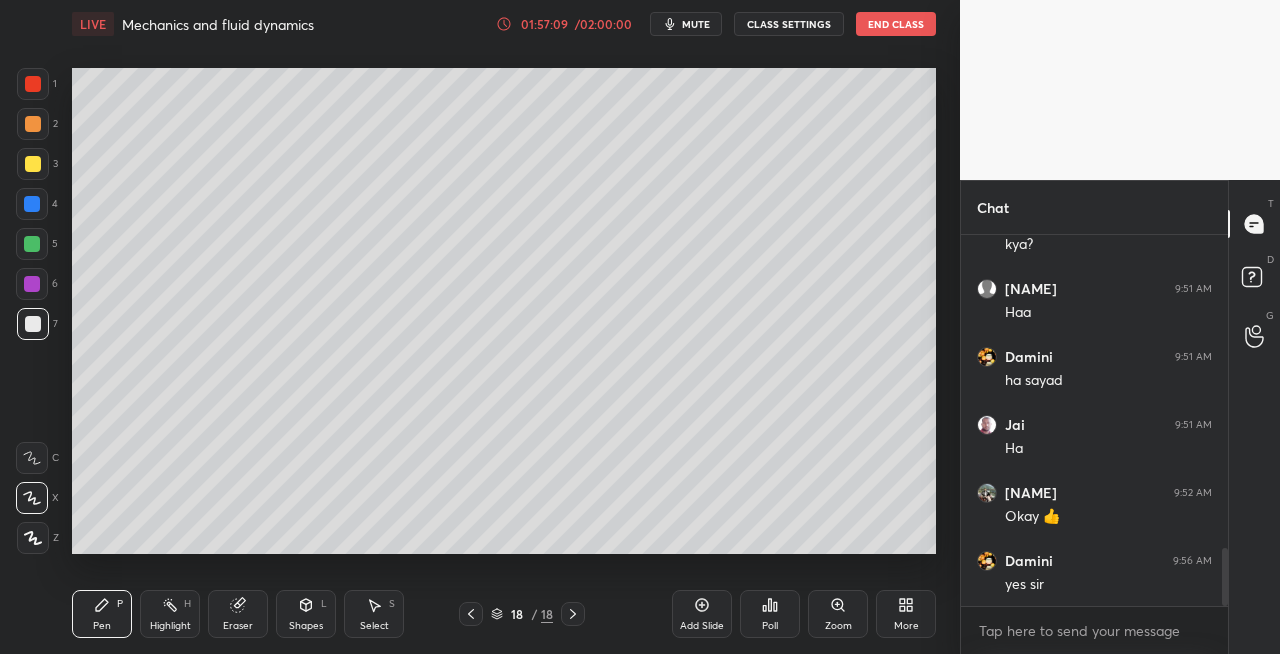 click 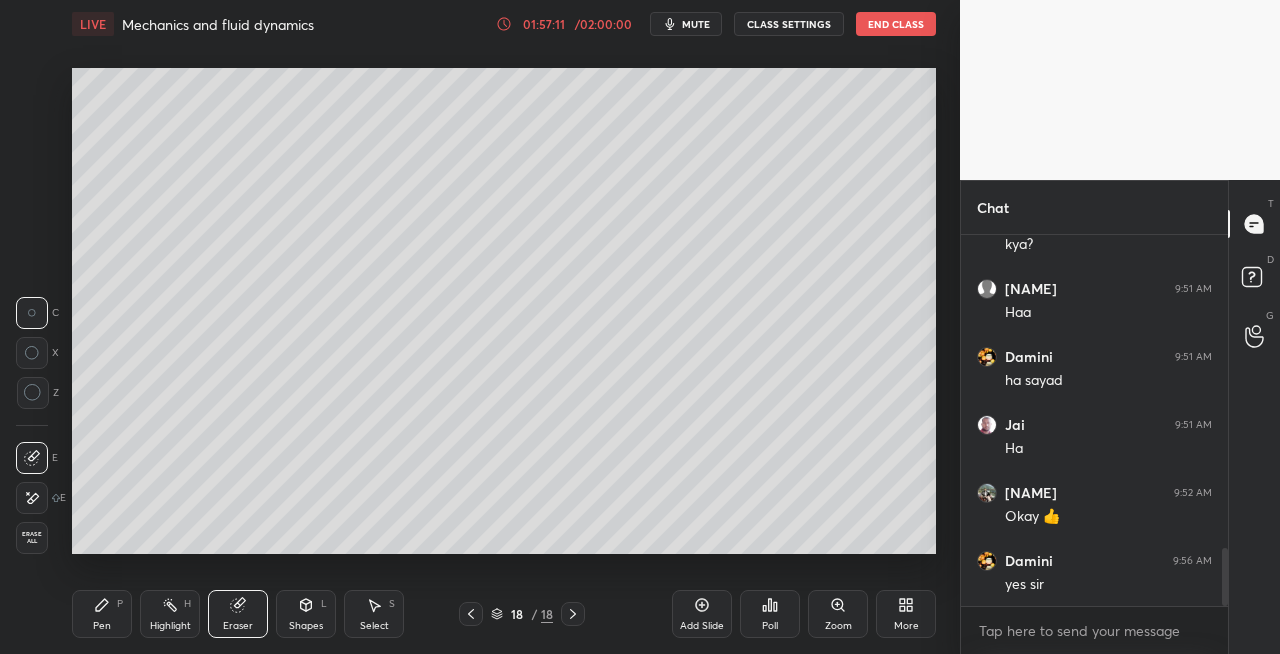 click on "Pen P" at bounding box center [102, 614] 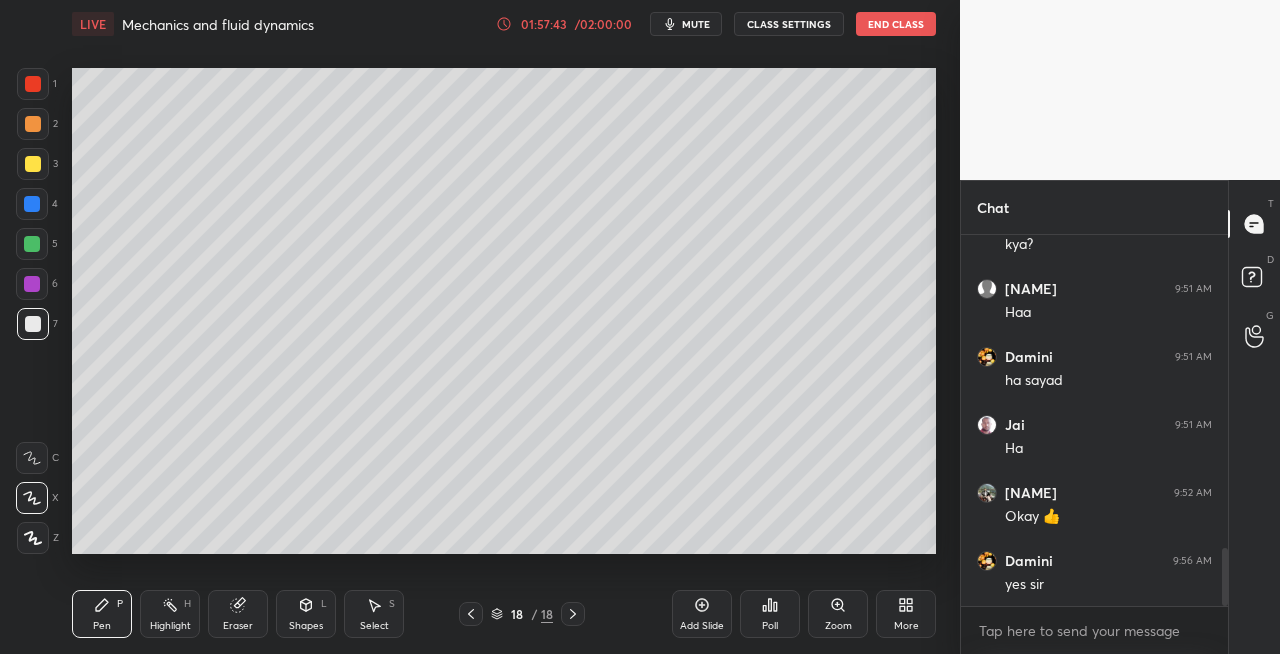 click 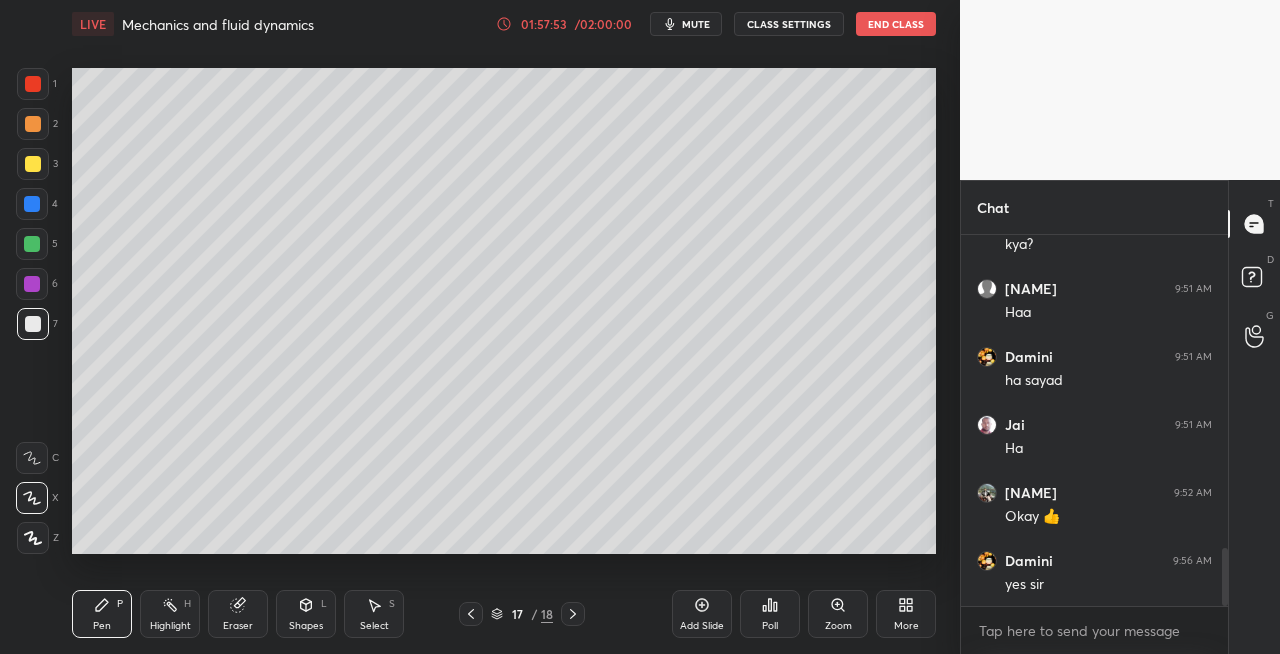 click 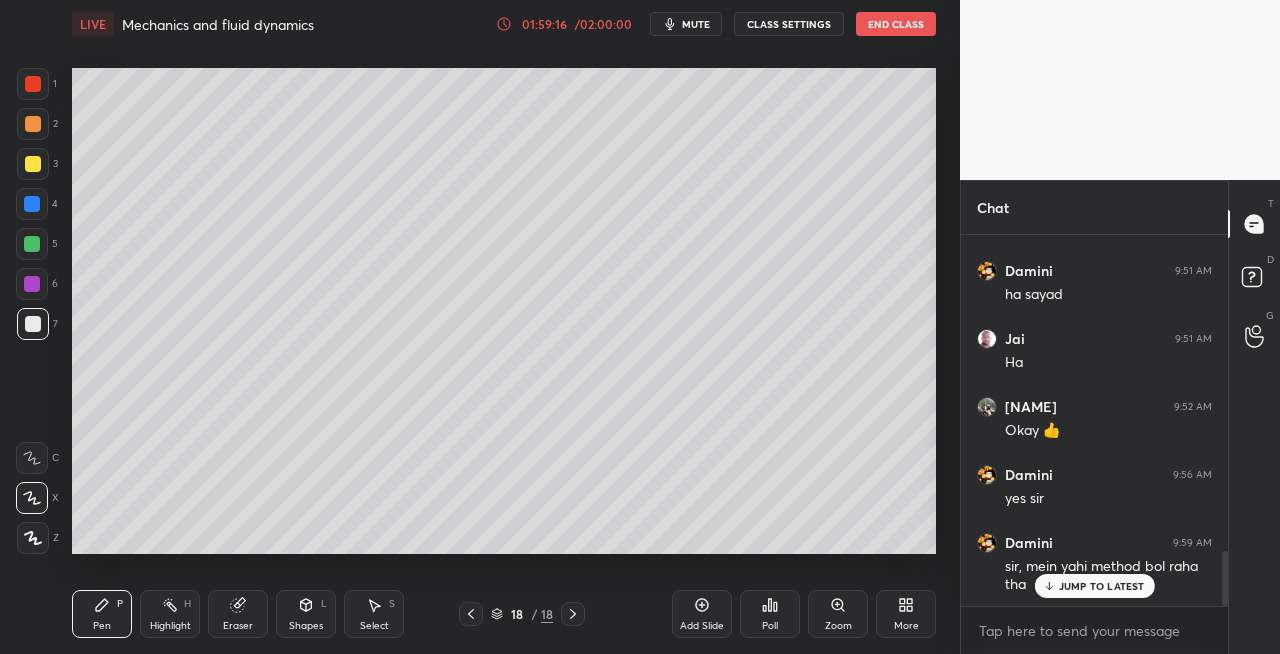 scroll, scrollTop: 2138, scrollLeft: 0, axis: vertical 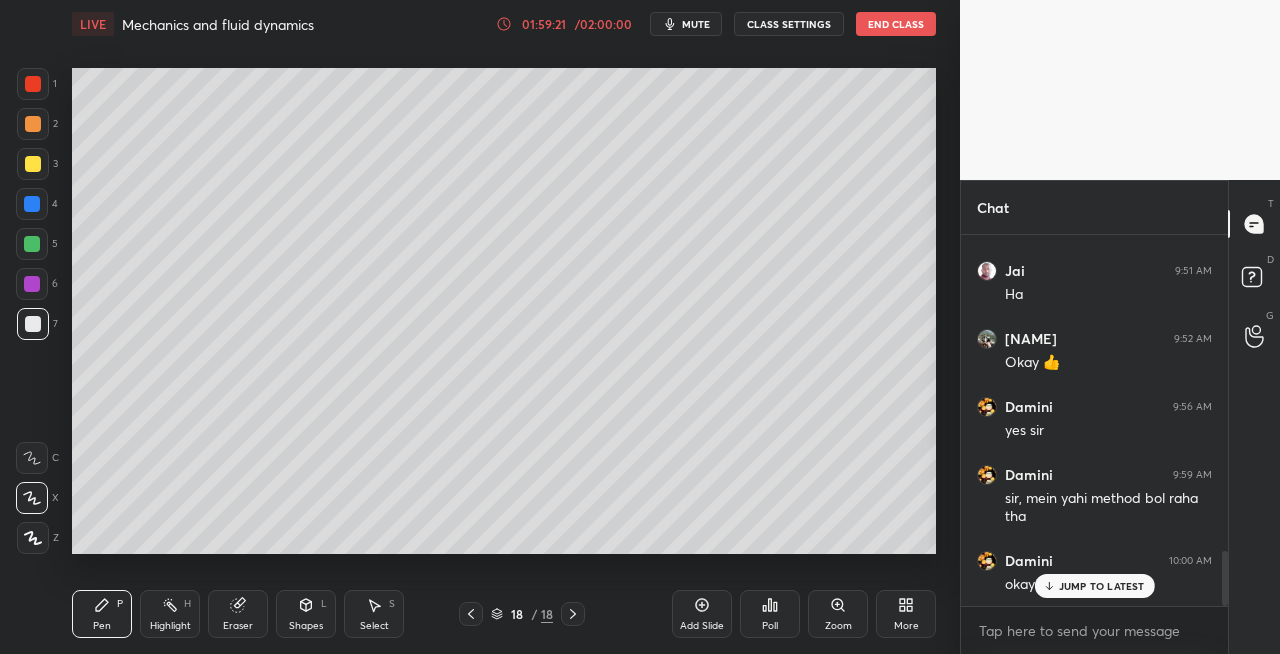 click 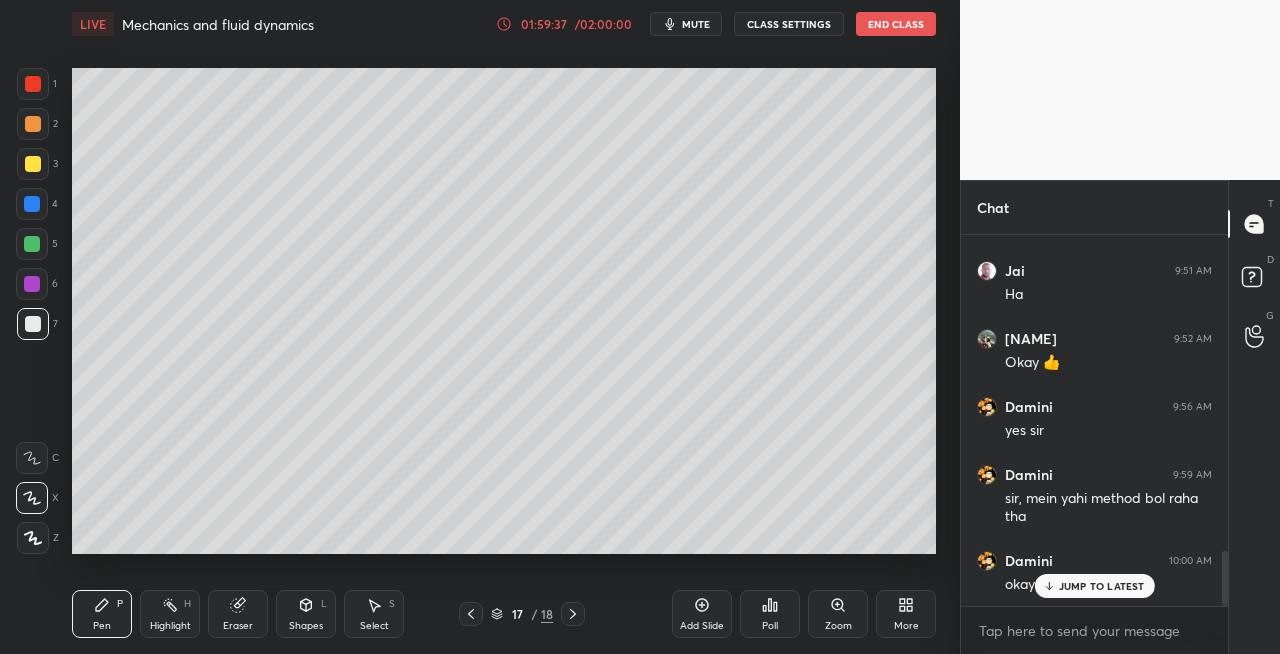 click 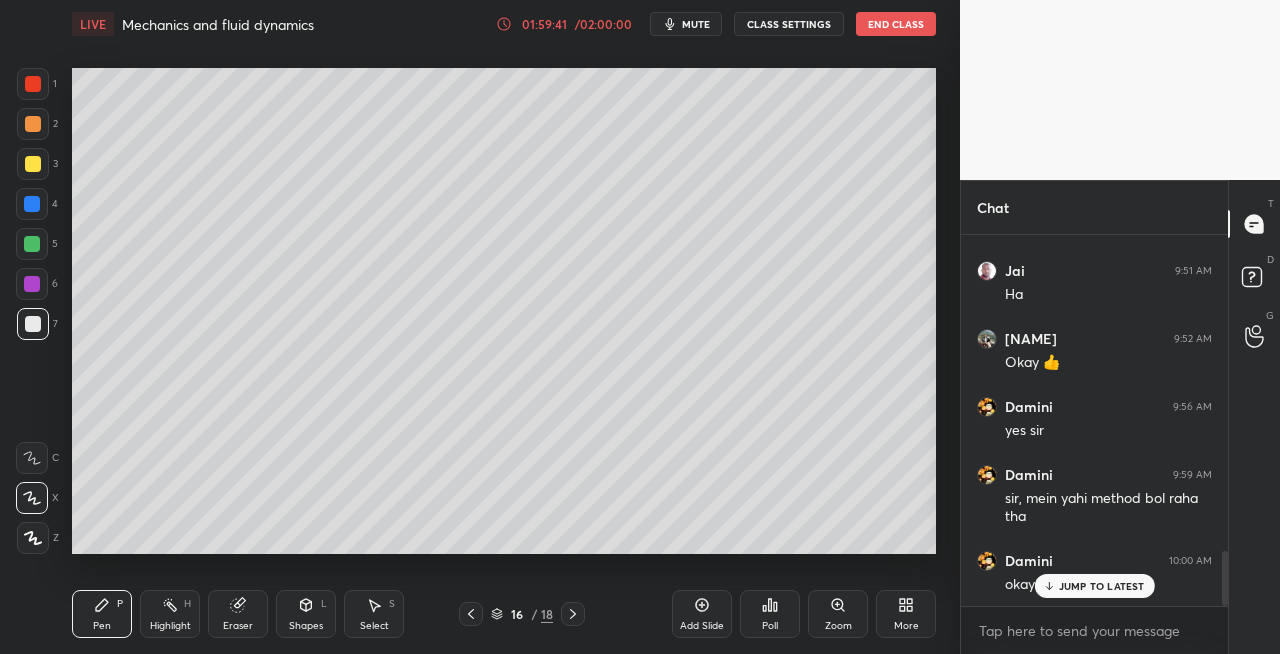 scroll, scrollTop: 2158, scrollLeft: 0, axis: vertical 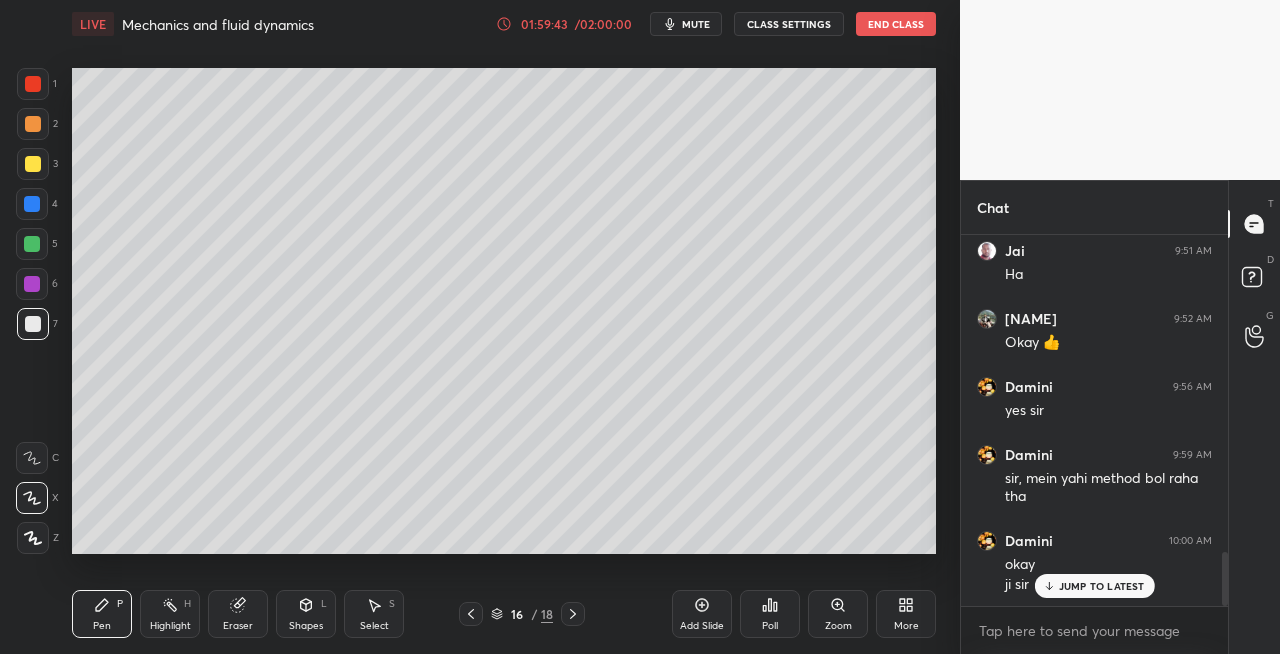 click 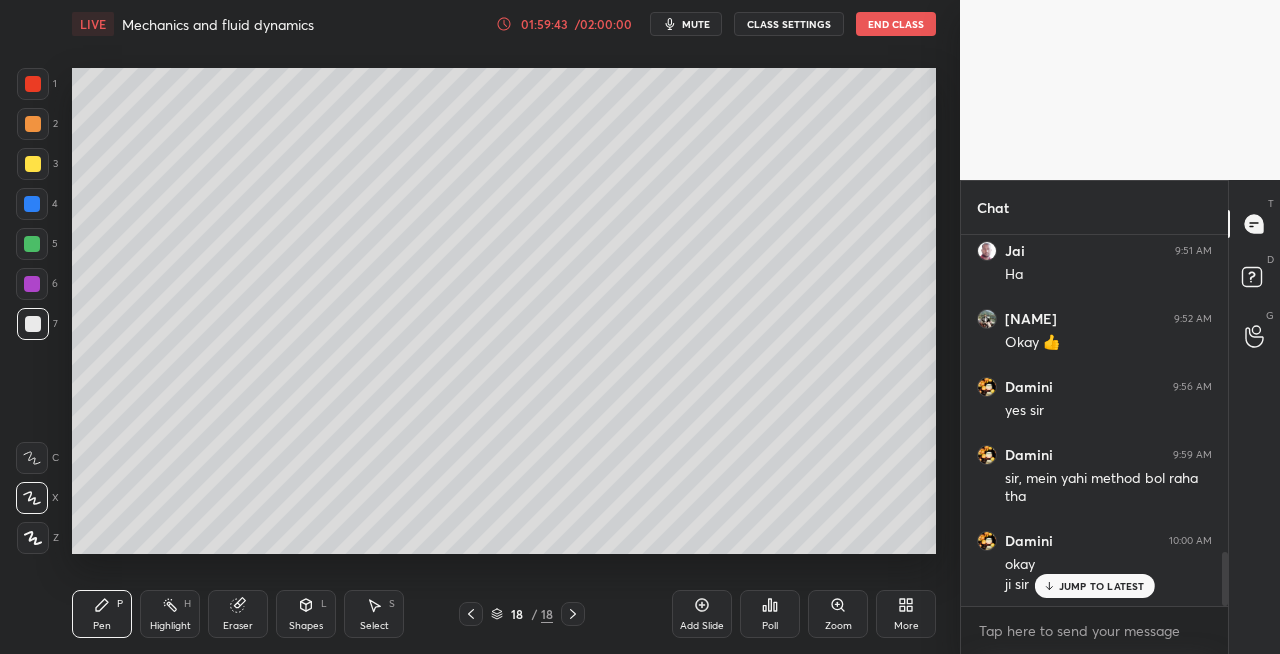 click 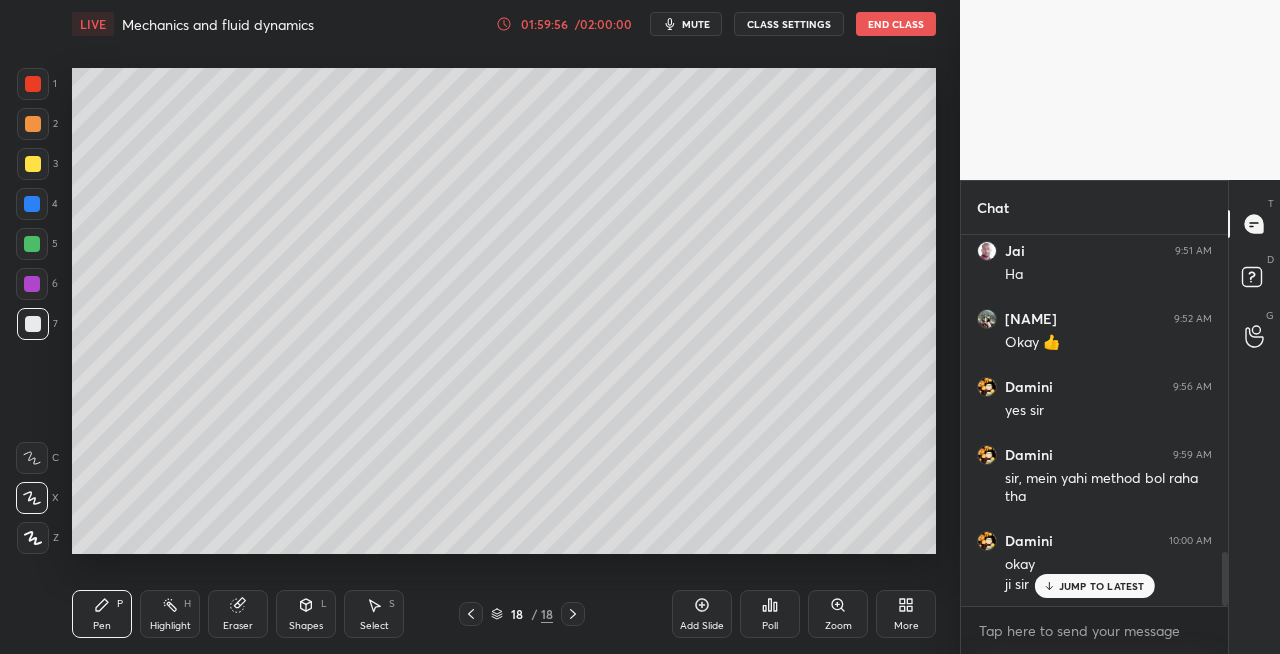 click on "Shapes L" at bounding box center (306, 614) 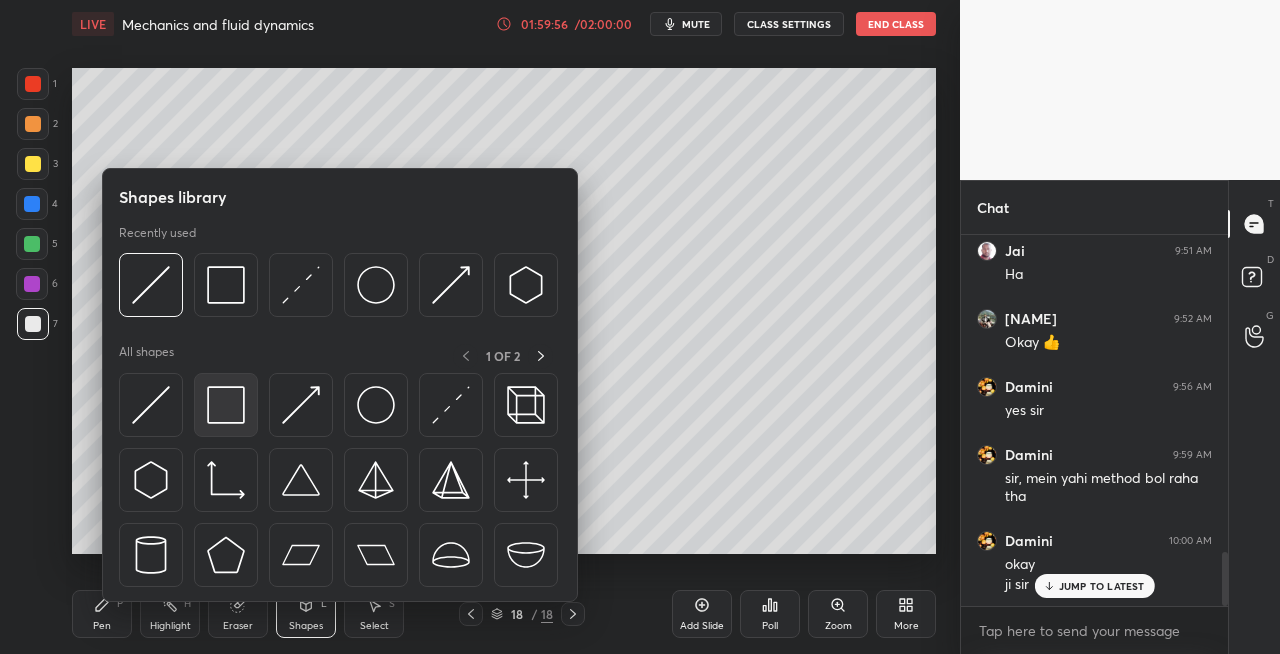click at bounding box center (226, 405) 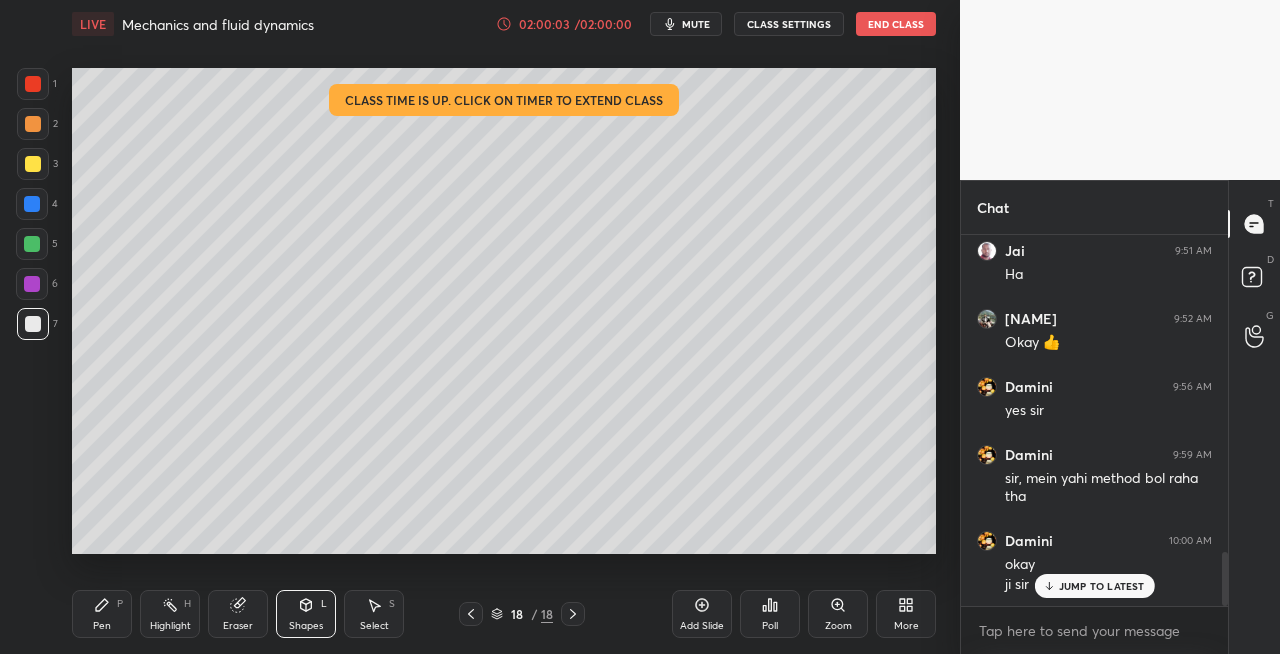 click on "Eraser" at bounding box center (238, 626) 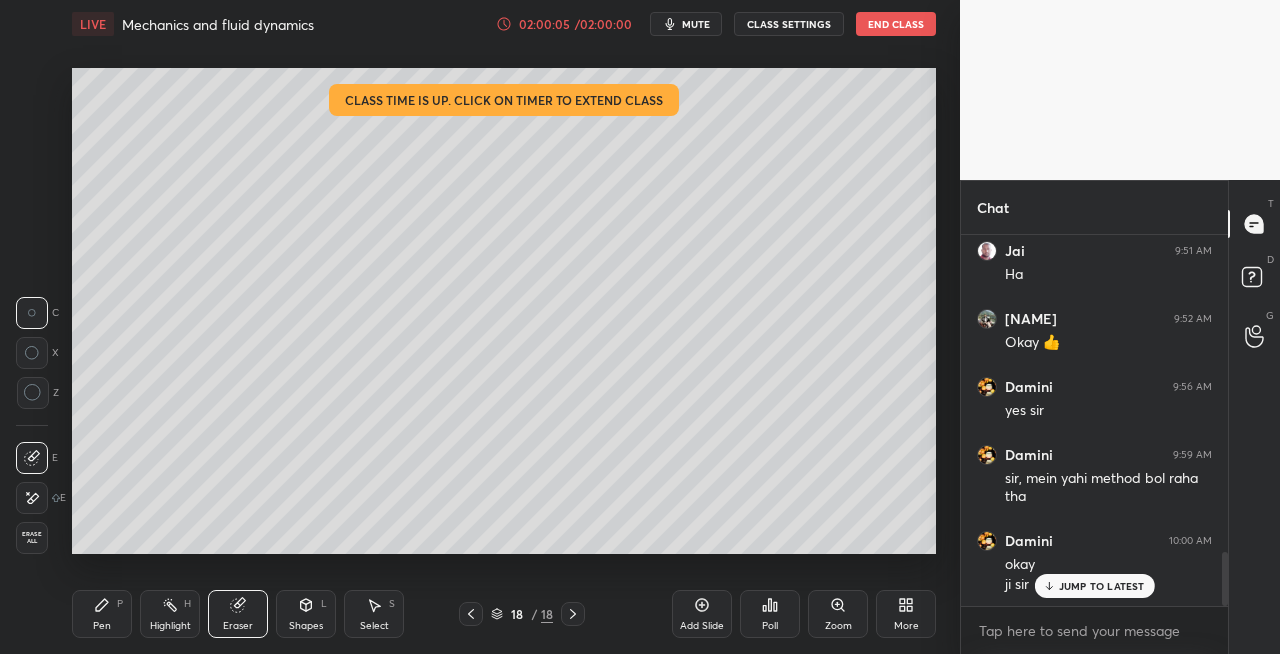click on "Pen P" at bounding box center [102, 614] 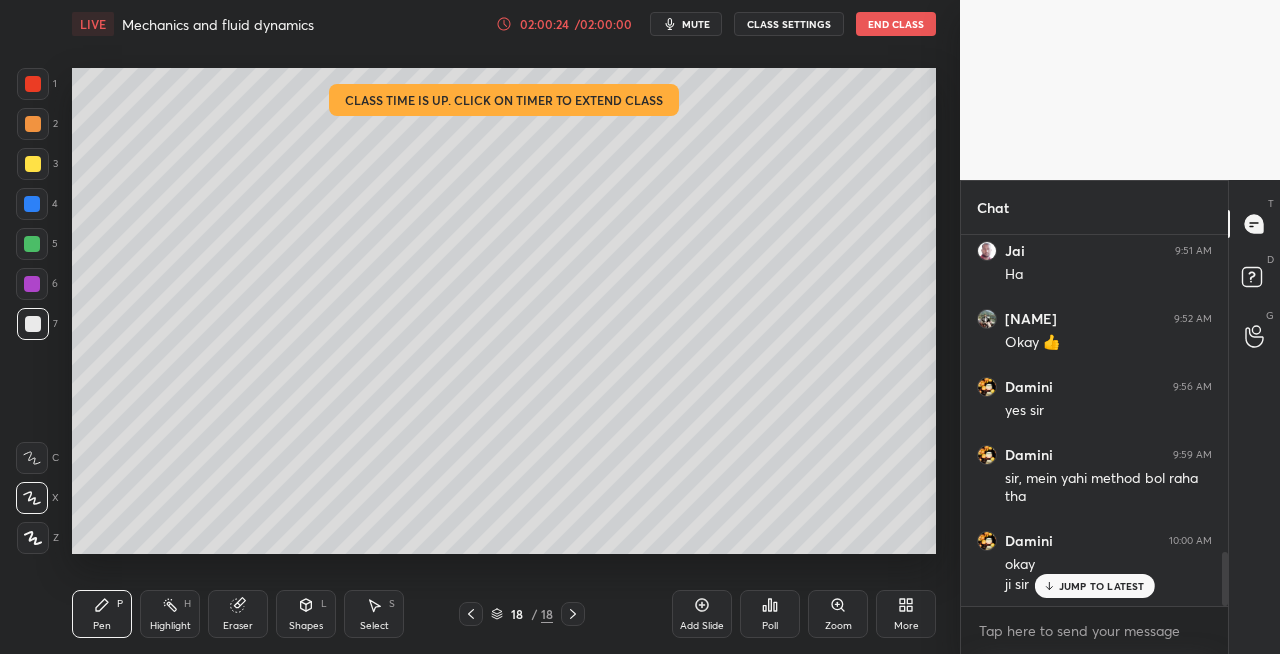 click 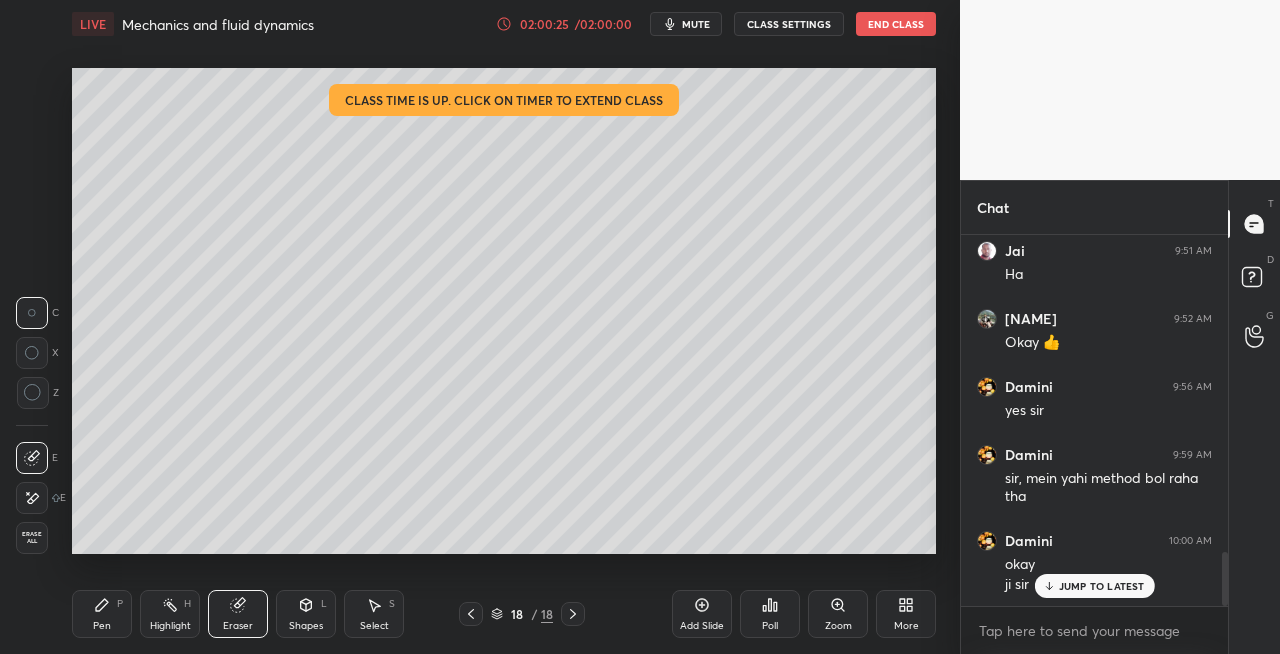 click on "Pen P" at bounding box center [102, 614] 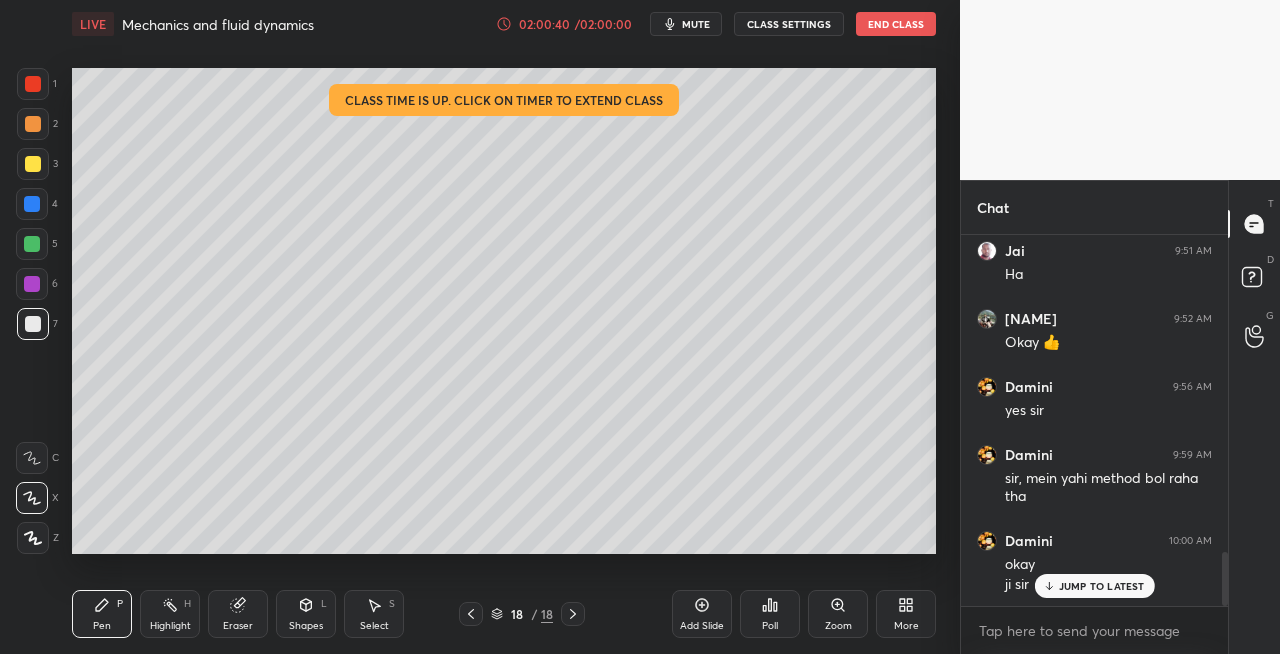 click on "Setting up your live class Class time is up.  Click on timer to extend class Poll for   secs No correct answer Start poll" at bounding box center (504, 311) 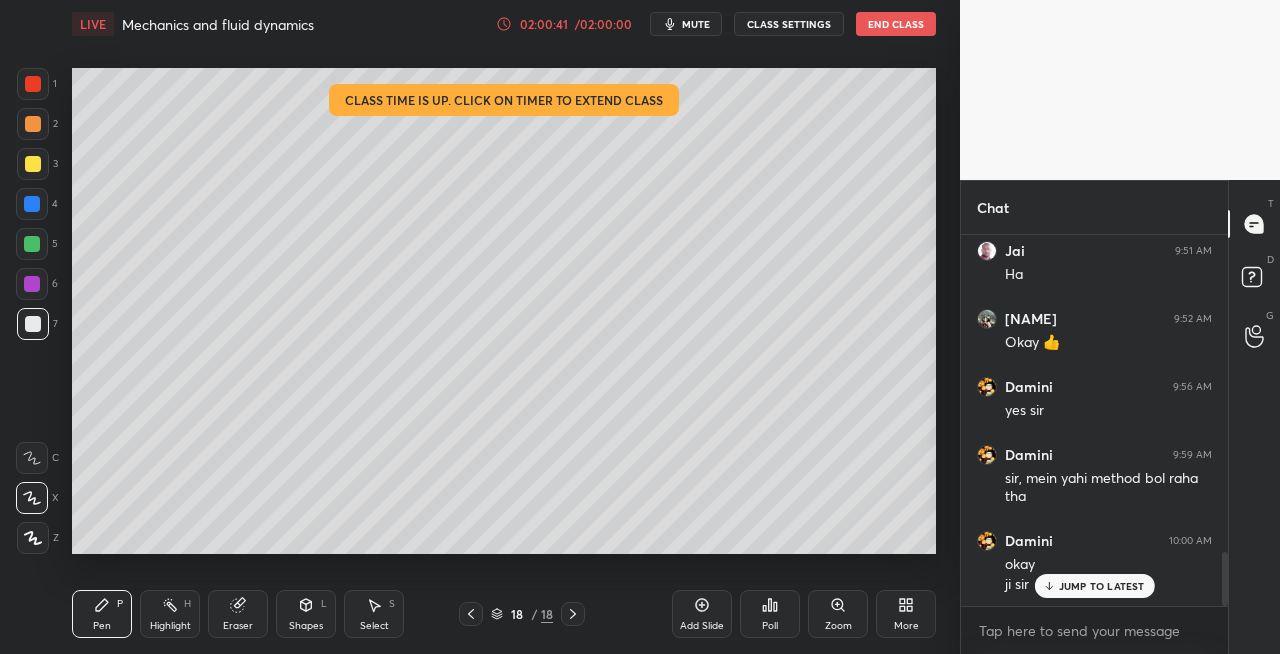 click on "Eraser" at bounding box center [238, 614] 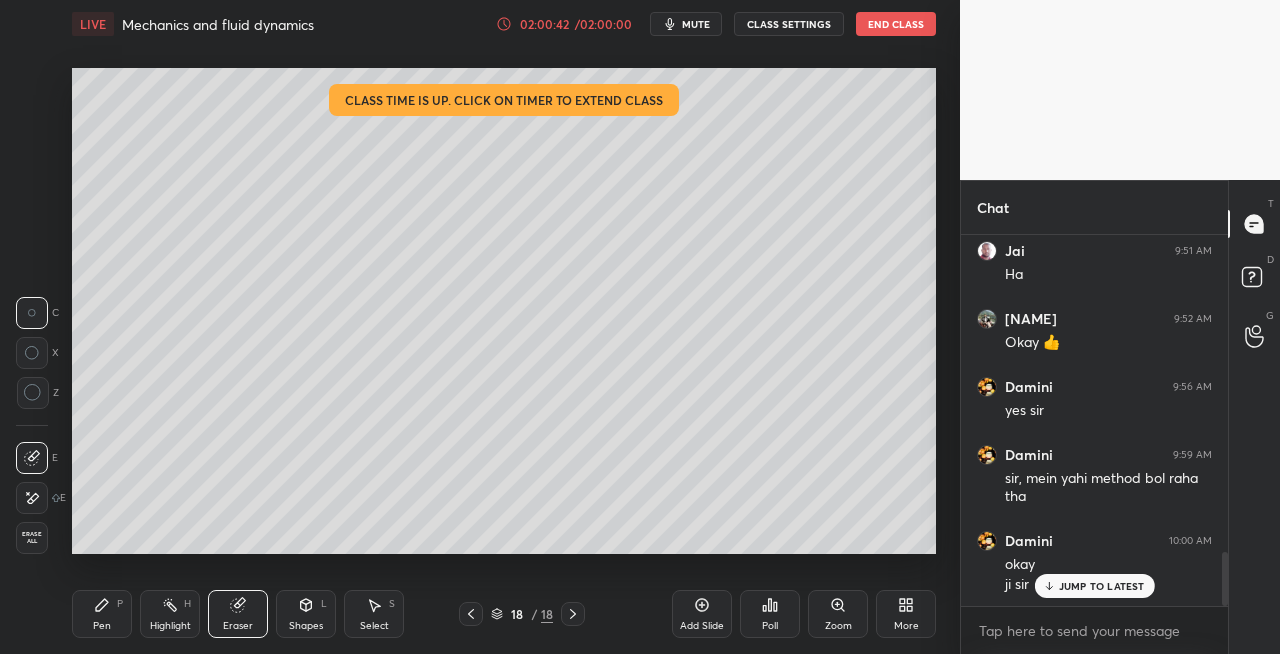 click 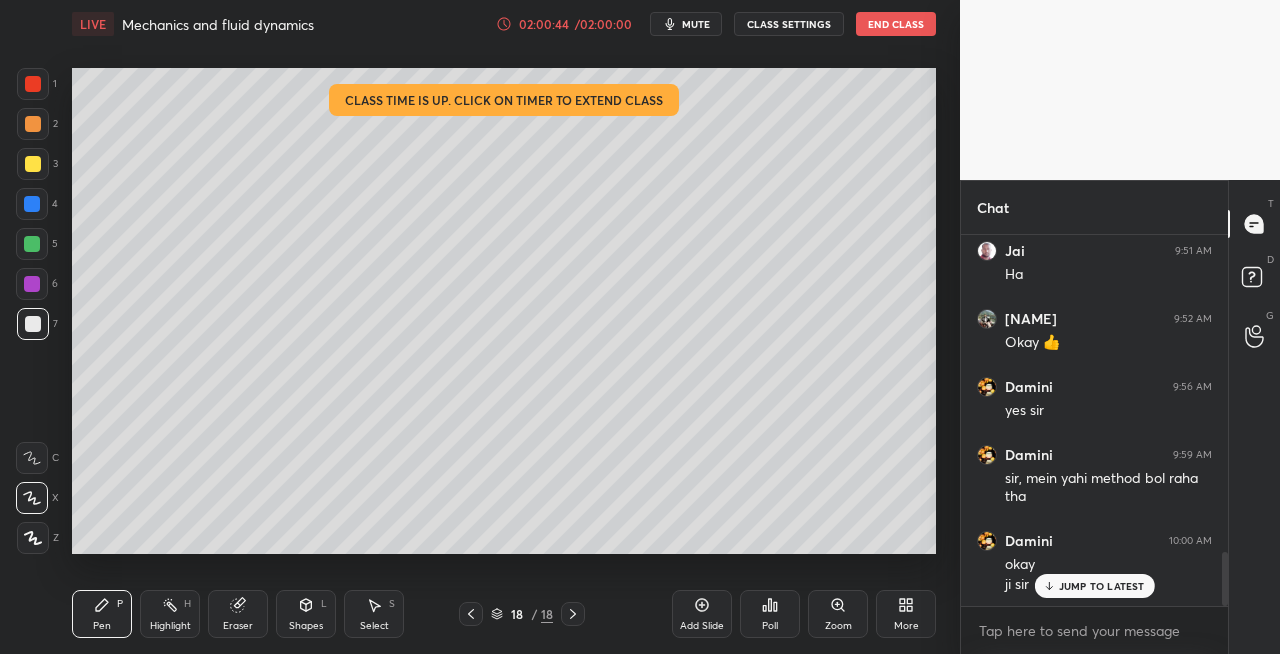 click on "Setting up your live class Class time is up.  Click on timer to extend class Poll for   secs No correct answer Start poll" at bounding box center (504, 311) 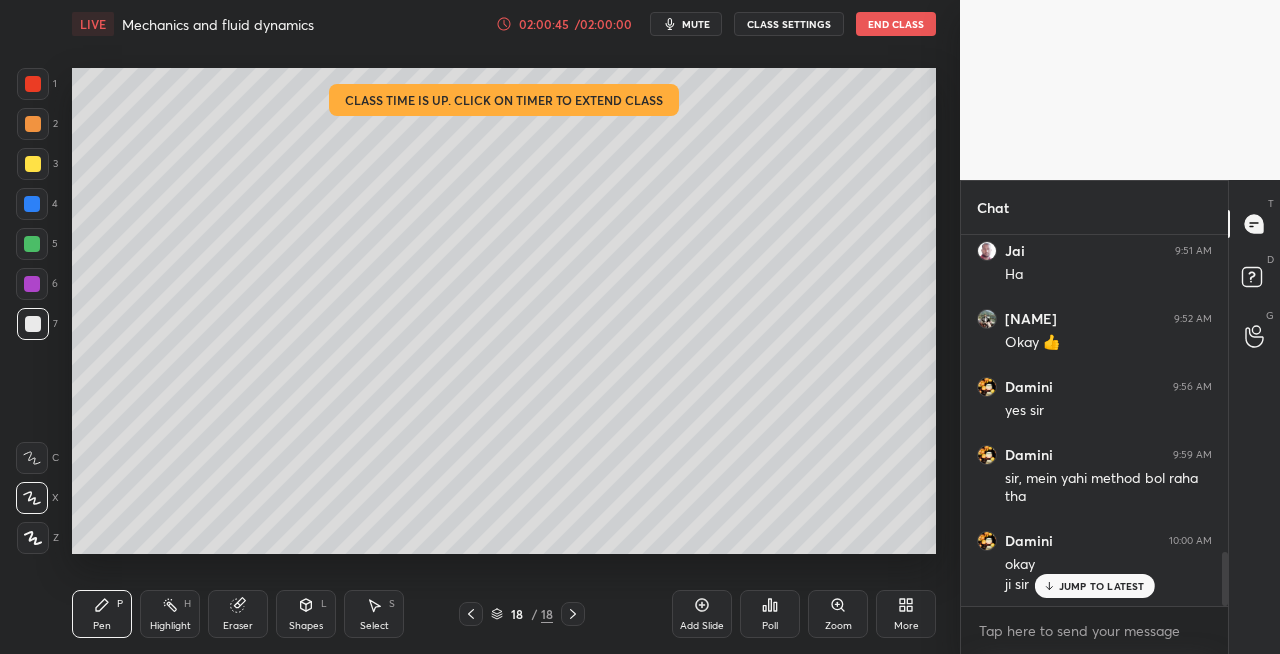 click on "Setting up your live class Class time is up.  Click on timer to extend class Poll for   secs No correct answer Start poll" at bounding box center (504, 311) 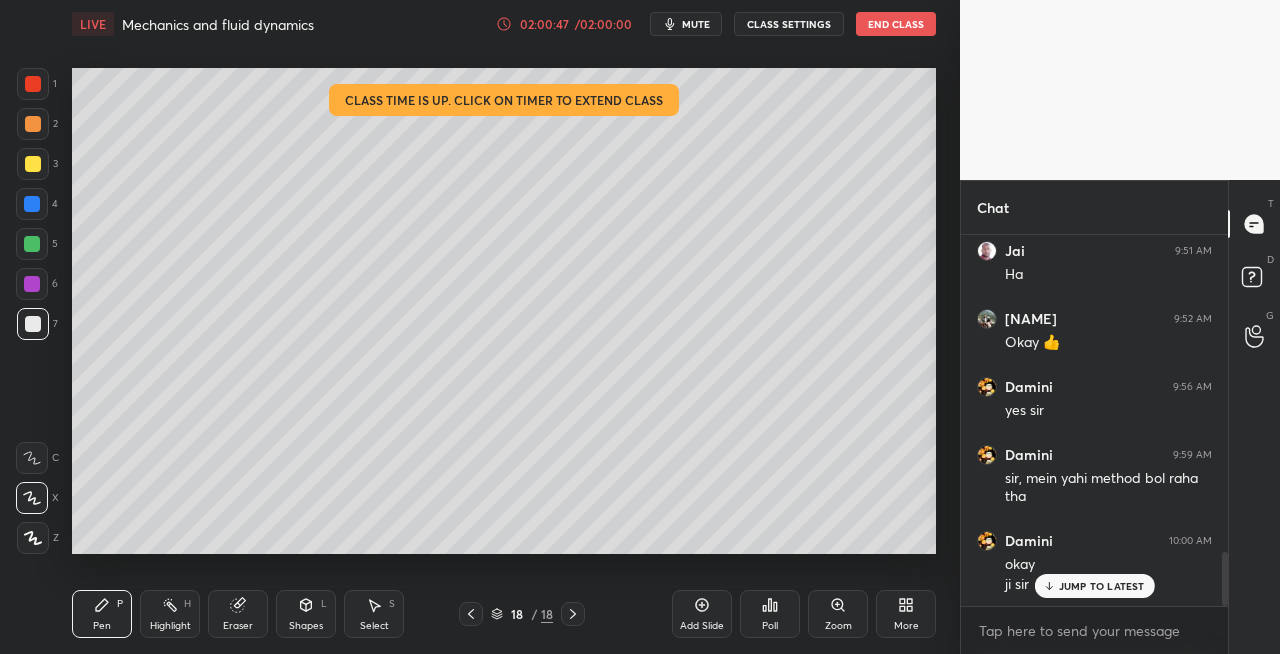 click on "Shapes L" at bounding box center (306, 614) 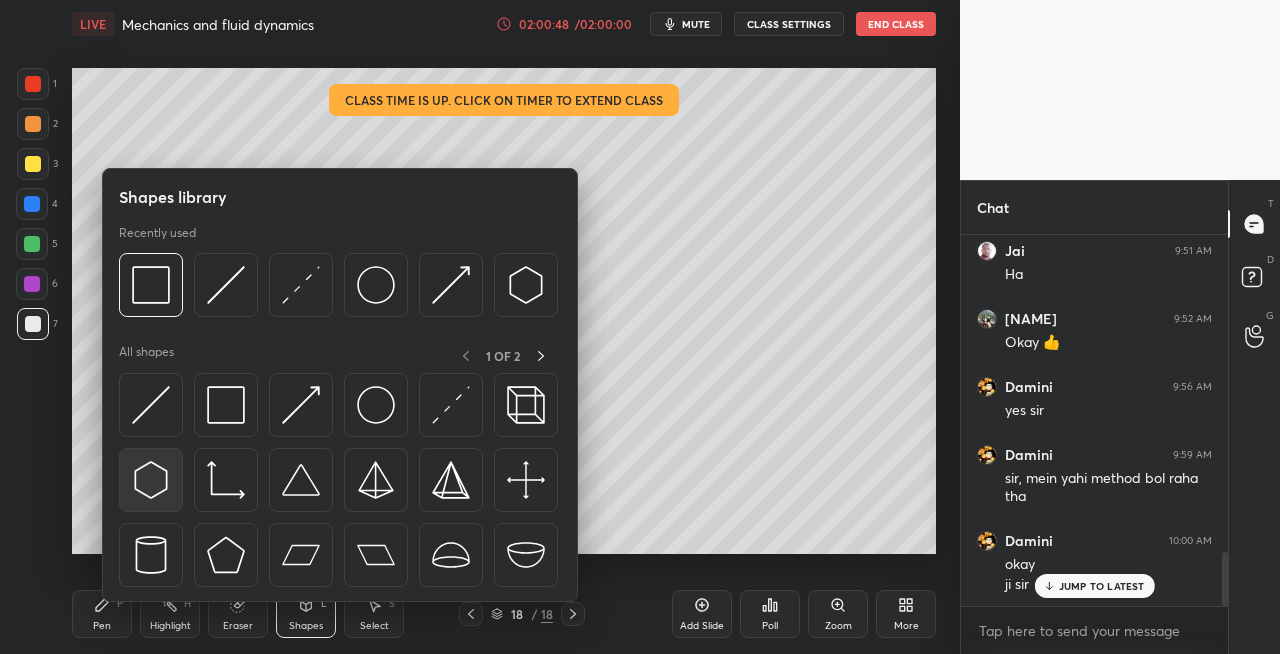click at bounding box center (151, 480) 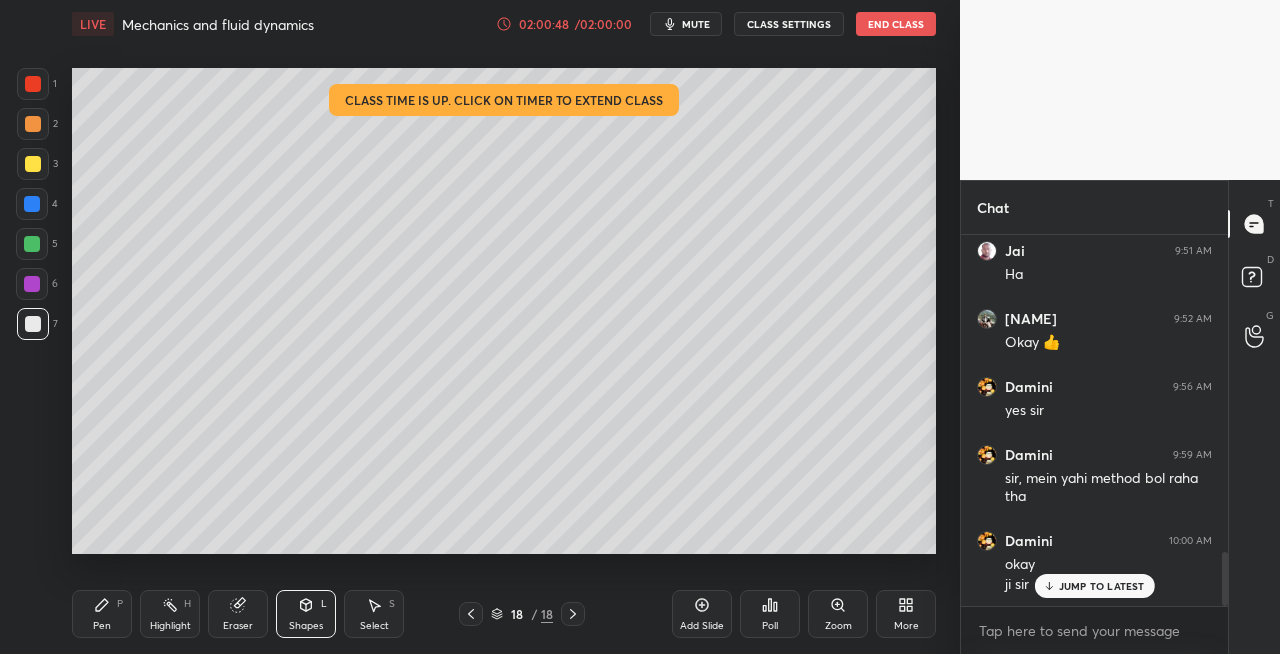 click on "Shapes L" at bounding box center [306, 614] 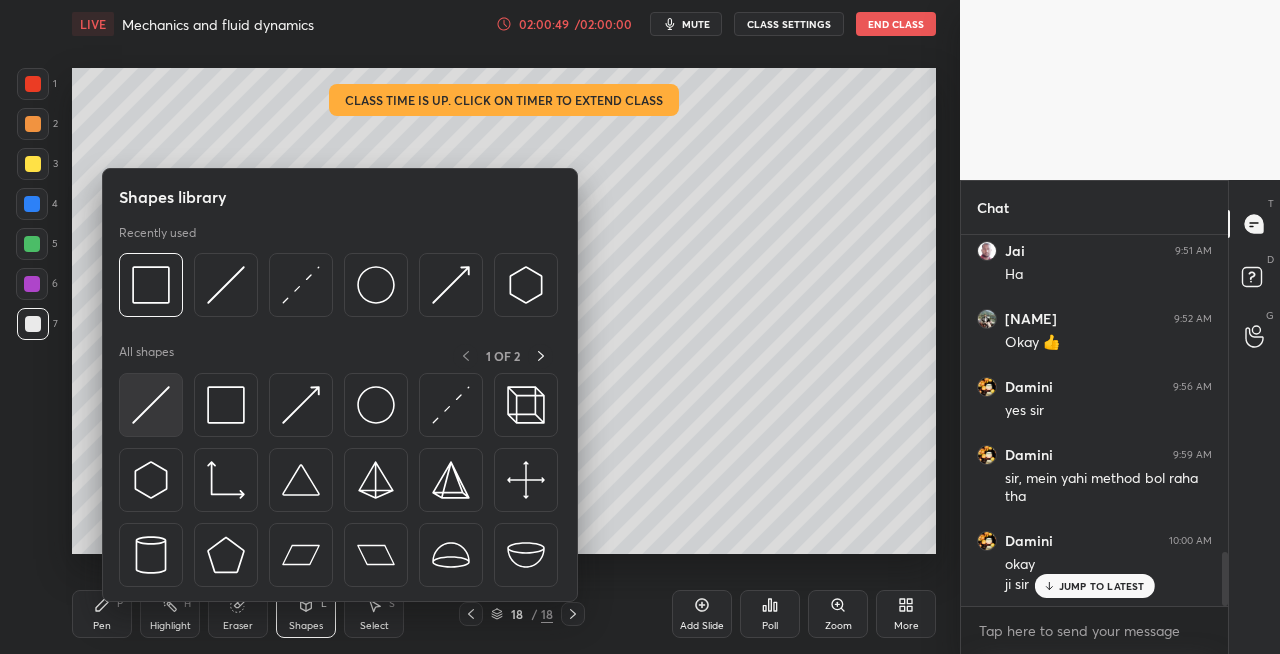 click at bounding box center [151, 405] 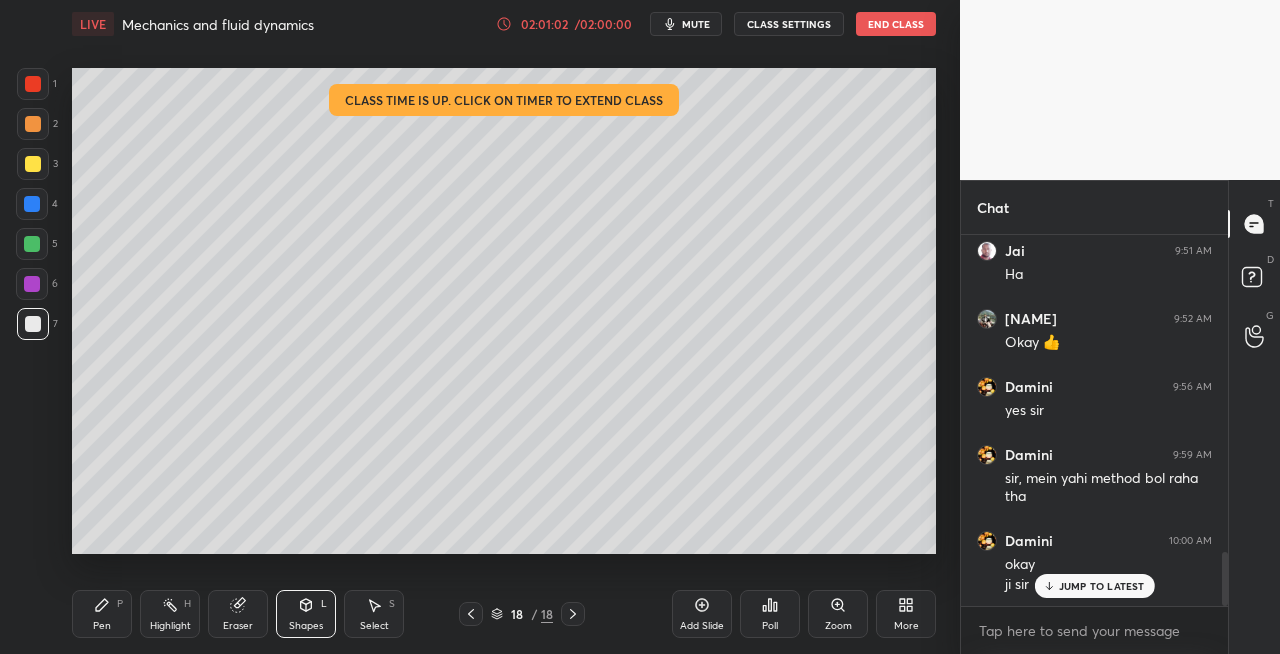 click 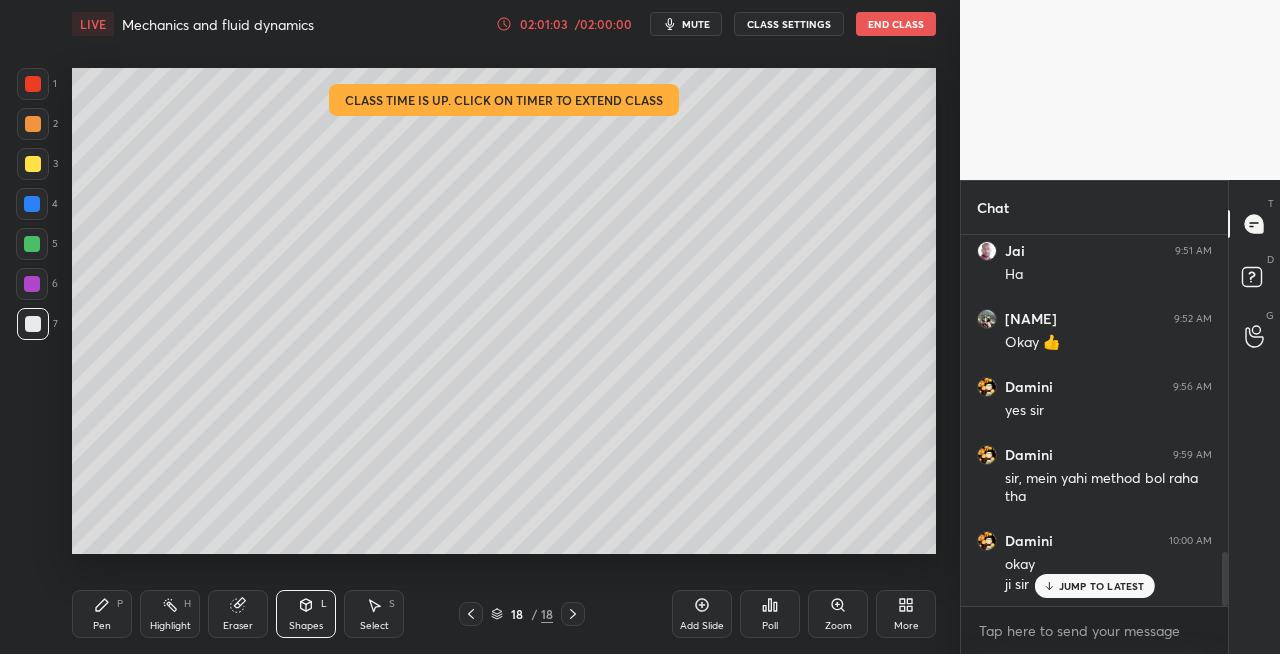 click on "Add Slide" at bounding box center [702, 626] 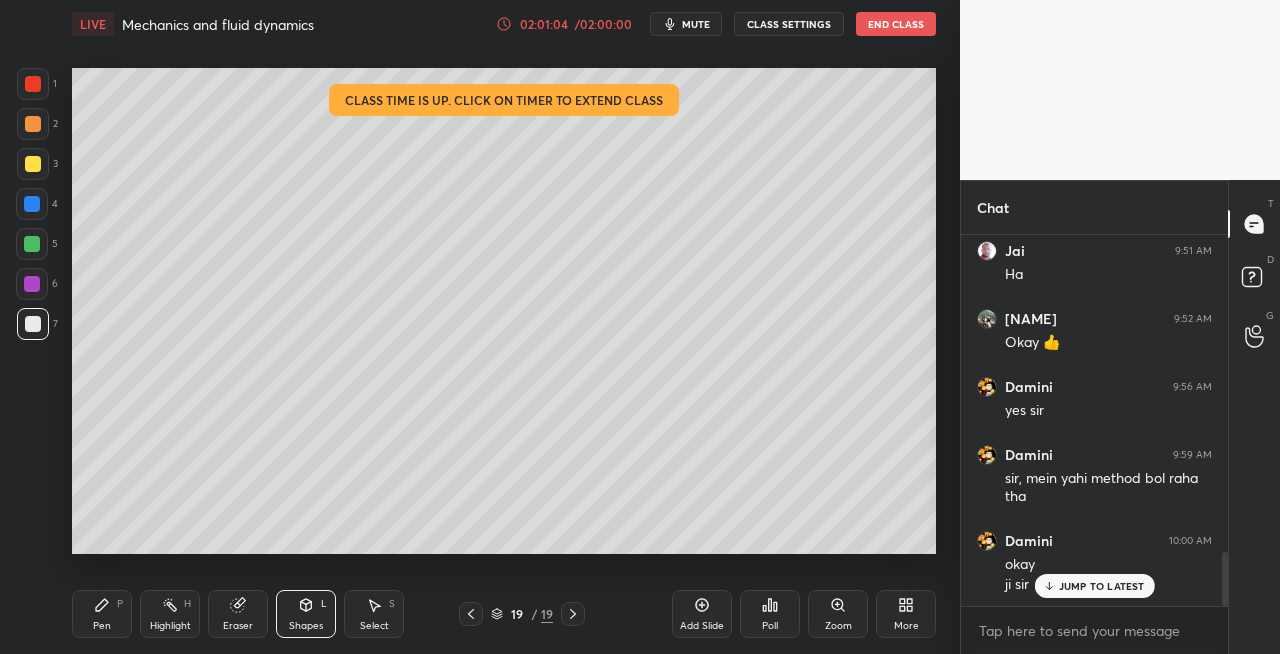 click on "Pen P" at bounding box center [102, 614] 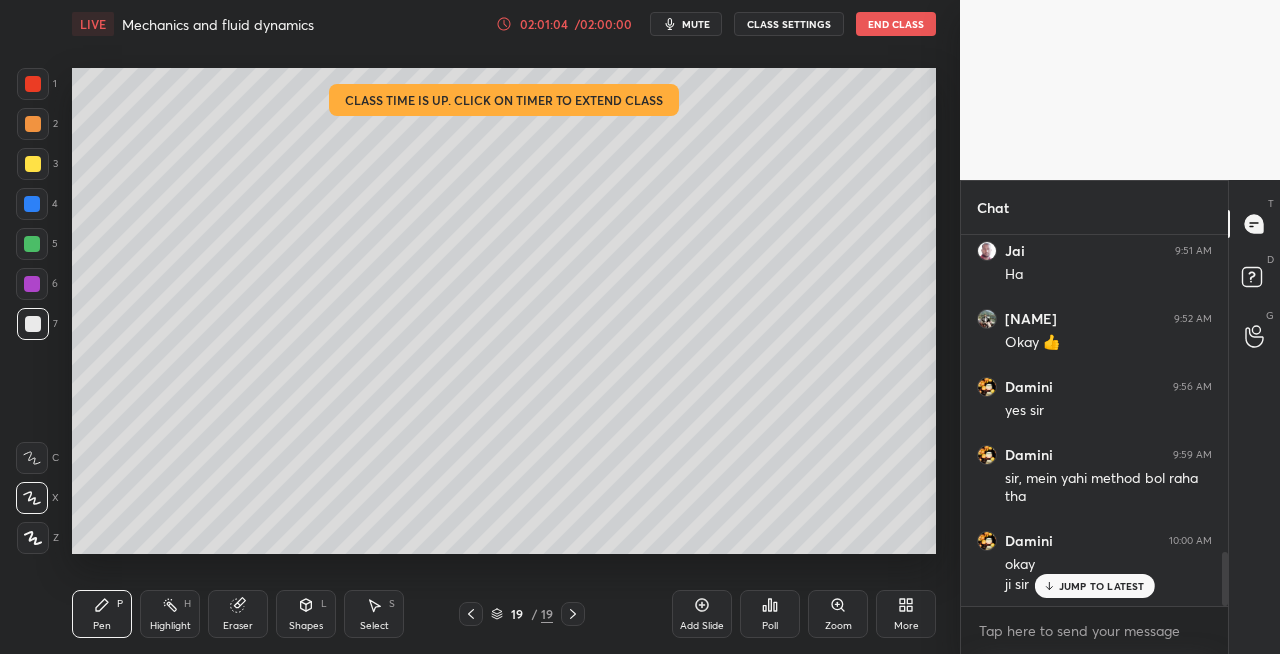 click at bounding box center [33, 164] 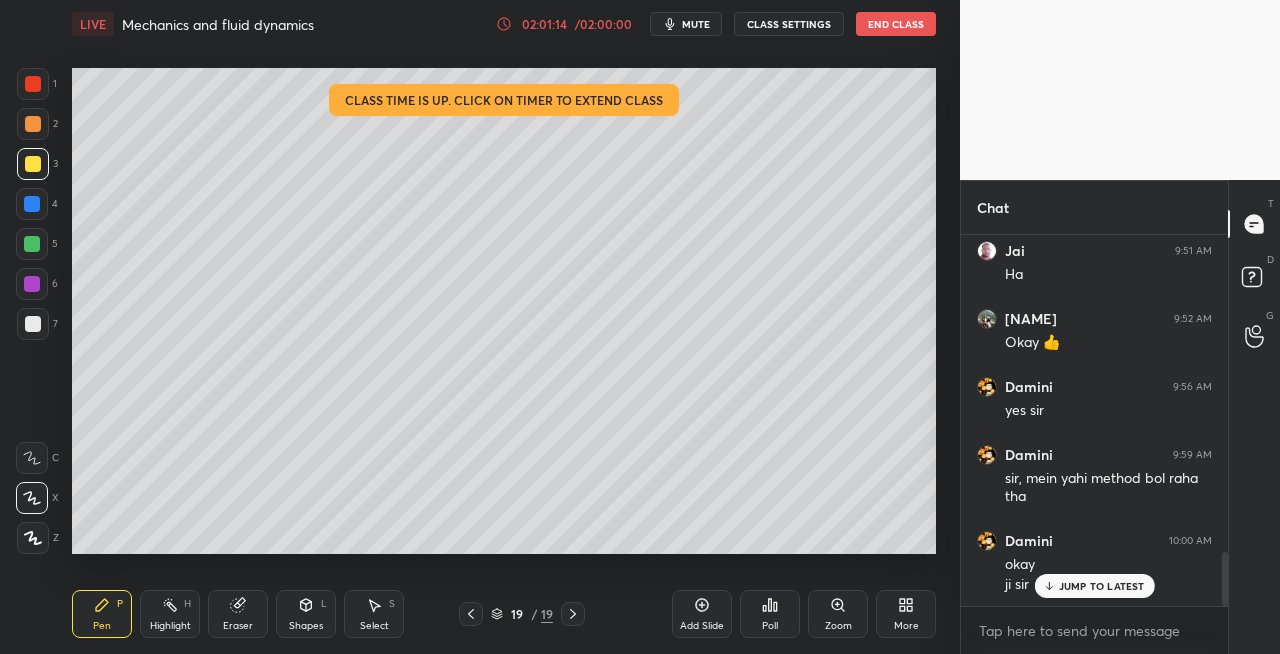 click 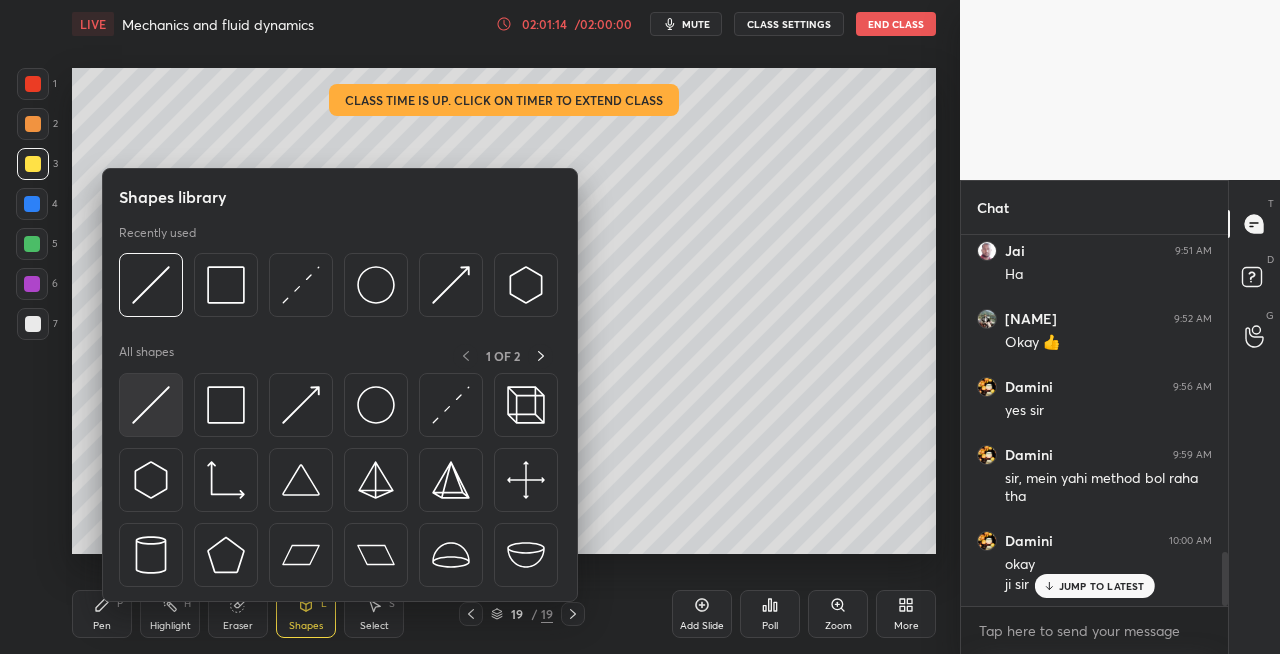 click at bounding box center [151, 405] 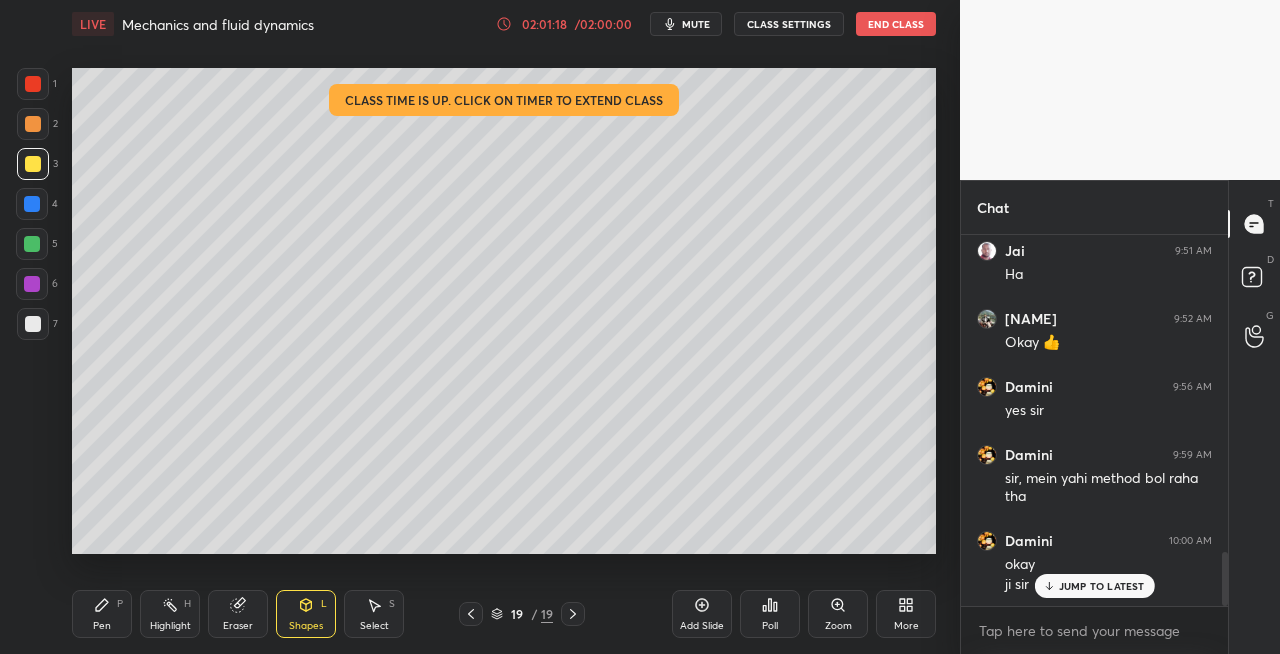click 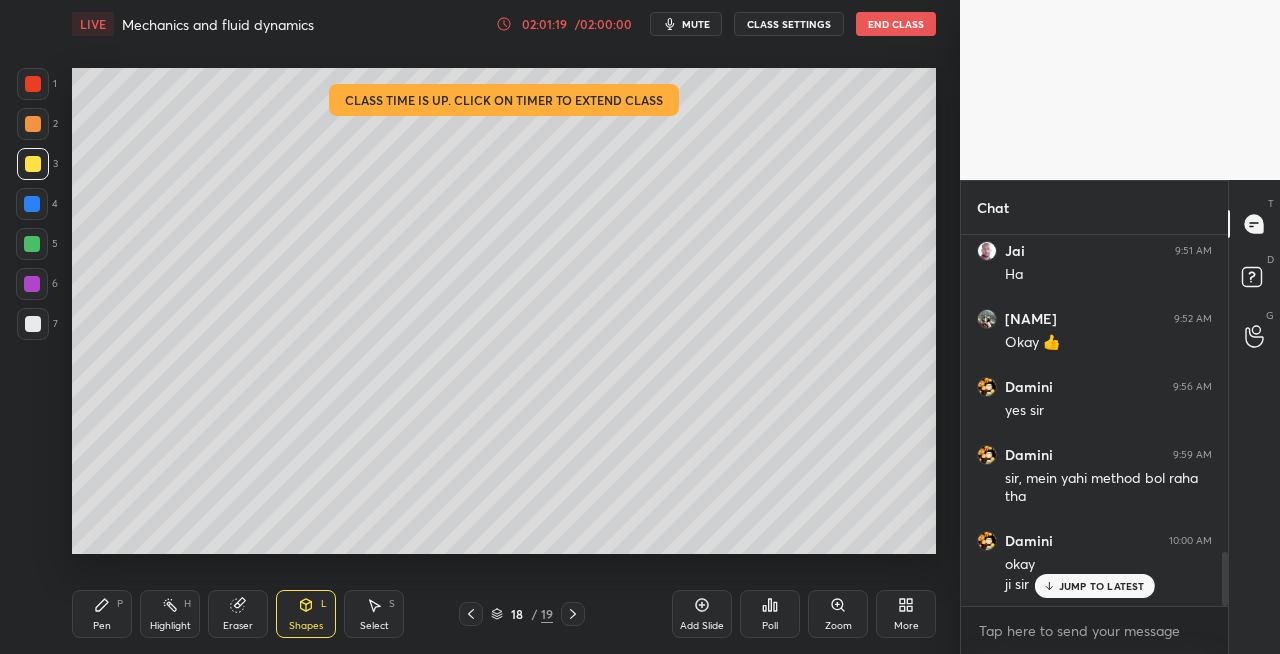 click 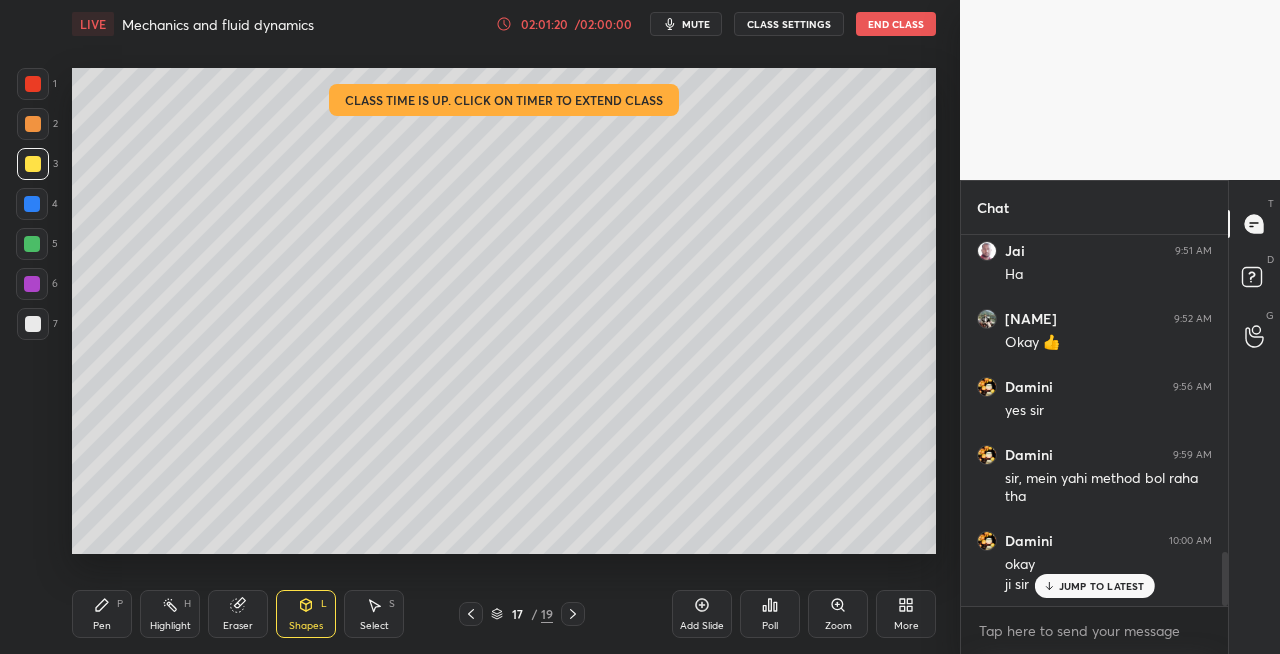 click 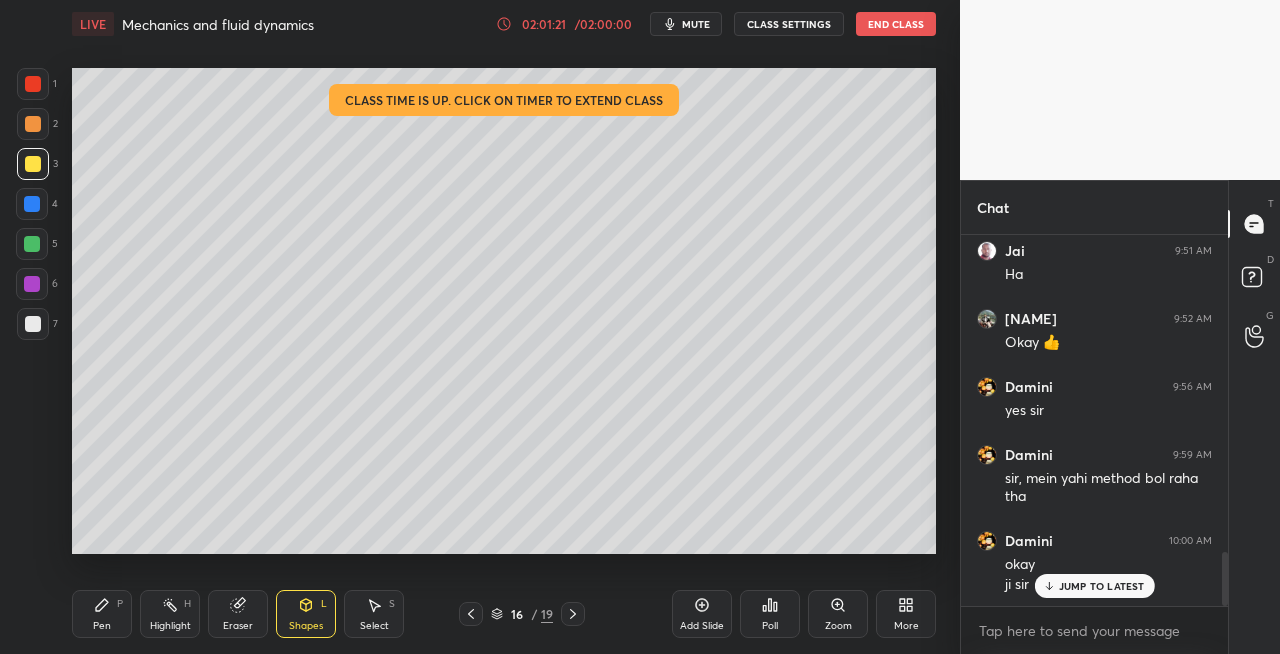 click 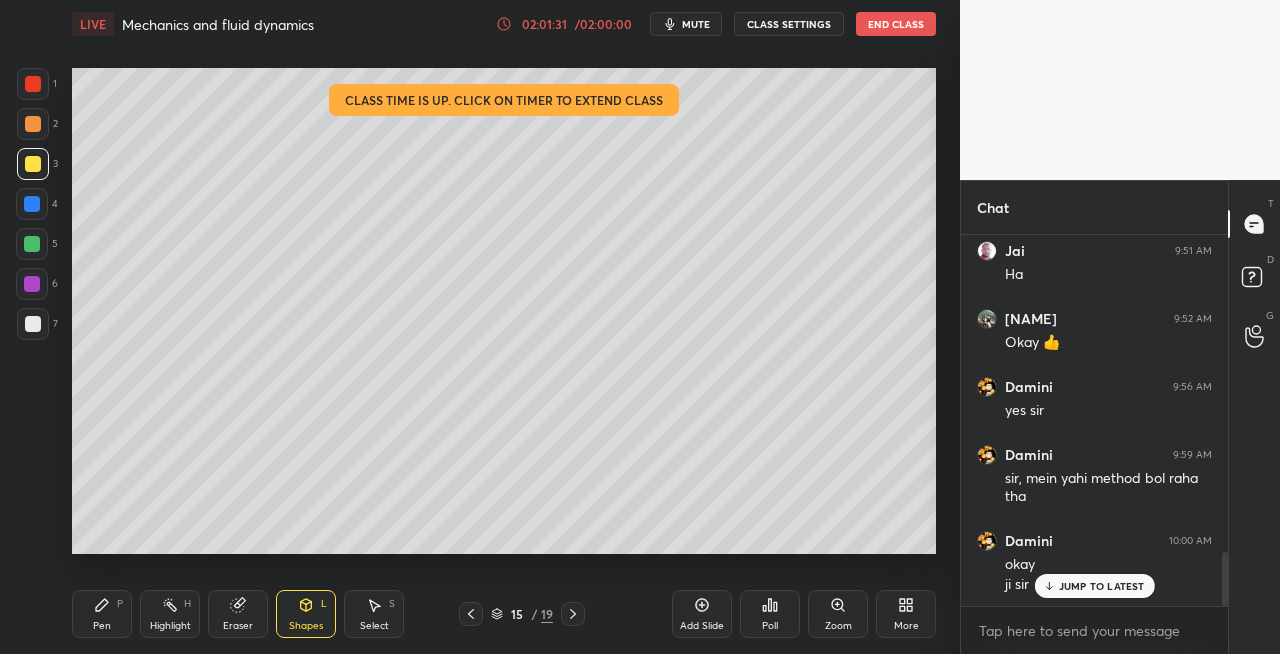 click 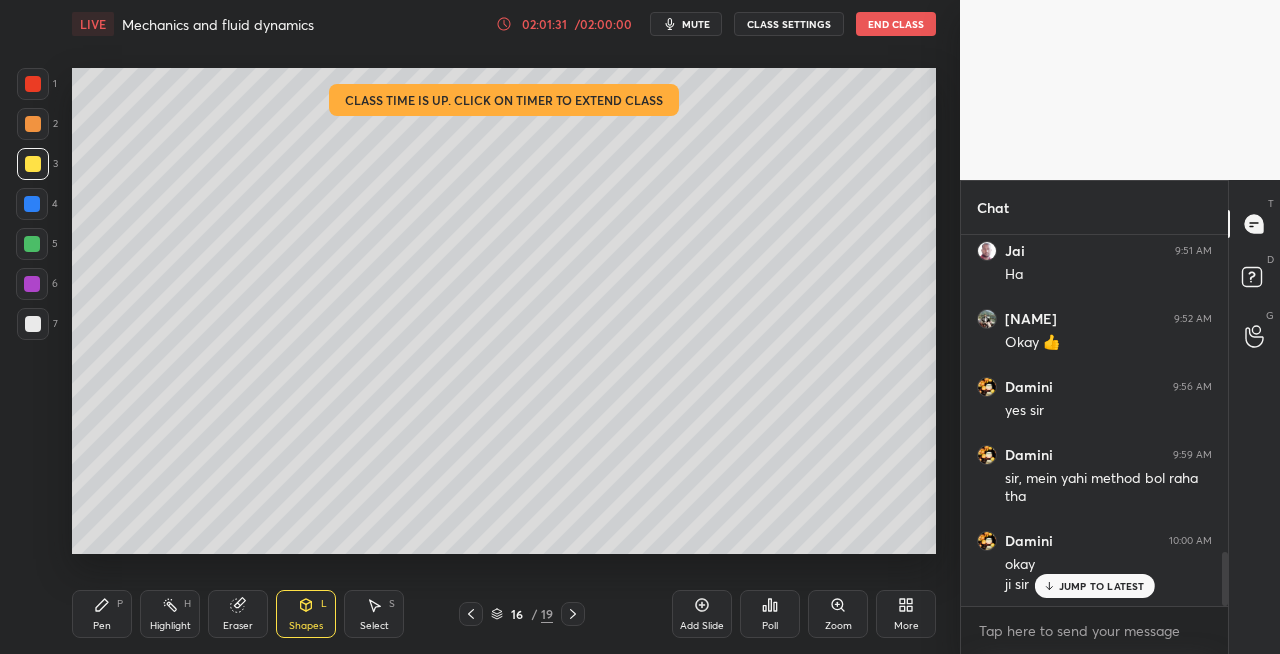 click 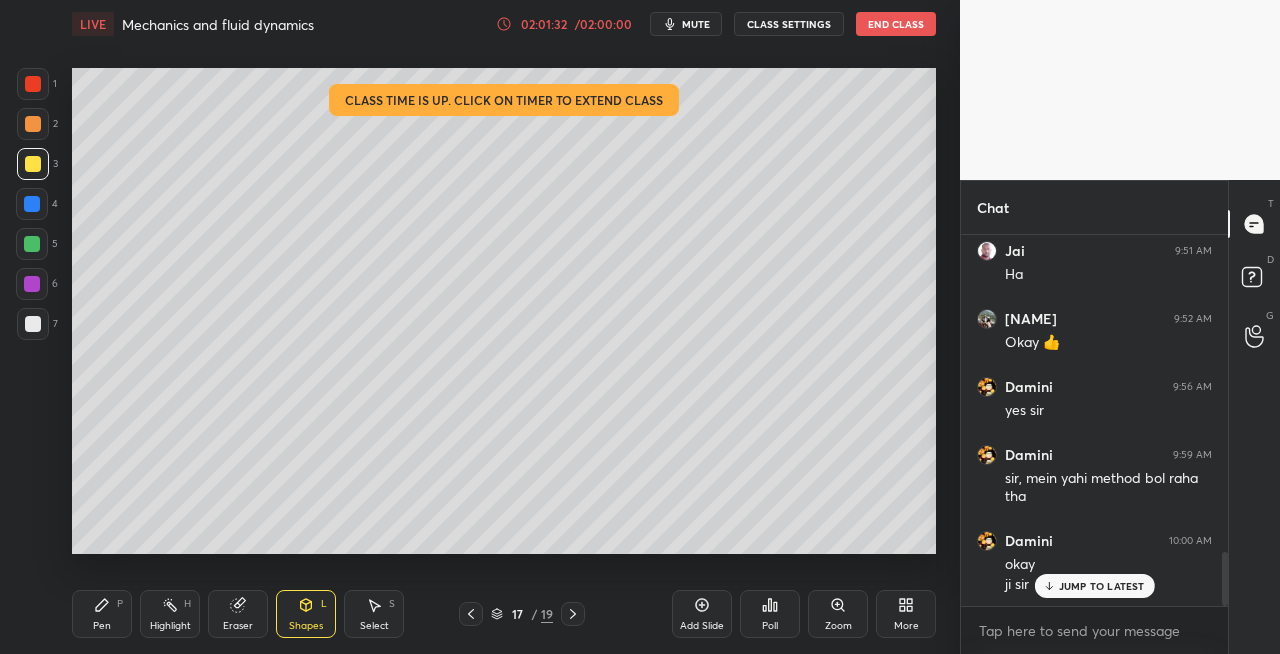 click 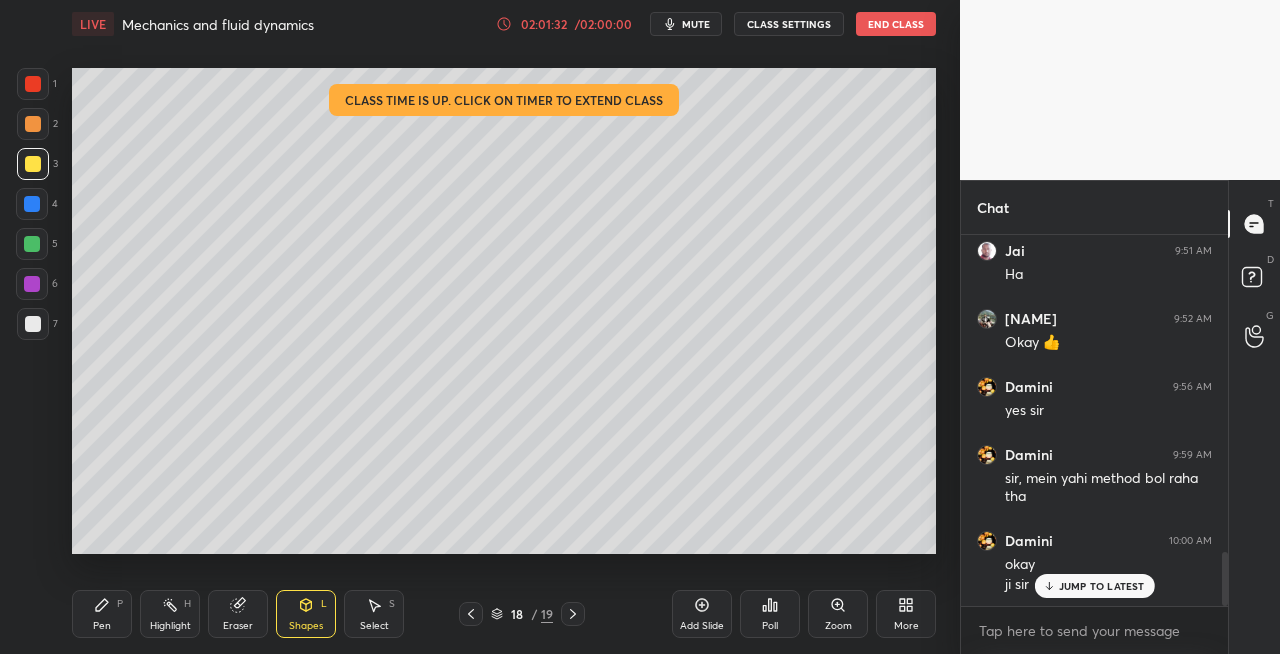 click 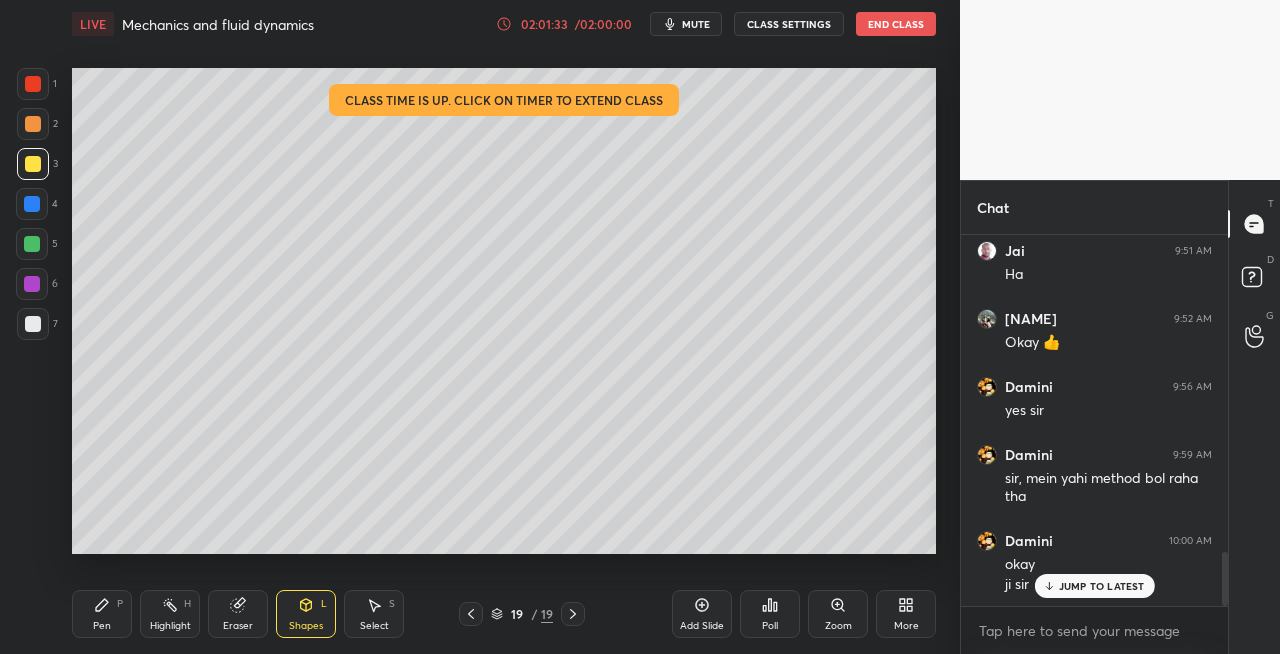 click 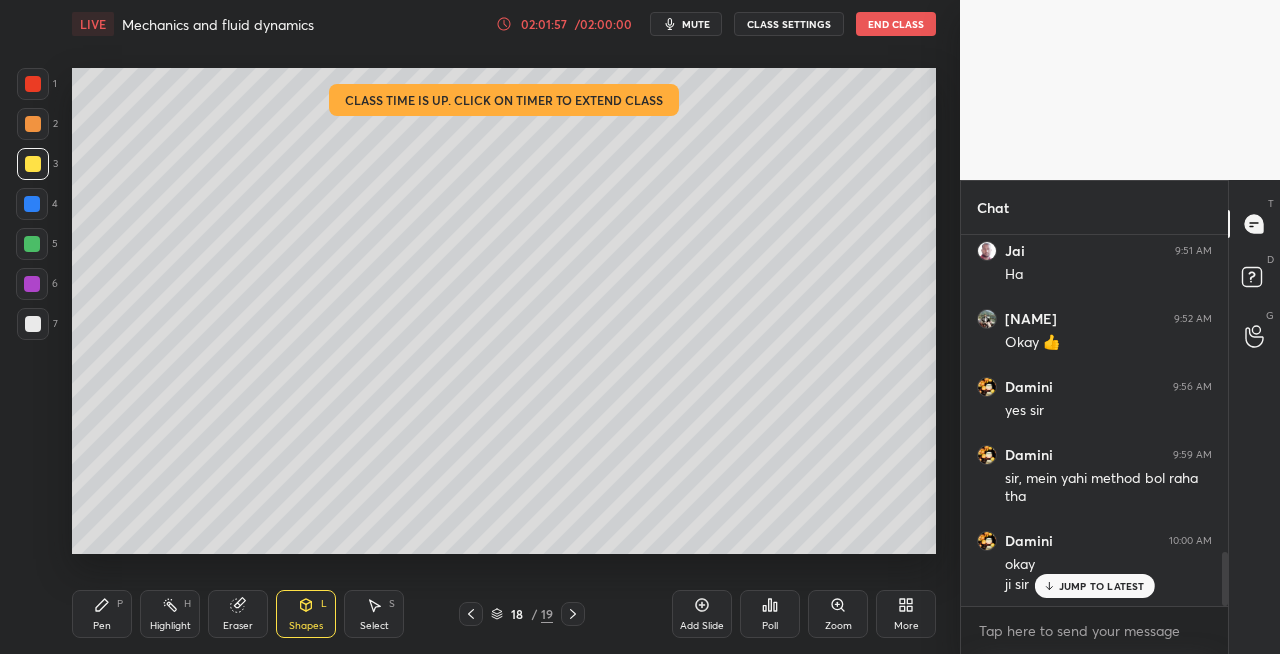 click 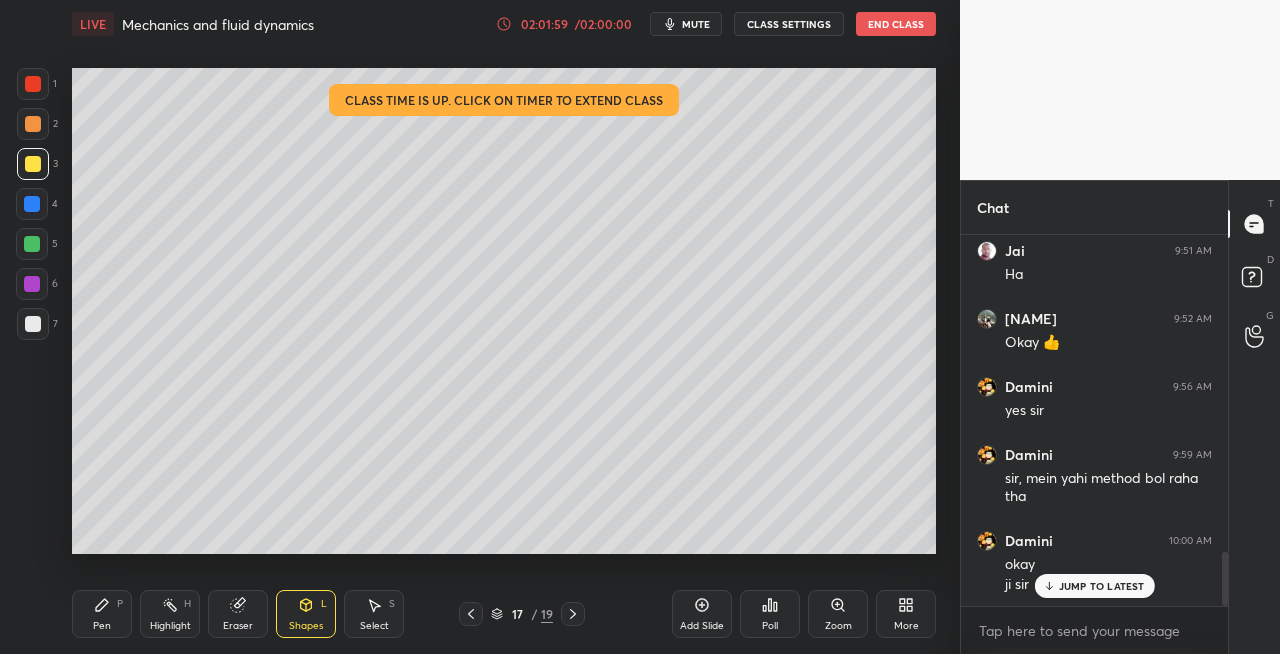click 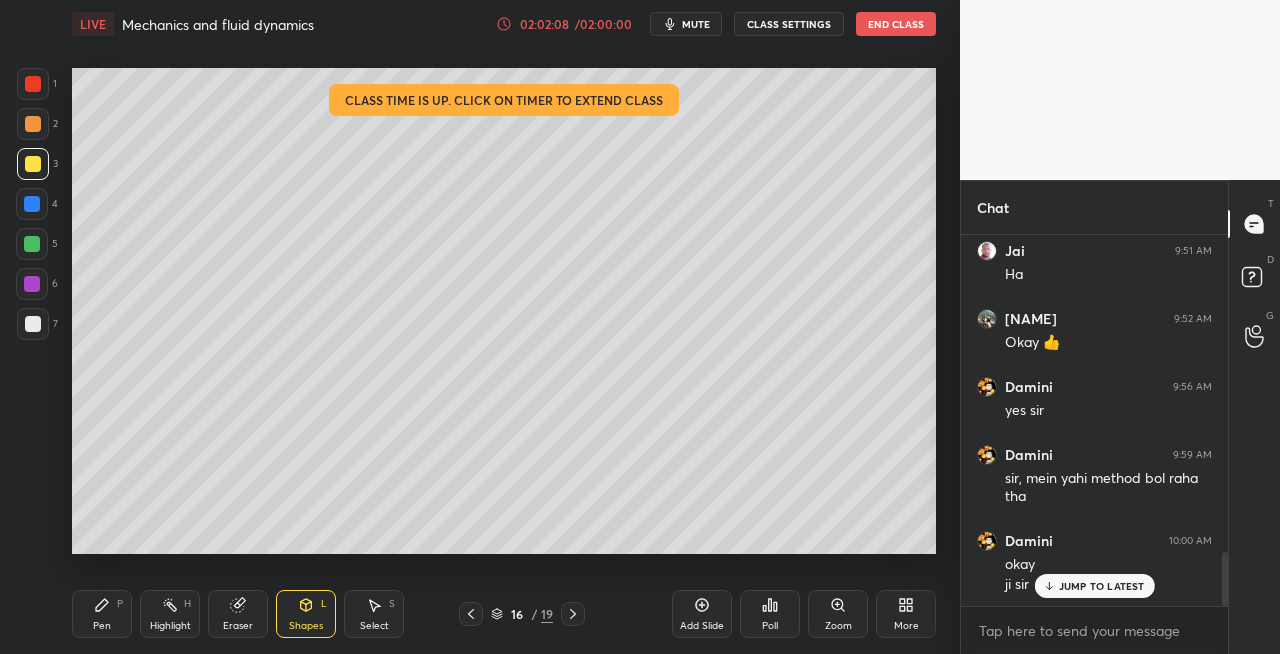 click 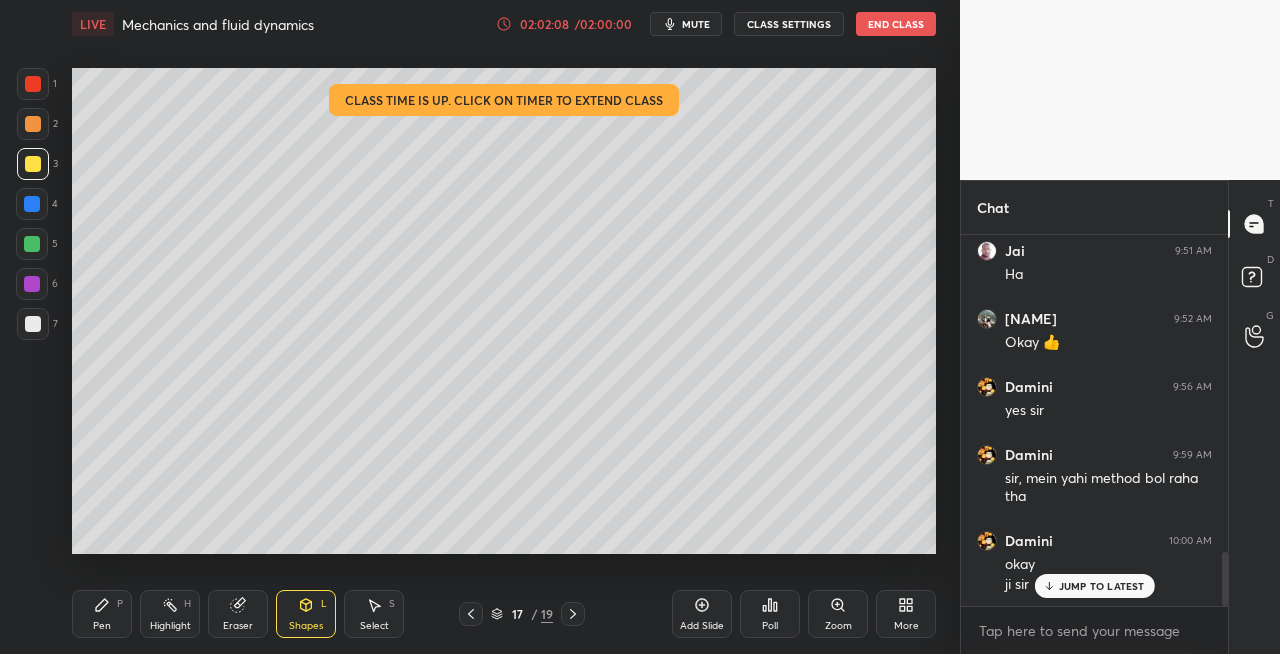 click 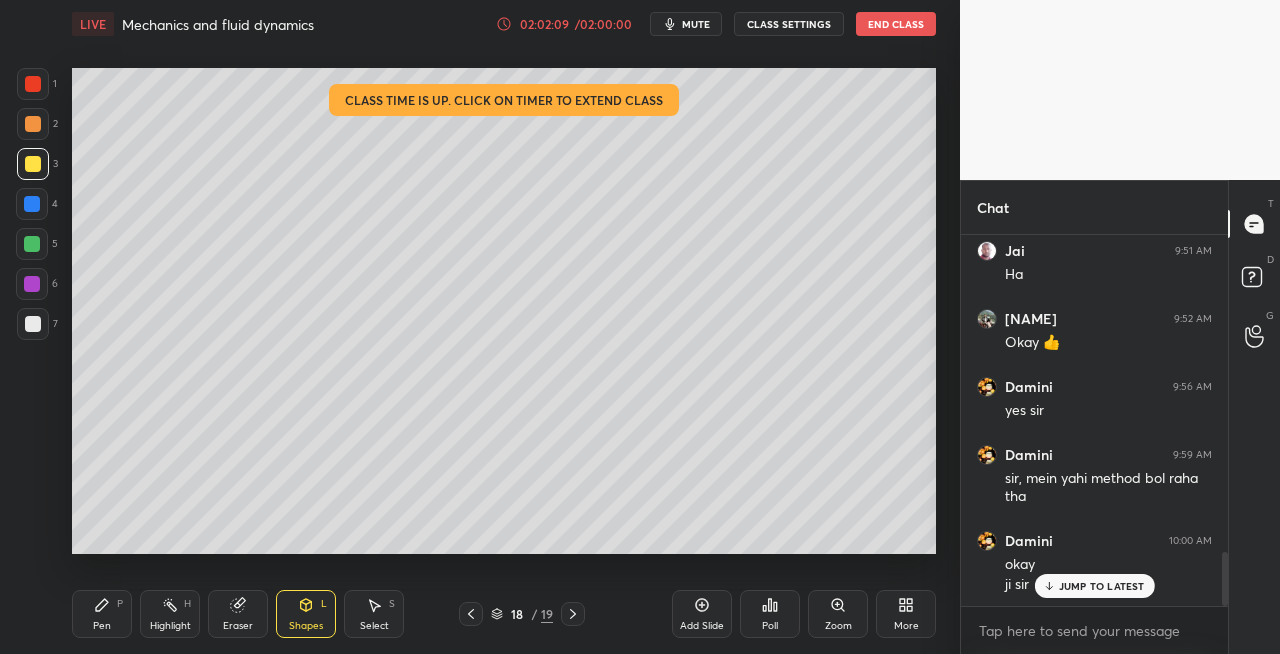 click 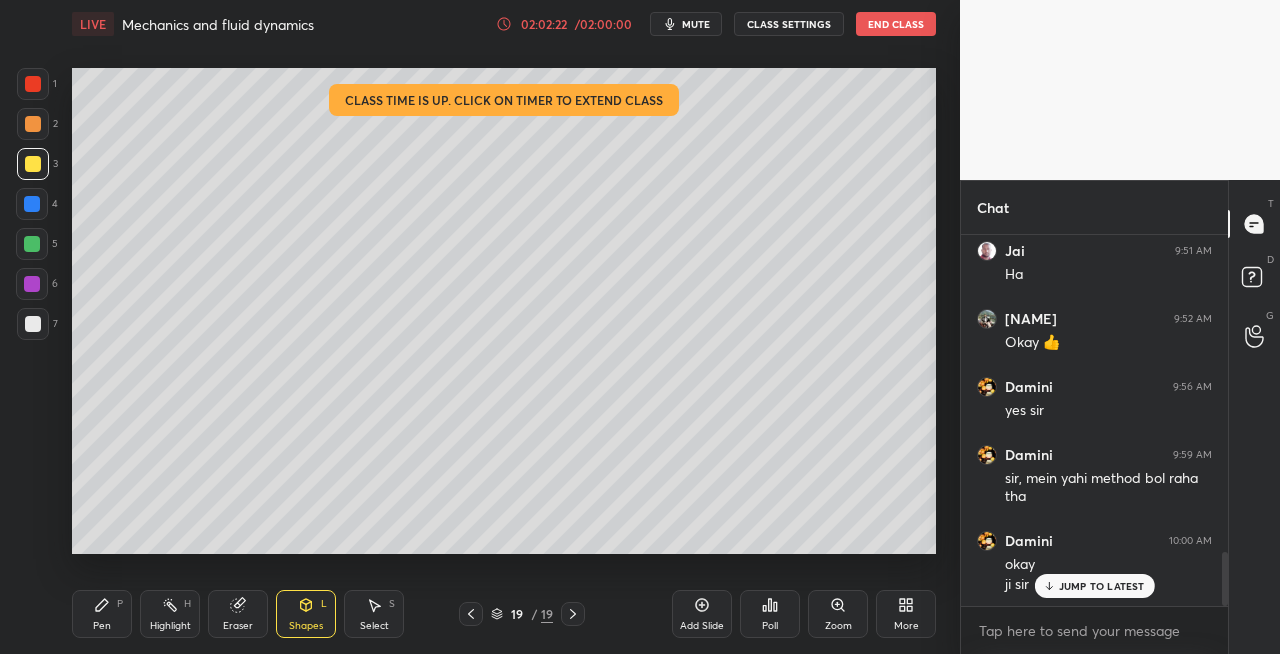 scroll, scrollTop: 2226, scrollLeft: 0, axis: vertical 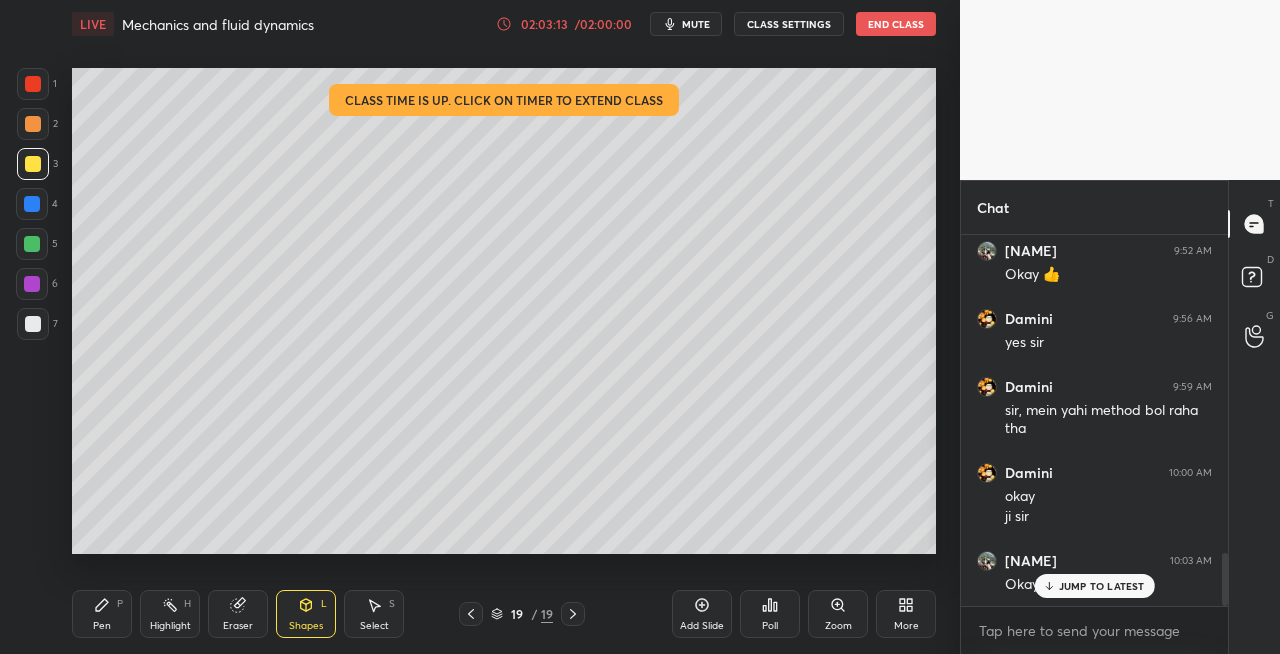 click on "Eraser" at bounding box center (238, 614) 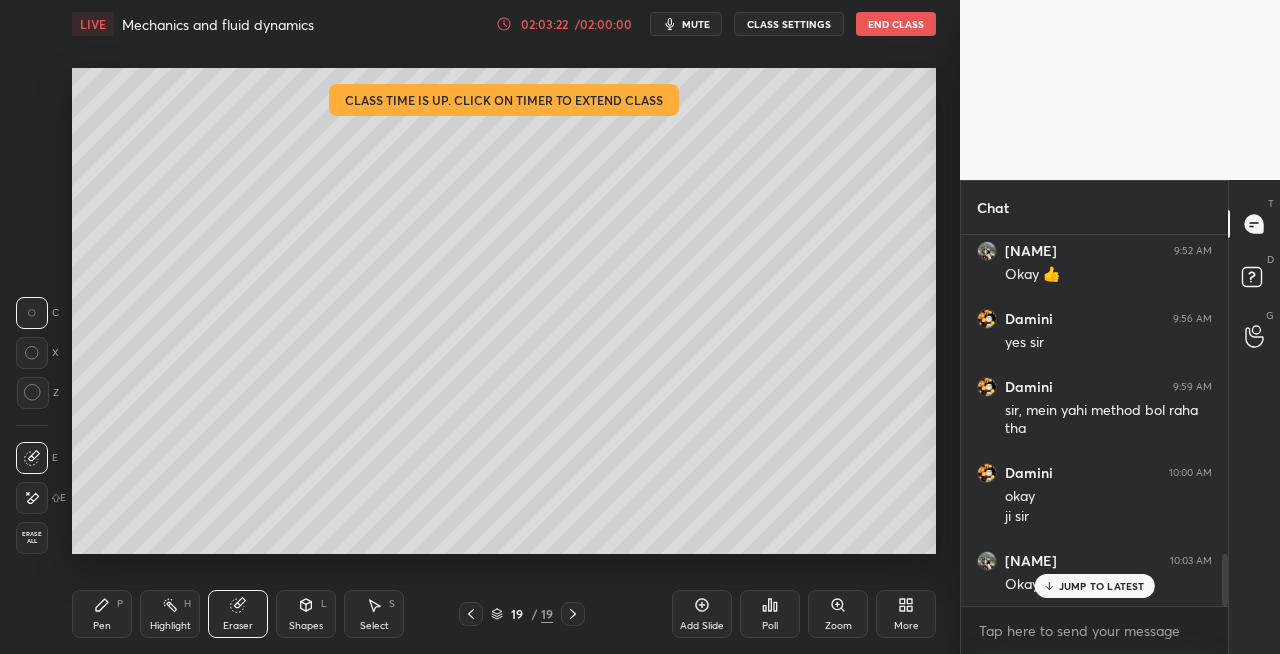 scroll, scrollTop: 2294, scrollLeft: 0, axis: vertical 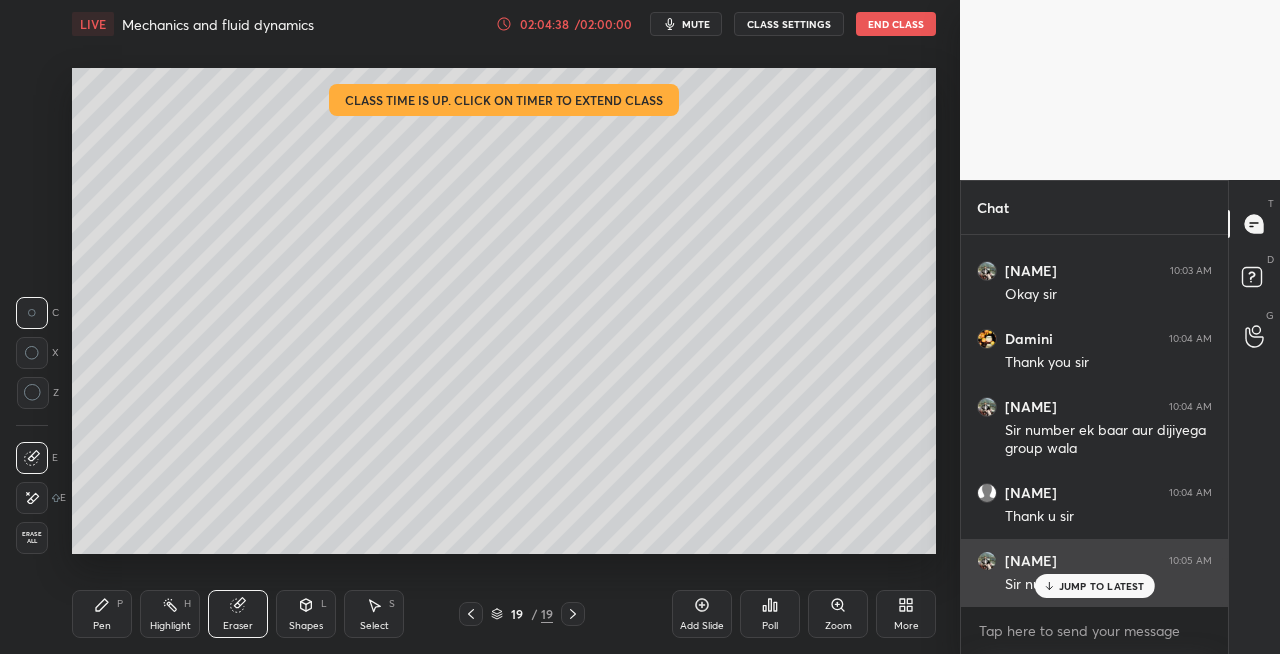 click on "JUMP TO LATEST" at bounding box center [1102, 586] 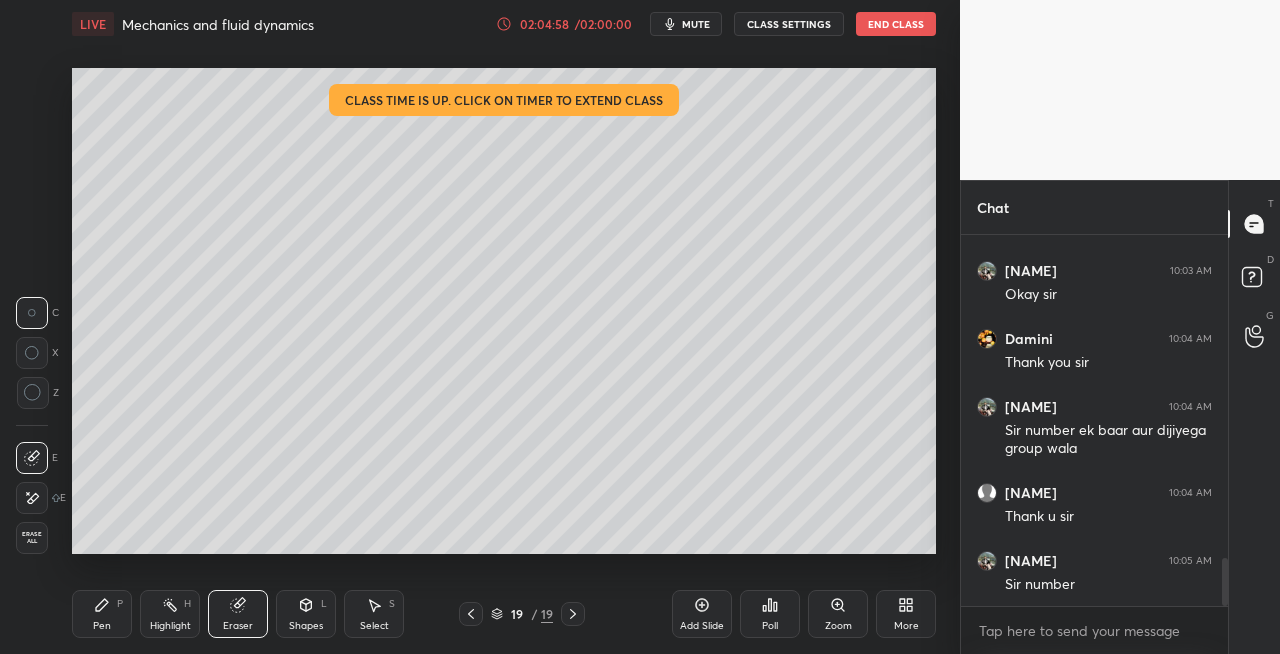 scroll, scrollTop: 2536, scrollLeft: 0, axis: vertical 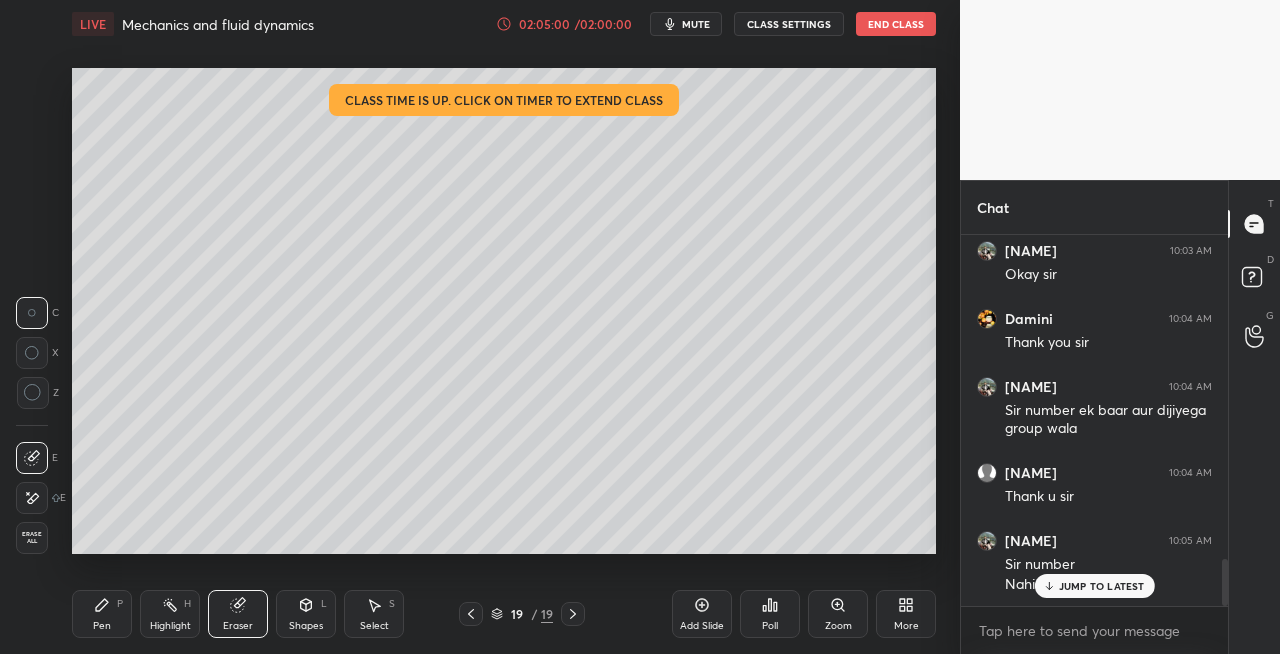 click on "Pen P" at bounding box center [102, 614] 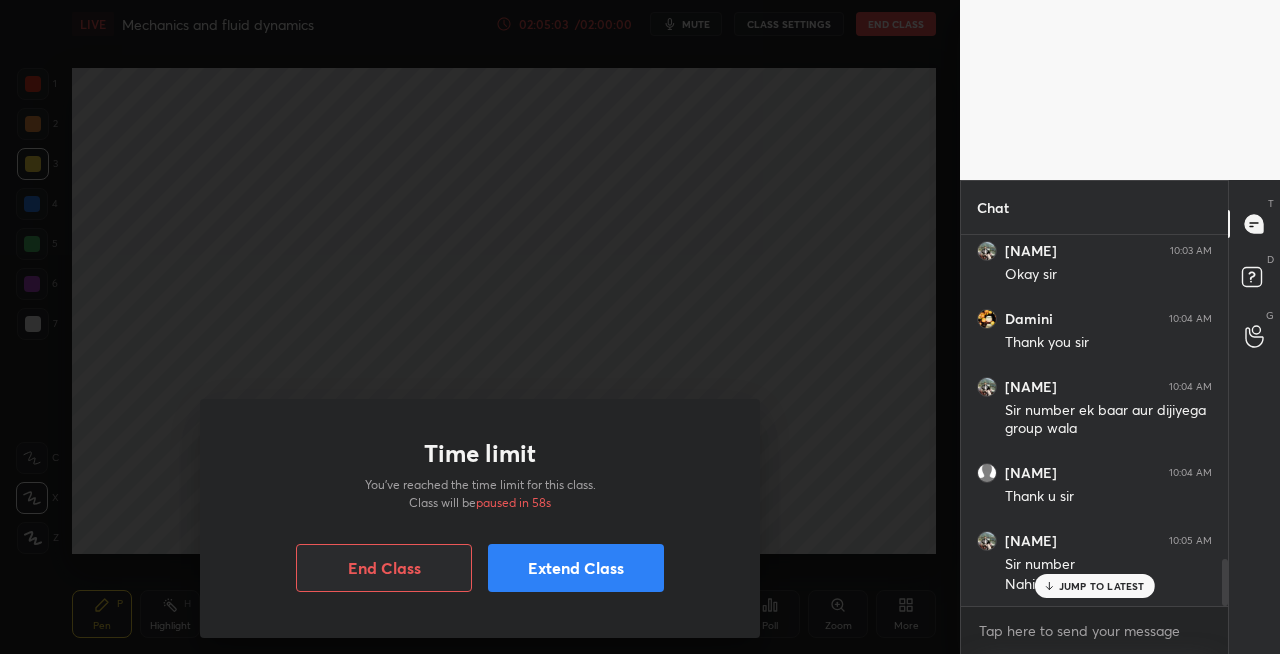 click on "Extend Class" at bounding box center (576, 568) 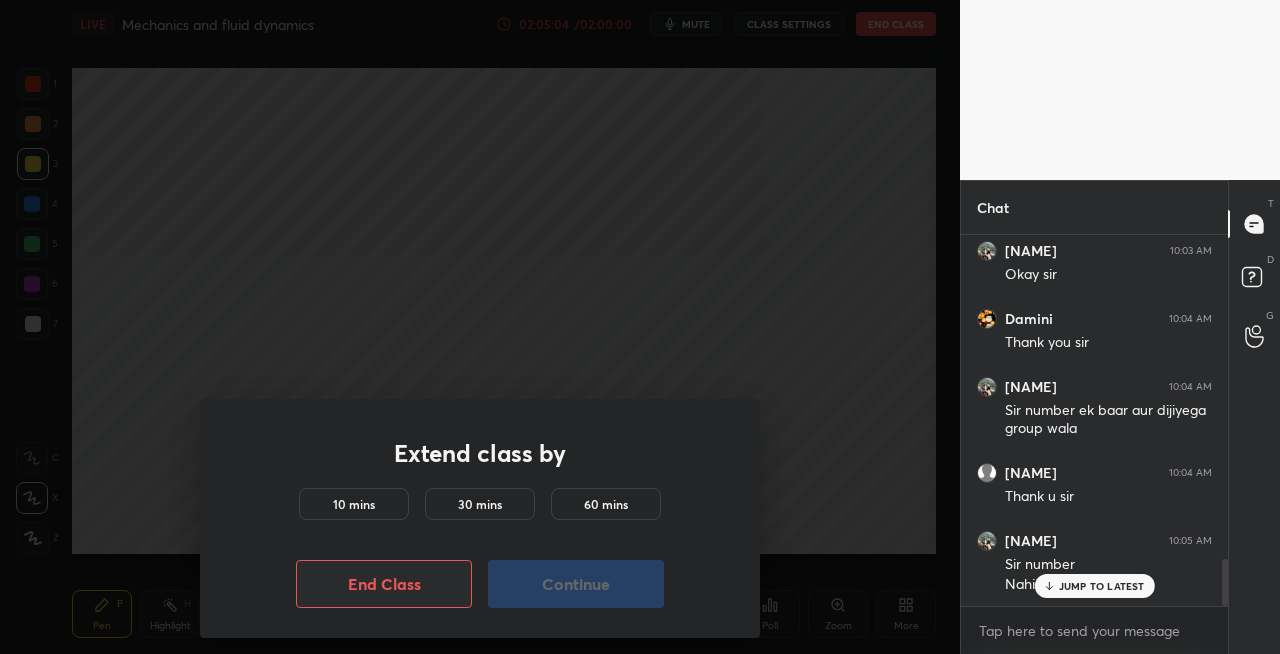 click on "10 mins" at bounding box center (354, 504) 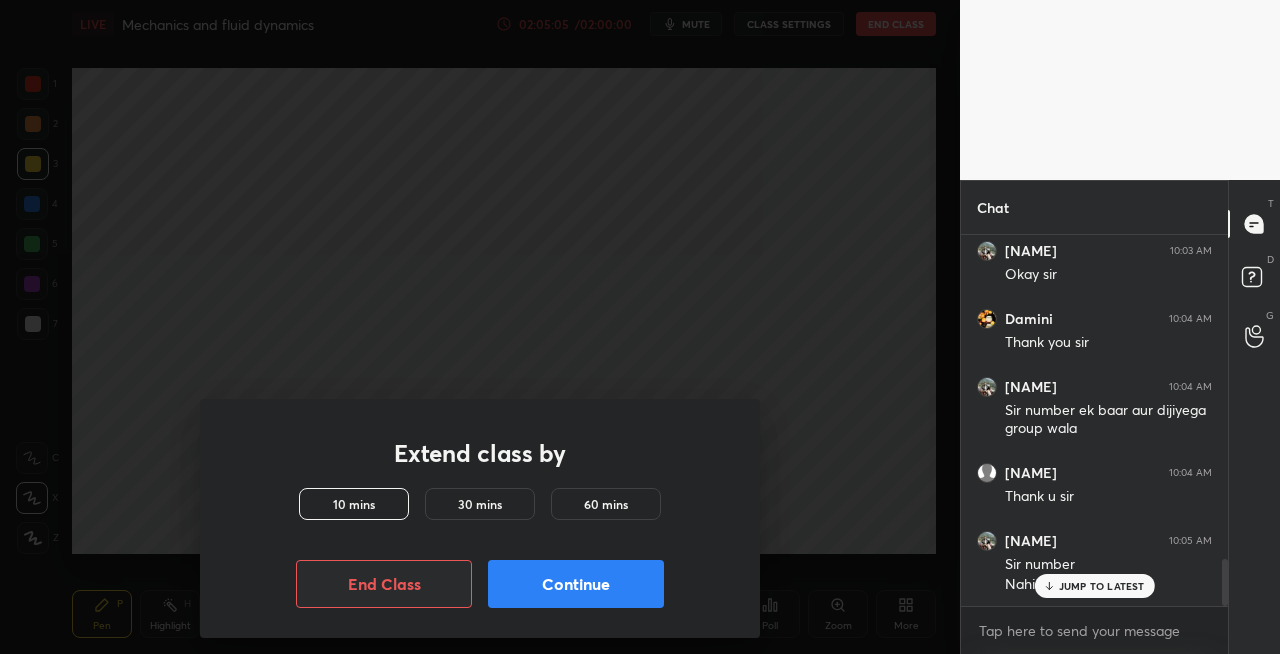 click on "Continue" at bounding box center [576, 584] 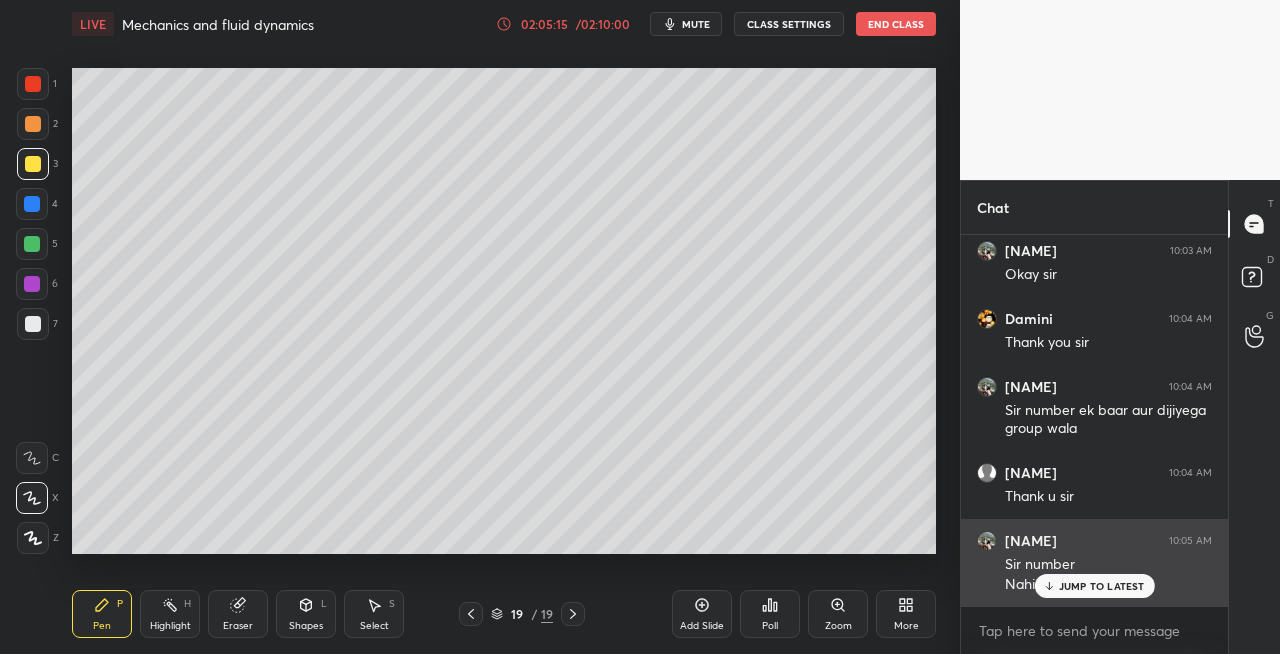 click on "JUMP TO LATEST" at bounding box center [1102, 586] 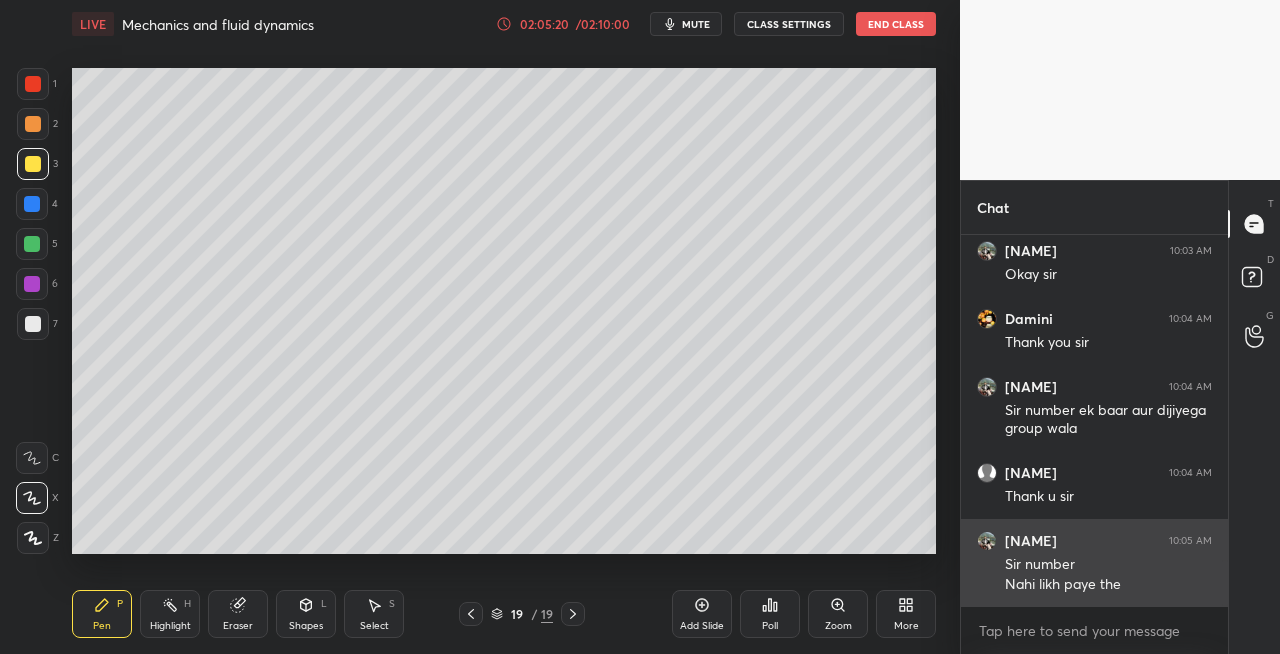 scroll, scrollTop: 2604, scrollLeft: 0, axis: vertical 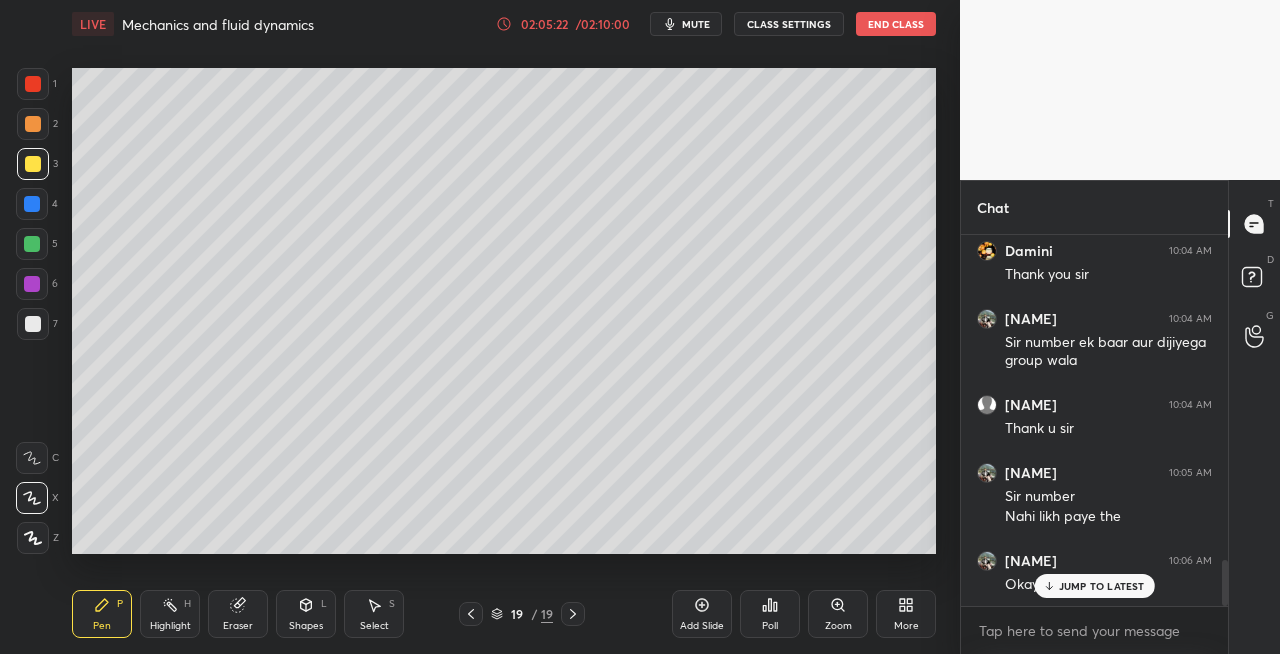 click 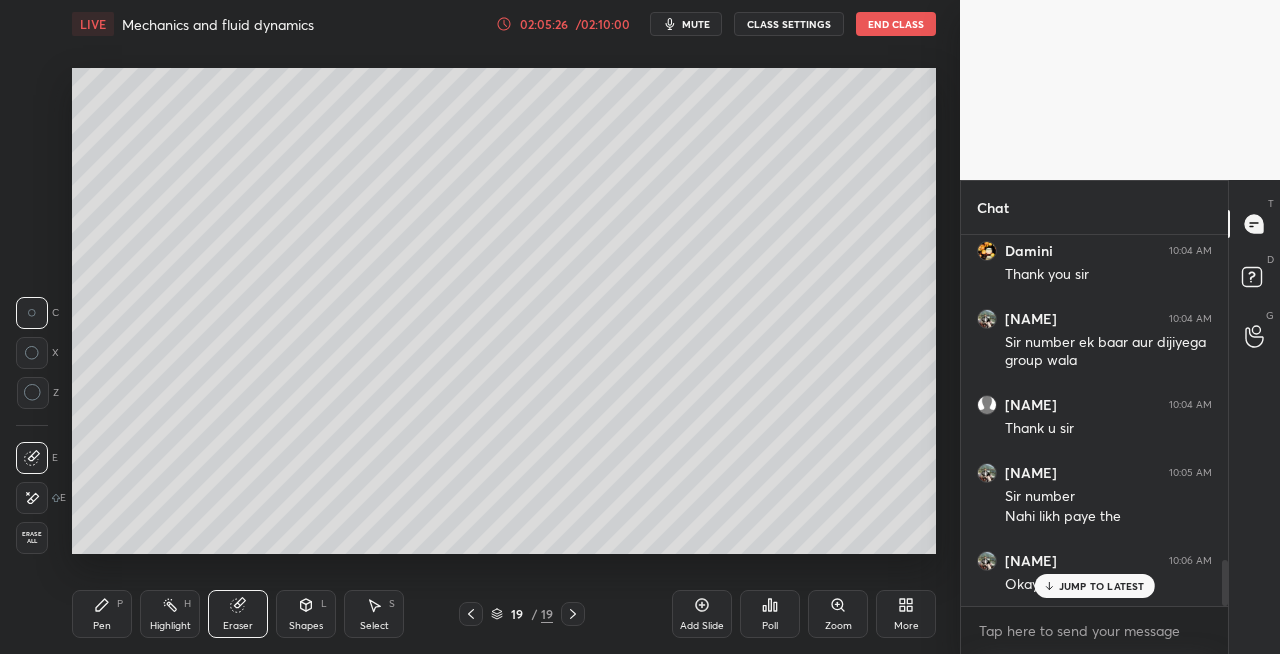click on "End Class" at bounding box center [896, 24] 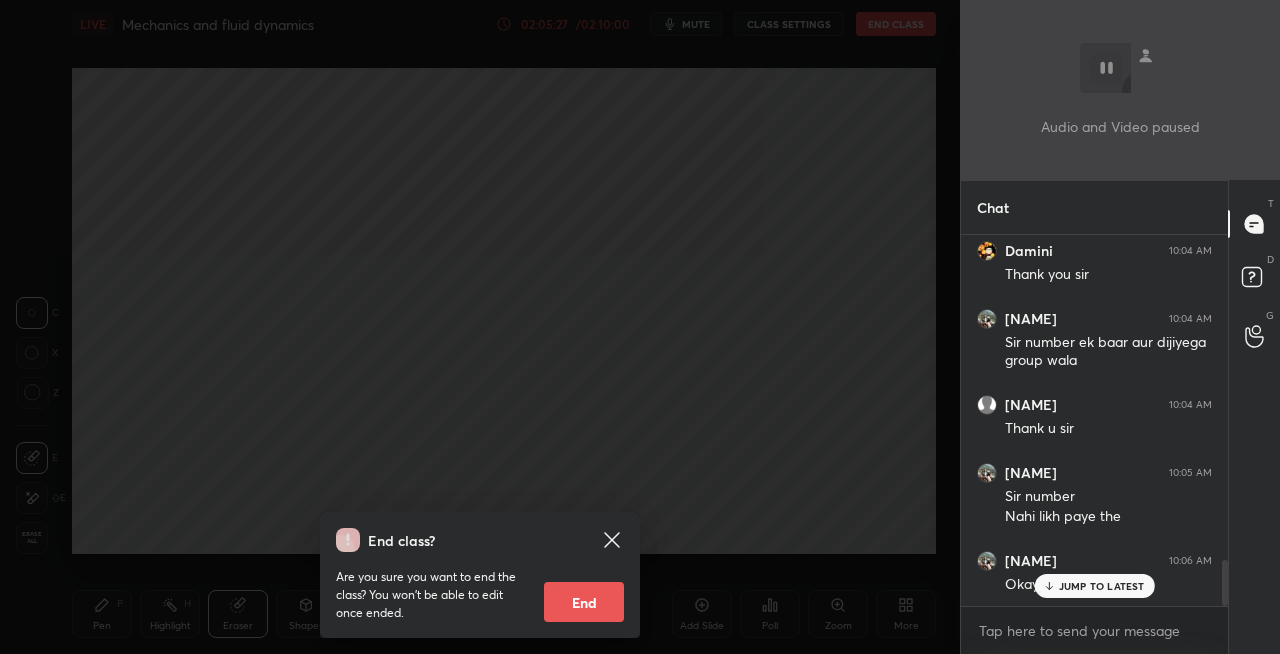 click on "End" at bounding box center (584, 602) 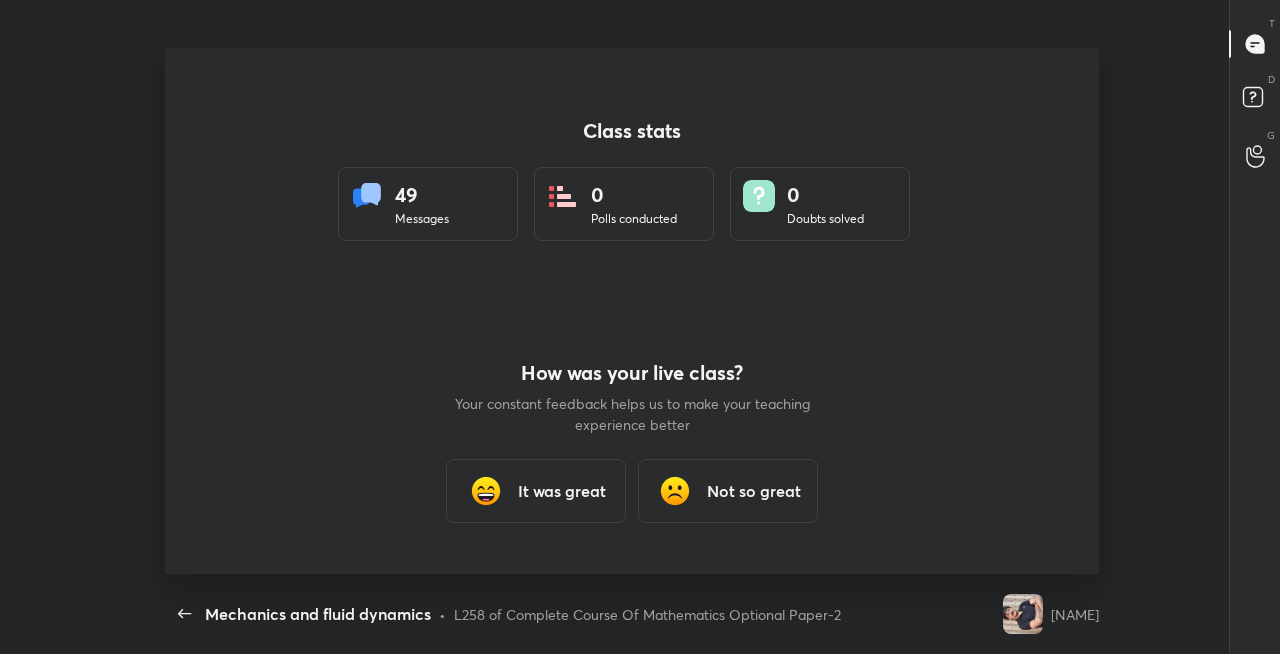 scroll, scrollTop: 7, scrollLeft: 1, axis: both 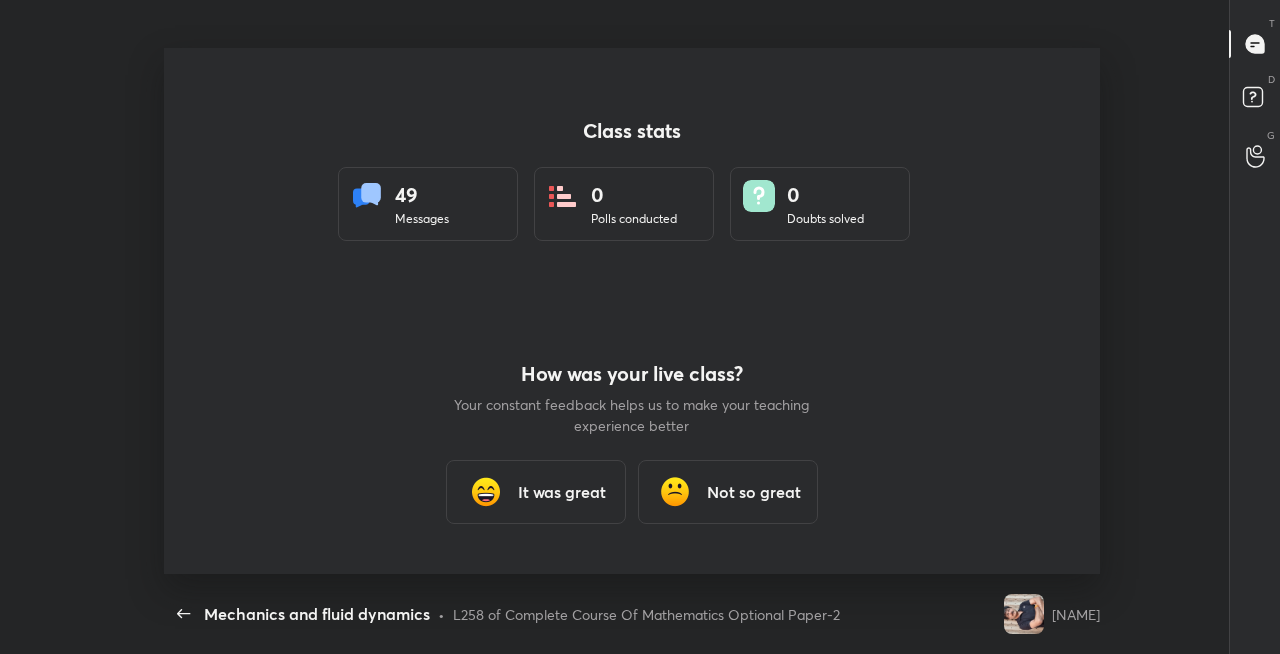 click on "It was great" at bounding box center (562, 492) 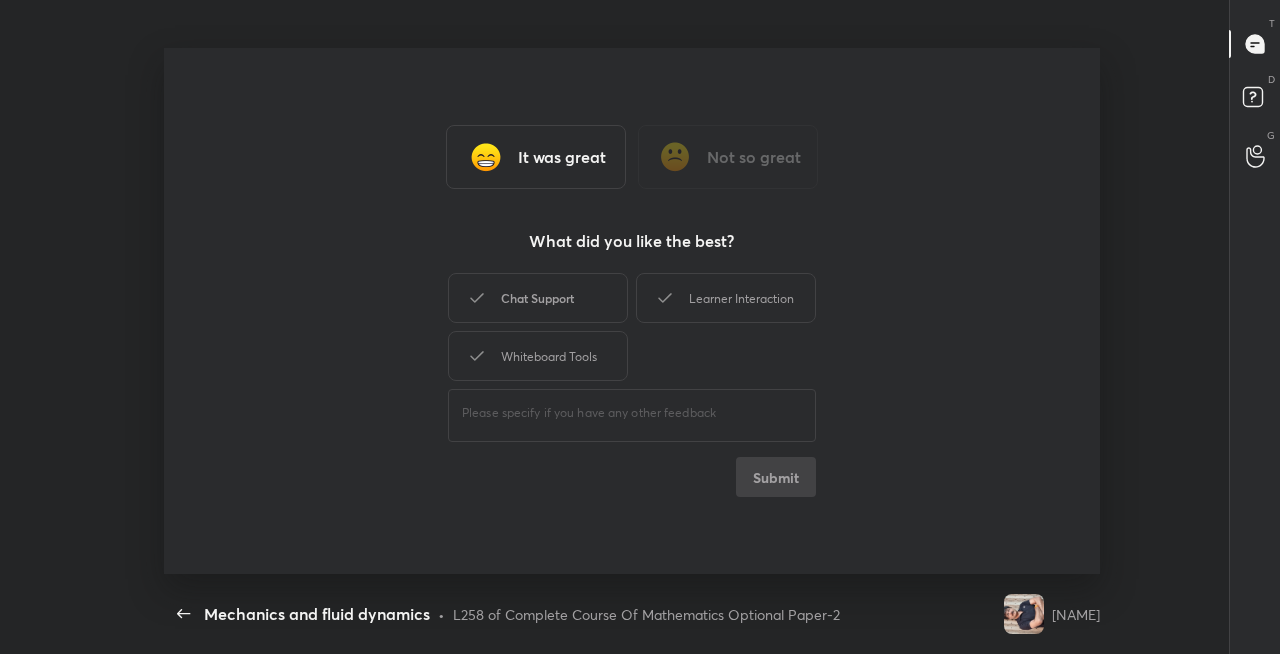click on "Chat Support" at bounding box center (538, 298) 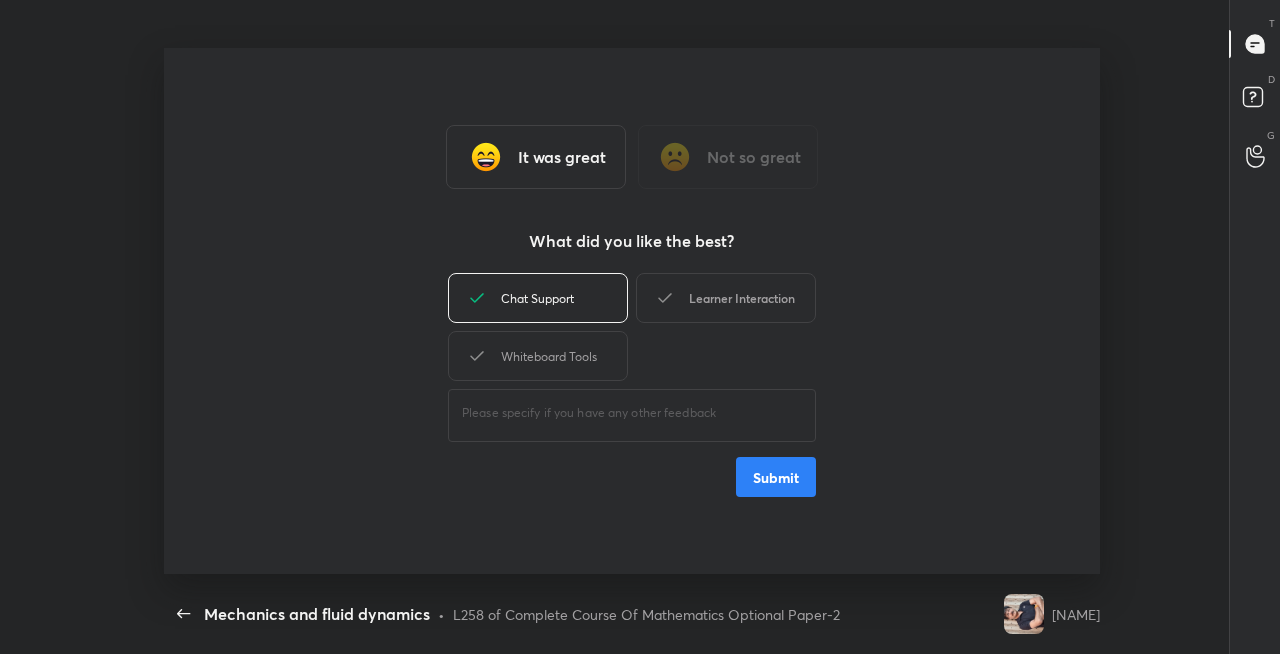 click on "Learner Interaction" at bounding box center (726, 298) 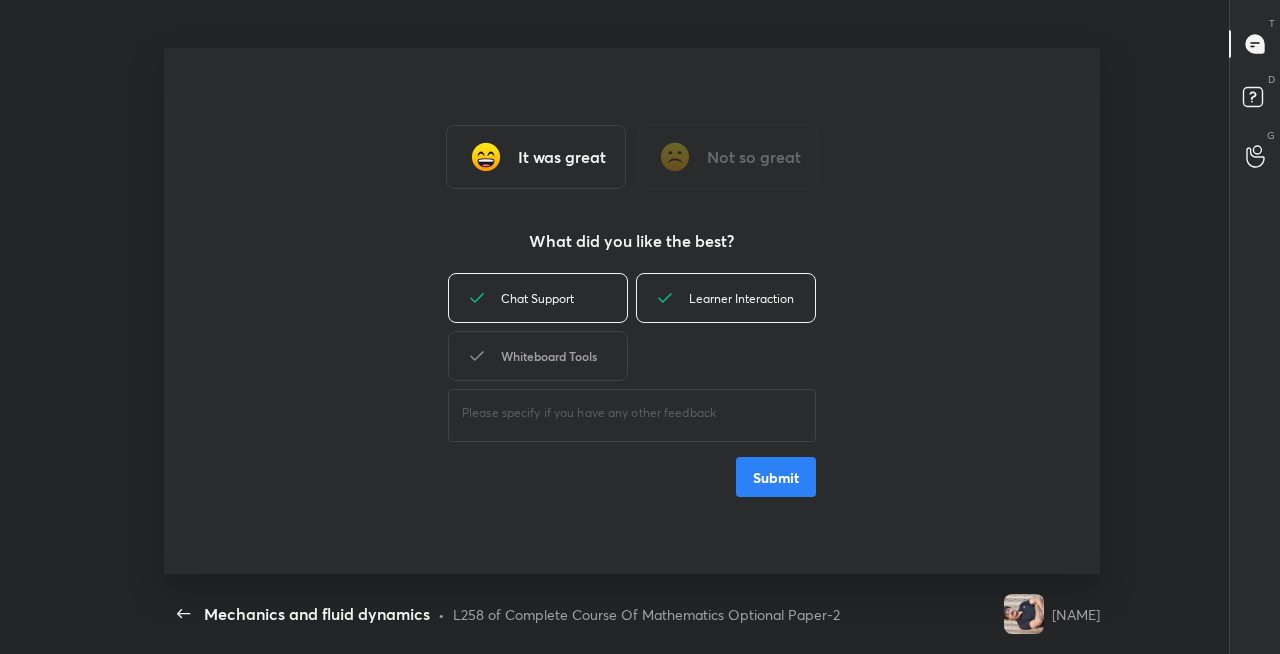 click on "Whiteboard Tools" at bounding box center [538, 356] 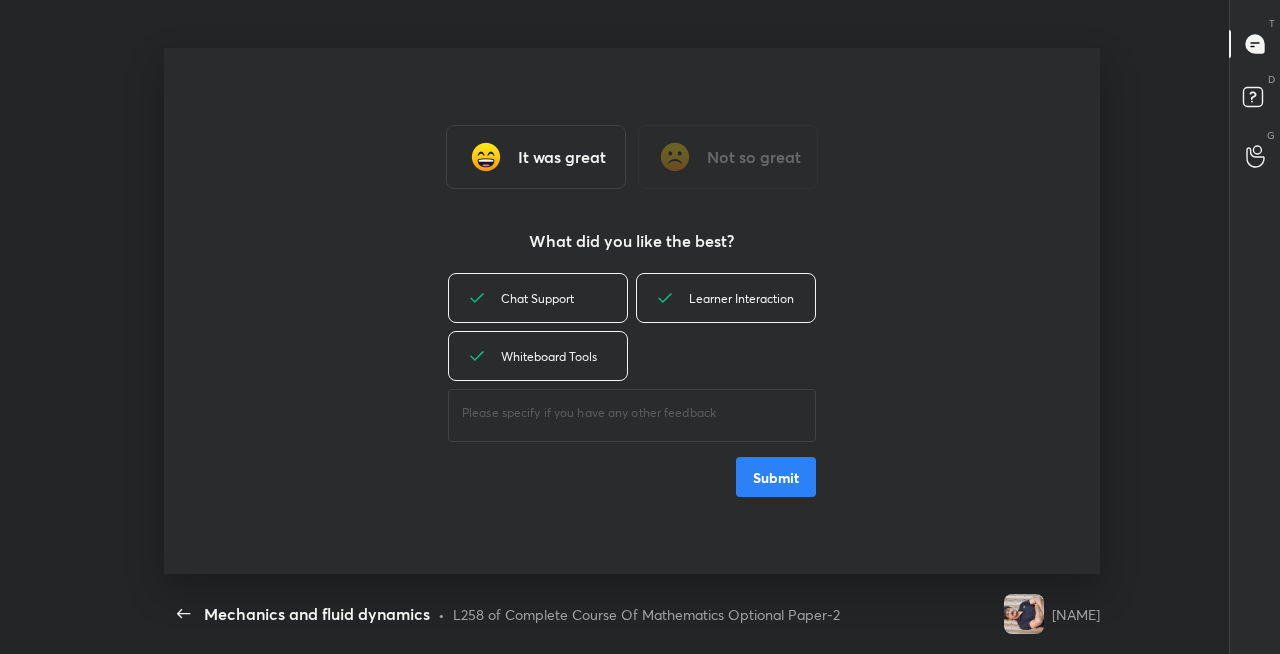 click on "Submit" at bounding box center (776, 477) 